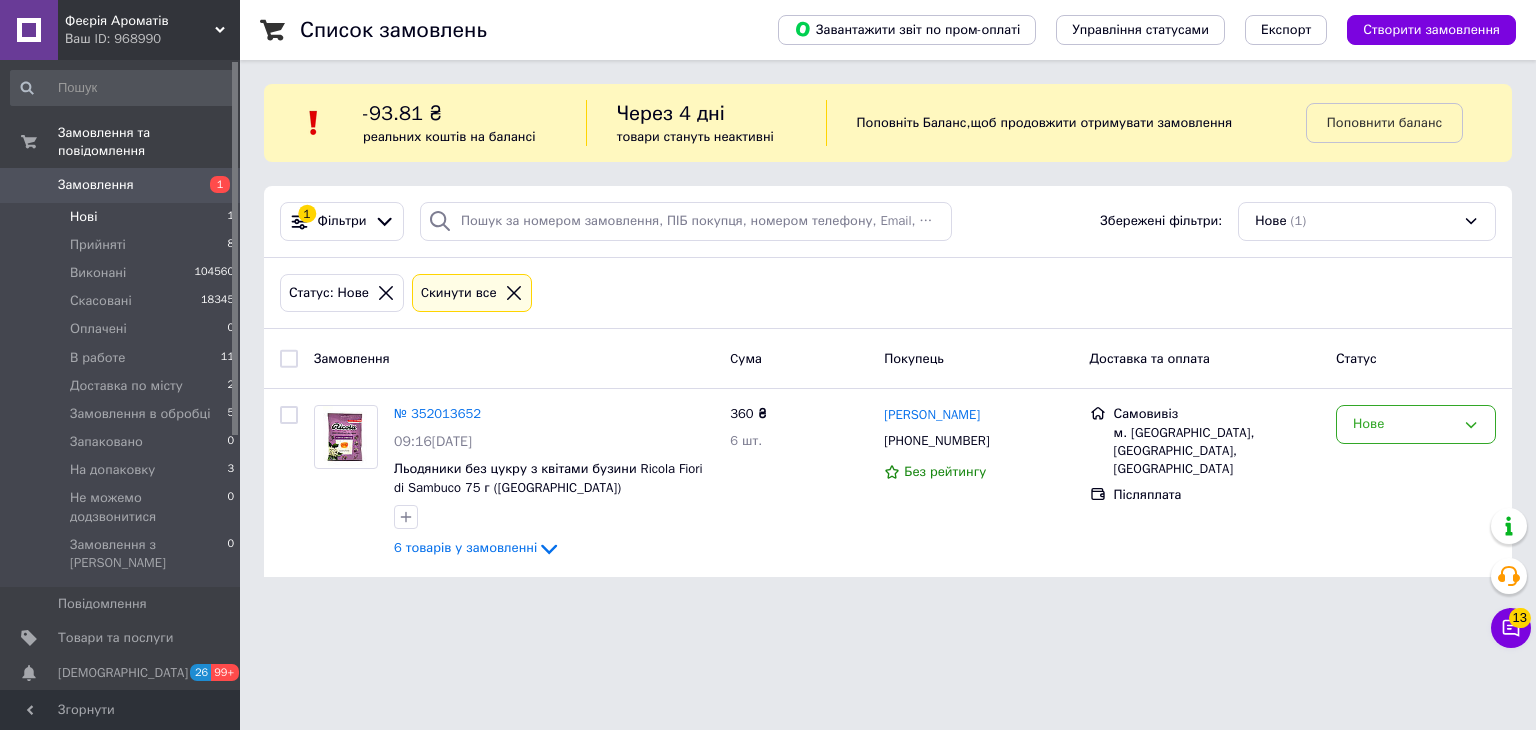 scroll, scrollTop: 0, scrollLeft: 0, axis: both 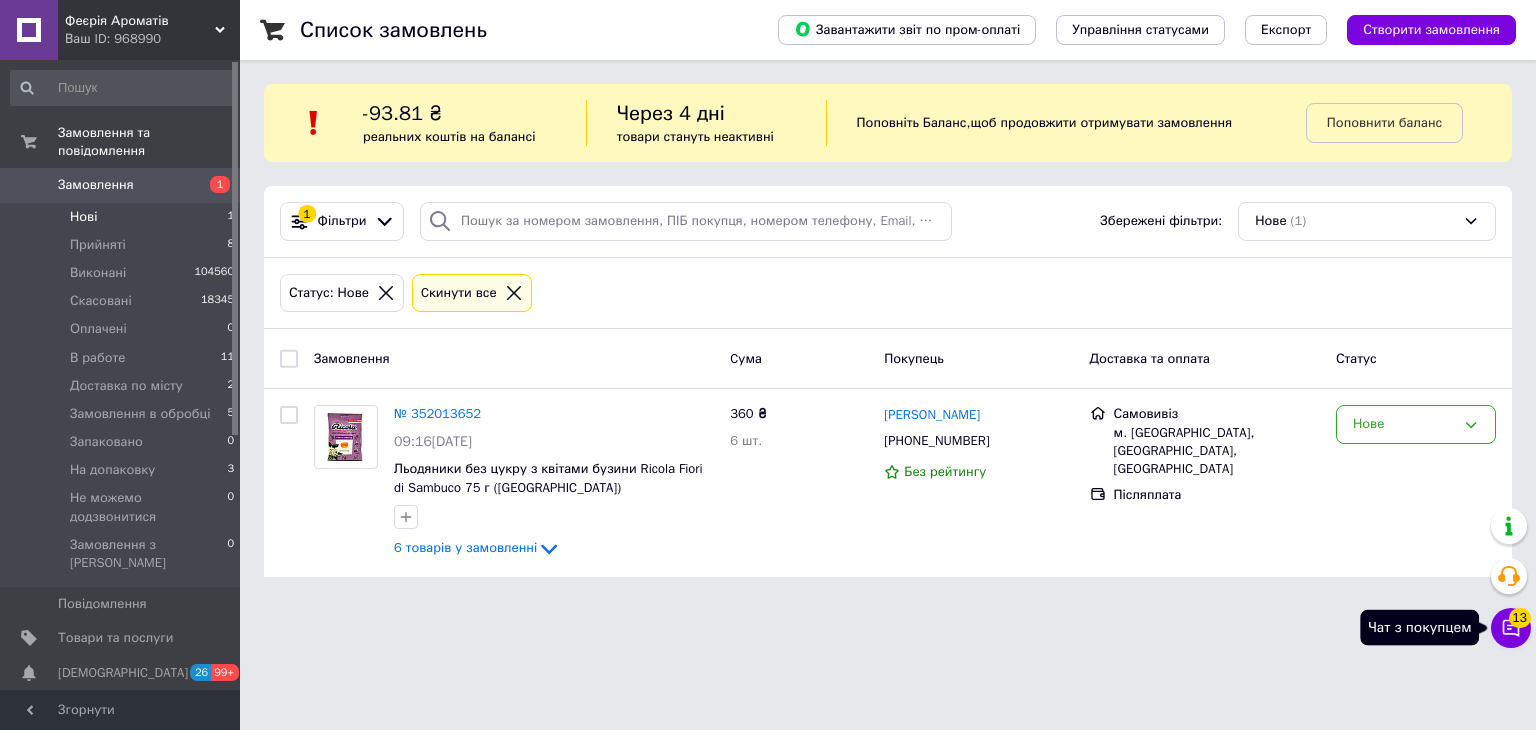 click 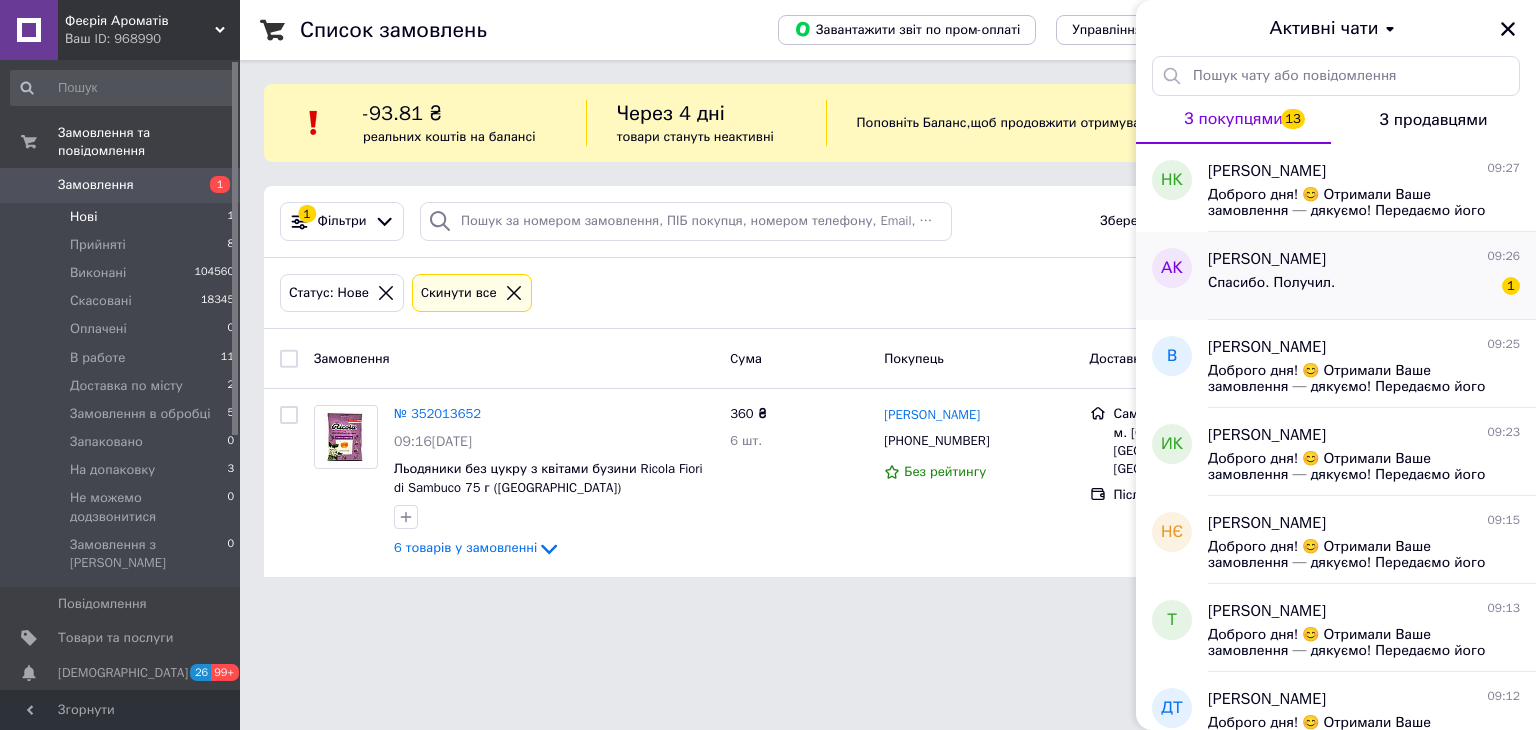 click on "Спасибо. Получил. 1" at bounding box center [1364, 287] 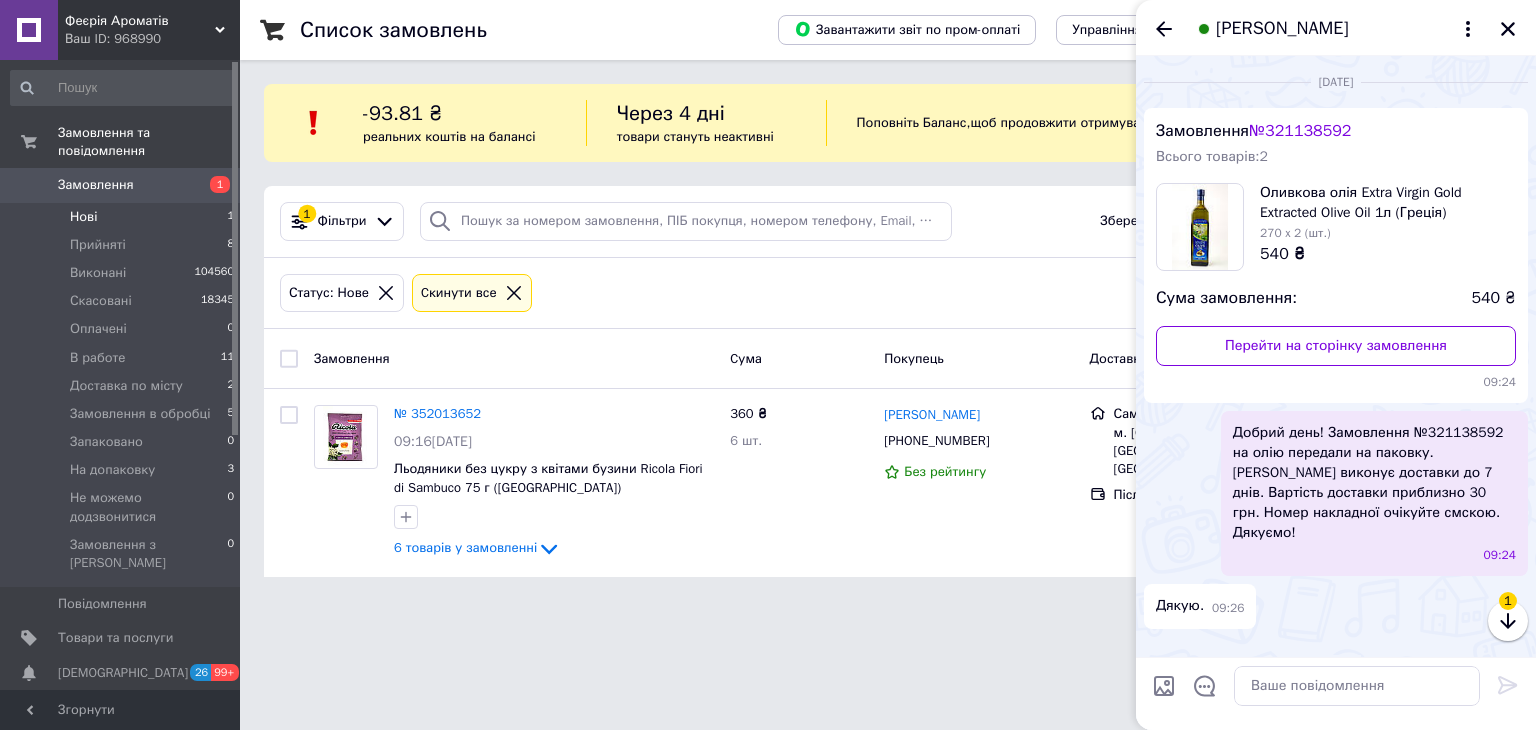 scroll, scrollTop: 2737, scrollLeft: 0, axis: vertical 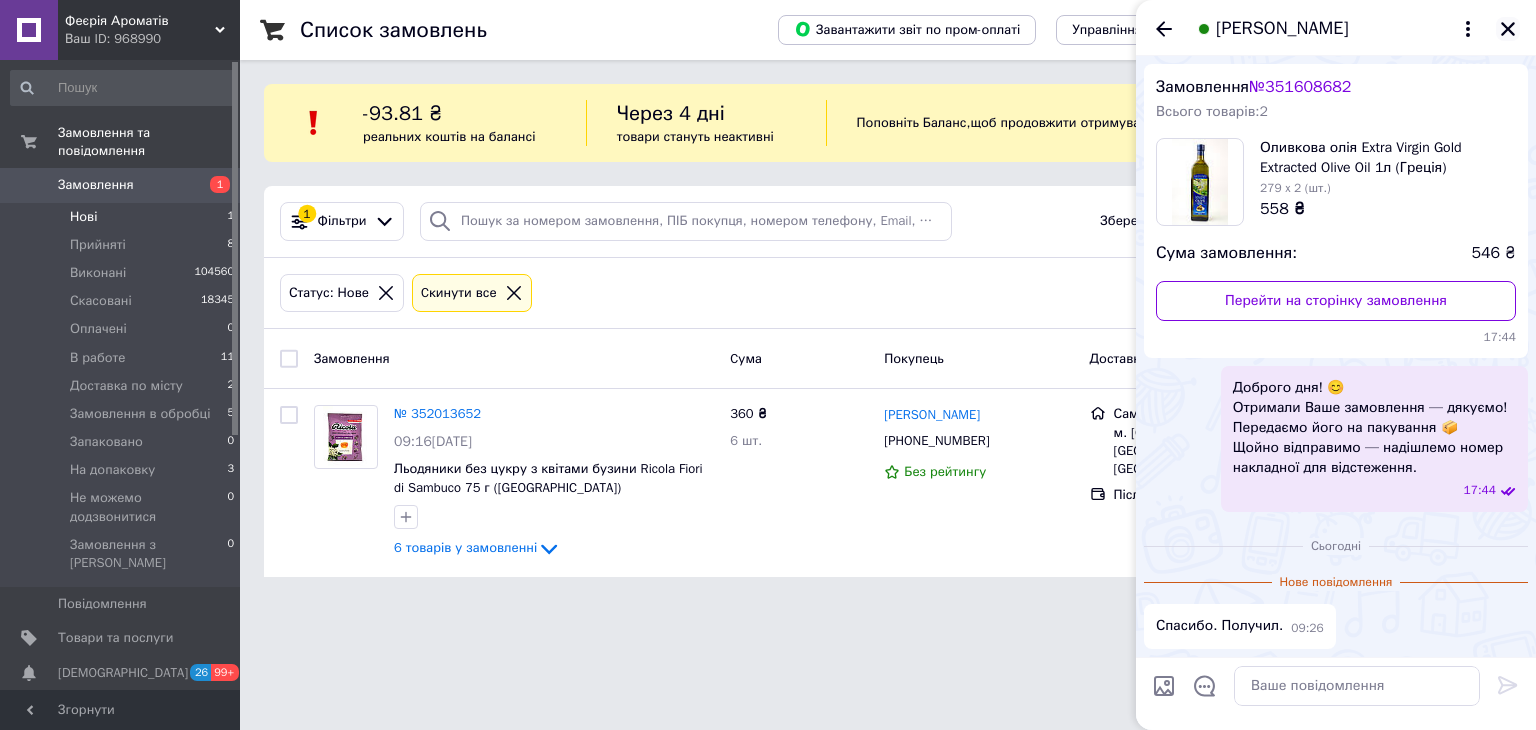 click 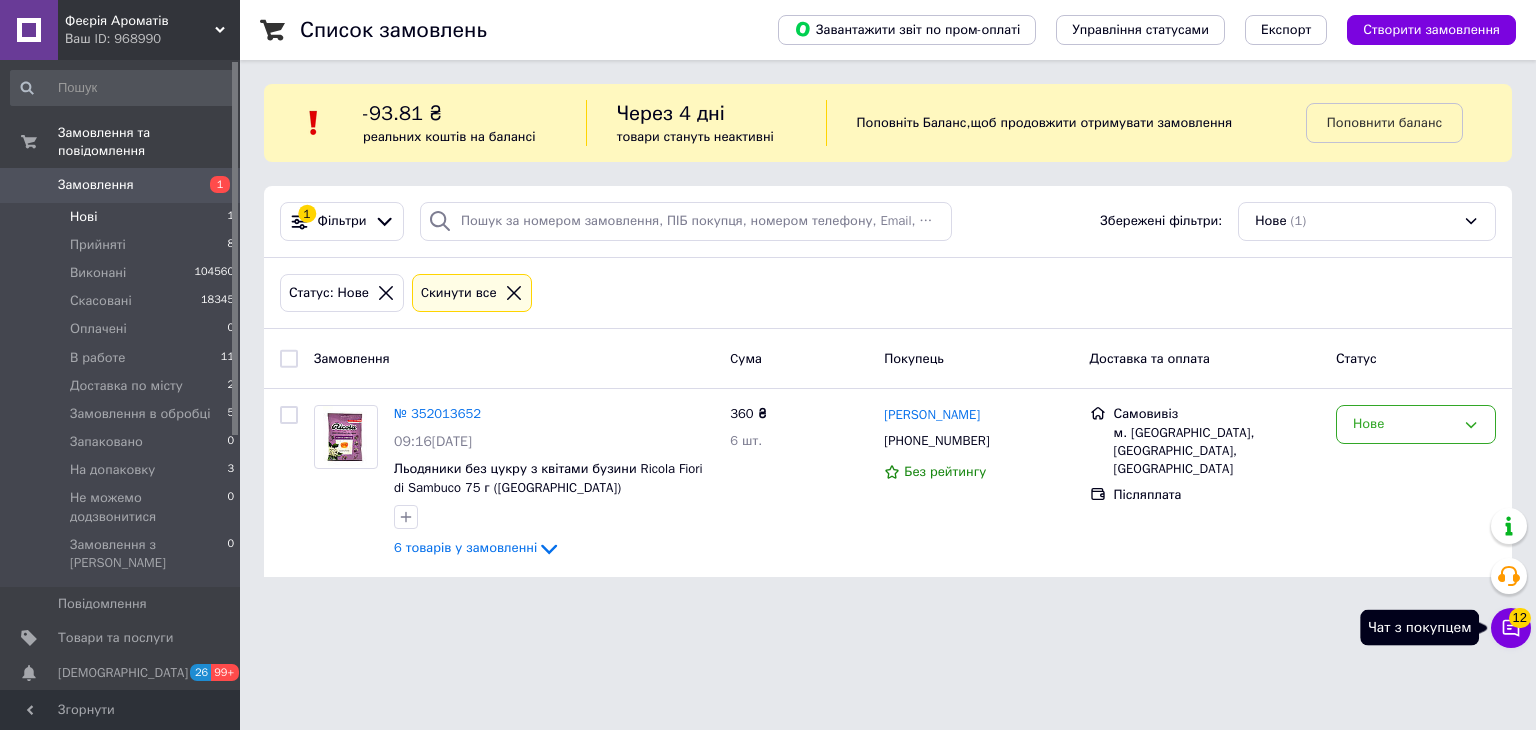 click 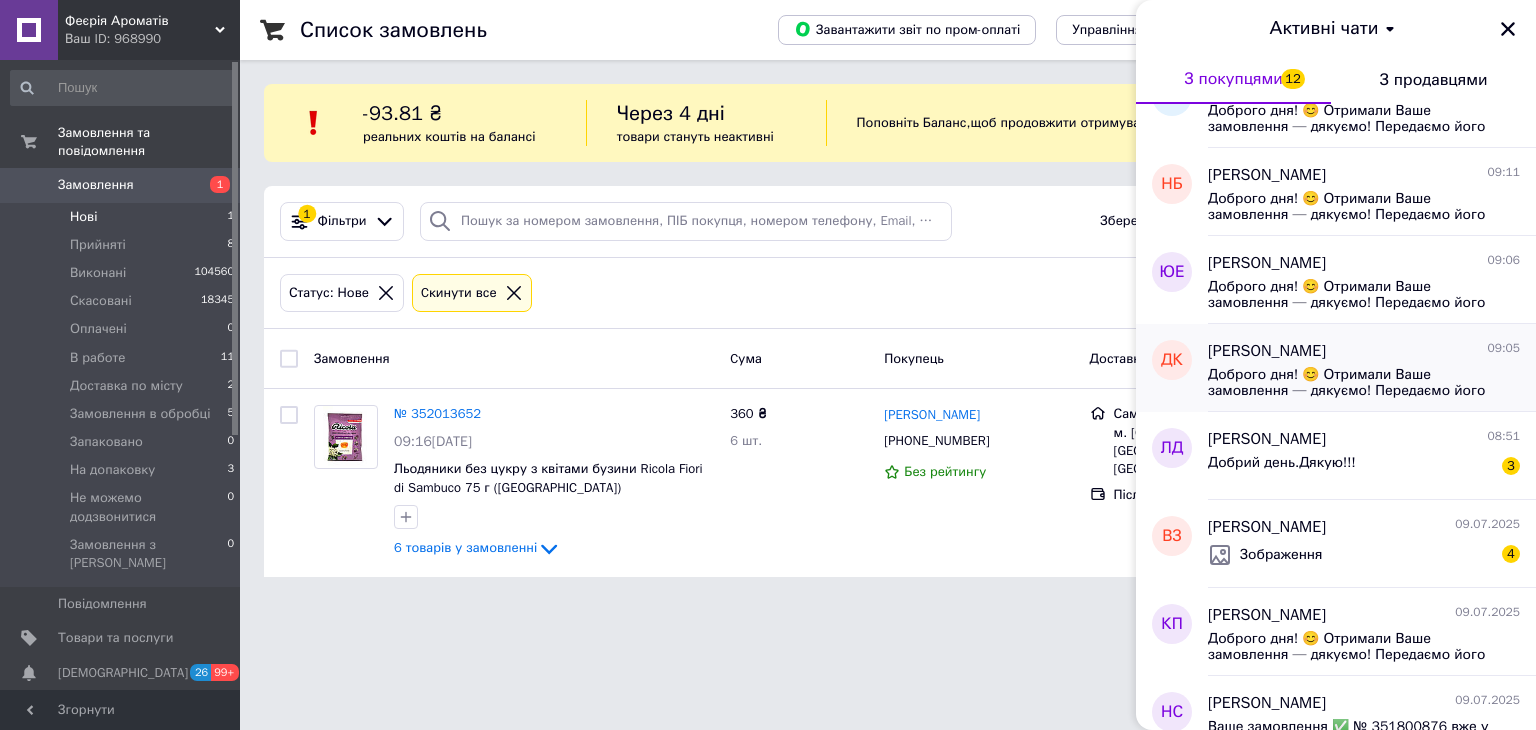 scroll, scrollTop: 600, scrollLeft: 0, axis: vertical 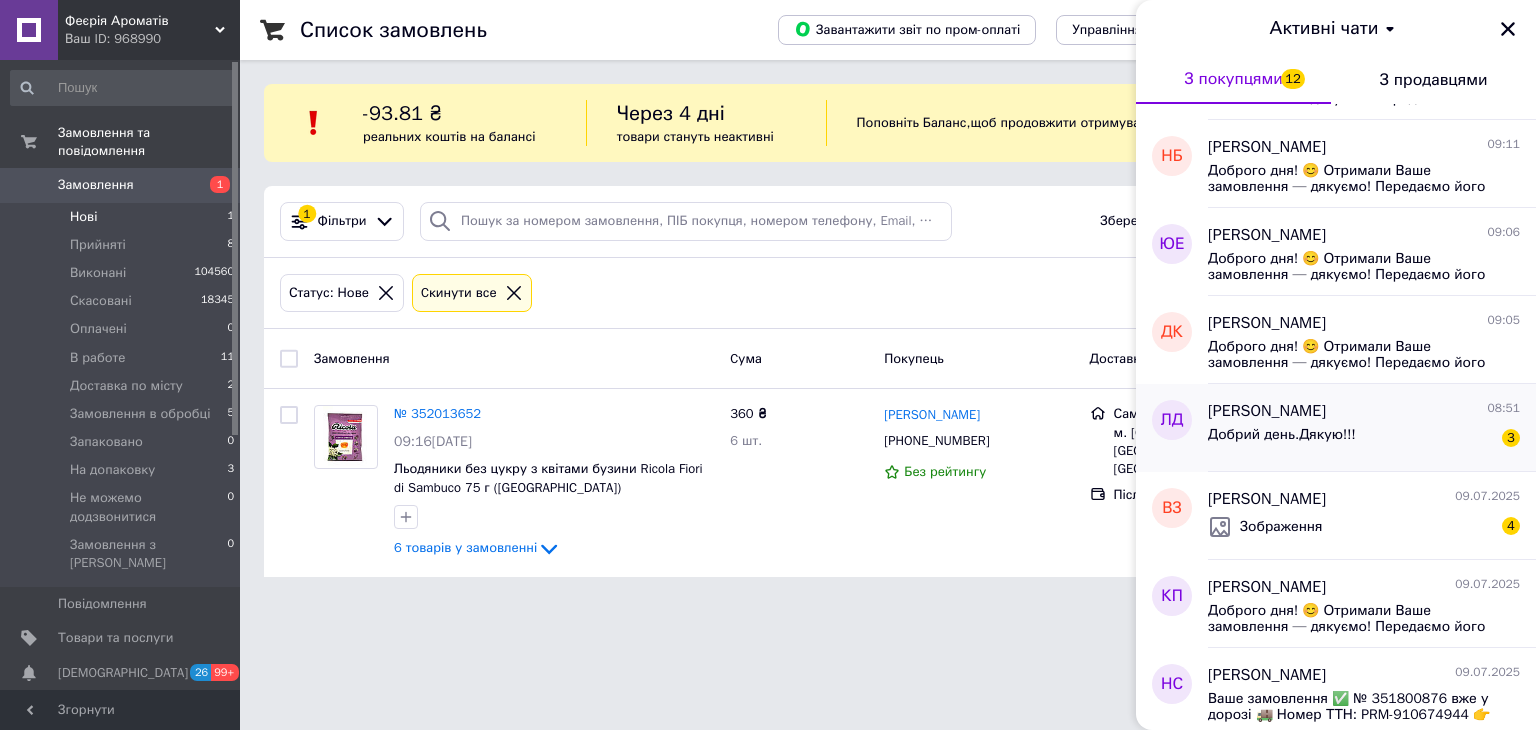 click on "Добрий день.Дякую!!! 3" at bounding box center (1364, 439) 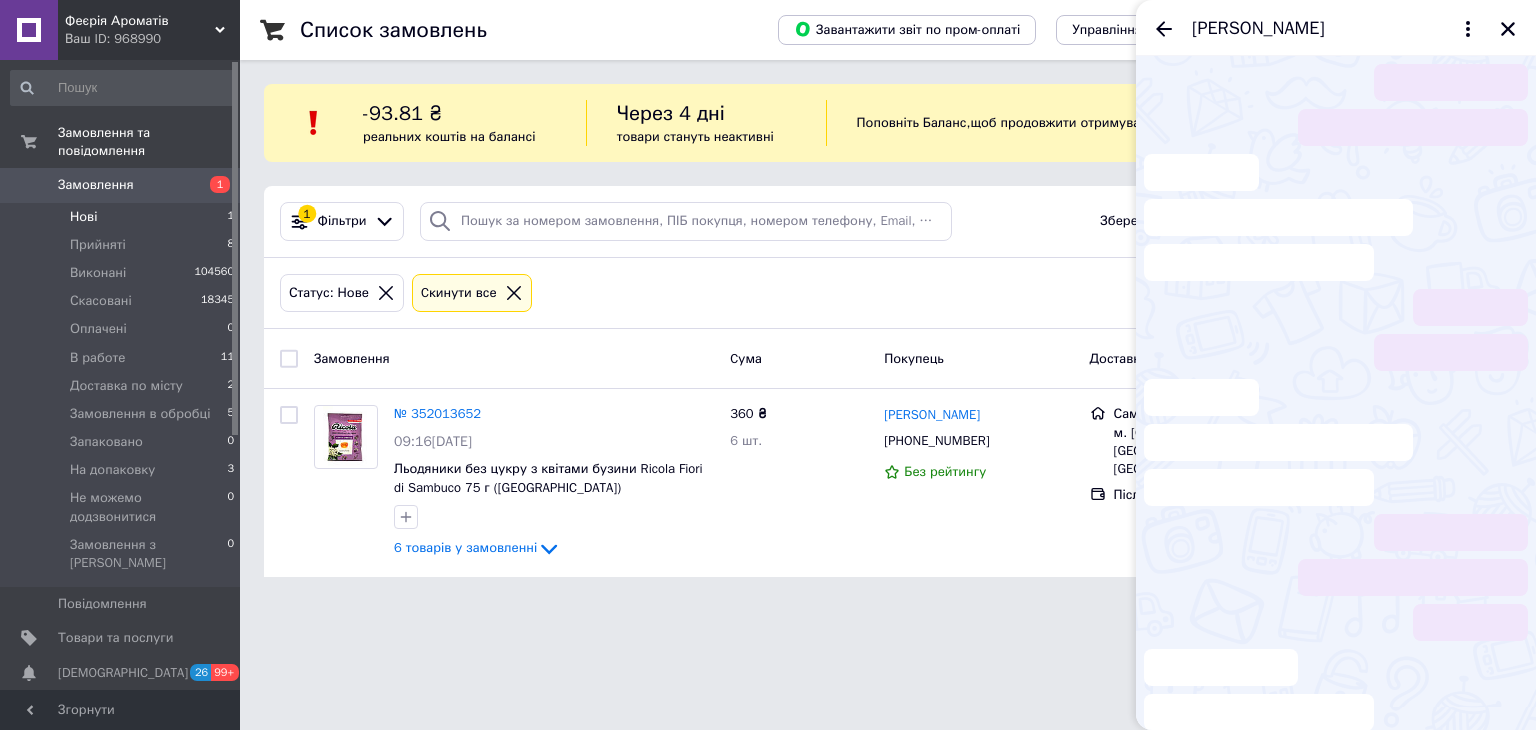 scroll, scrollTop: 1228, scrollLeft: 0, axis: vertical 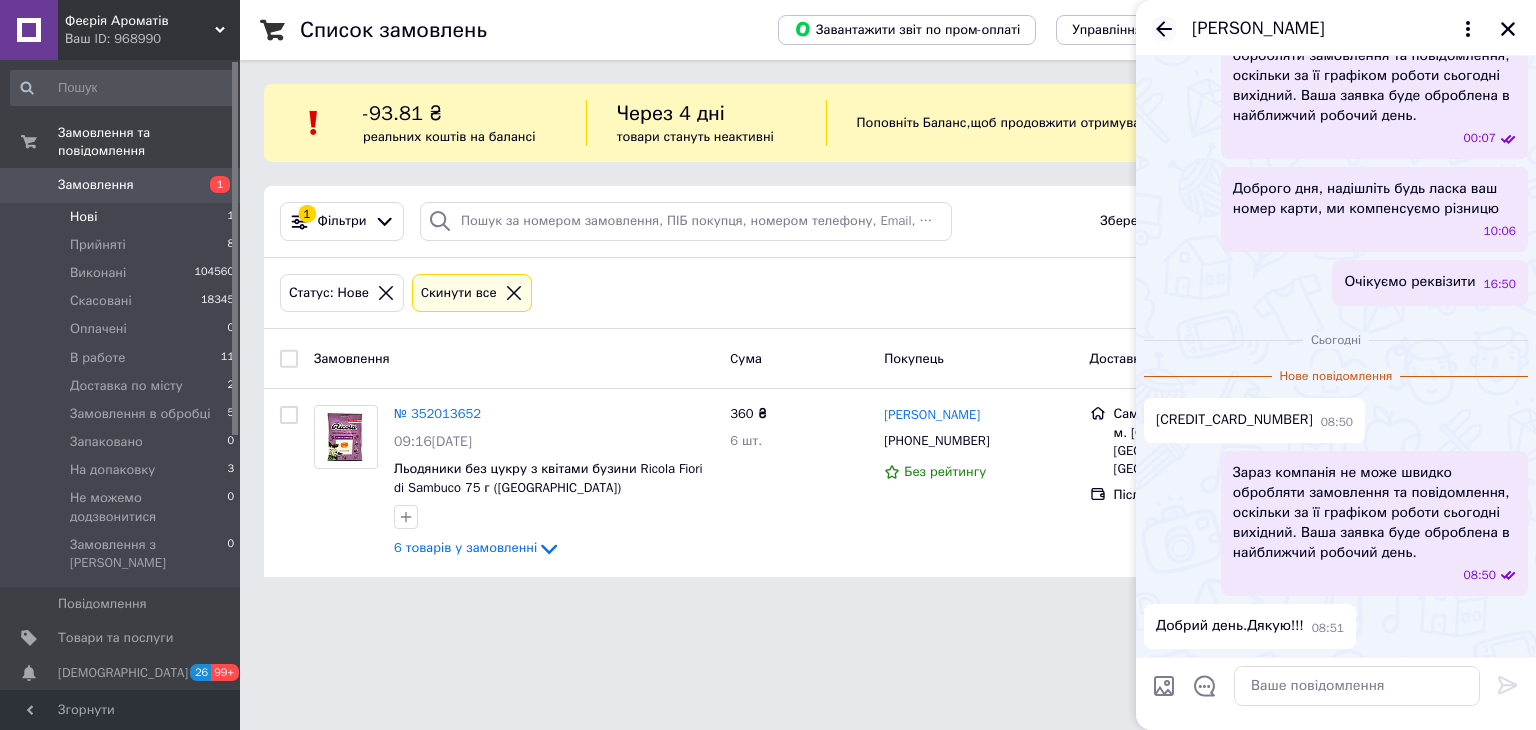 click 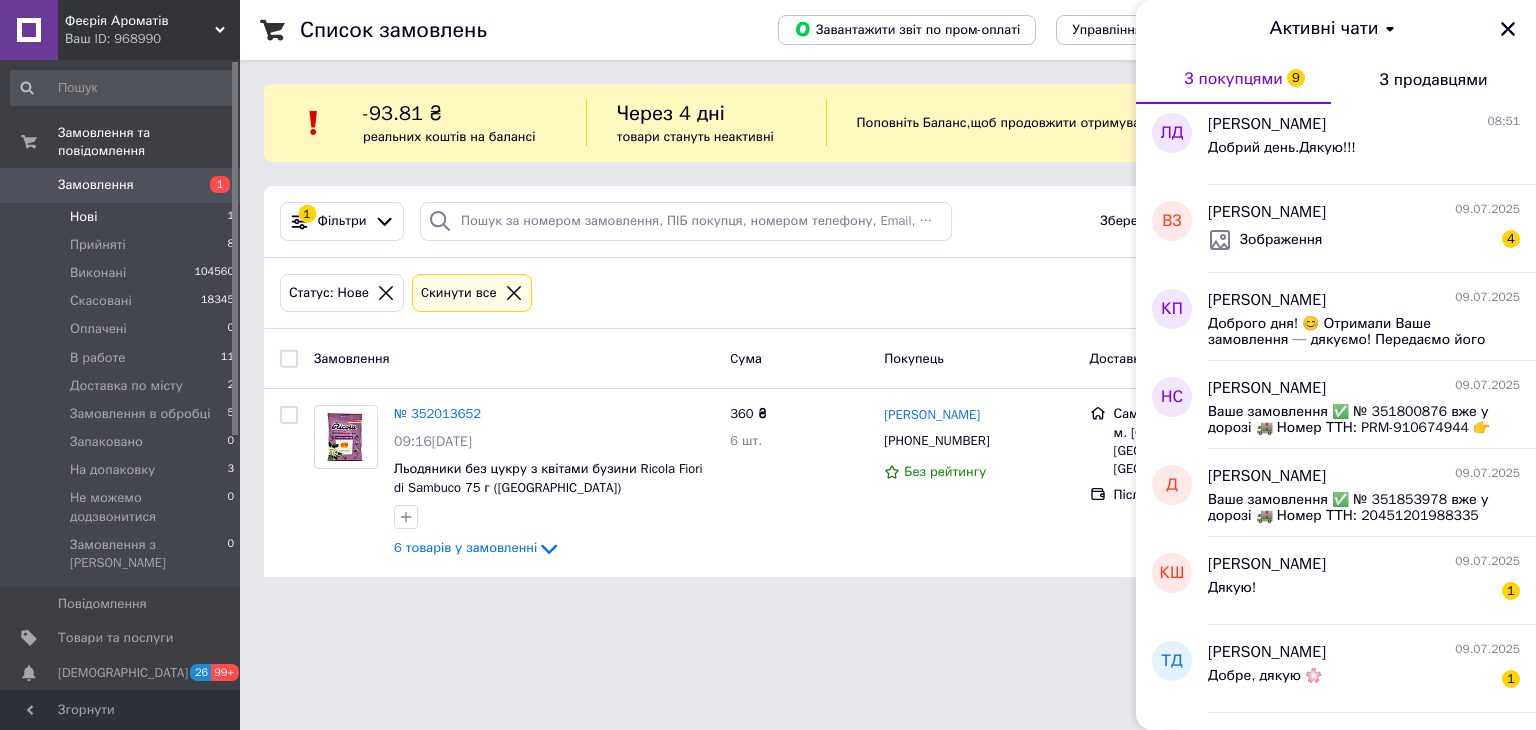 scroll, scrollTop: 900, scrollLeft: 0, axis: vertical 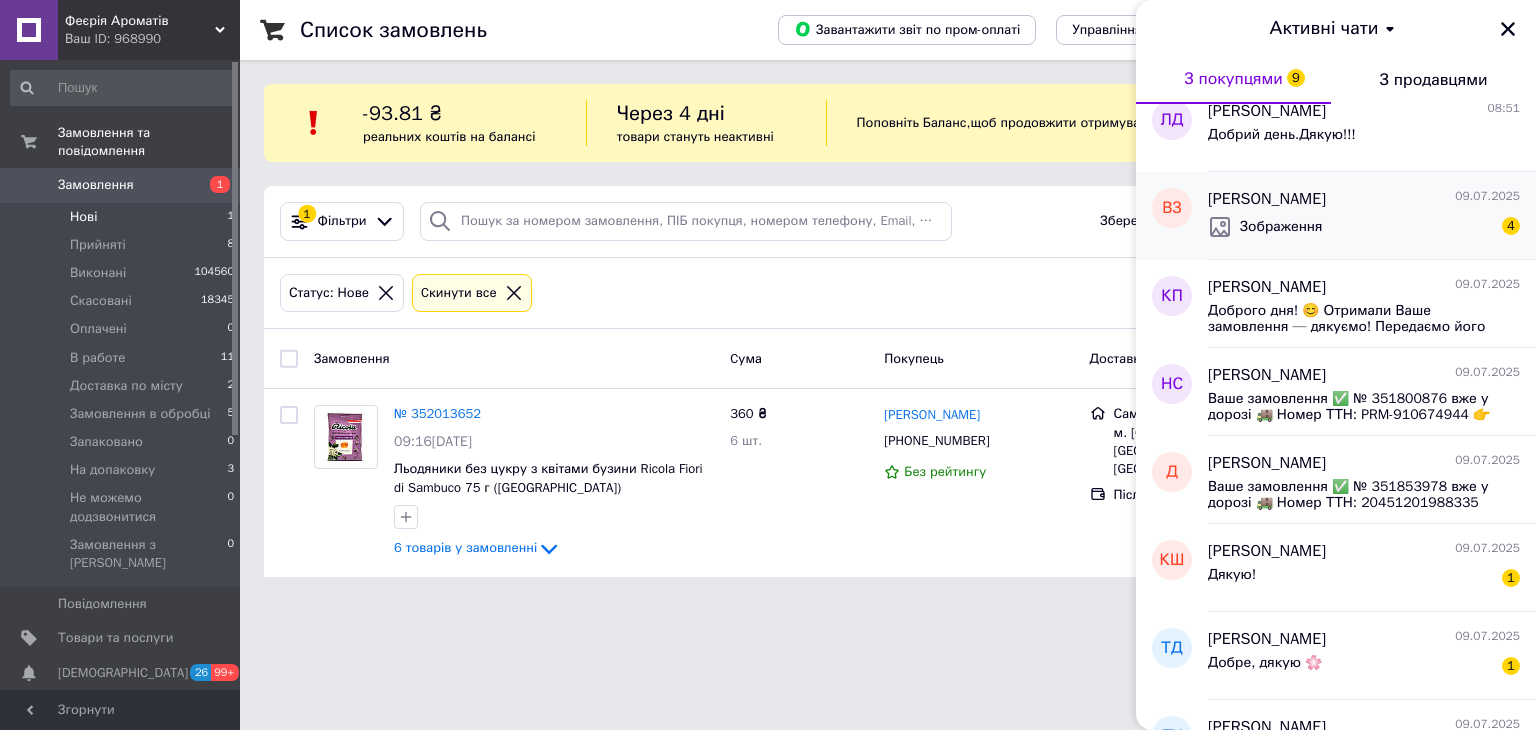 click on "Зображення 4" at bounding box center (1364, 227) 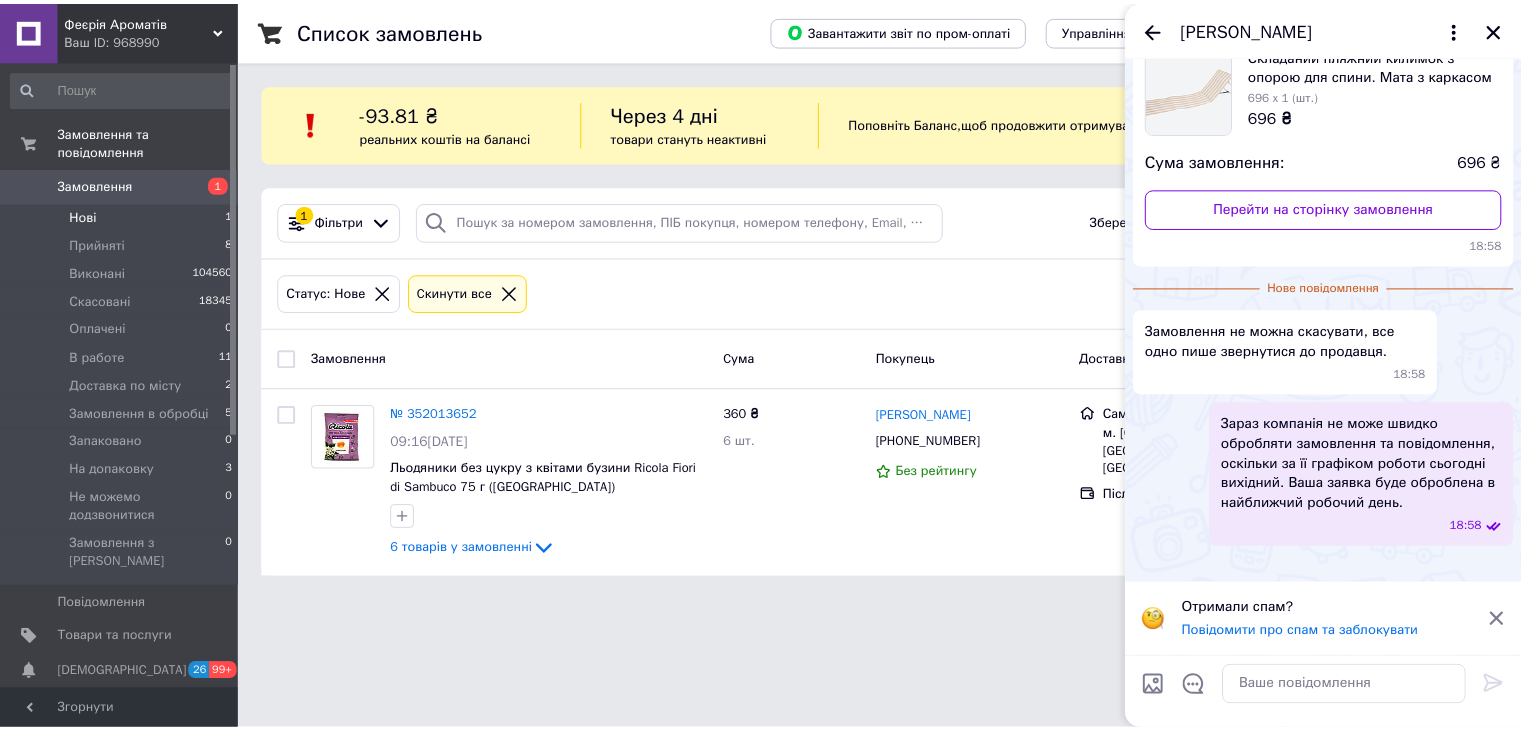 scroll, scrollTop: 418, scrollLeft: 0, axis: vertical 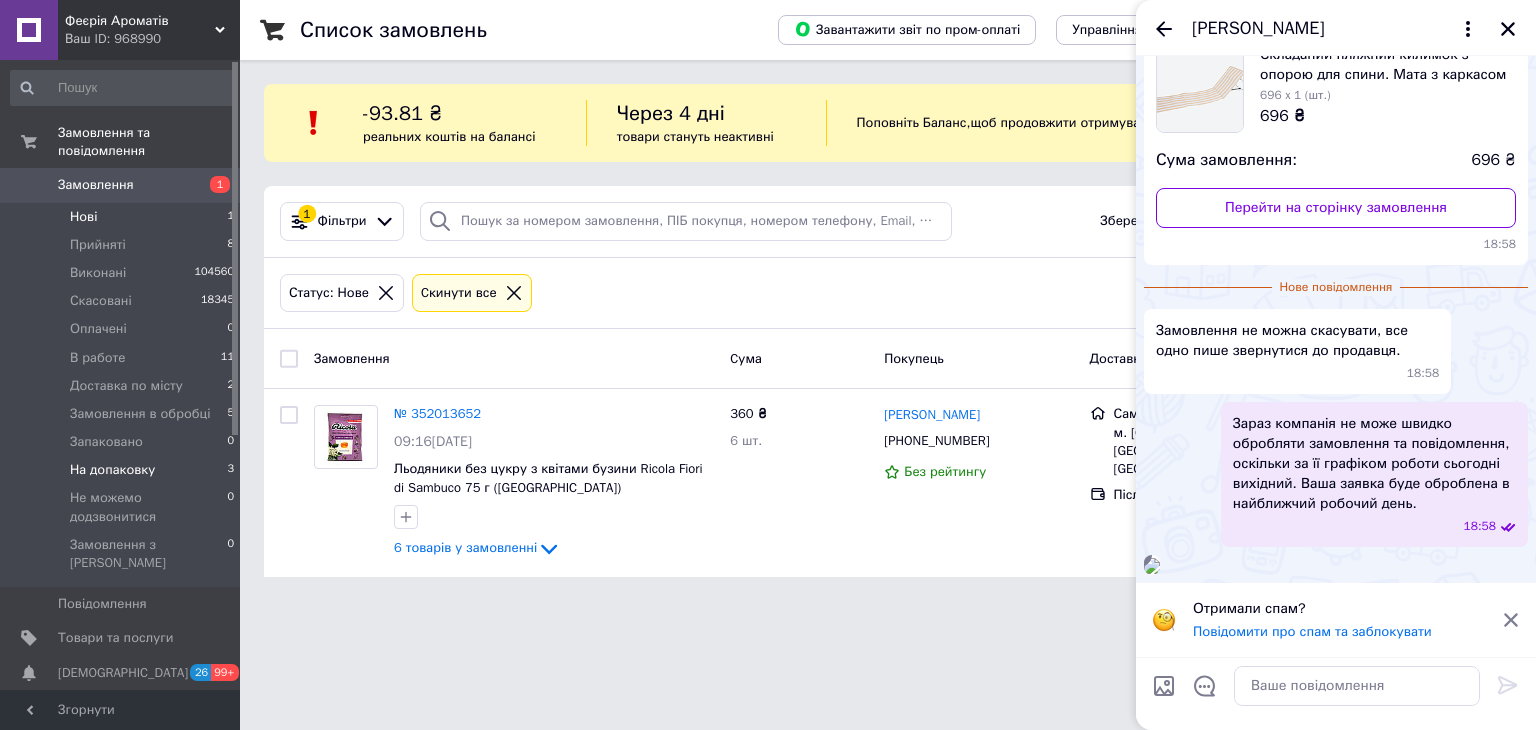 click on "На допаковку" at bounding box center [112, 470] 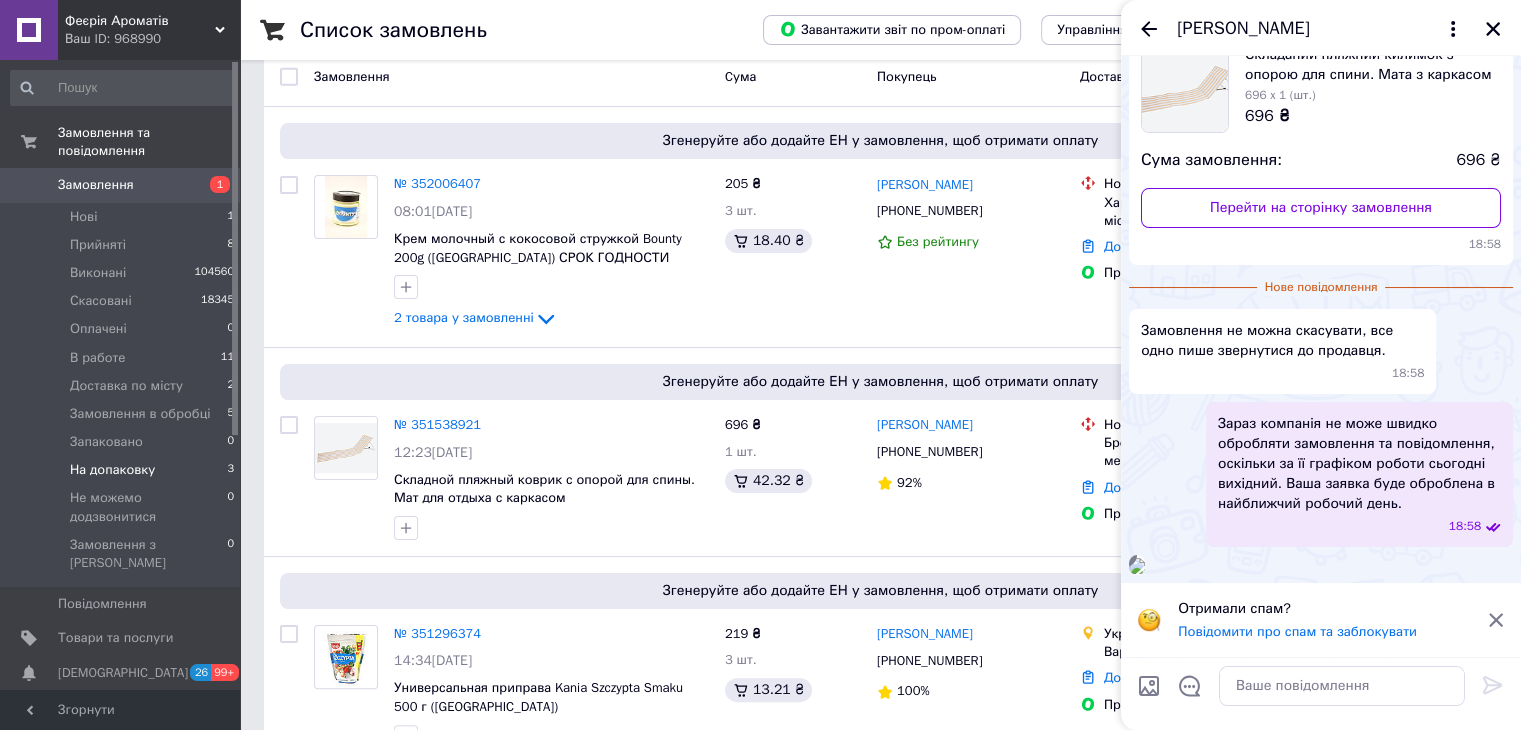 scroll, scrollTop: 300, scrollLeft: 0, axis: vertical 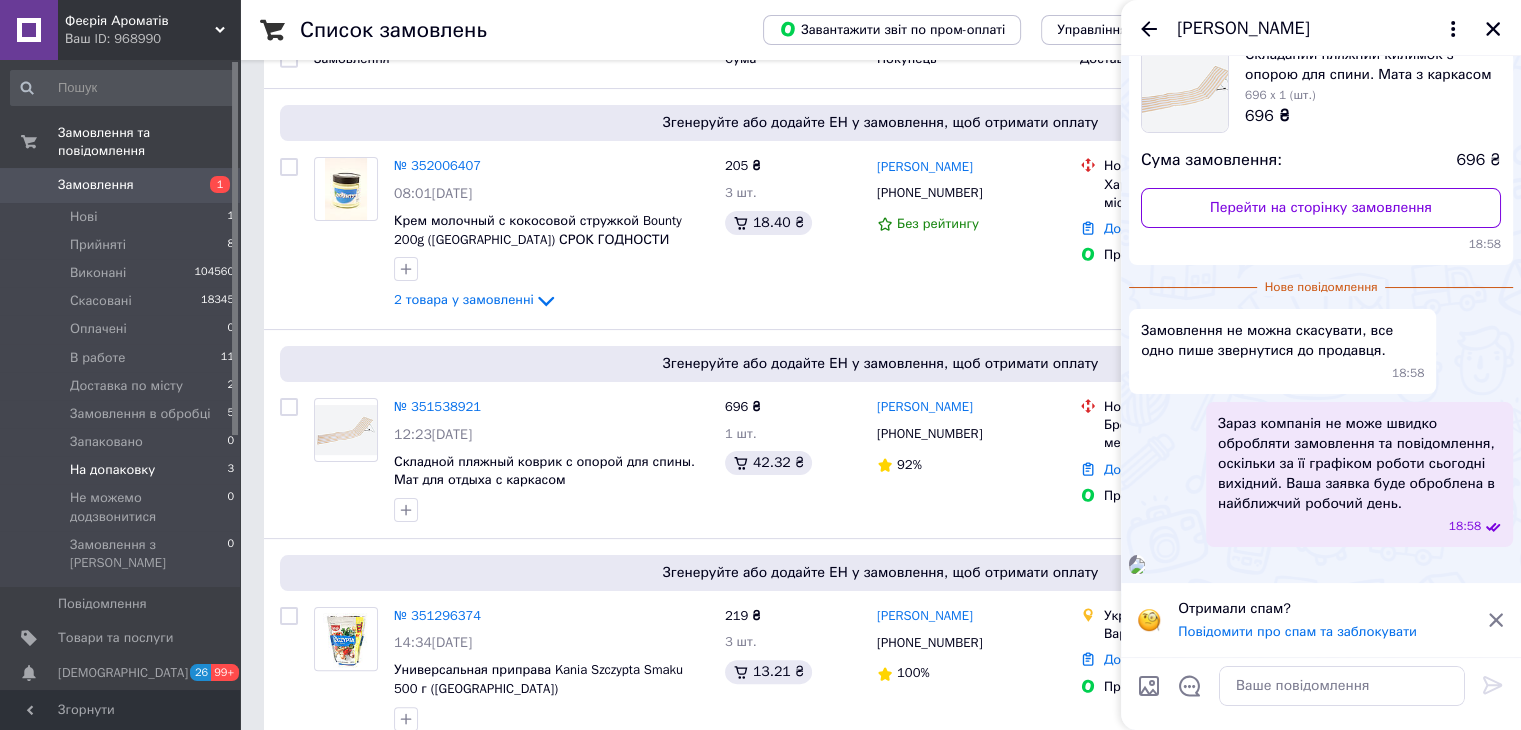 click 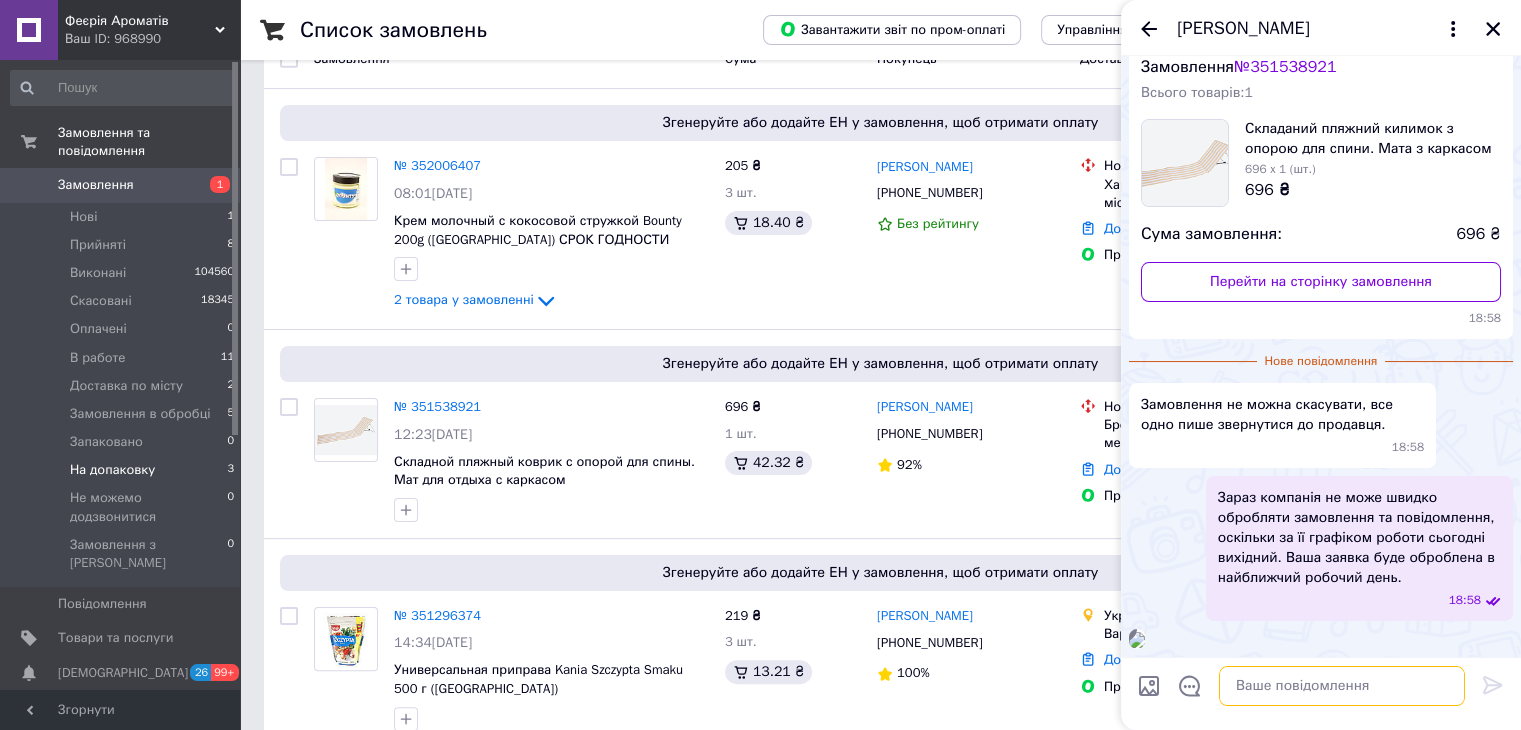 click at bounding box center (1342, 686) 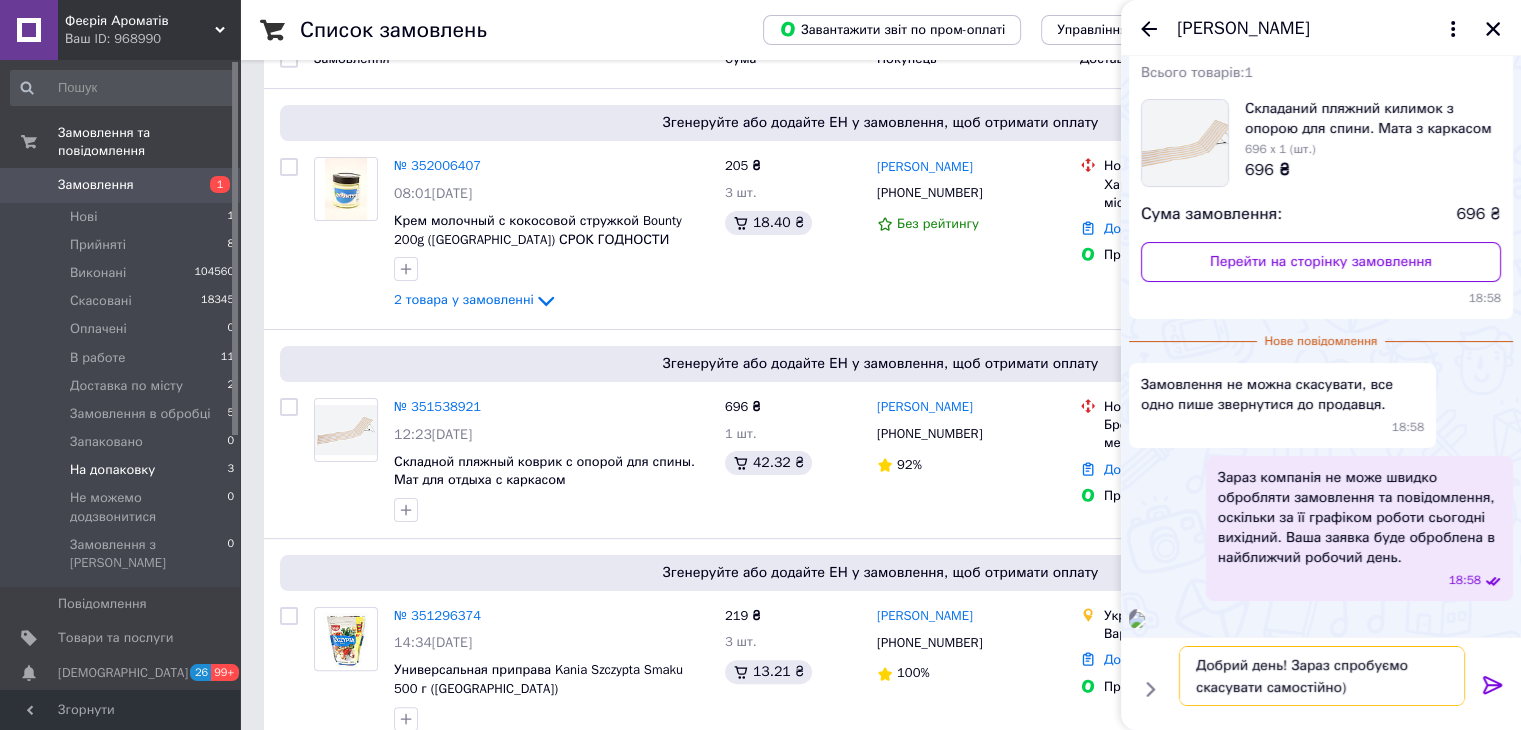 type on "Добрий день! Зараз спробуємо скасувати самостійно)" 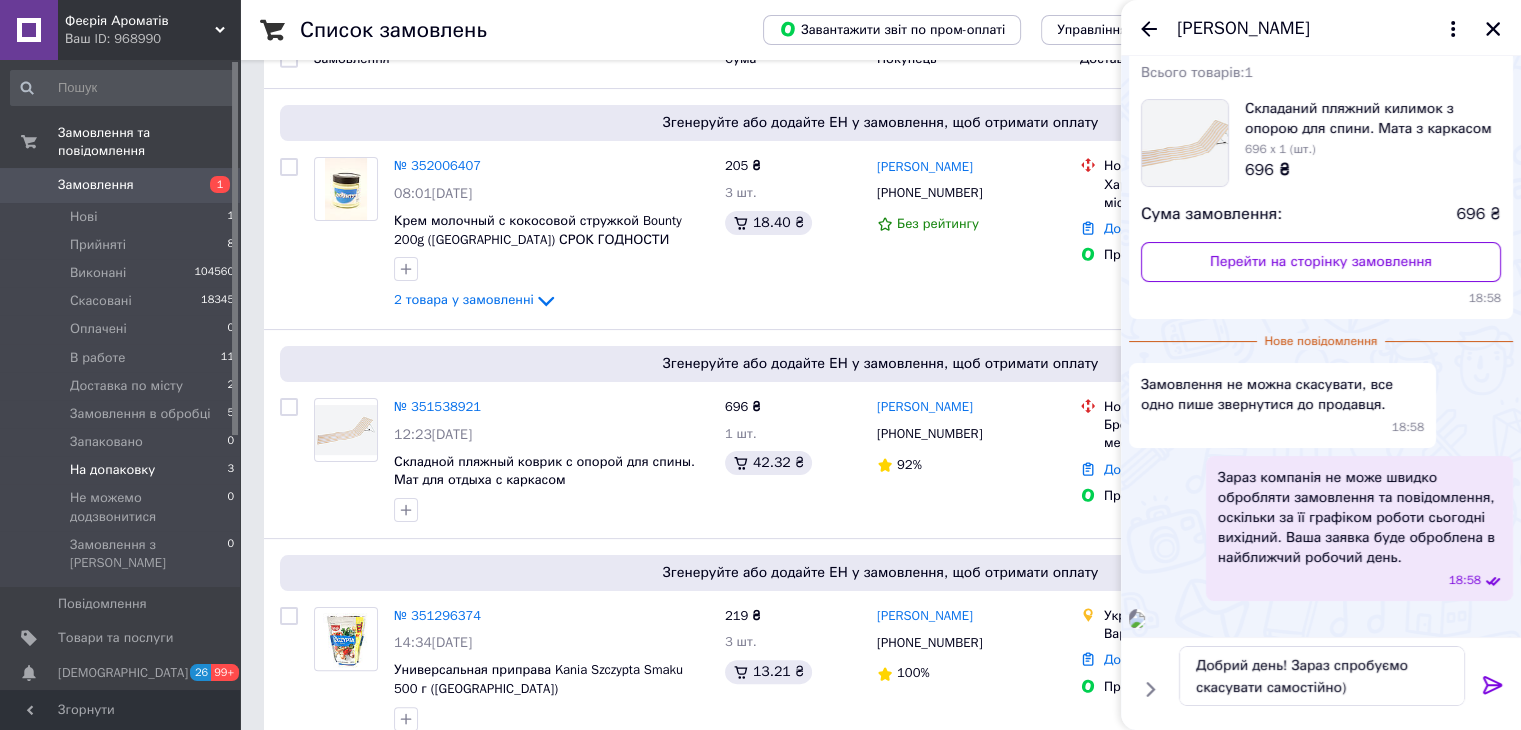 click 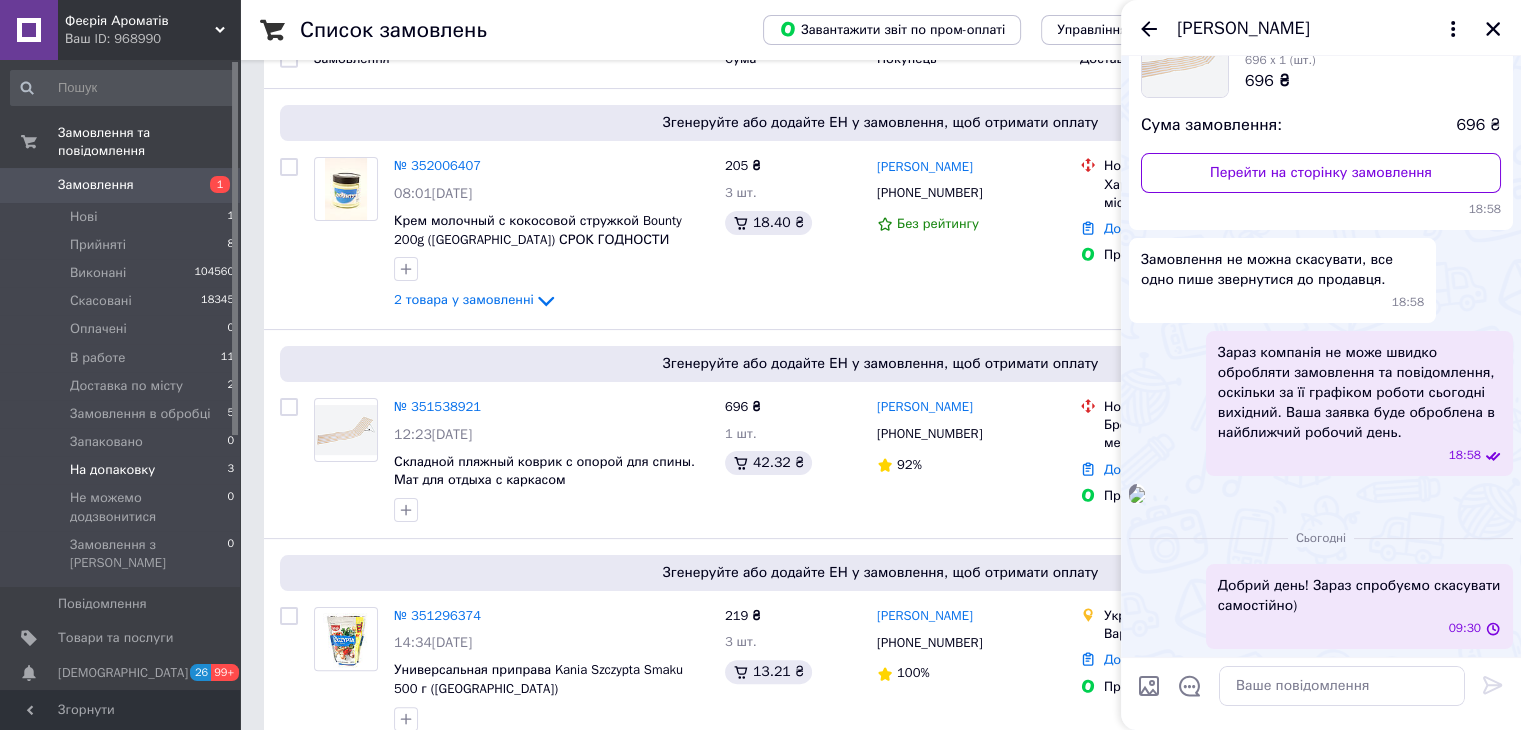 scroll, scrollTop: 453, scrollLeft: 0, axis: vertical 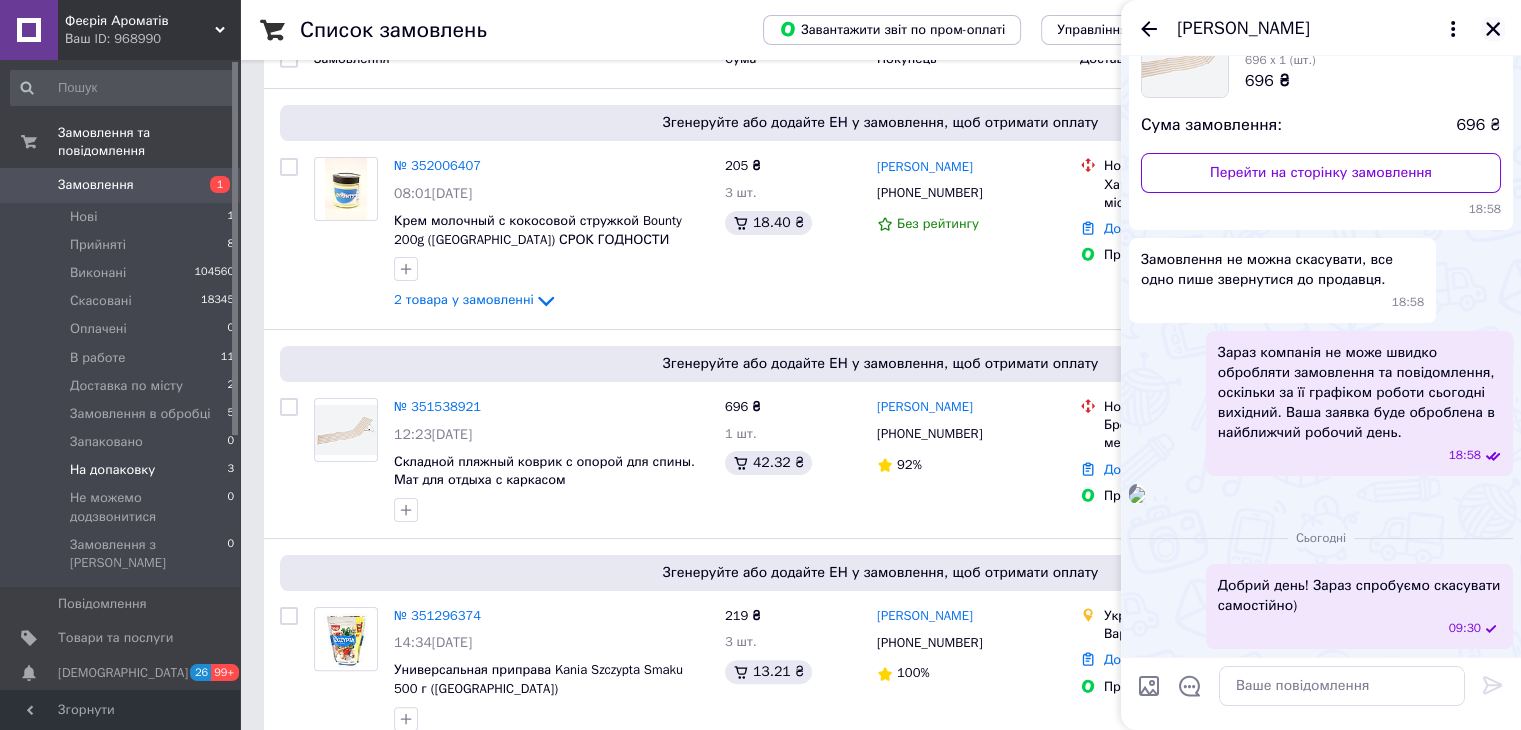 click 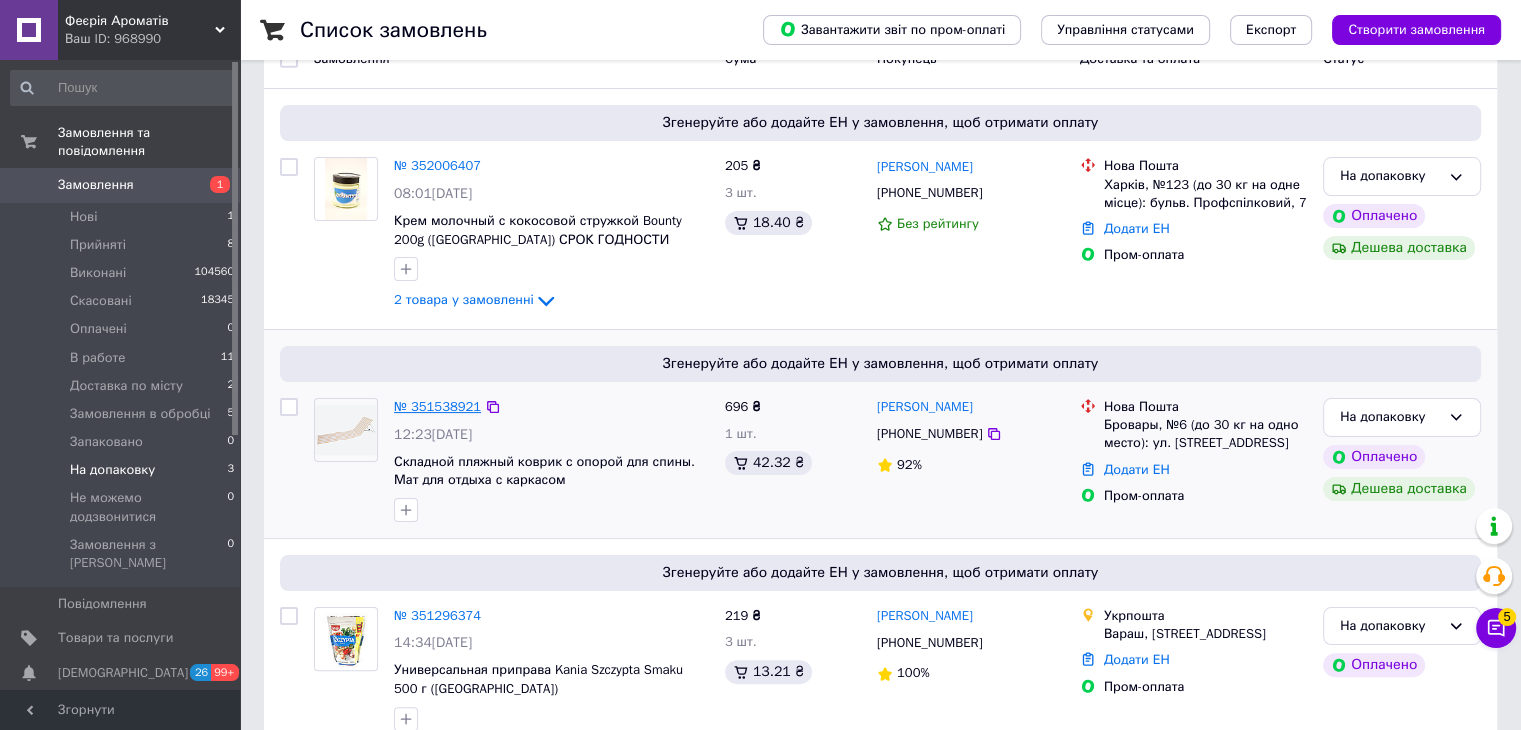 click on "№ 351538921" at bounding box center (437, 406) 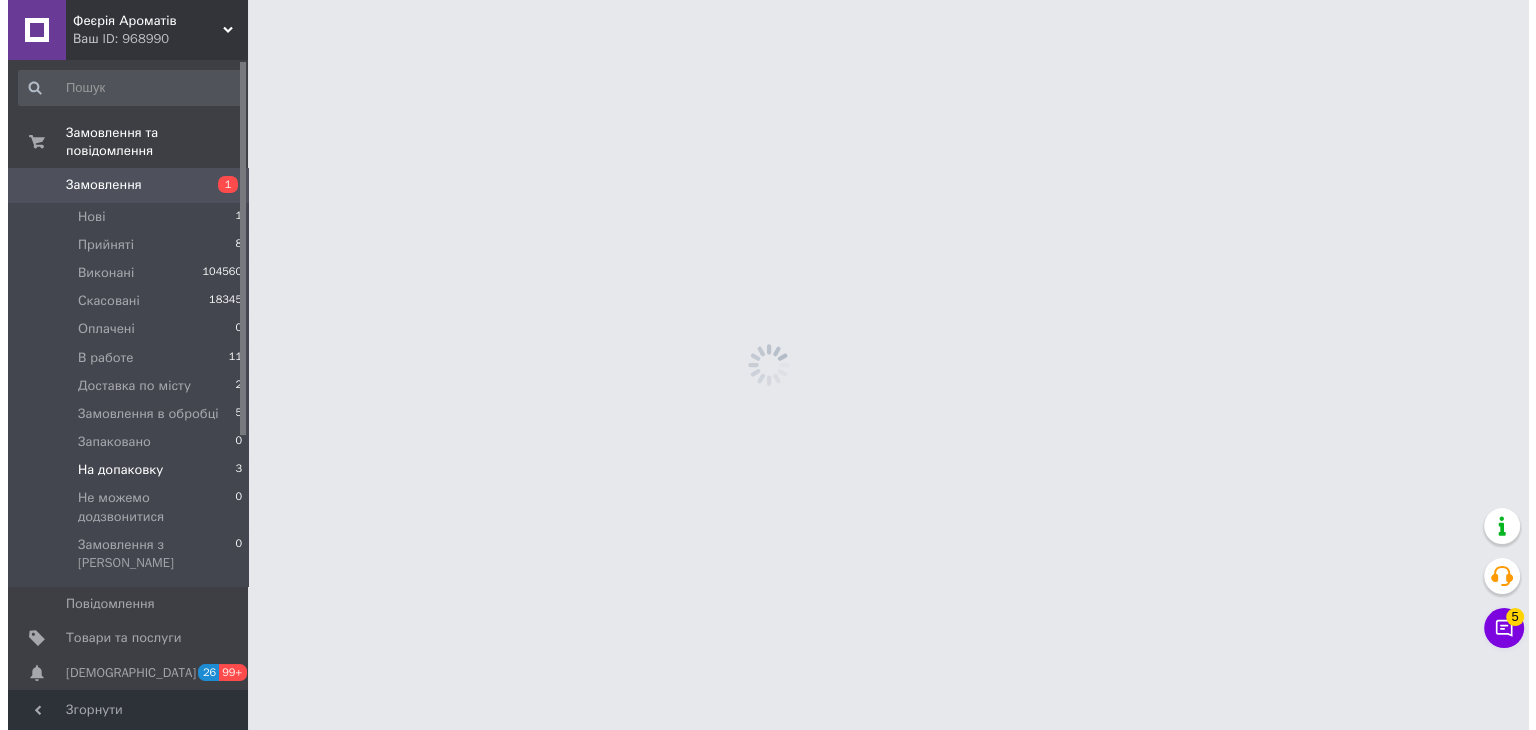 scroll, scrollTop: 0, scrollLeft: 0, axis: both 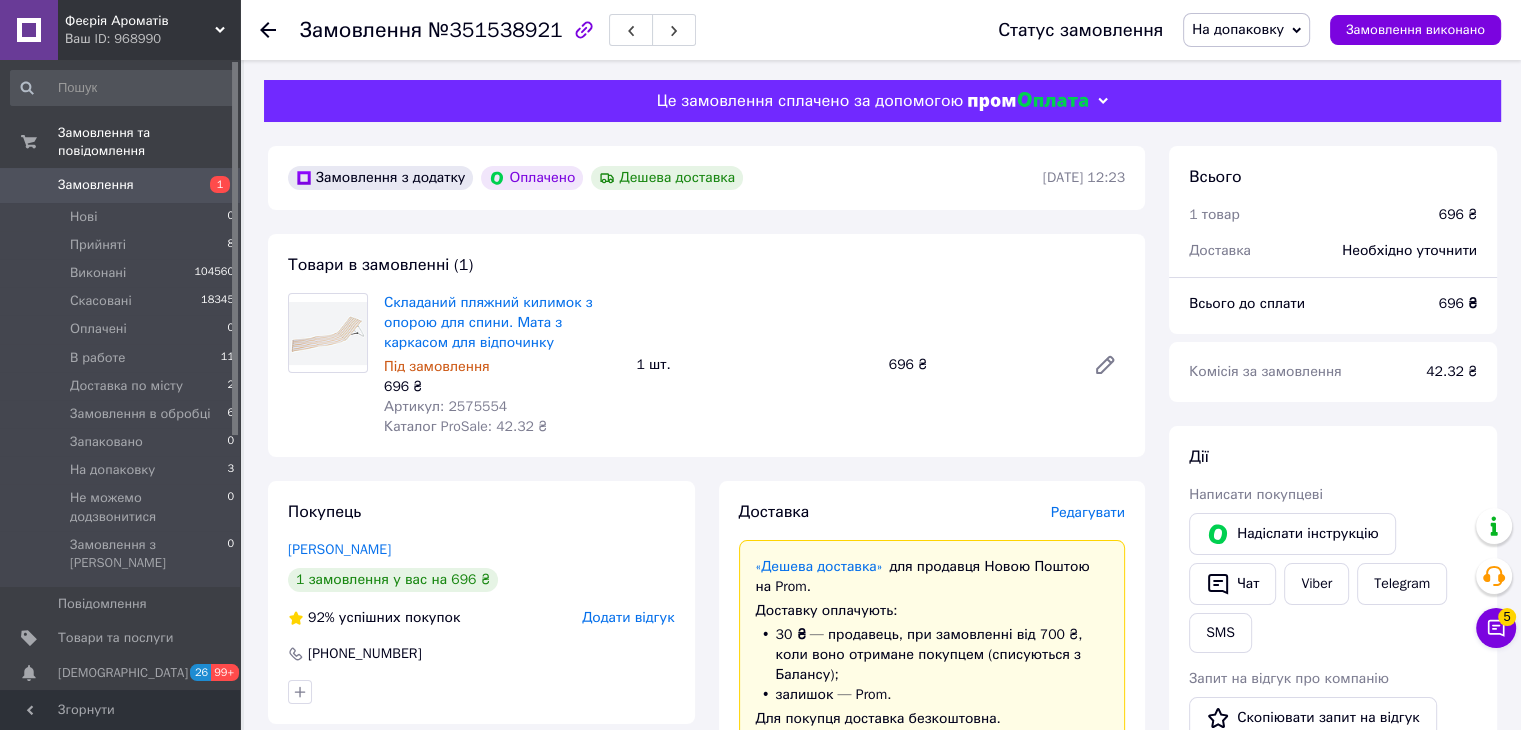 click on "На допаковку" at bounding box center (1246, 30) 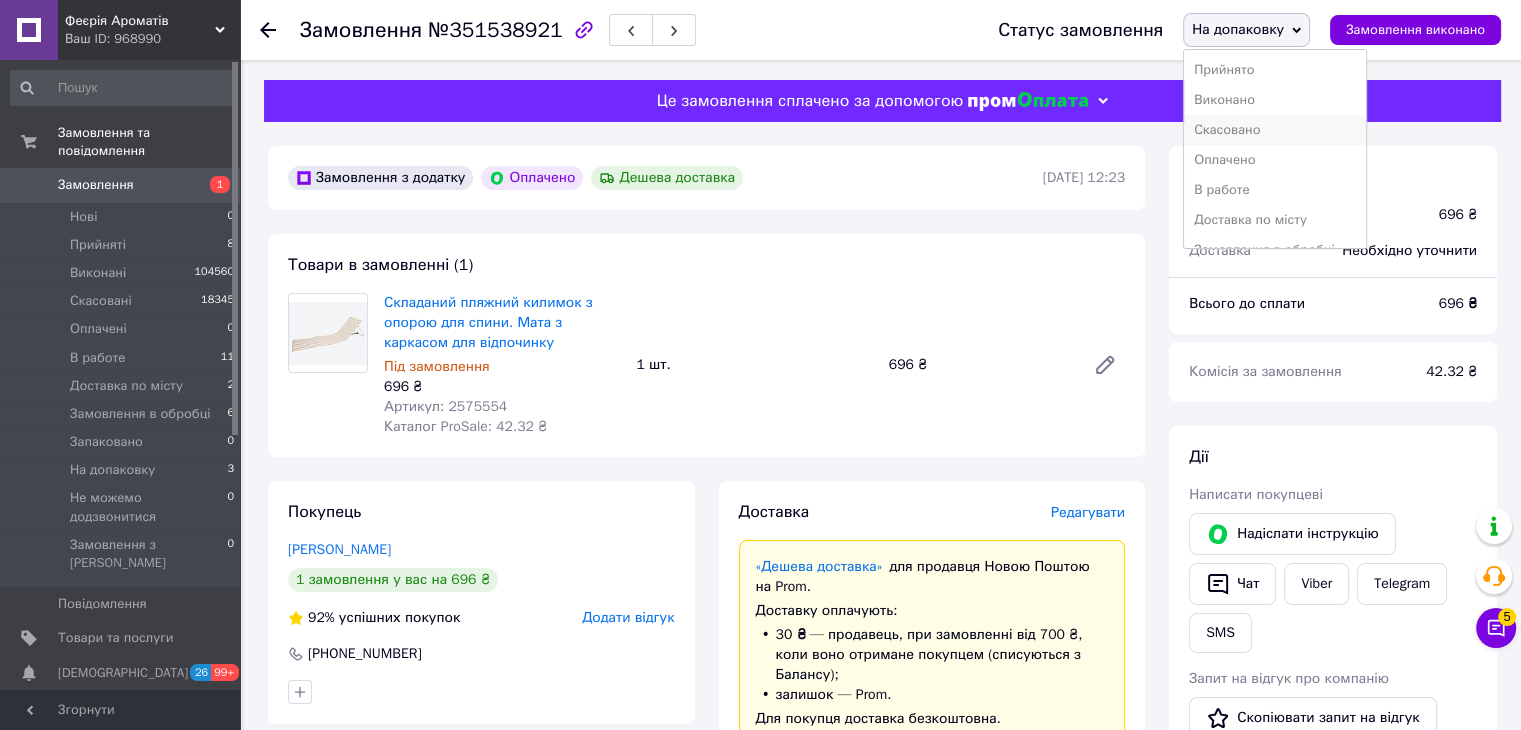 click on "Скасовано" at bounding box center [1275, 130] 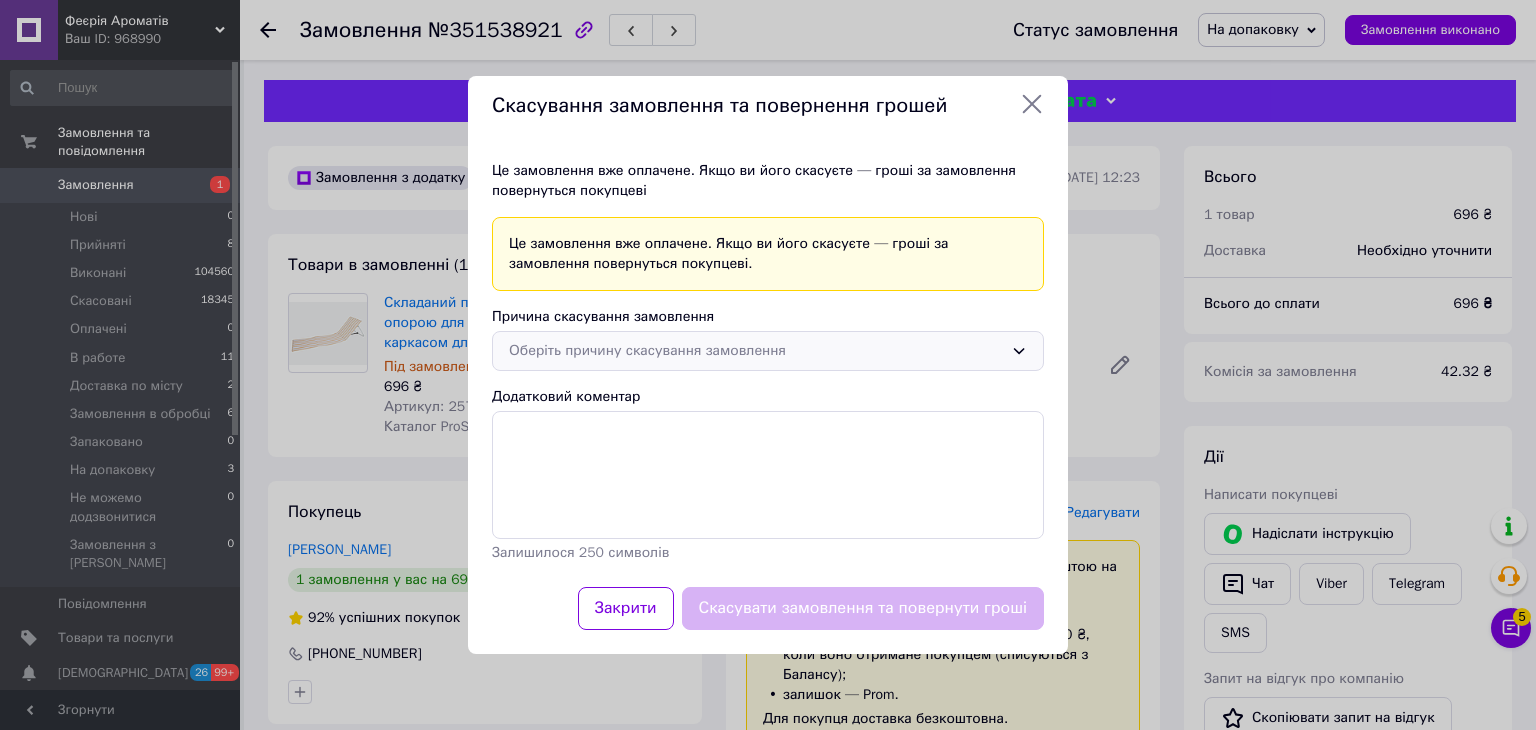 click on "Оберіть причину скасування замовлення" at bounding box center (756, 351) 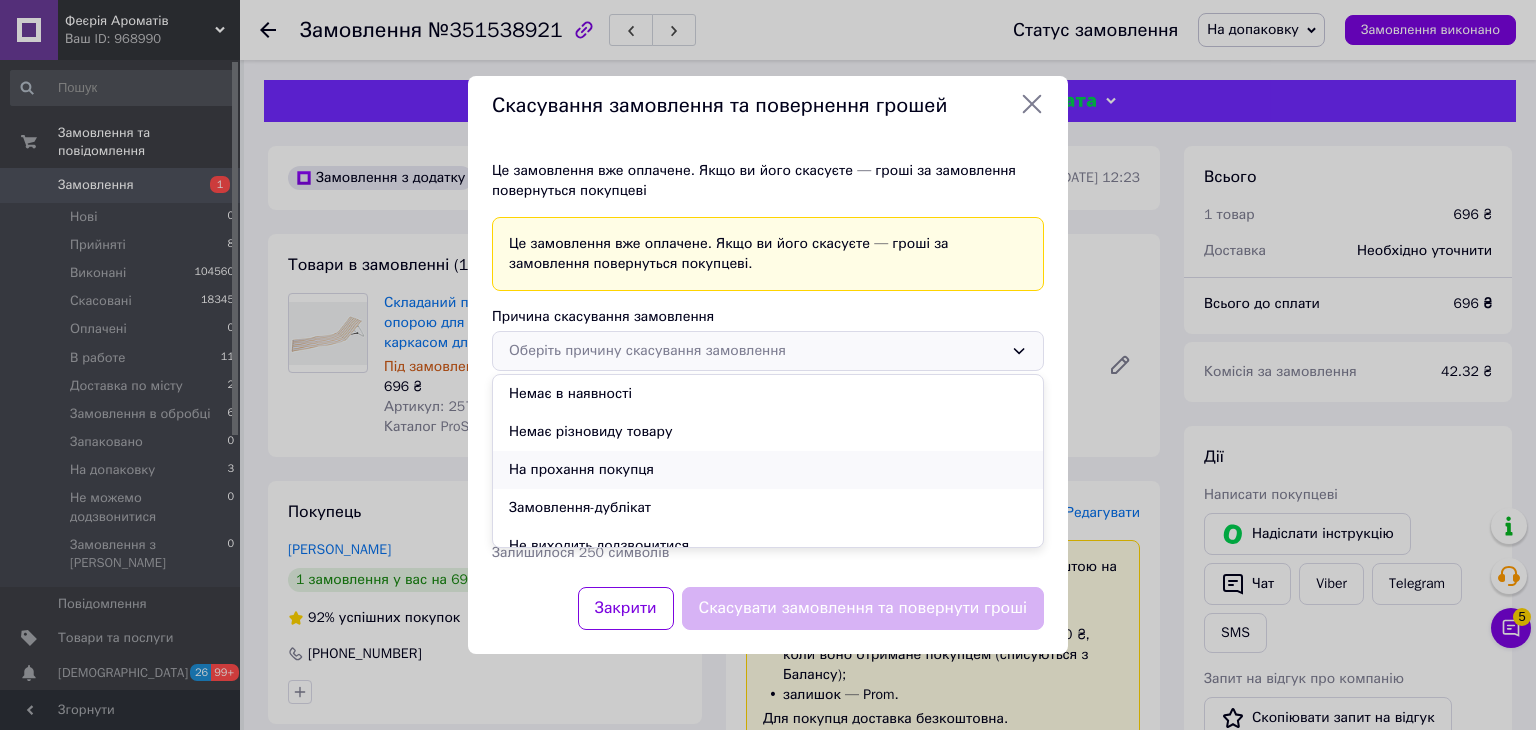 scroll, scrollTop: 55, scrollLeft: 0, axis: vertical 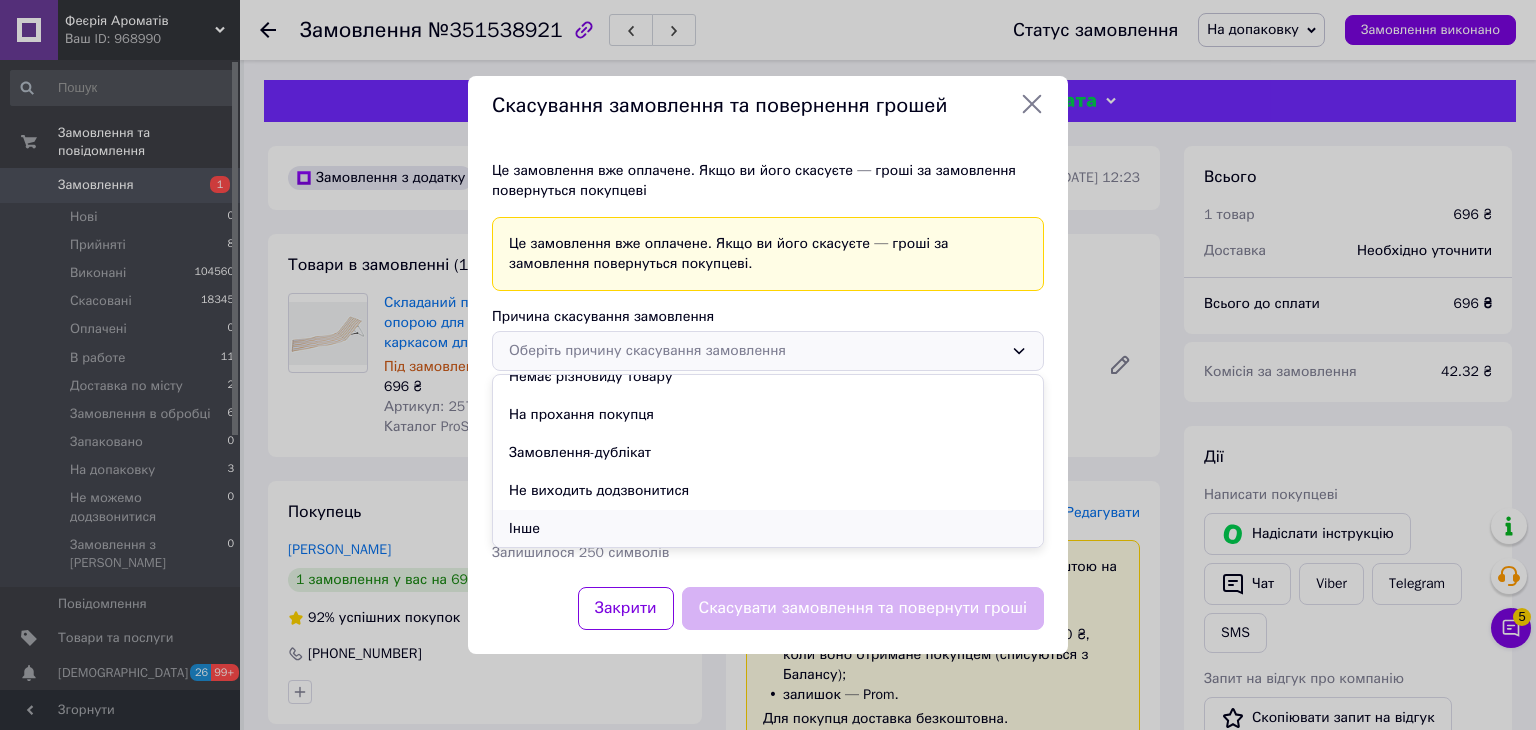 click on "Інше" at bounding box center (768, 529) 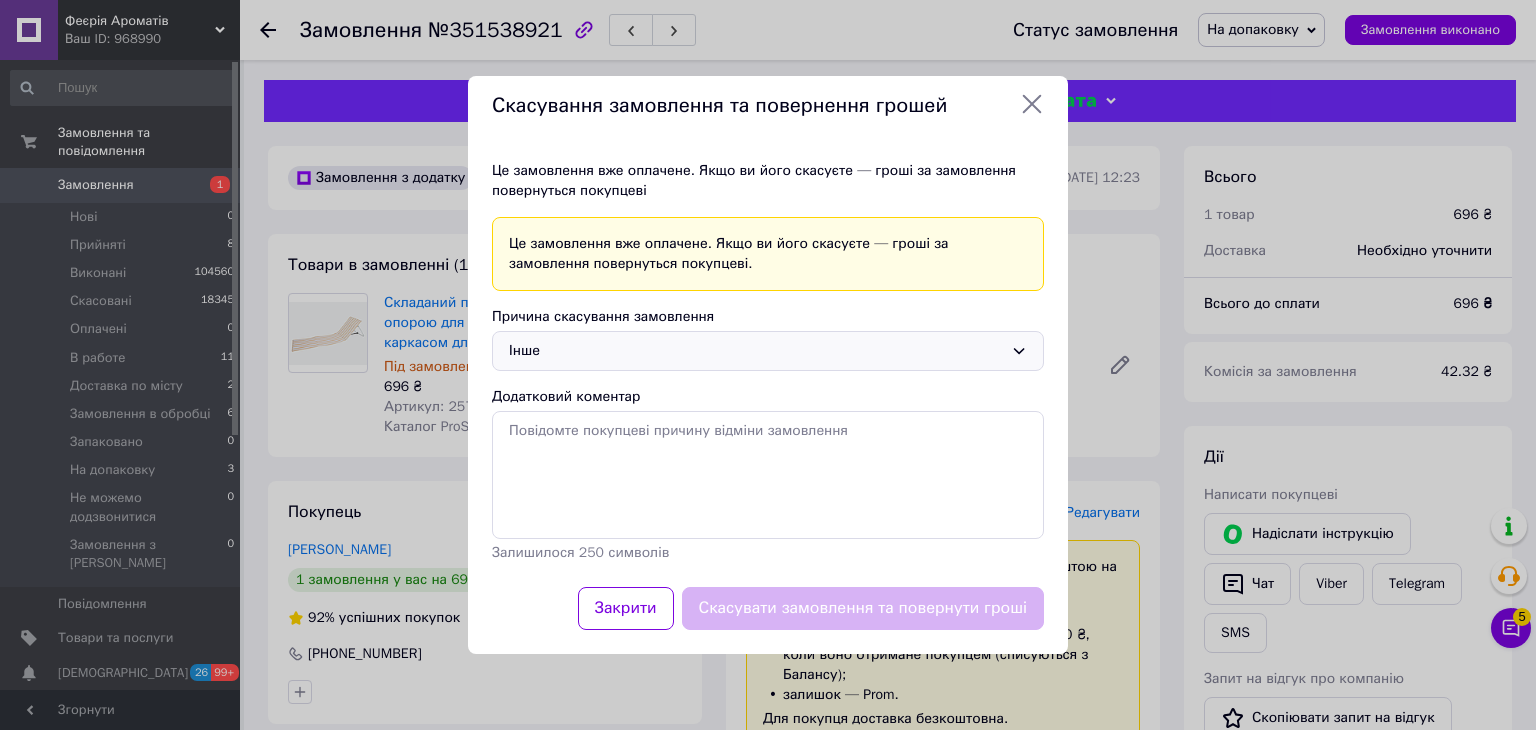 click on "Інше" at bounding box center [756, 351] 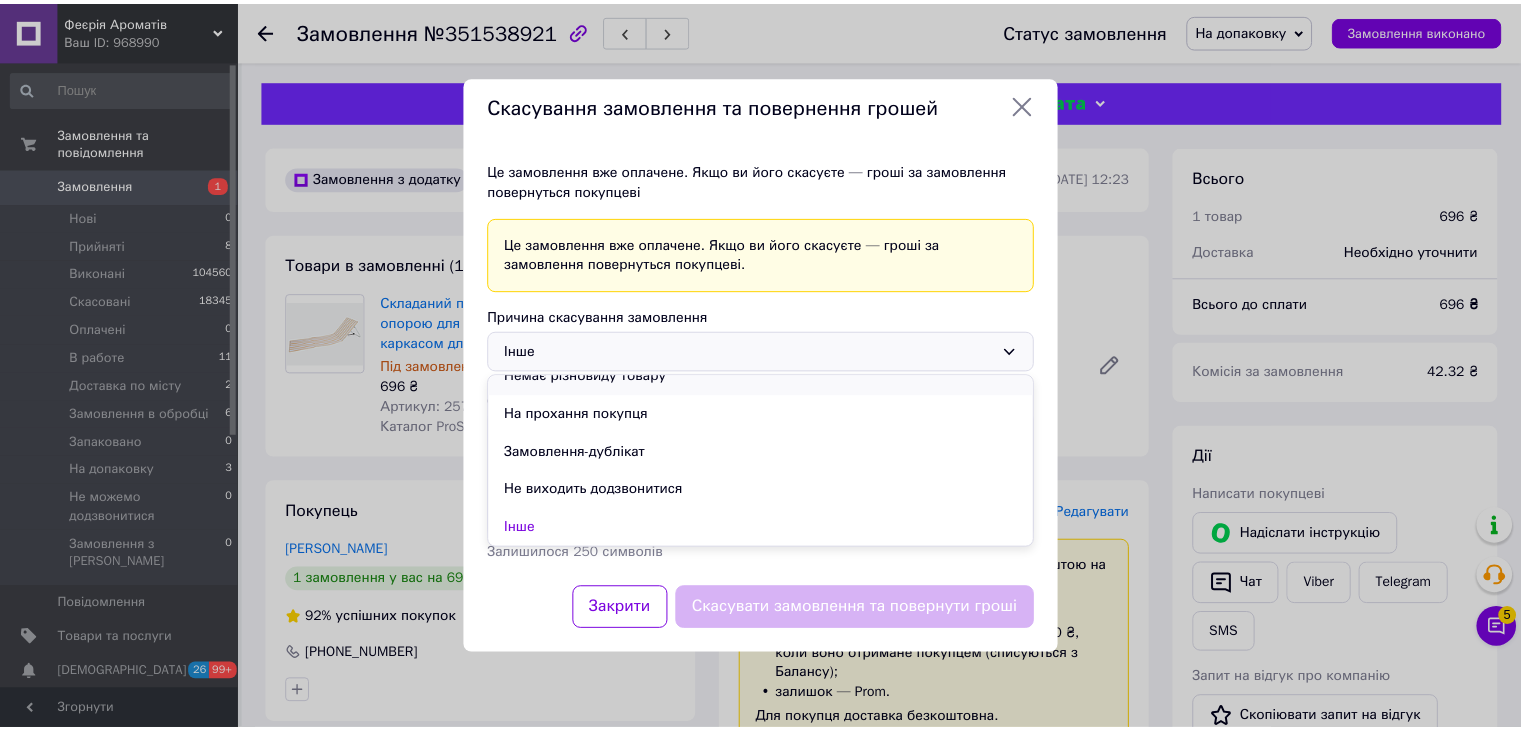 scroll, scrollTop: 0, scrollLeft: 0, axis: both 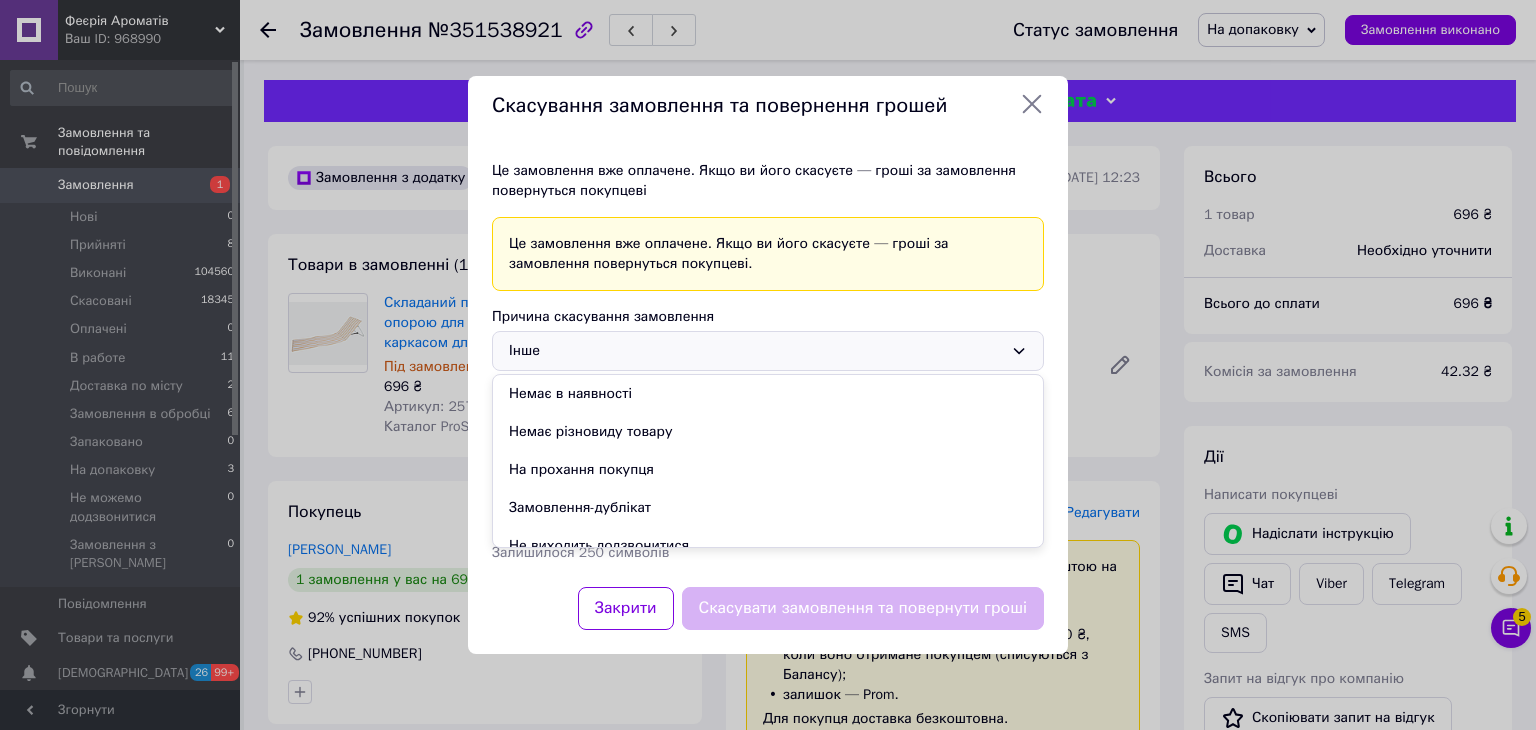 click on "Інше" at bounding box center (756, 351) 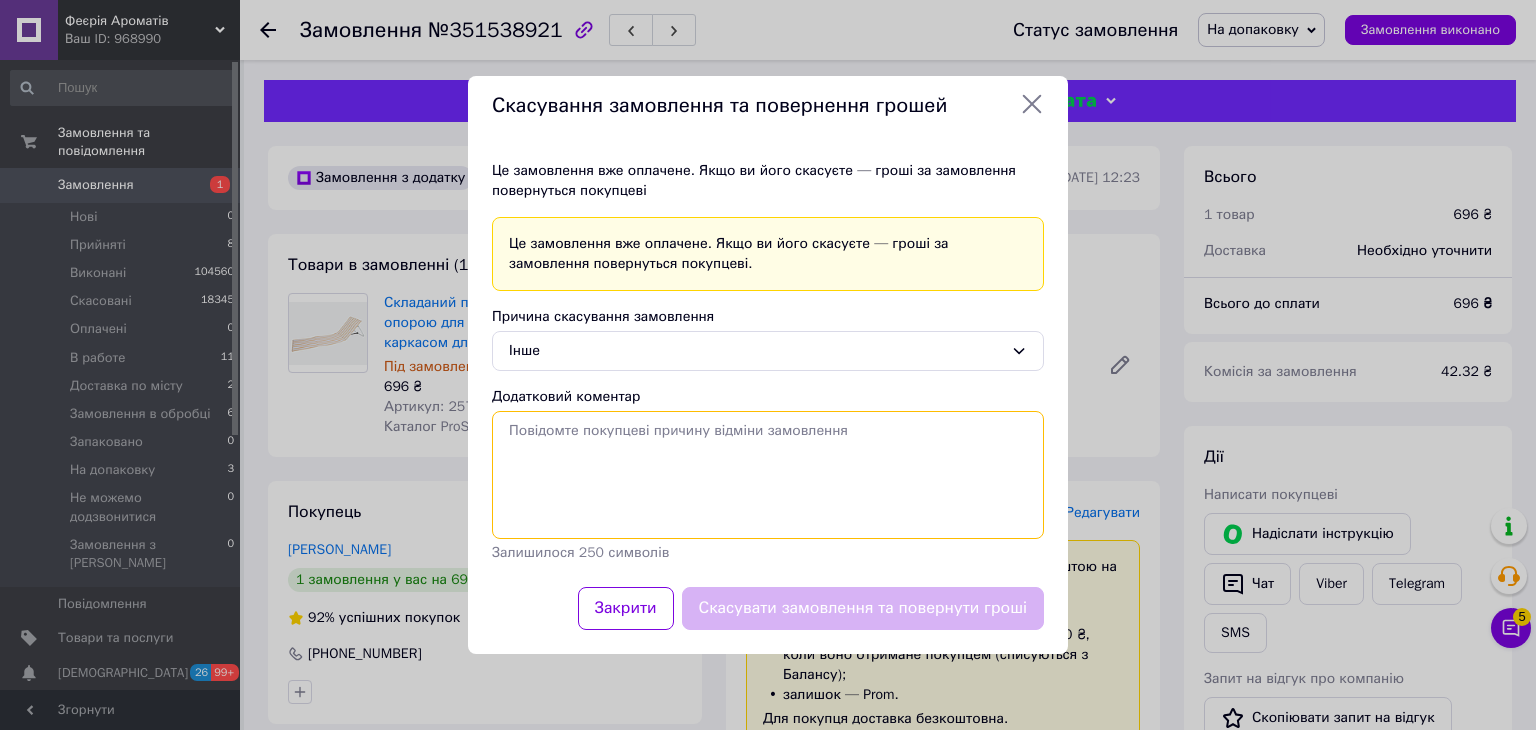 click on "Додатковий коментар" at bounding box center (768, 475) 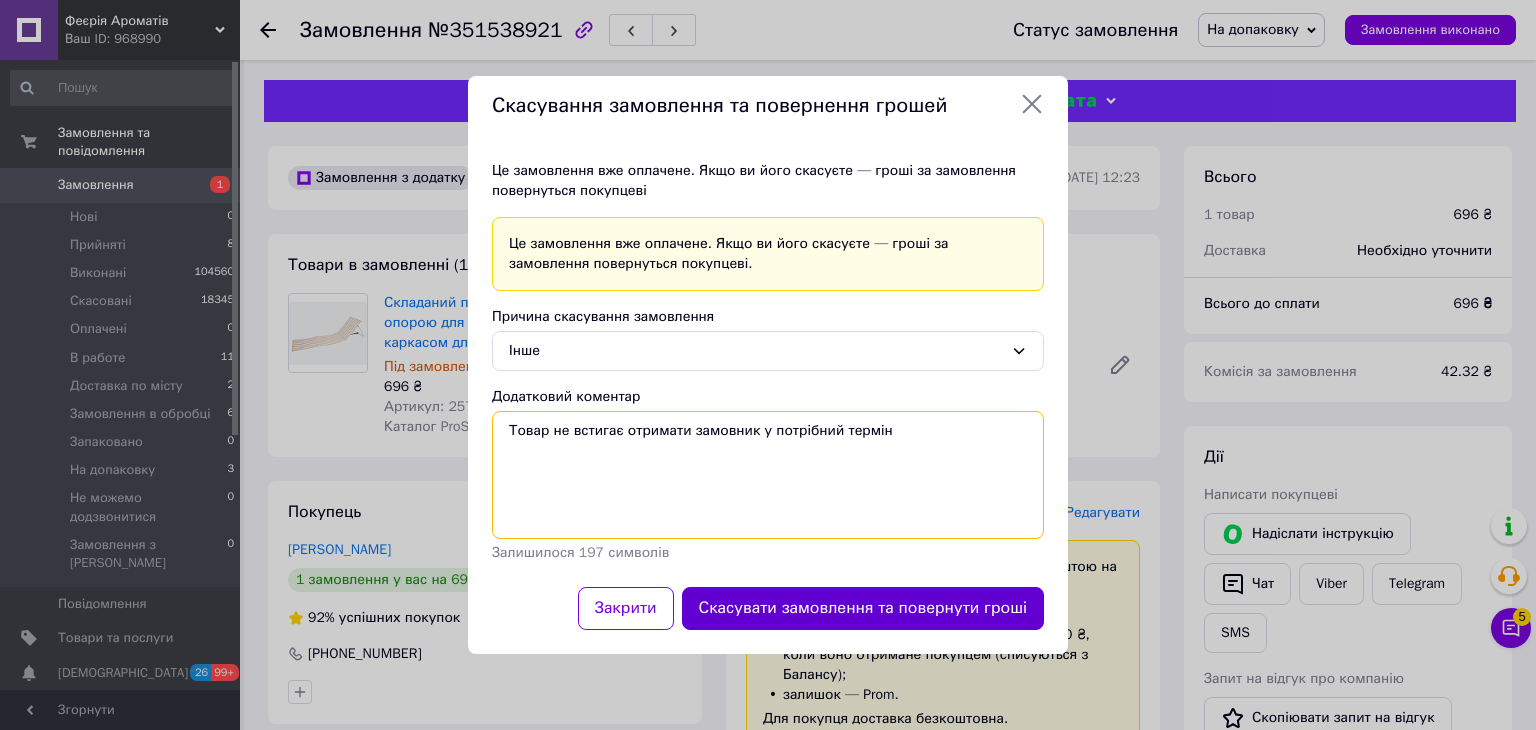 type on "Товар не встигає отримати замовник у потрібний термін" 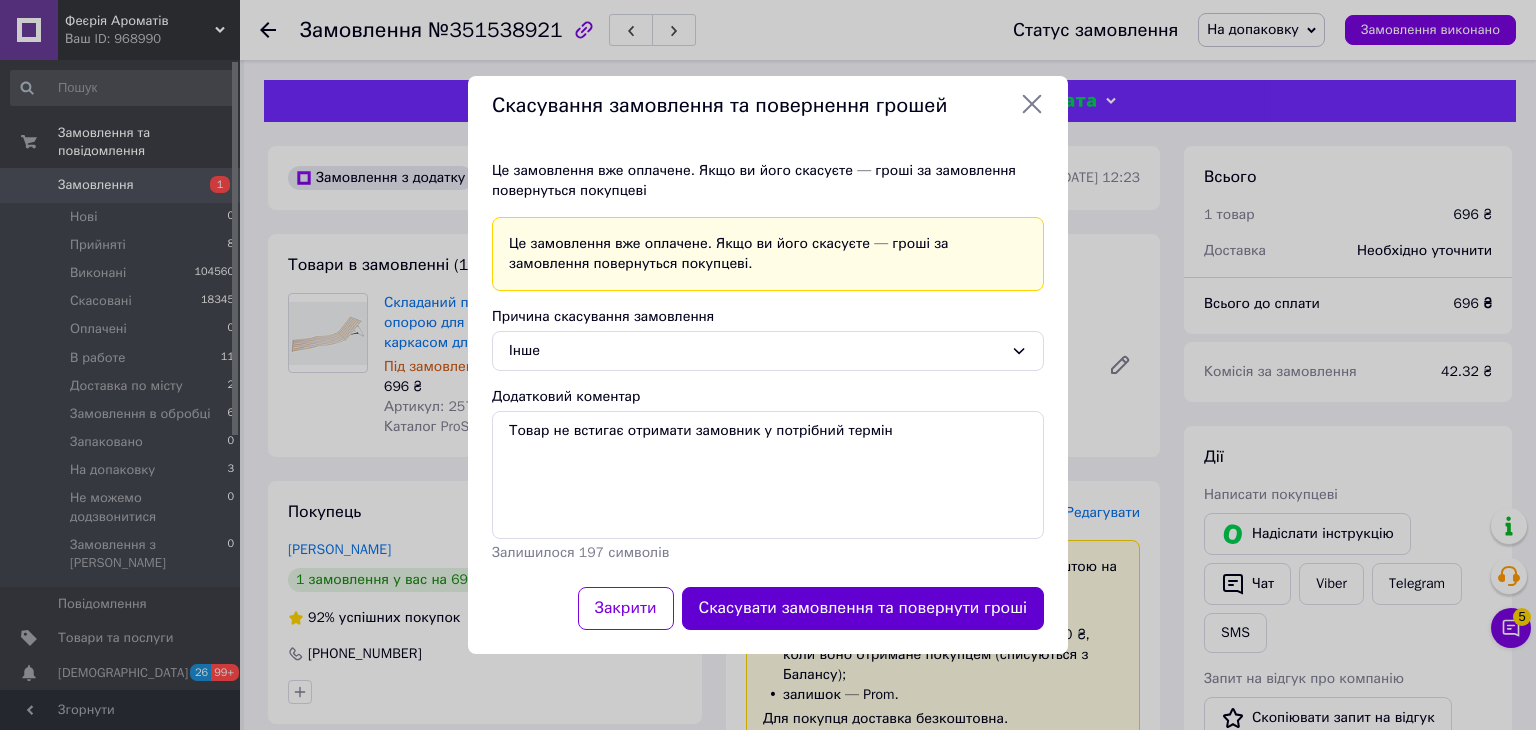 click on "Скасувати замовлення та повернути гроші" at bounding box center [863, 608] 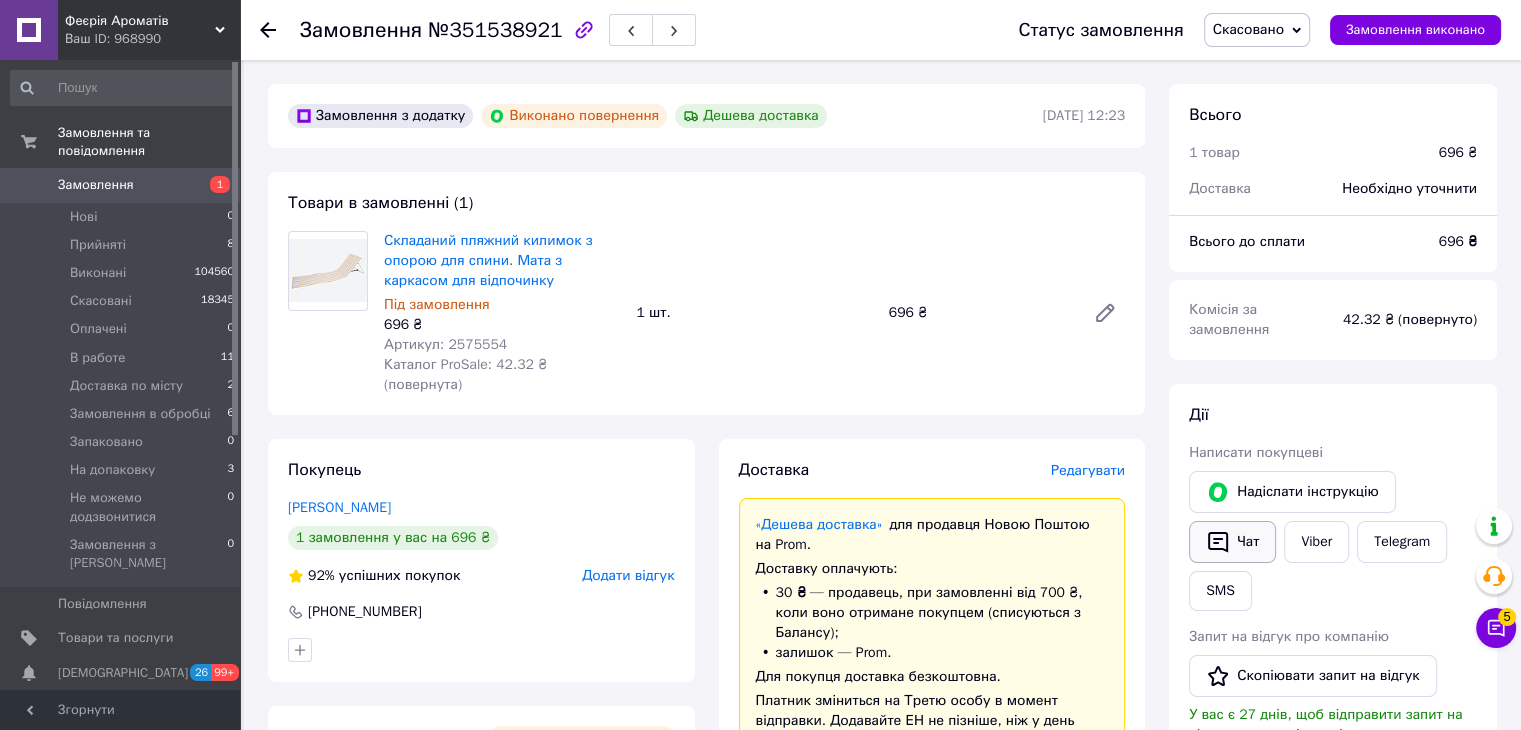 click on "Чат" at bounding box center (1232, 542) 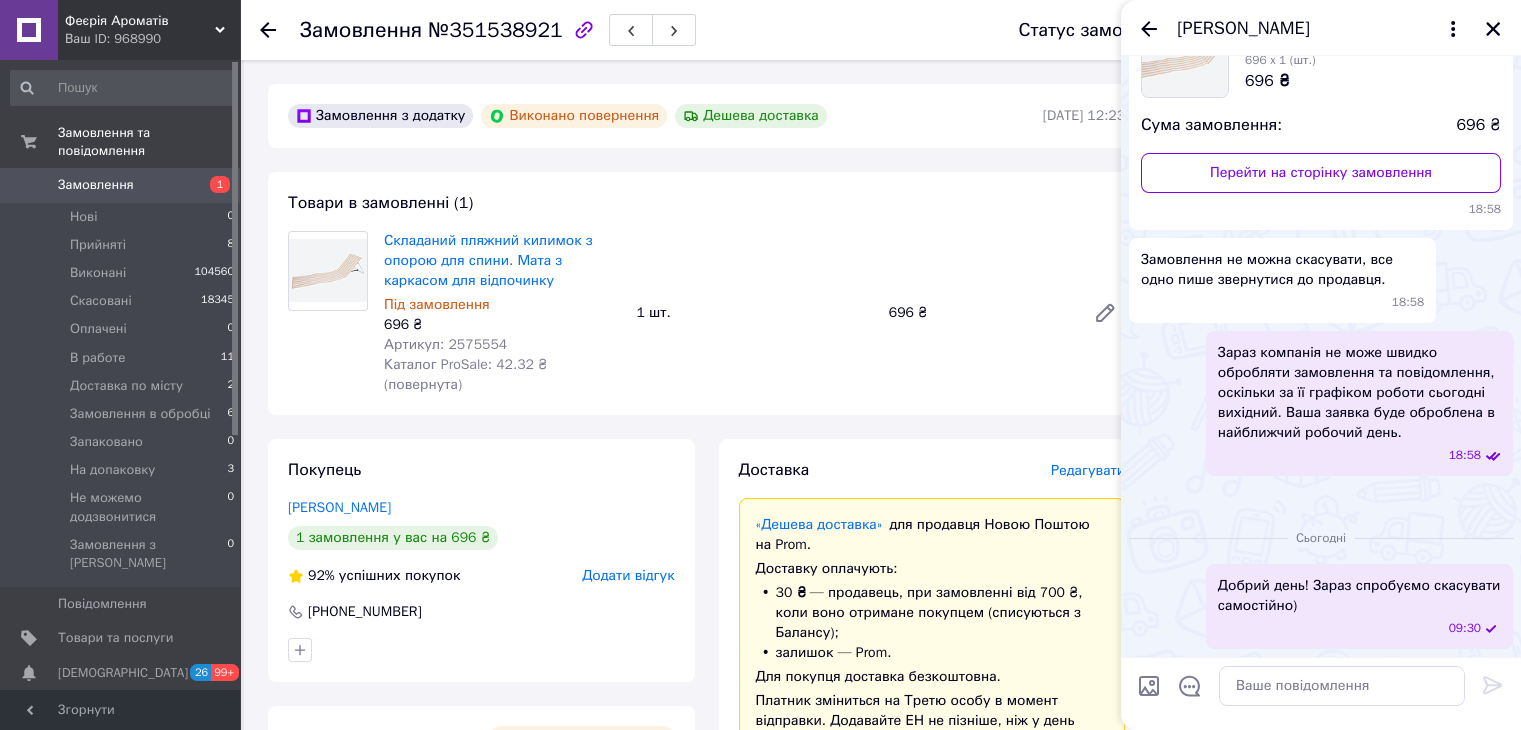 scroll, scrollTop: 453, scrollLeft: 0, axis: vertical 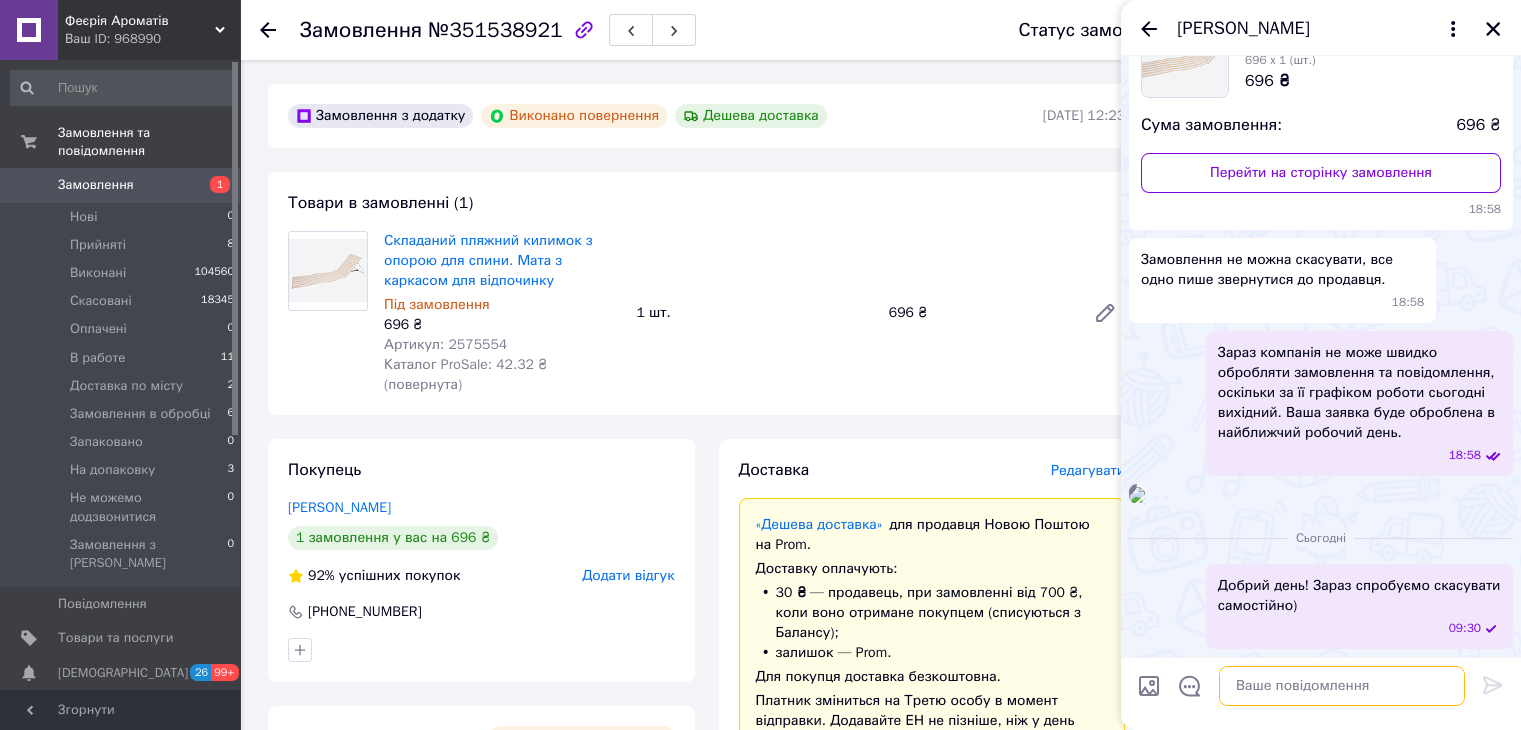 click at bounding box center [1342, 686] 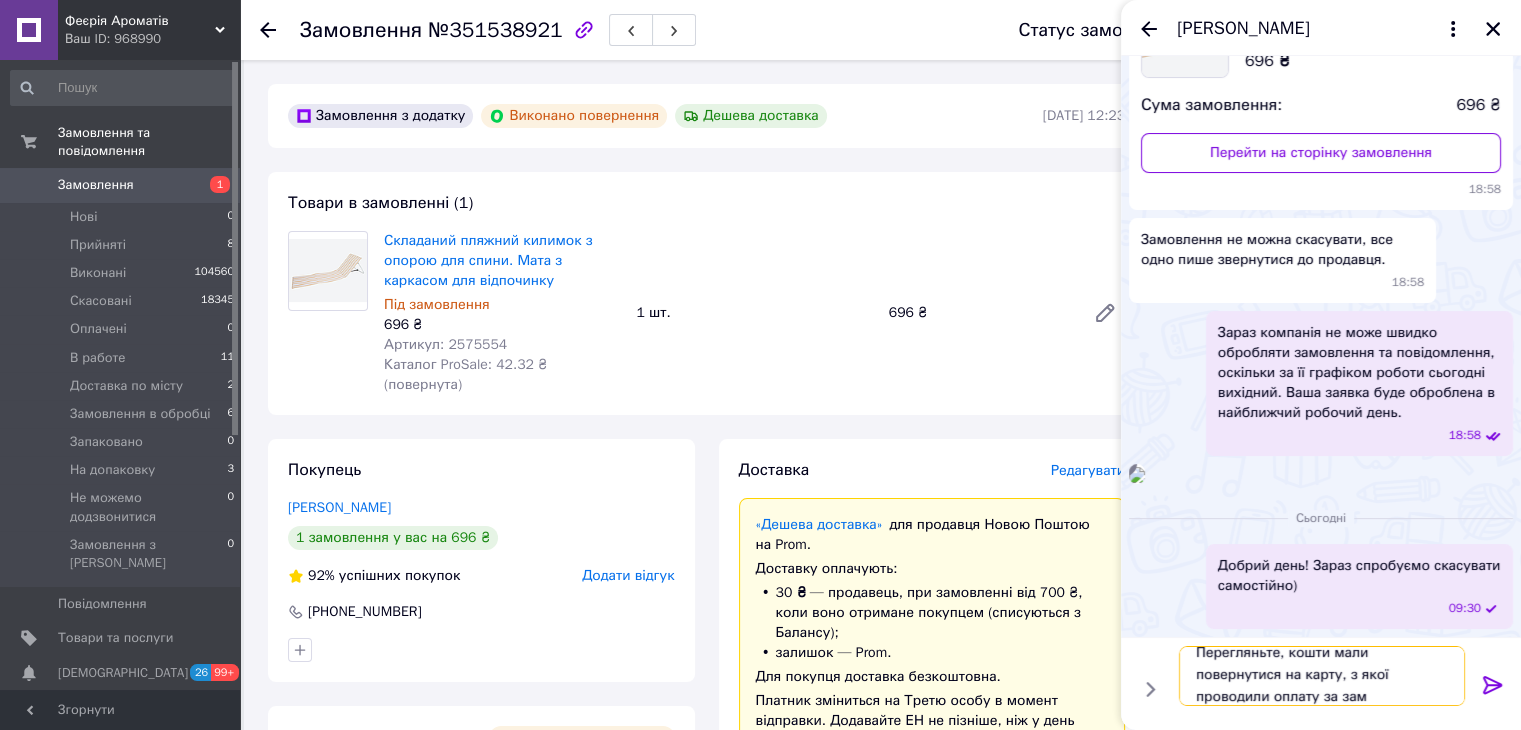 scroll, scrollTop: 1, scrollLeft: 0, axis: vertical 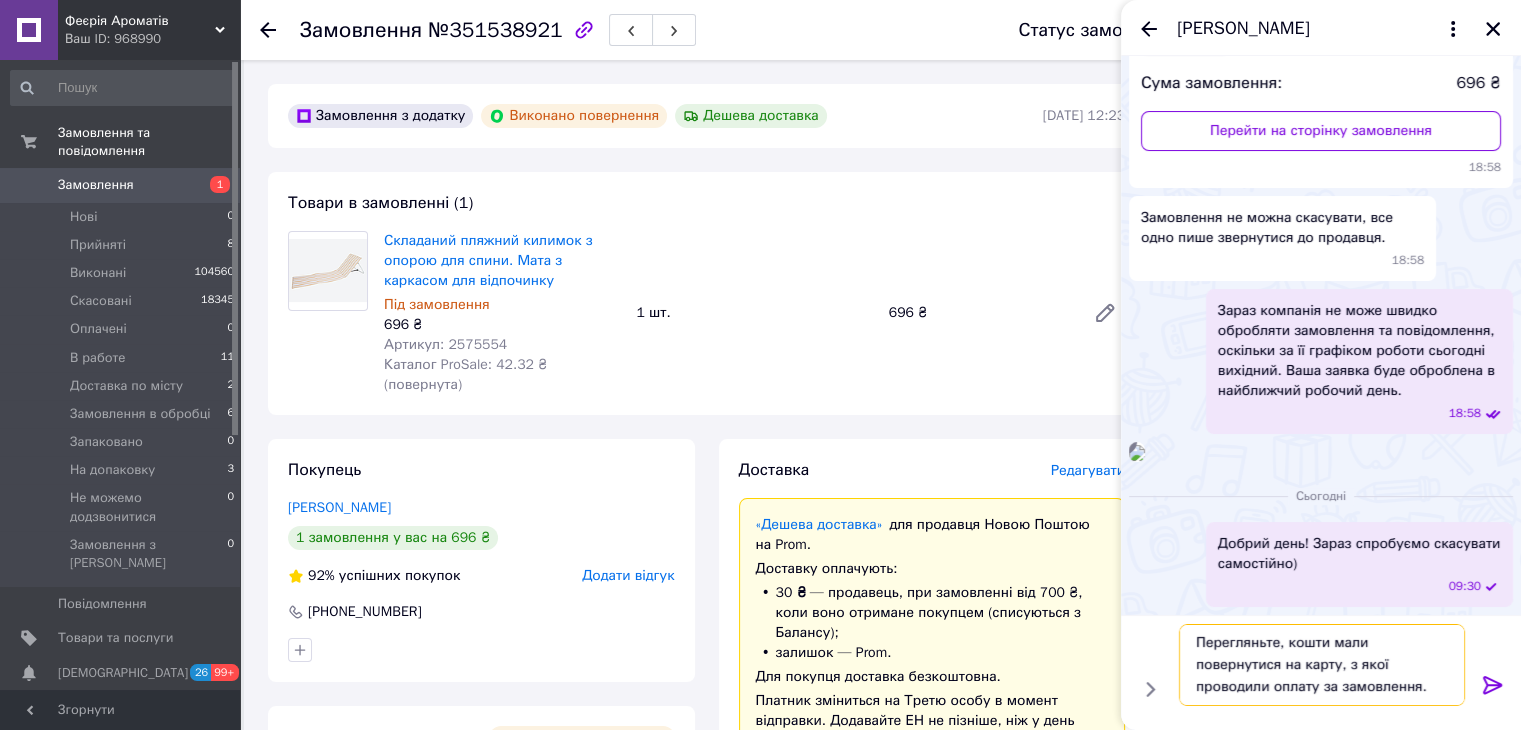 type on "Перегляньте, кошти мали повернутися на карту, з якої проводили оплату за замовлення." 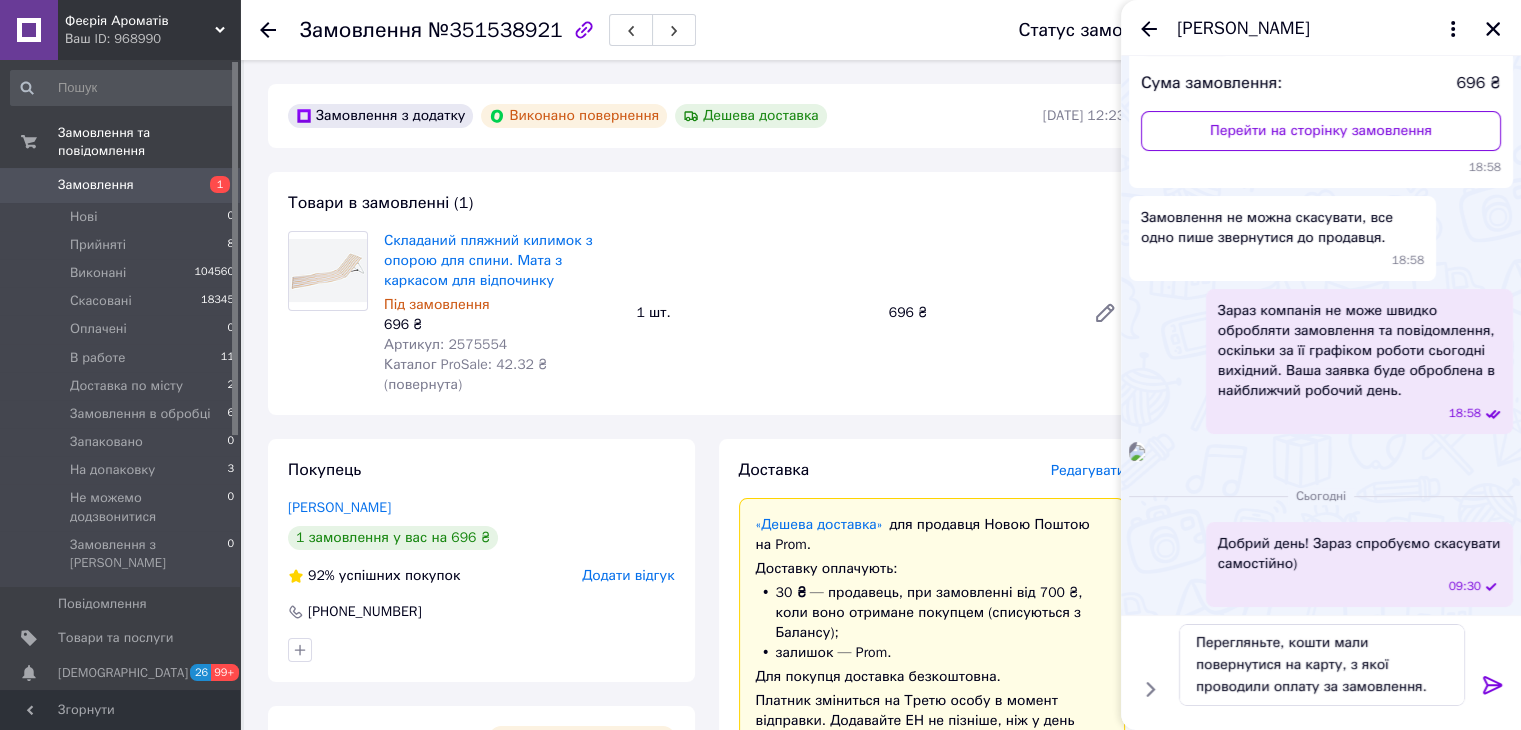 click 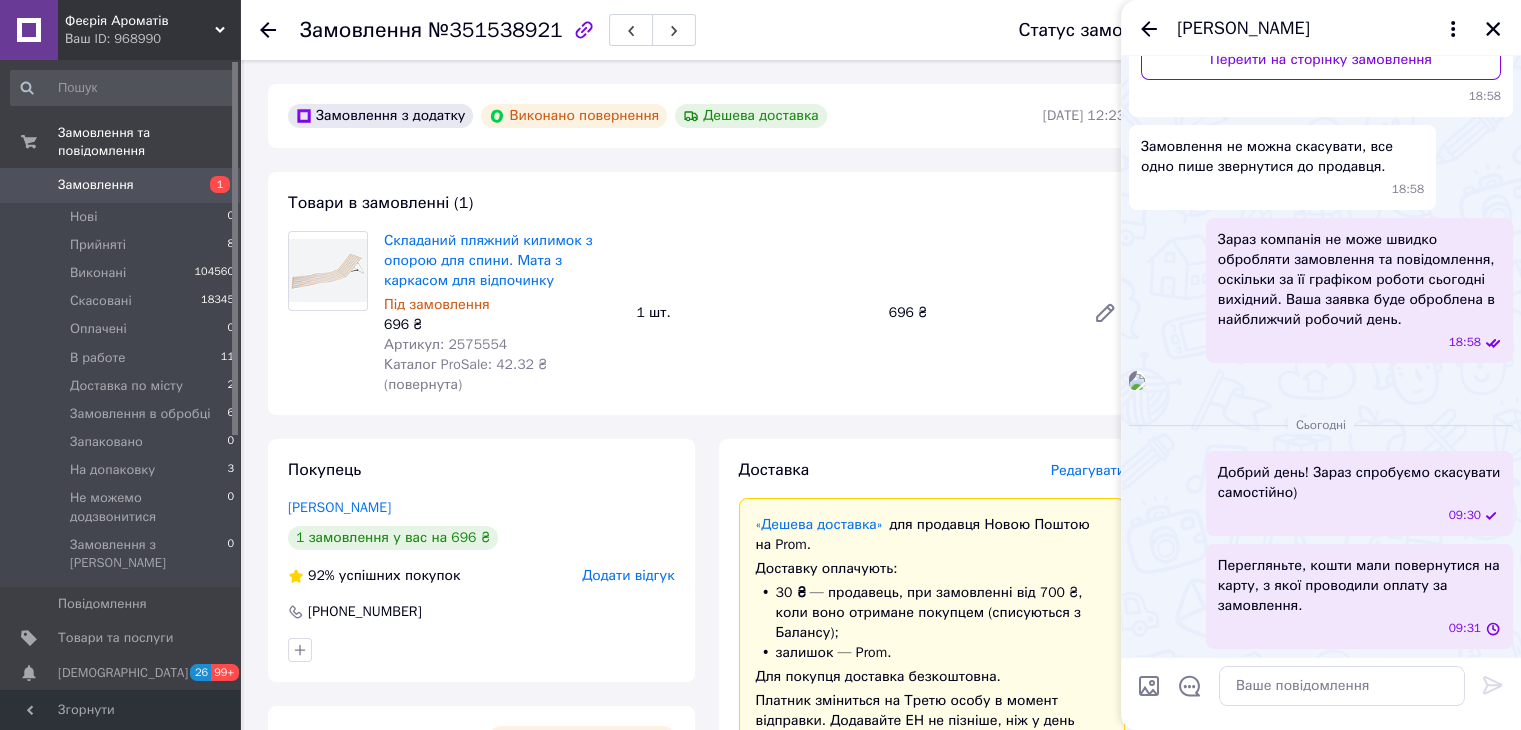 scroll, scrollTop: 0, scrollLeft: 0, axis: both 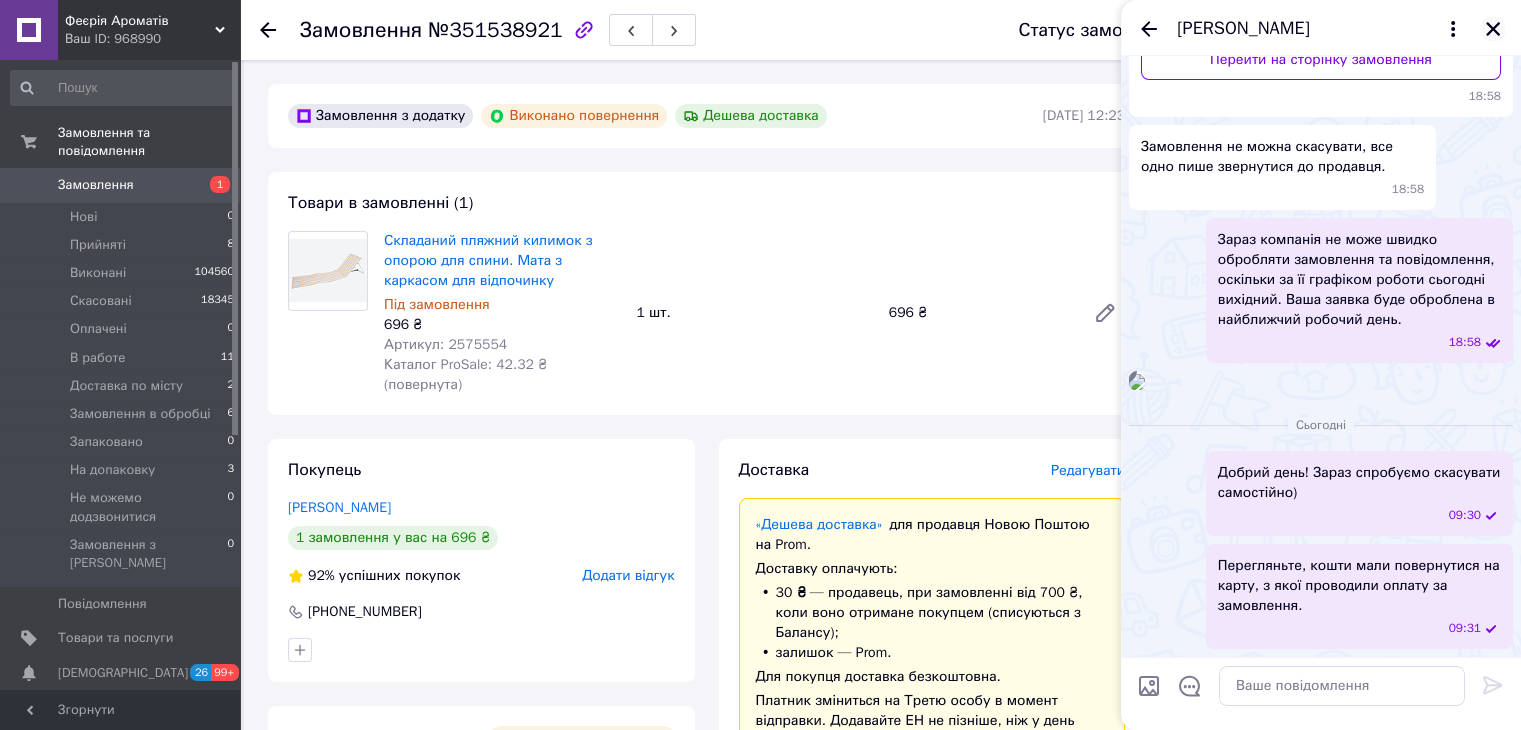 click 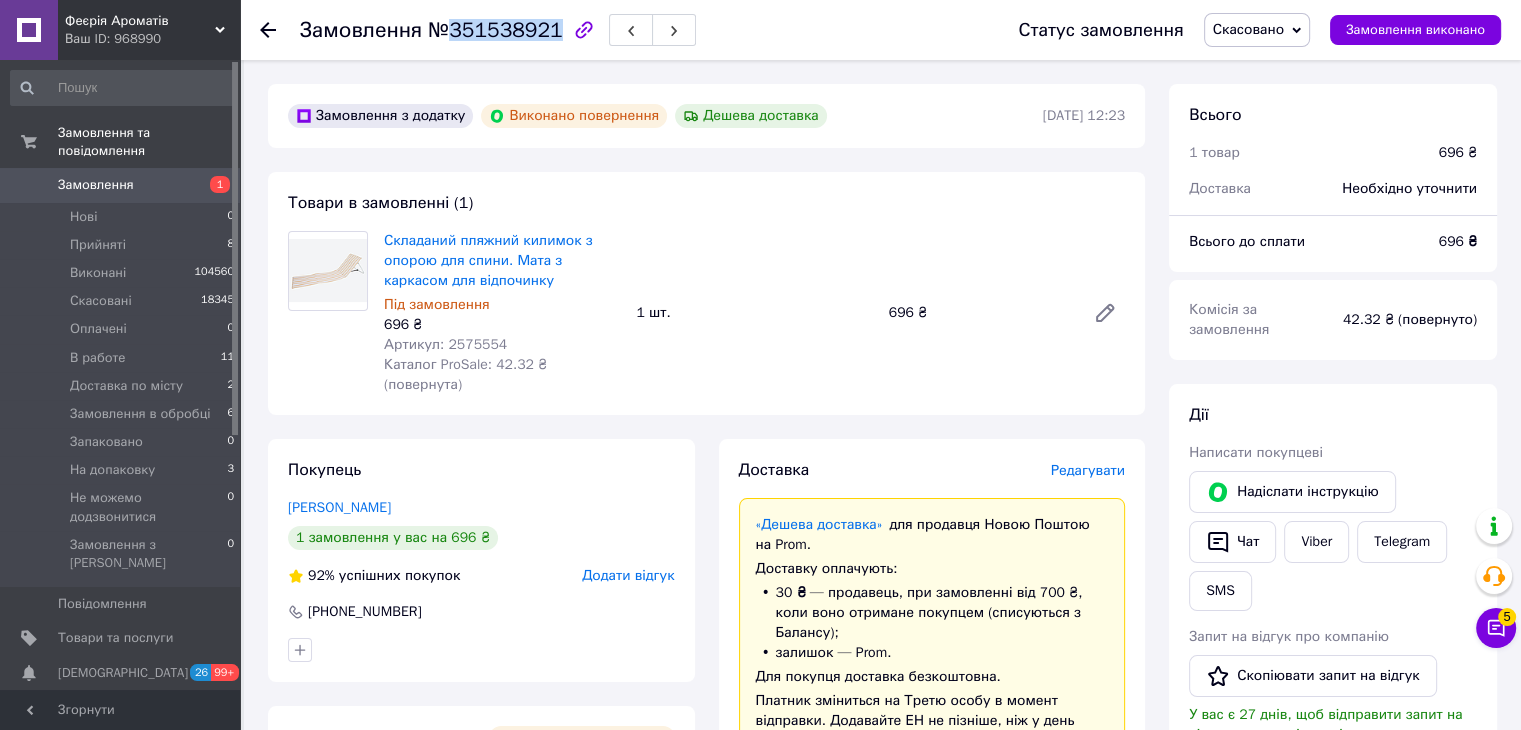 drag, startPoint x: 446, startPoint y: 25, endPoint x: 546, endPoint y: 35, distance: 100.49876 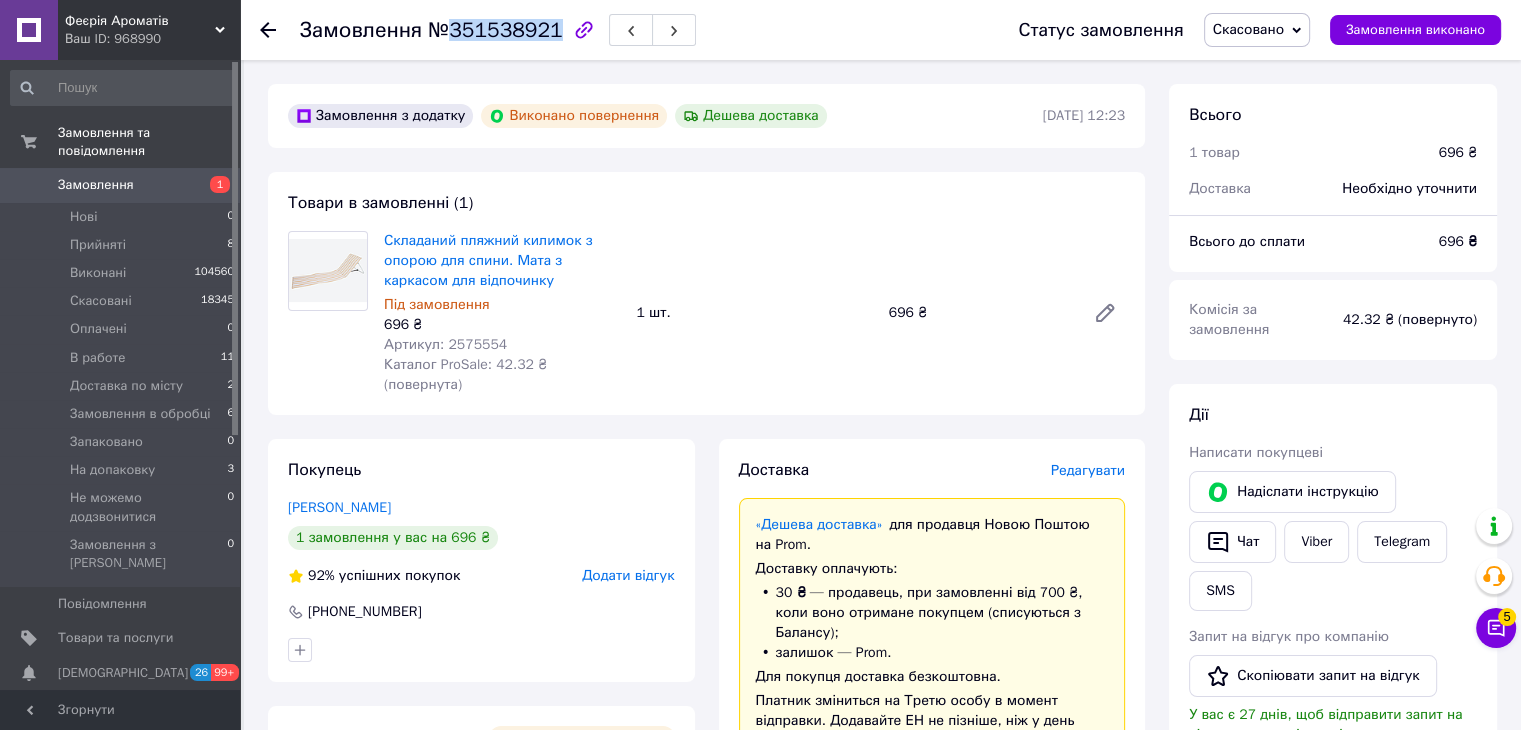 click on "№351538921" at bounding box center [495, 30] 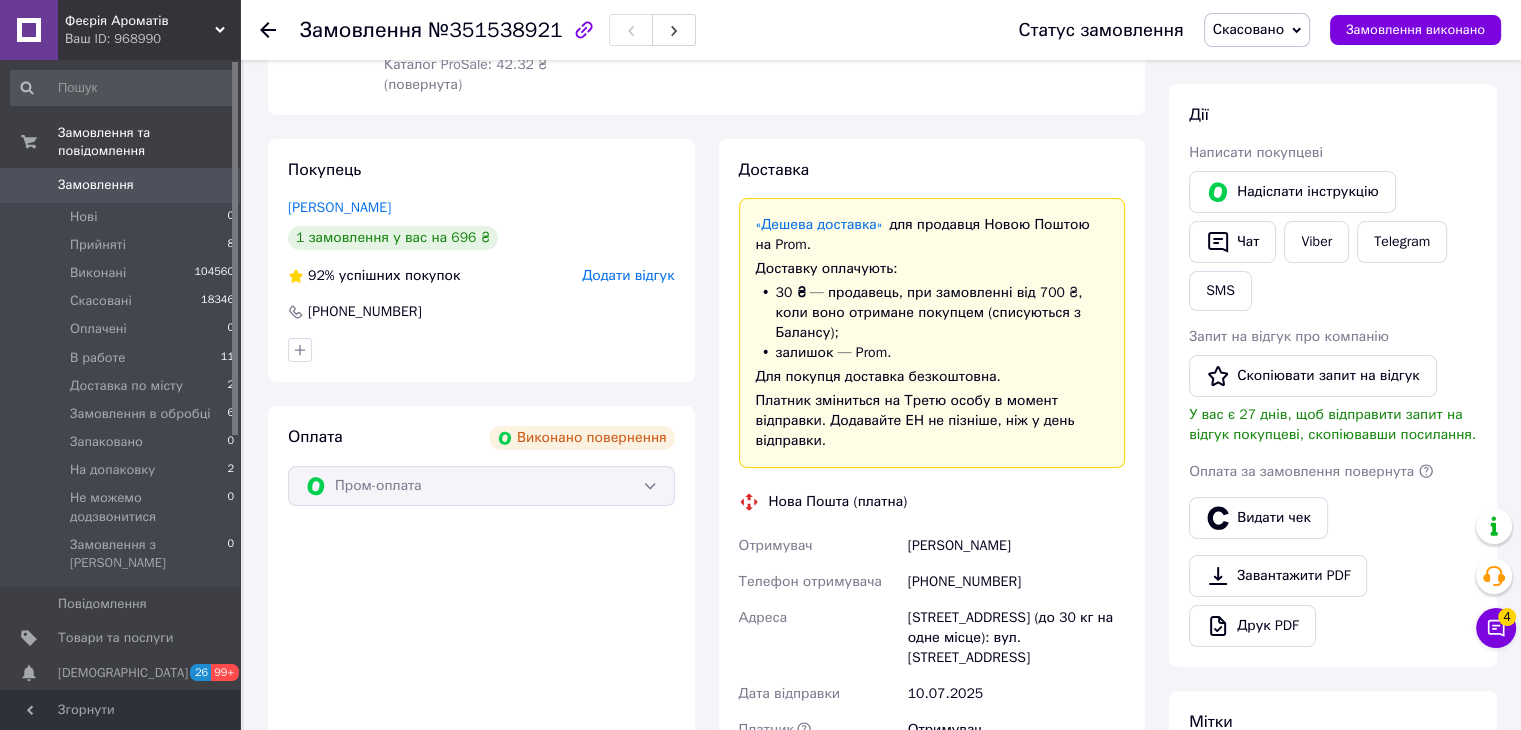 scroll, scrollTop: 500, scrollLeft: 0, axis: vertical 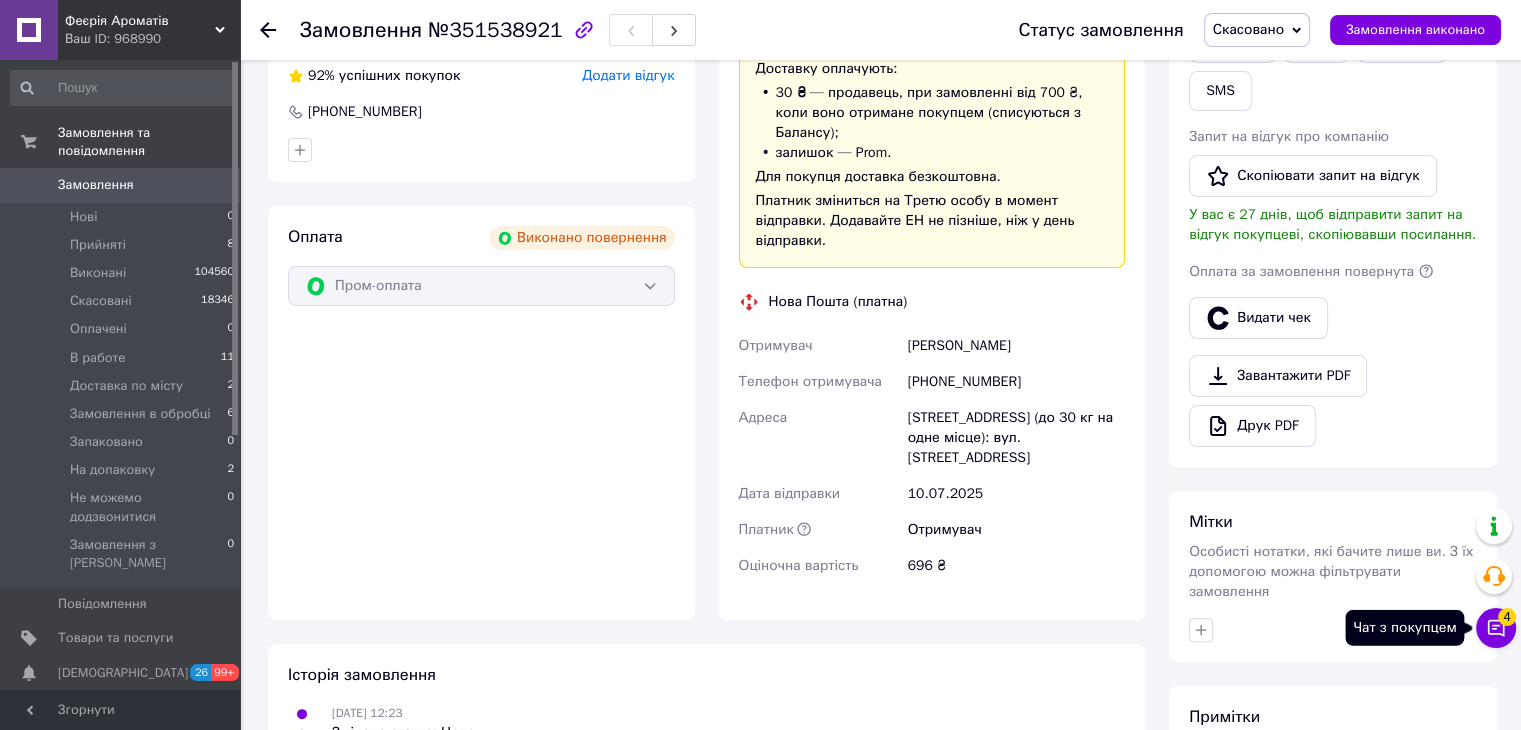 click 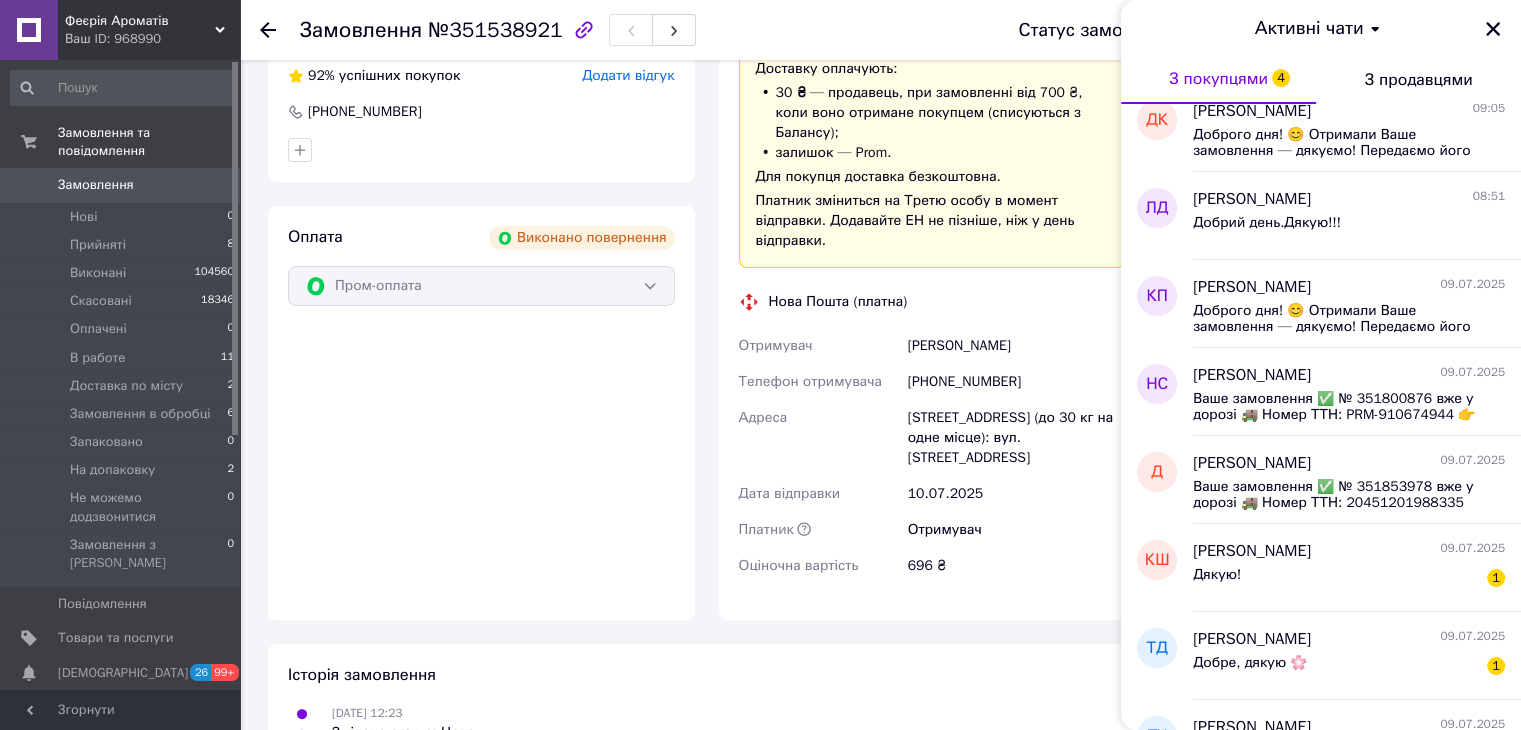 scroll, scrollTop: 1000, scrollLeft: 0, axis: vertical 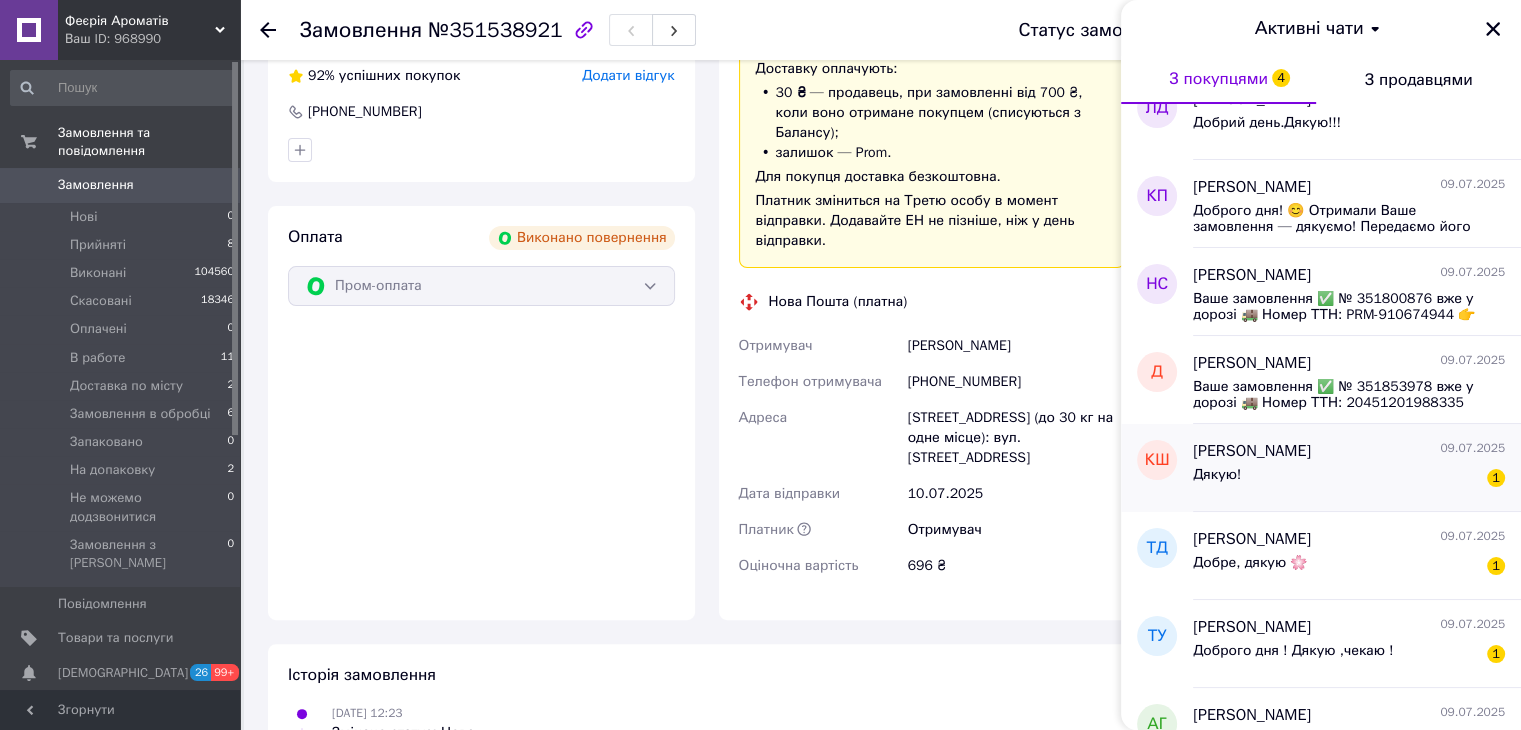 click on "Дякую! 1" at bounding box center [1349, 479] 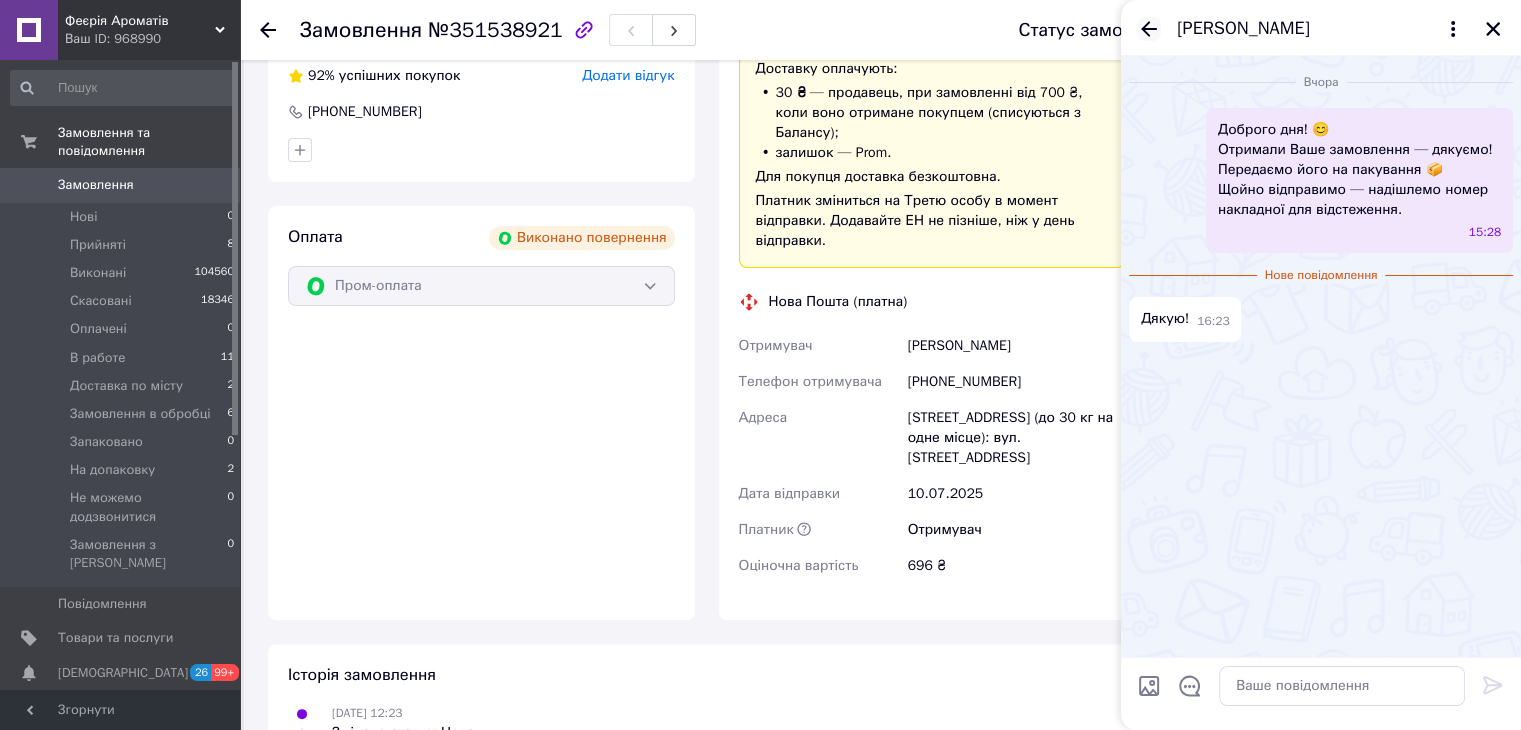 click 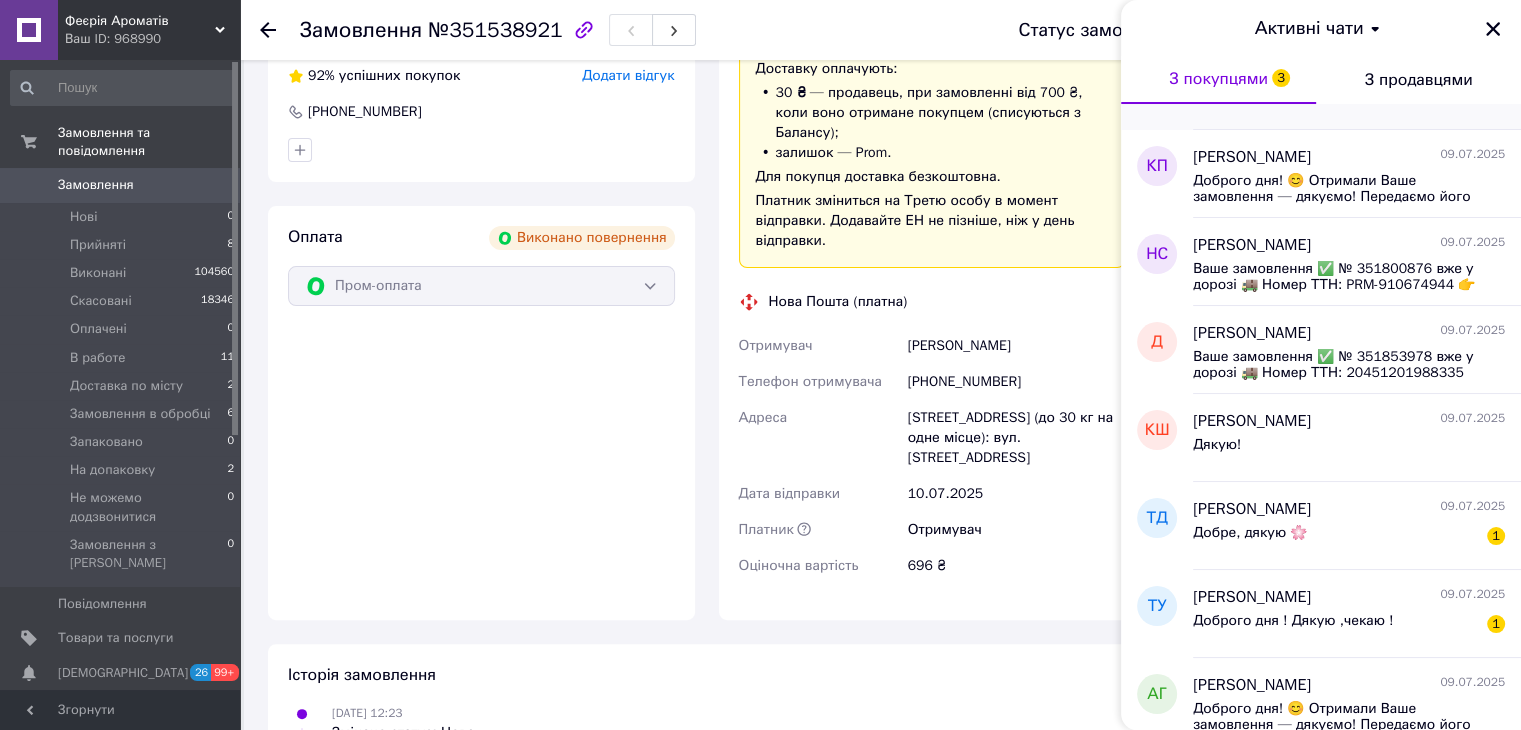 scroll, scrollTop: 1134, scrollLeft: 0, axis: vertical 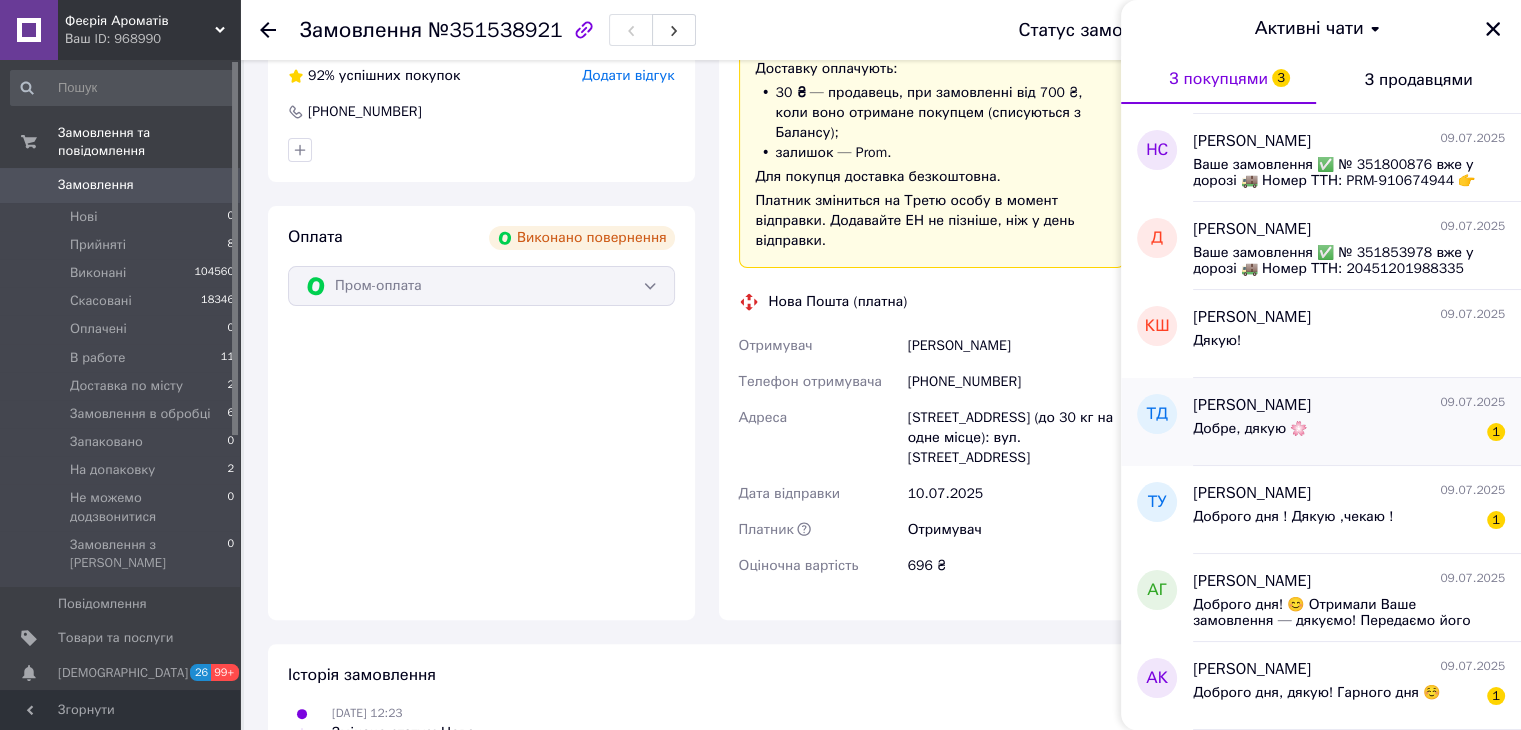 click on "Добре, дякую 🌸 1" at bounding box center (1349, 433) 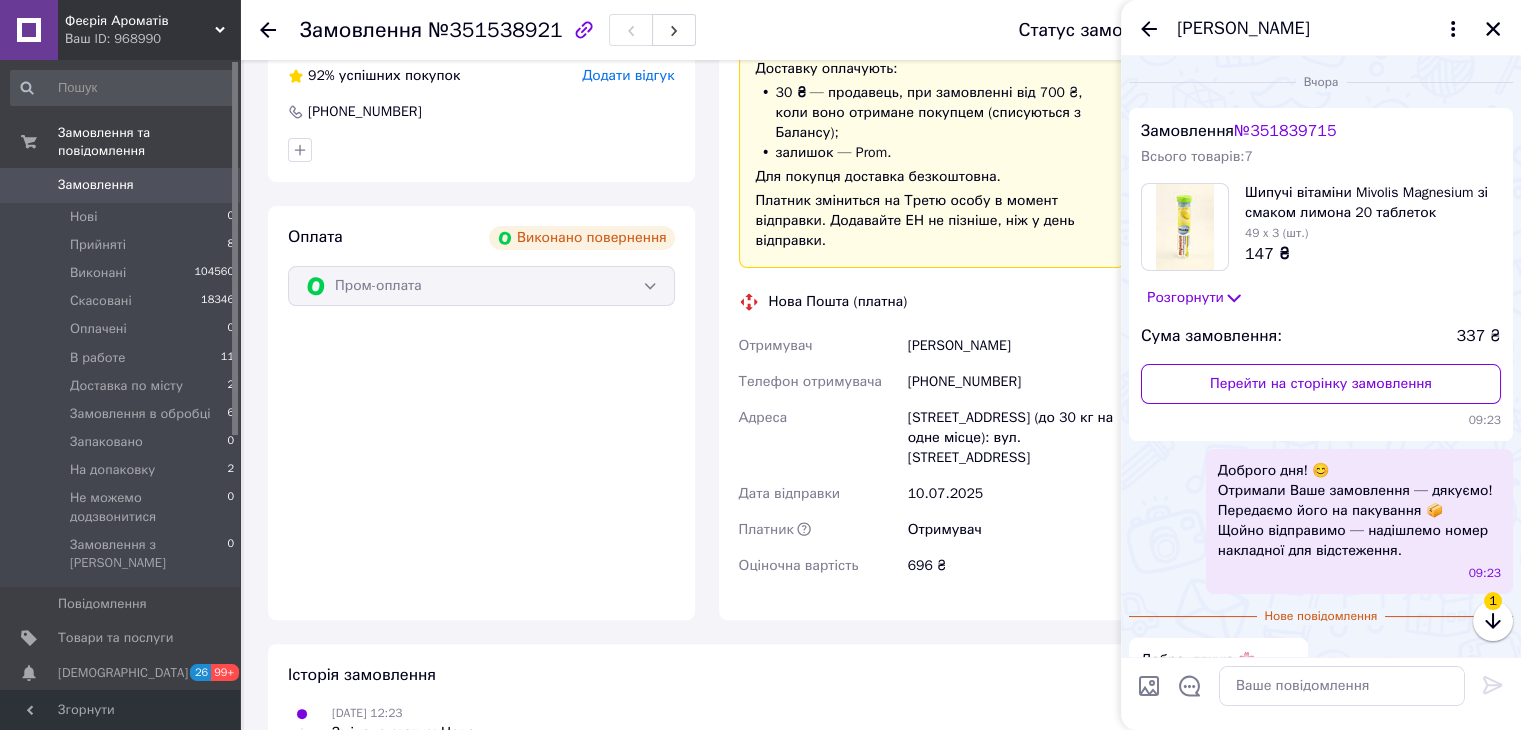 scroll, scrollTop: 34, scrollLeft: 0, axis: vertical 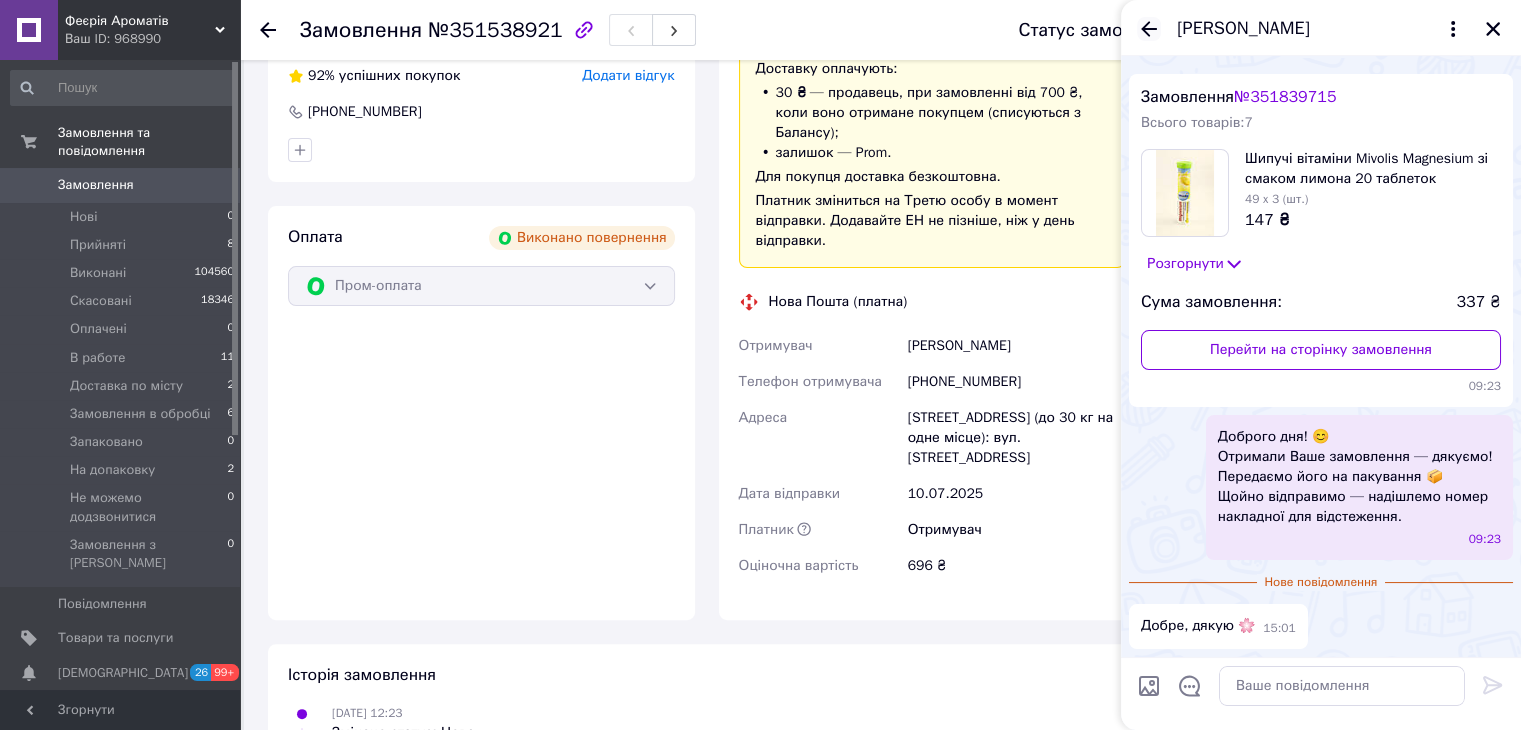 click 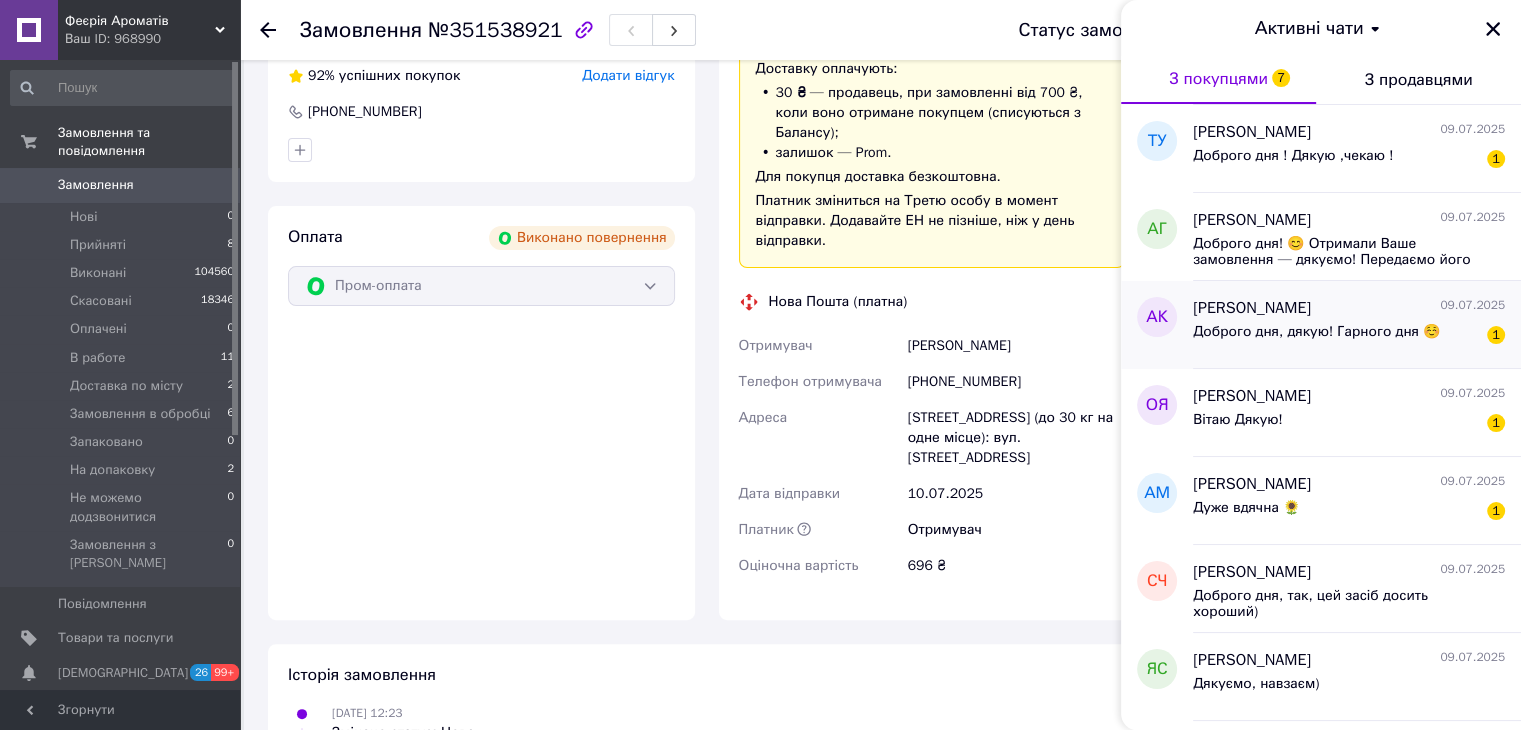 scroll, scrollTop: 1500, scrollLeft: 0, axis: vertical 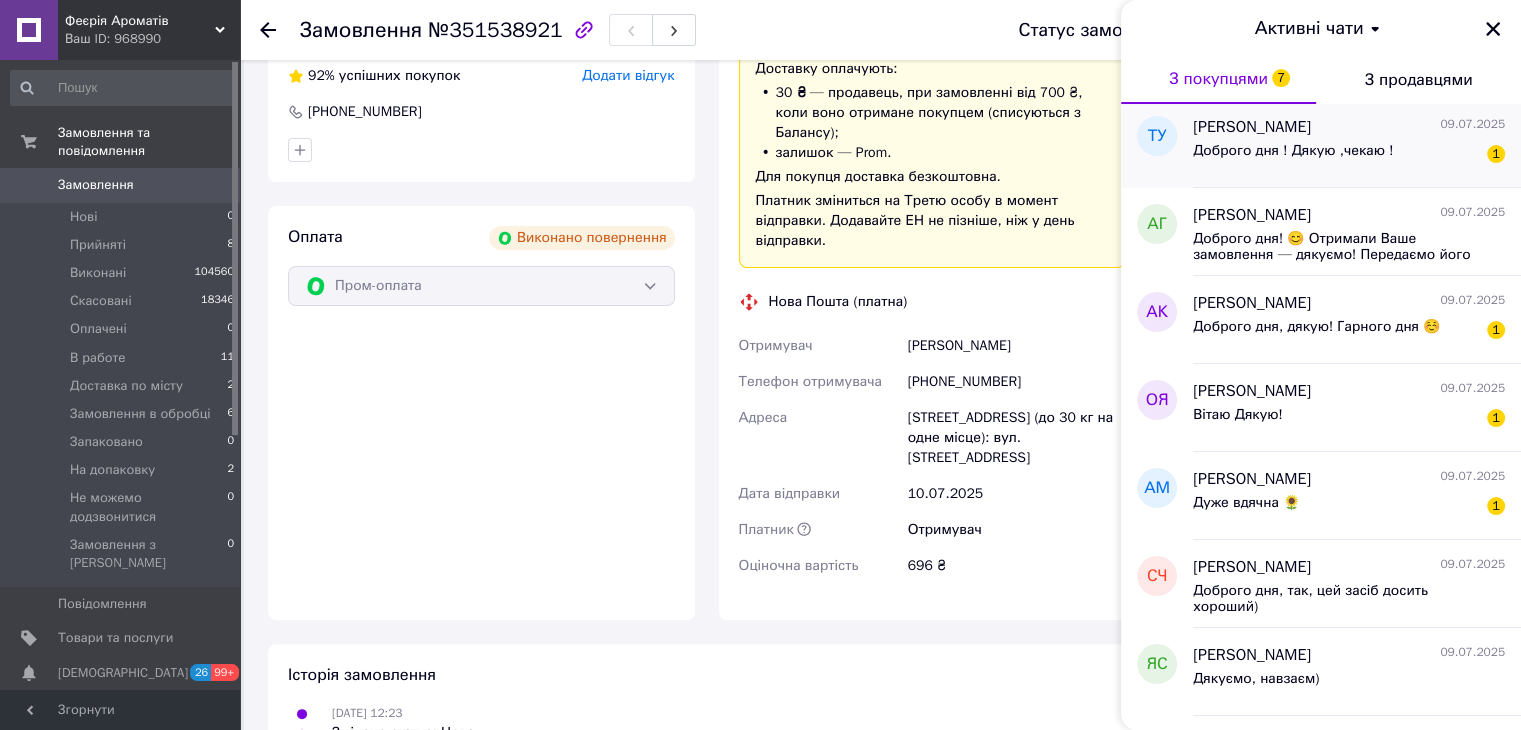 click on "Доброго дня !
Дякую ,чекаю ! 1" at bounding box center (1349, 155) 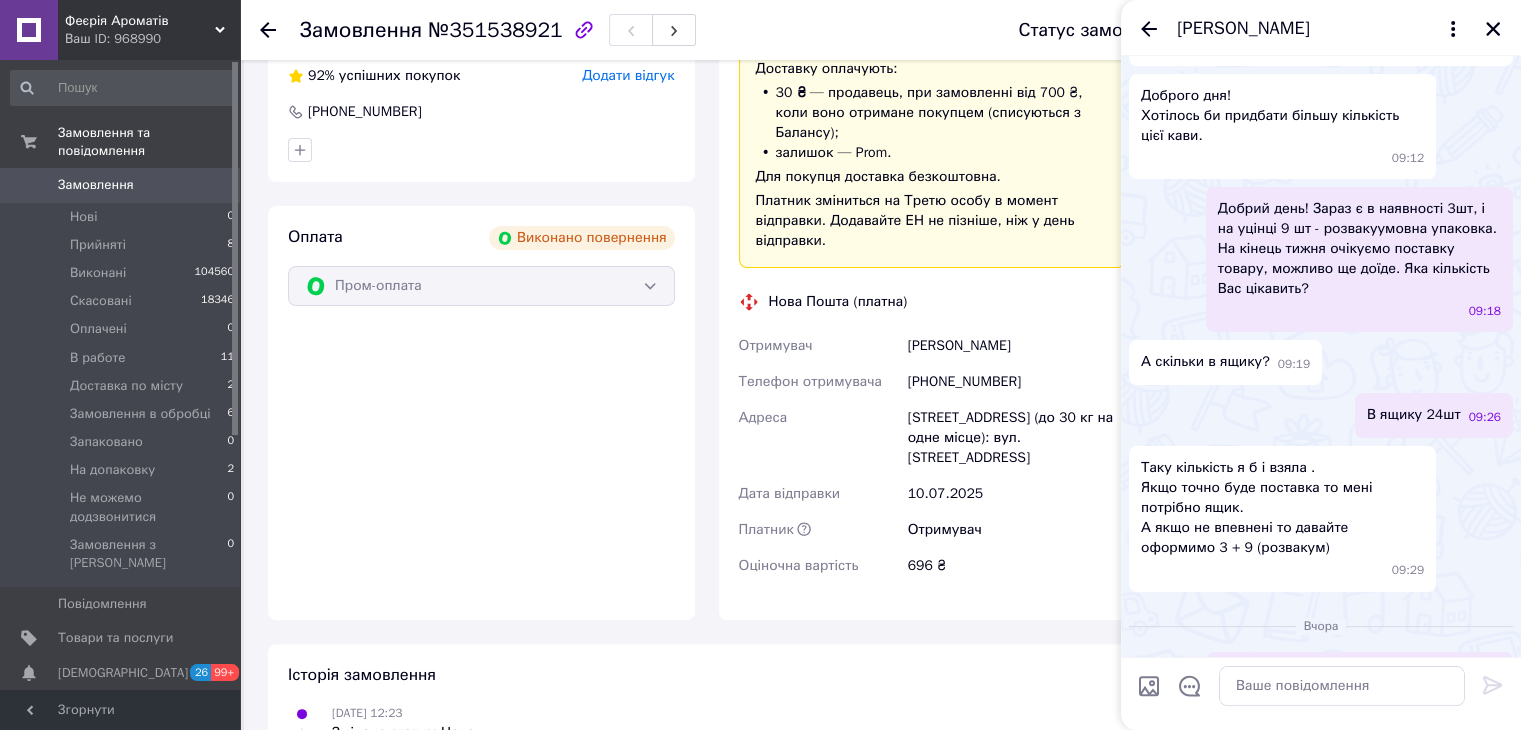 scroll, scrollTop: 293, scrollLeft: 0, axis: vertical 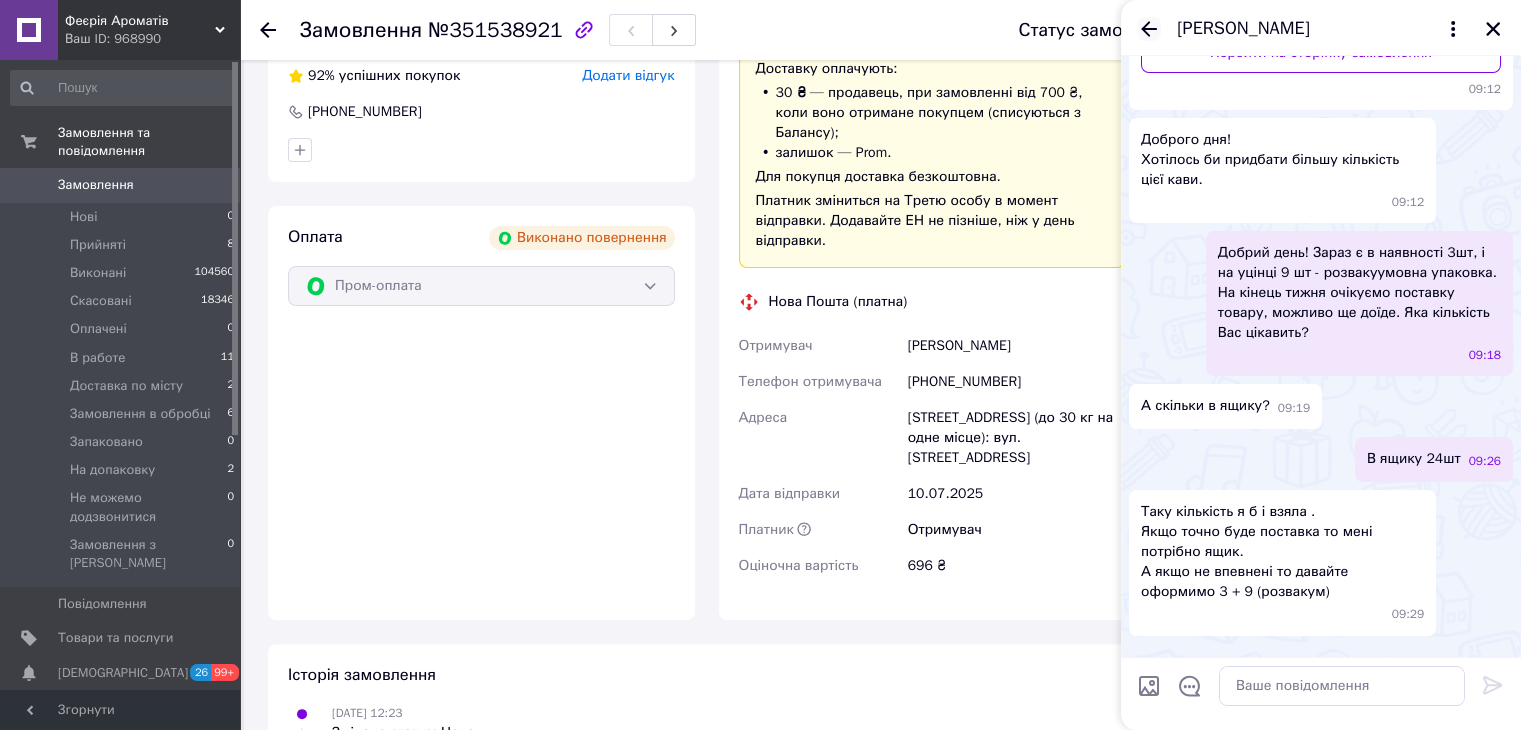 click 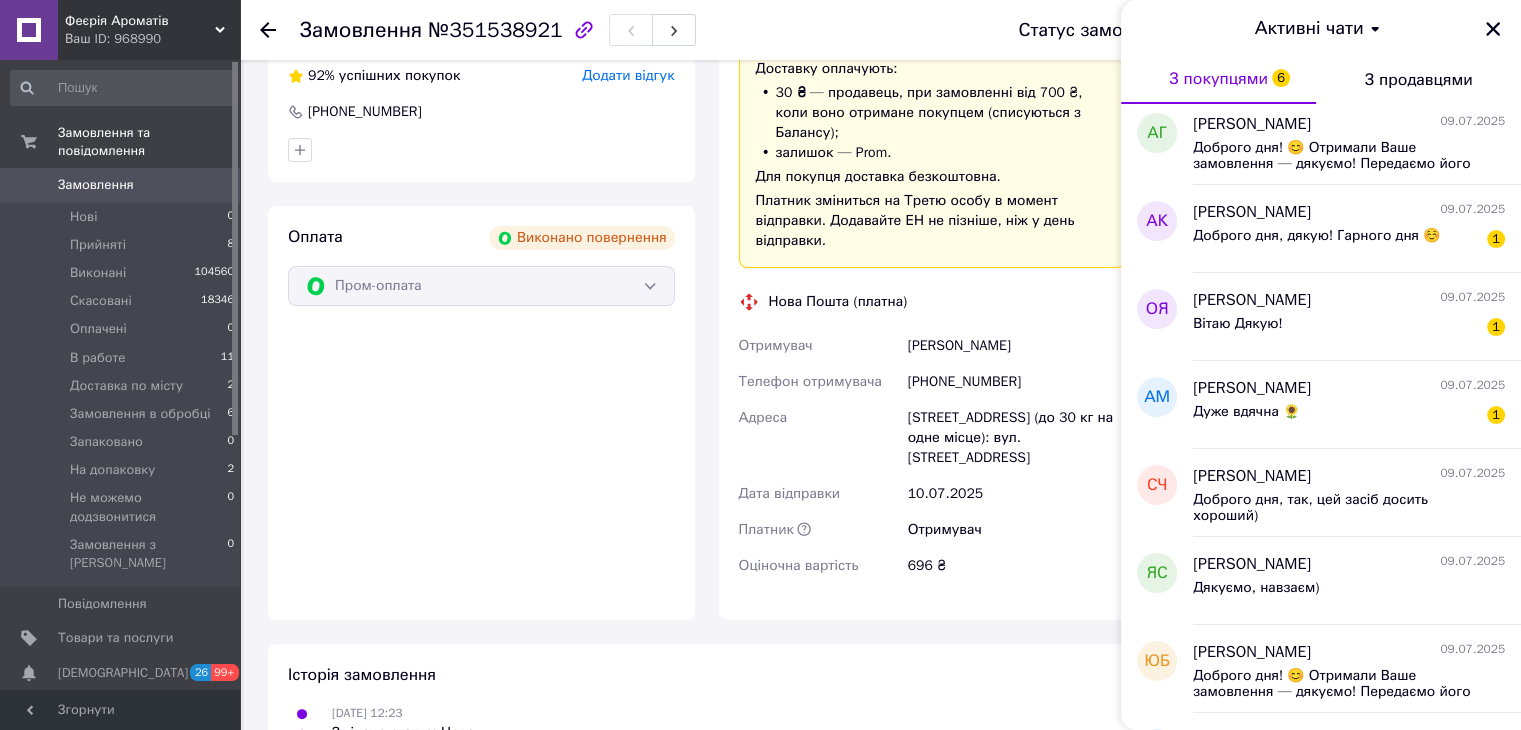 scroll, scrollTop: 1600, scrollLeft: 0, axis: vertical 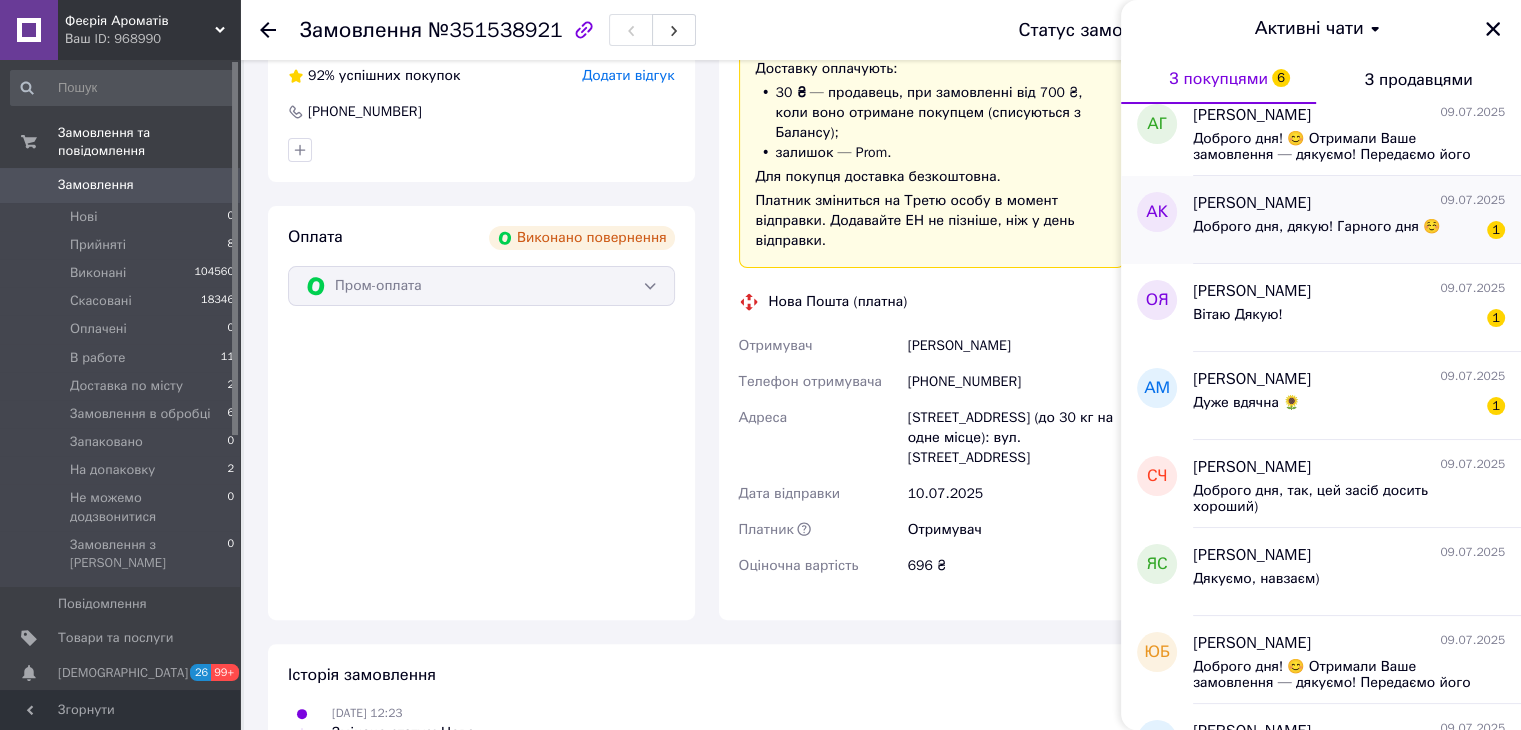 click on "Доброго дня, дякую! Гарного дня ☺️" at bounding box center (1316, 233) 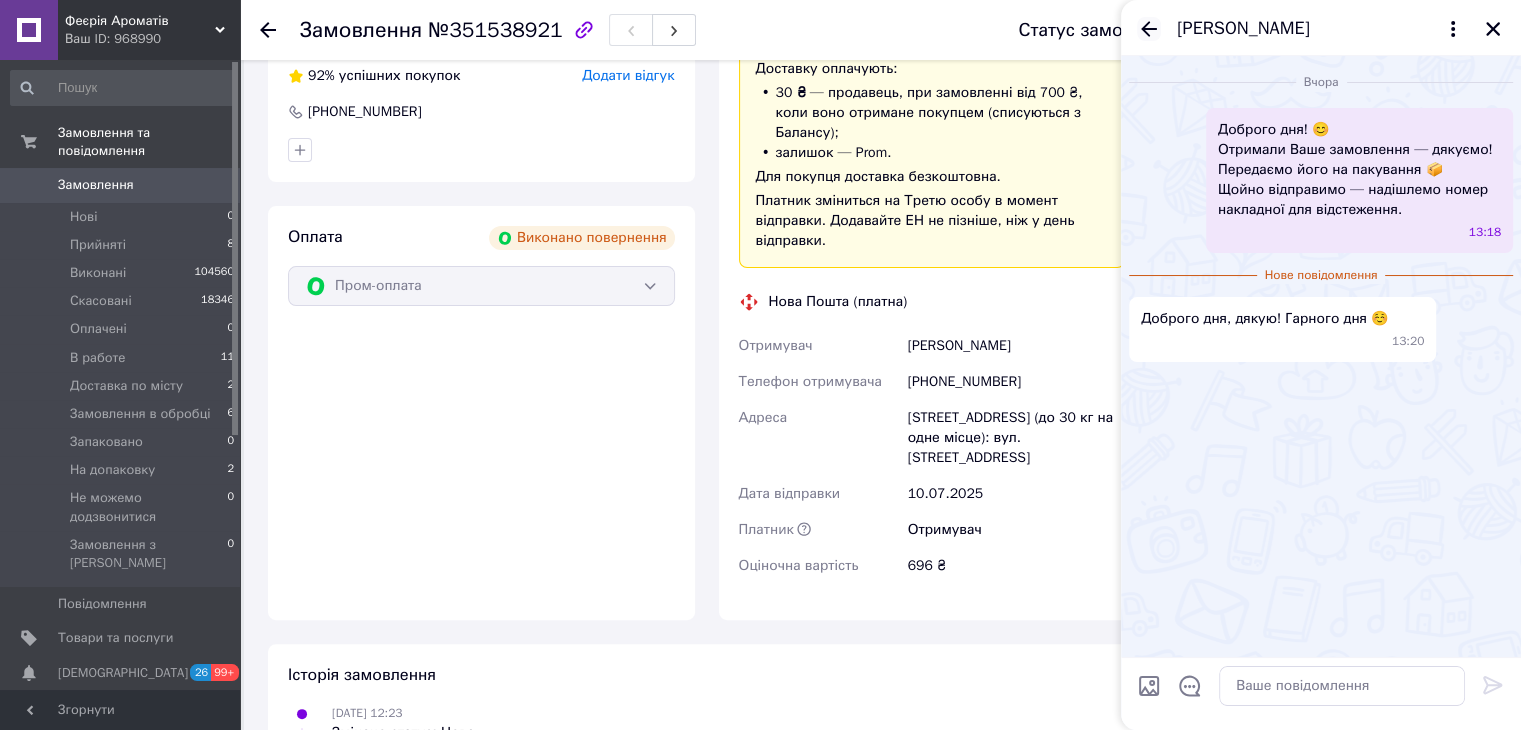click 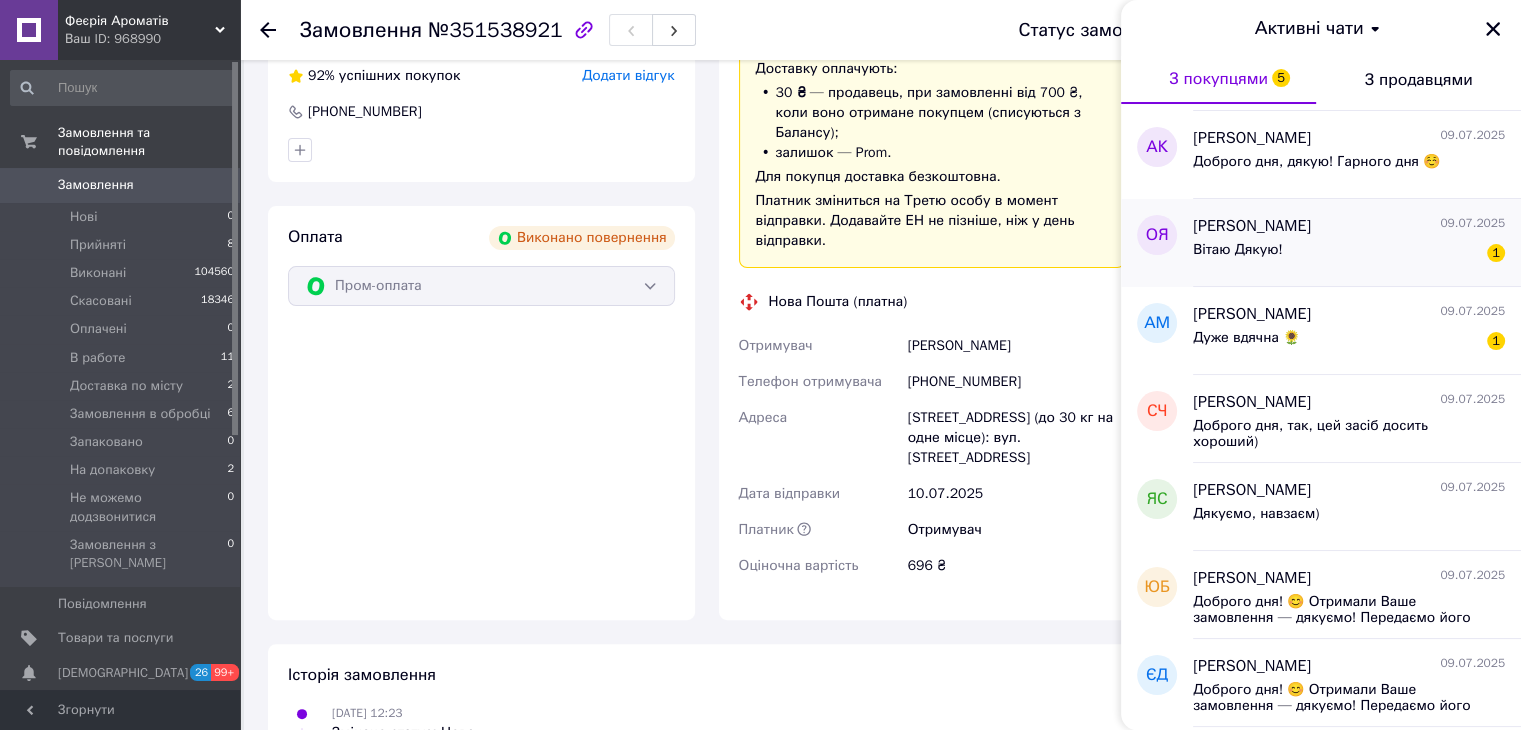 scroll, scrollTop: 1700, scrollLeft: 0, axis: vertical 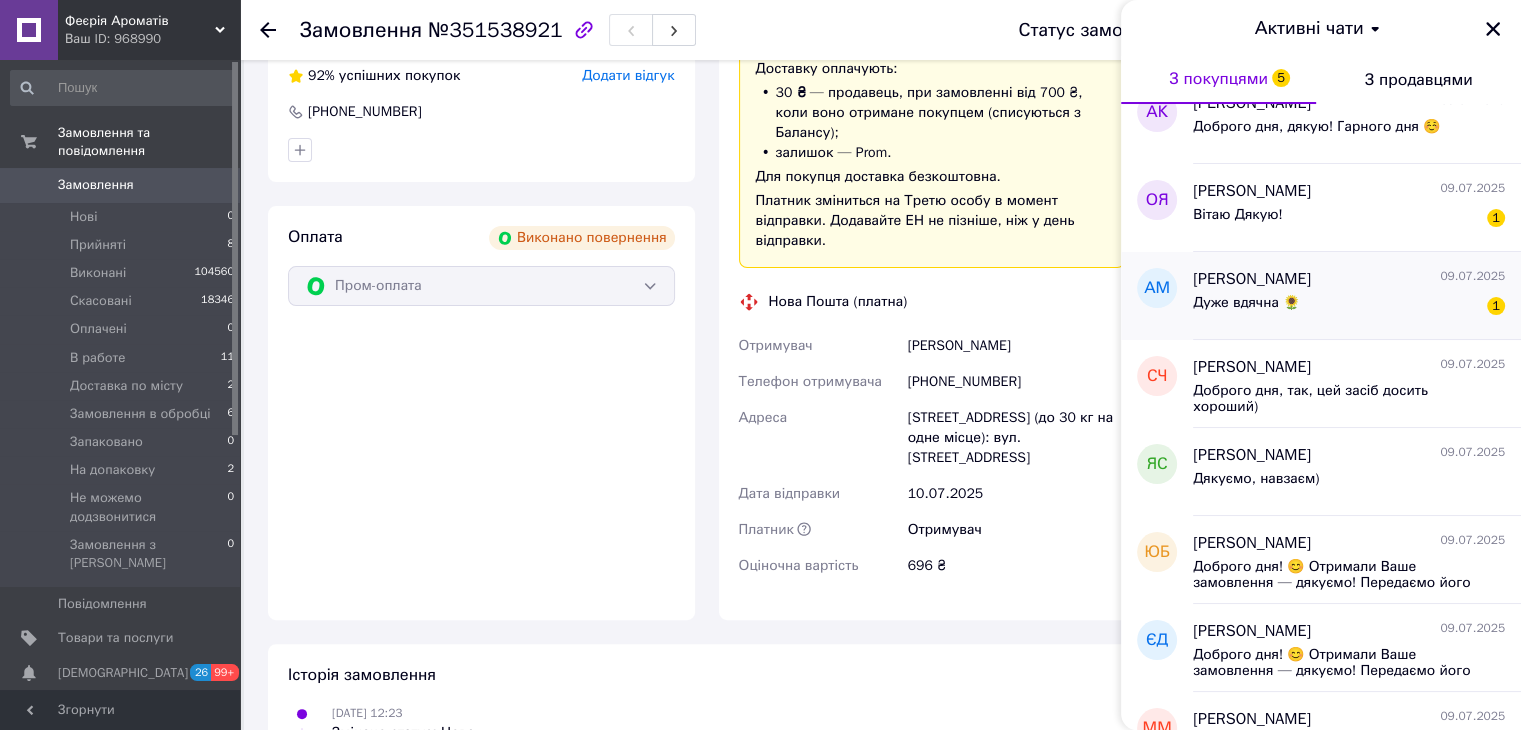 click on "Анастасия Маценко 09.07.2025 Дуже вдячна 🌻 1" at bounding box center (1357, 296) 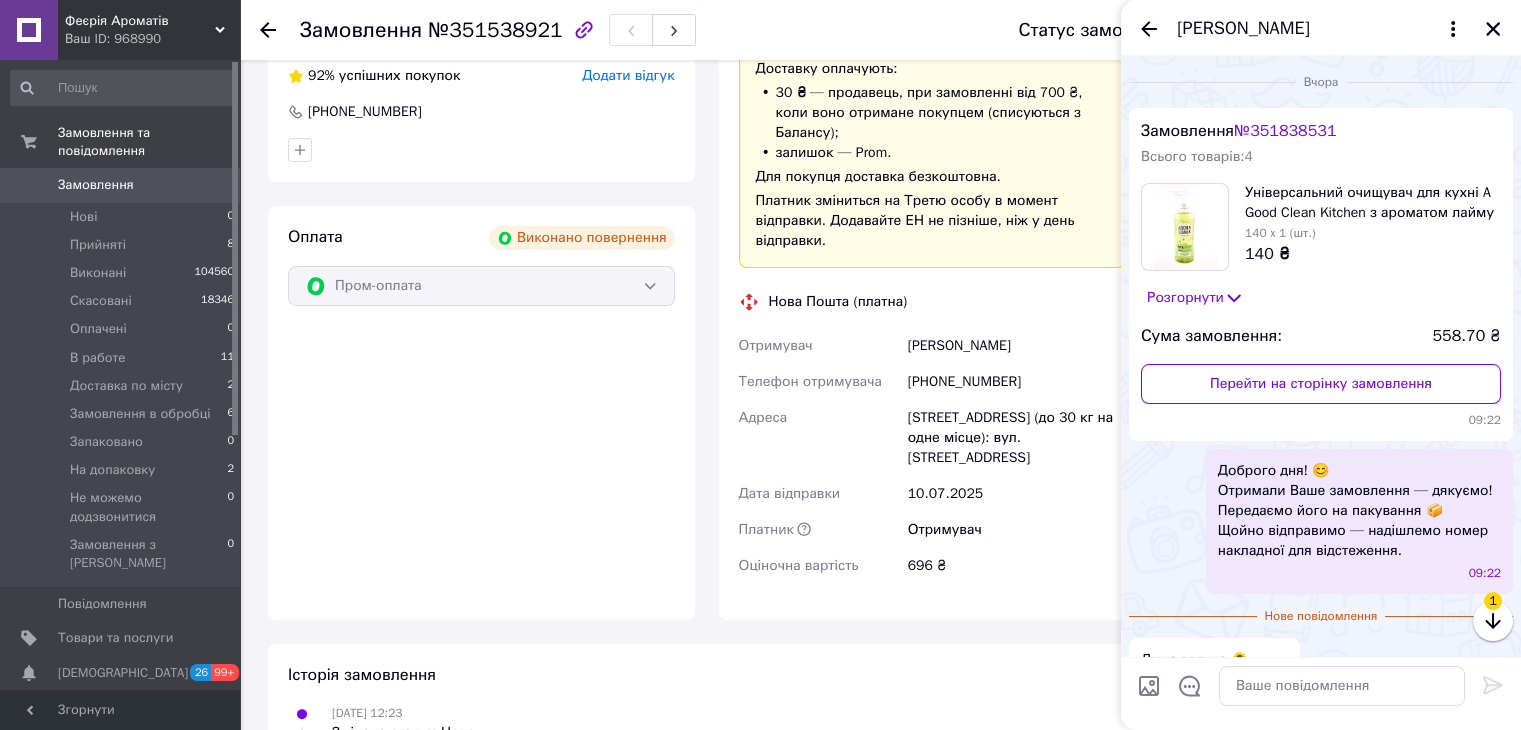 scroll, scrollTop: 34, scrollLeft: 0, axis: vertical 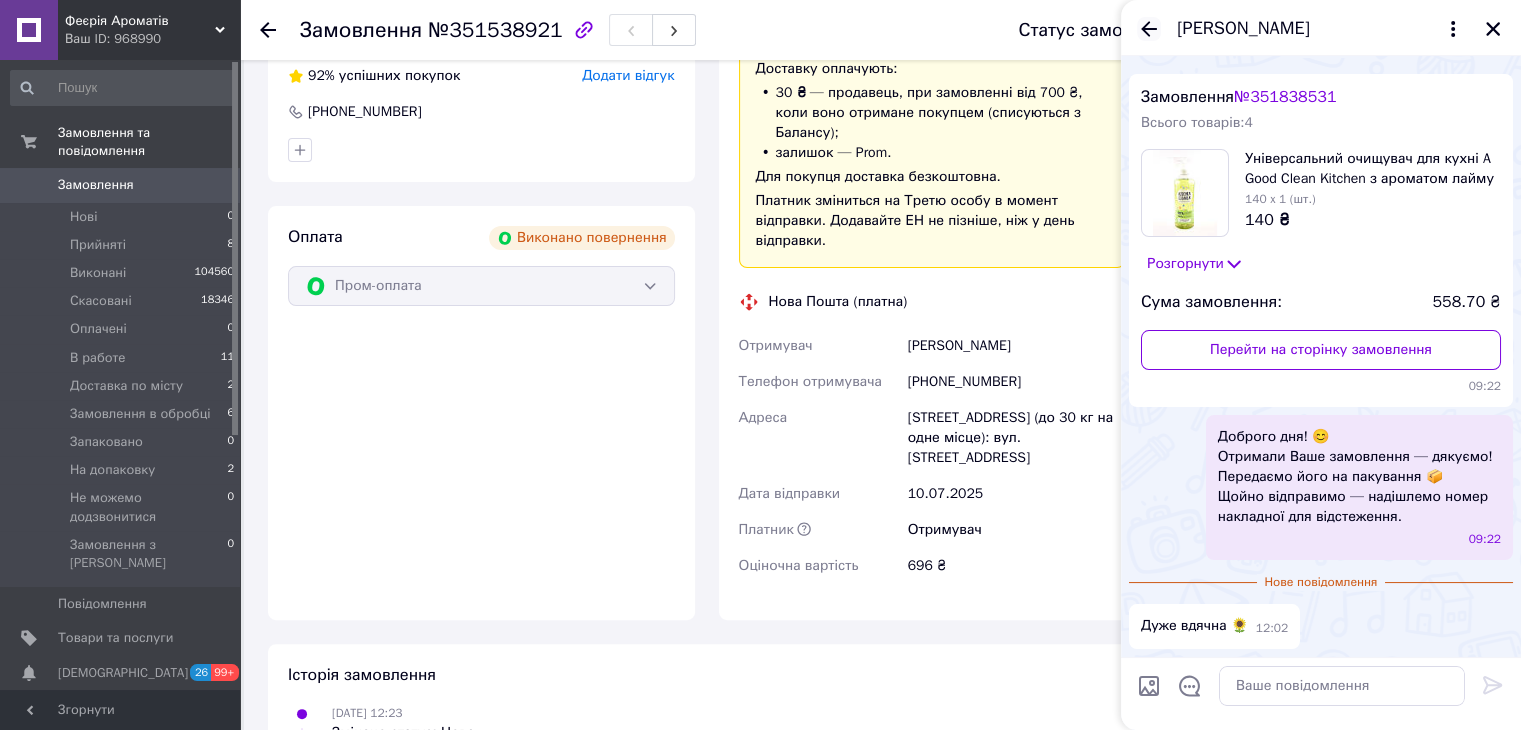 click 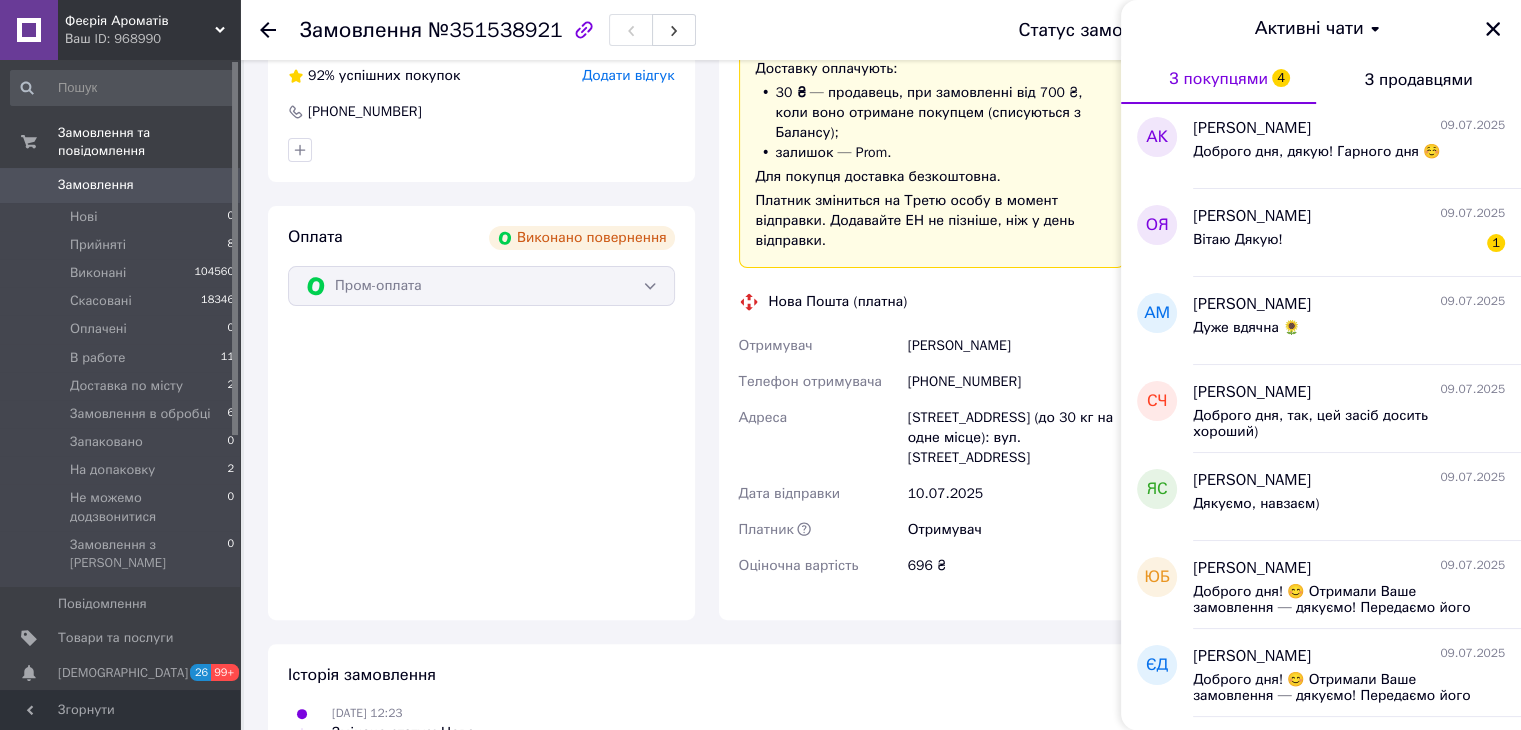 scroll, scrollTop: 1700, scrollLeft: 0, axis: vertical 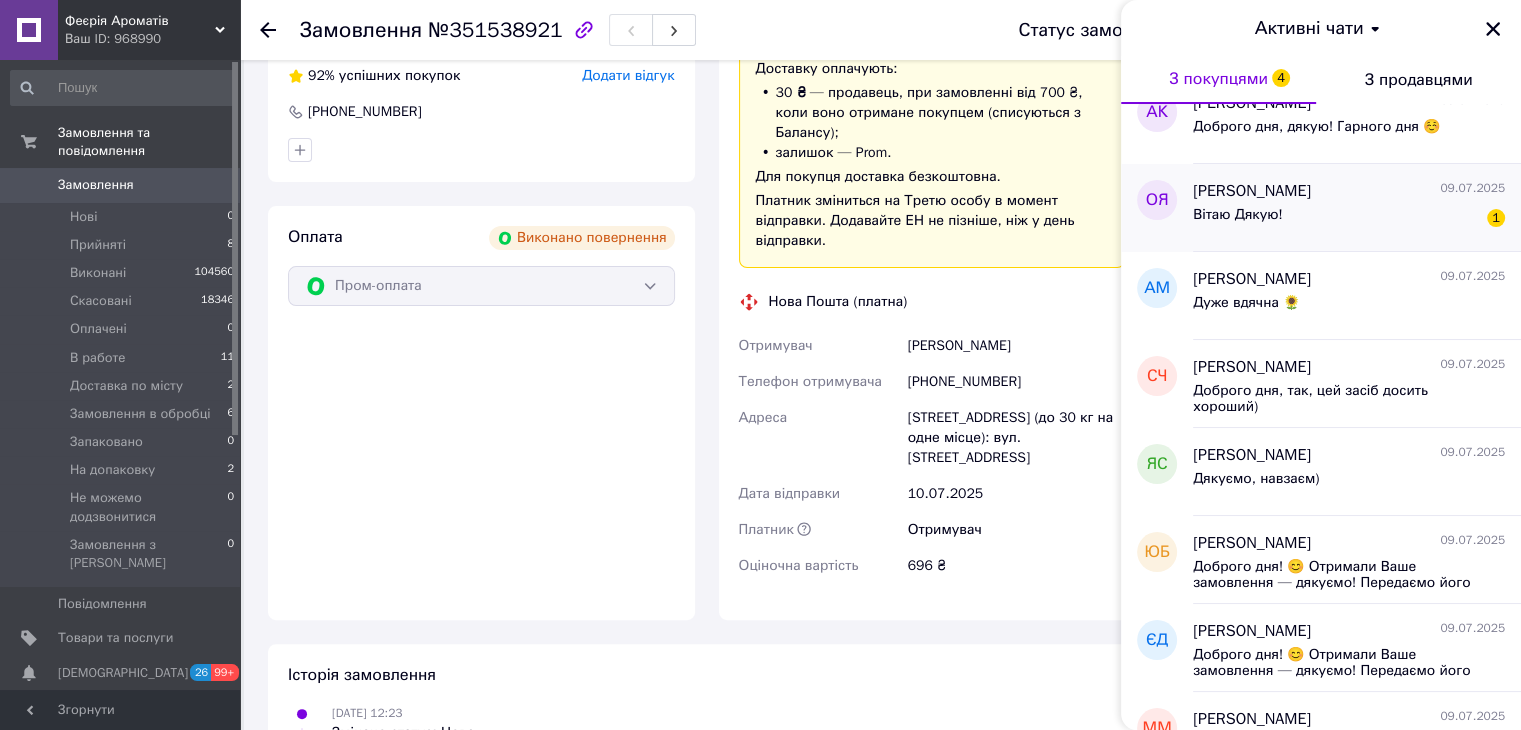 click on "Олег Яковлев" at bounding box center [1252, 191] 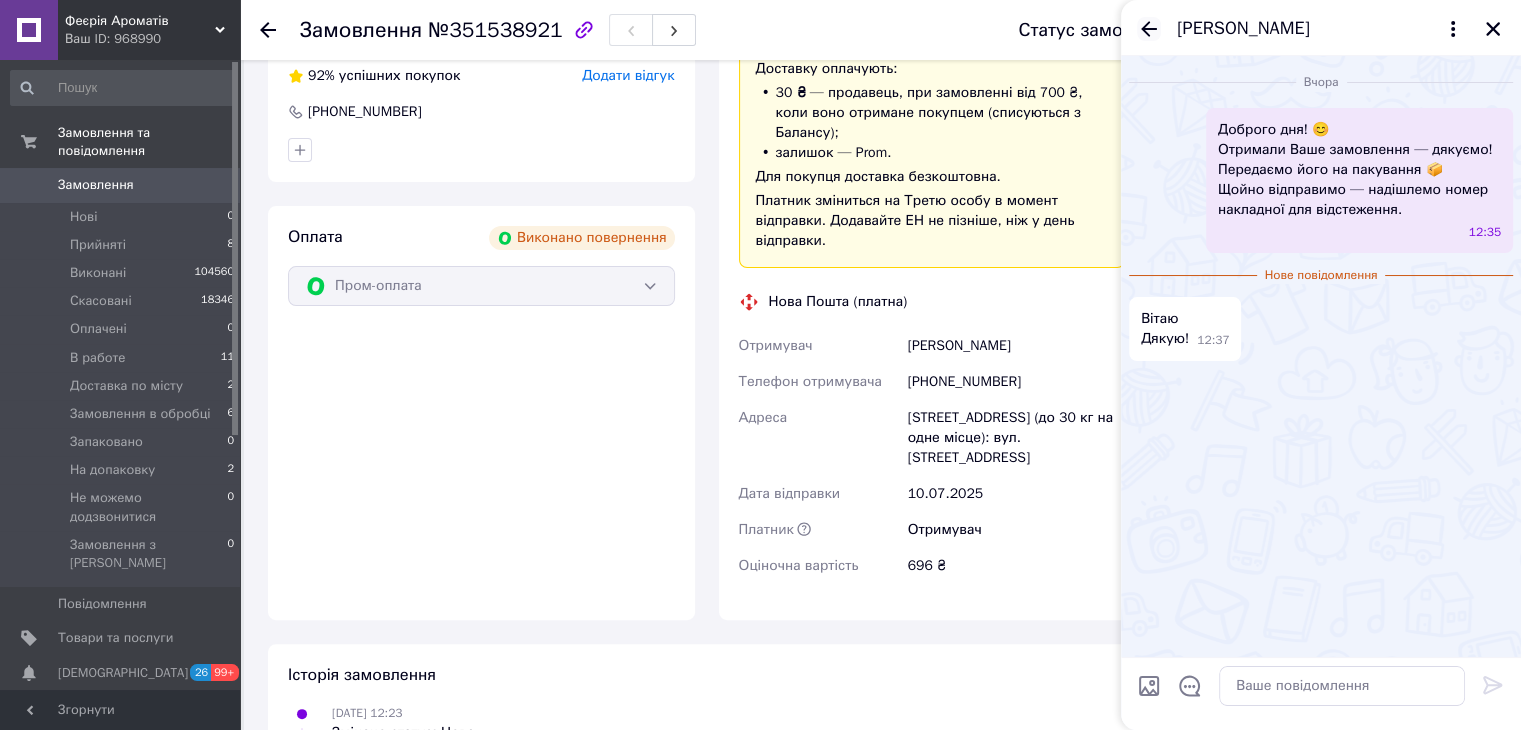 click 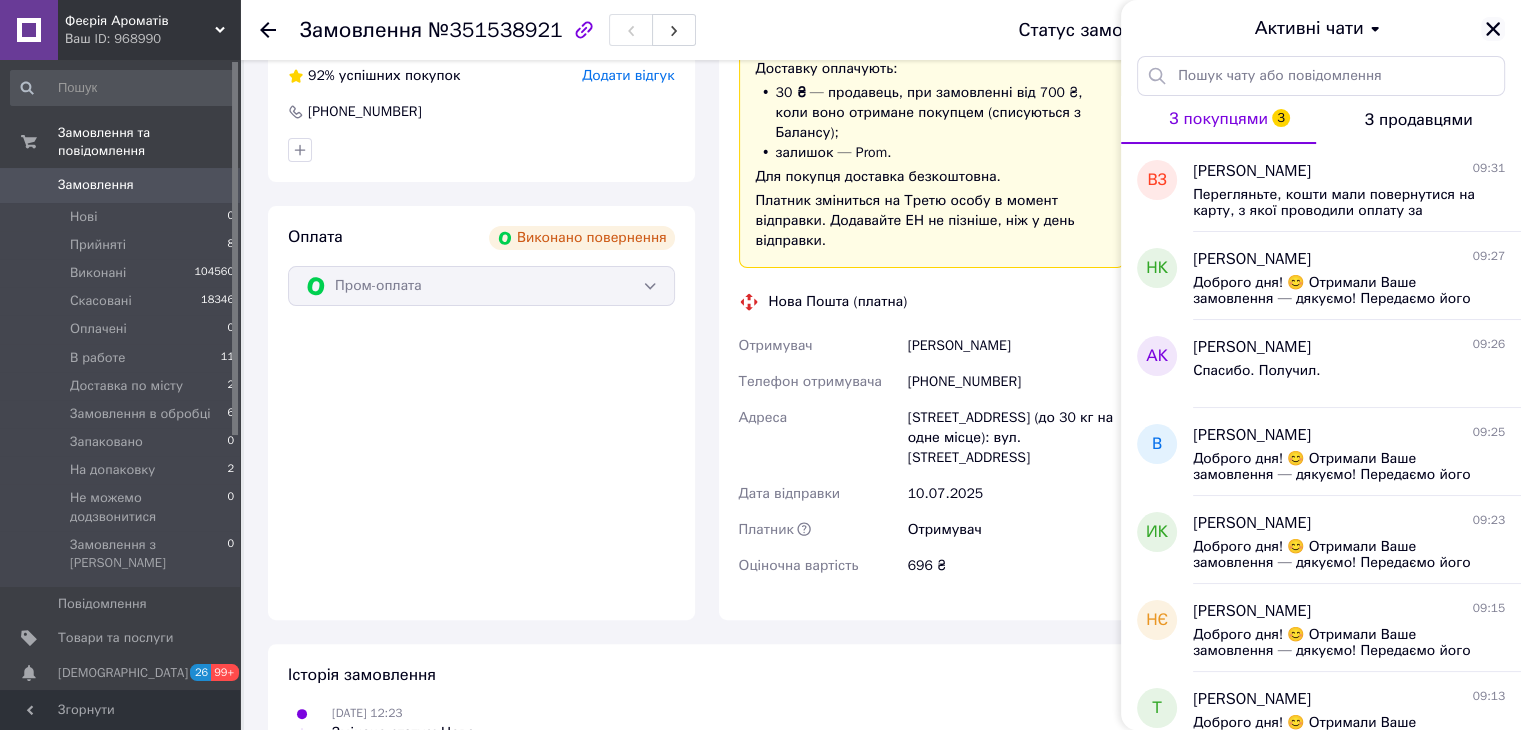click 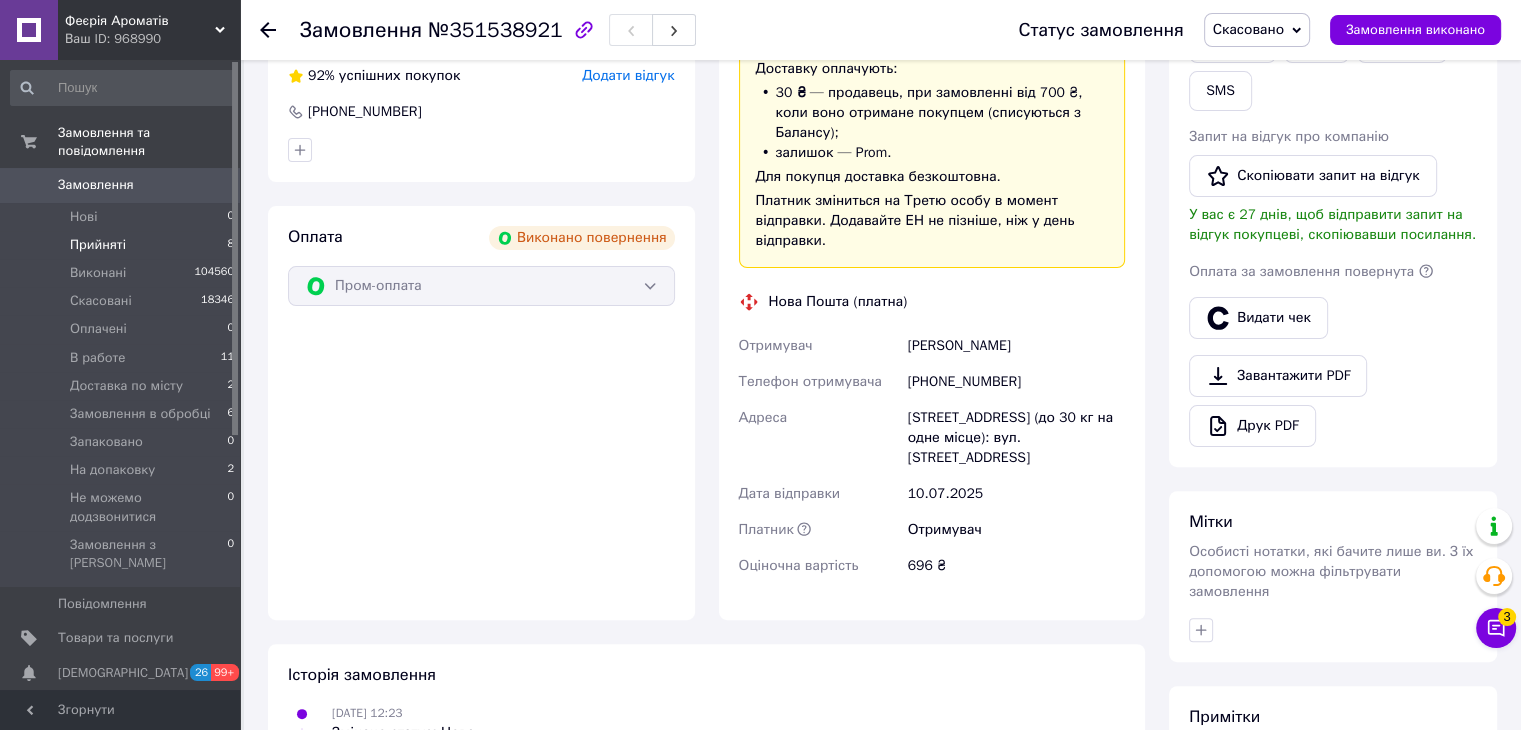 click on "Прийняті 8" at bounding box center (123, 245) 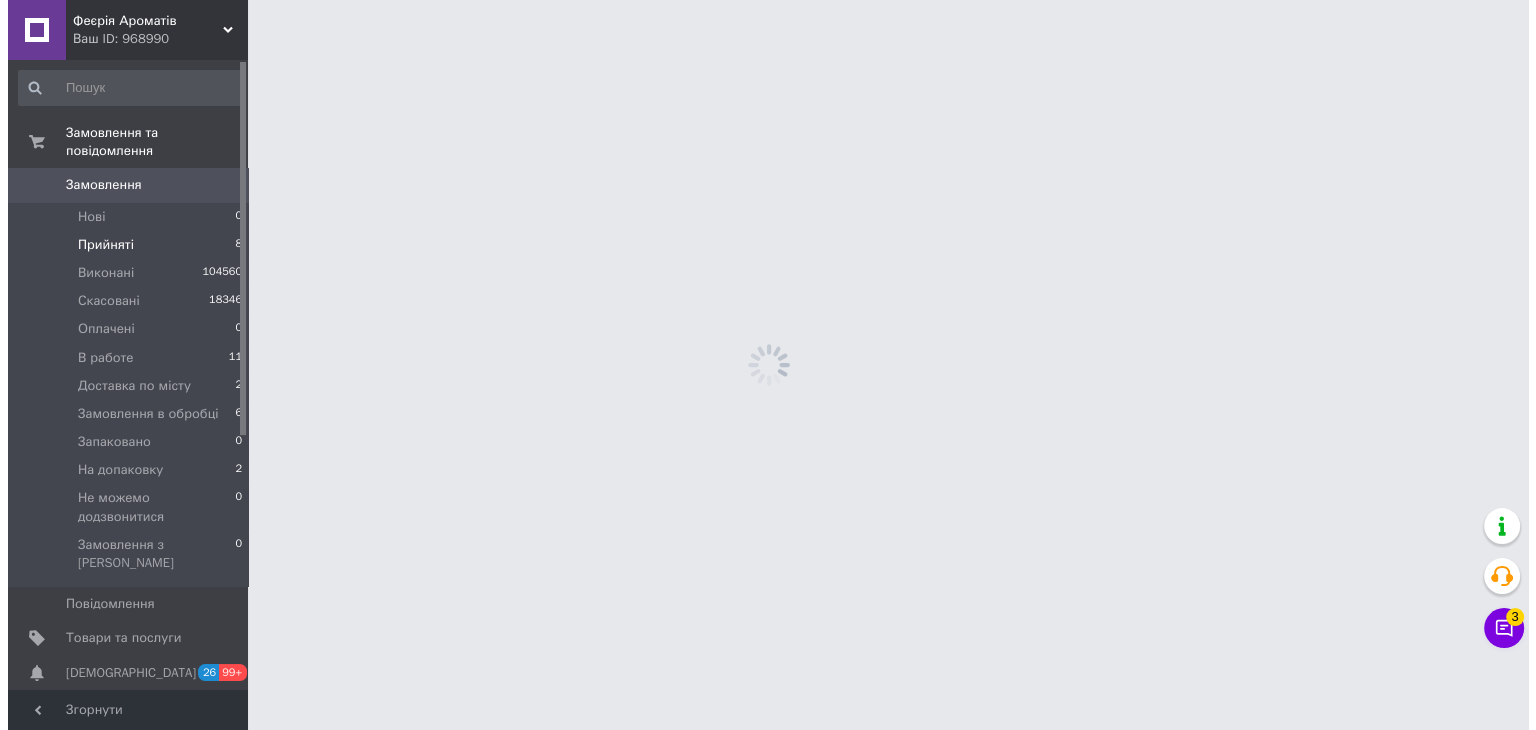 scroll, scrollTop: 0, scrollLeft: 0, axis: both 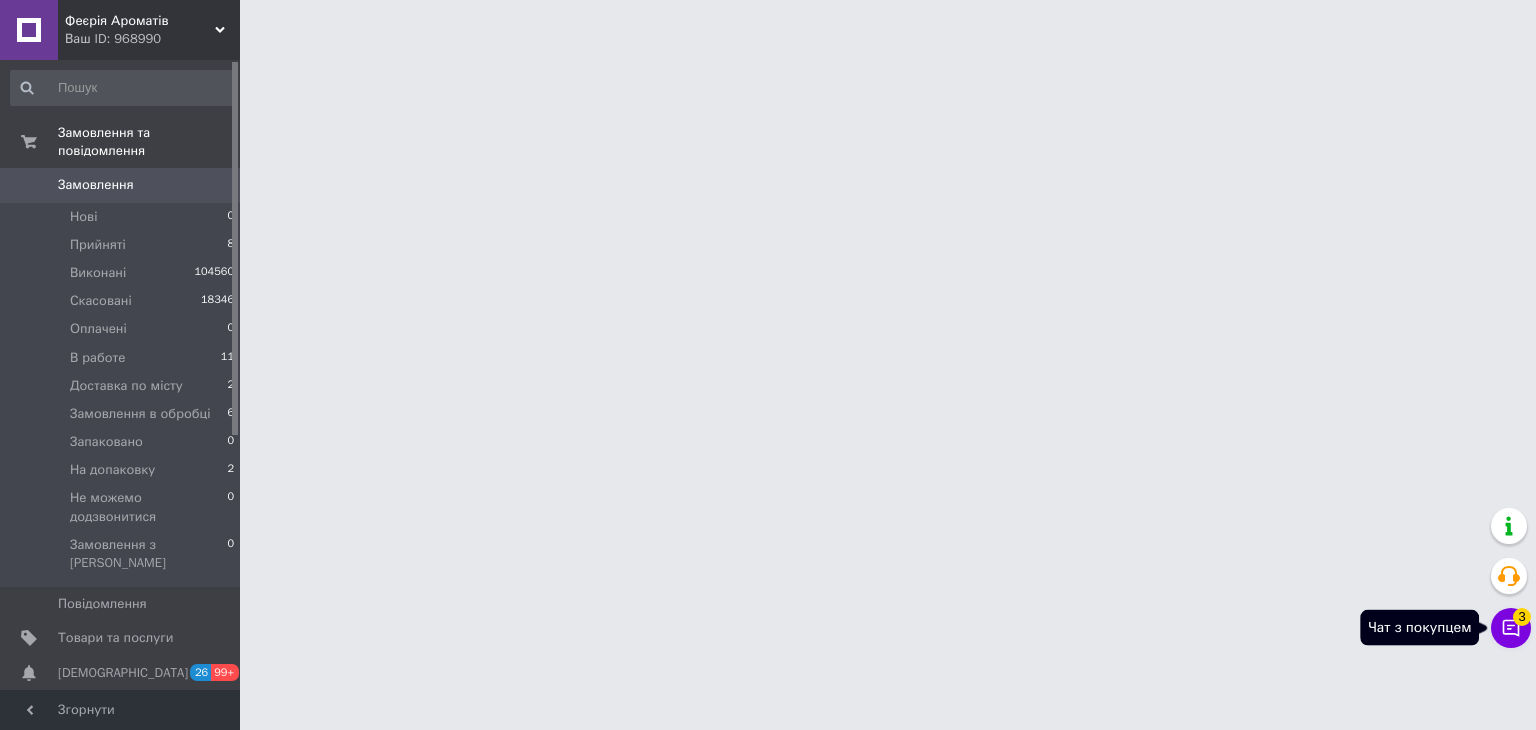click 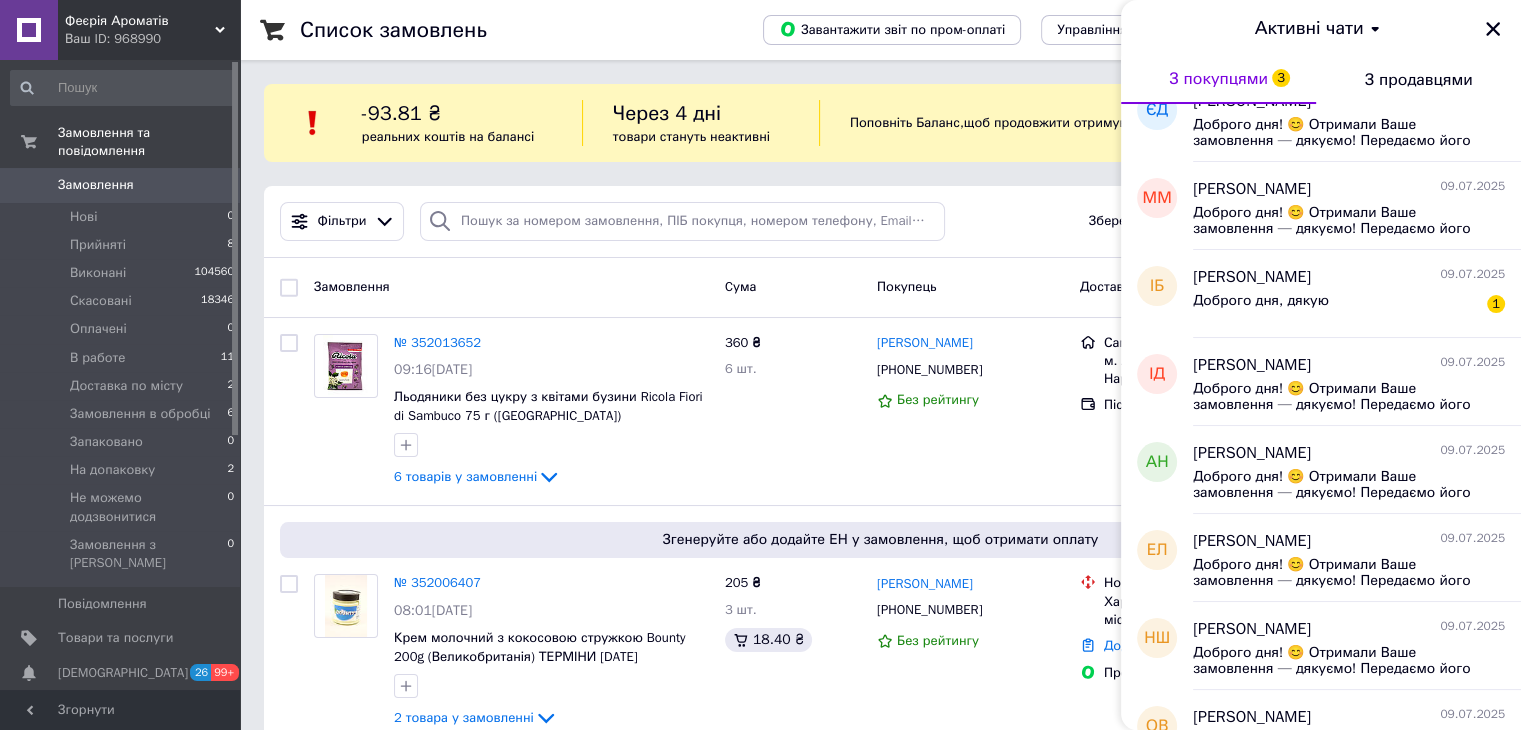 scroll, scrollTop: 2400, scrollLeft: 0, axis: vertical 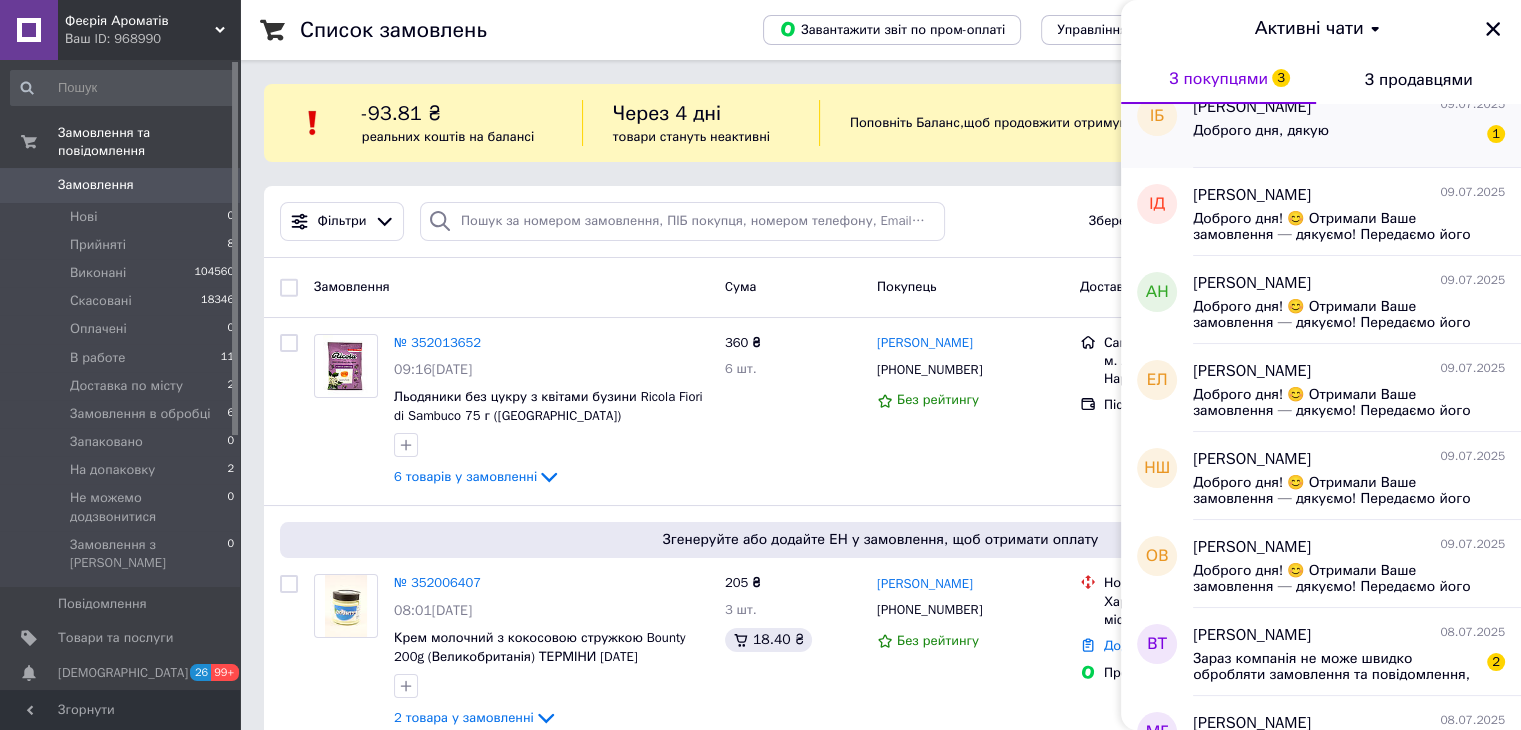 click on "Доброго дня, дякую 1" at bounding box center (1349, 135) 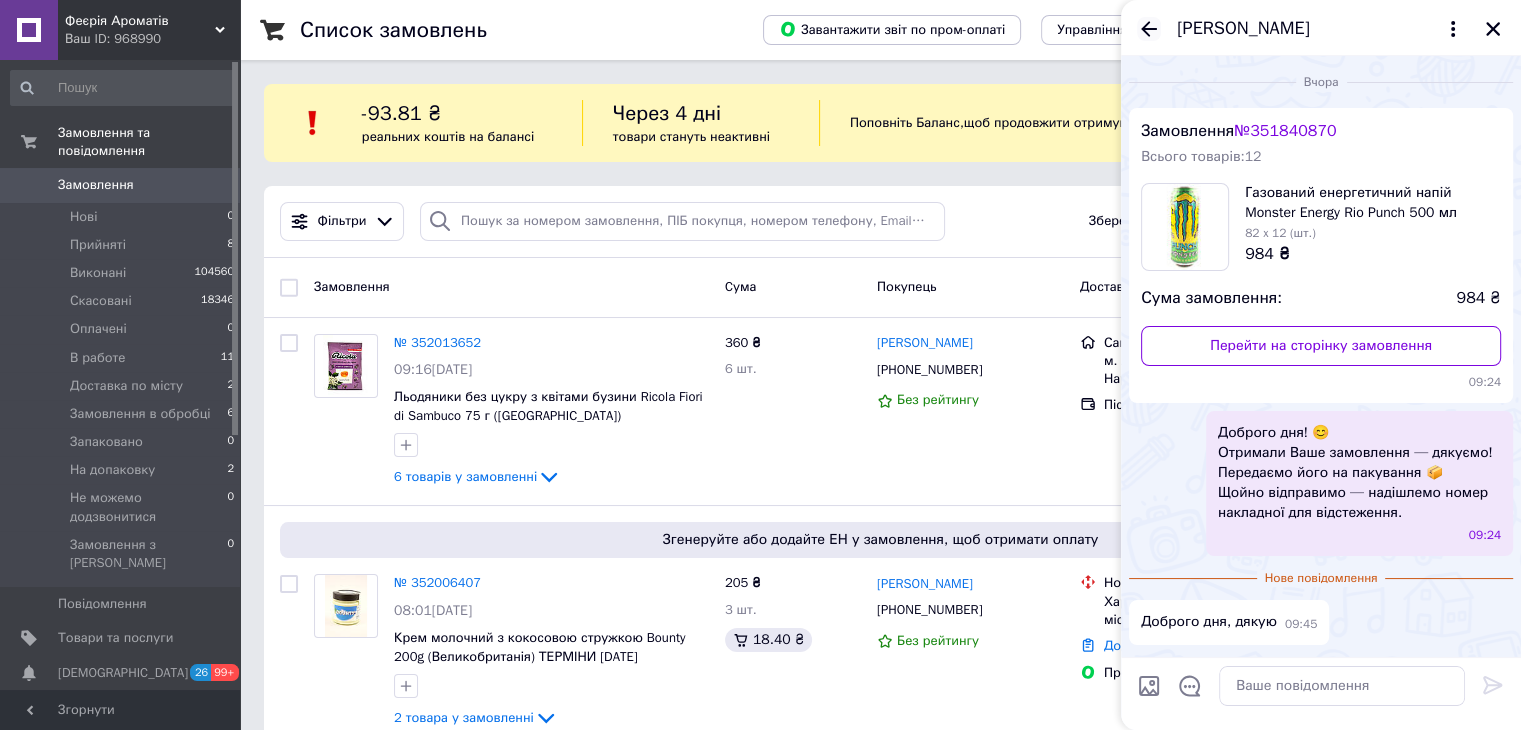 click 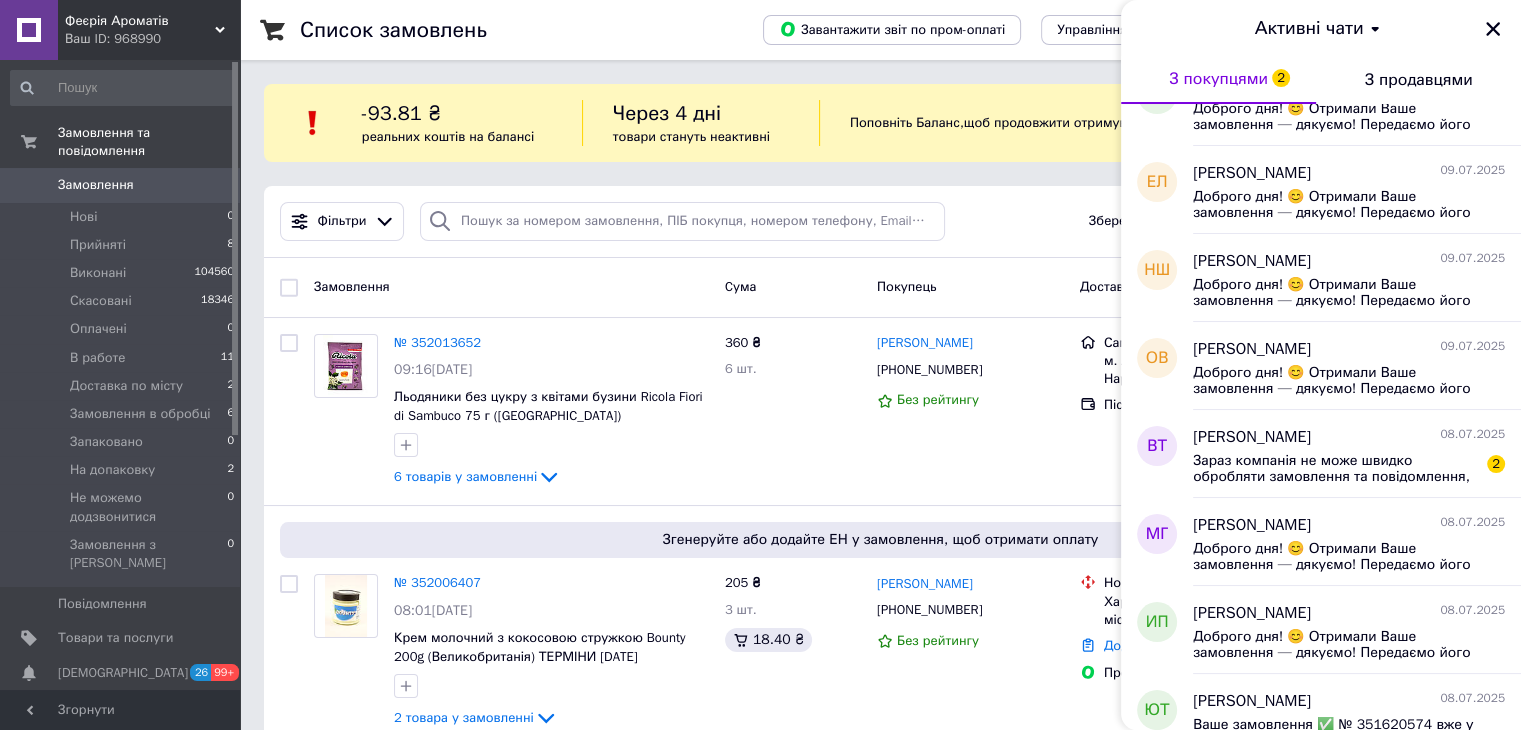 scroll, scrollTop: 2600, scrollLeft: 0, axis: vertical 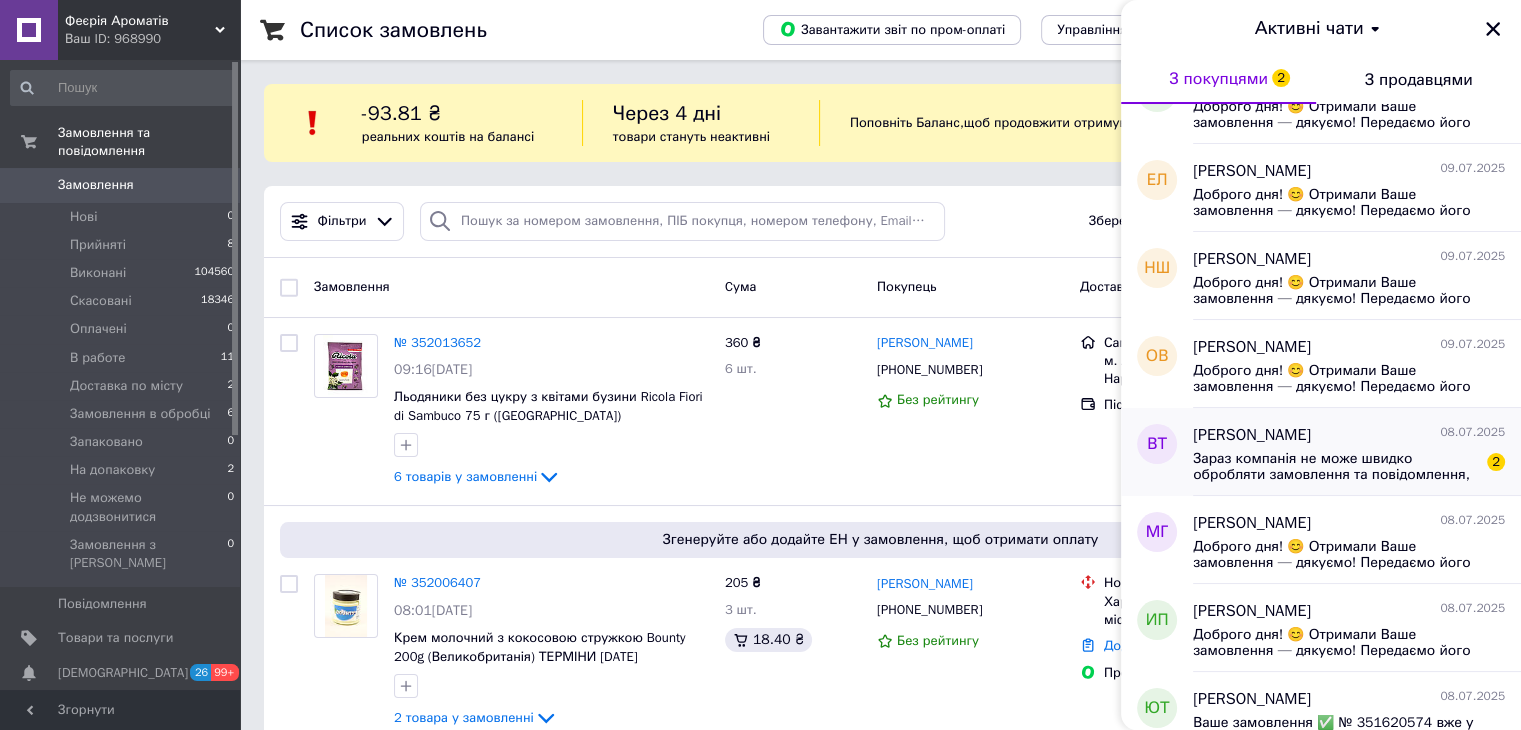 click on "Зараз компанія не може швидко обробляти замовлення та повідомлення,
оскільки за її графіком роботи сьогодні вихідний. Ваша заявка буде оброблена в найближчий робочий день." at bounding box center (1335, 467) 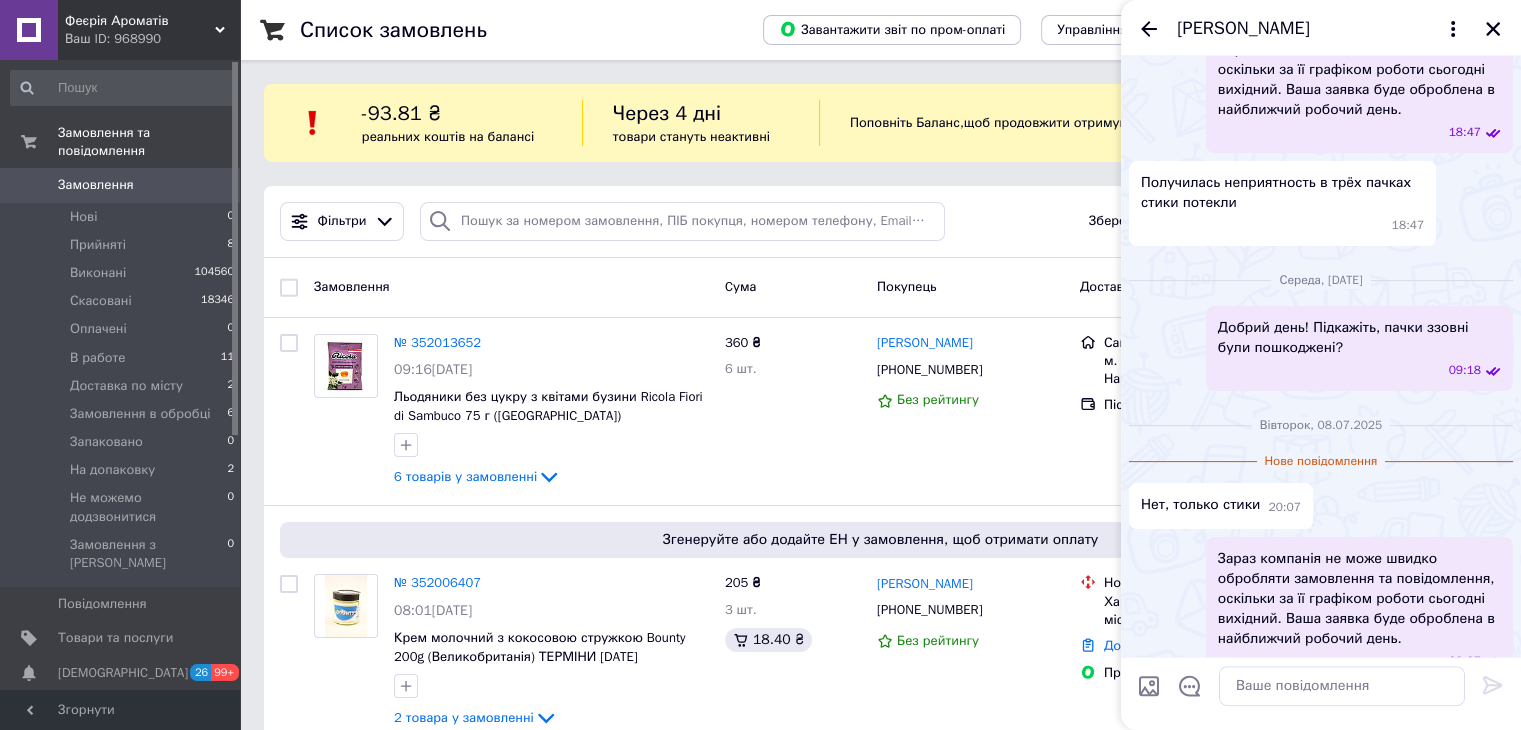 scroll, scrollTop: 489, scrollLeft: 0, axis: vertical 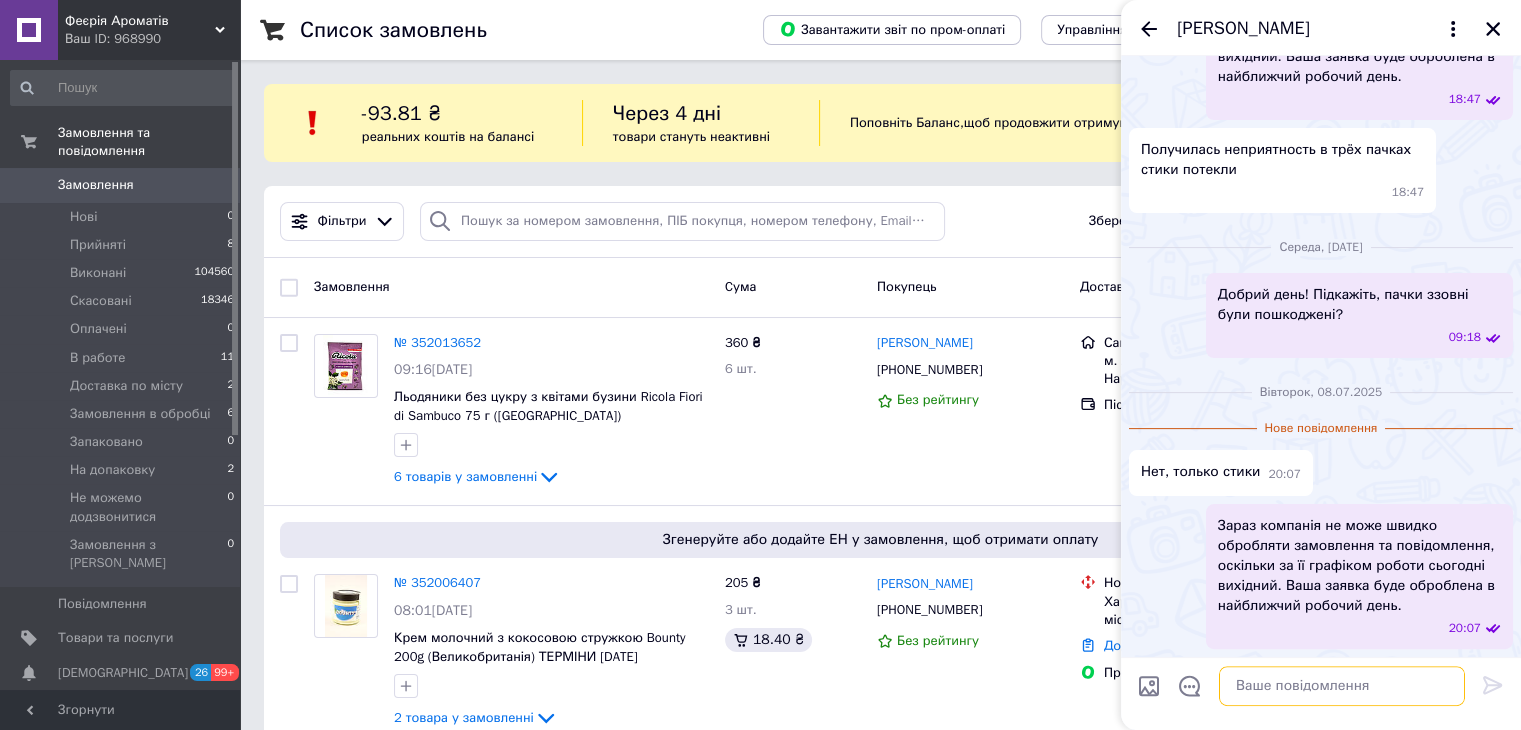 click at bounding box center [1342, 686] 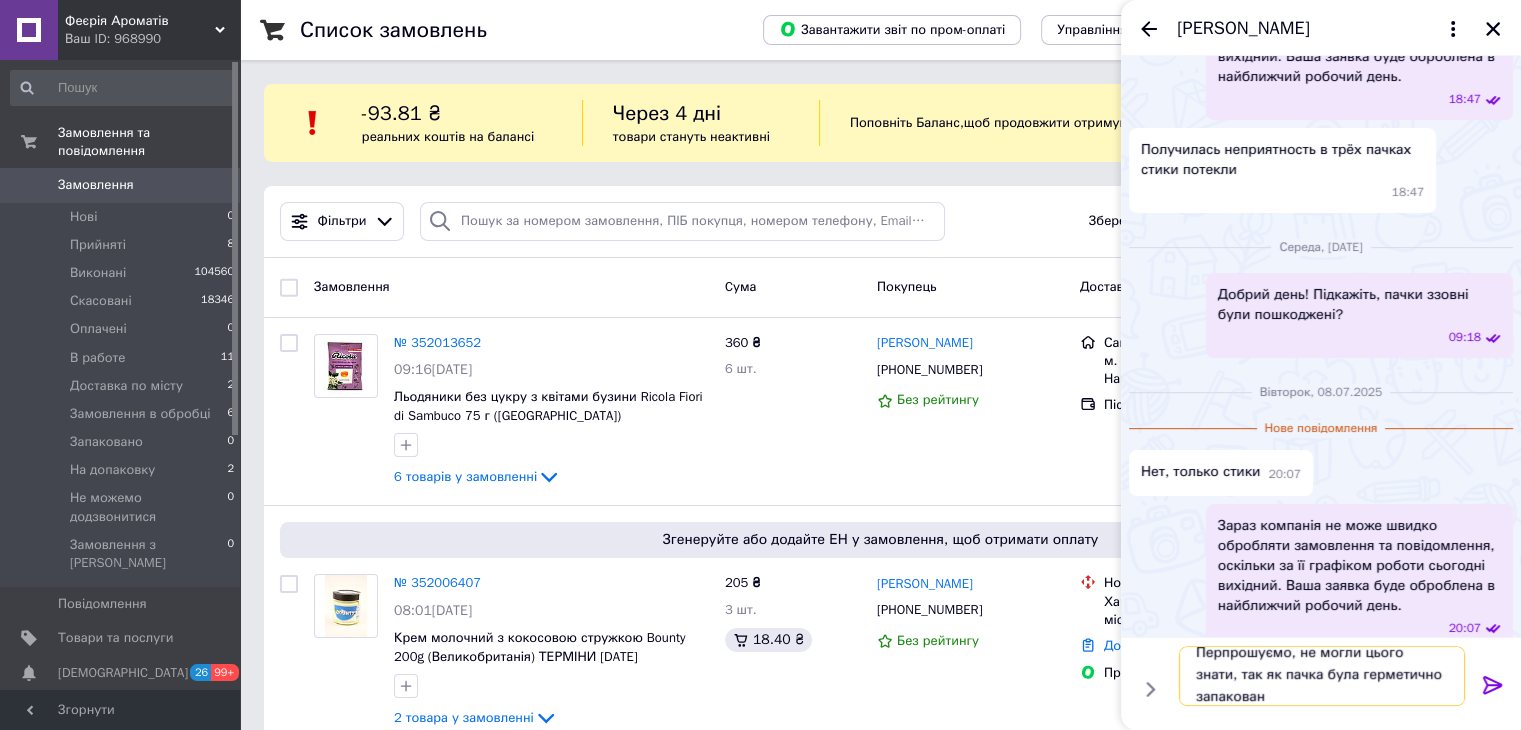 scroll, scrollTop: 1, scrollLeft: 0, axis: vertical 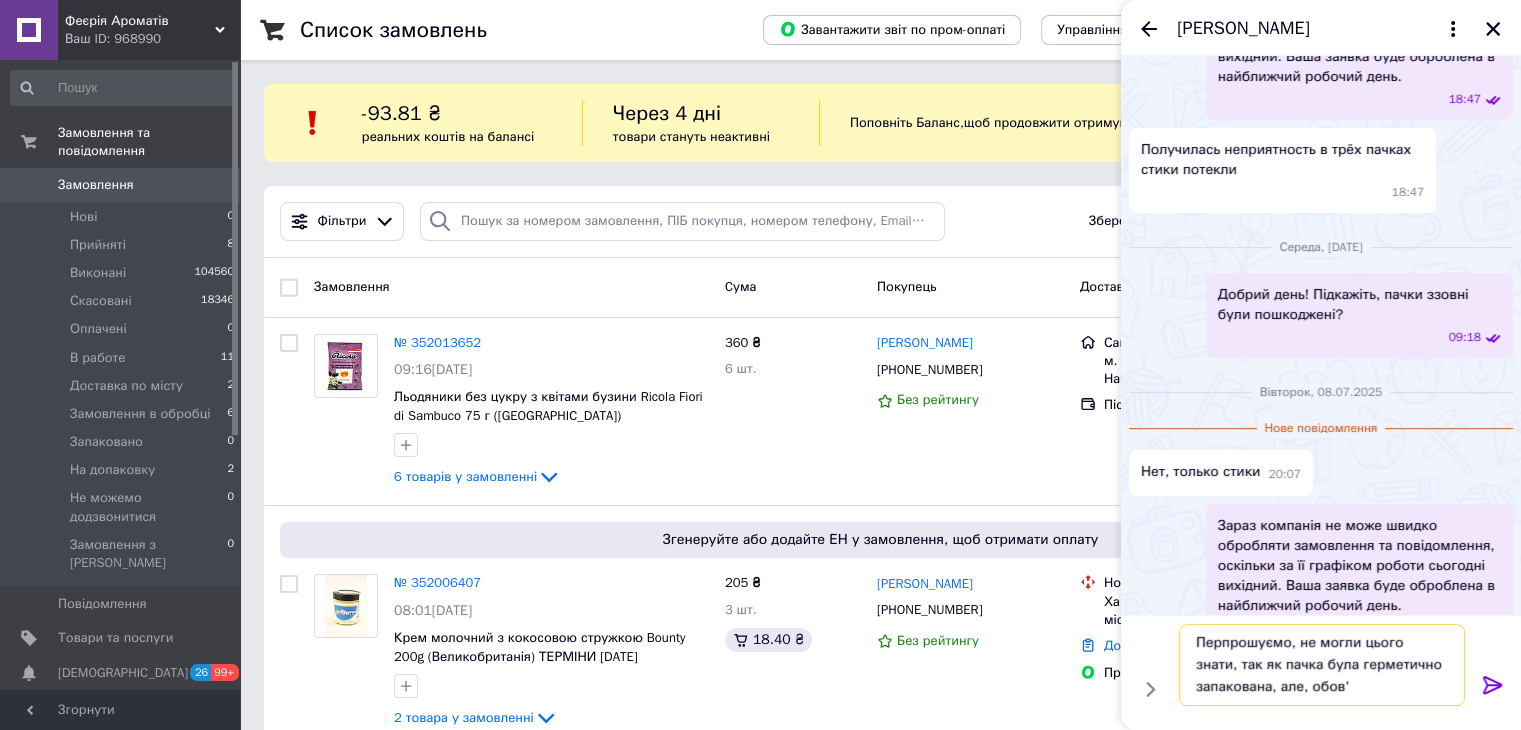 click on "Перпрошуємо, не могли цього знати, так як пачка була герметично запакована, але, обов'" at bounding box center (1322, 665) 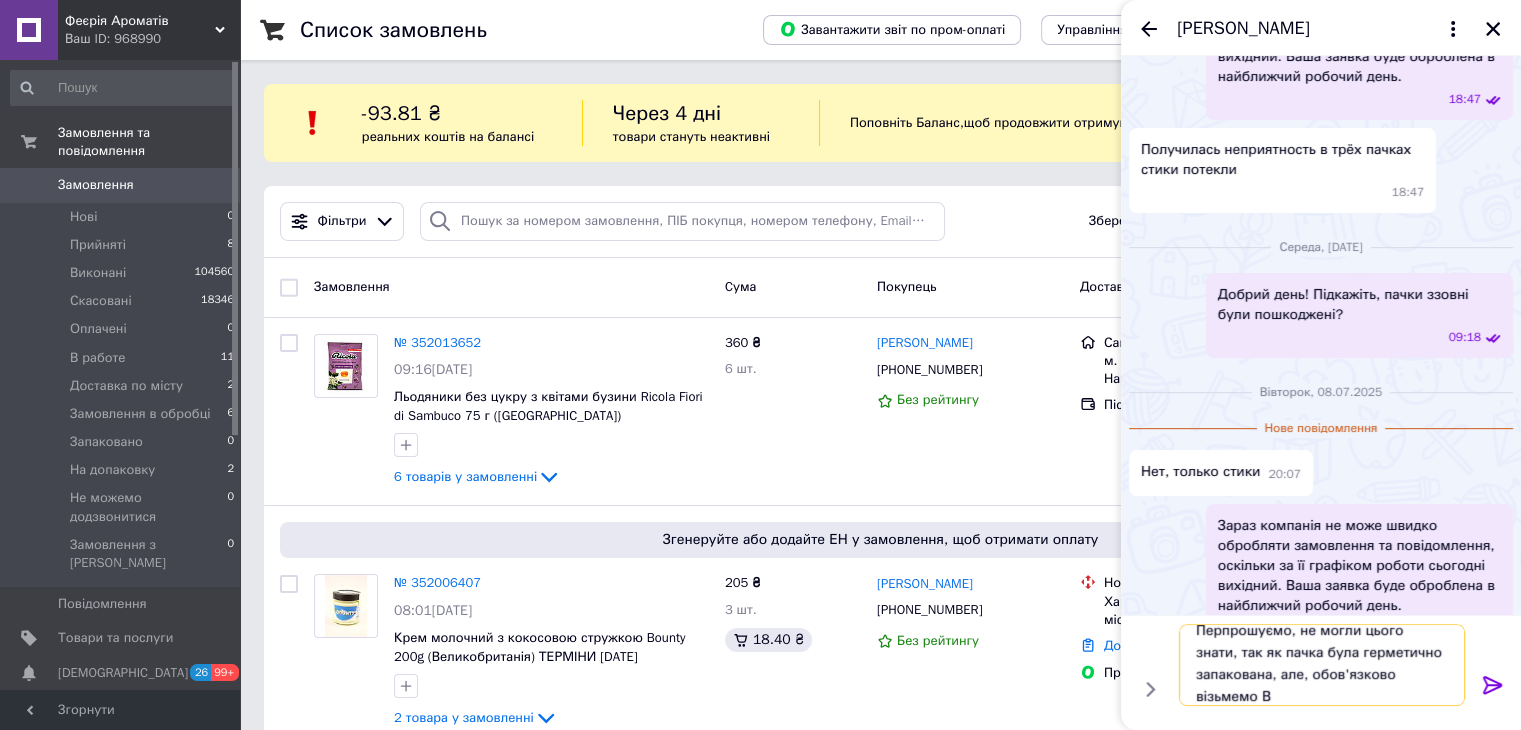 scroll, scrollTop: 1, scrollLeft: 0, axis: vertical 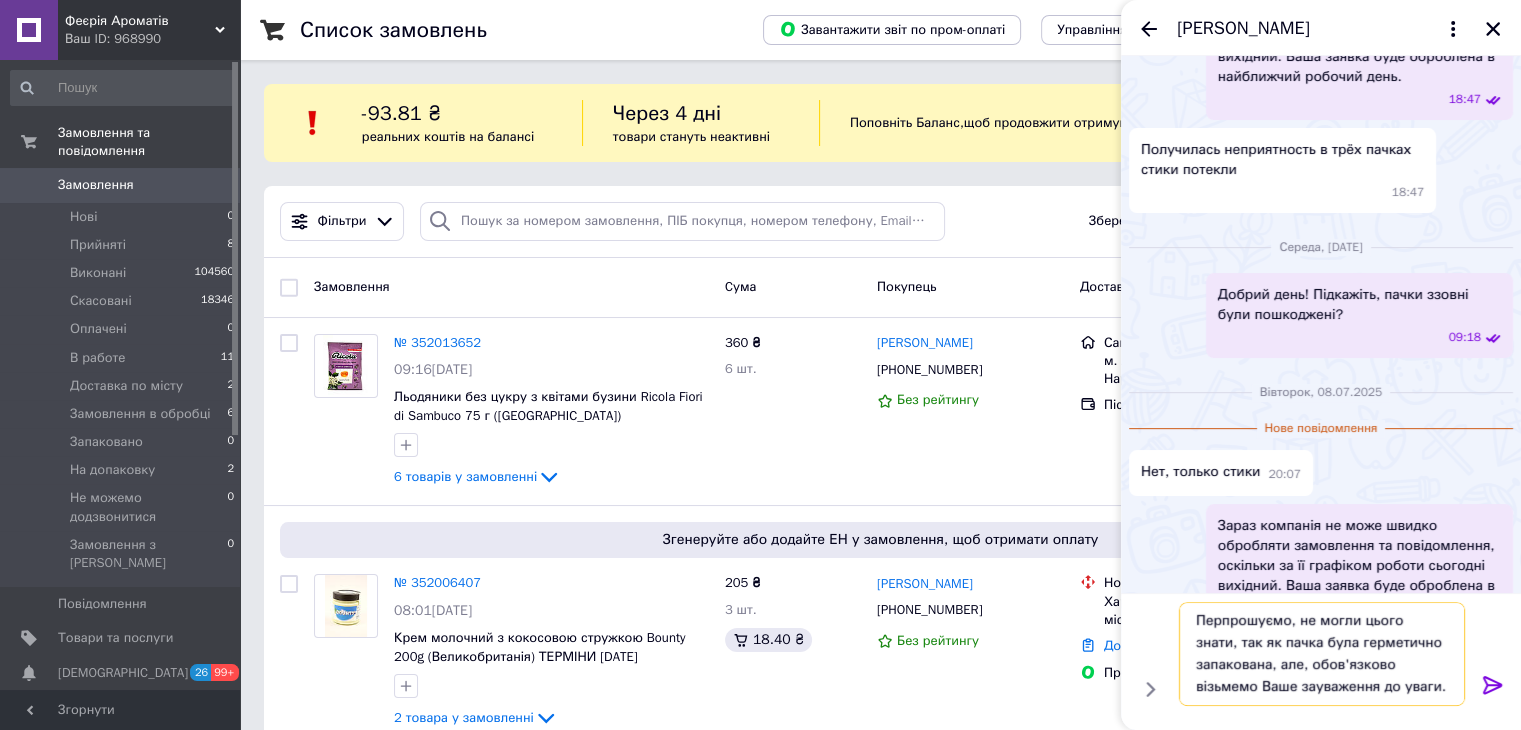 click on "Перпрошуємо, не могли цього знати, так як пачка була герметично запакована, але, обов'язково візьмемо Ваше зауваження до уваги." at bounding box center (1322, 654) 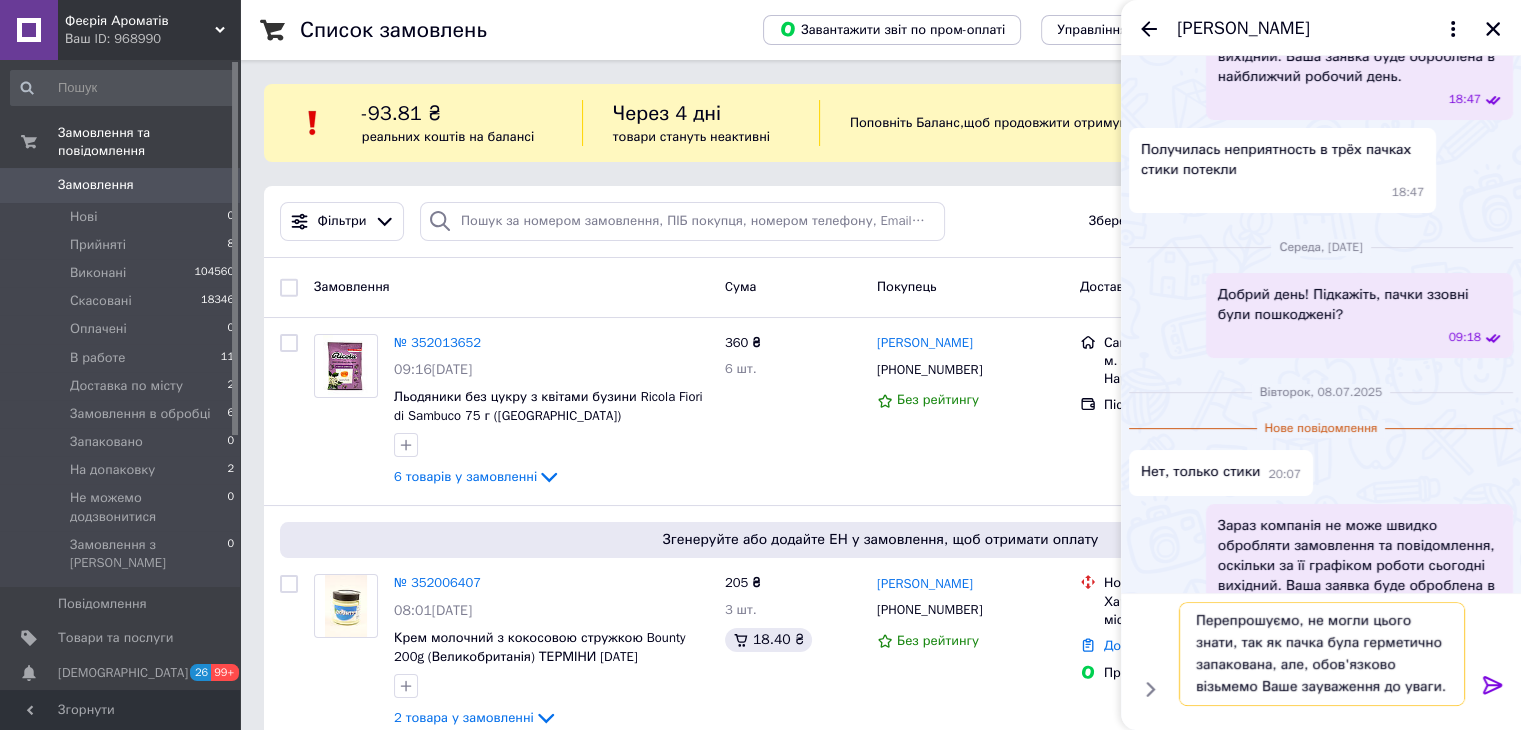 type on "Перепрошуємо, не могли цього знати, так як пачка була герметично запакована, але, обов'язково візьмемо Ваше зауваження до уваги." 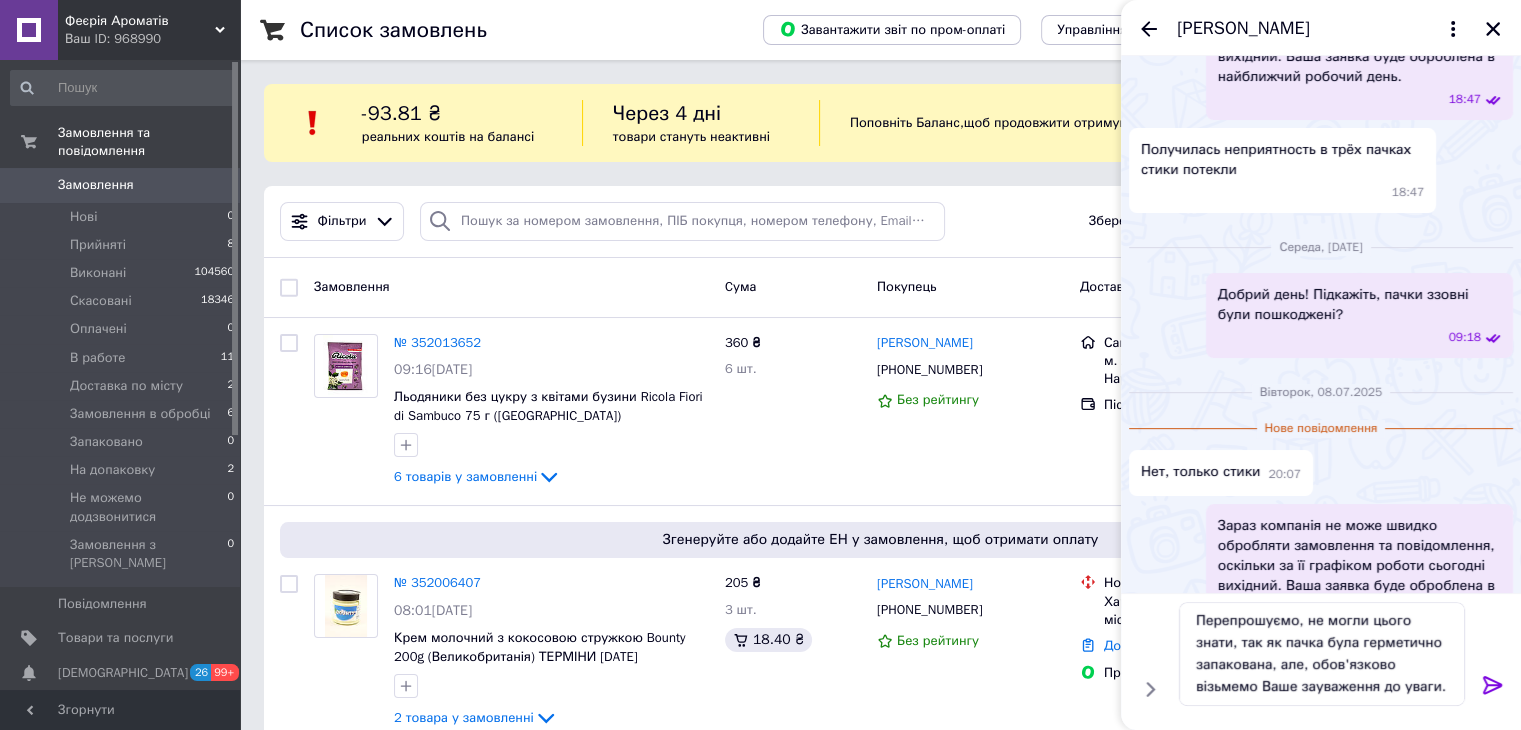 click 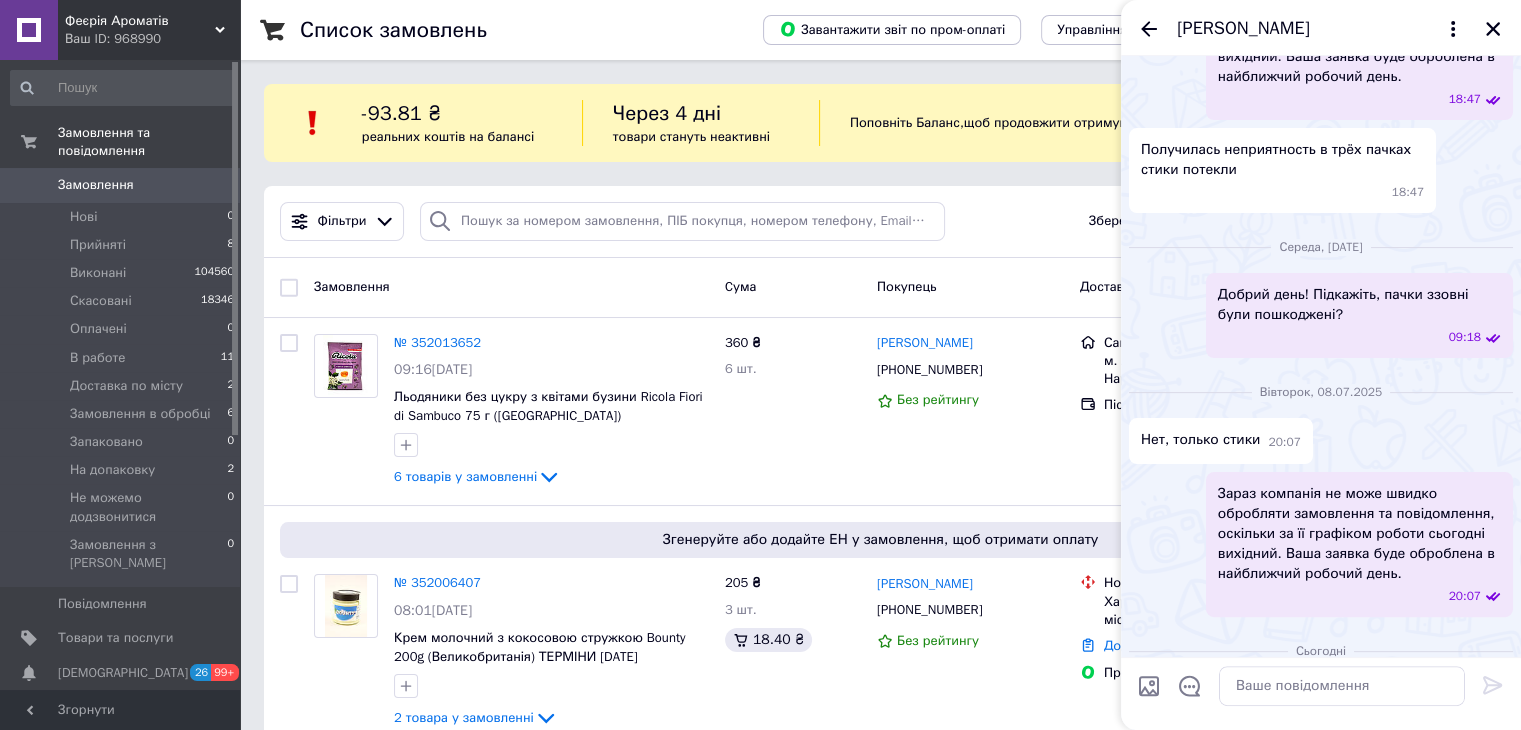 scroll, scrollTop: 0, scrollLeft: 0, axis: both 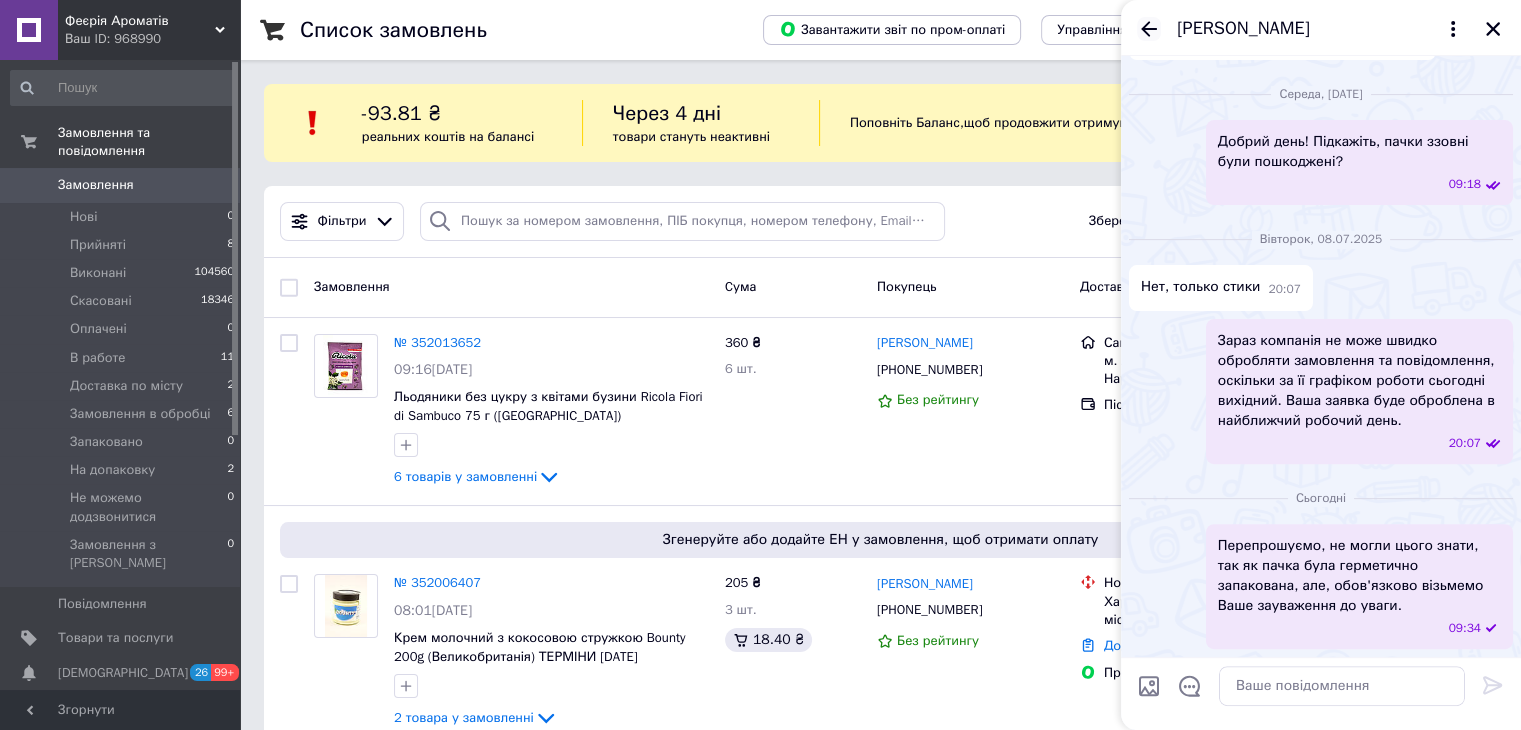click 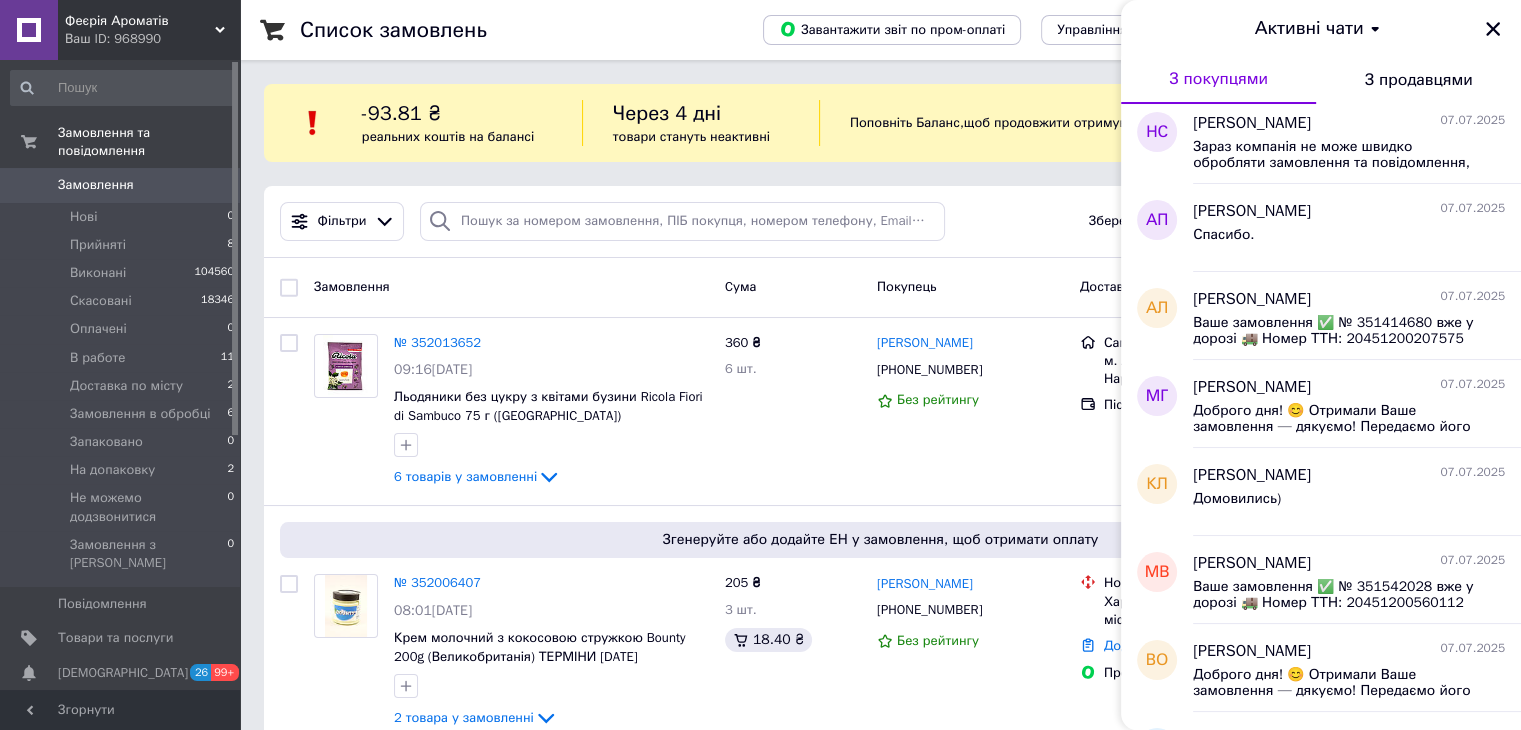 scroll, scrollTop: 4654, scrollLeft: 0, axis: vertical 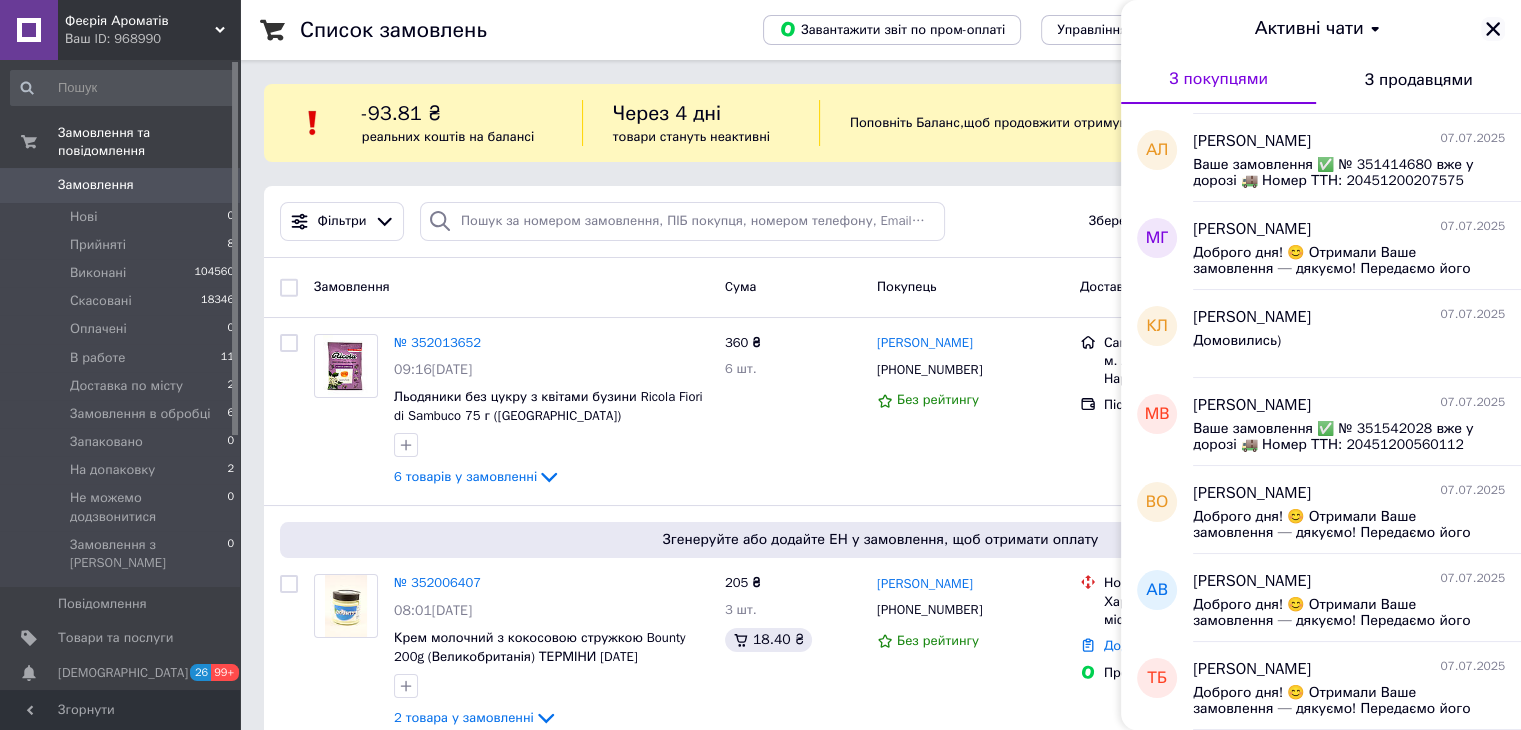 click 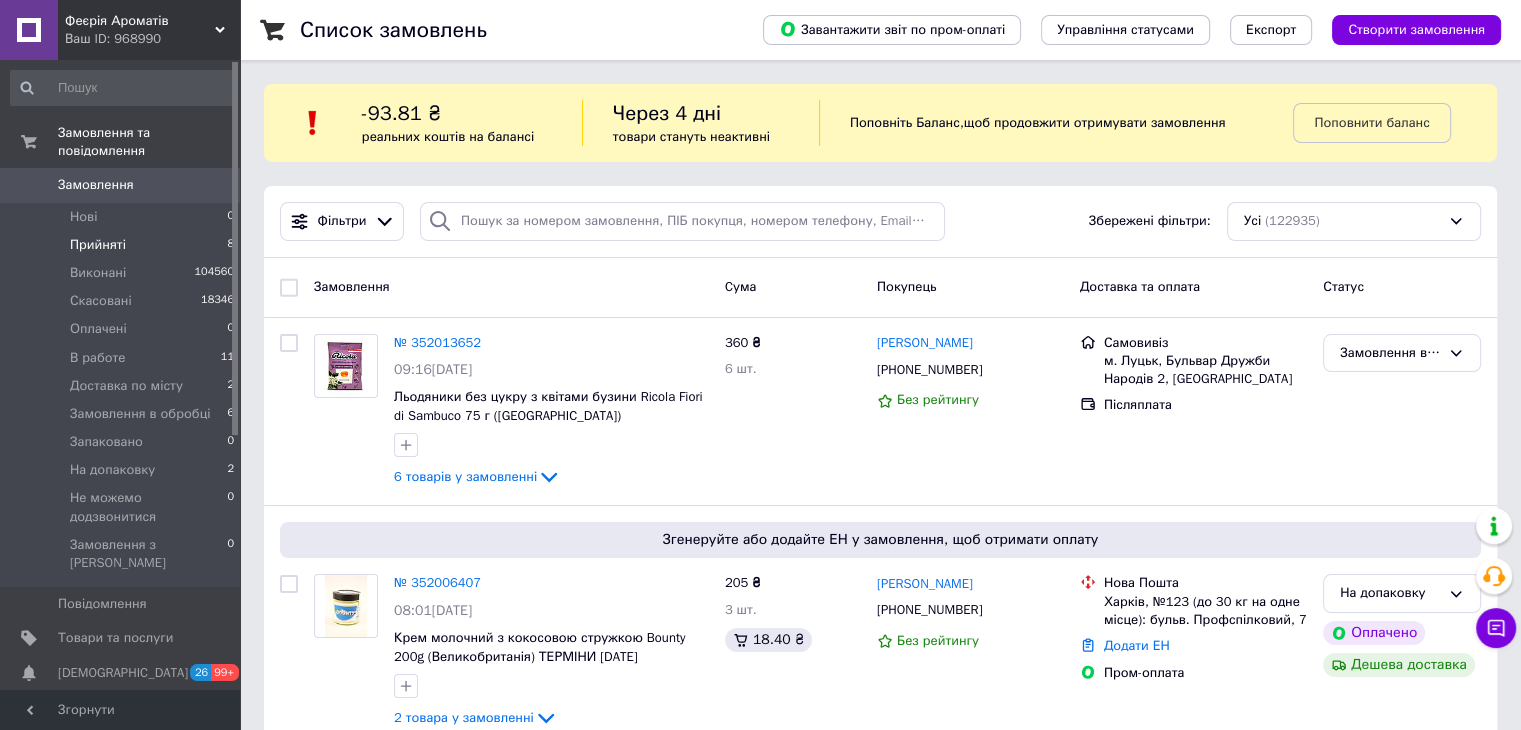 click on "Прийняті 8" at bounding box center (123, 245) 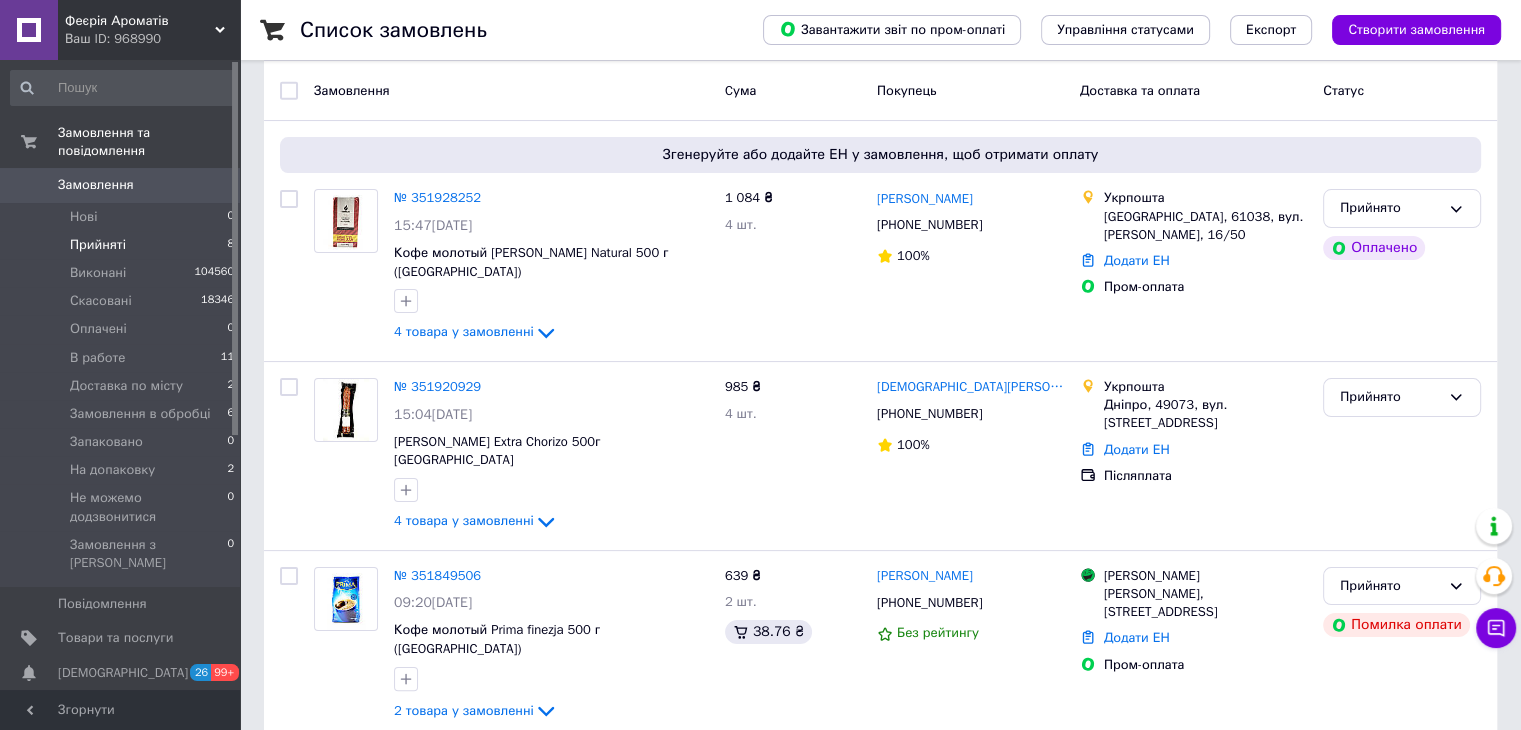 scroll, scrollTop: 300, scrollLeft: 0, axis: vertical 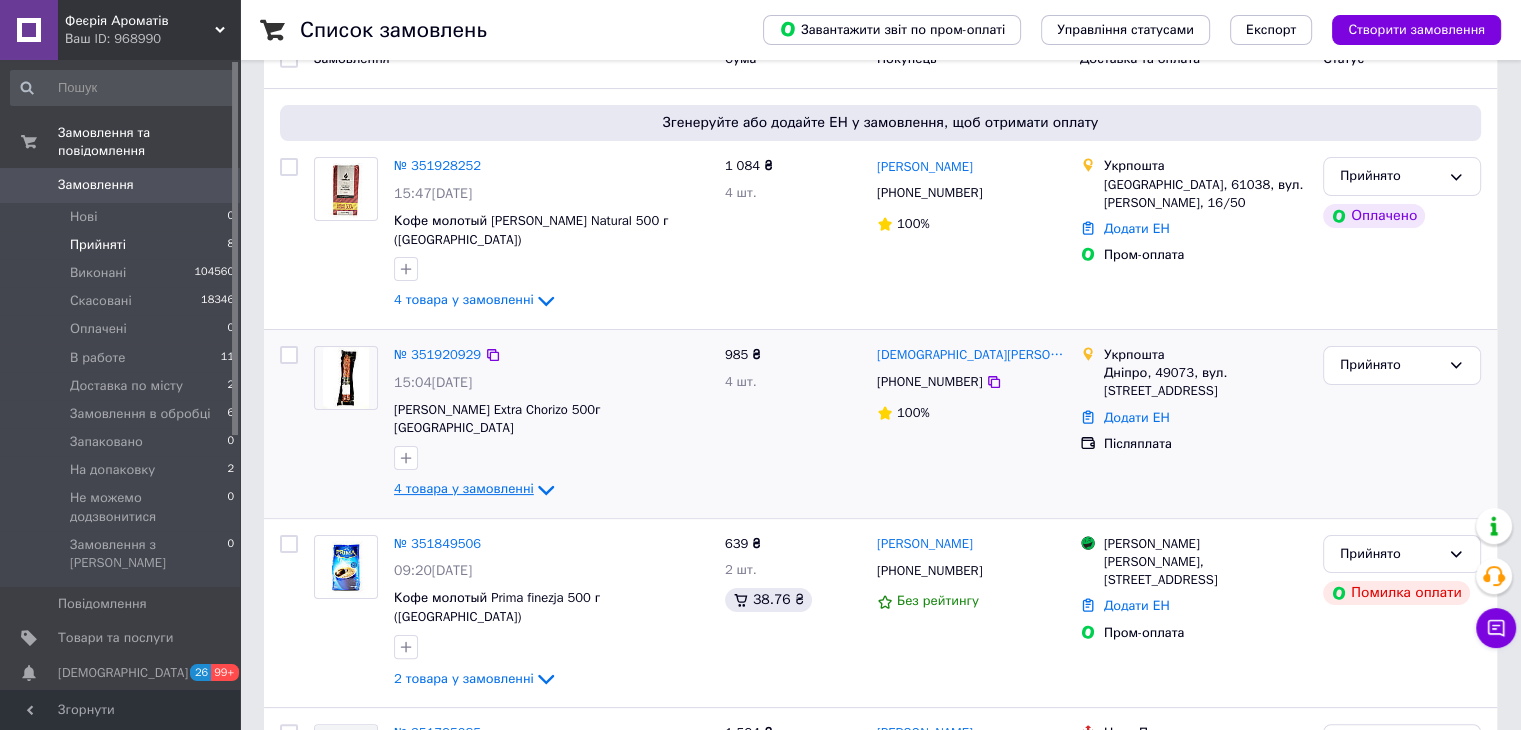 click 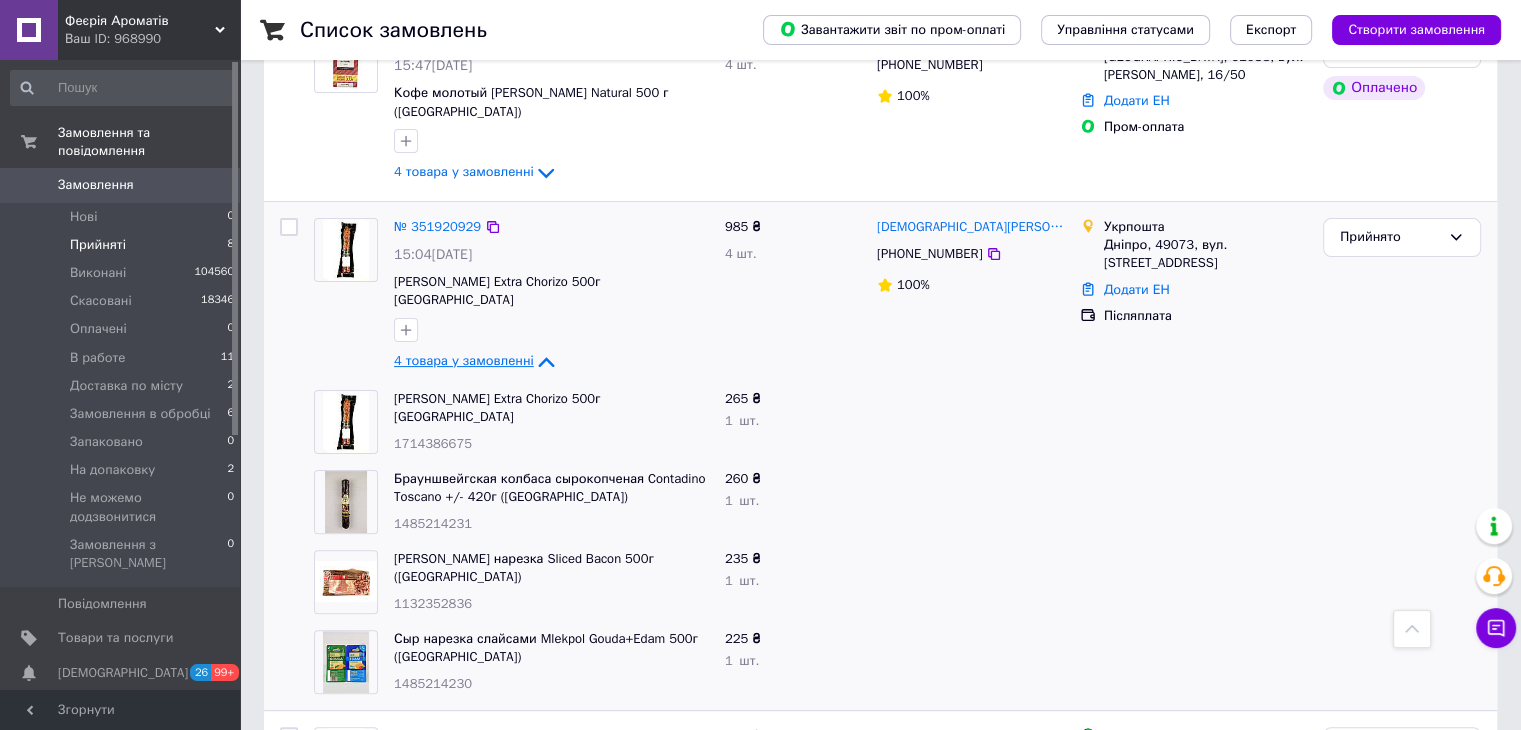 scroll, scrollTop: 400, scrollLeft: 0, axis: vertical 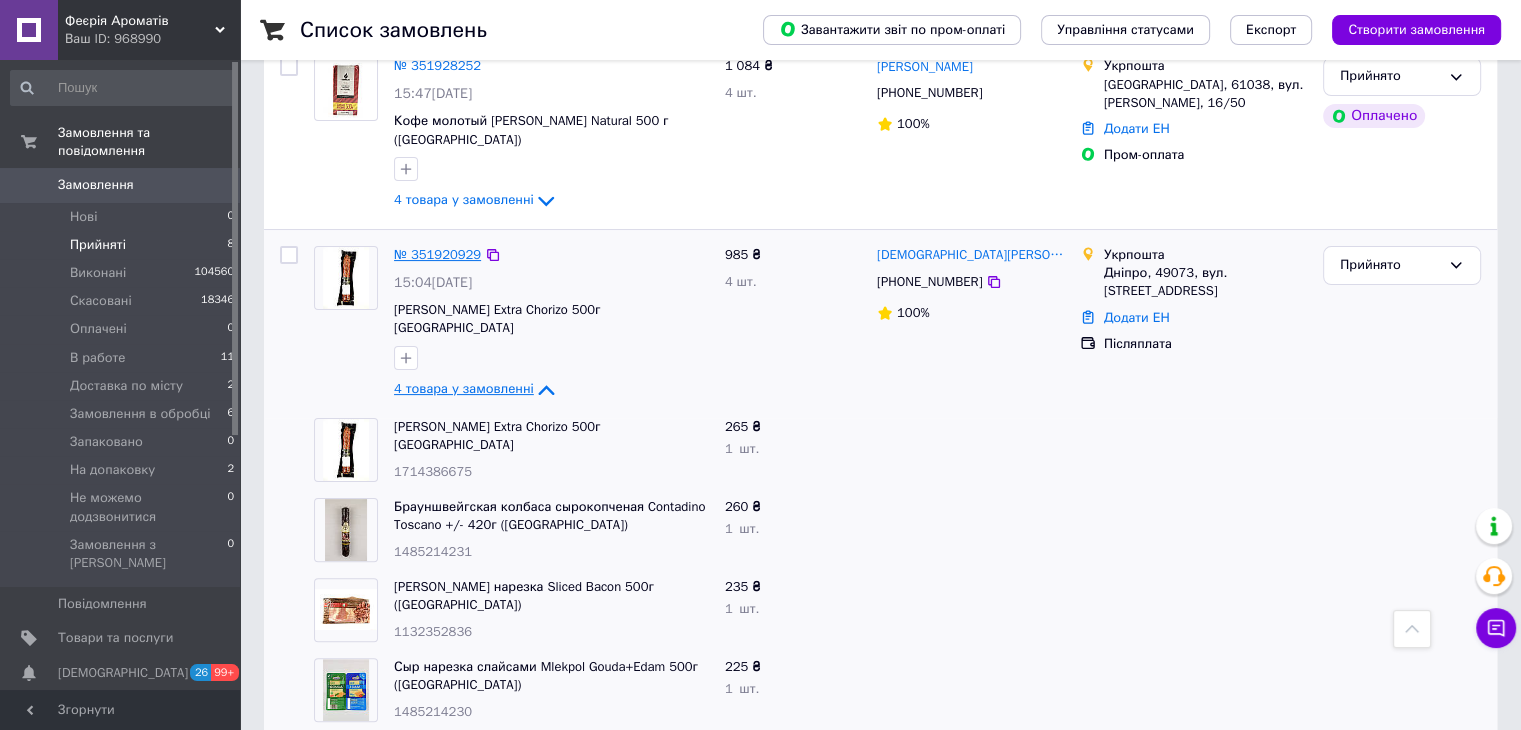click on "№ 351920929" at bounding box center [437, 254] 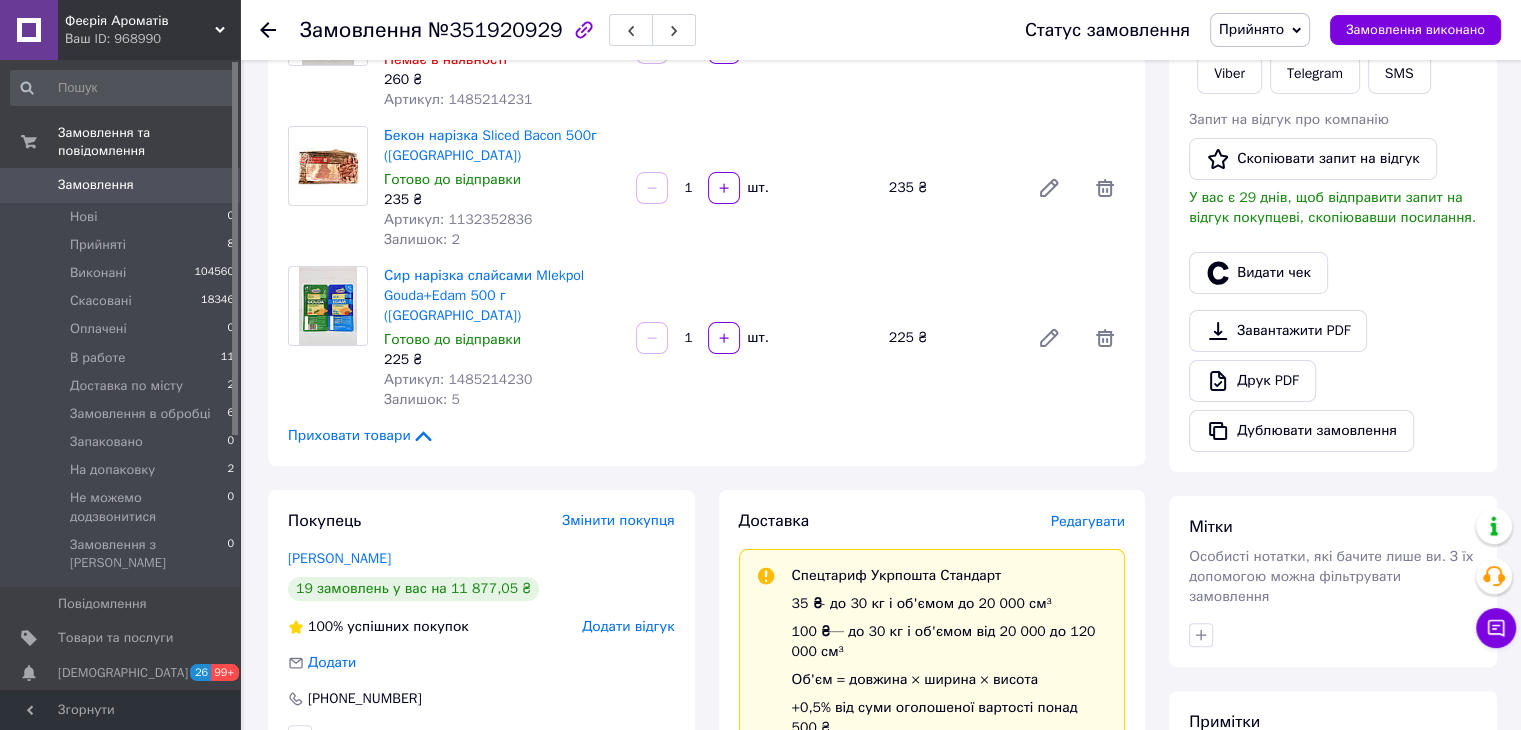 scroll, scrollTop: 200, scrollLeft: 0, axis: vertical 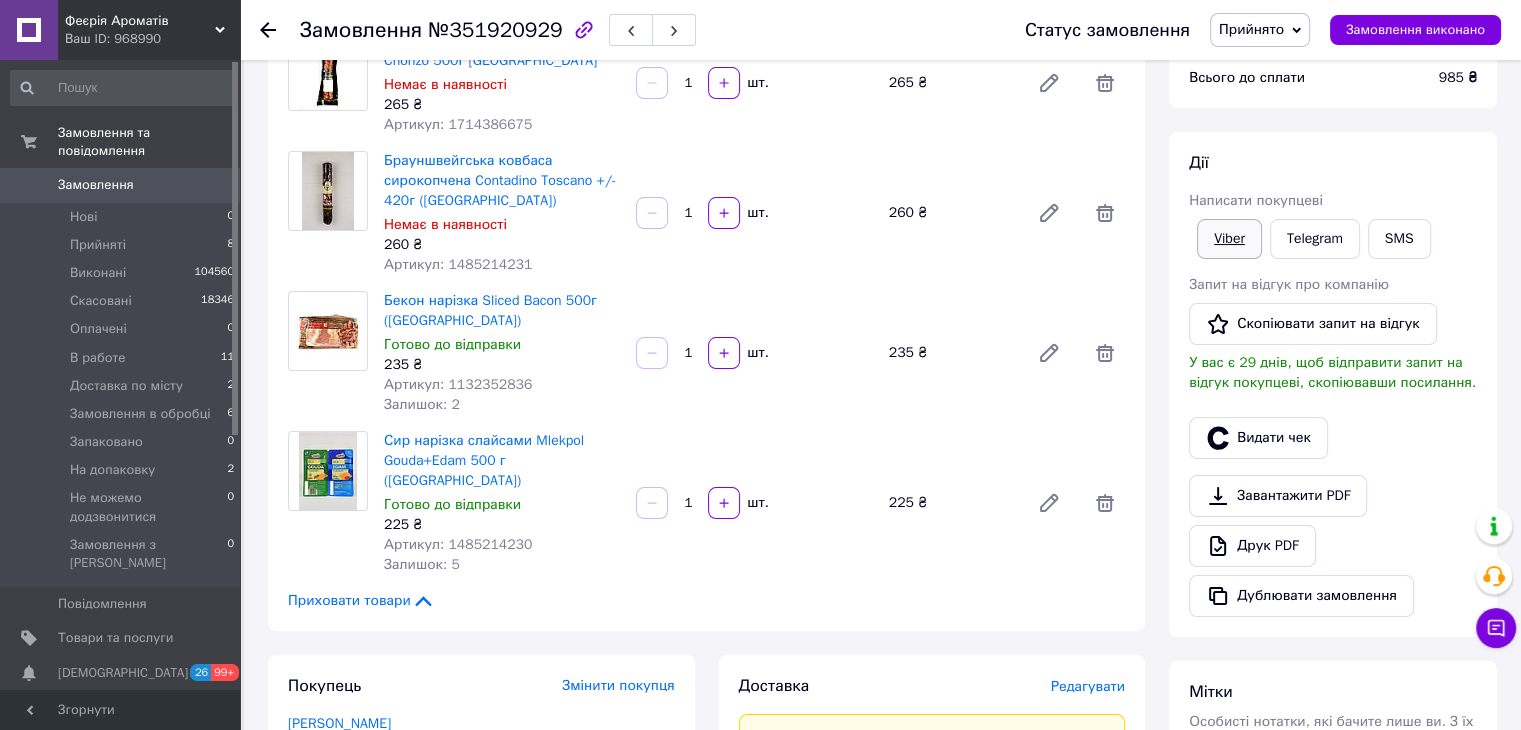 click on "Viber" at bounding box center [1229, 239] 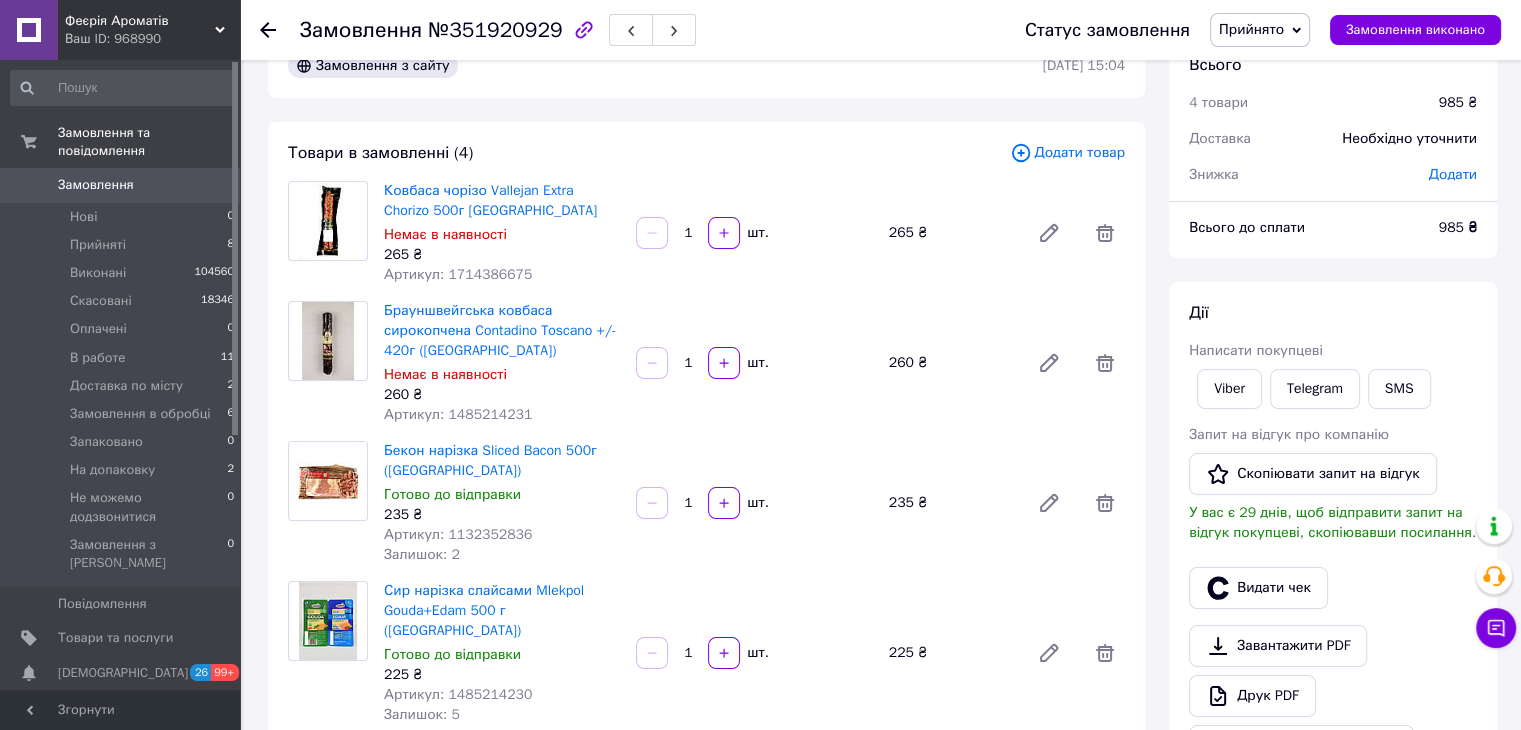 scroll, scrollTop: 0, scrollLeft: 0, axis: both 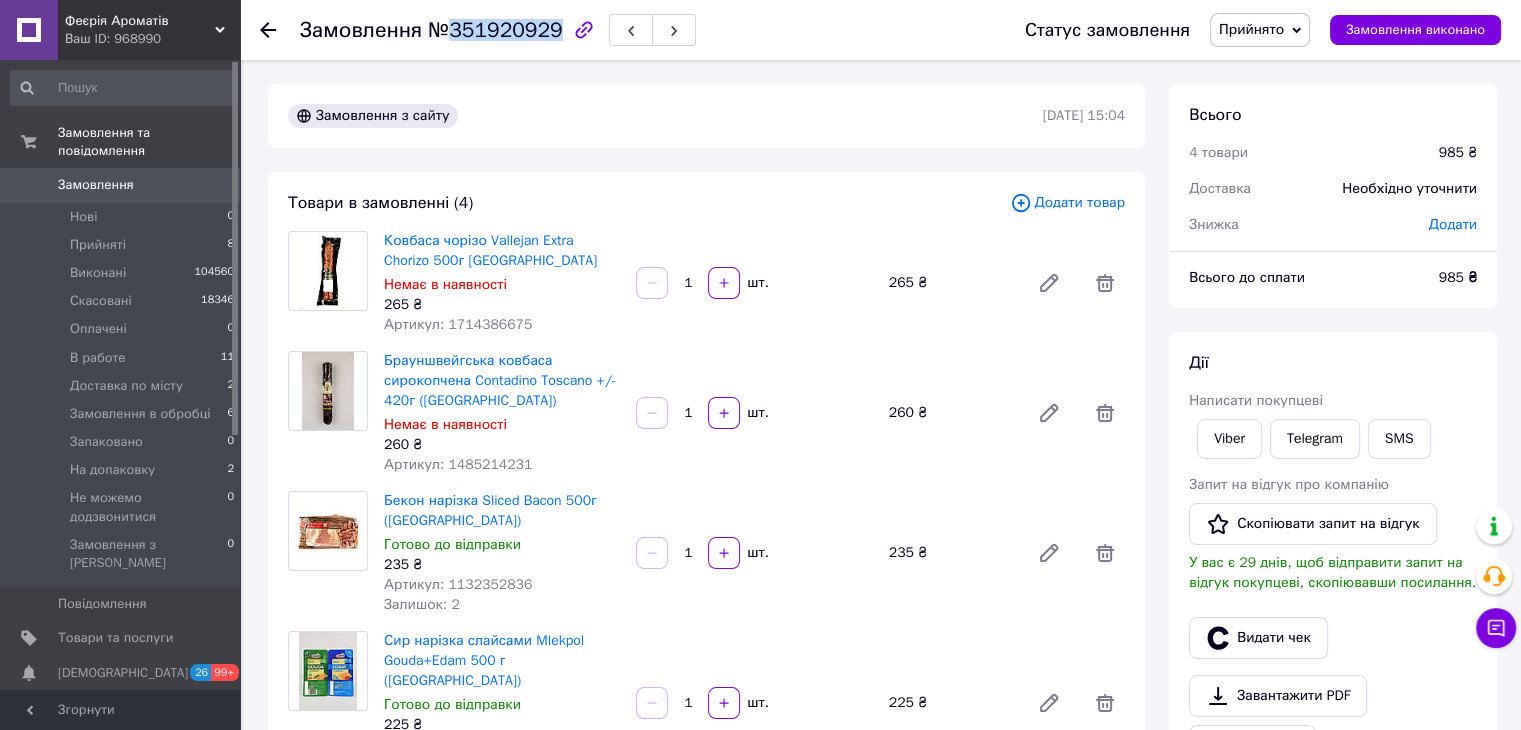 drag, startPoint x: 448, startPoint y: 27, endPoint x: 545, endPoint y: 29, distance: 97.020615 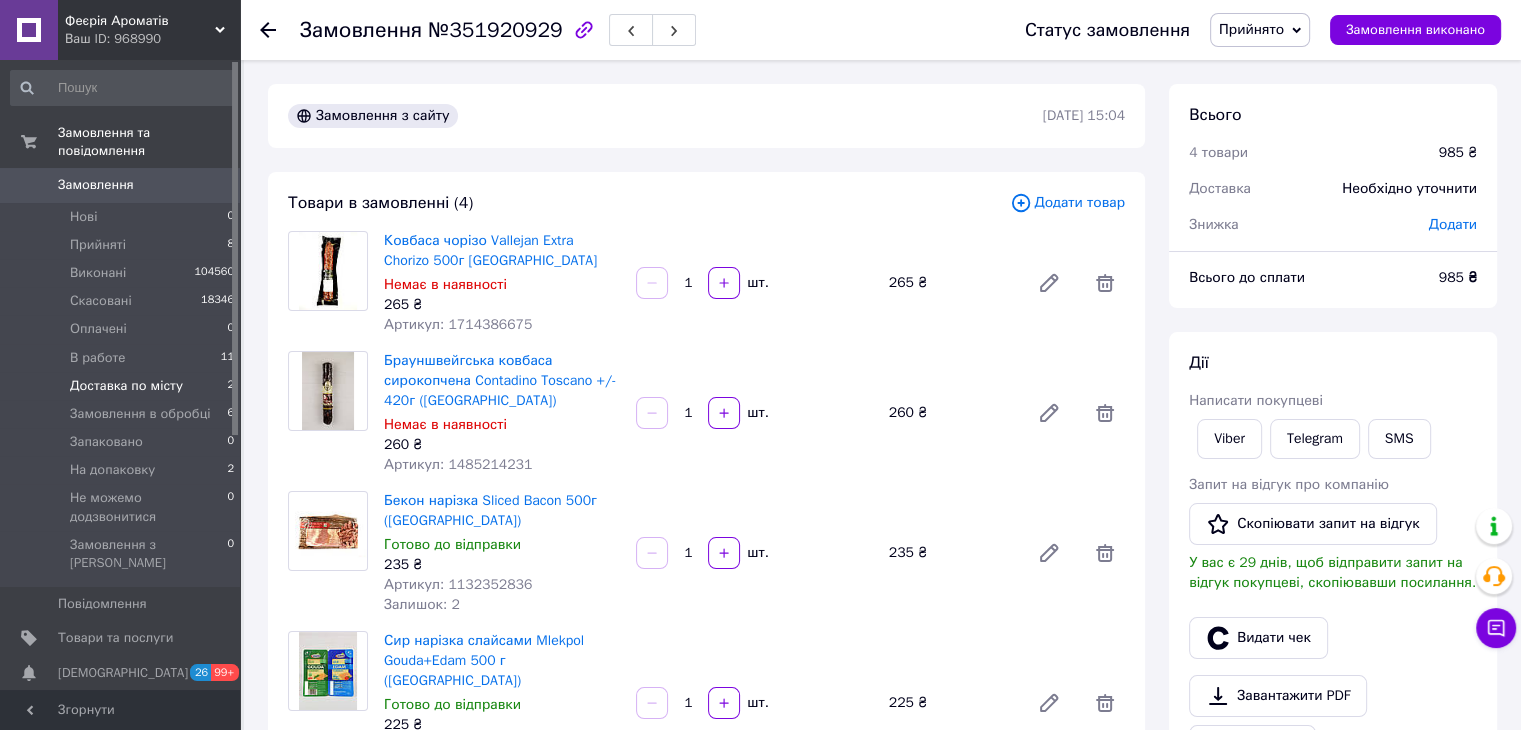 click on "Доставка по місту" at bounding box center [126, 386] 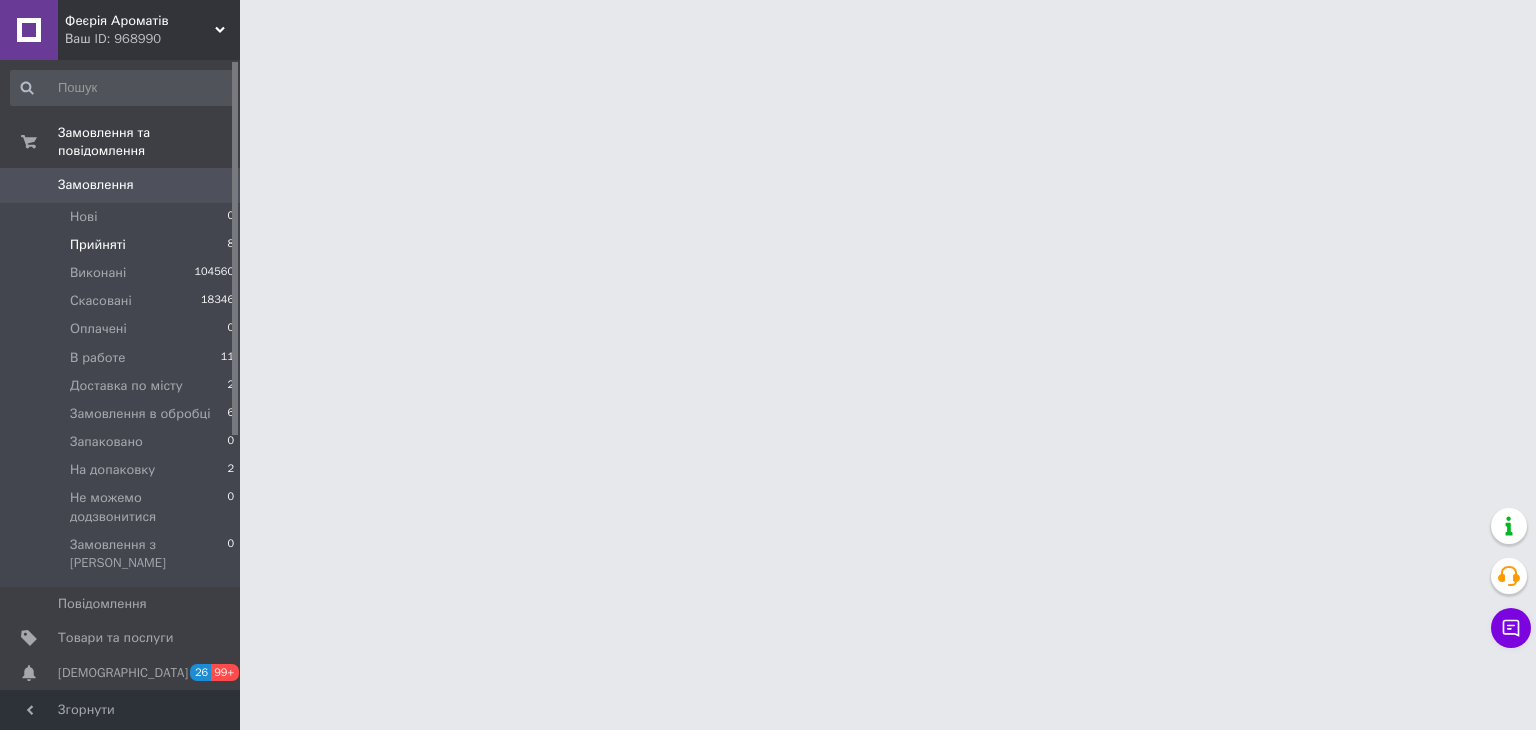 click on "Прийняті 8" at bounding box center [123, 245] 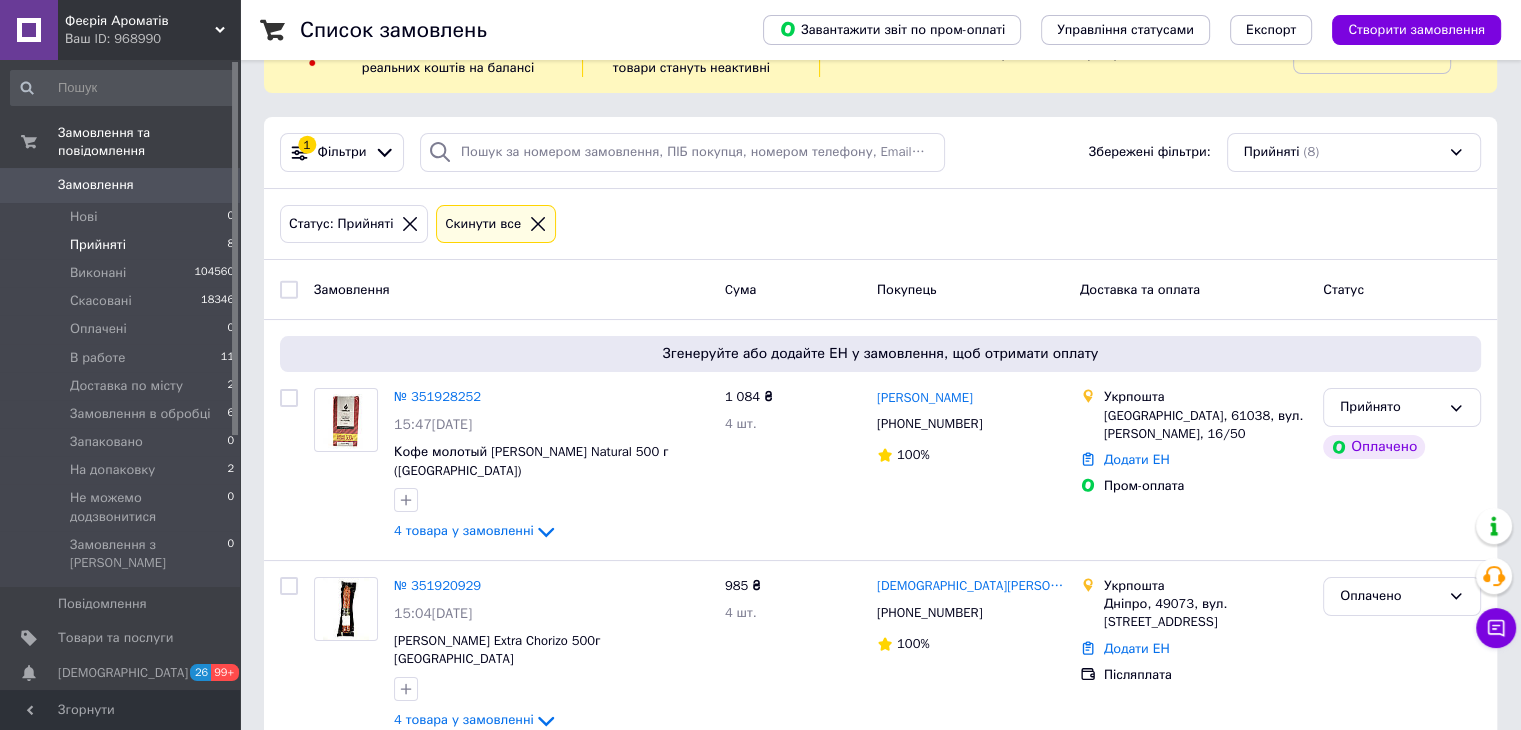 scroll, scrollTop: 100, scrollLeft: 0, axis: vertical 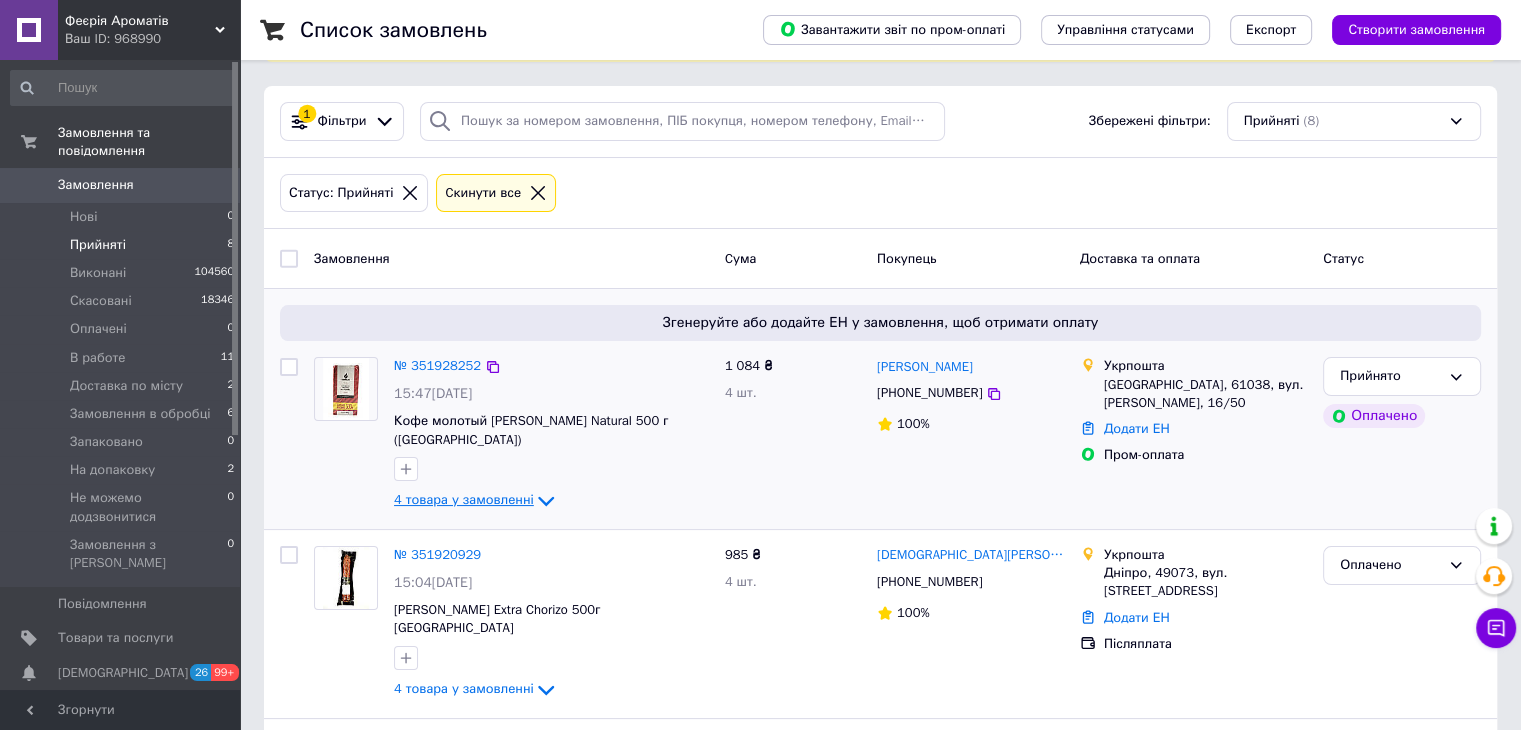 click 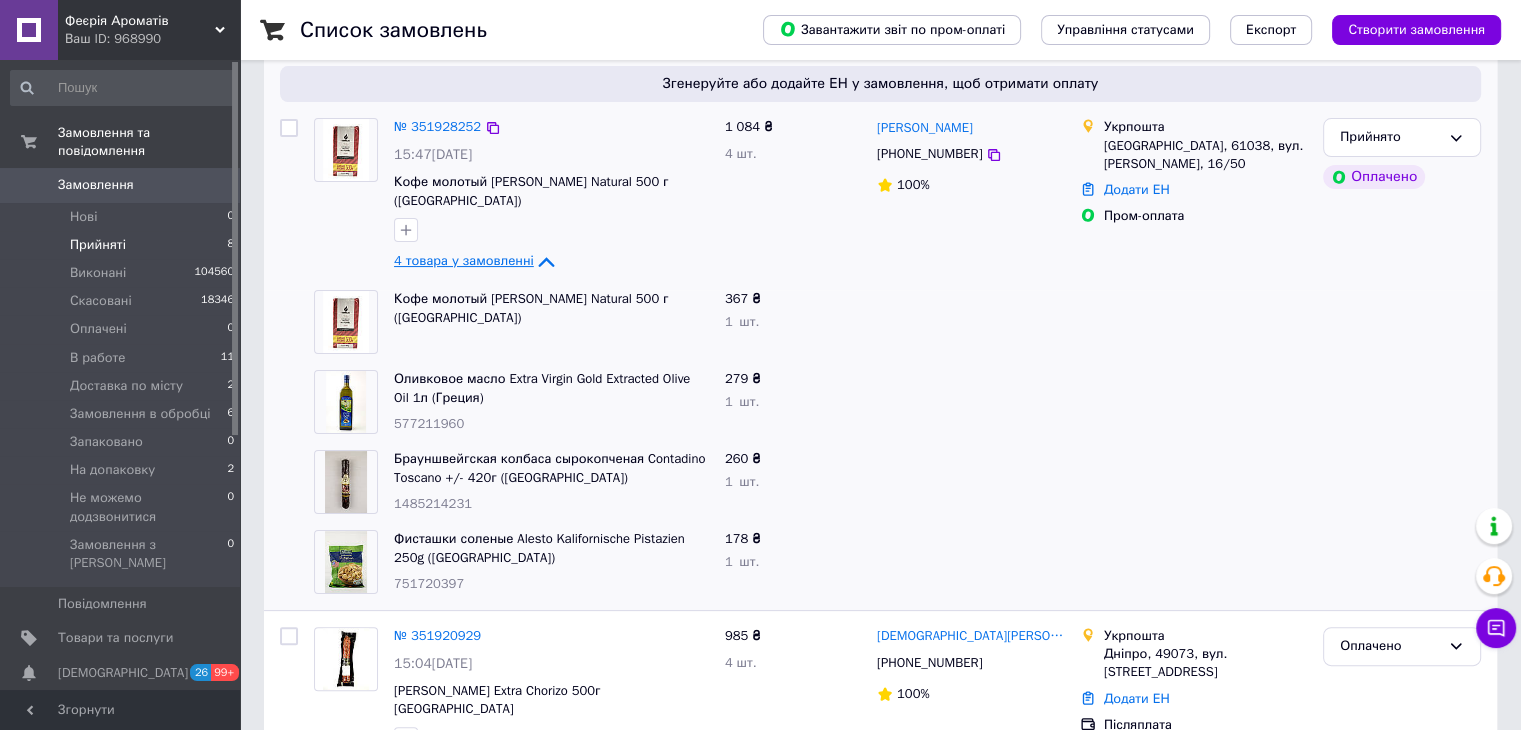 scroll, scrollTop: 400, scrollLeft: 0, axis: vertical 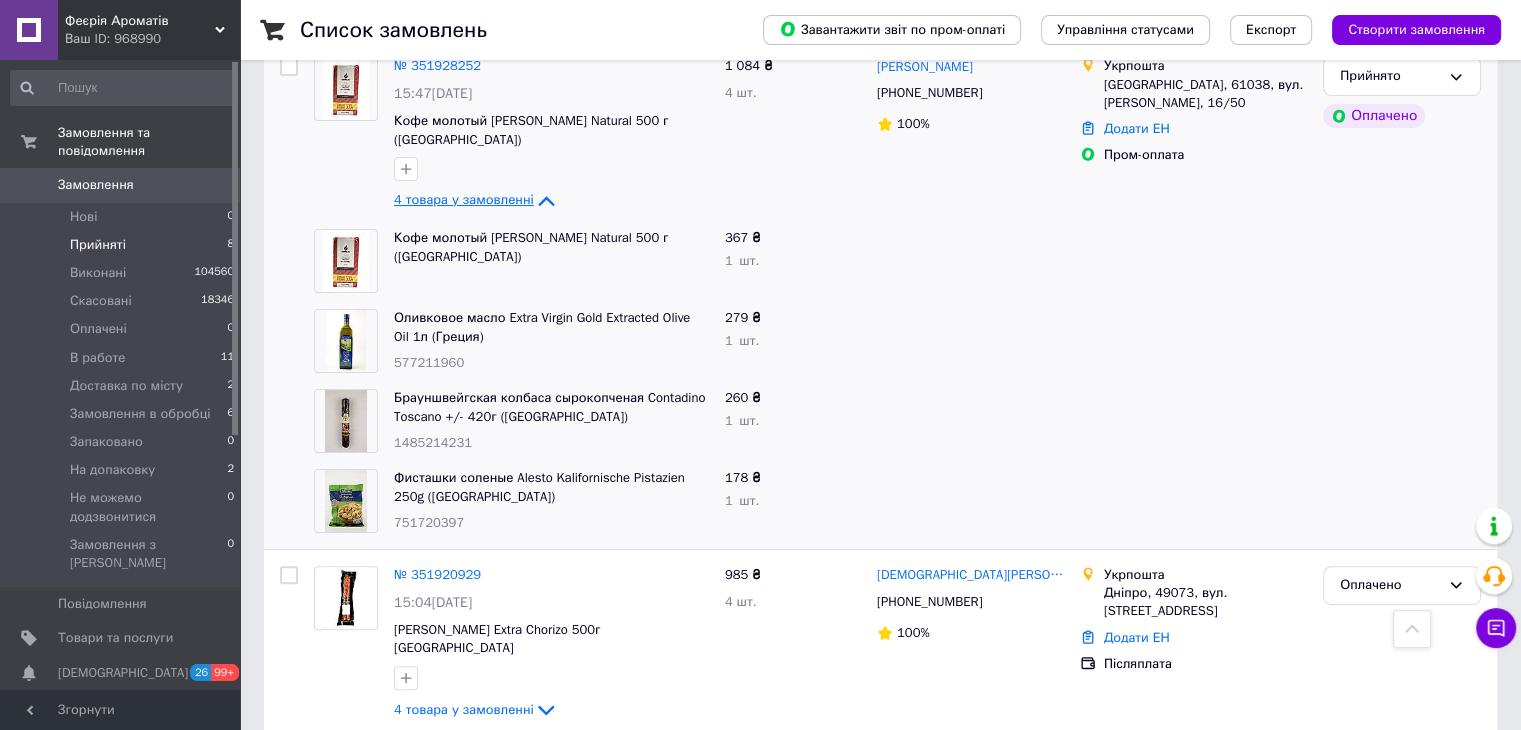 click 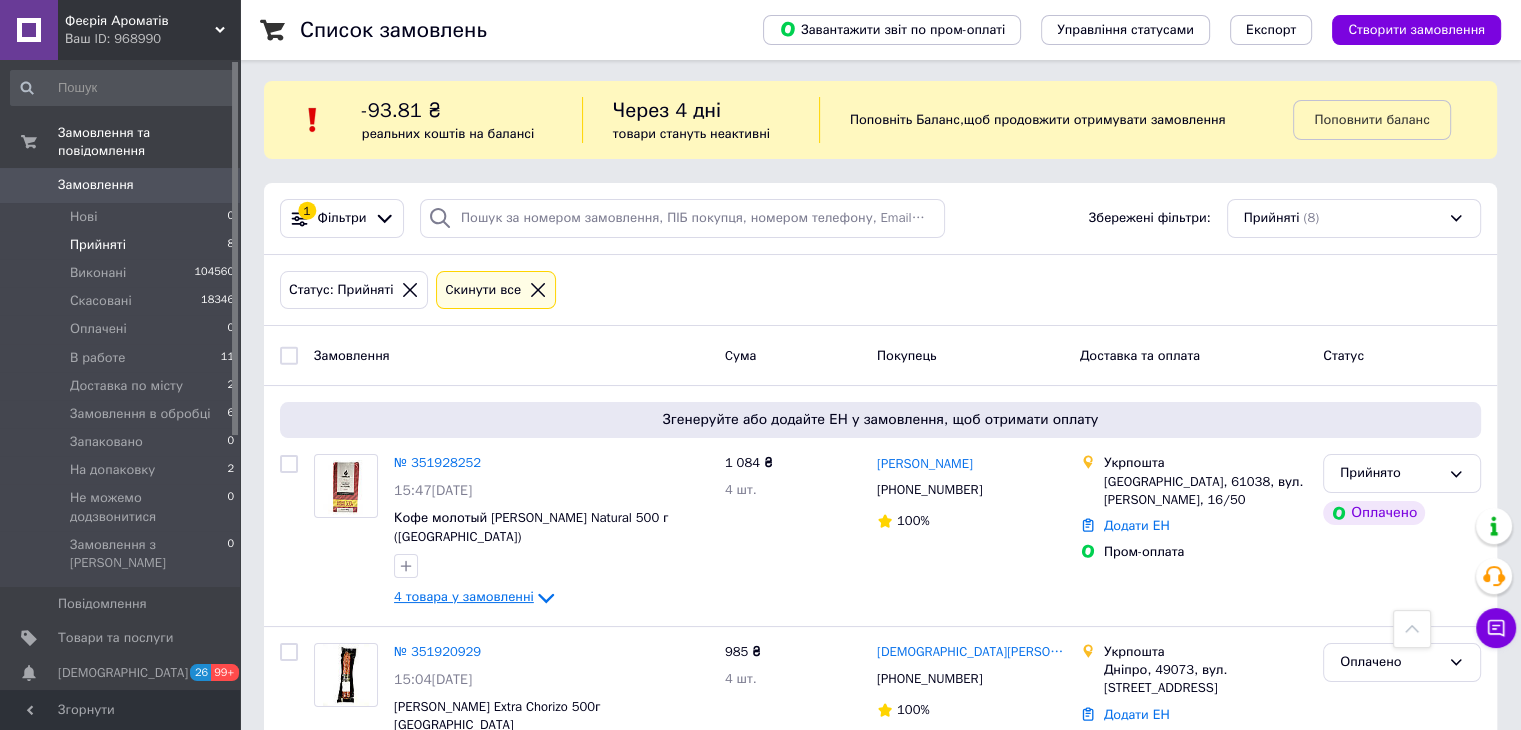 scroll, scrollTop: 0, scrollLeft: 0, axis: both 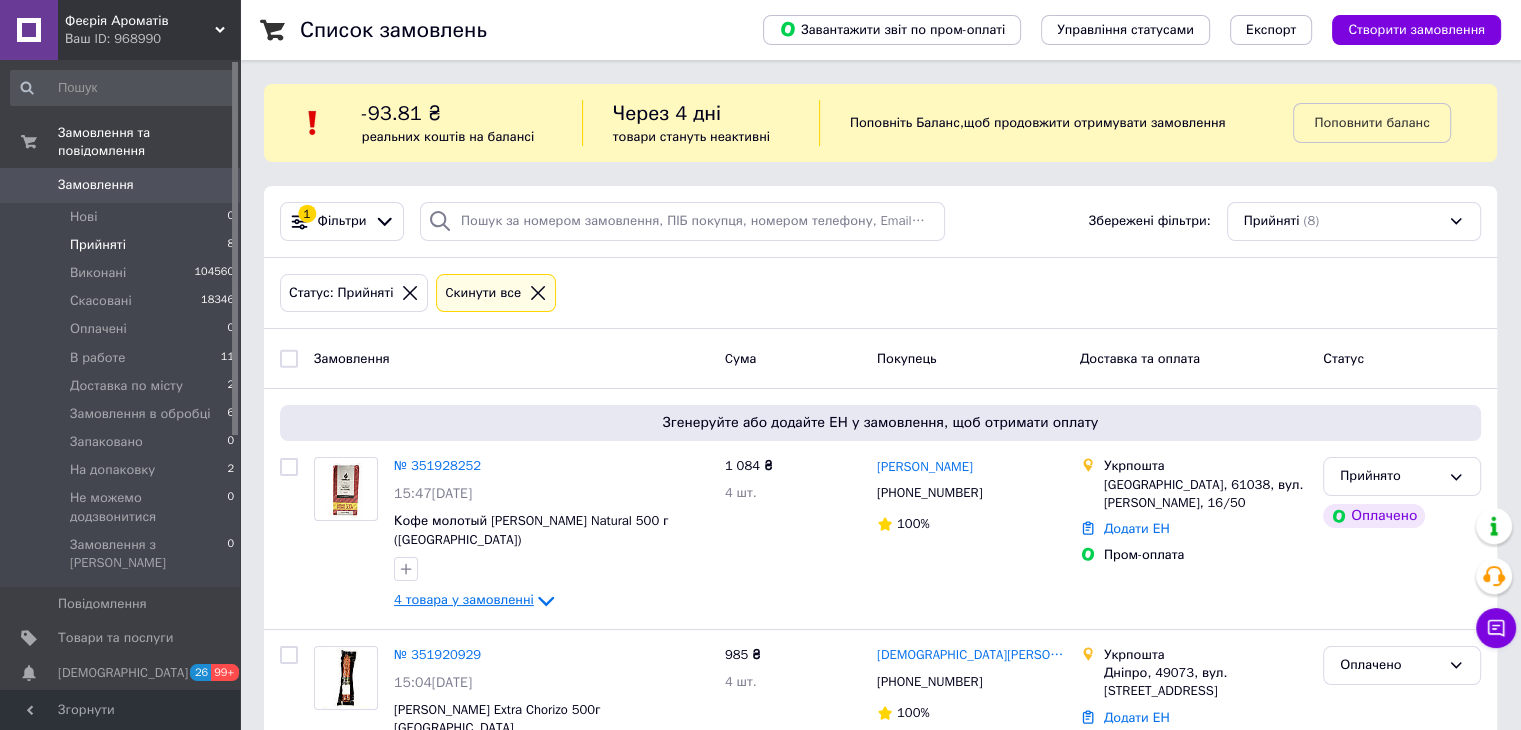 click on "Прийняті" at bounding box center (98, 245) 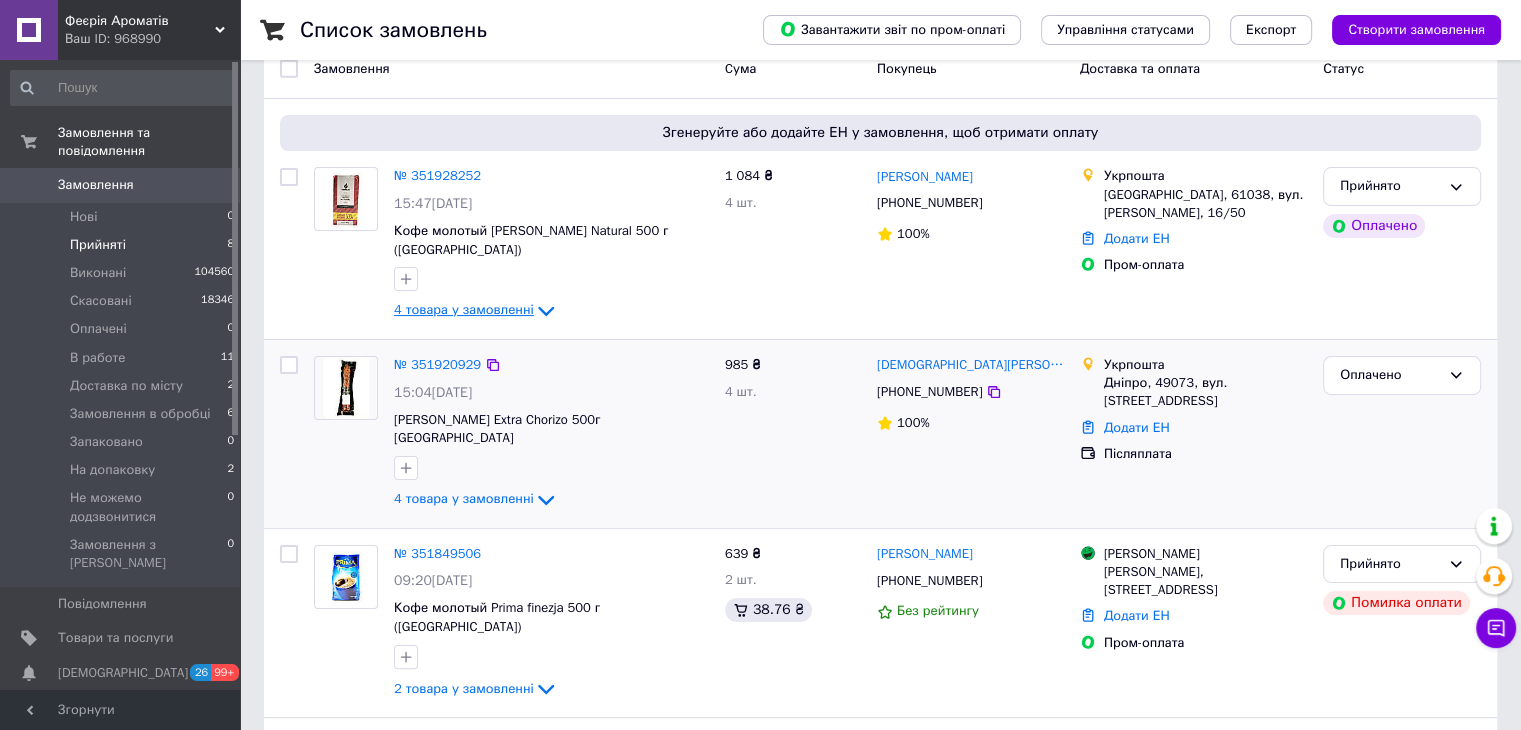 scroll, scrollTop: 300, scrollLeft: 0, axis: vertical 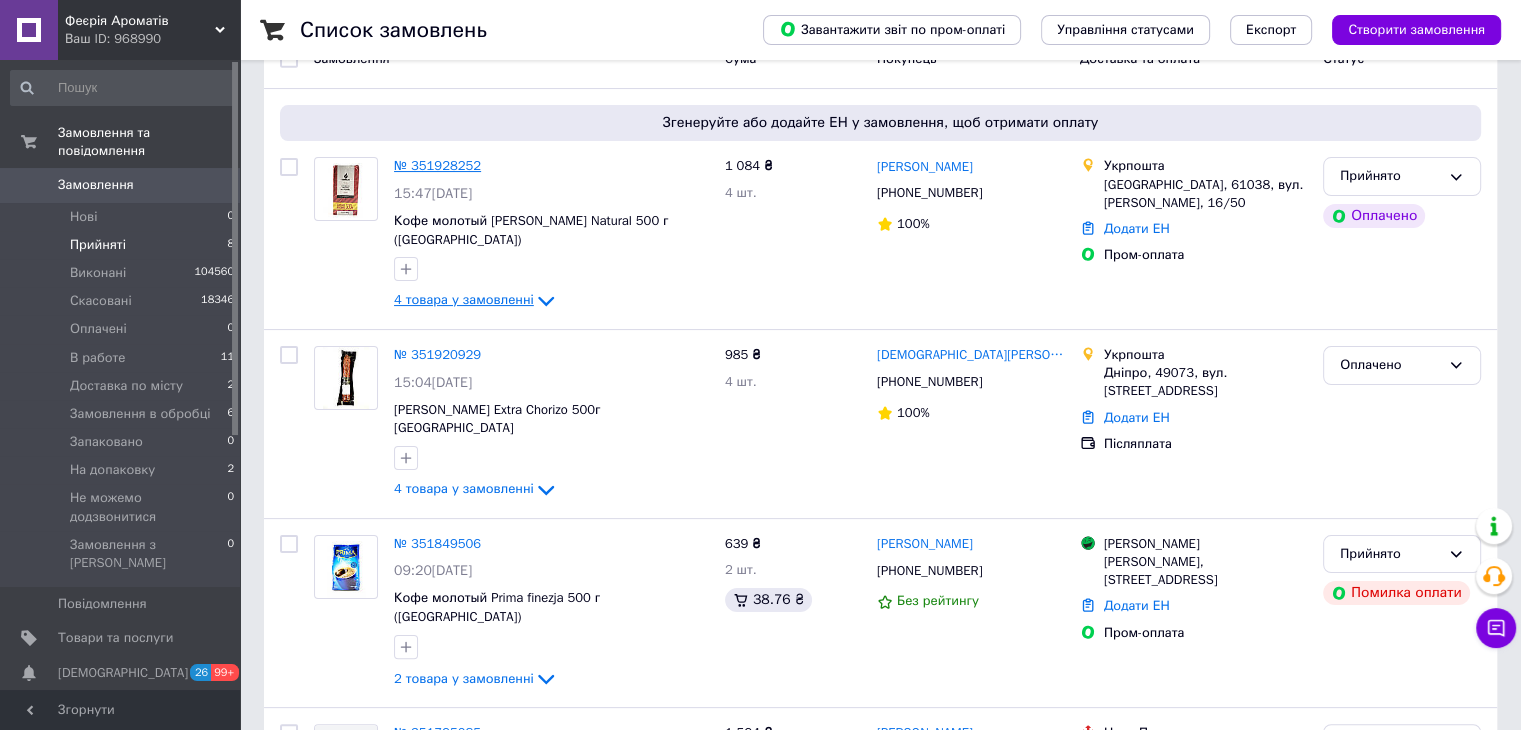 click on "№ 351928252" at bounding box center (437, 165) 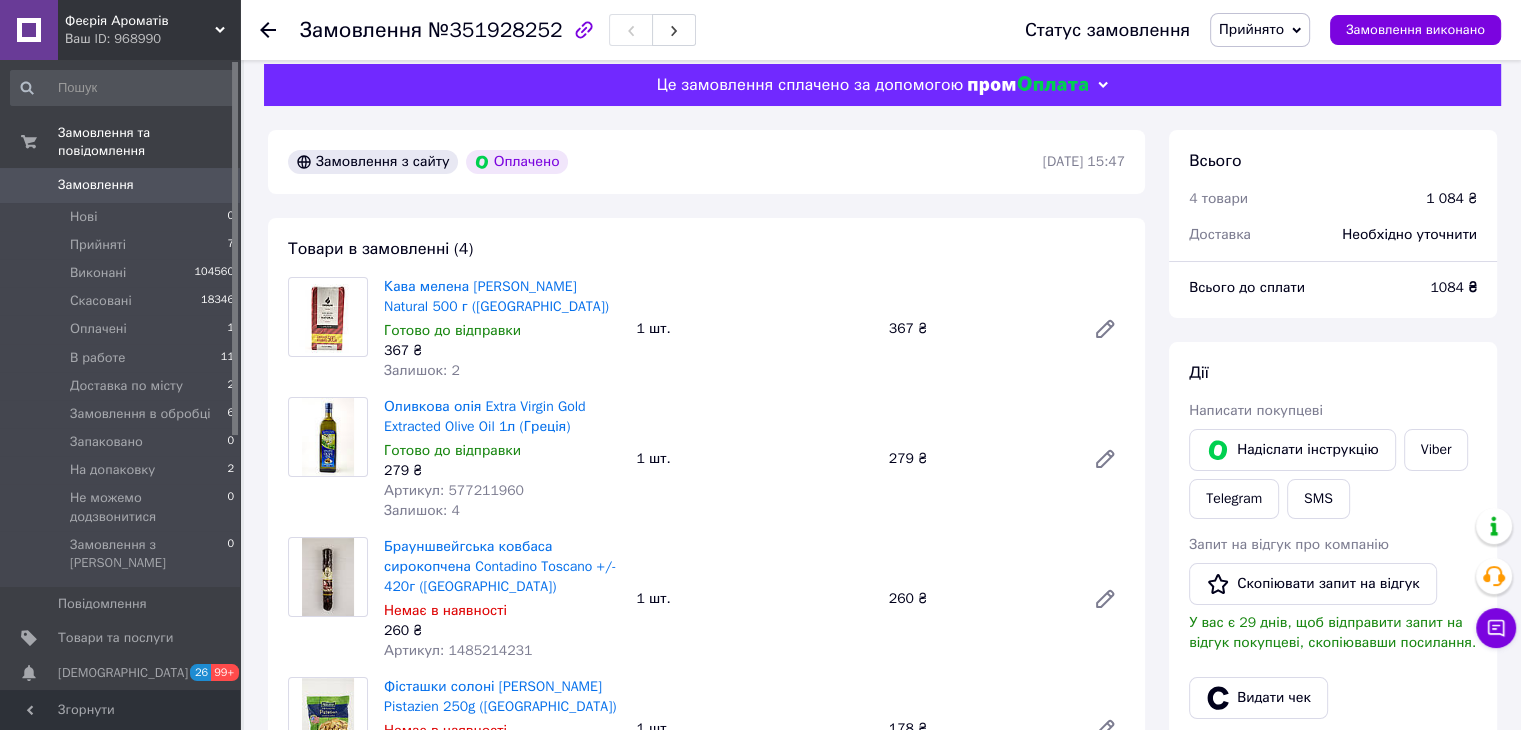 scroll, scrollTop: 0, scrollLeft: 0, axis: both 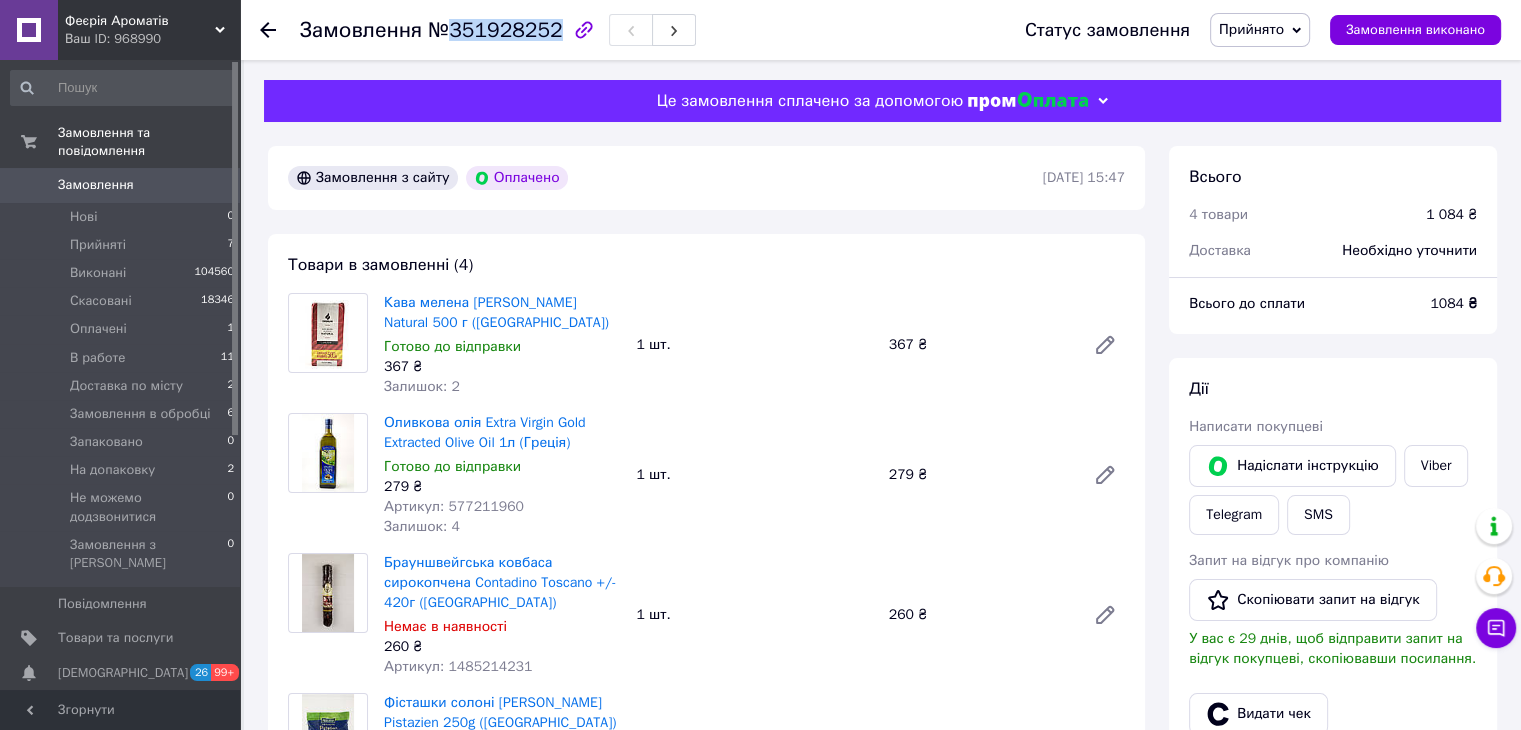 drag, startPoint x: 448, startPoint y: 25, endPoint x: 548, endPoint y: 33, distance: 100.31949 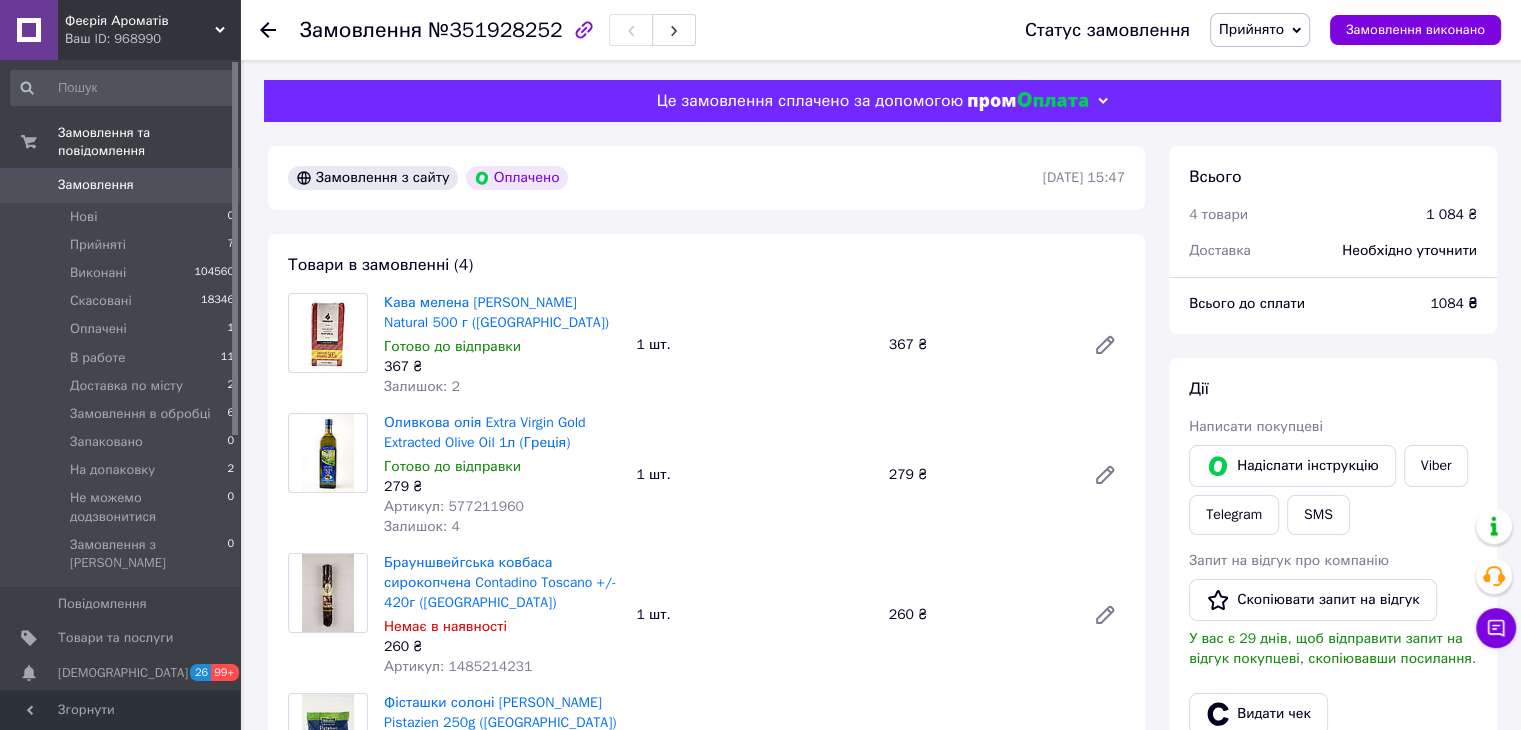 click on "Замовлення з сайту Оплачено" at bounding box center [663, 178] 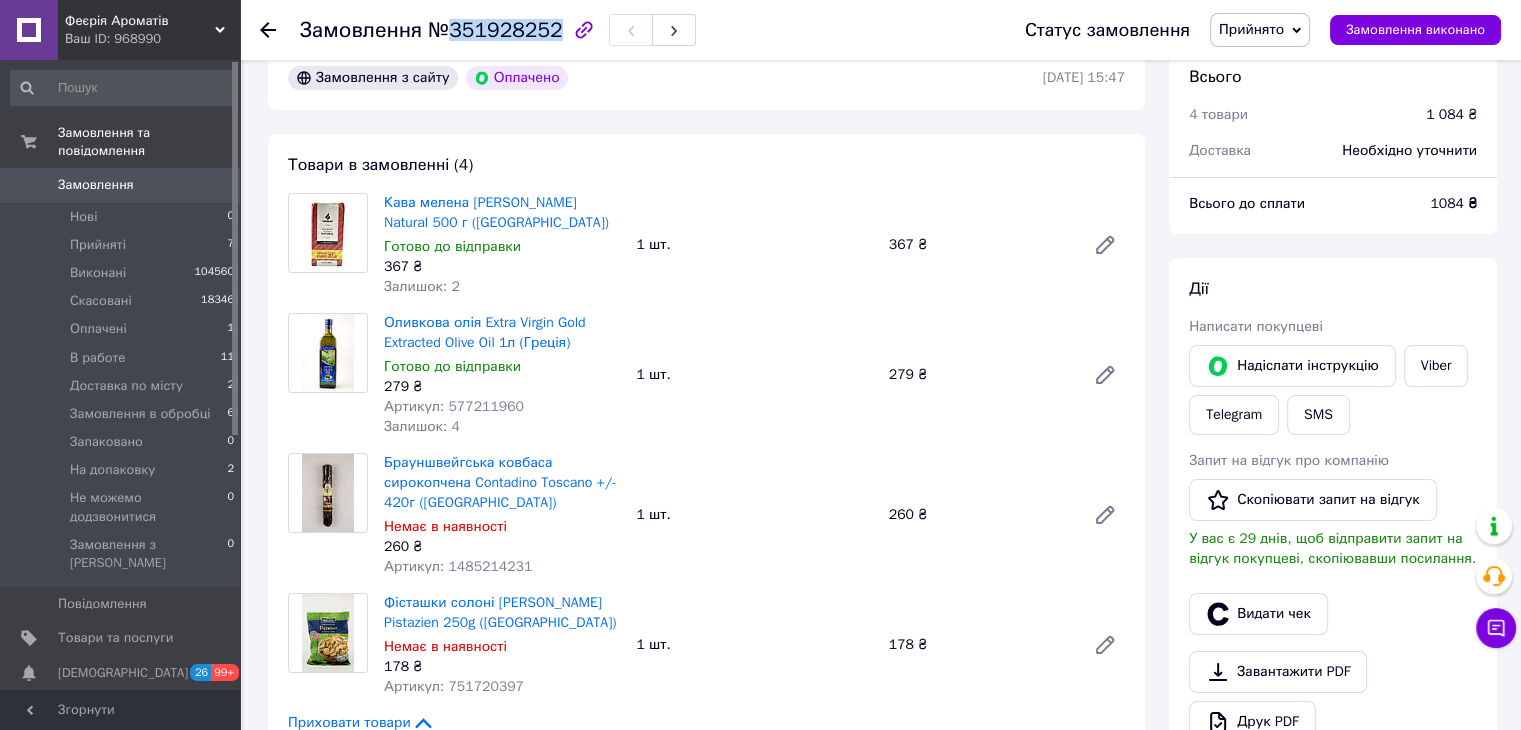 drag, startPoint x: 448, startPoint y: 26, endPoint x: 544, endPoint y: 32, distance: 96.18732 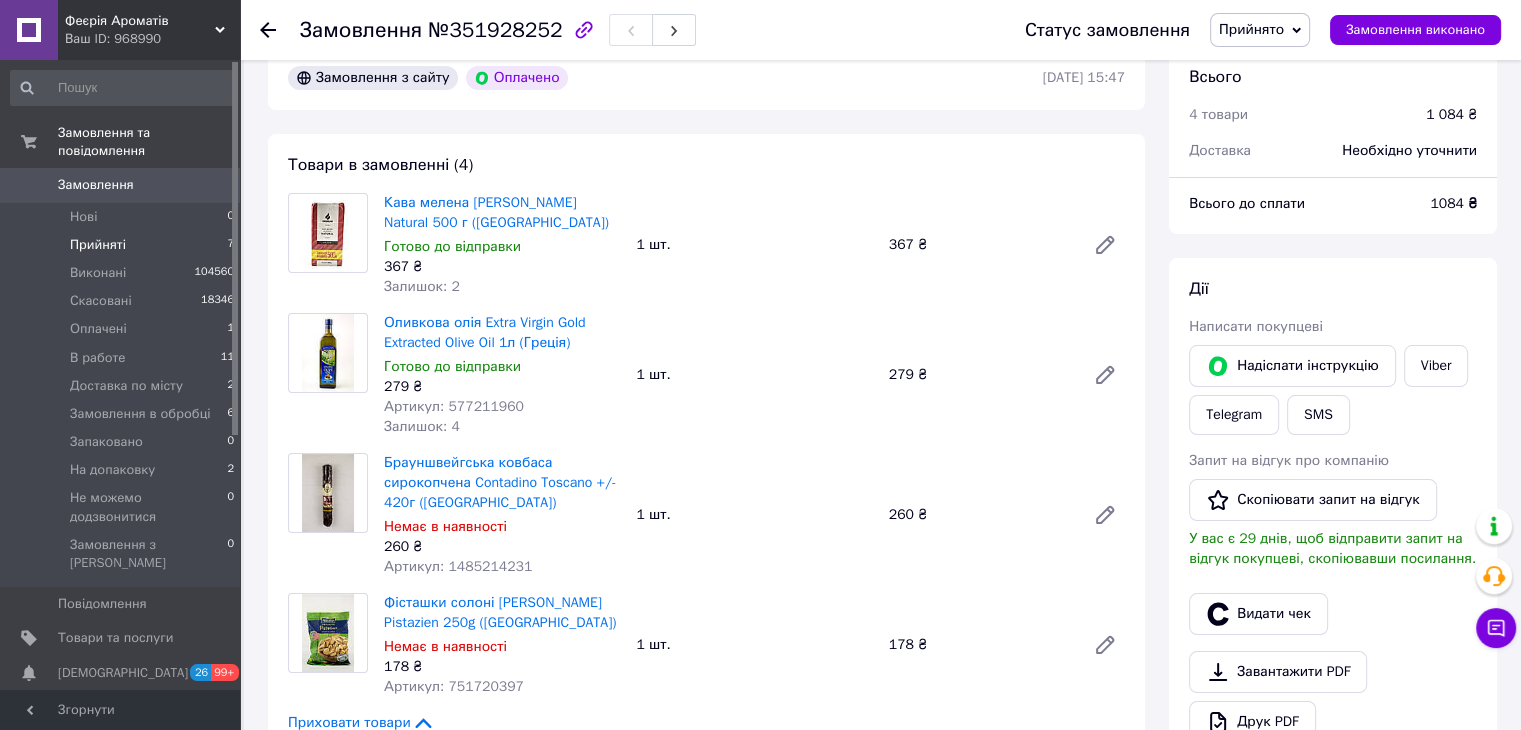 click on "Прийняті 7" at bounding box center (123, 245) 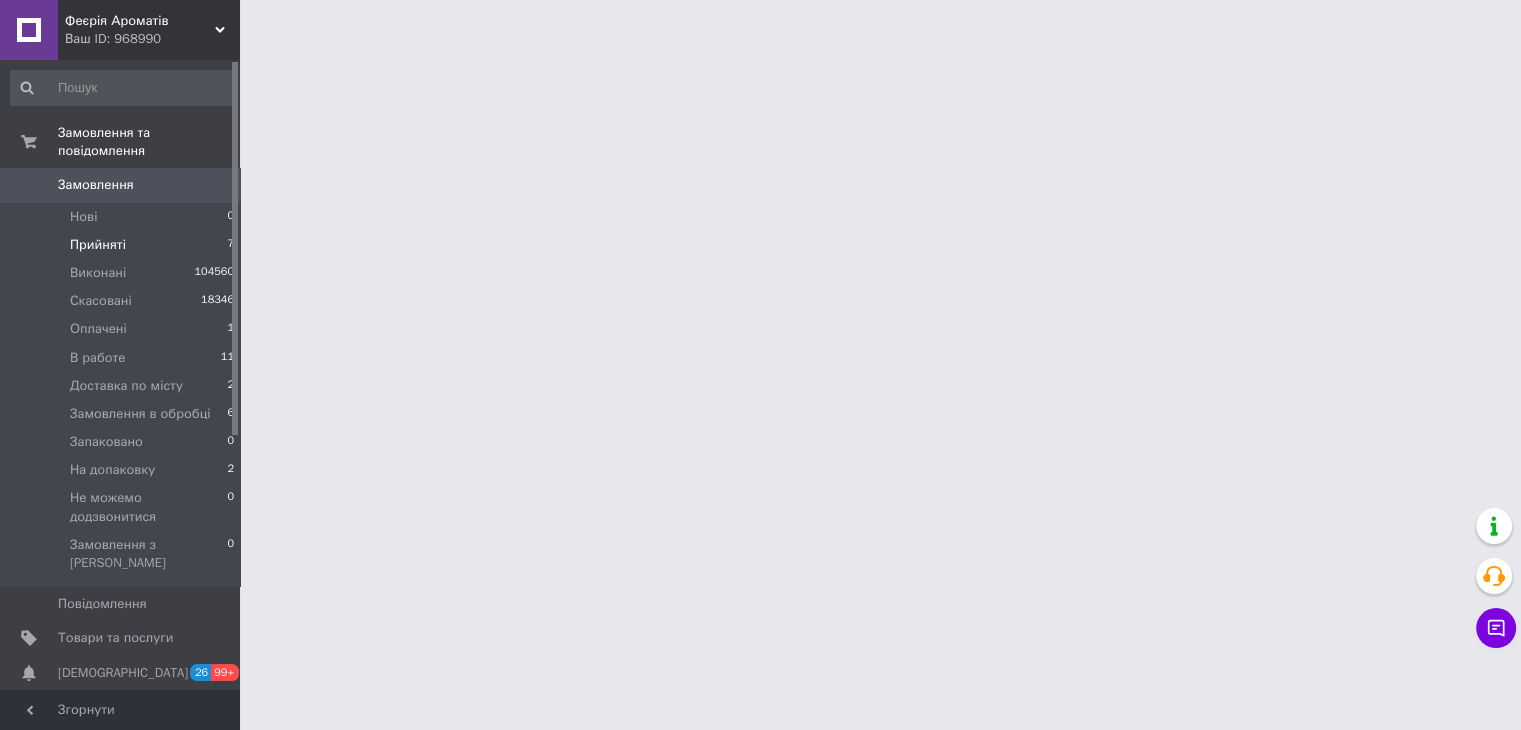 scroll, scrollTop: 0, scrollLeft: 0, axis: both 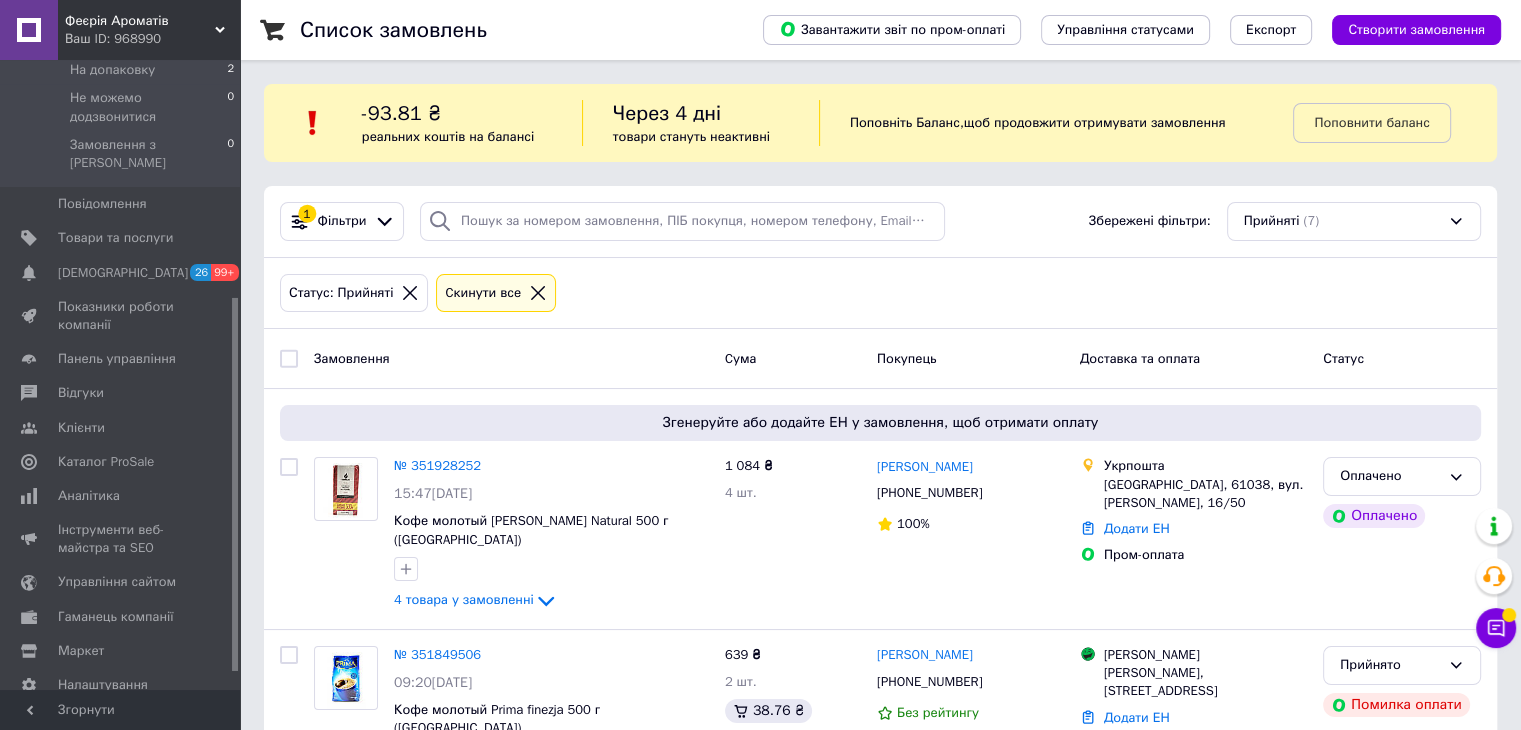 drag, startPoint x: 148, startPoint y: 20, endPoint x: 110, endPoint y: 27, distance: 38.63936 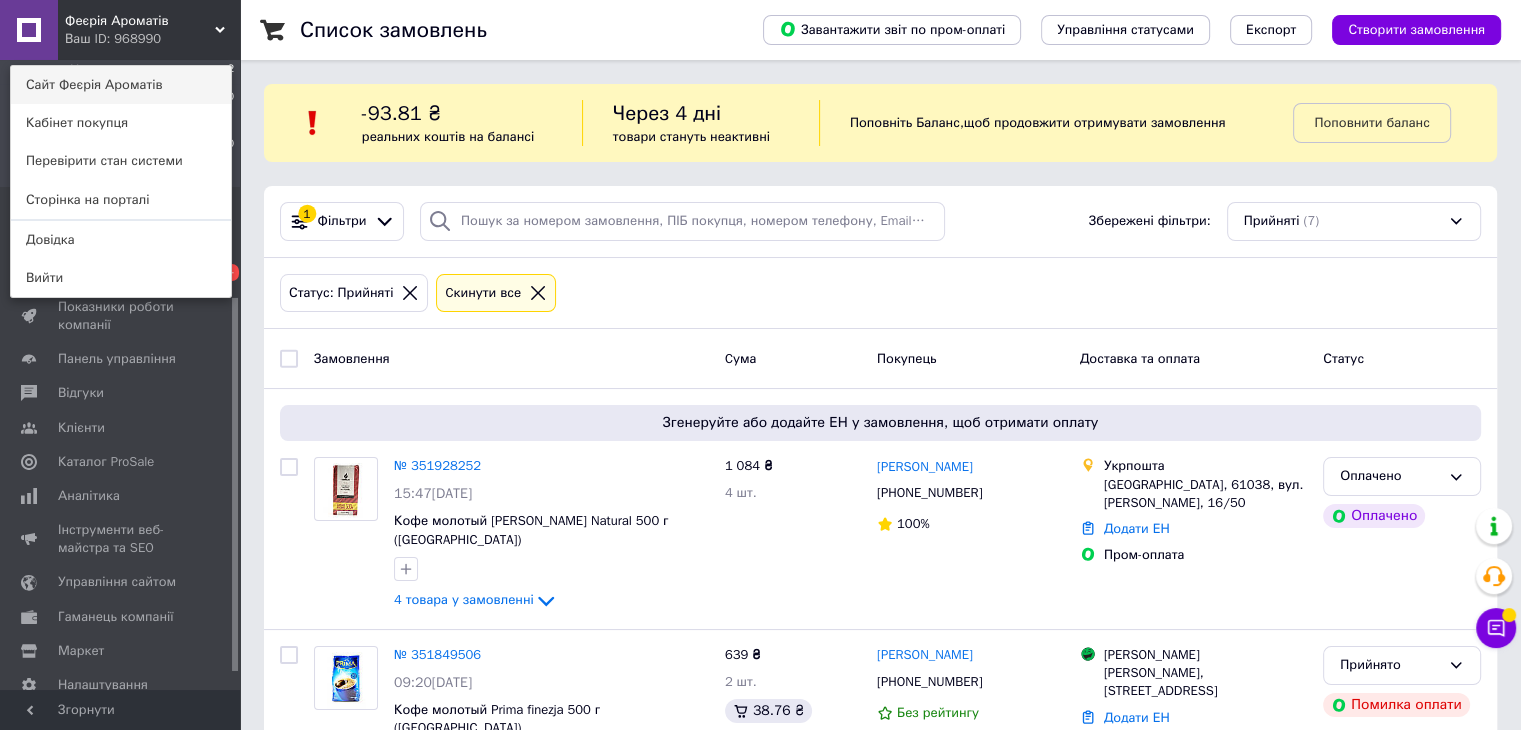 click on "Сайт Феєрія Ароматів" at bounding box center (121, 85) 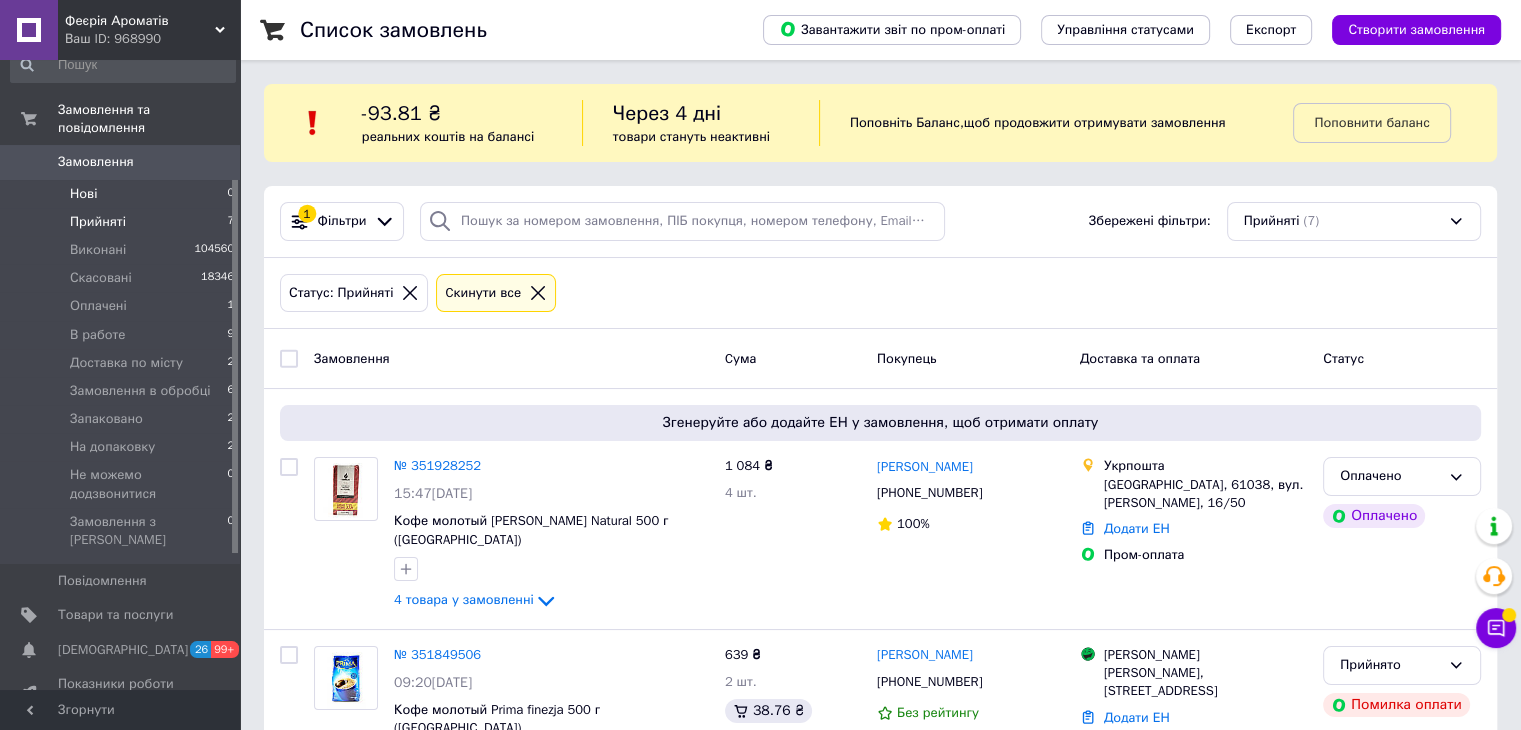 scroll, scrollTop: 0, scrollLeft: 0, axis: both 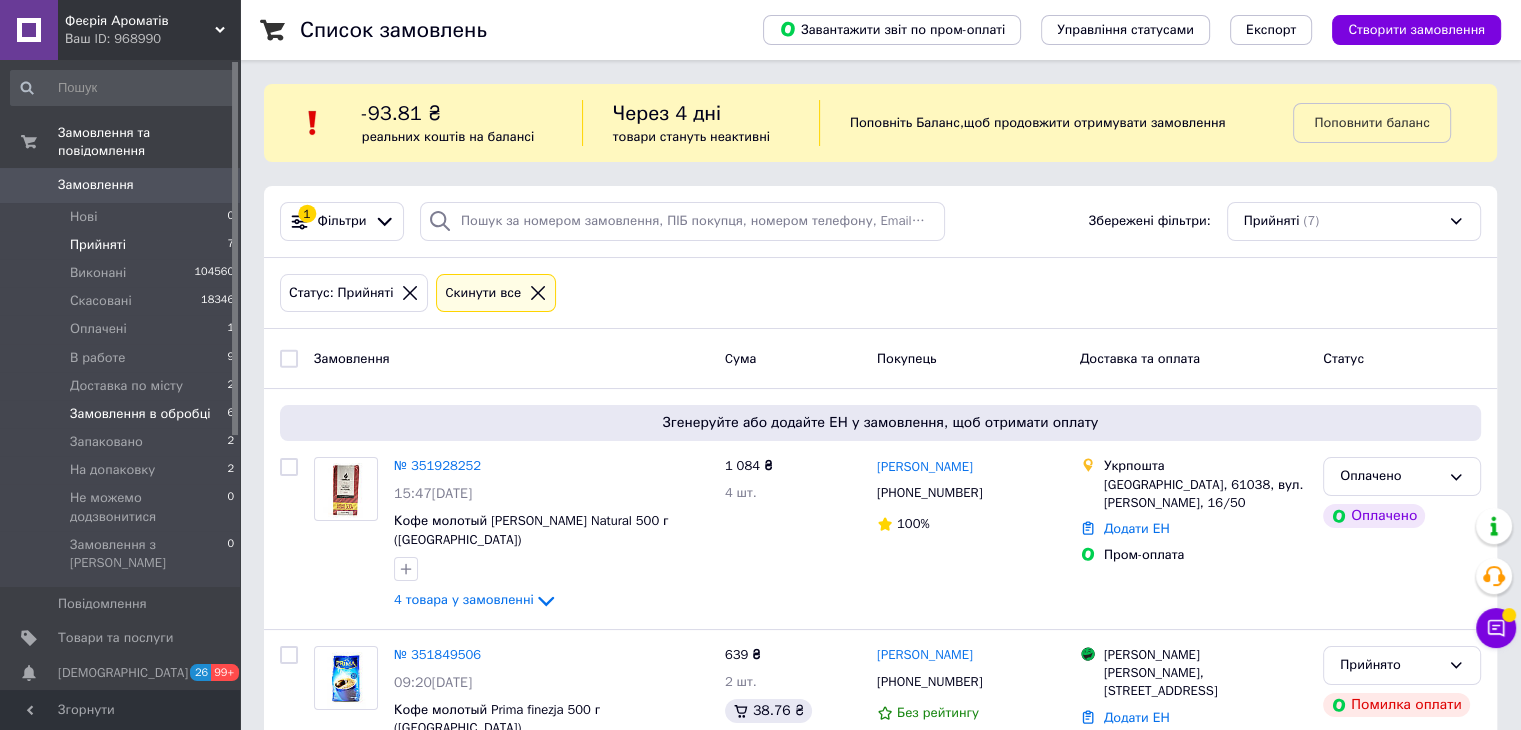 click on "Замовлення в обробці" at bounding box center [140, 414] 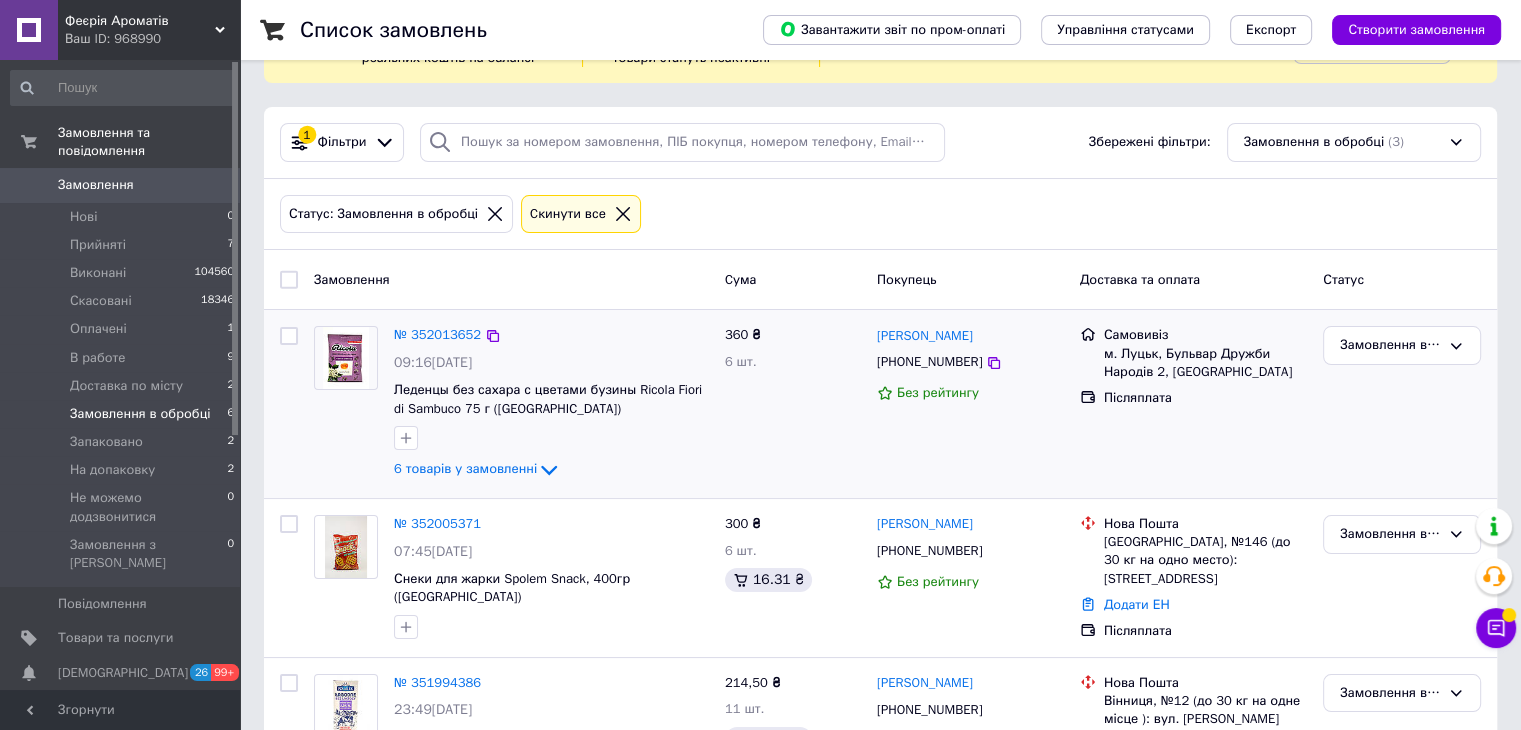 scroll, scrollTop: 167, scrollLeft: 0, axis: vertical 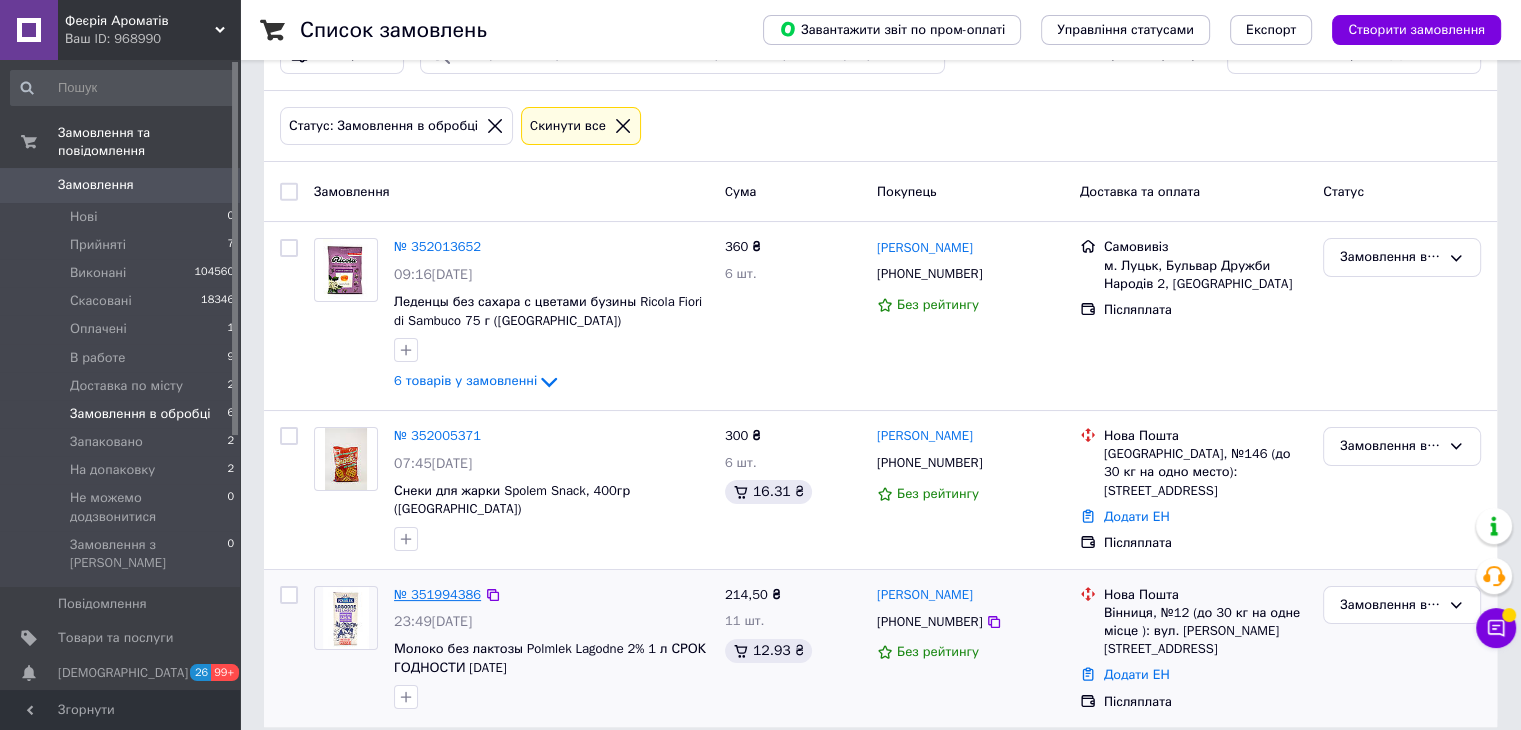 click on "№ 351994386" at bounding box center (437, 594) 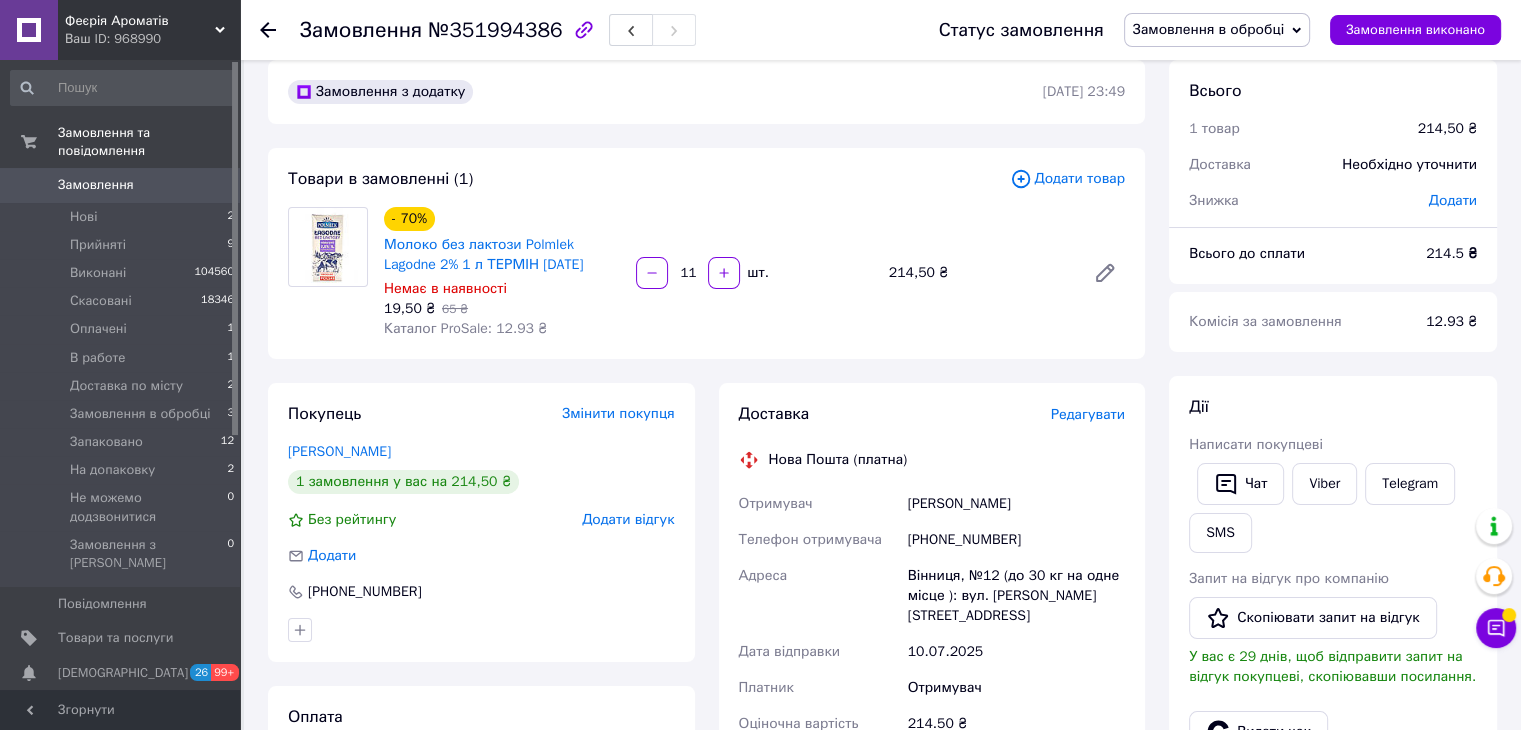 scroll, scrollTop: 0, scrollLeft: 0, axis: both 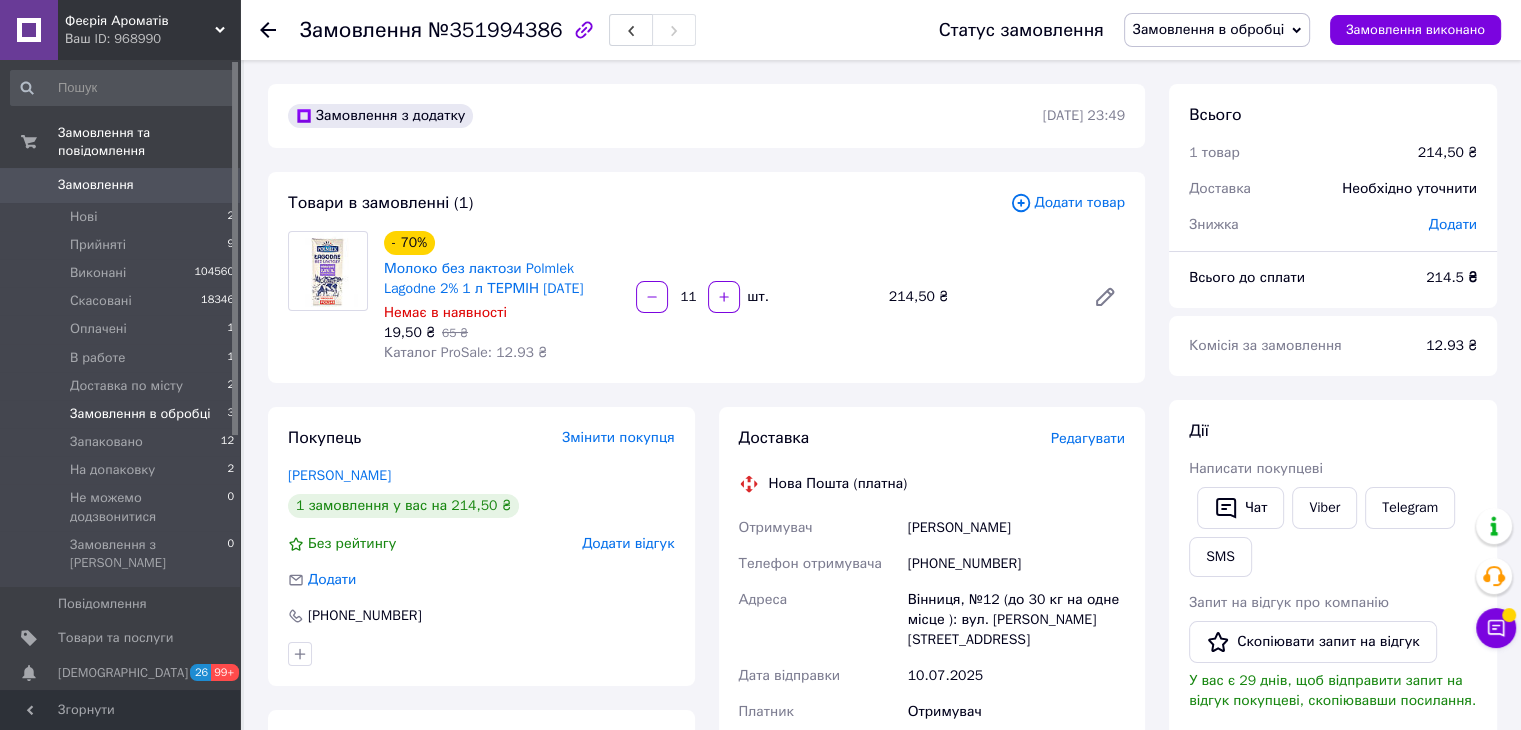 click on "Замовлення в обробці" at bounding box center [140, 414] 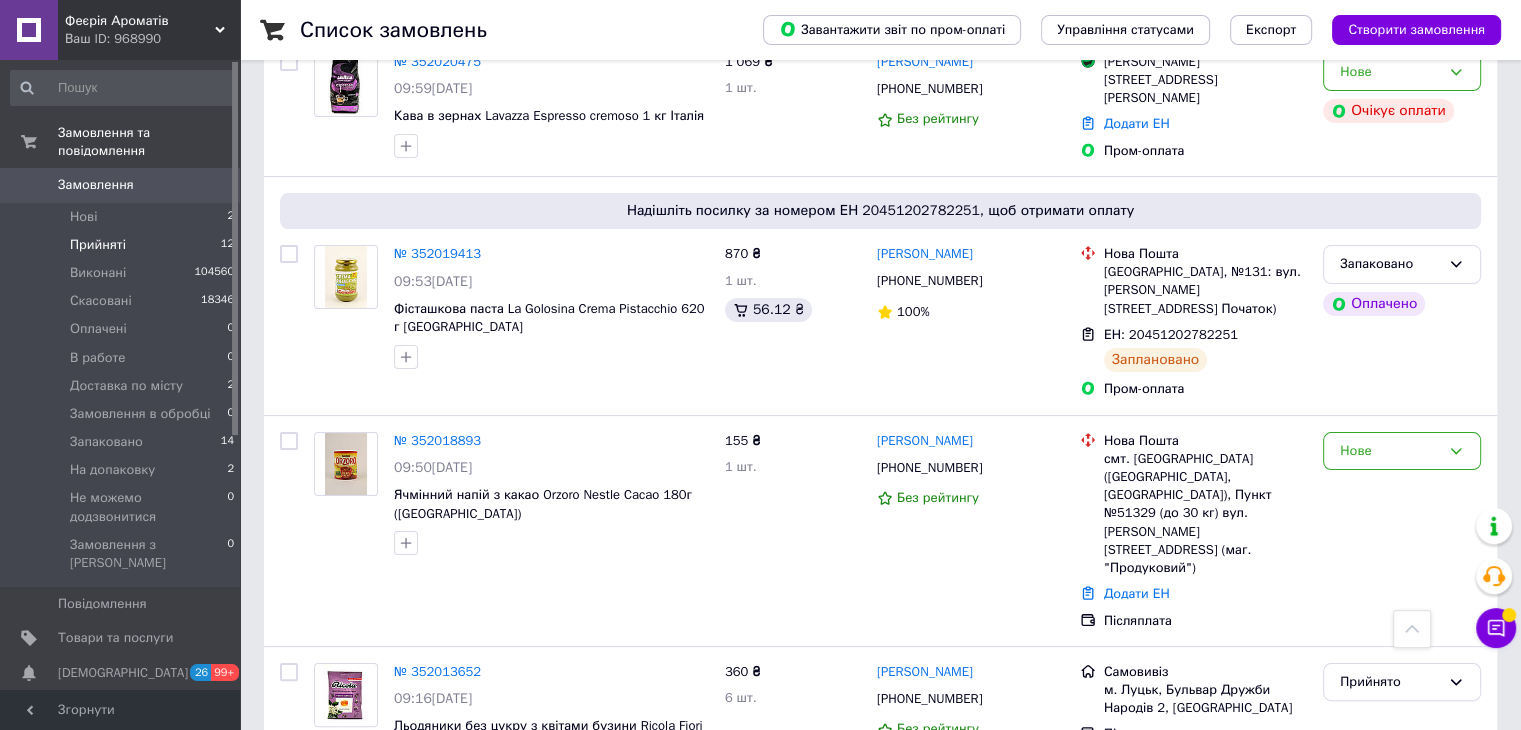 scroll, scrollTop: 100, scrollLeft: 0, axis: vertical 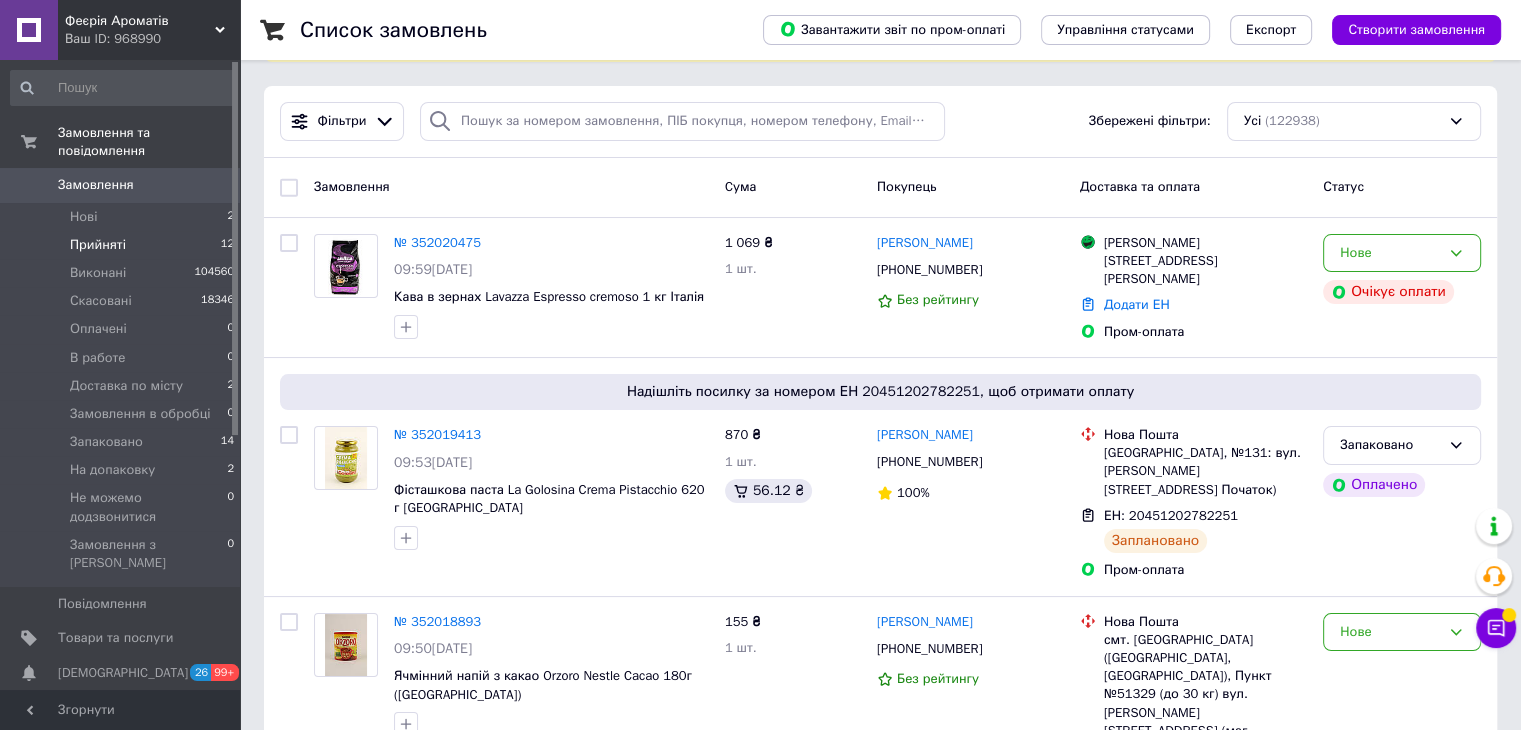 click on "Прийняті 12" at bounding box center (123, 245) 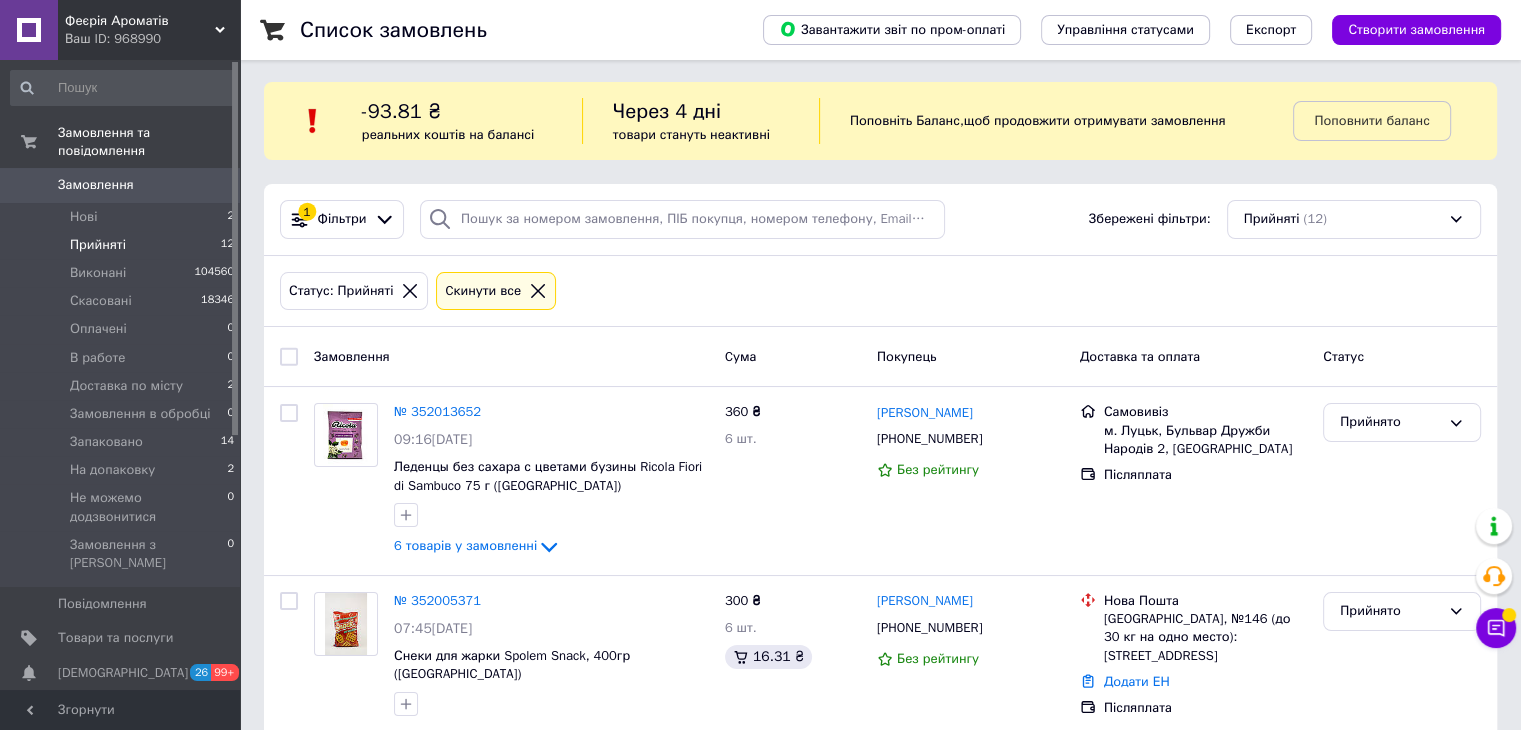 scroll, scrollTop: 0, scrollLeft: 0, axis: both 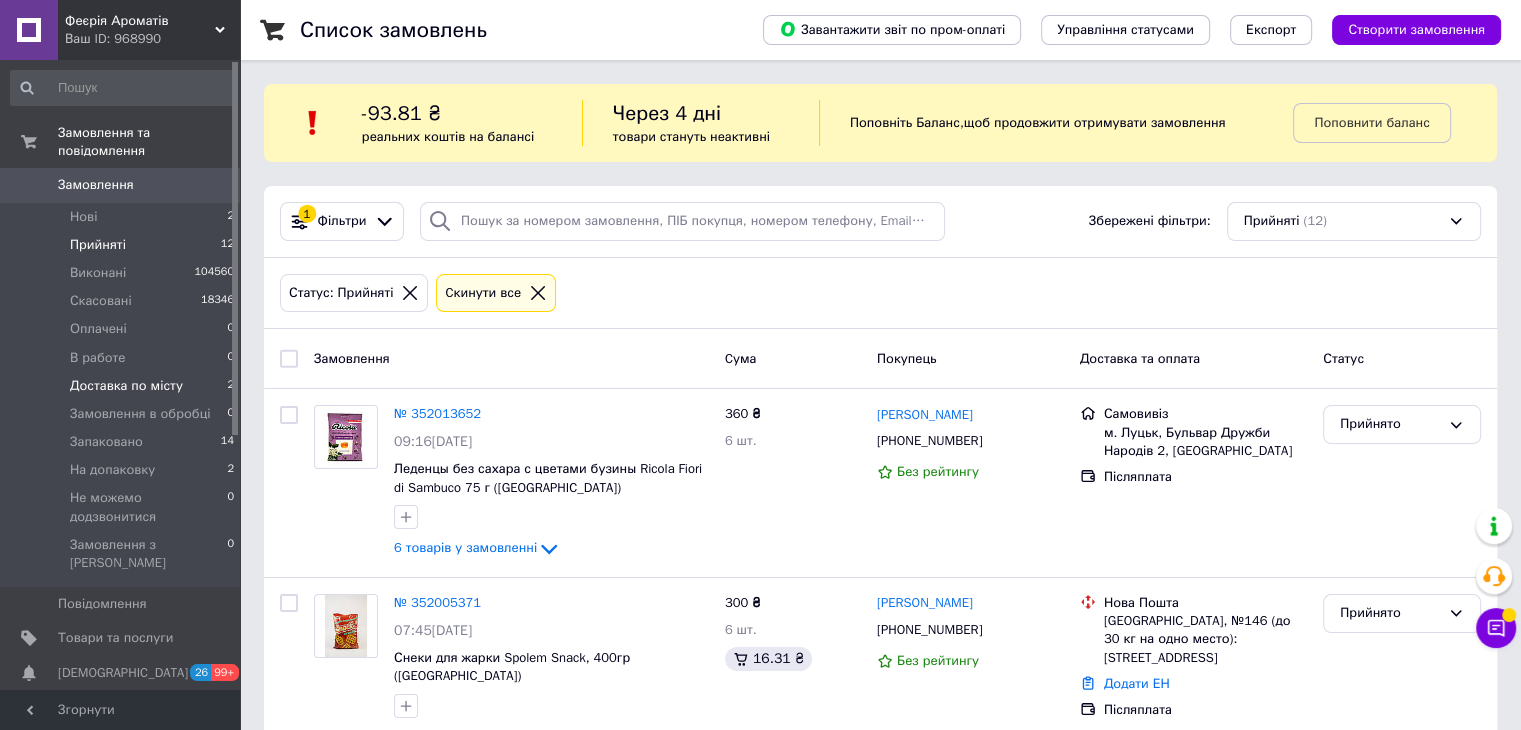 click on "Доставка по місту" at bounding box center (126, 386) 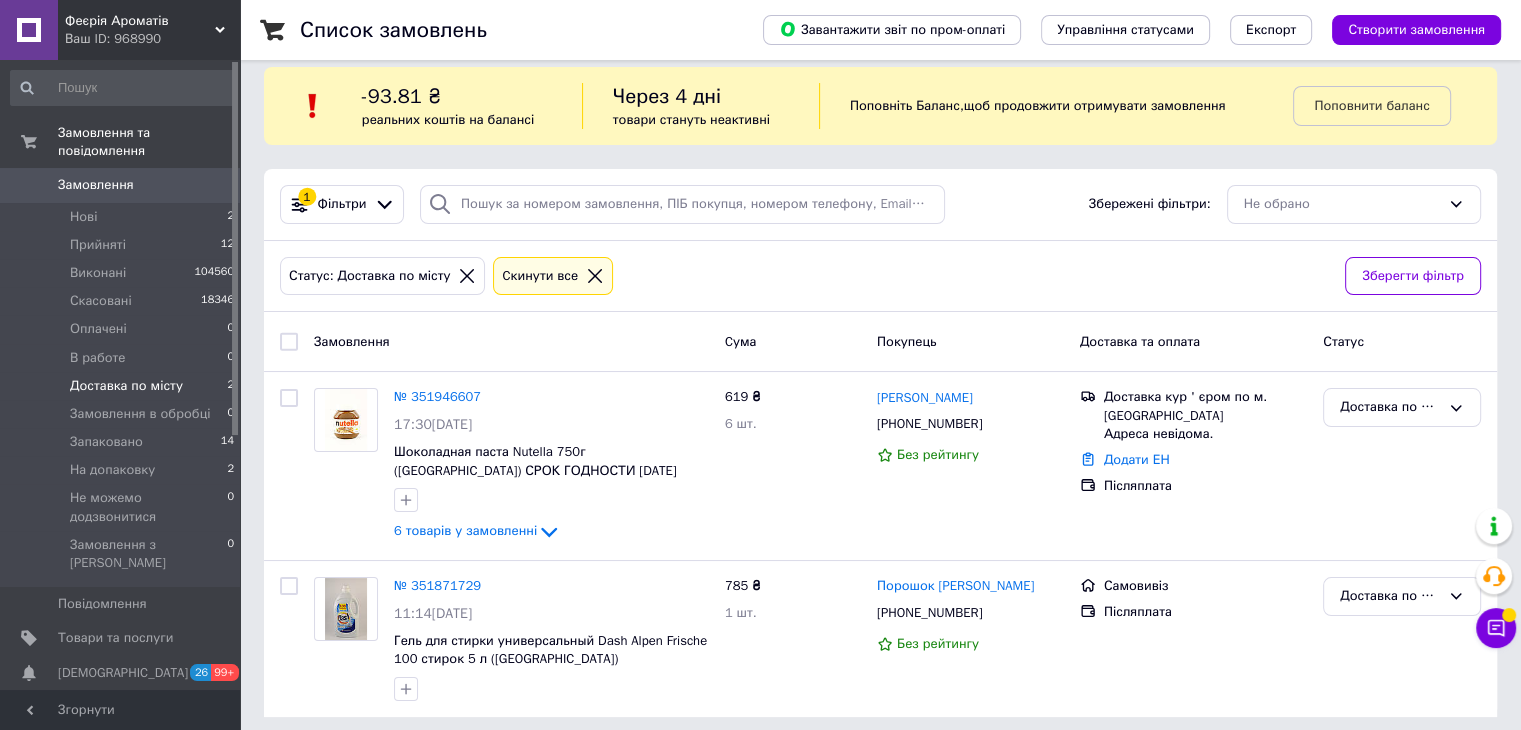 scroll, scrollTop: 27, scrollLeft: 0, axis: vertical 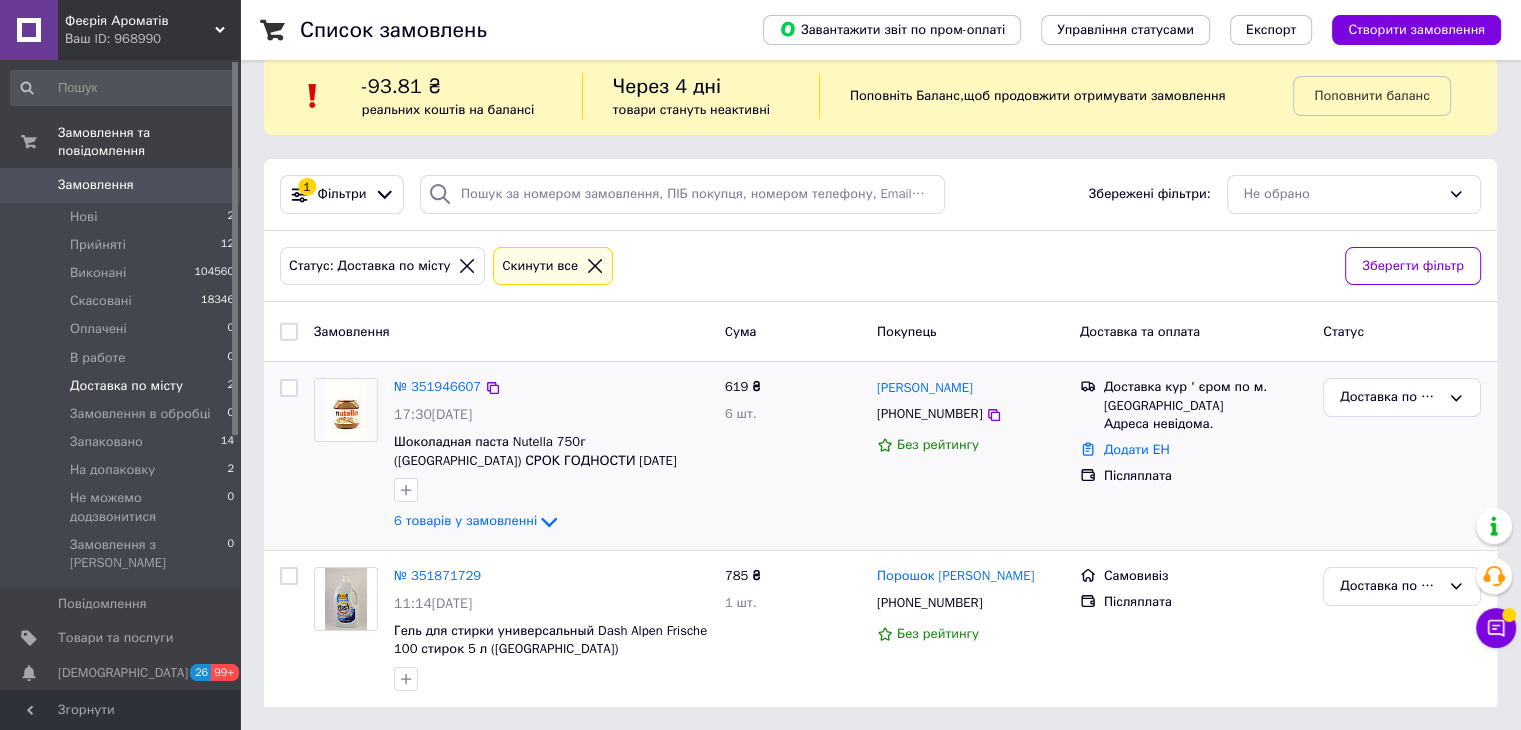 click on "№ 351946607" at bounding box center [437, 387] 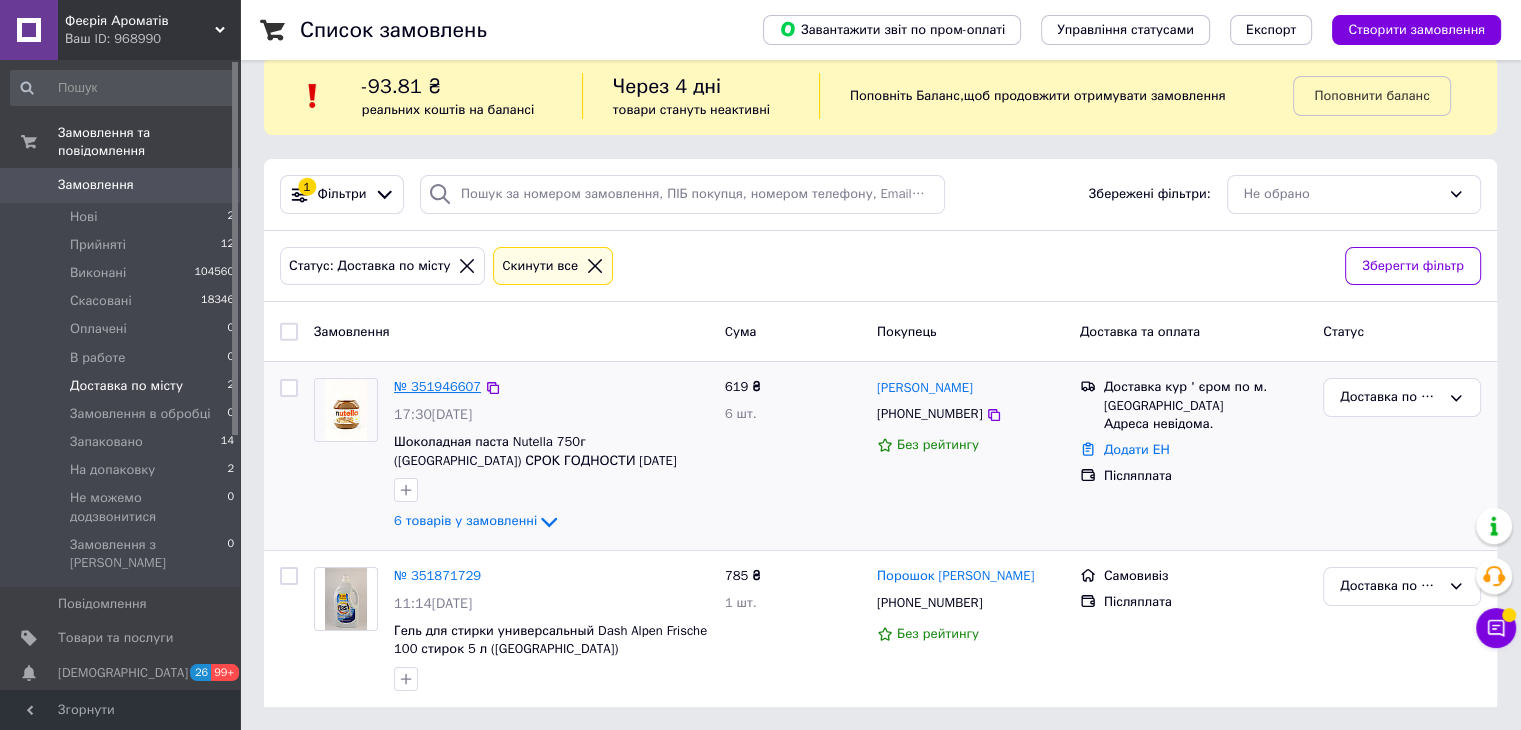 click on "№ 351946607" at bounding box center (437, 386) 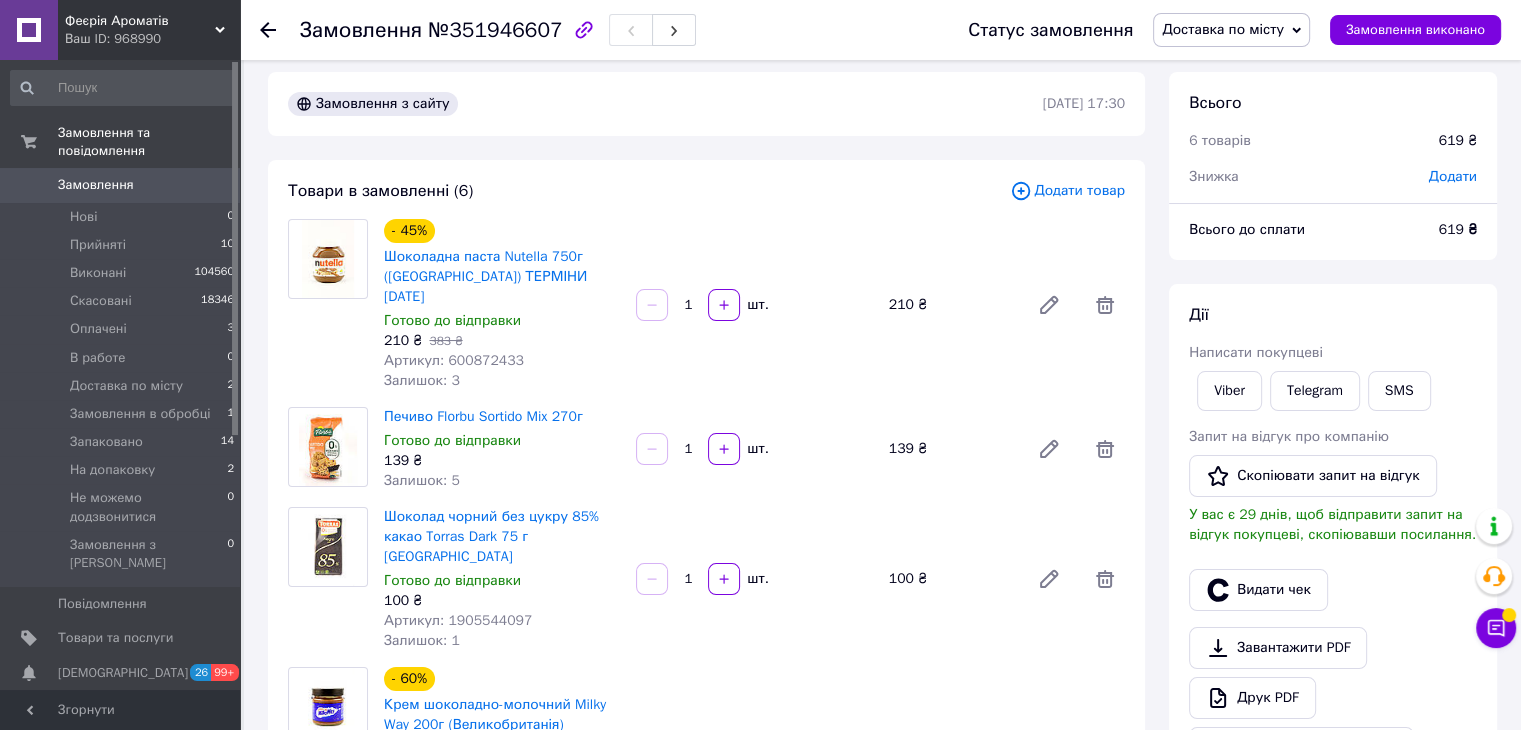 scroll, scrollTop: 0, scrollLeft: 0, axis: both 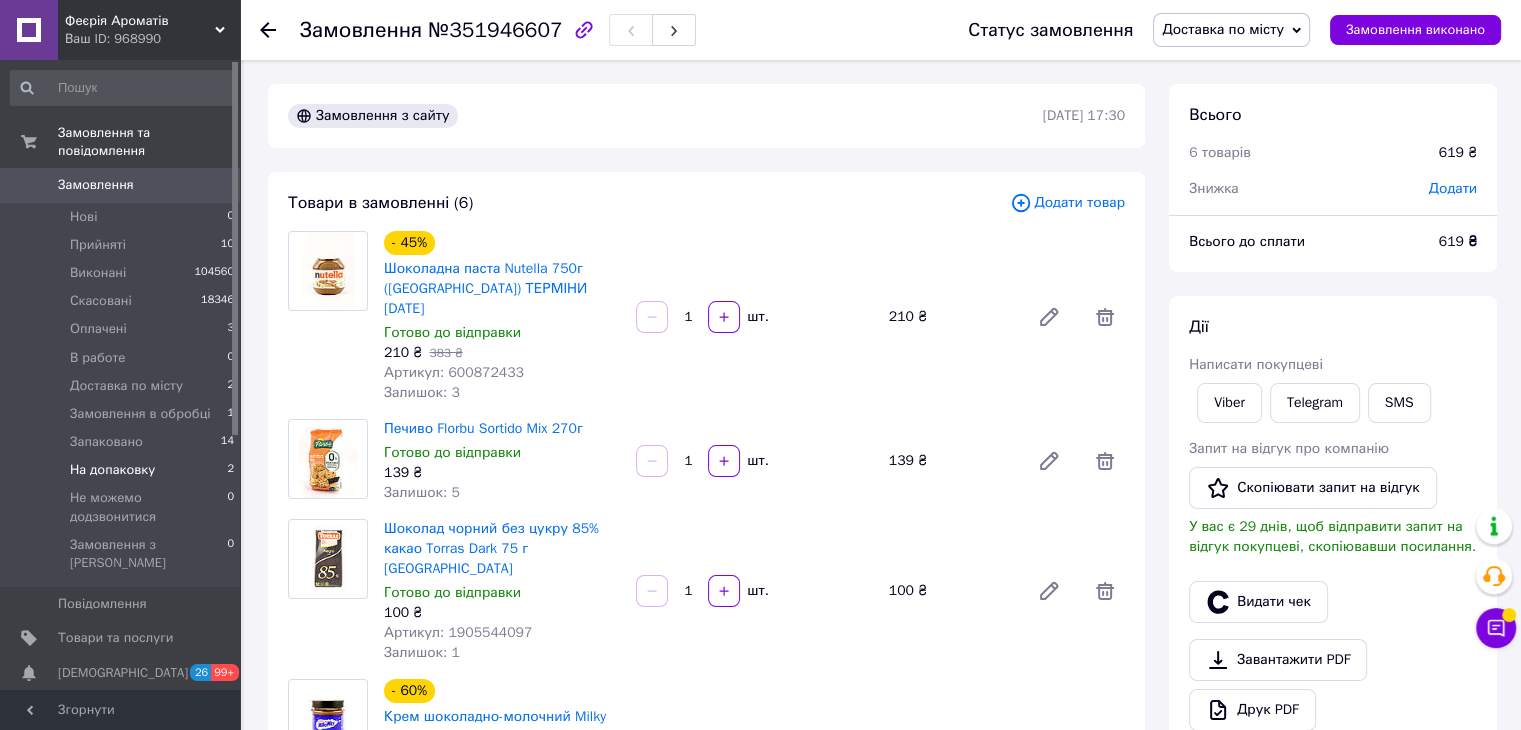 click on "На допаковку 2" at bounding box center [123, 470] 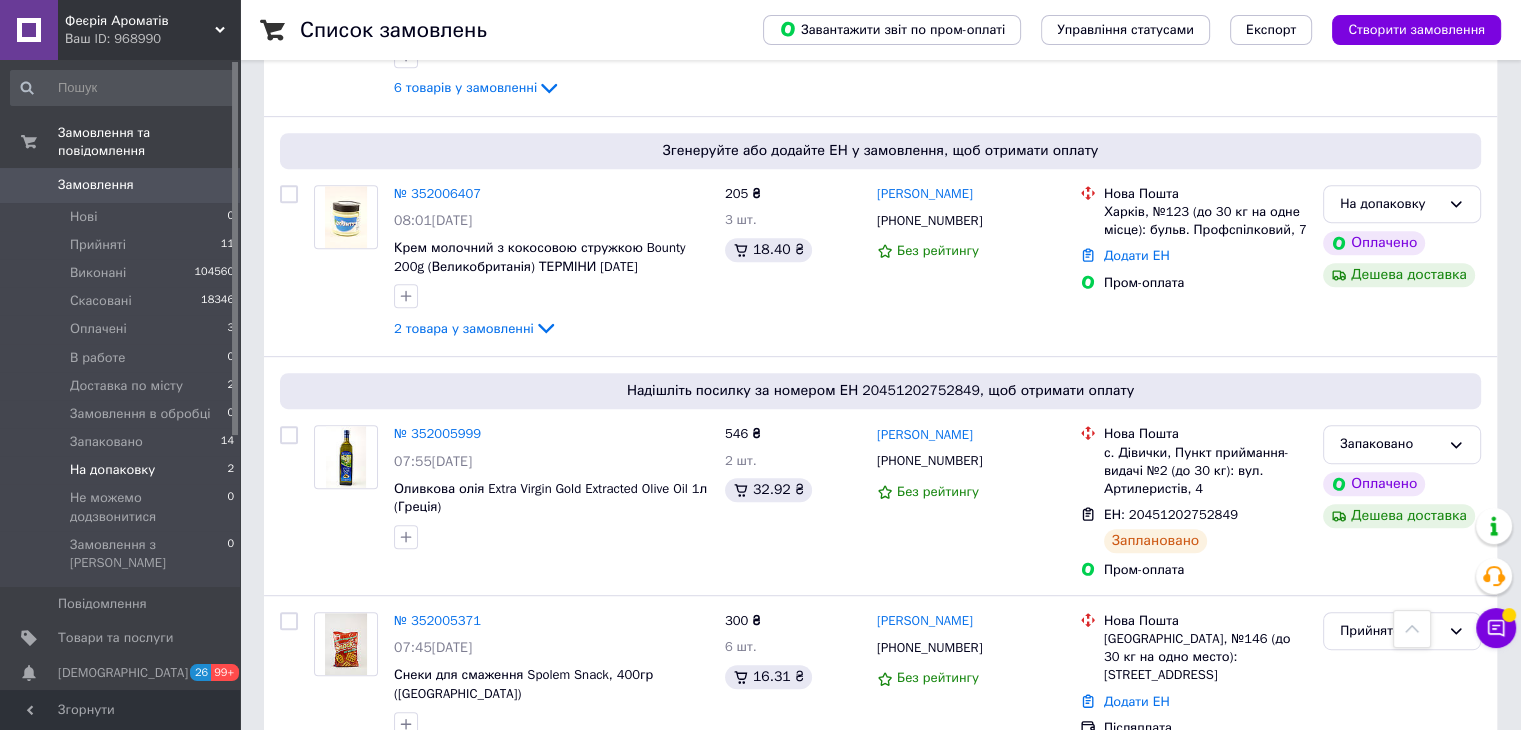 click on "На допаковку" at bounding box center [112, 470] 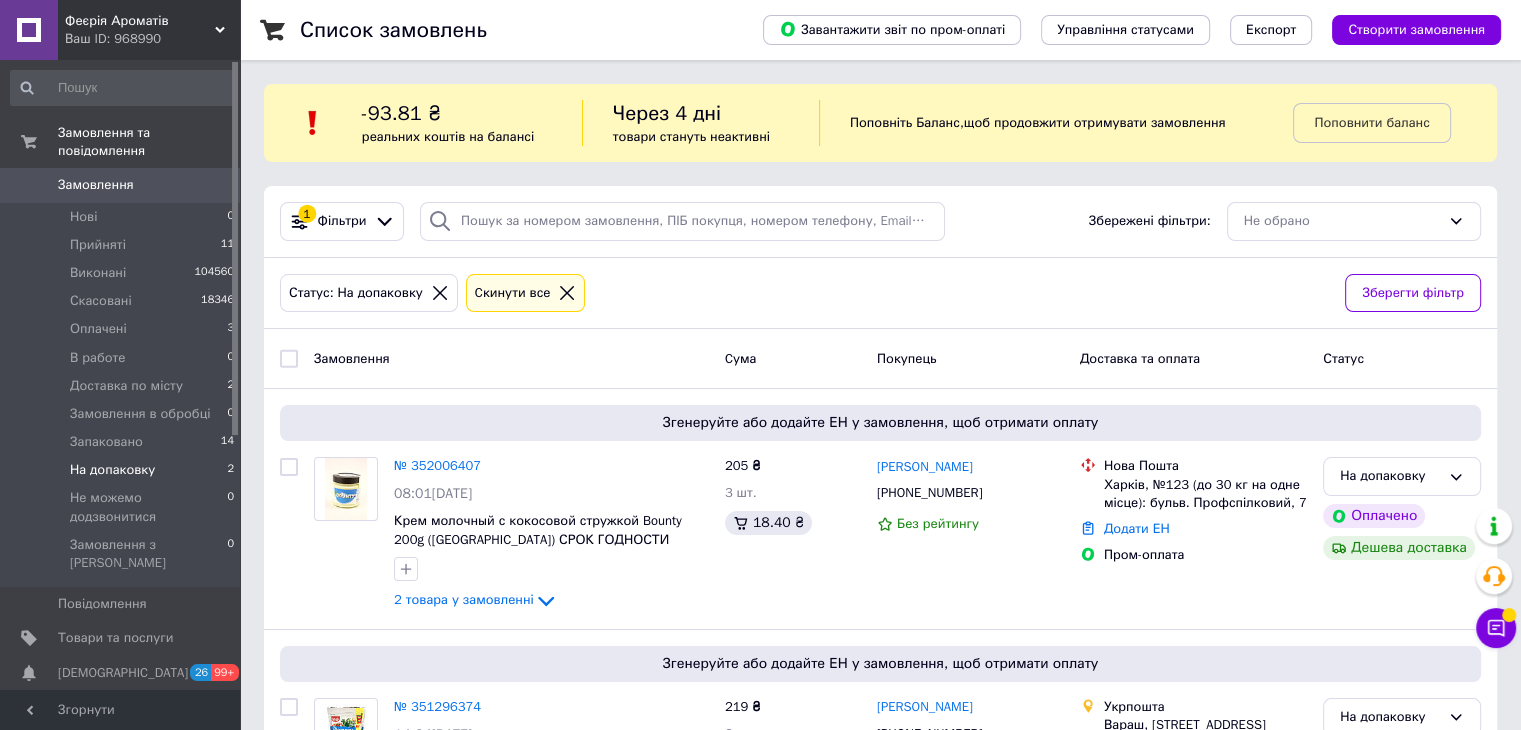 scroll, scrollTop: 131, scrollLeft: 0, axis: vertical 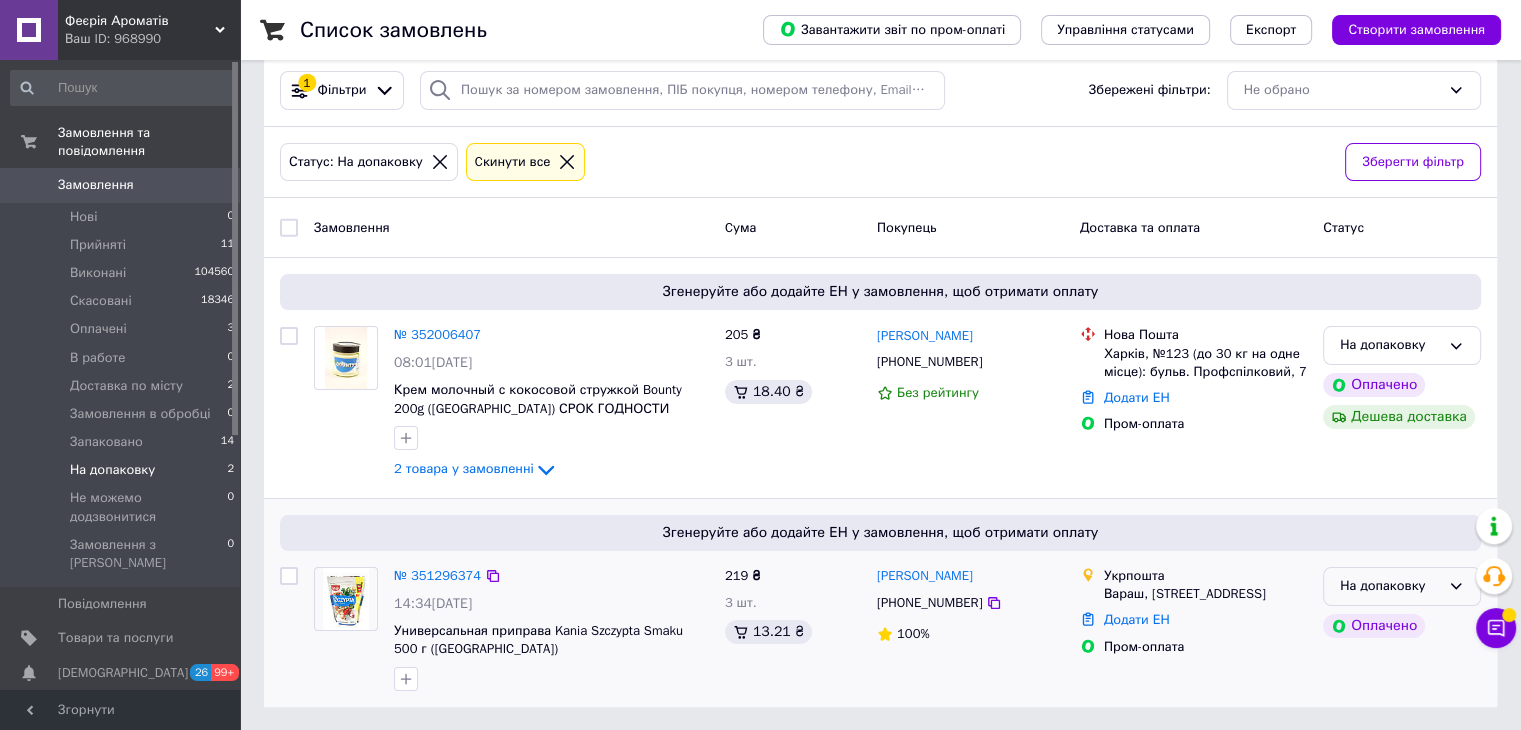 click 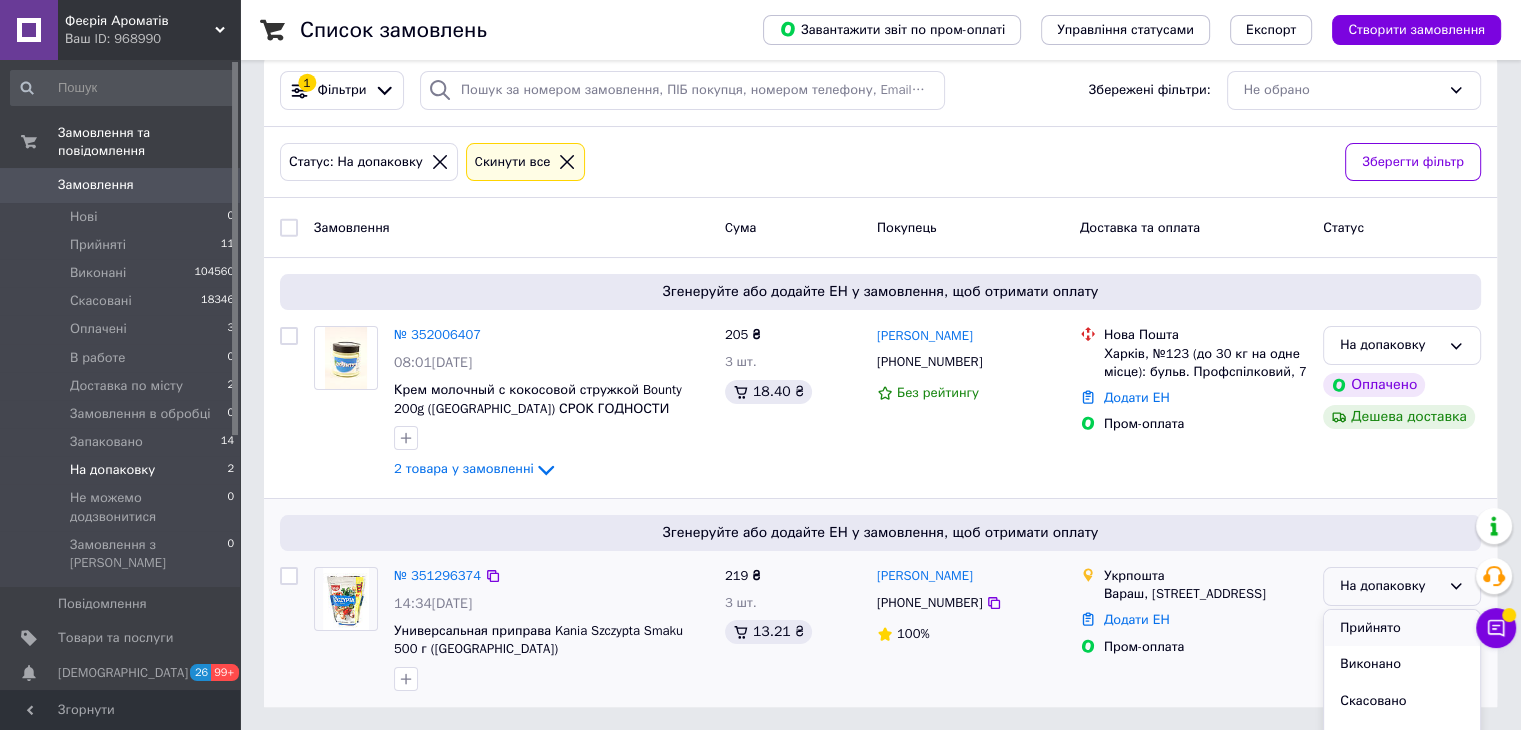 scroll, scrollTop: 100, scrollLeft: 0, axis: vertical 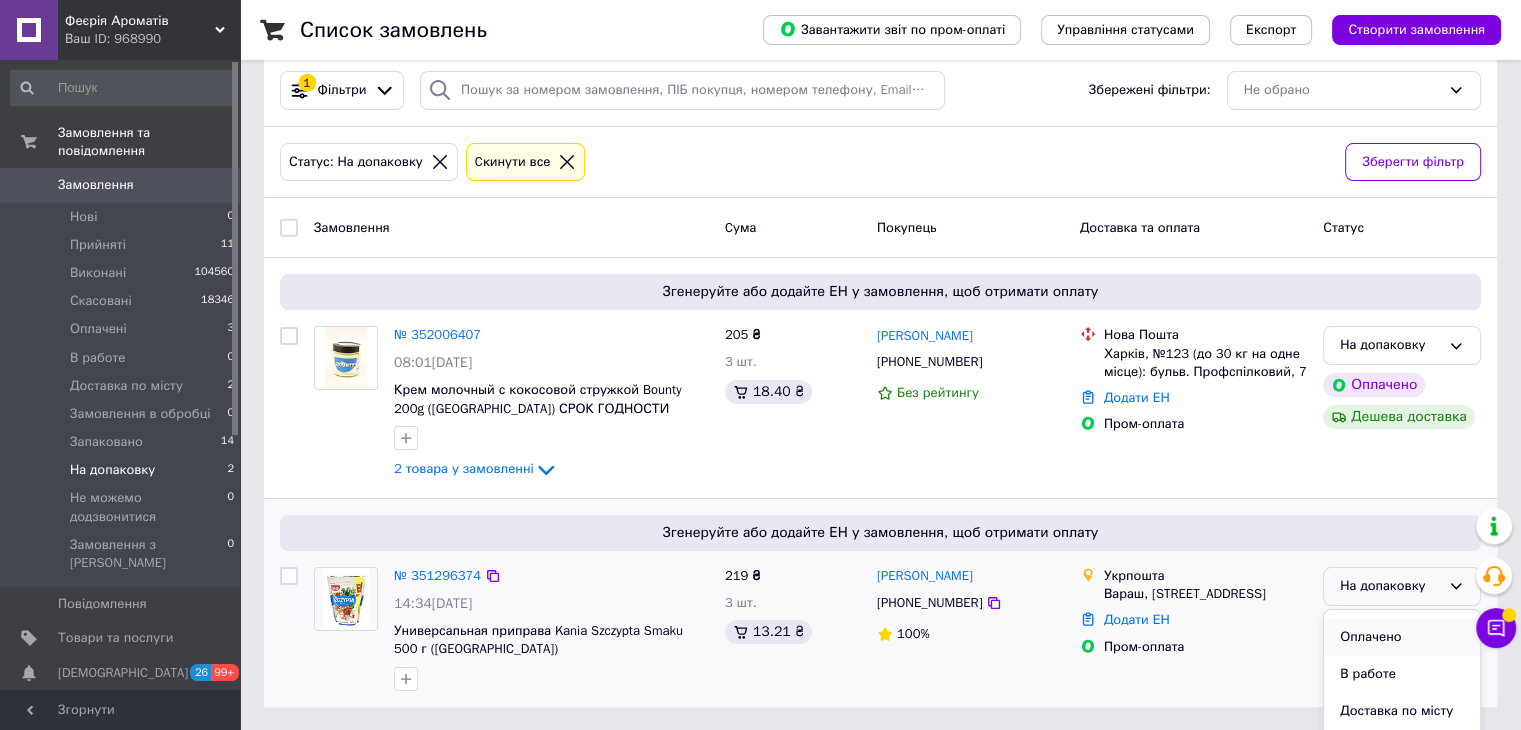 click on "Оплачено" at bounding box center (1402, 637) 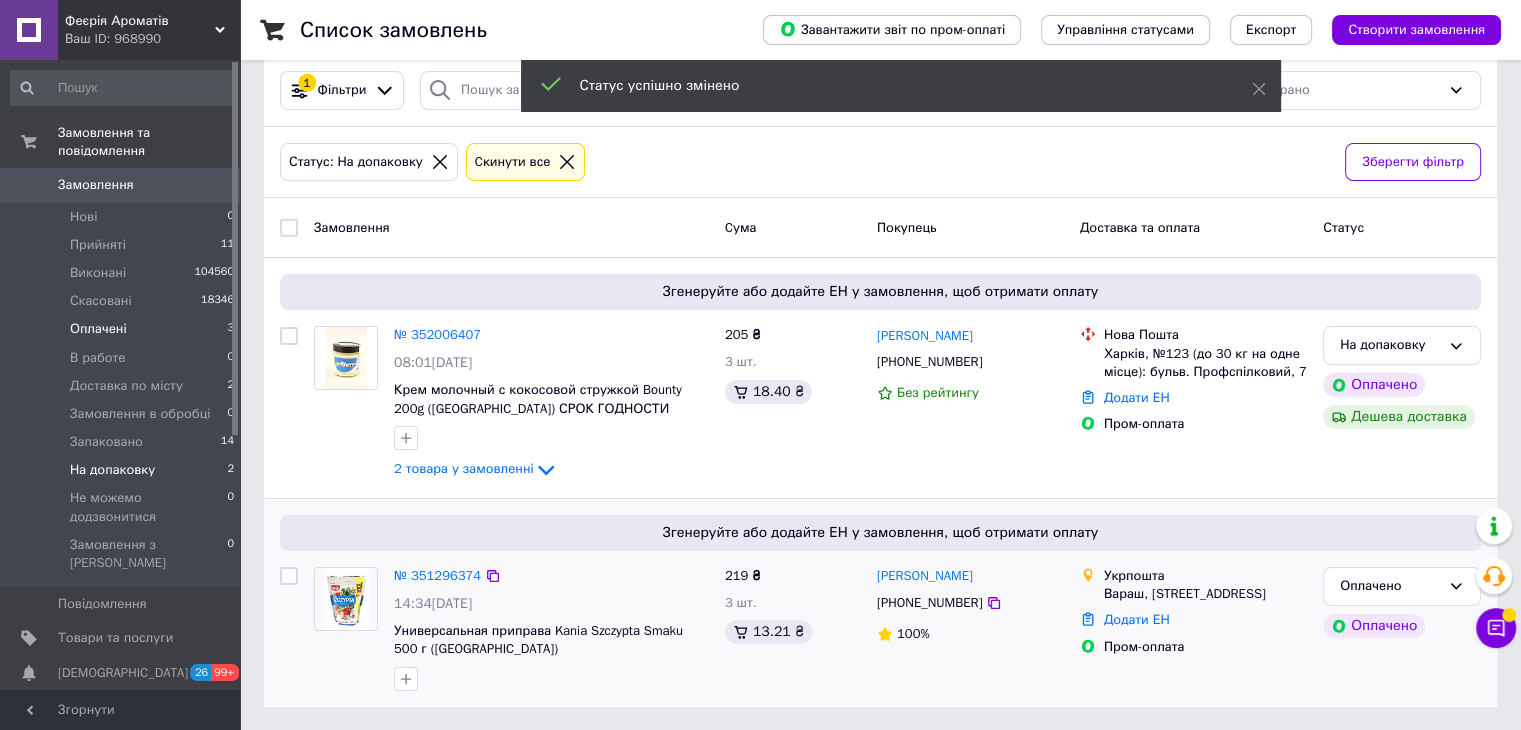 click on "Оплачені 3" at bounding box center [123, 329] 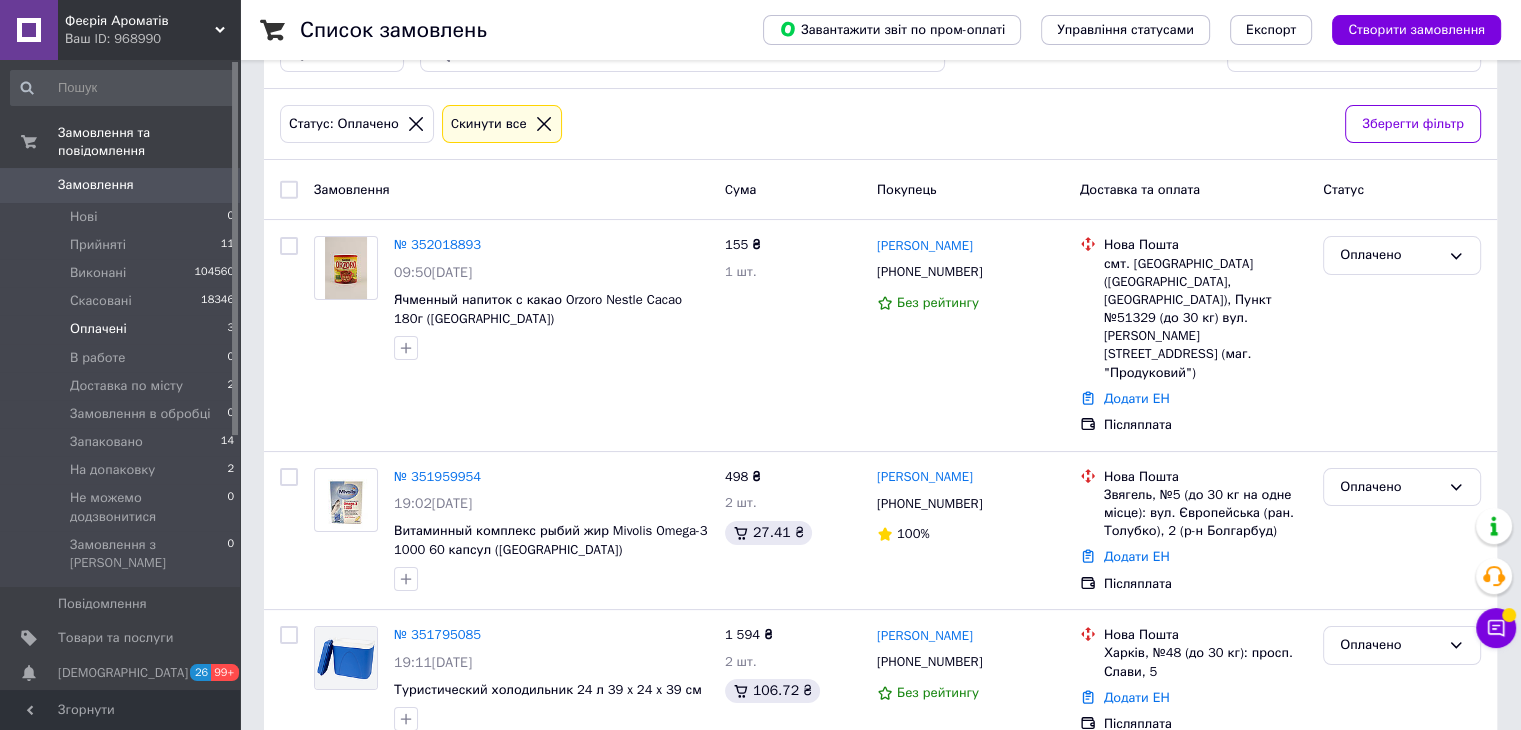 scroll, scrollTop: 175, scrollLeft: 0, axis: vertical 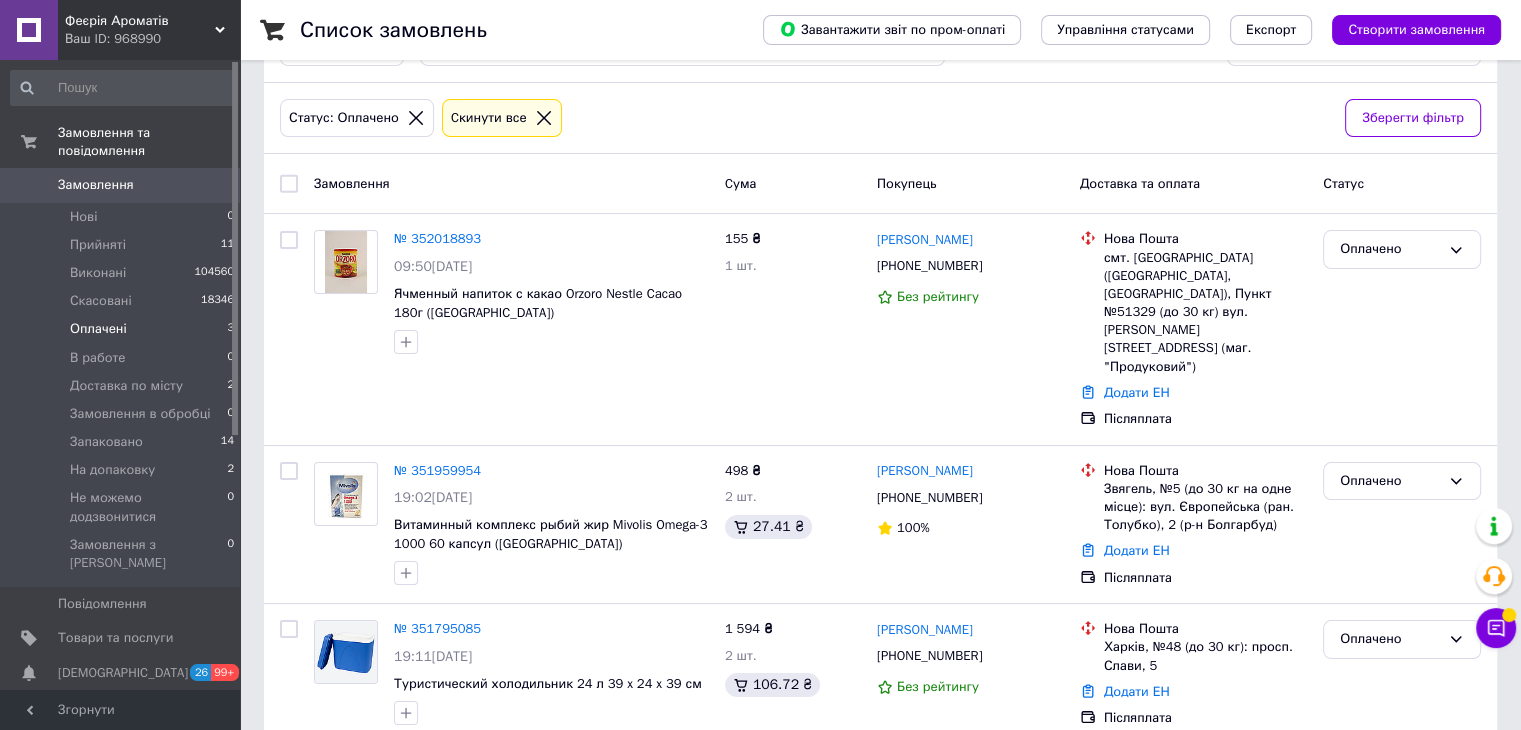 click on "Оплачені 3" at bounding box center [123, 329] 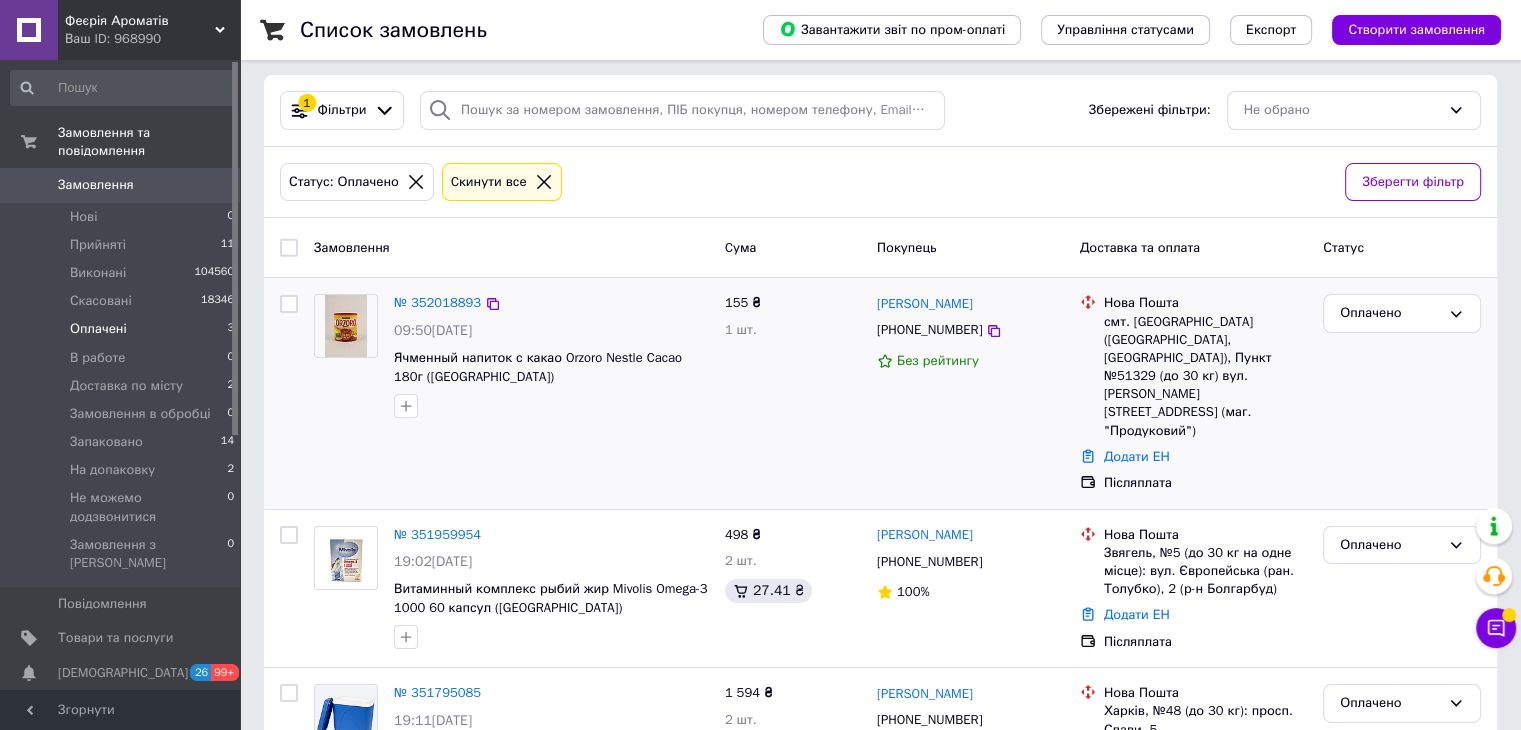 scroll, scrollTop: 175, scrollLeft: 0, axis: vertical 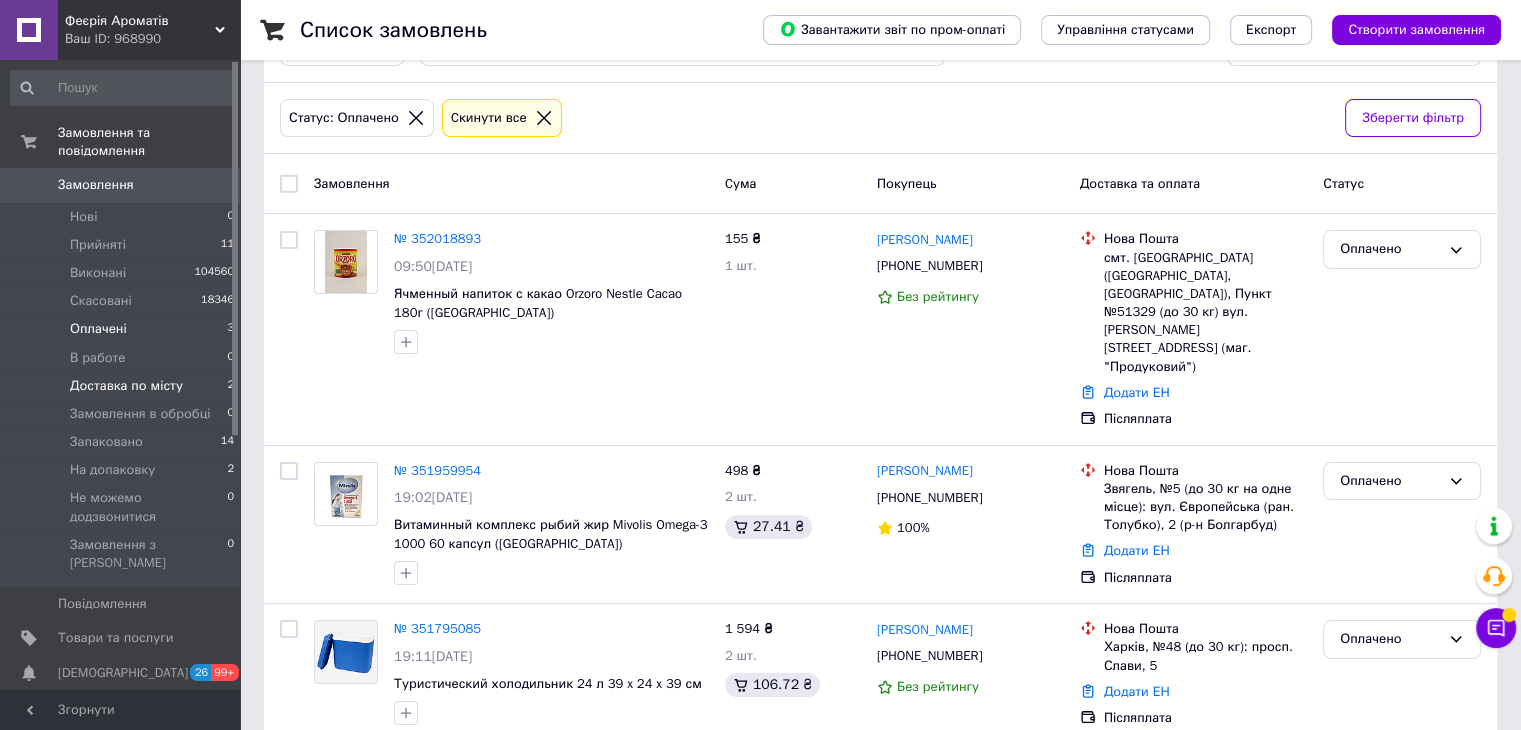 click on "Доставка по місту" at bounding box center [126, 386] 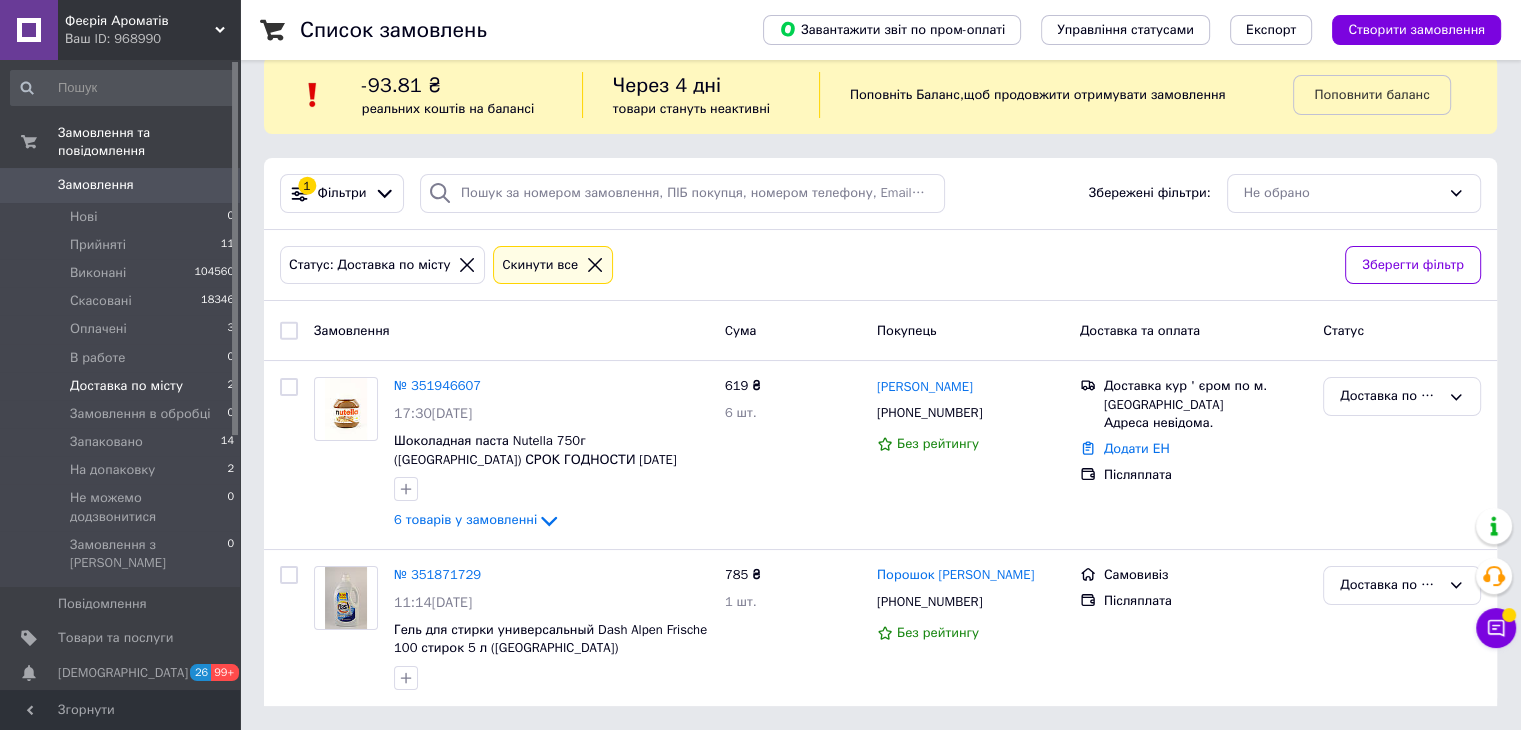 scroll, scrollTop: 0, scrollLeft: 0, axis: both 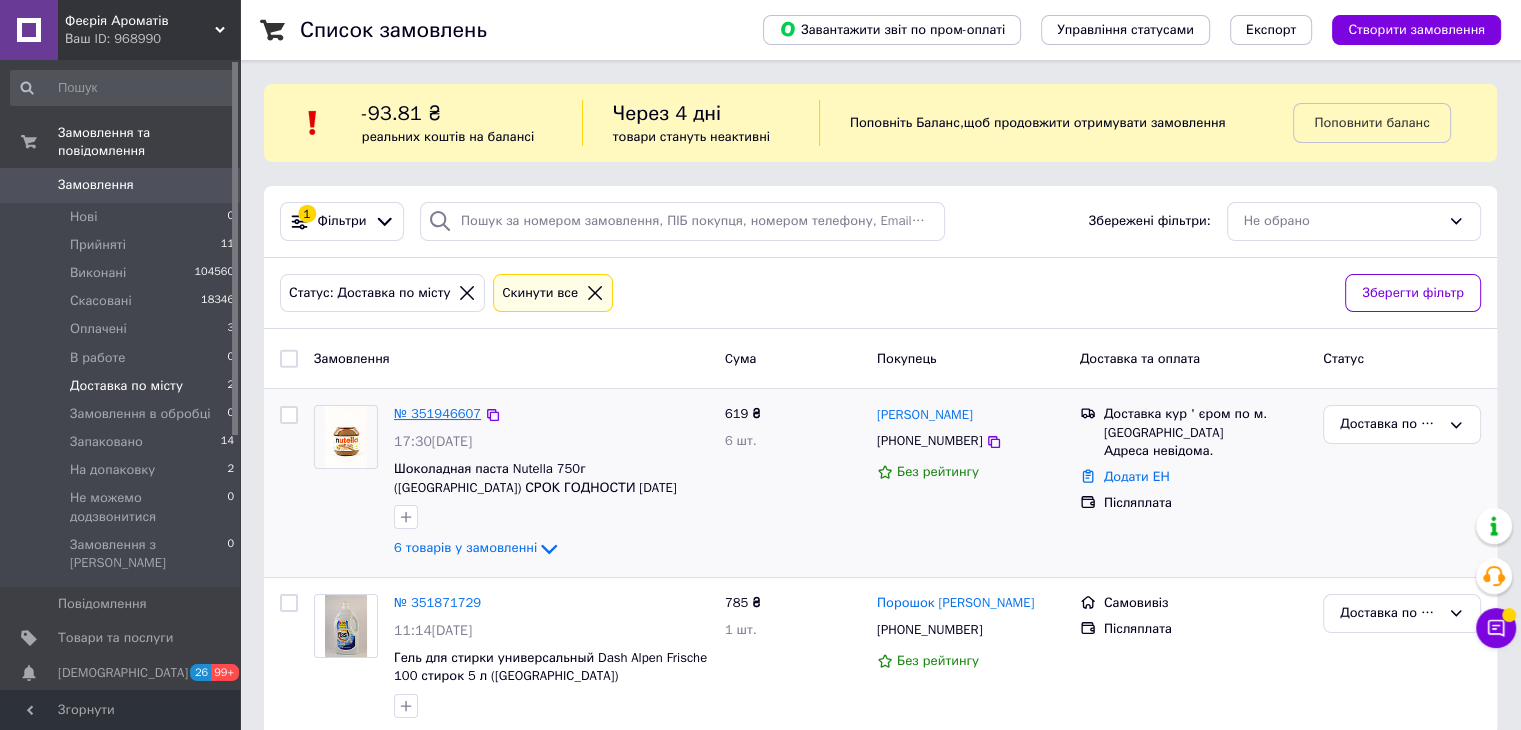 click on "№ 351946607" at bounding box center [437, 413] 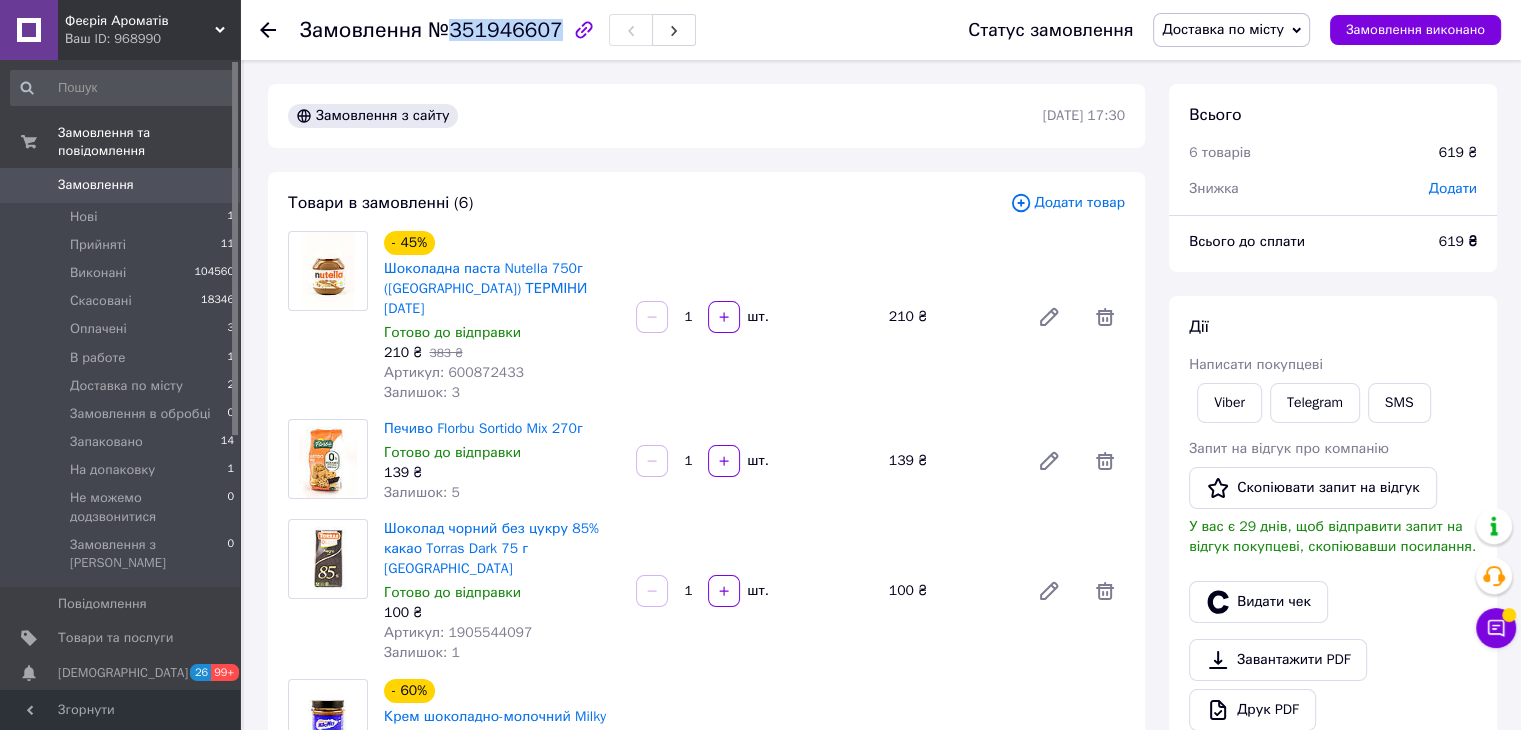 drag, startPoint x: 451, startPoint y: 33, endPoint x: 546, endPoint y: 32, distance: 95.005264 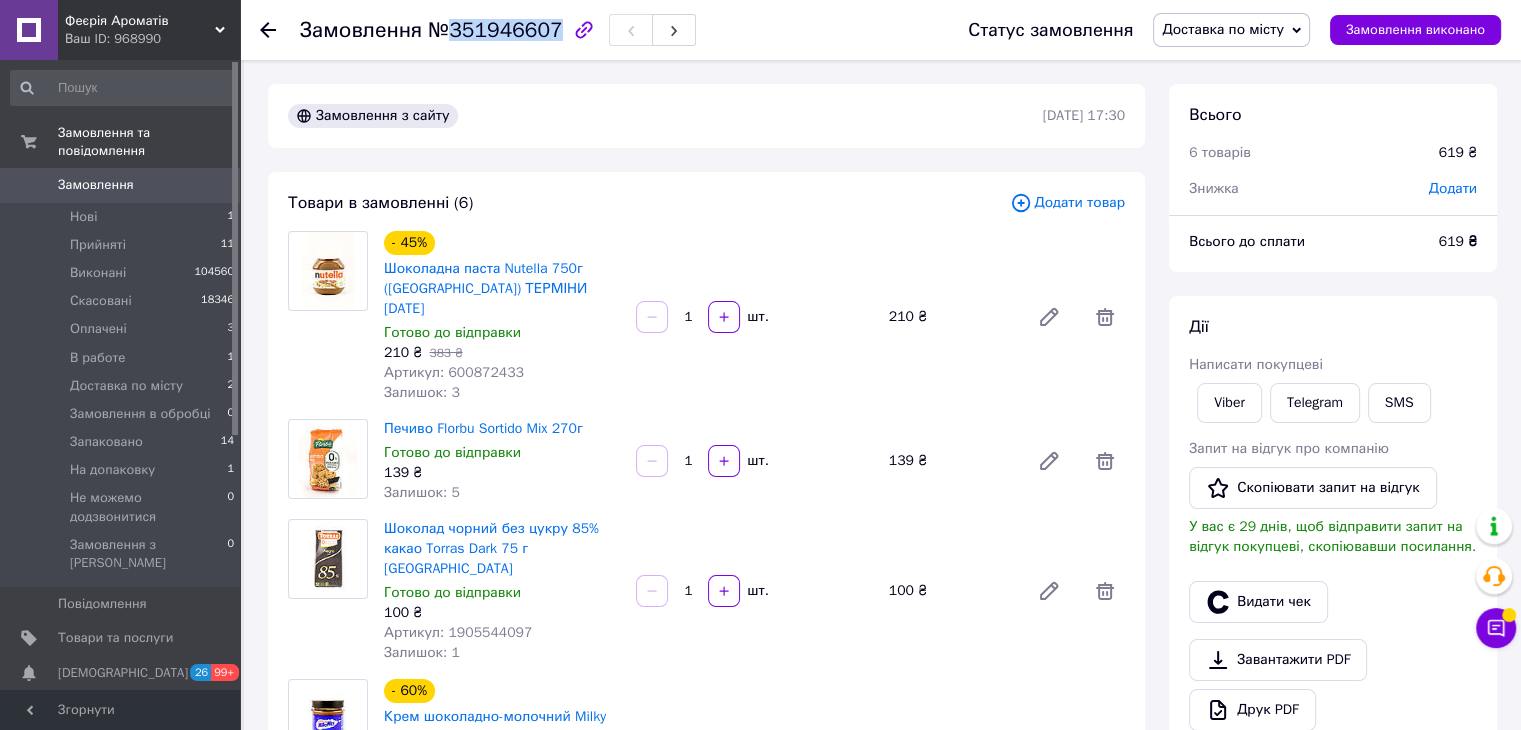 copy on "351946607" 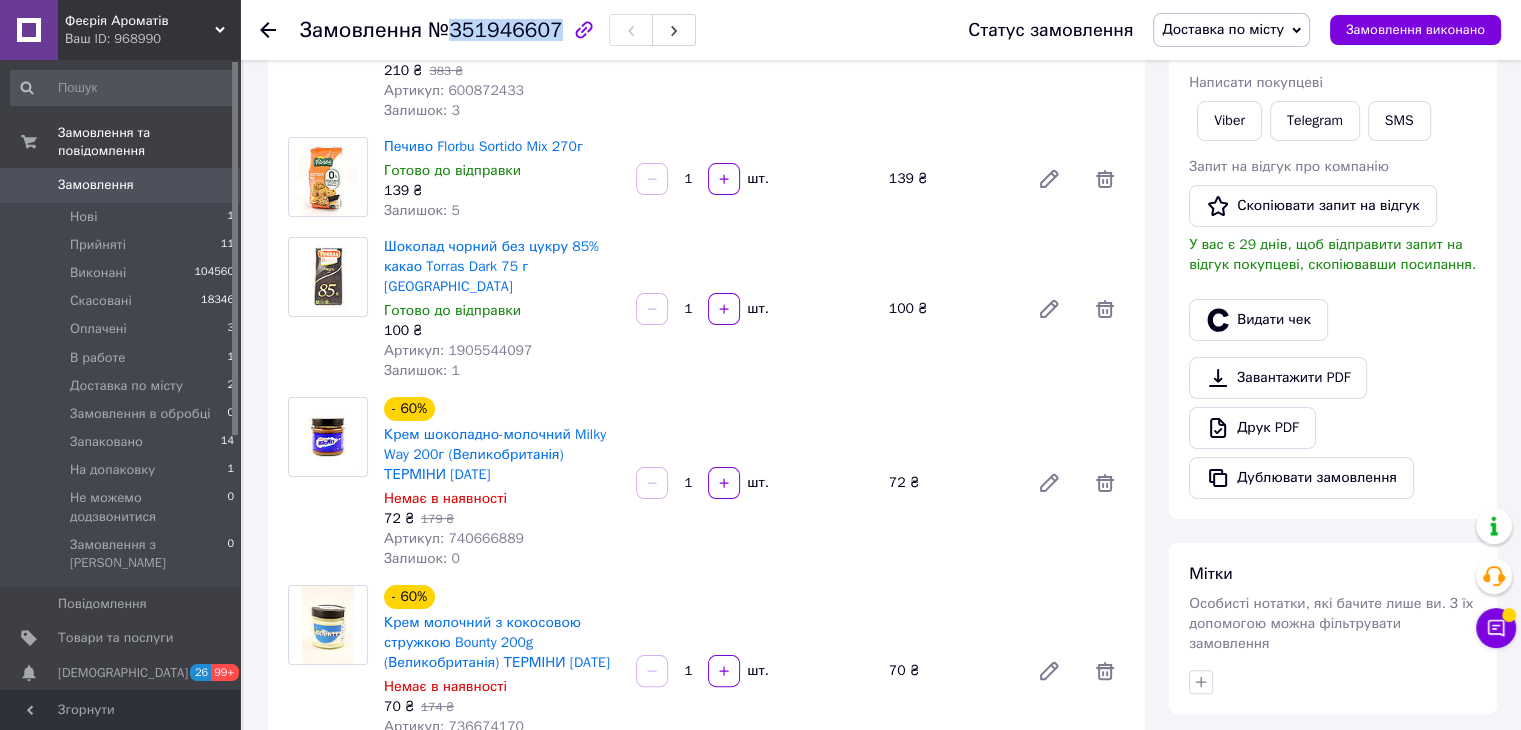scroll, scrollTop: 300, scrollLeft: 0, axis: vertical 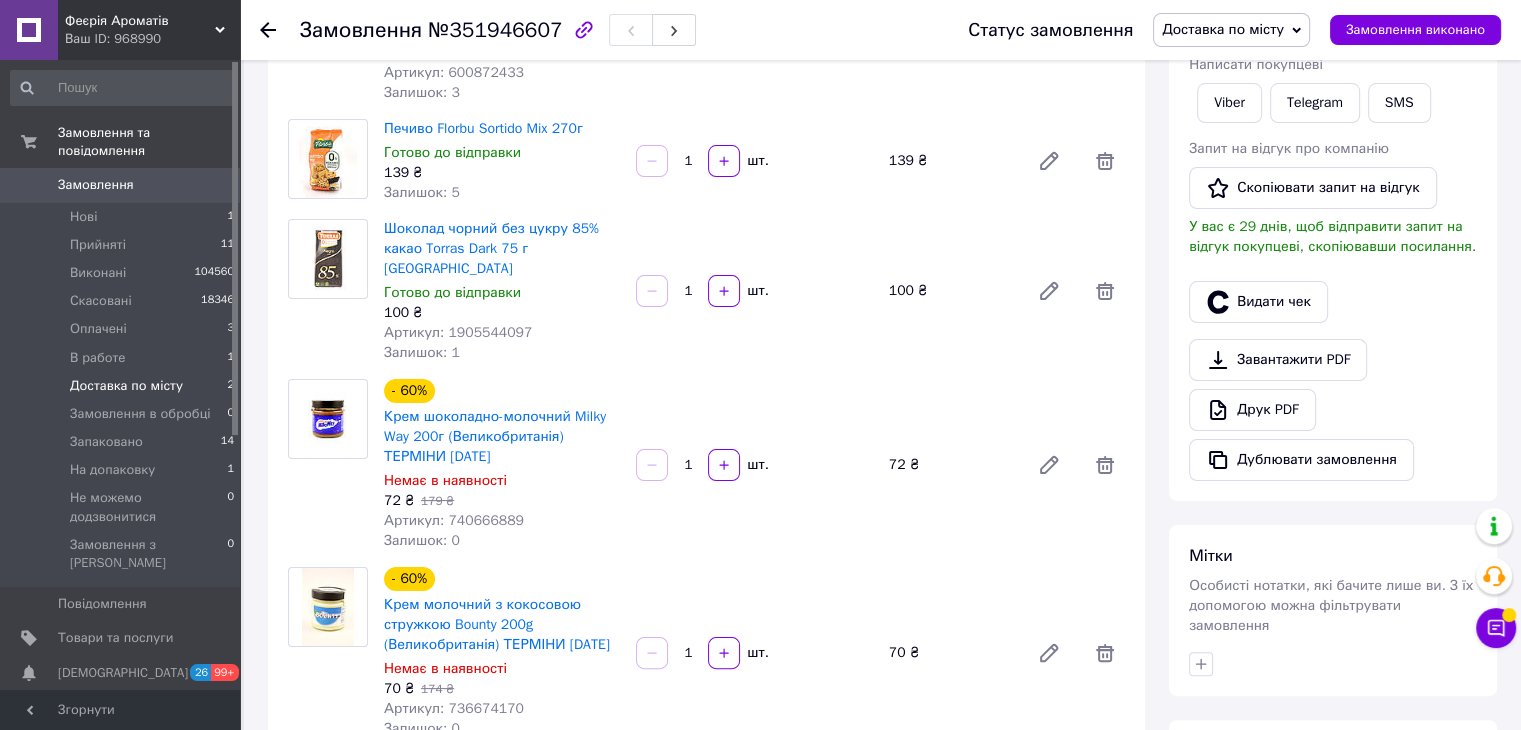 click on "Доставка по місту" at bounding box center (126, 386) 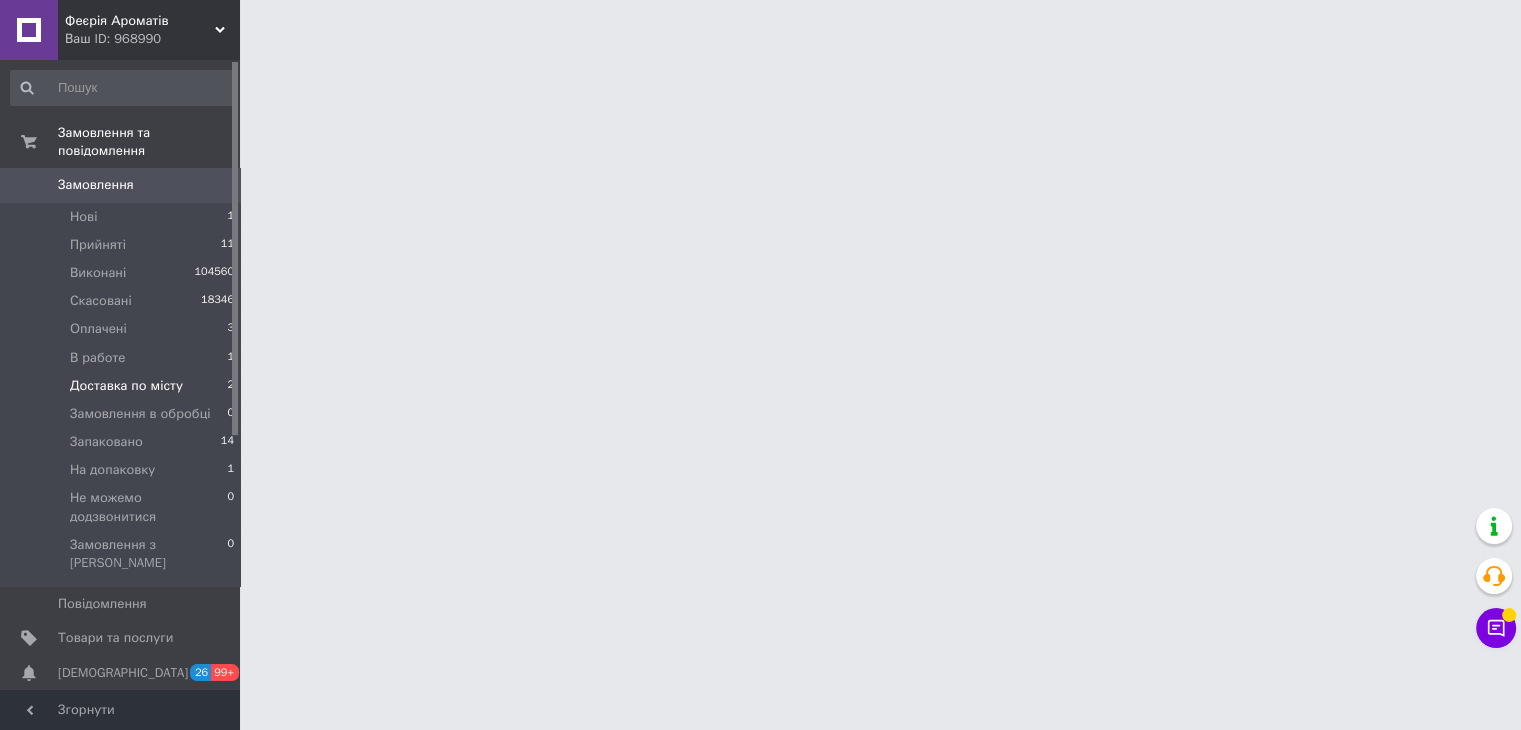 scroll, scrollTop: 0, scrollLeft: 0, axis: both 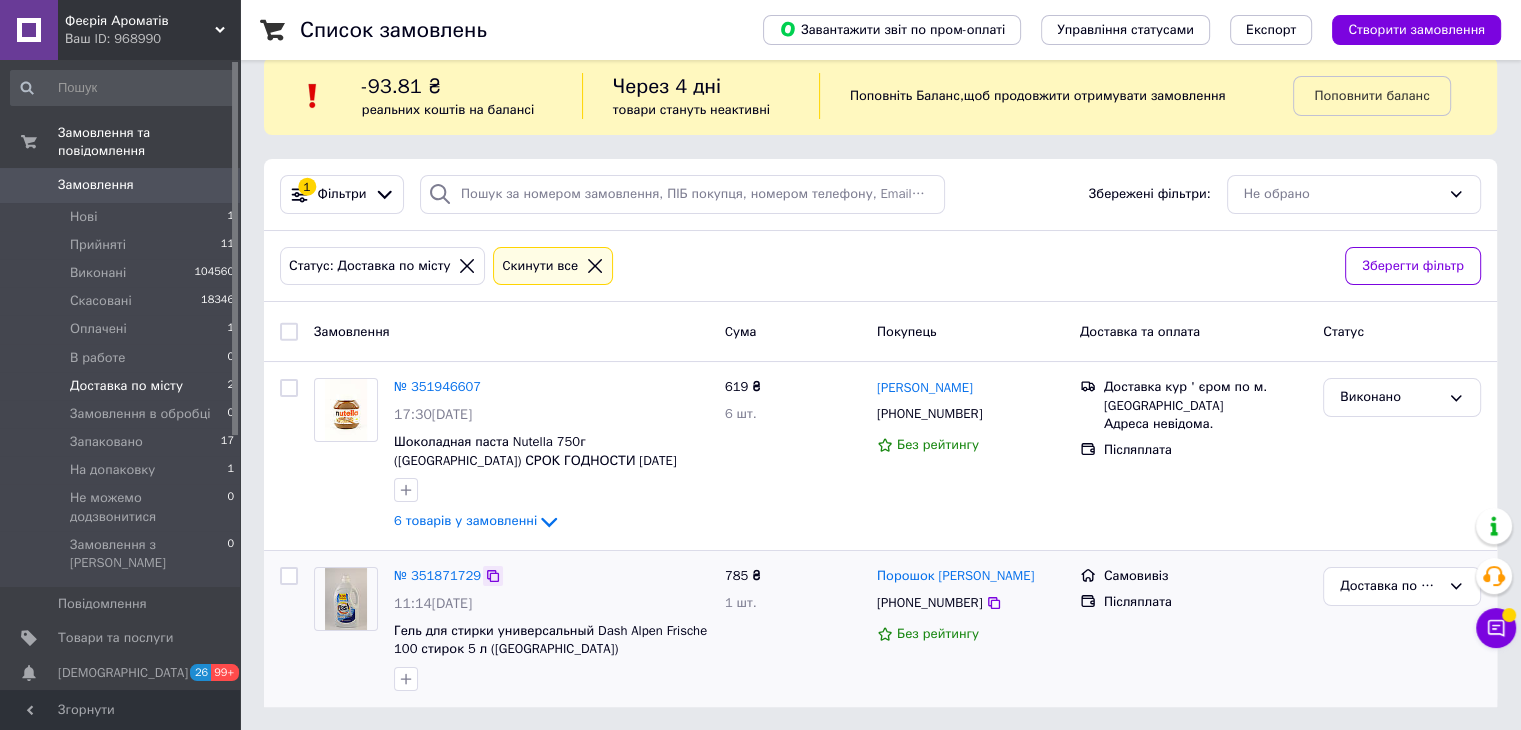 click 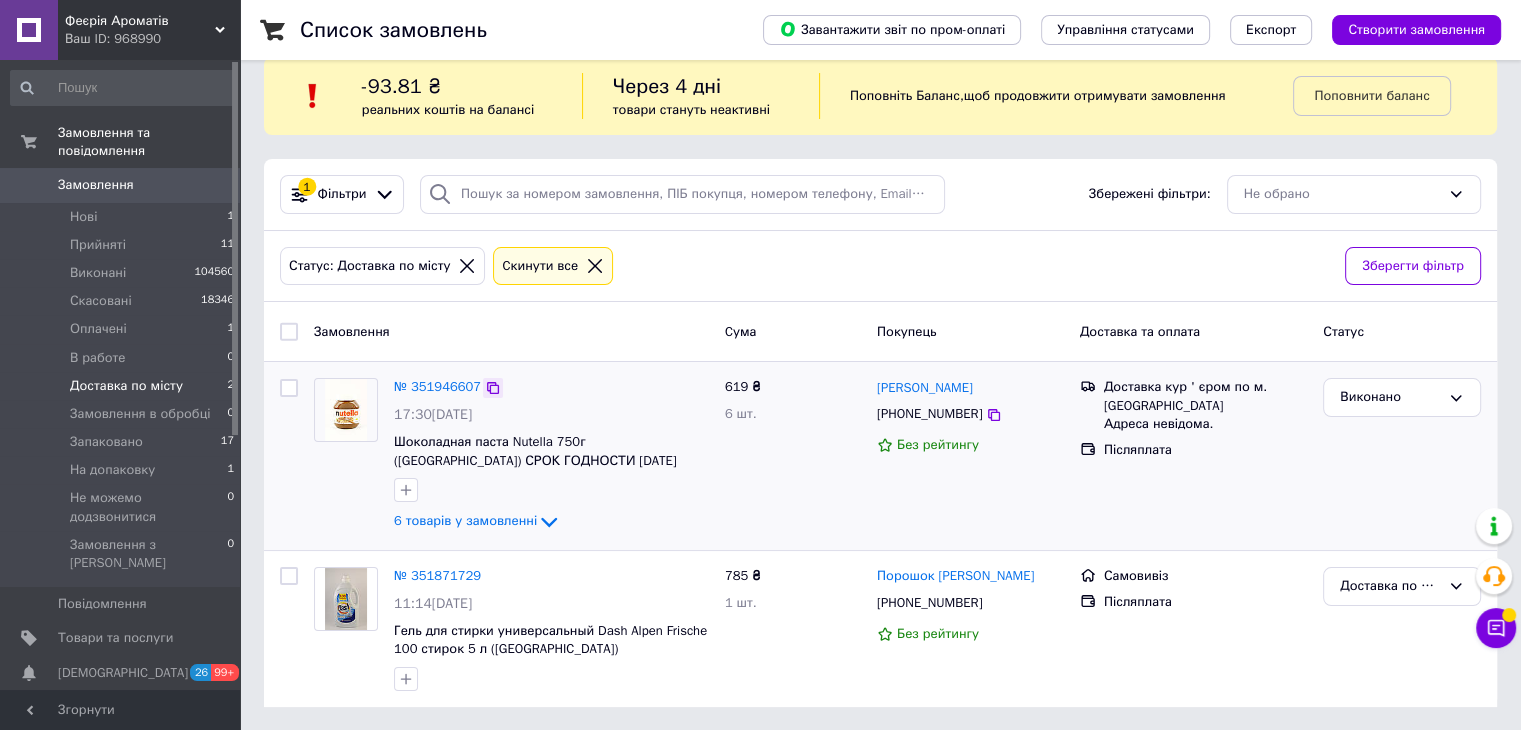 click 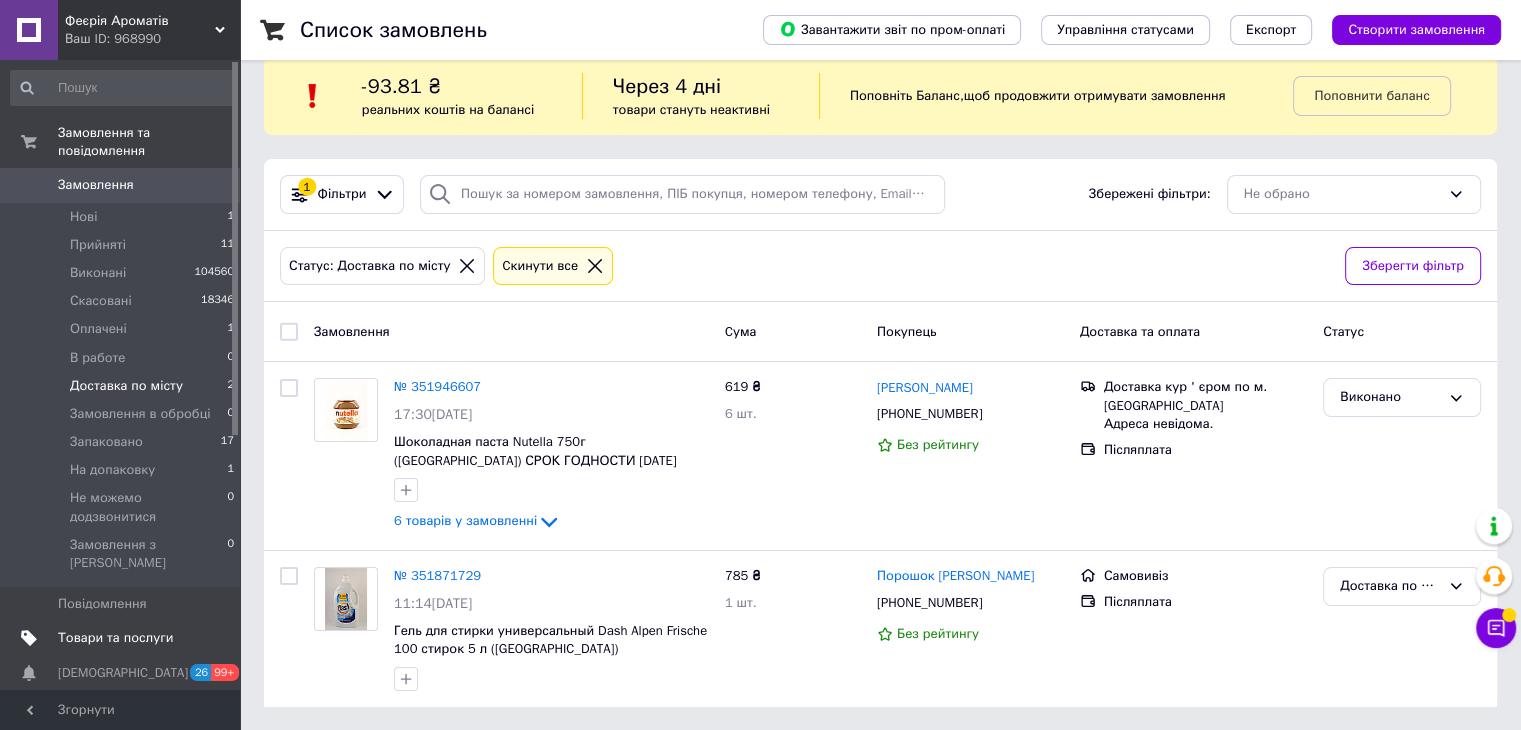 click on "Товари та послуги" at bounding box center (115, 638) 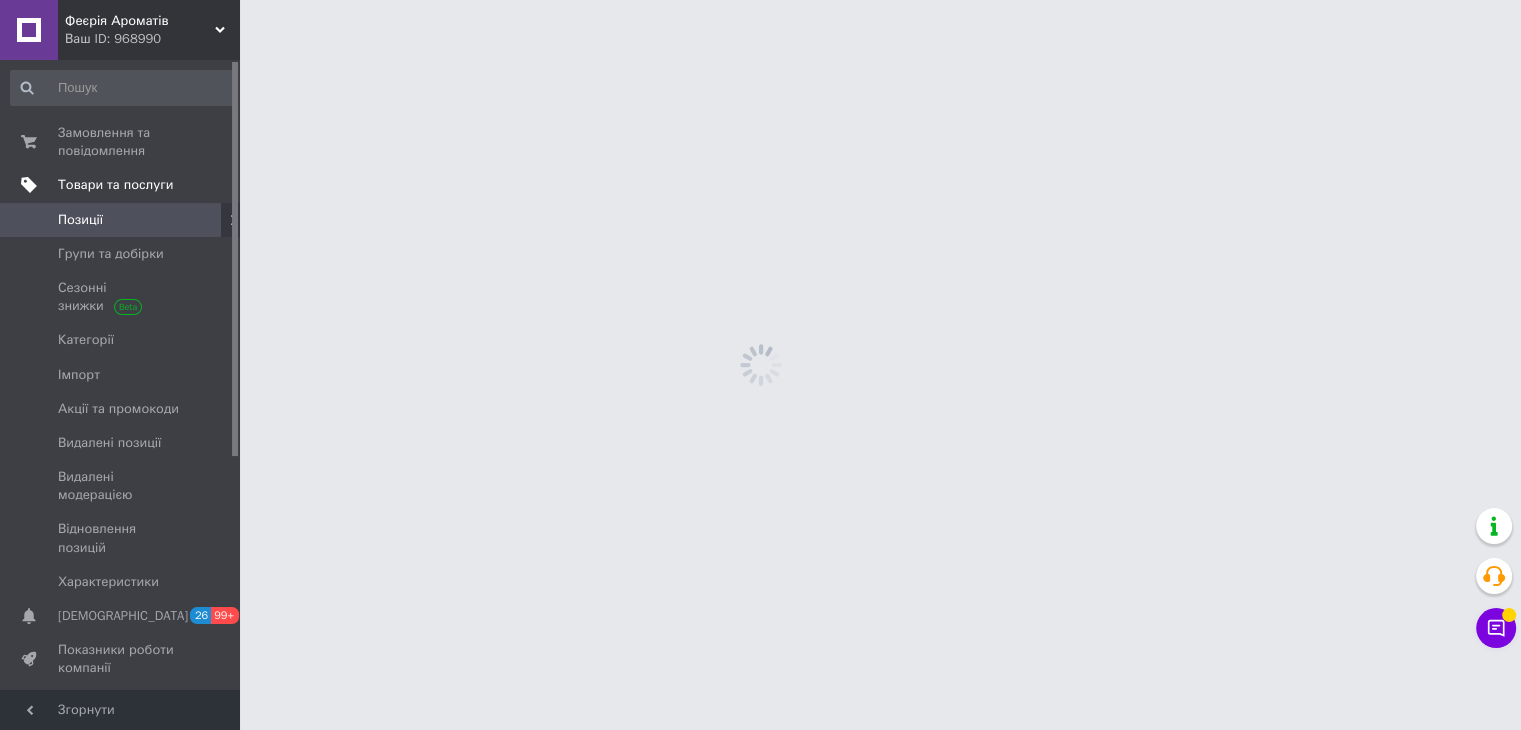 scroll, scrollTop: 0, scrollLeft: 0, axis: both 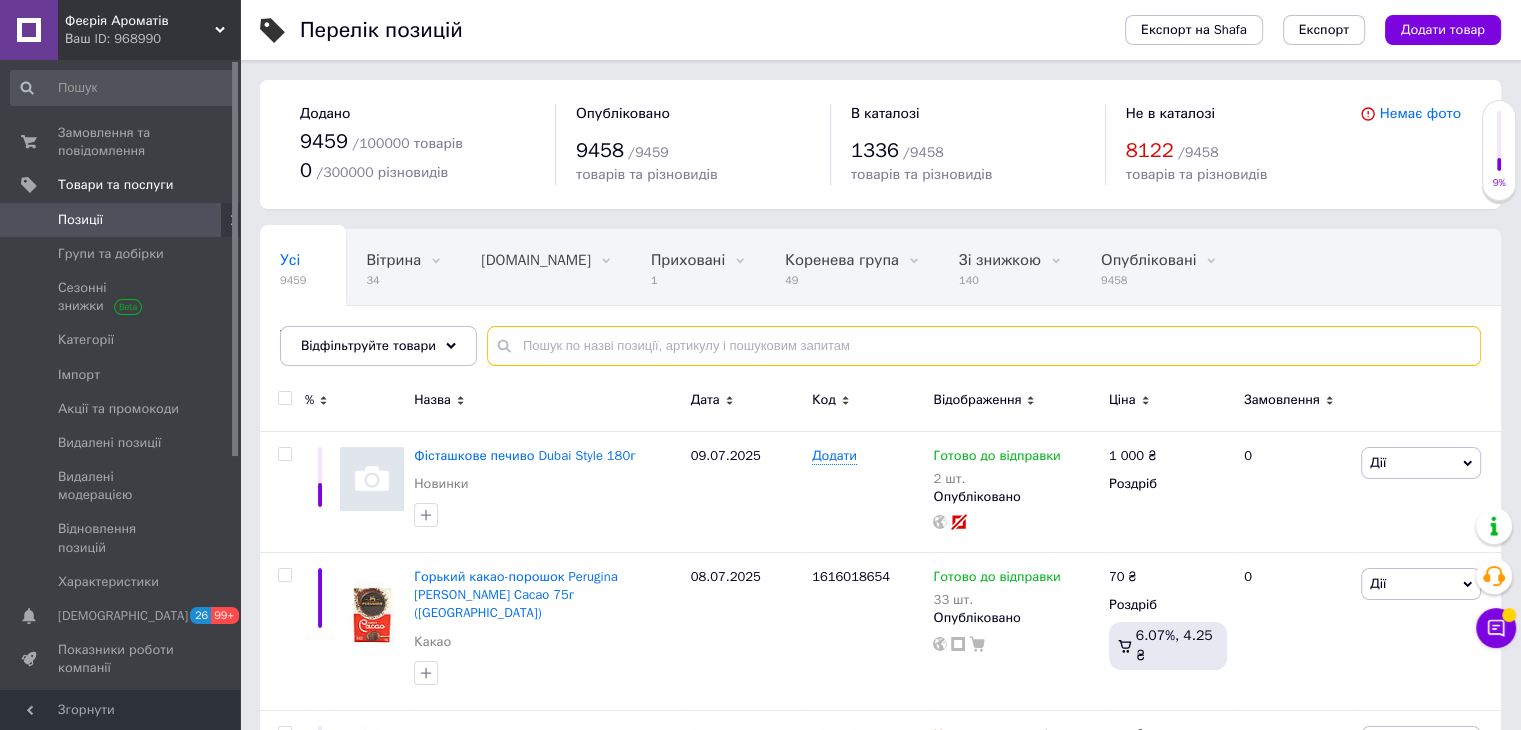 click at bounding box center (984, 346) 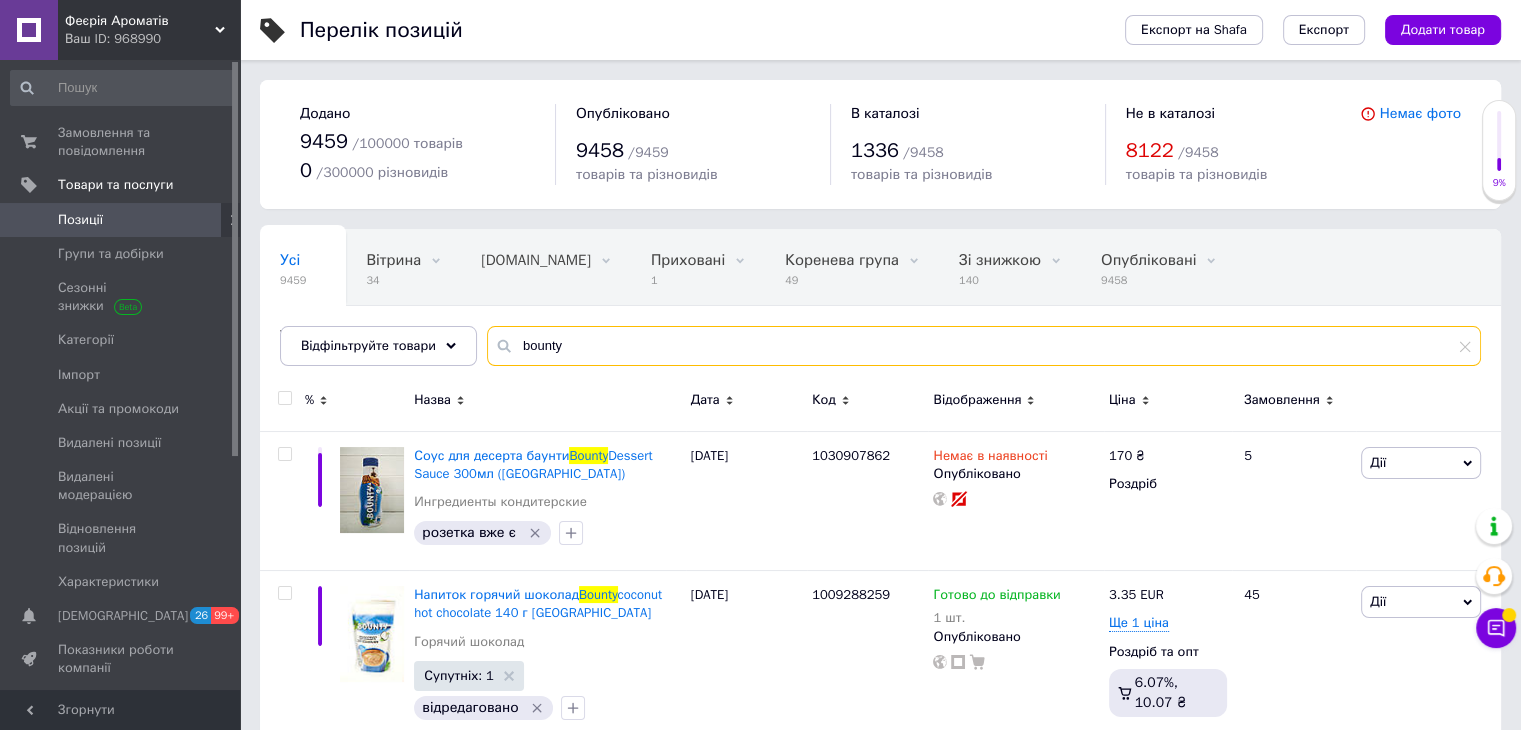 scroll, scrollTop: 82, scrollLeft: 0, axis: vertical 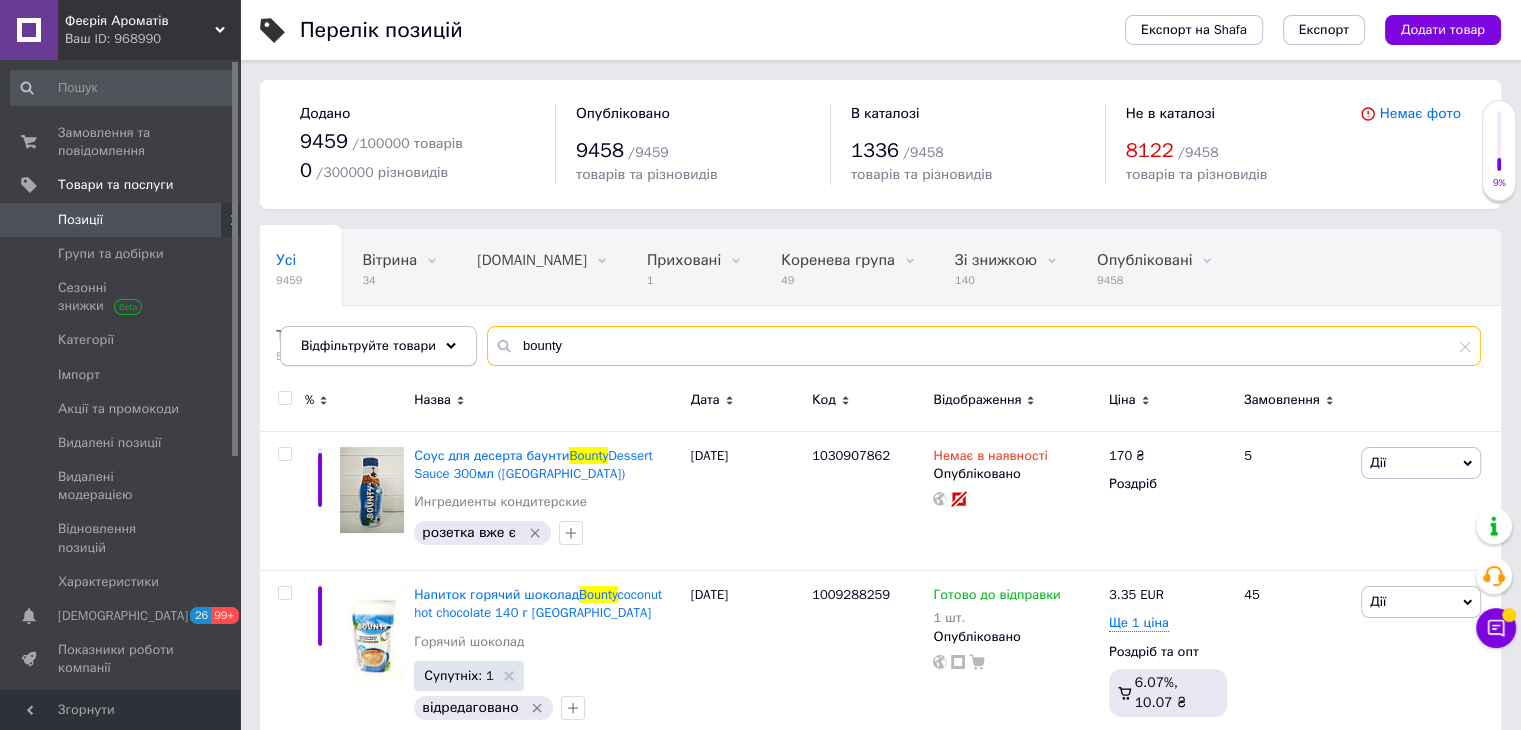 drag, startPoint x: 580, startPoint y: 340, endPoint x: 432, endPoint y: 358, distance: 149.09058 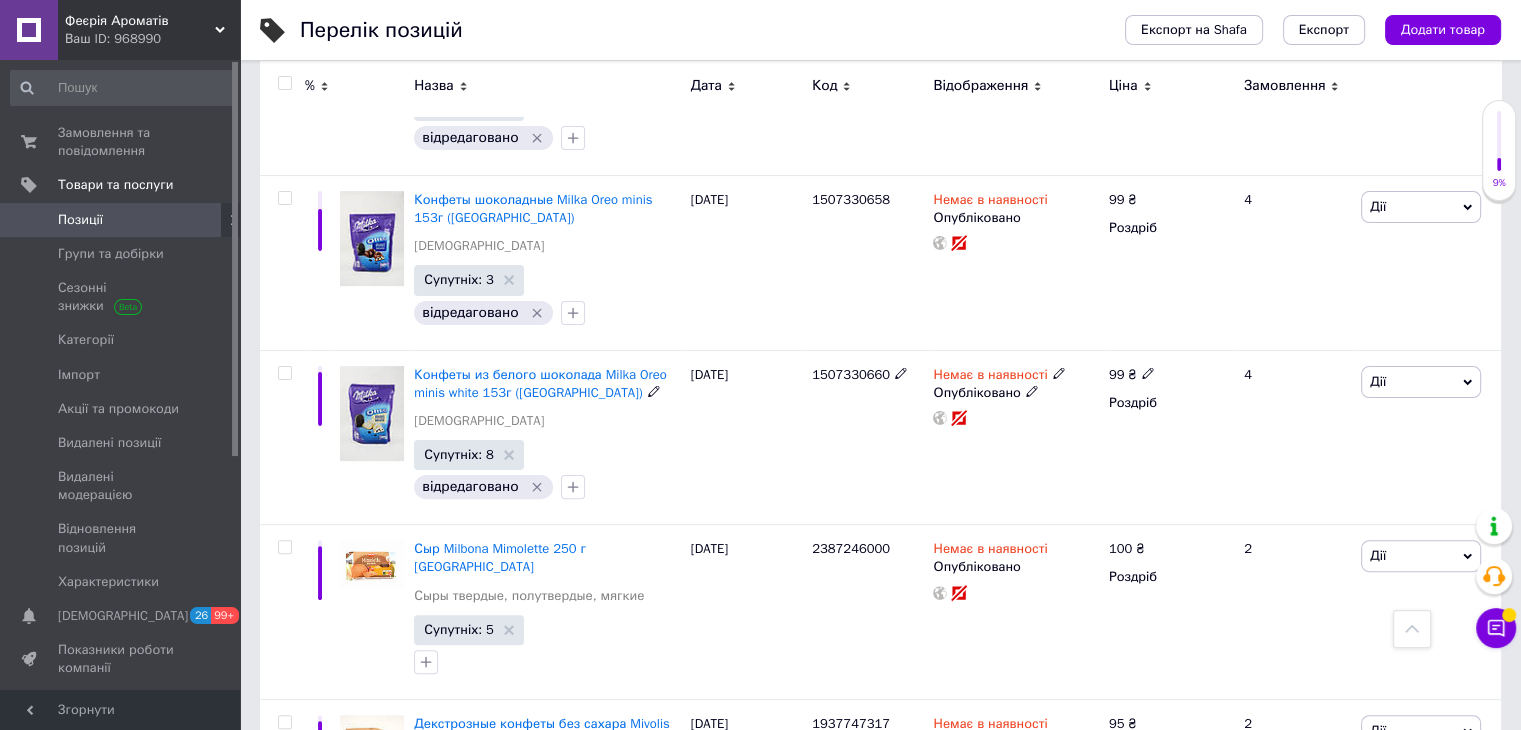 scroll, scrollTop: 0, scrollLeft: 0, axis: both 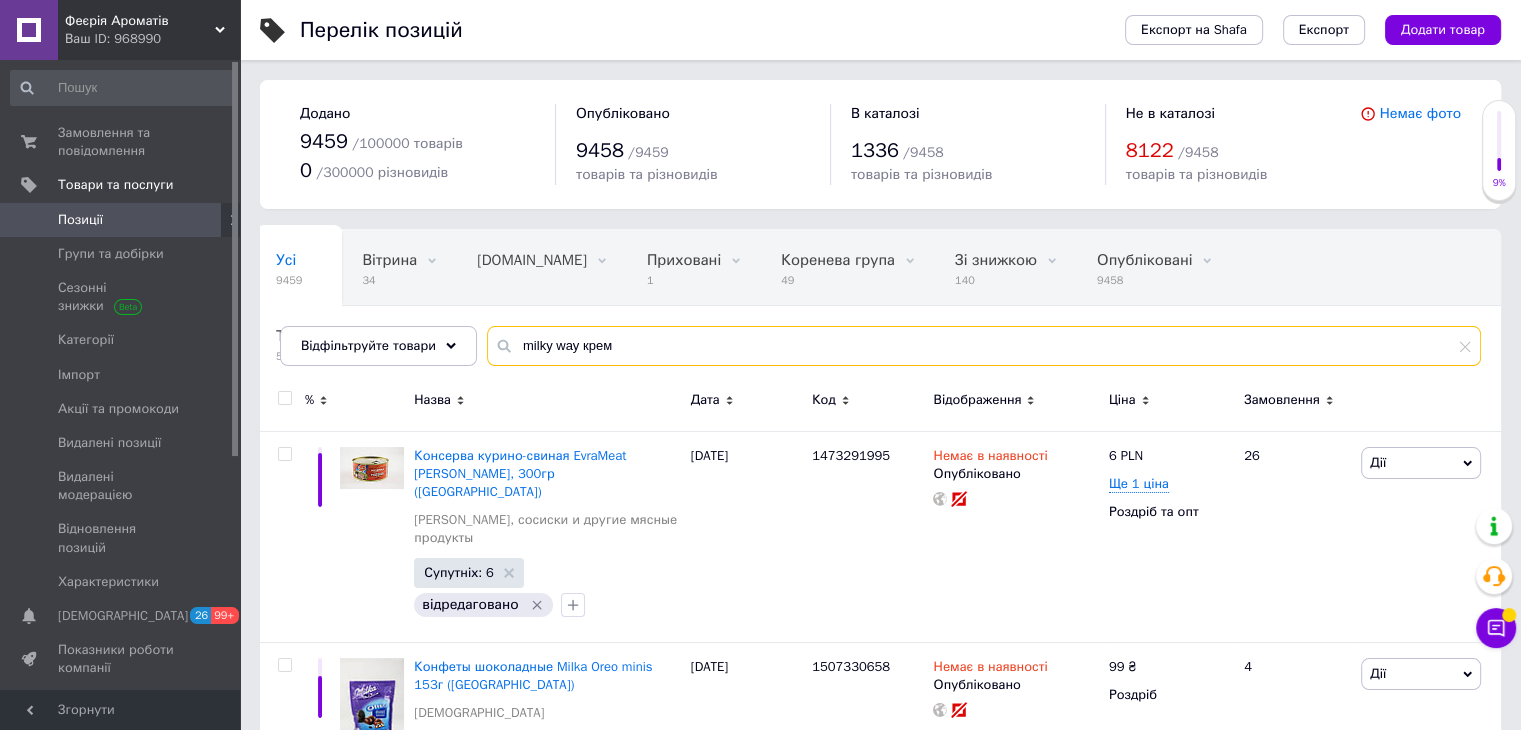 type on "milky way крем" 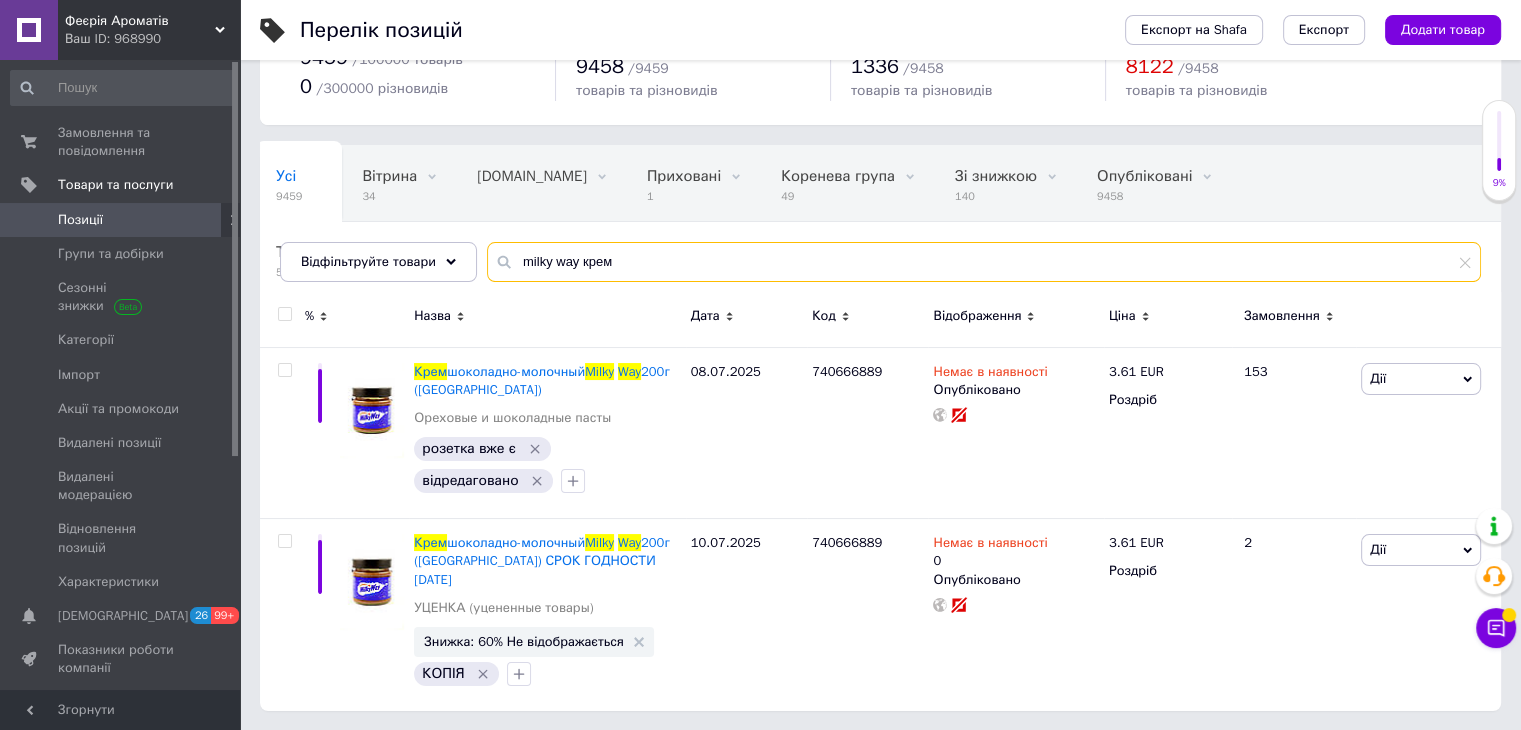 scroll, scrollTop: 0, scrollLeft: 0, axis: both 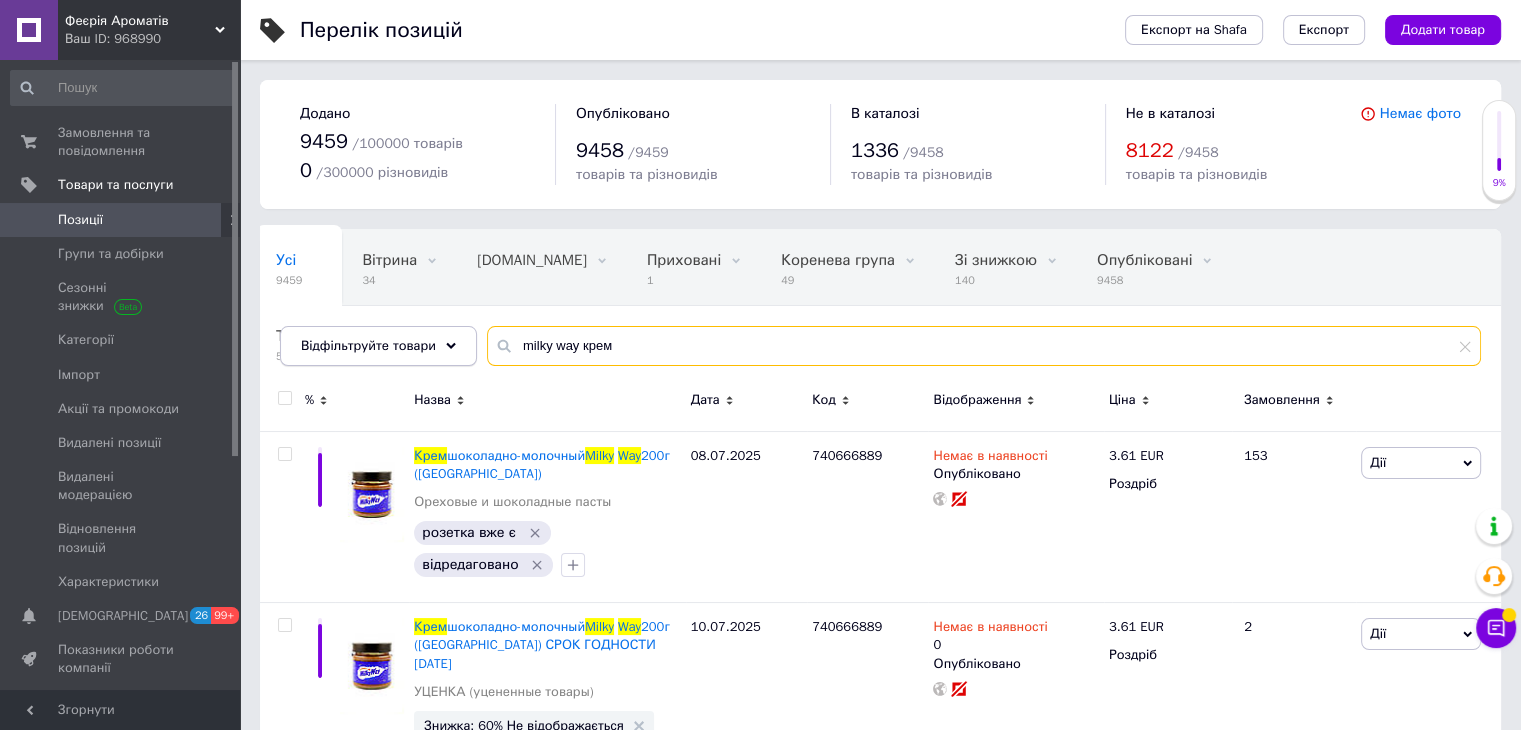 drag, startPoint x: 508, startPoint y: 351, endPoint x: 459, endPoint y: 356, distance: 49.25444 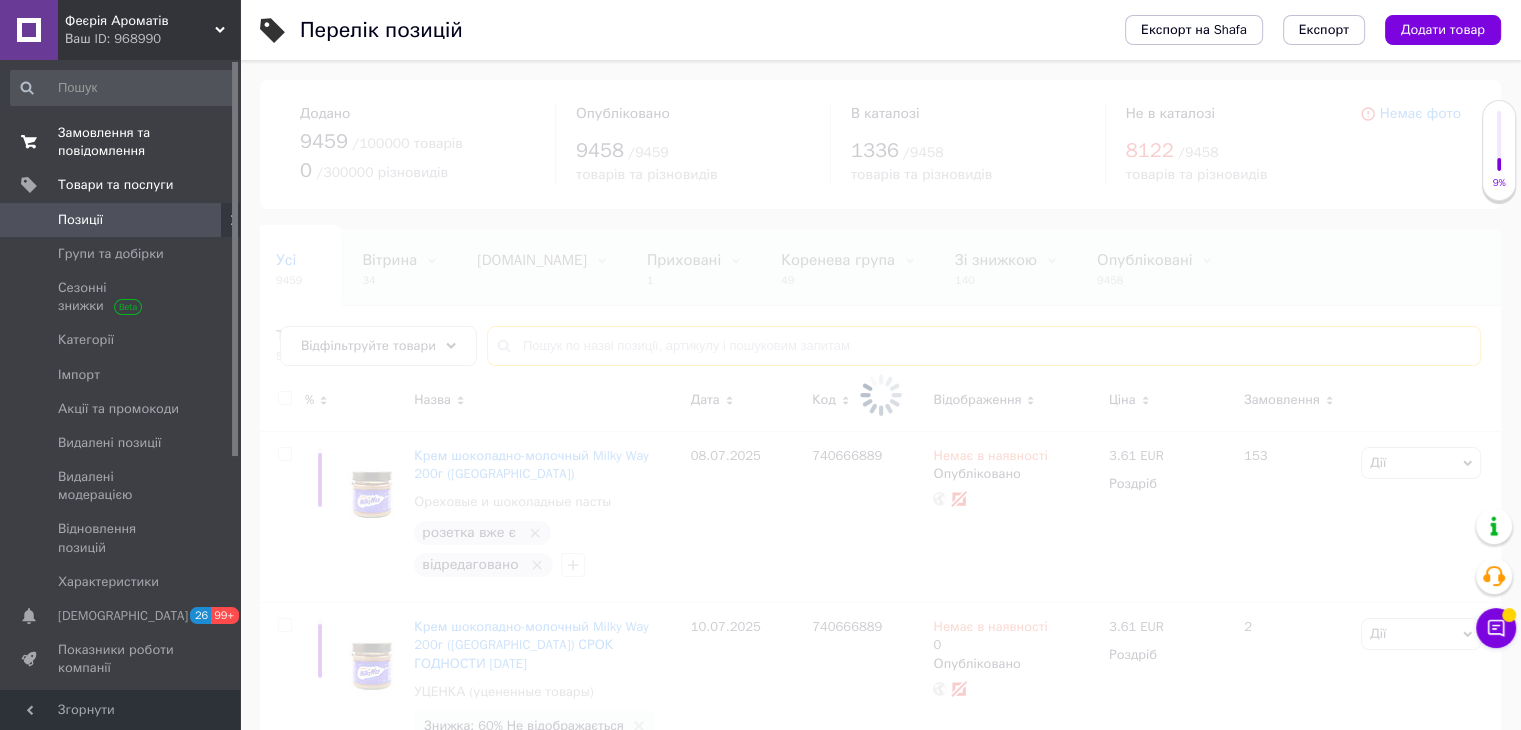 type 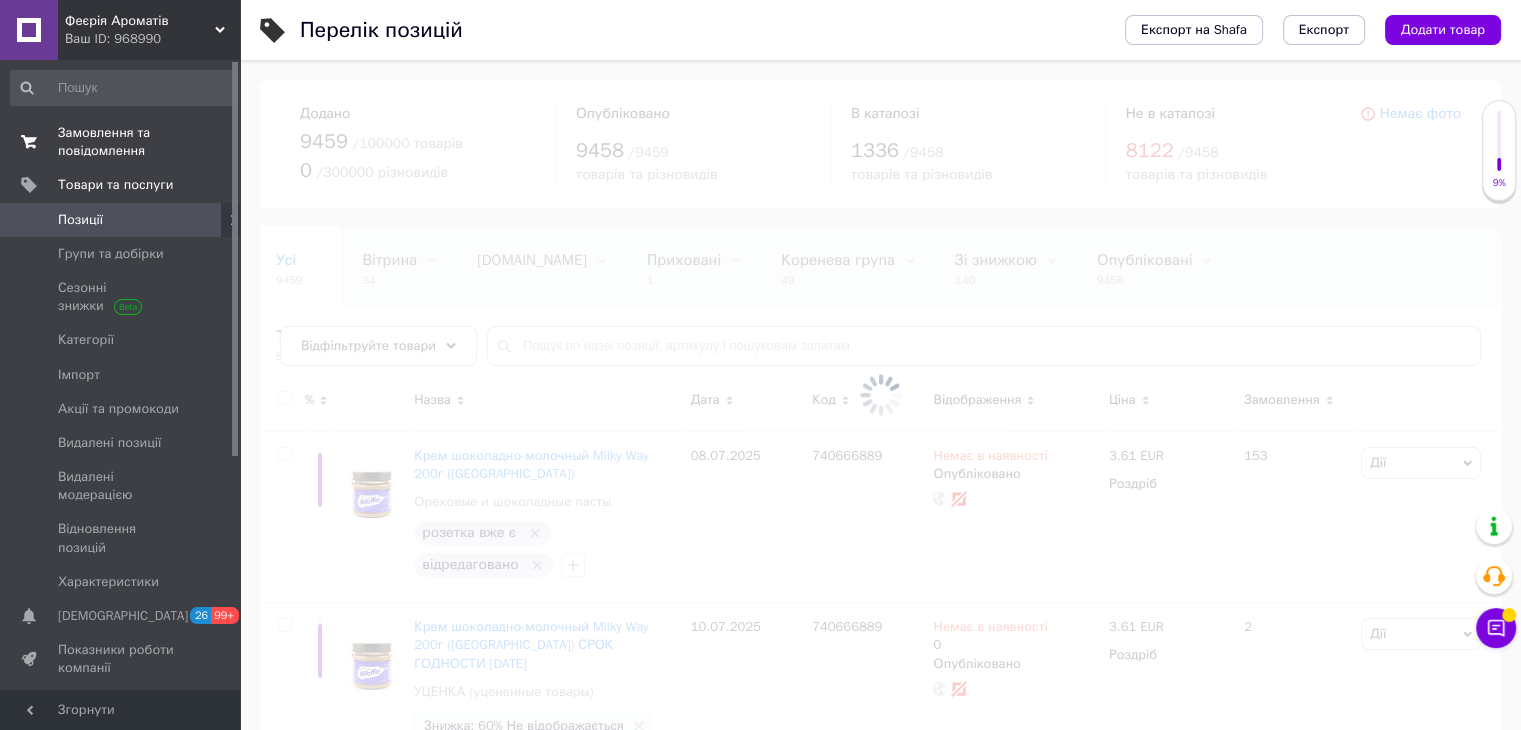 click on "Замовлення та повідомлення" at bounding box center (121, 142) 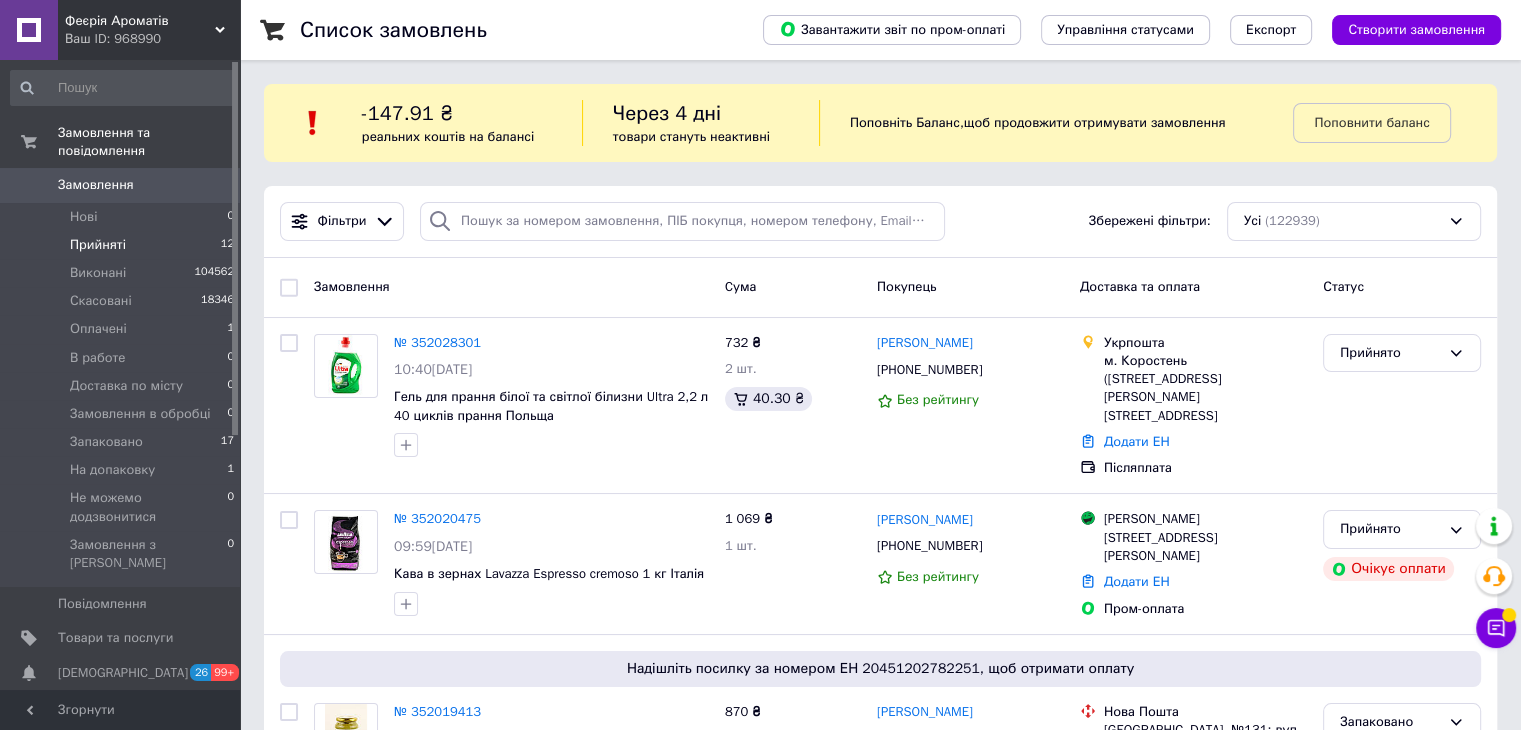click on "Прийняті 12" at bounding box center [123, 245] 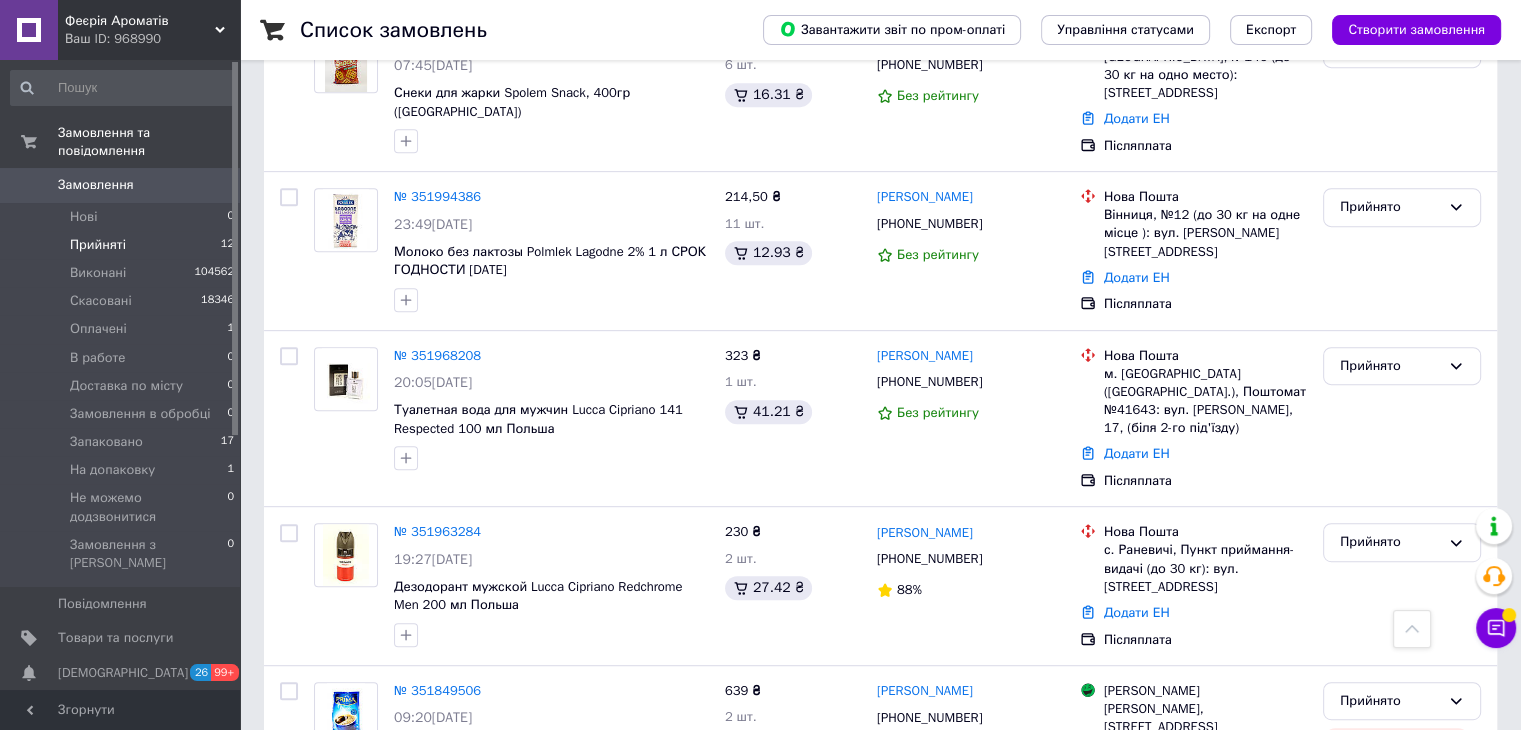 scroll, scrollTop: 900, scrollLeft: 0, axis: vertical 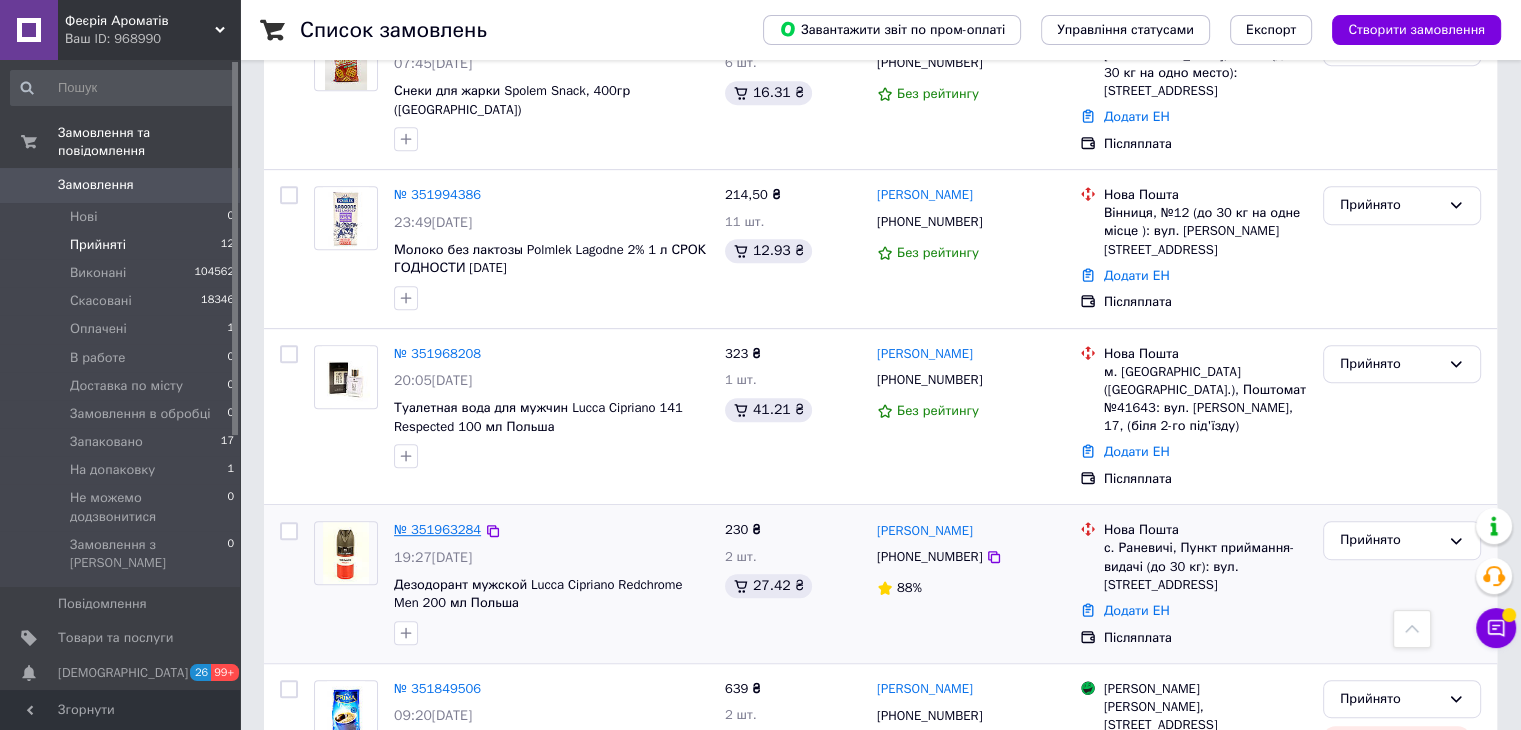 click on "№ 351963284" at bounding box center (437, 529) 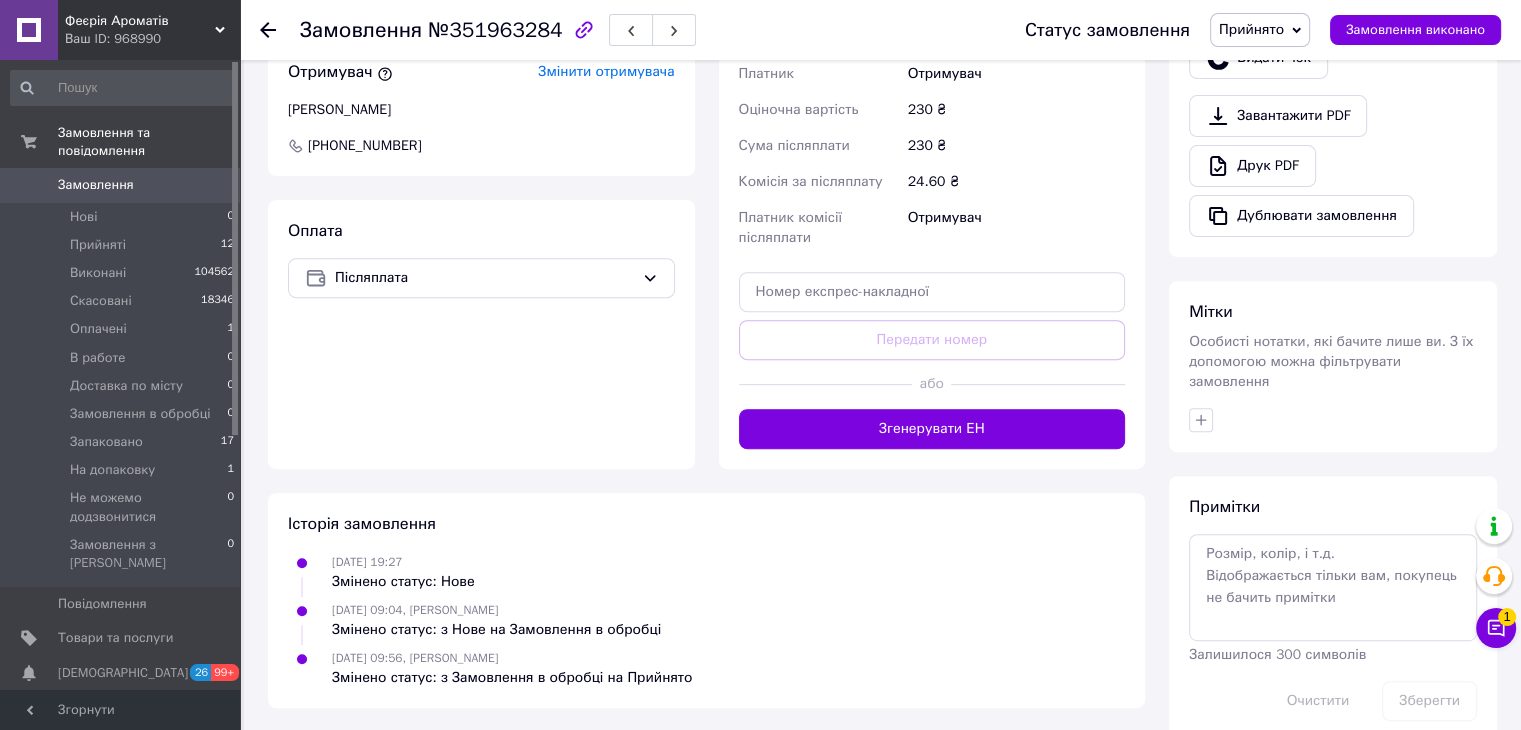 scroll, scrollTop: 700, scrollLeft: 0, axis: vertical 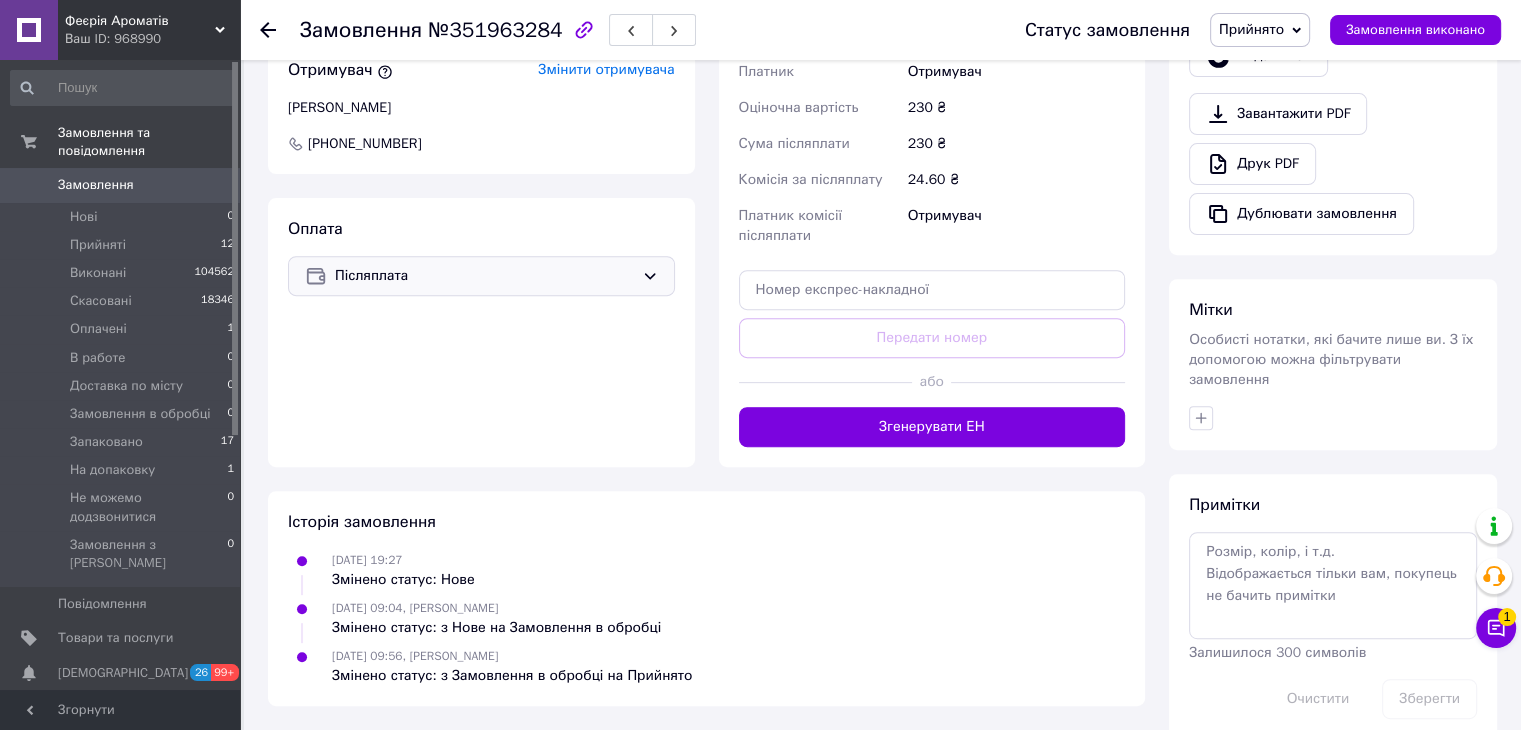 click 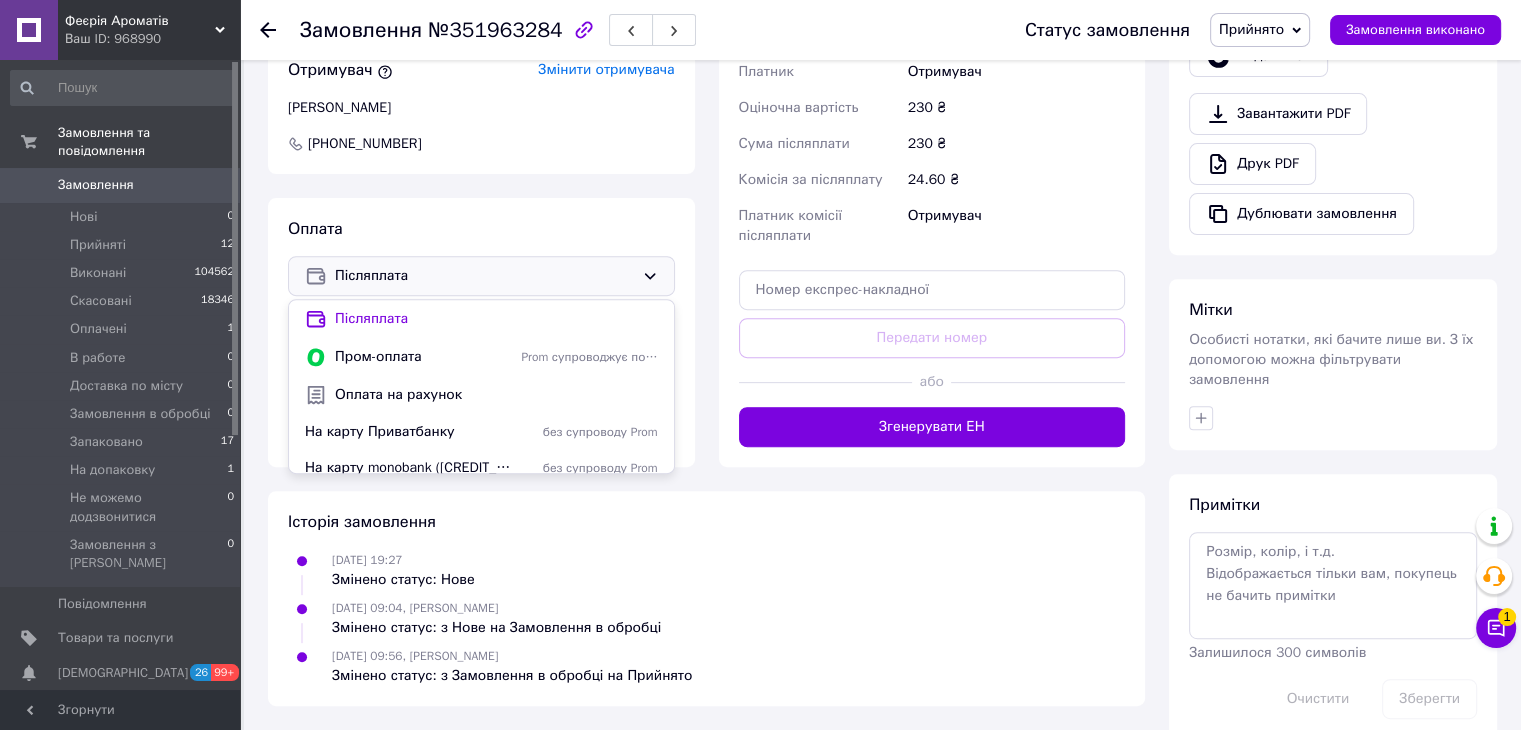 click on "09.07.2025 19:27 Змінено статус: Нове" at bounding box center (706, 570) 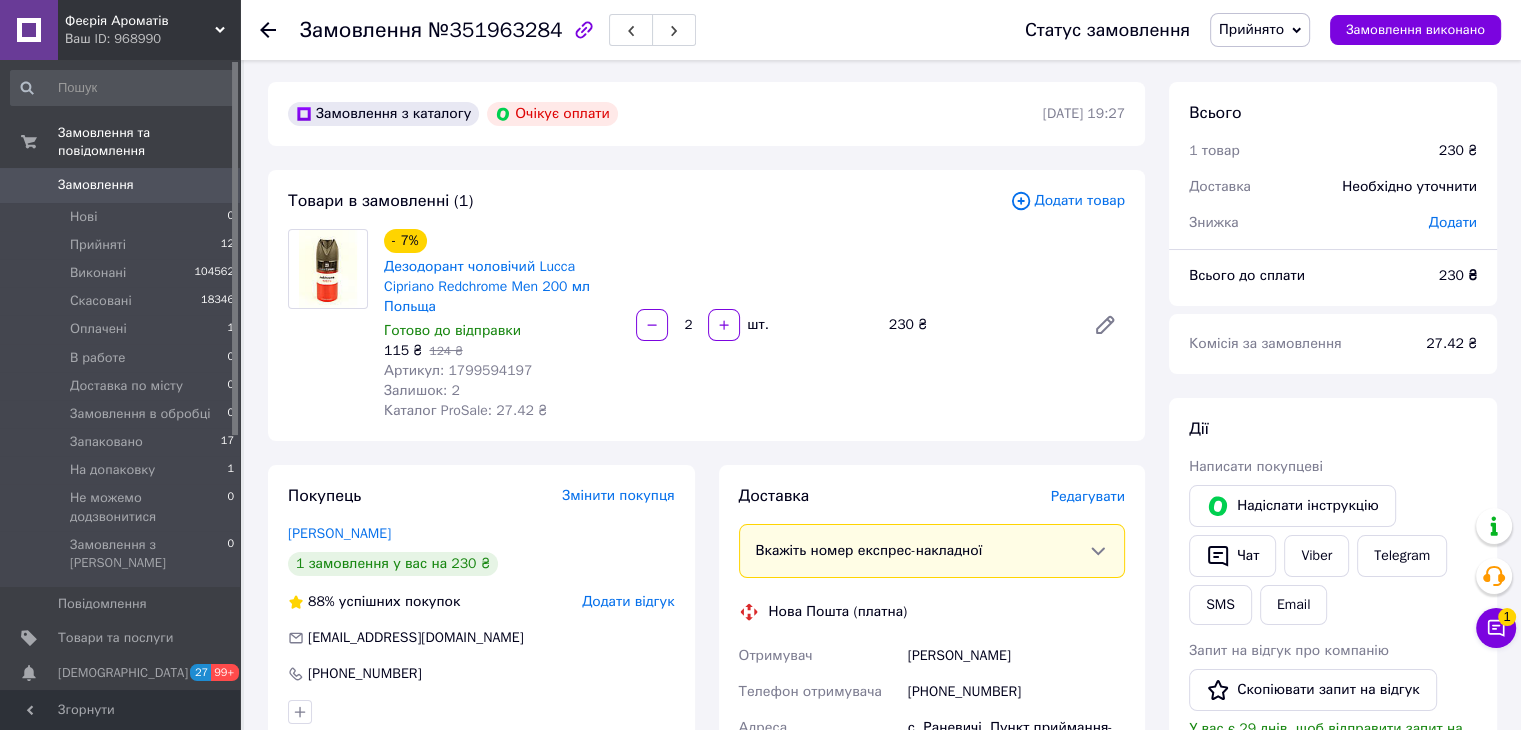 scroll, scrollTop: 0, scrollLeft: 0, axis: both 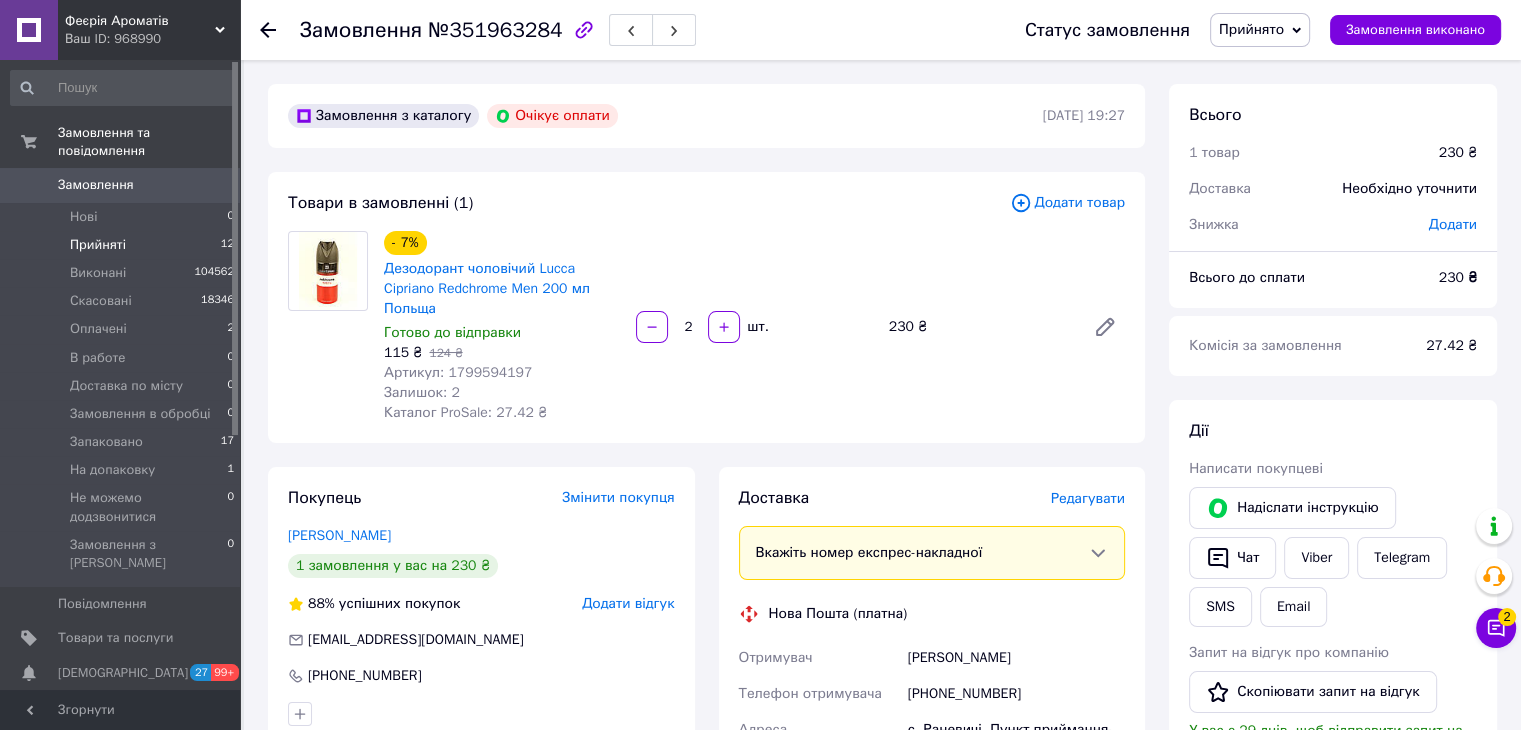 click on "Прийняті" at bounding box center (98, 245) 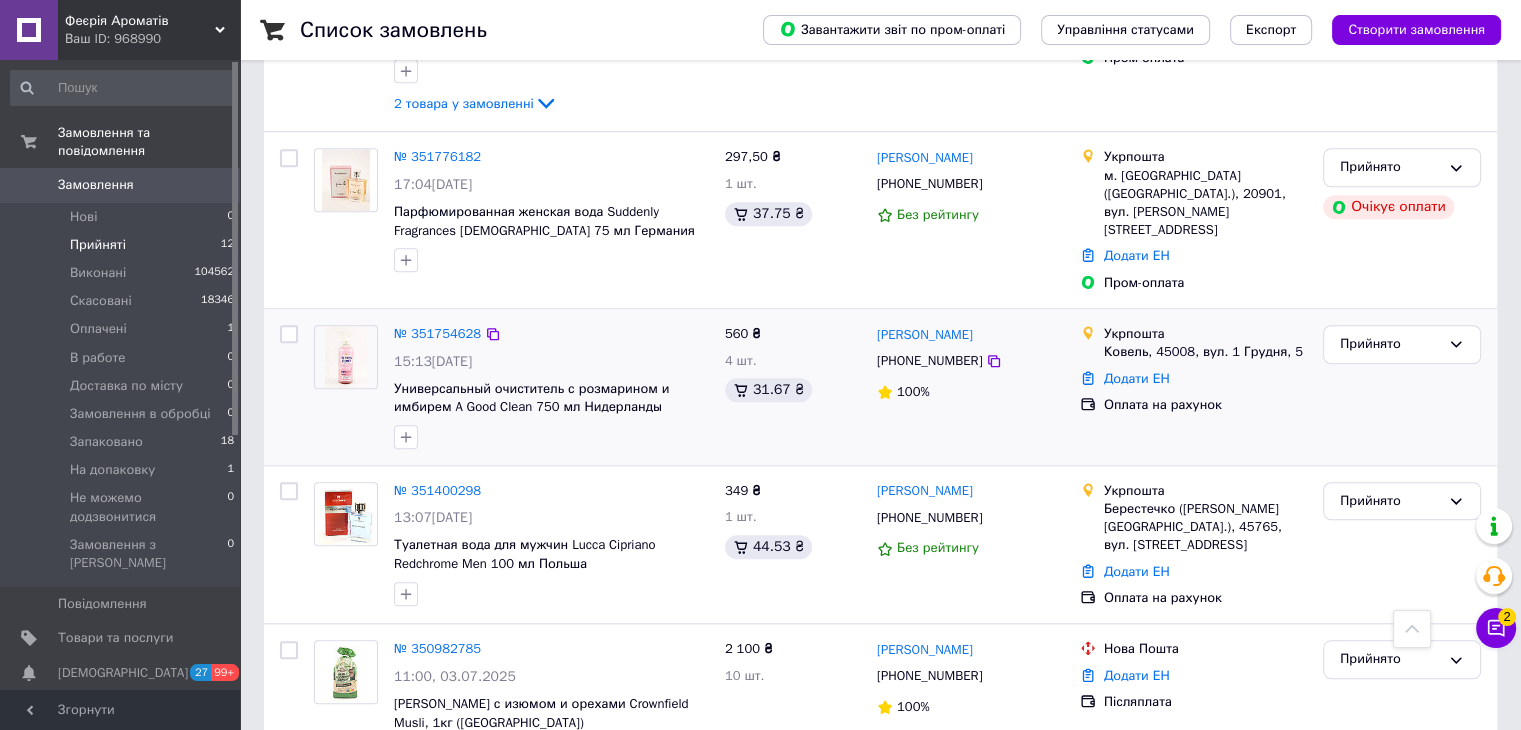 scroll, scrollTop: 1626, scrollLeft: 0, axis: vertical 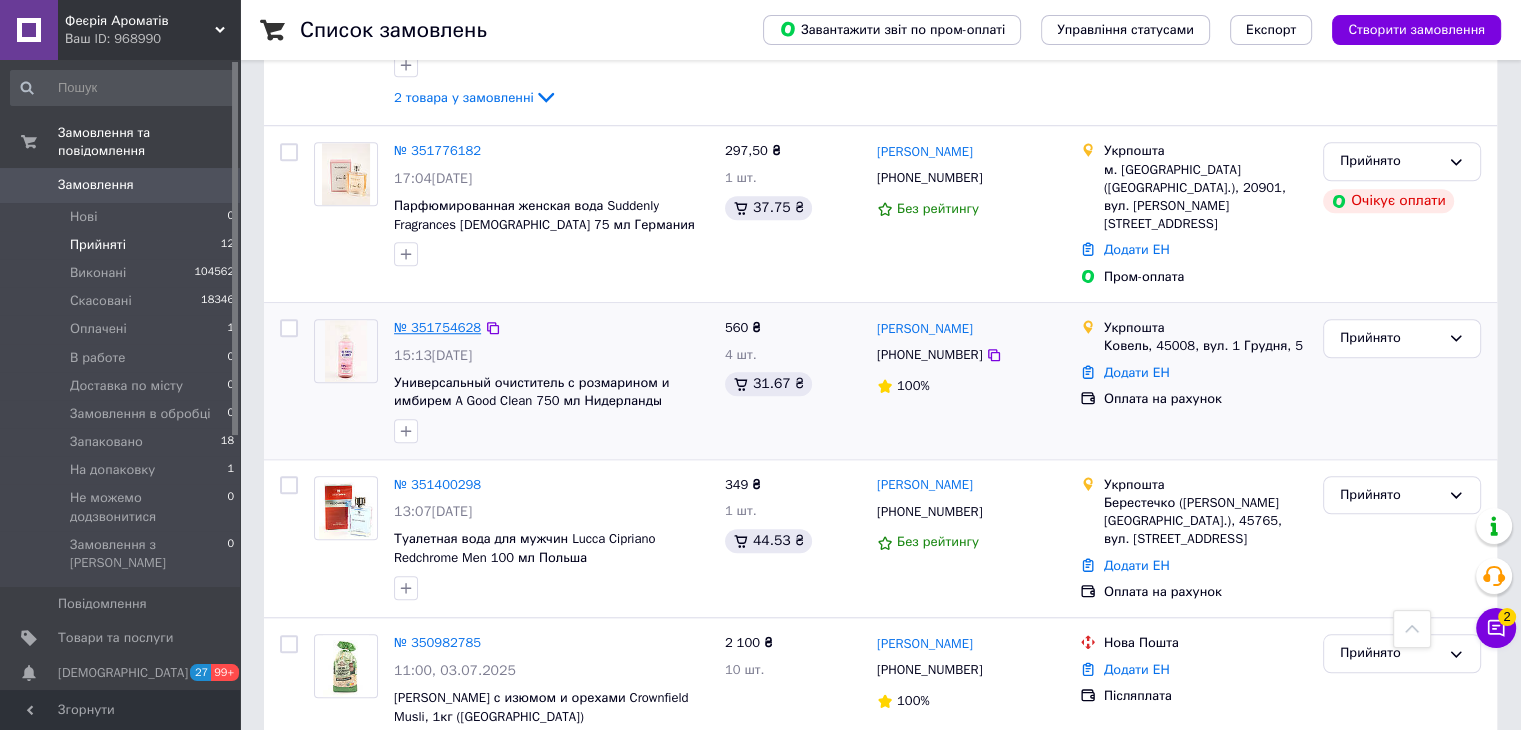 click on "№ 351754628" at bounding box center [437, 327] 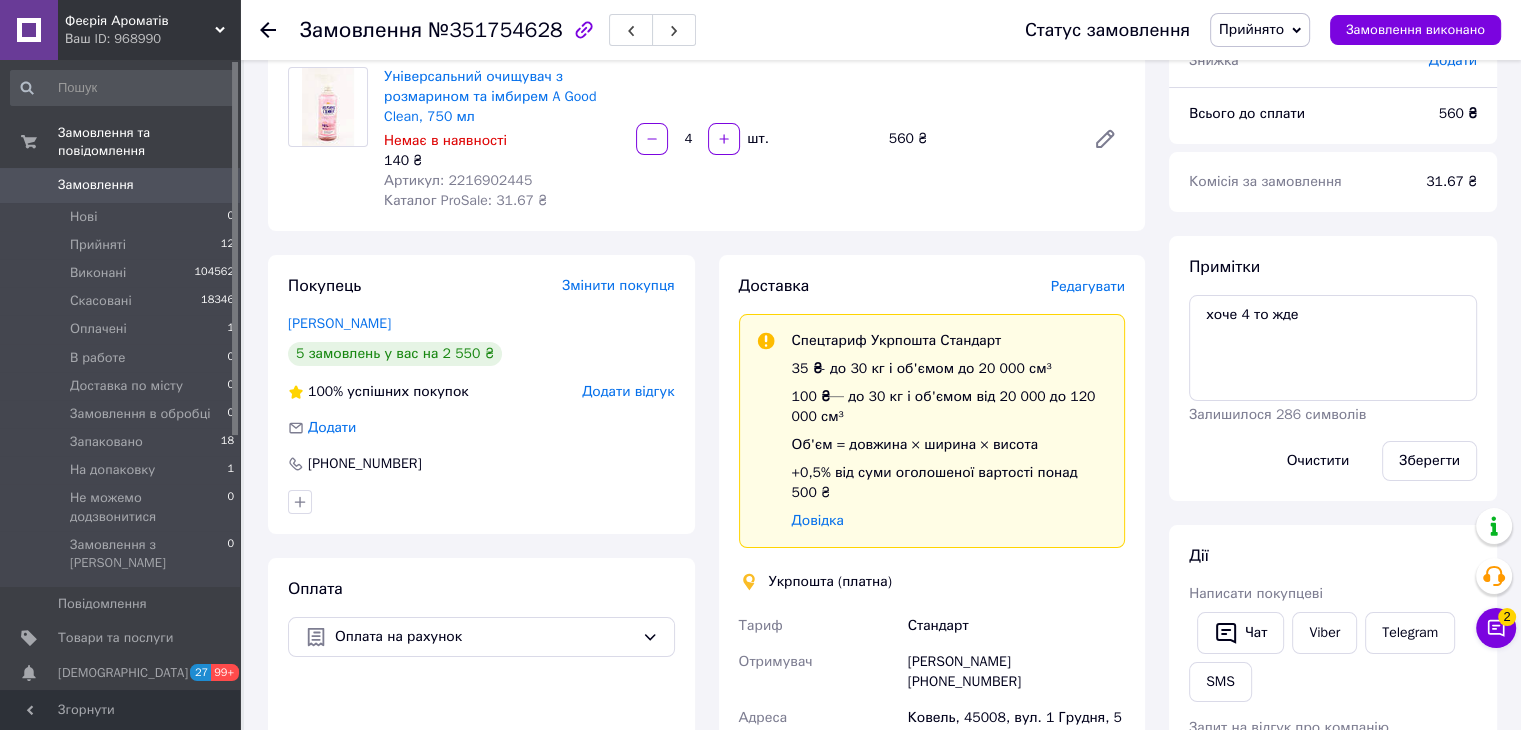 scroll, scrollTop: 59, scrollLeft: 0, axis: vertical 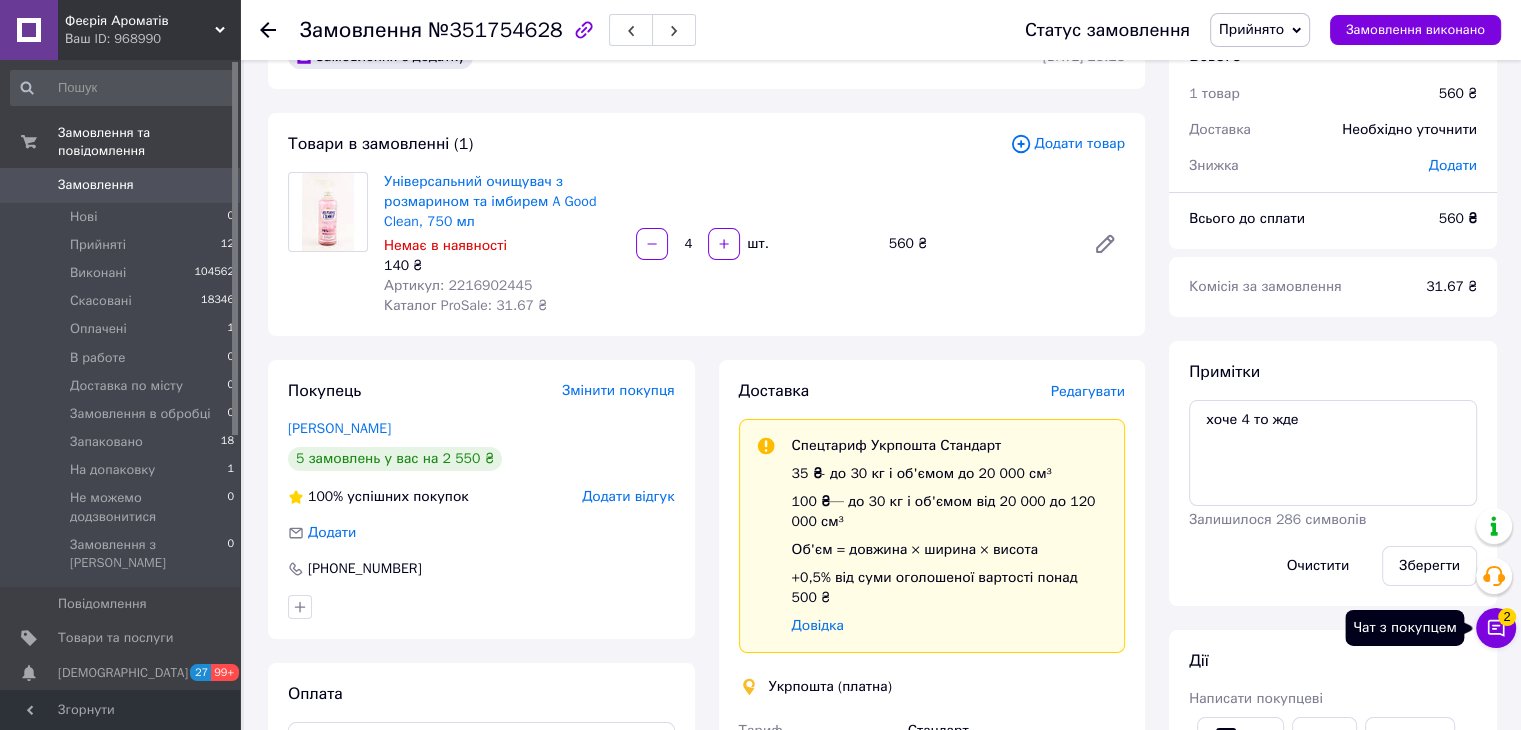 click 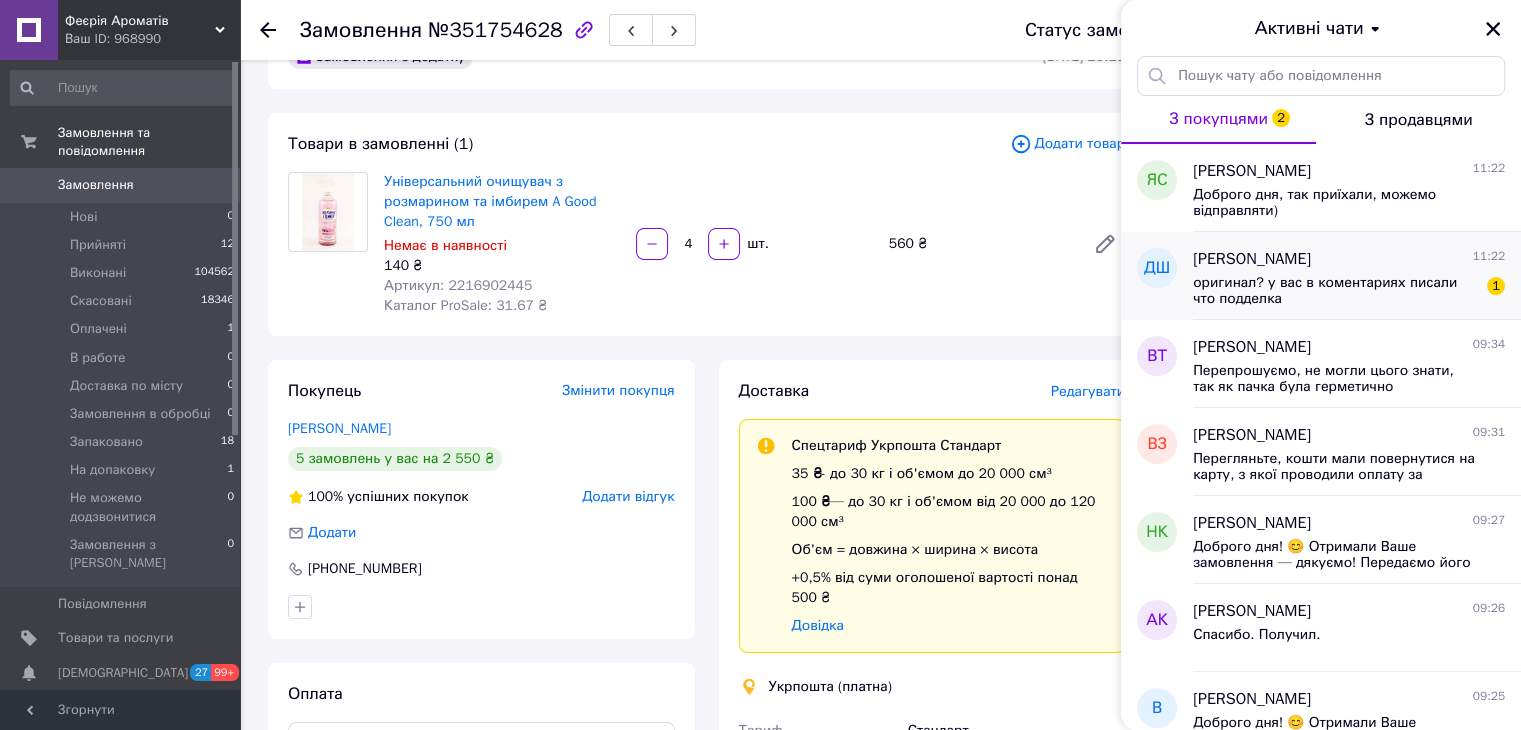 click on "оригинал? у вас в коментариях писали что подделка" at bounding box center (1335, 291) 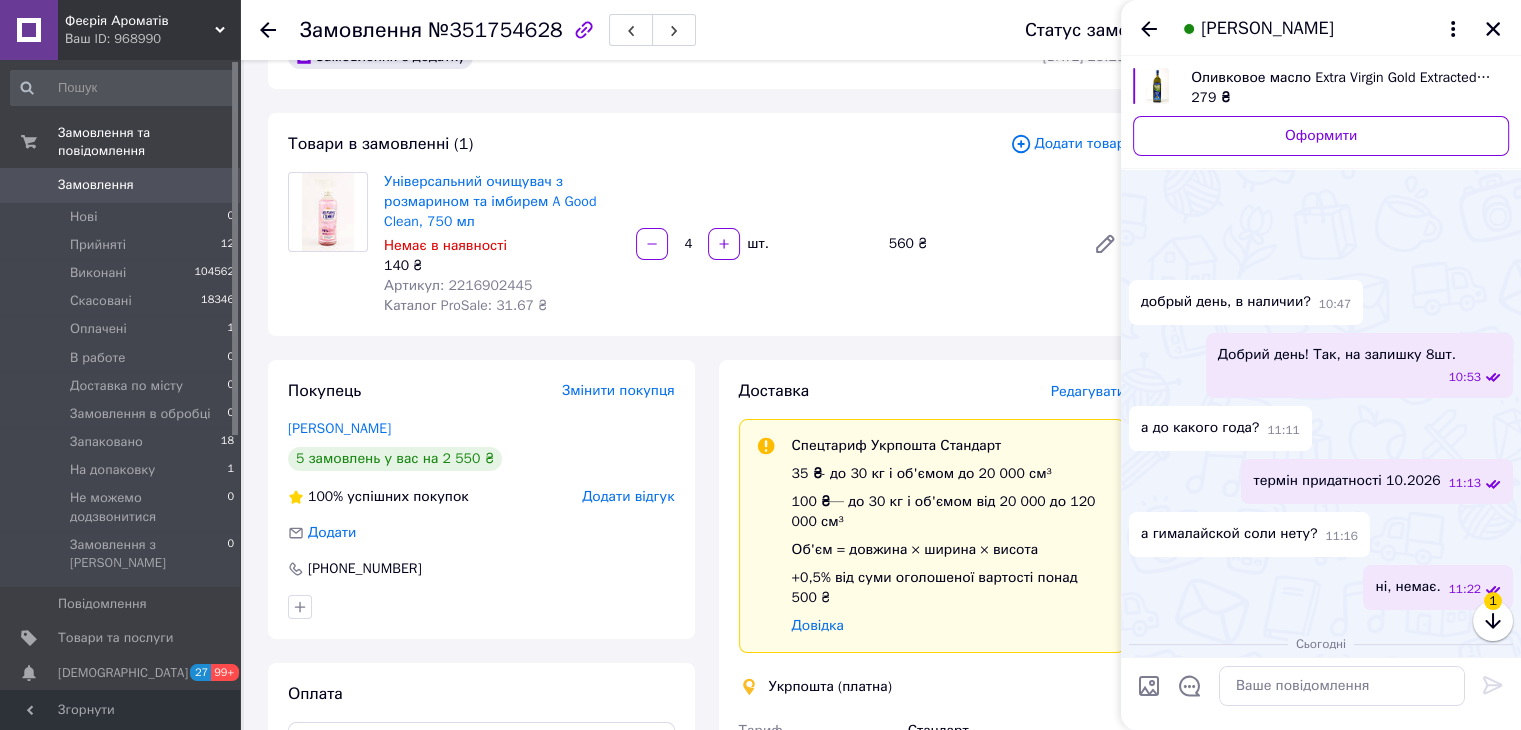 scroll, scrollTop: 579, scrollLeft: 0, axis: vertical 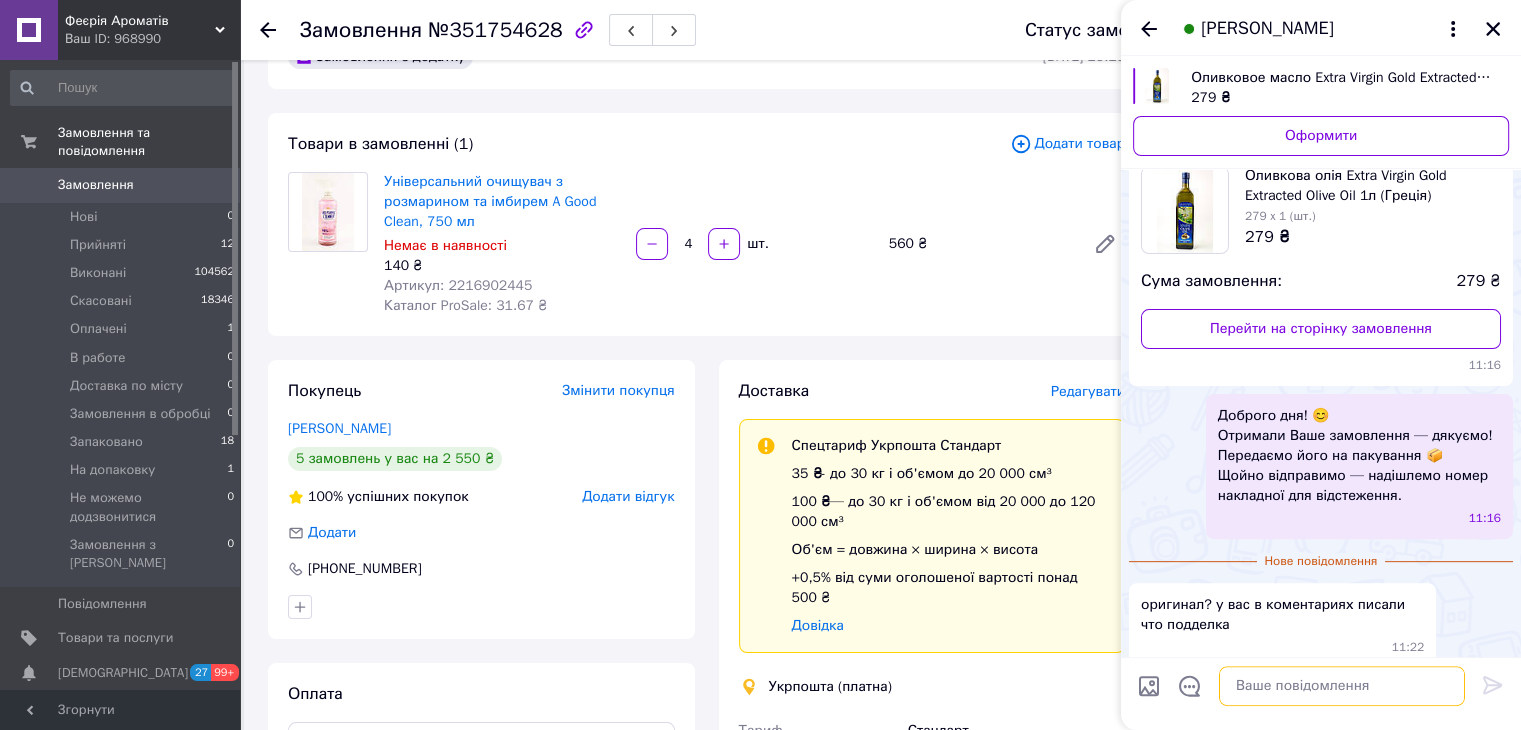 click at bounding box center (1342, 686) 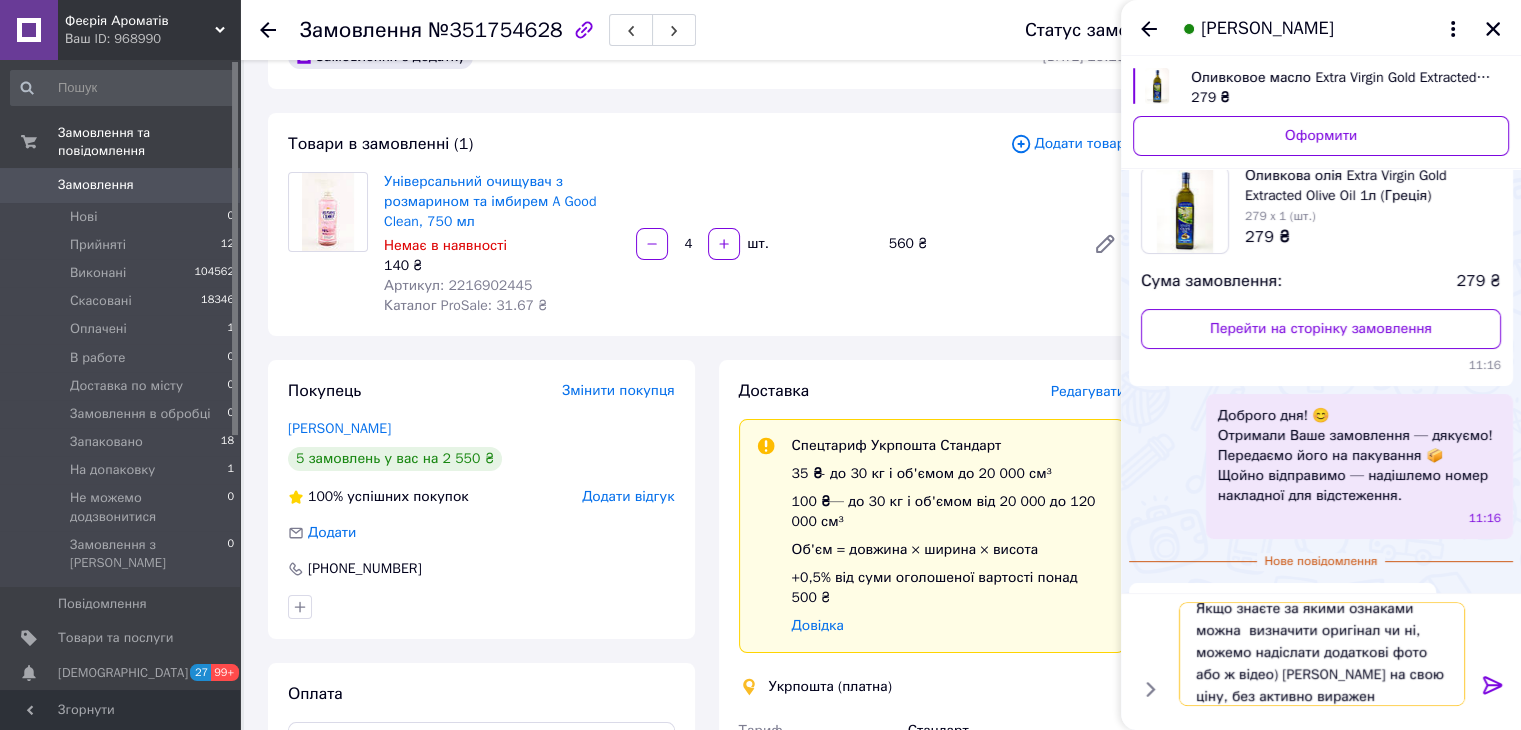 scroll, scrollTop: 1, scrollLeft: 0, axis: vertical 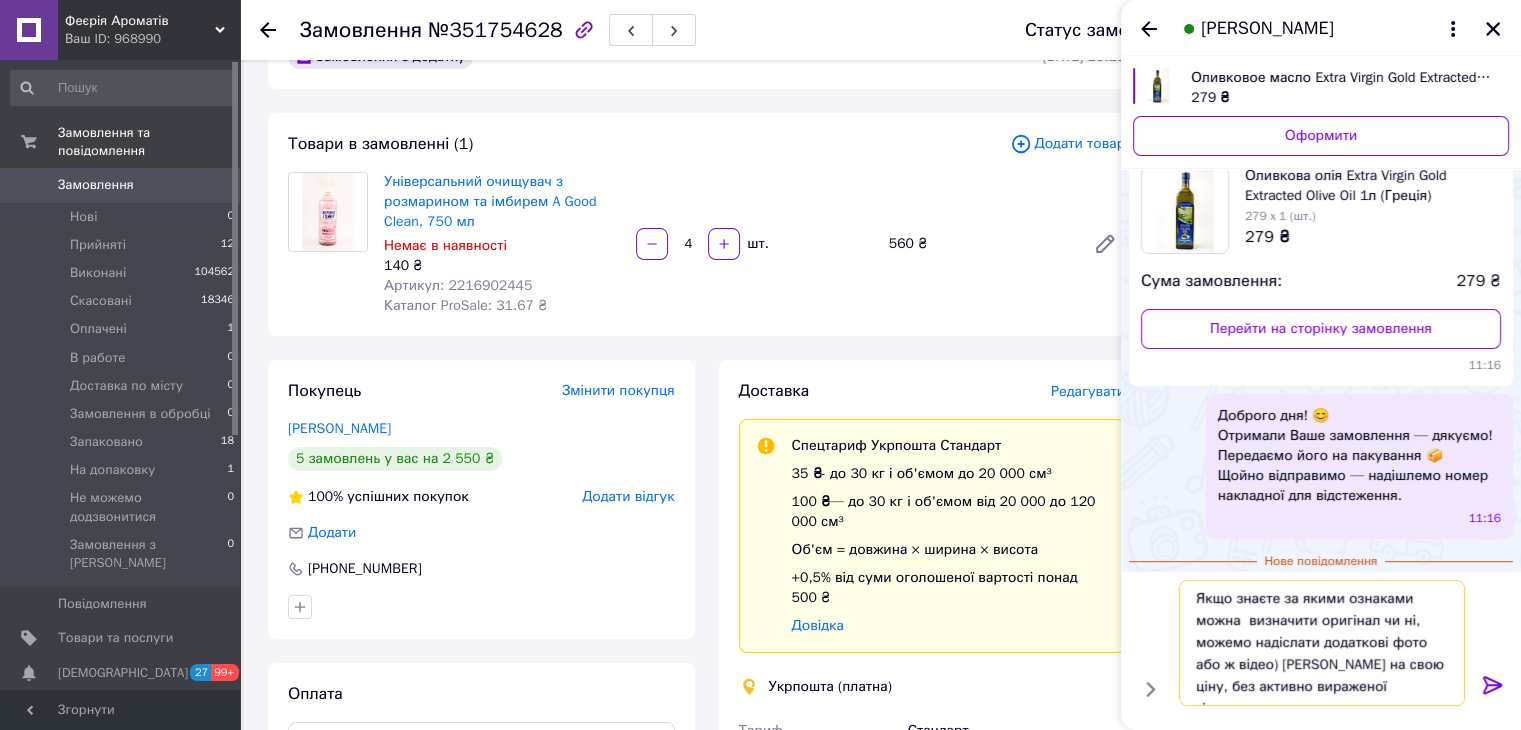 type on "Якщо знаєте за якими ознаками можна  визначити оригінал чи ні, можемо надіслати додаткові фото або ж відео) Олія на свою ціну, без активно вираженої гірчинки та запаху." 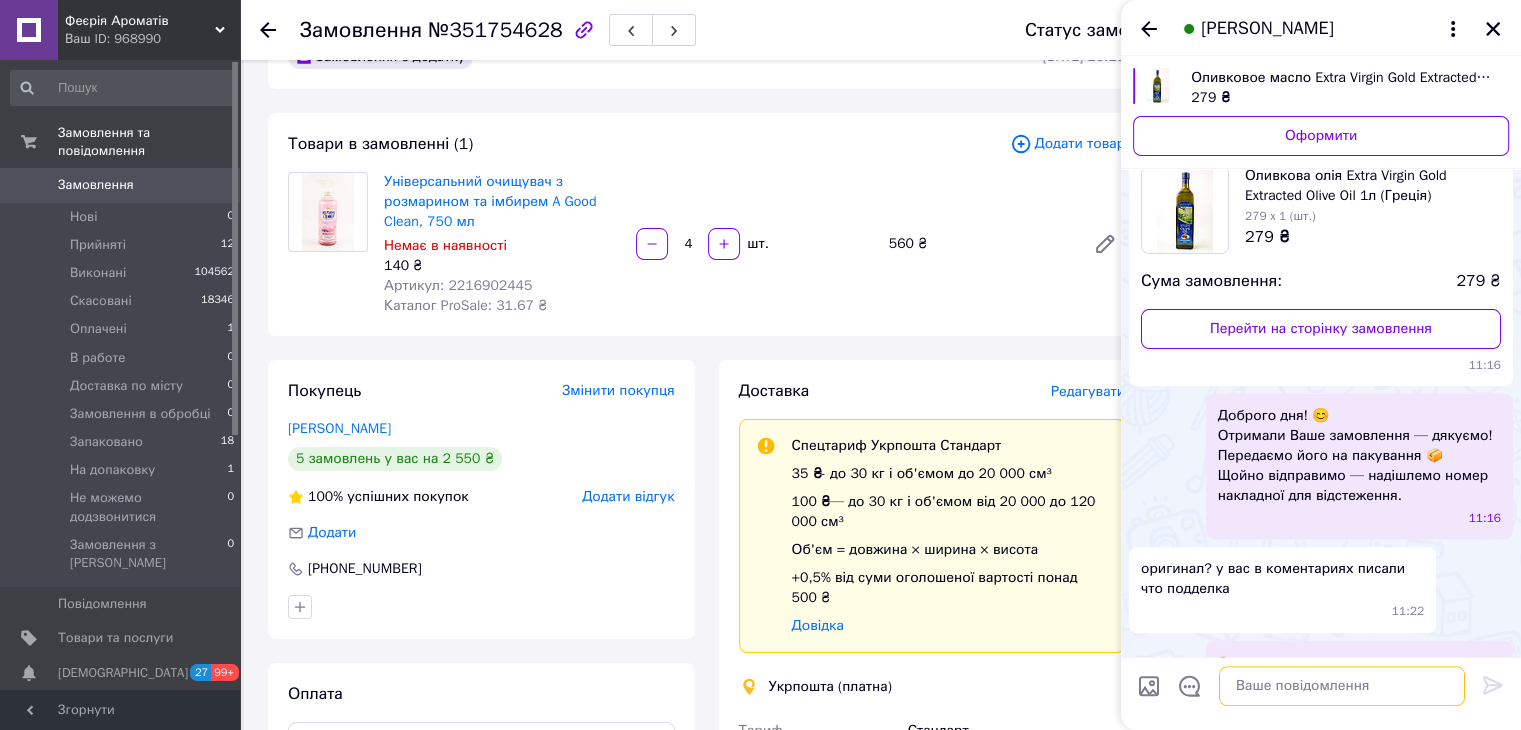scroll, scrollTop: 0, scrollLeft: 0, axis: both 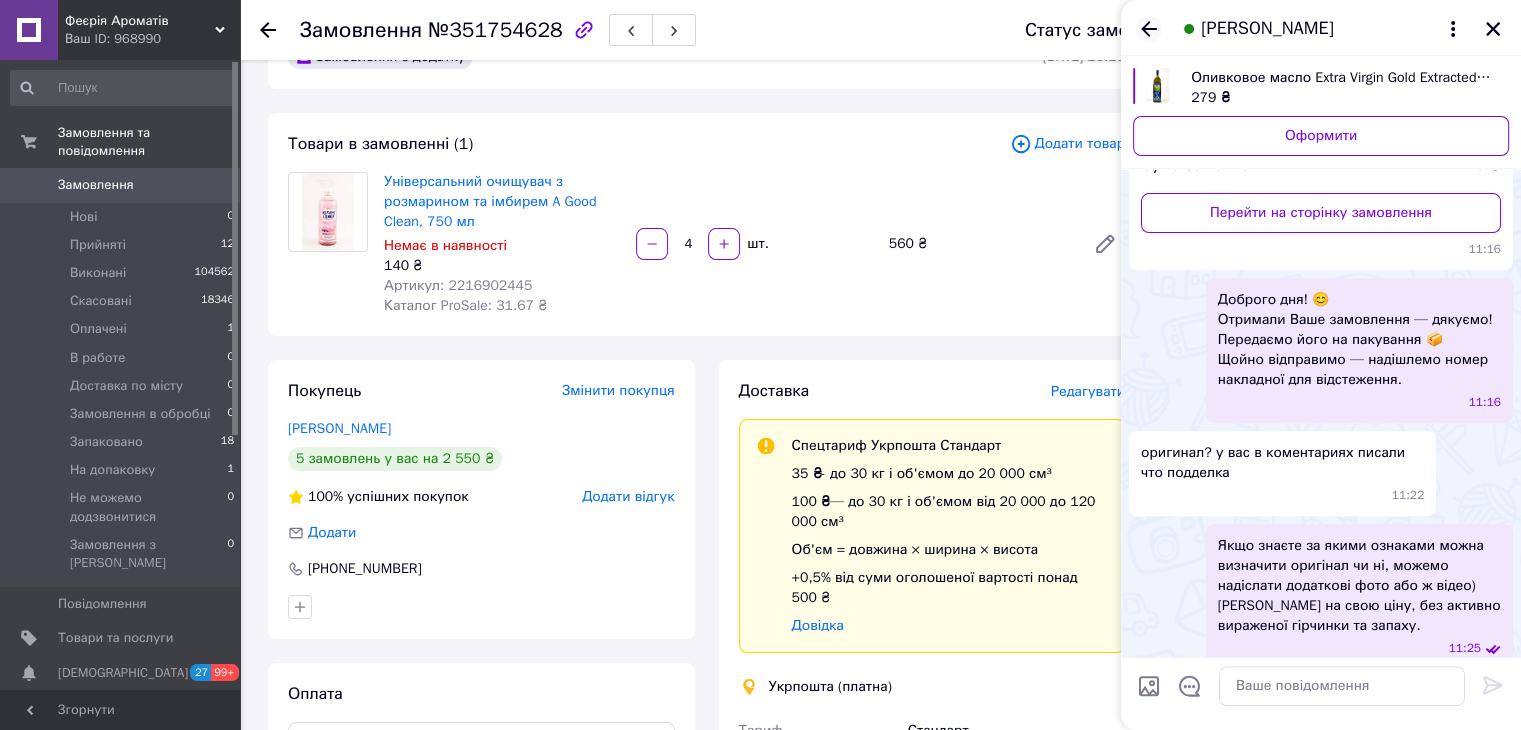 click 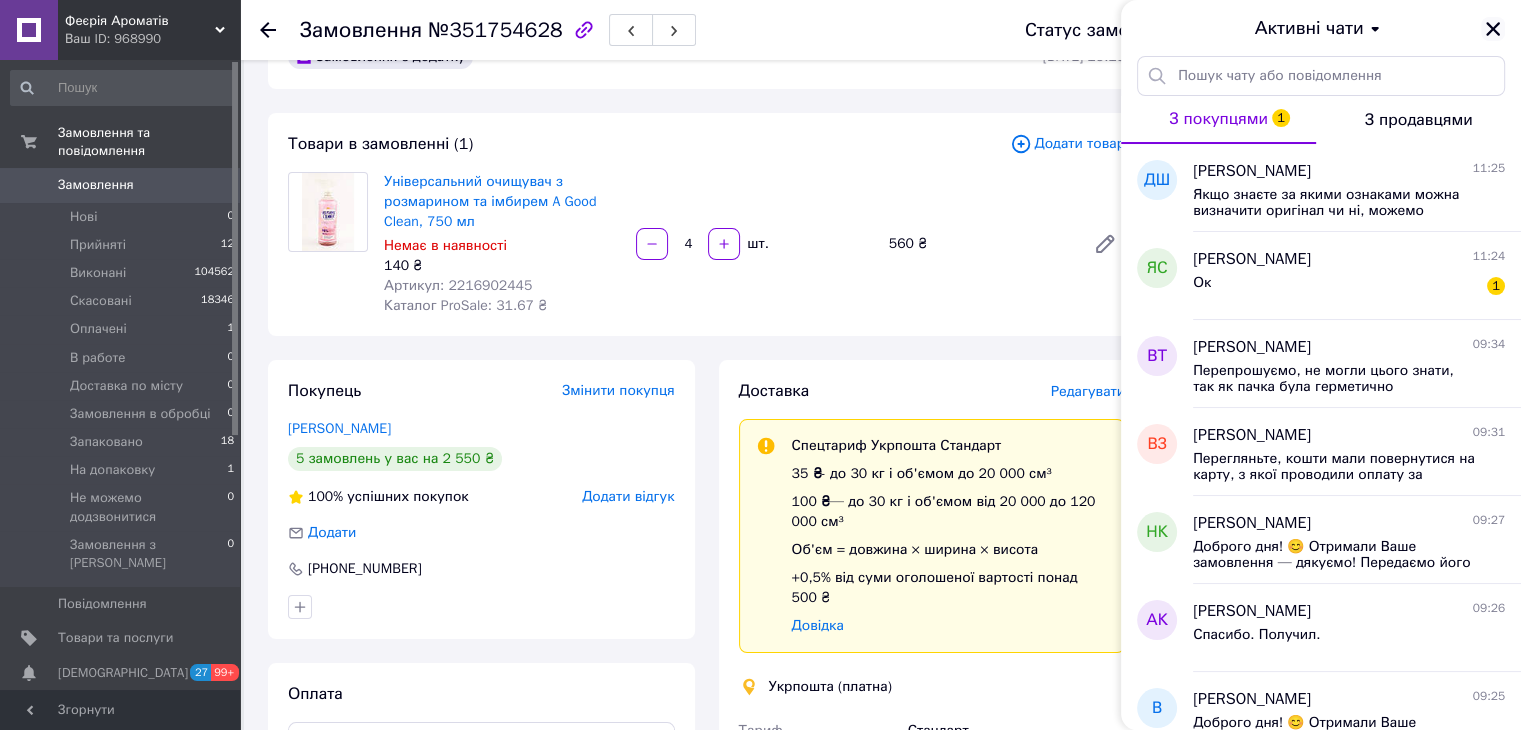click 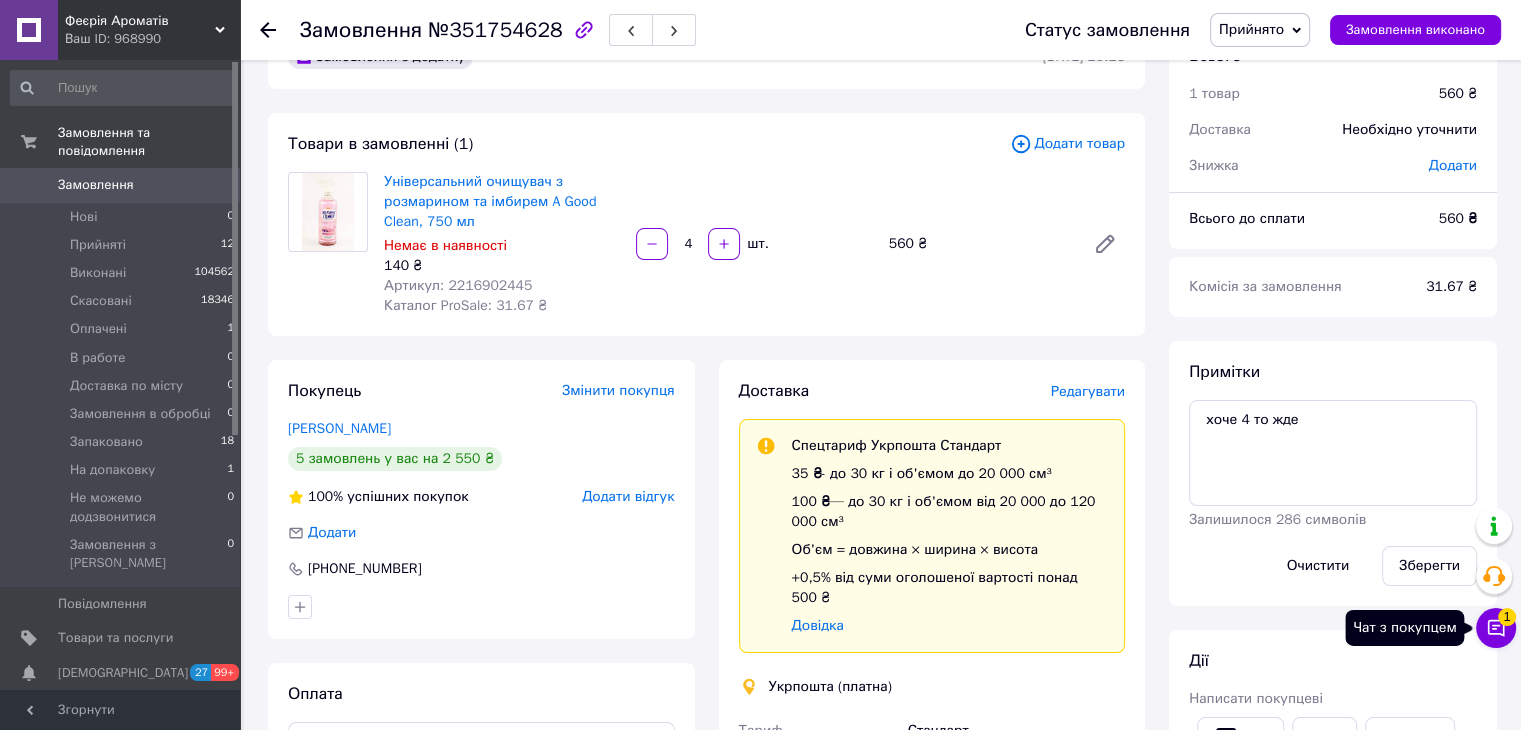 click 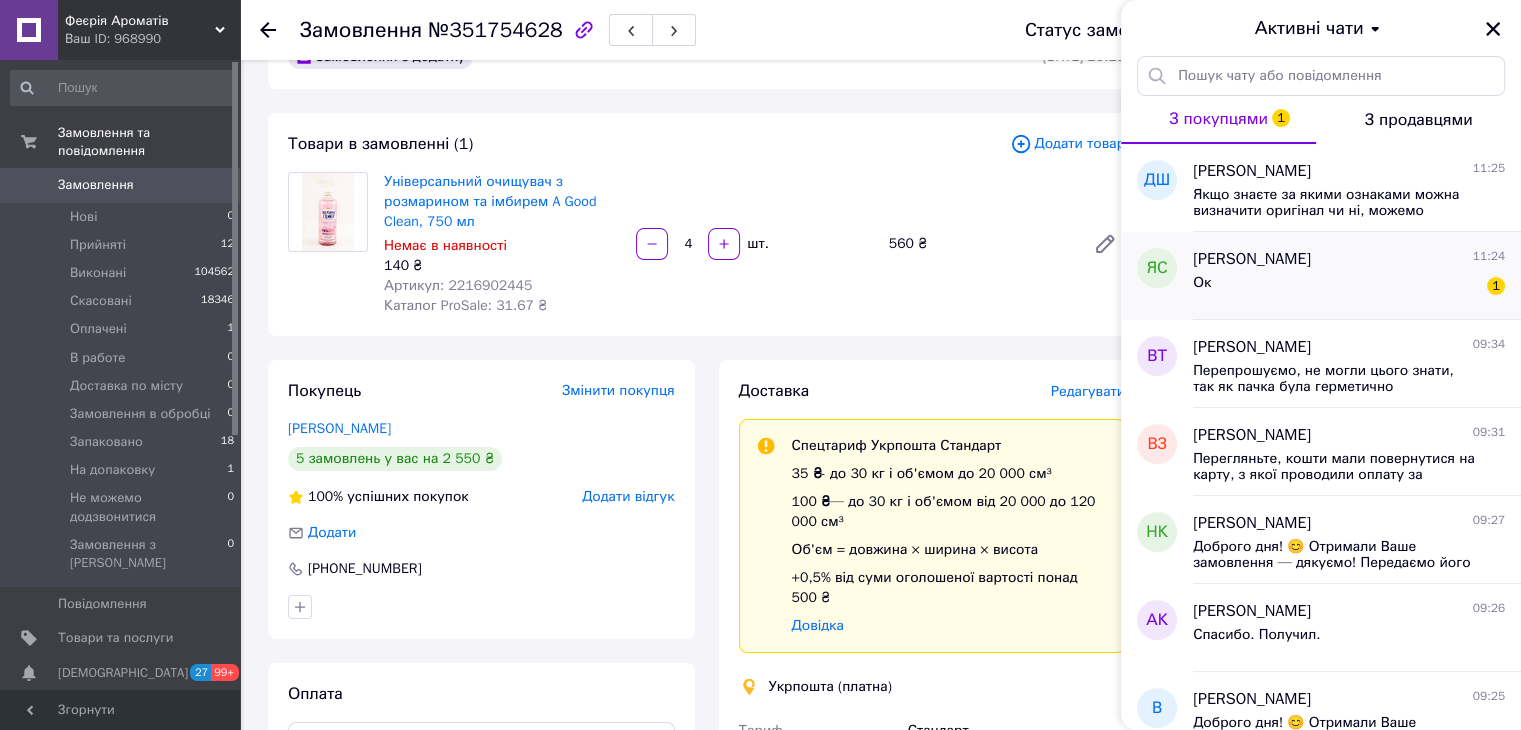 click on "Яна Солтисяк 11:24" at bounding box center [1349, 259] 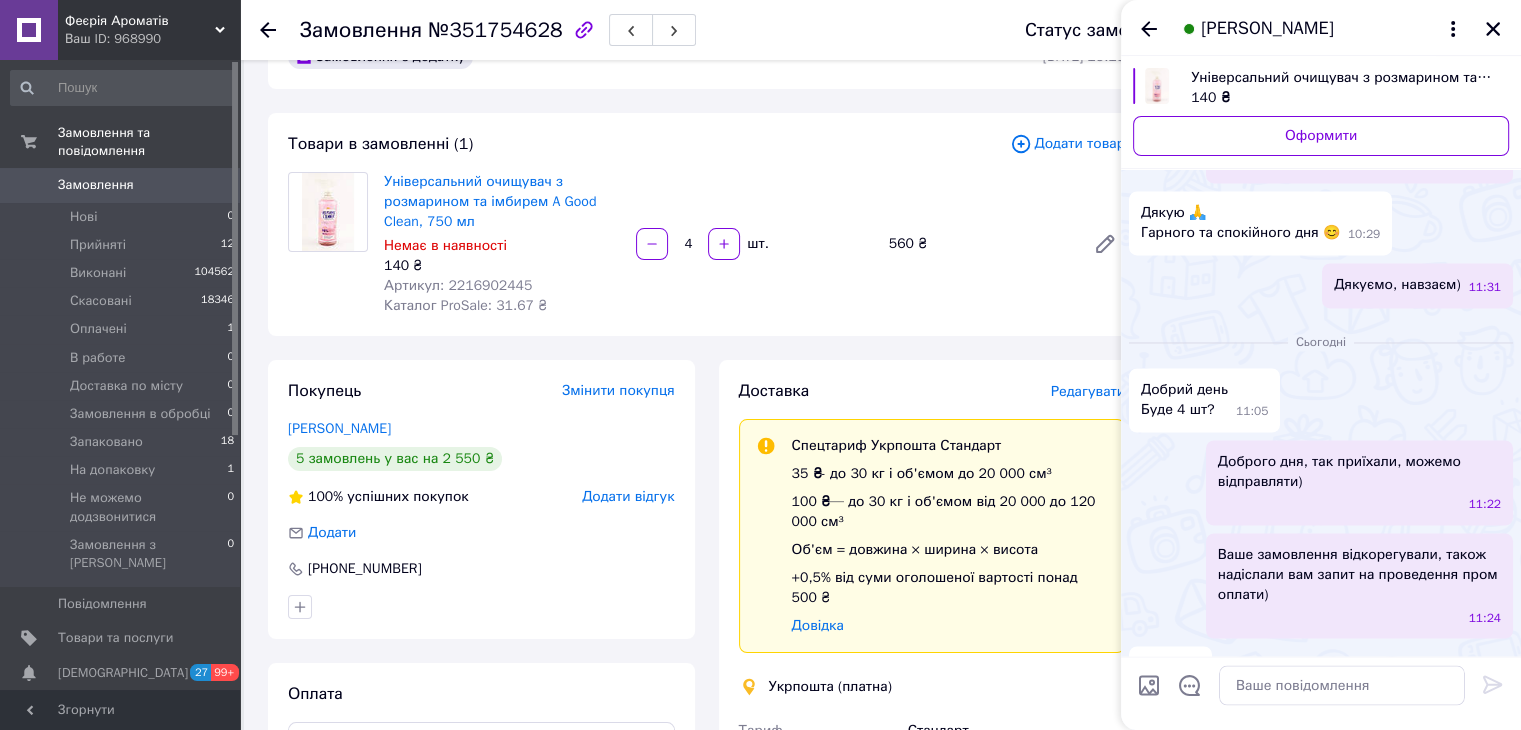 scroll, scrollTop: 3150, scrollLeft: 0, axis: vertical 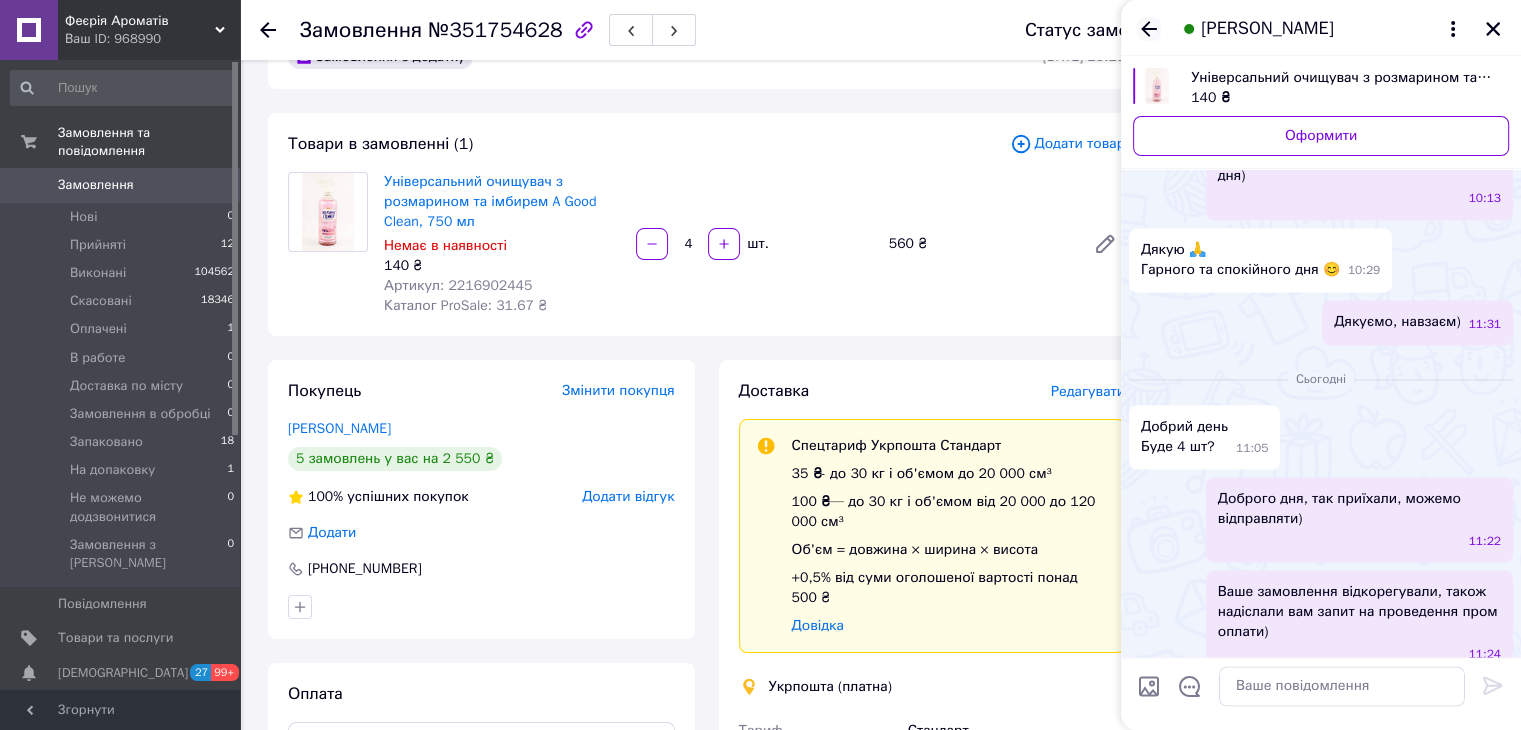 click 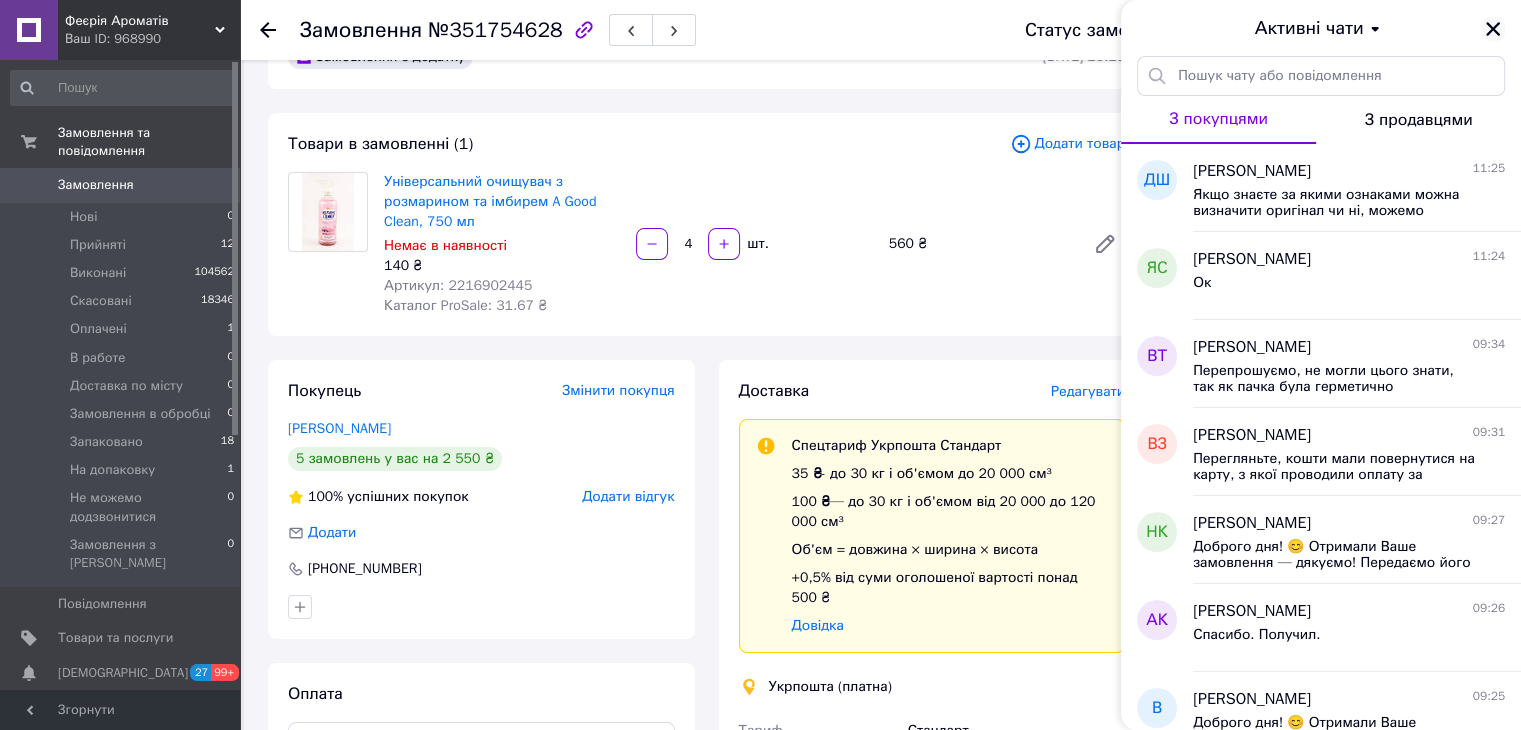 click 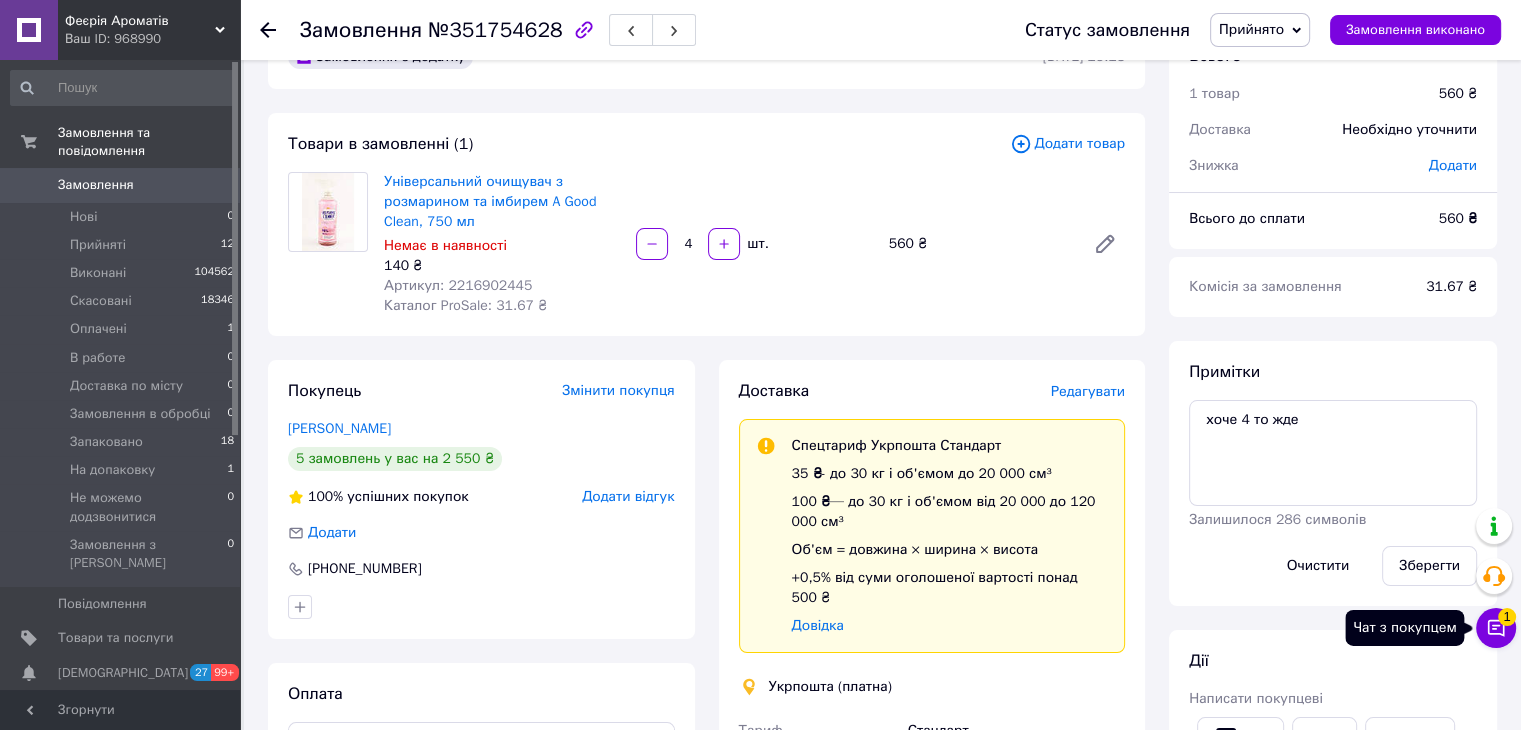 click 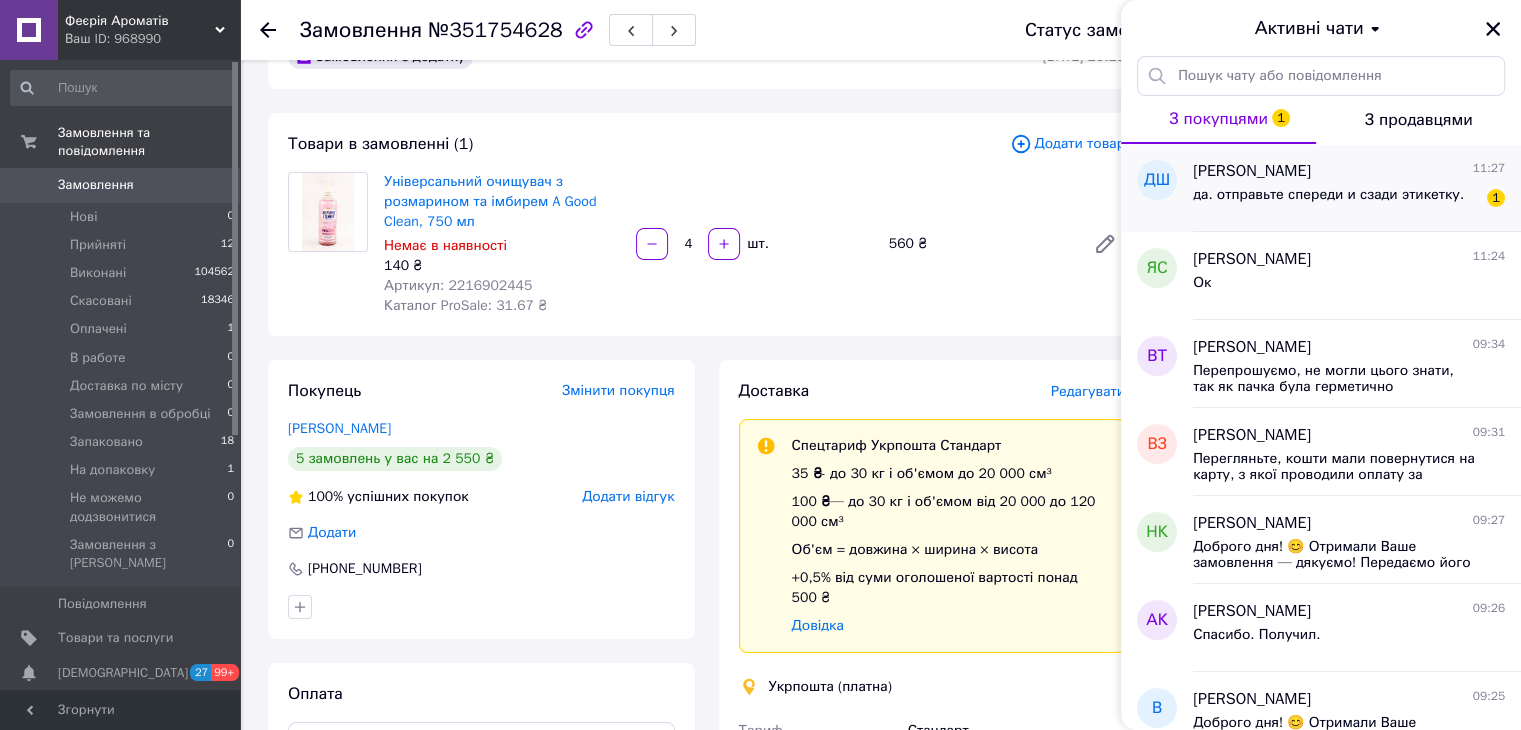 click on "да. отправьте спереди и сзади этикетку." at bounding box center (1328, 195) 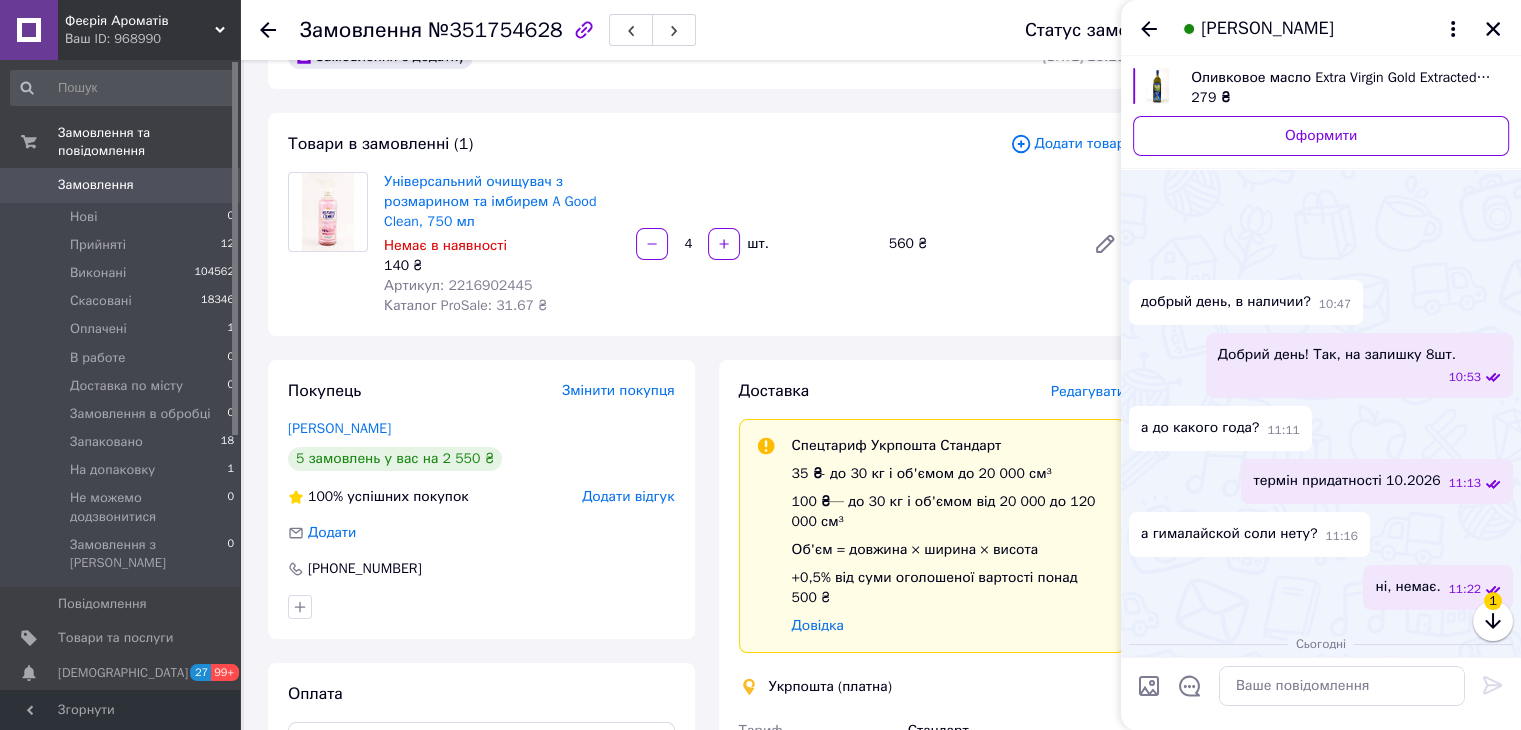 scroll, scrollTop: 805, scrollLeft: 0, axis: vertical 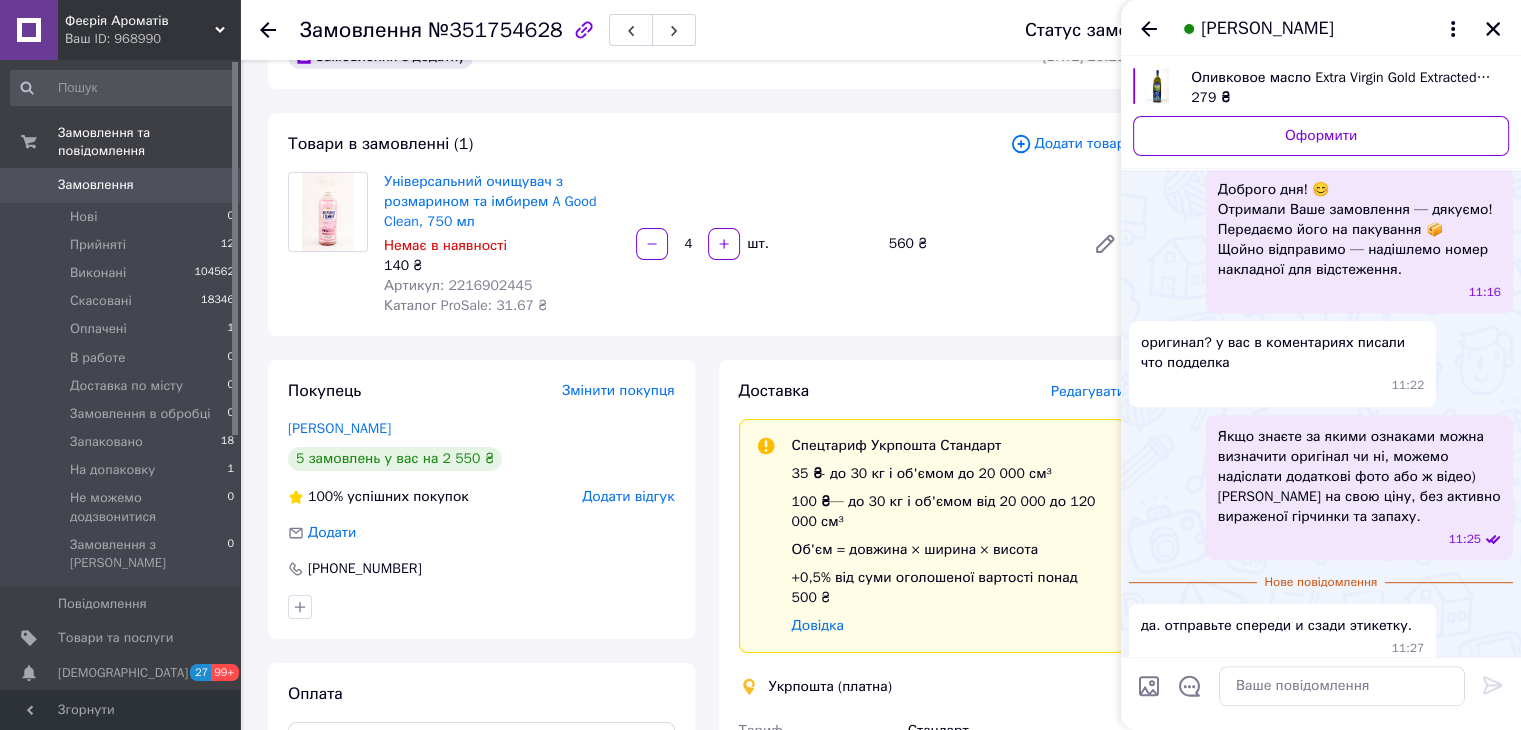 click at bounding box center [1149, 686] 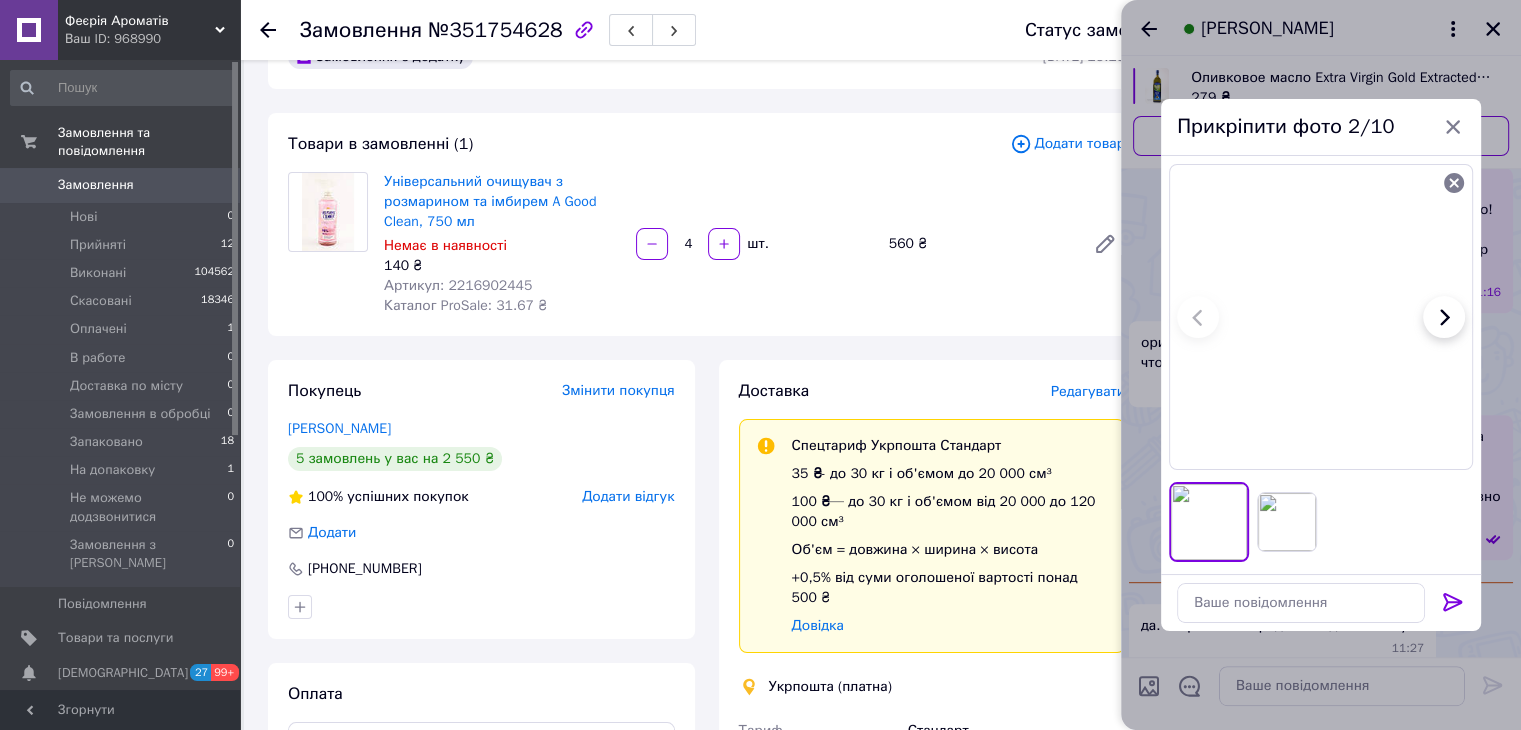 click 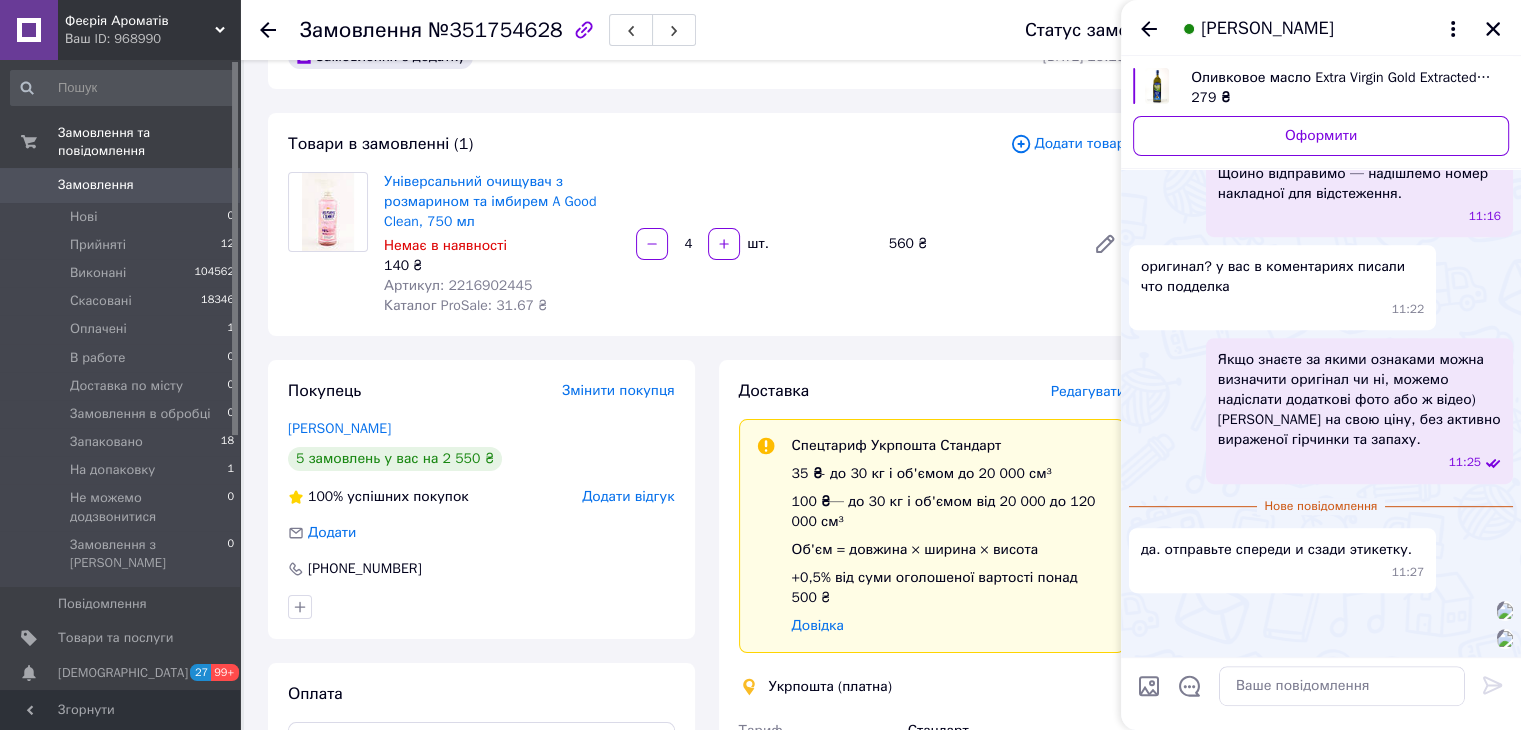 scroll, scrollTop: 1370, scrollLeft: 0, axis: vertical 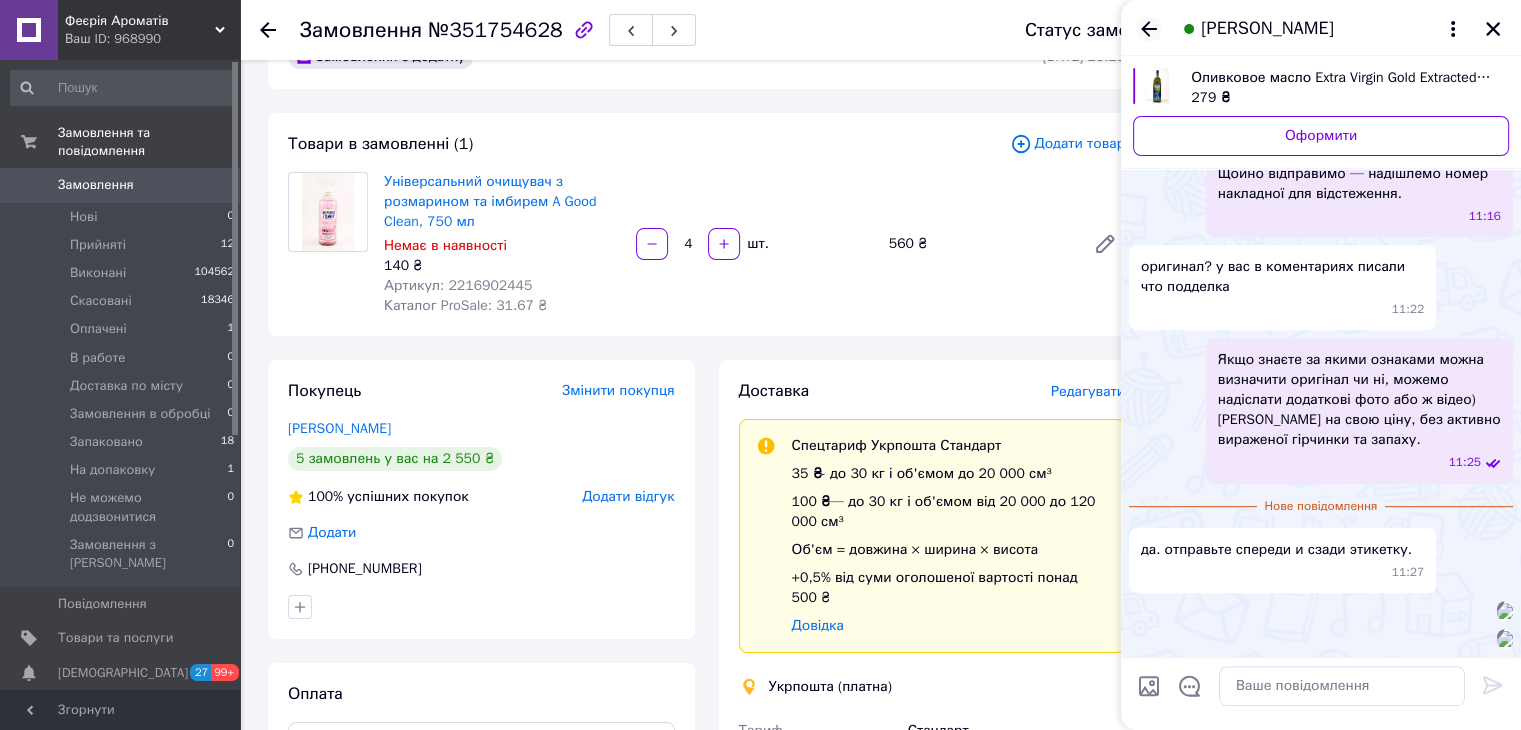 click 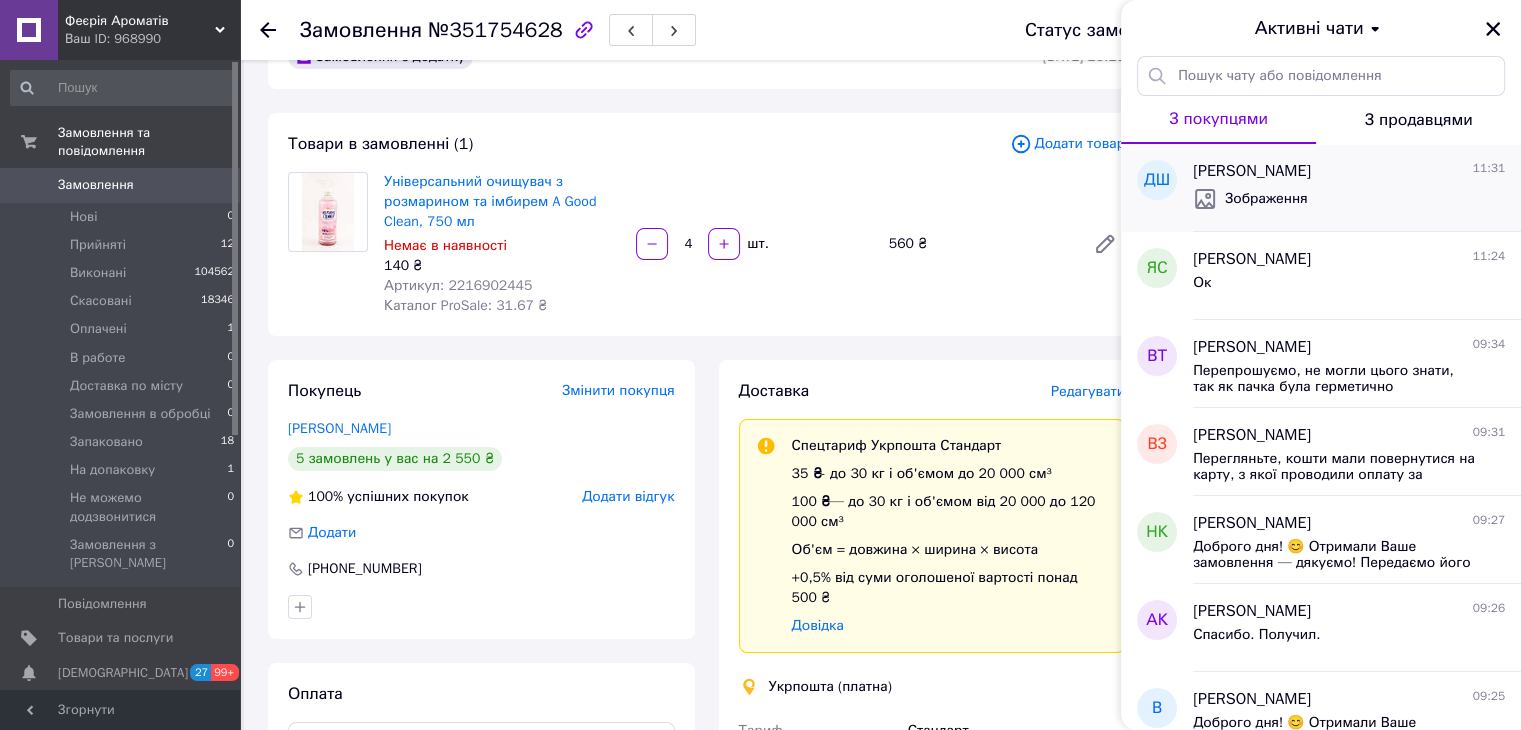 click on "Зображення" at bounding box center [1349, 199] 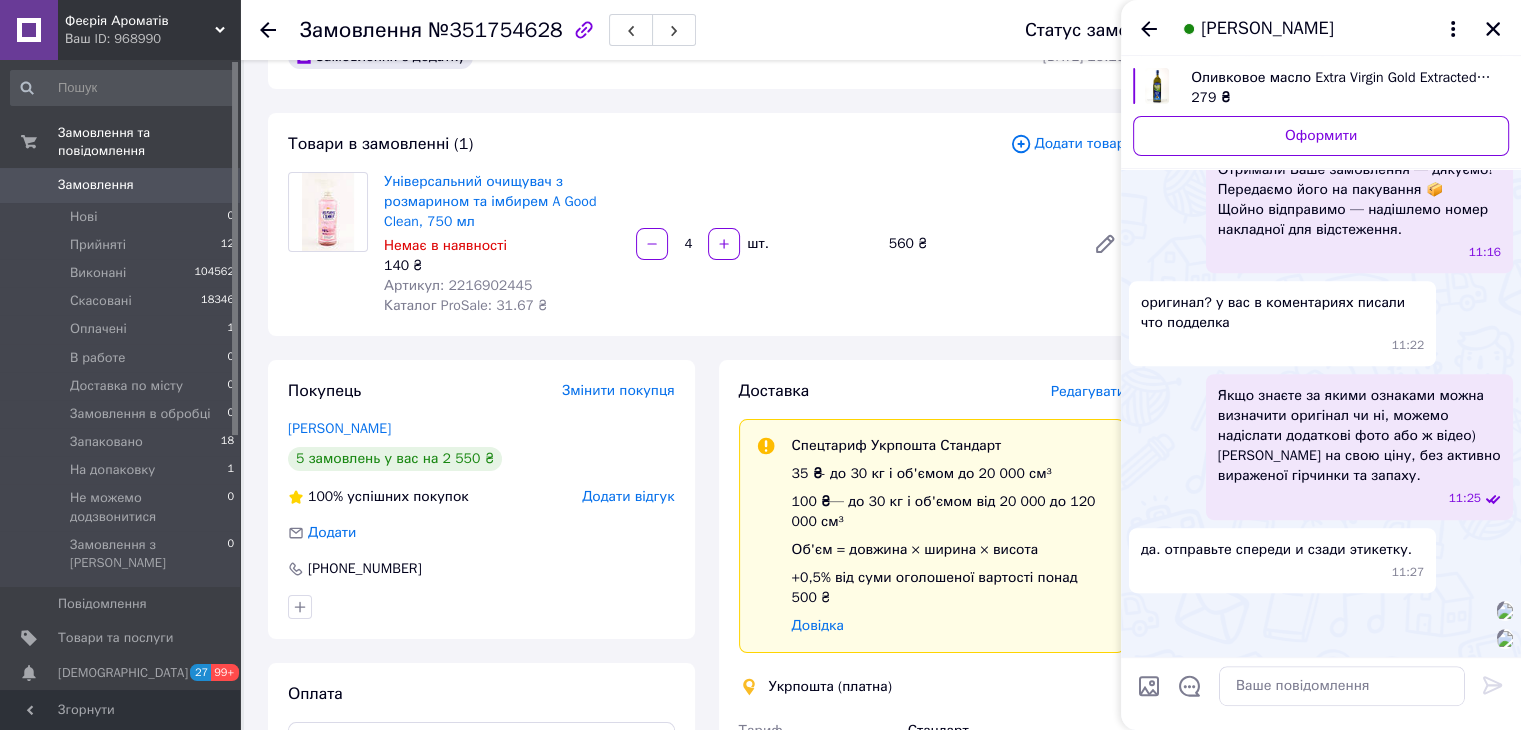 scroll, scrollTop: 1334, scrollLeft: 0, axis: vertical 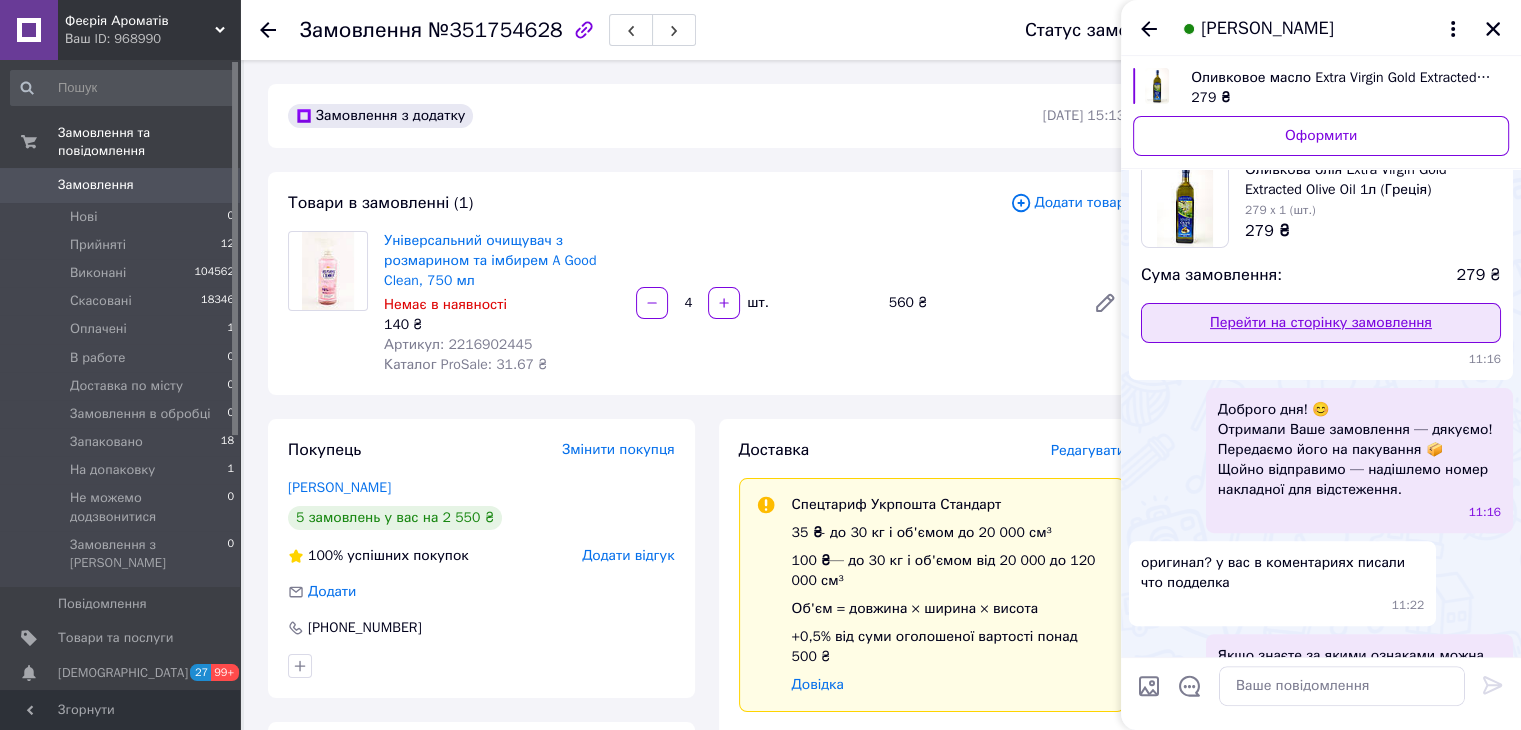 click on "Перейти на сторінку замовлення" at bounding box center [1321, 323] 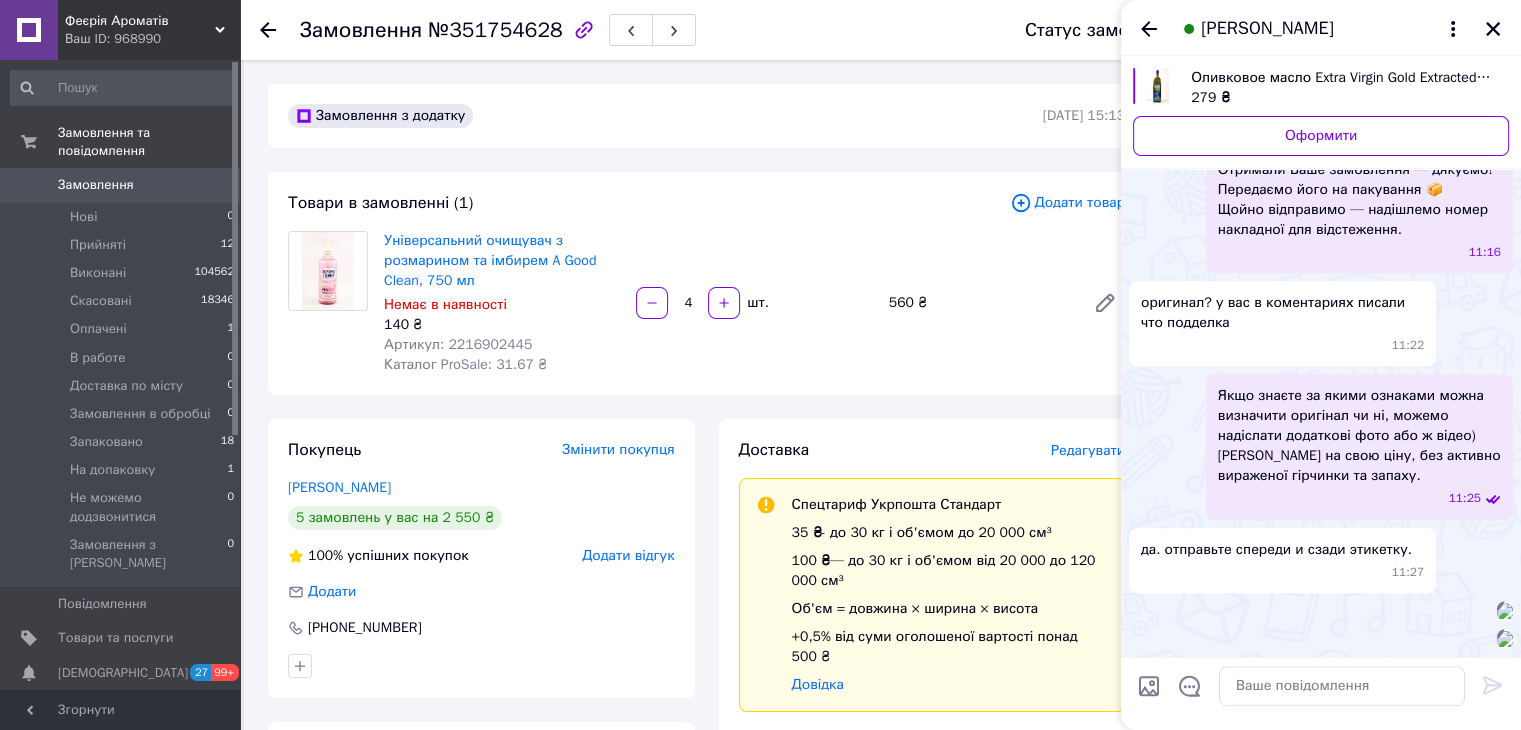 scroll, scrollTop: 1334, scrollLeft: 0, axis: vertical 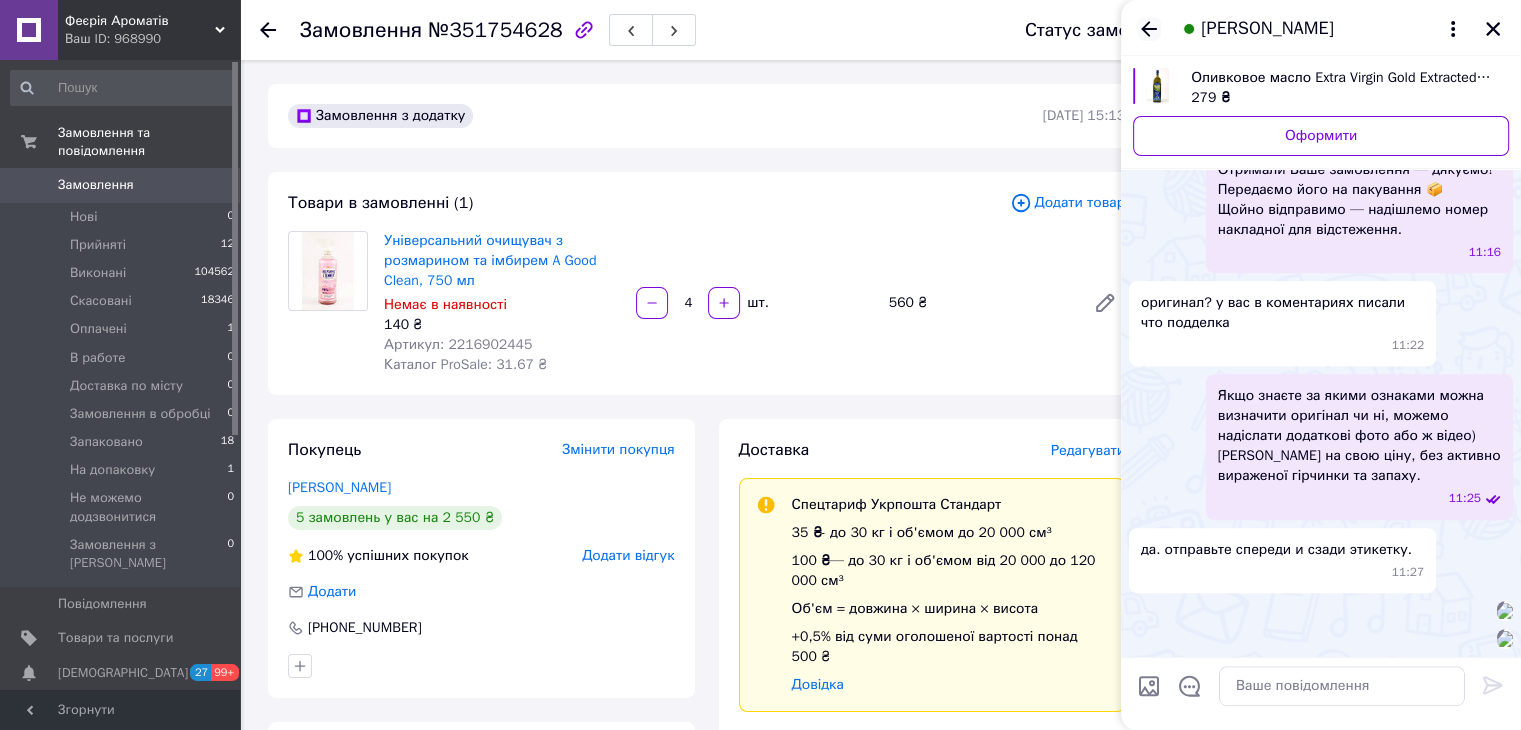 click 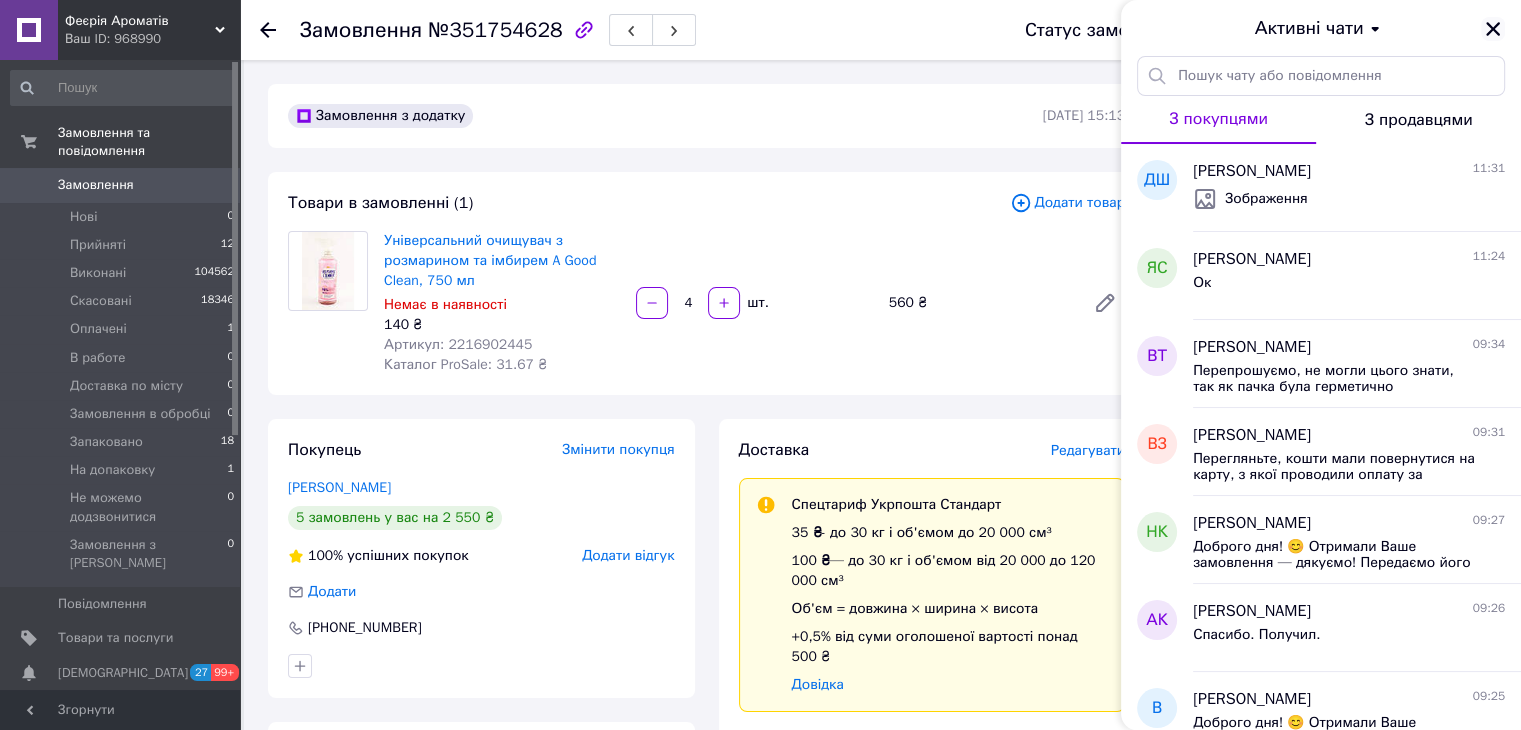 click 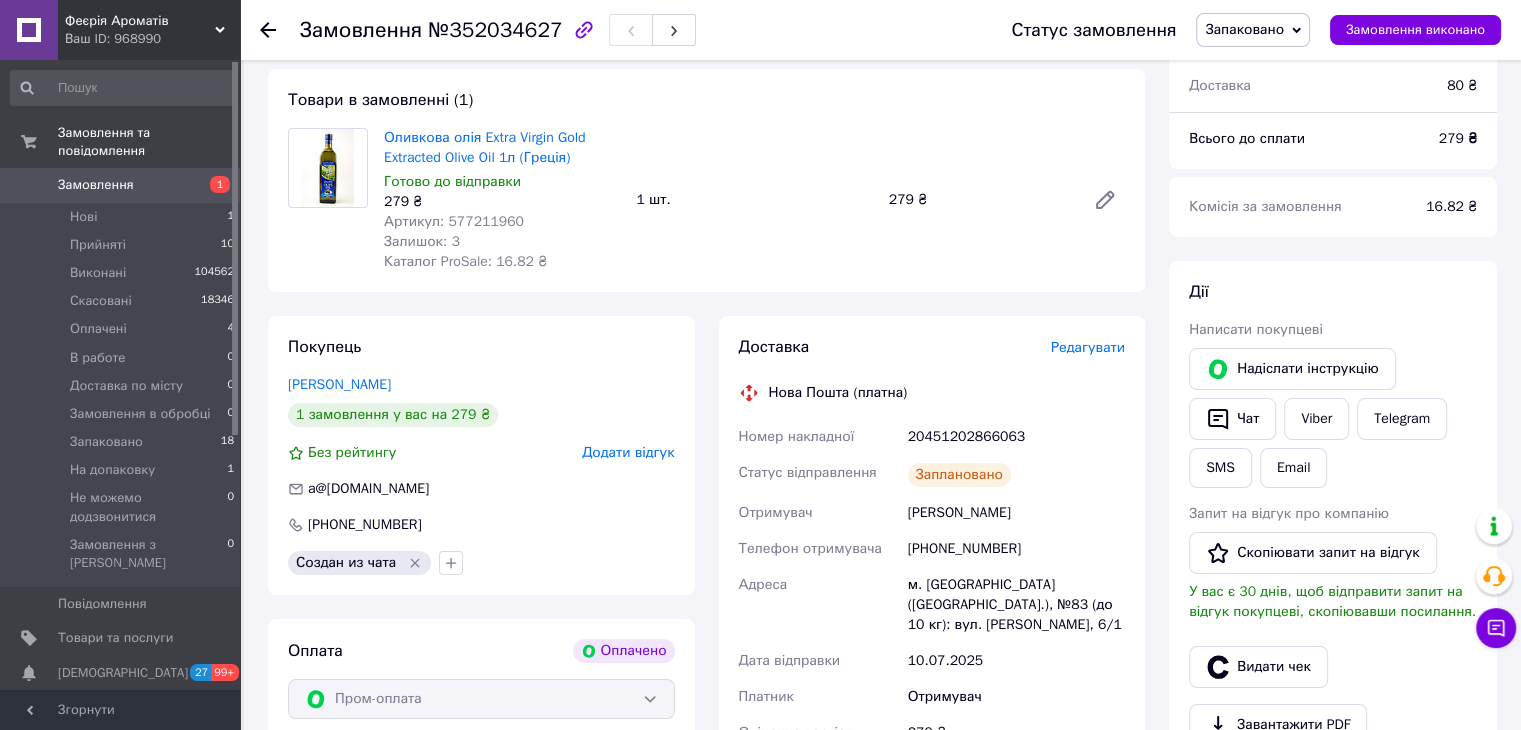 scroll, scrollTop: 0, scrollLeft: 0, axis: both 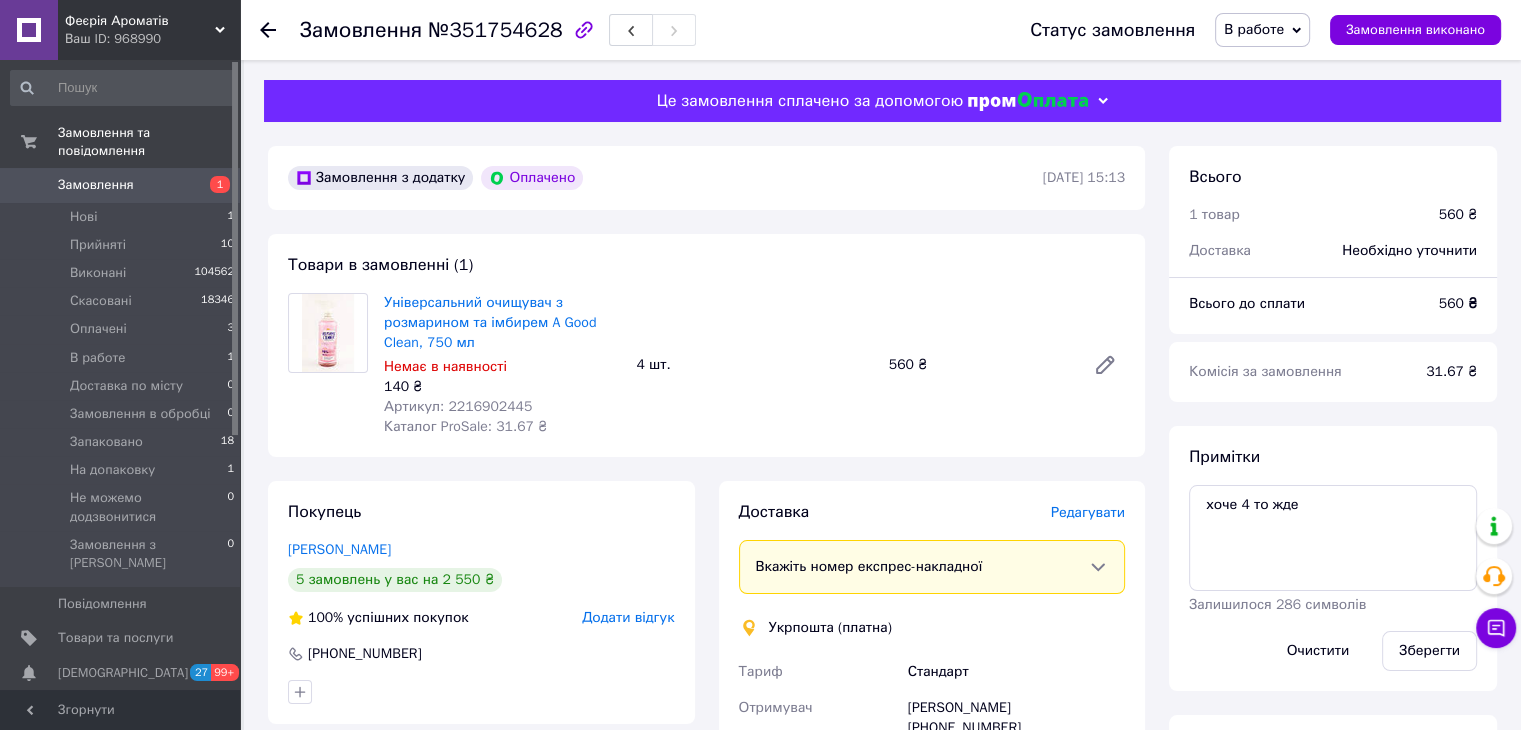 click on "Замовлення" at bounding box center (96, 185) 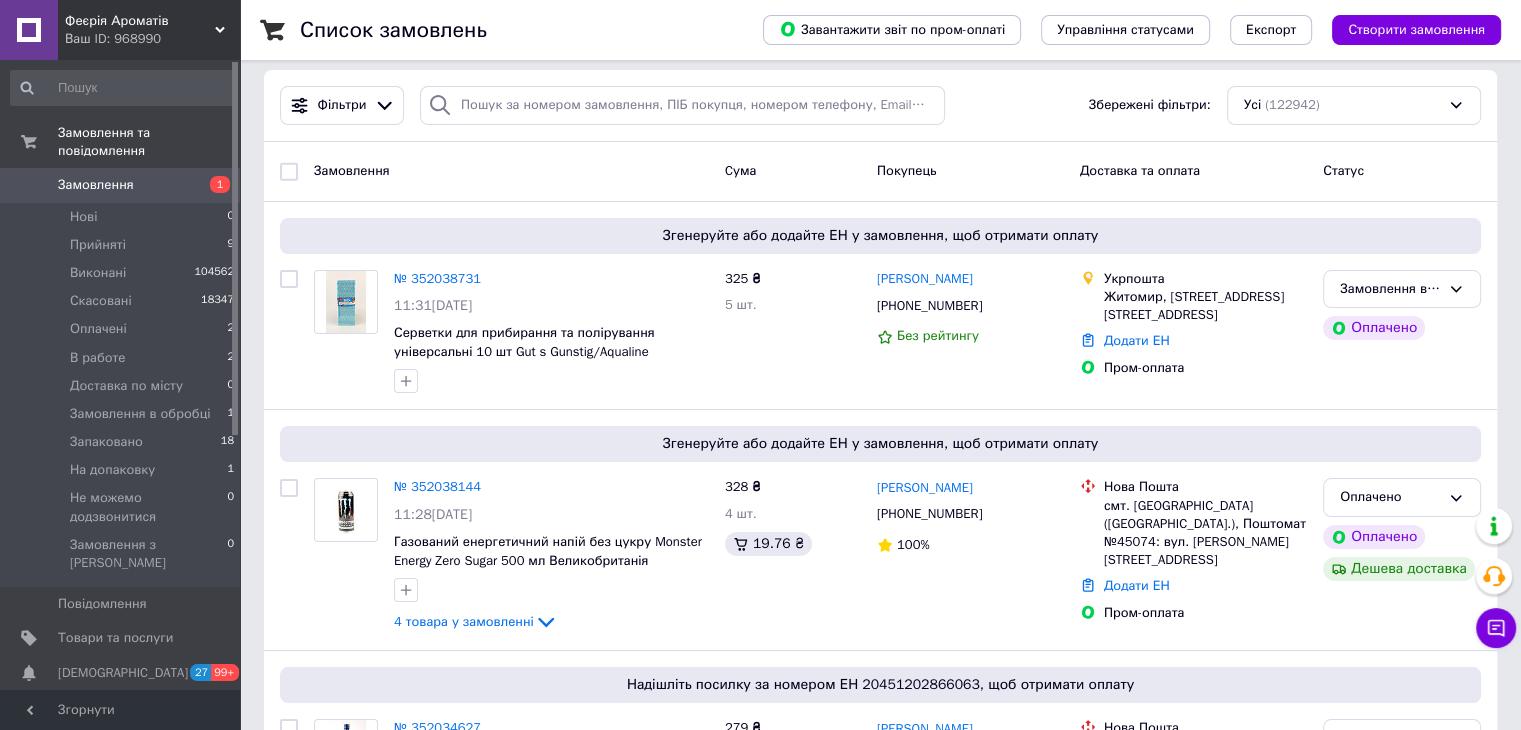 scroll, scrollTop: 0, scrollLeft: 0, axis: both 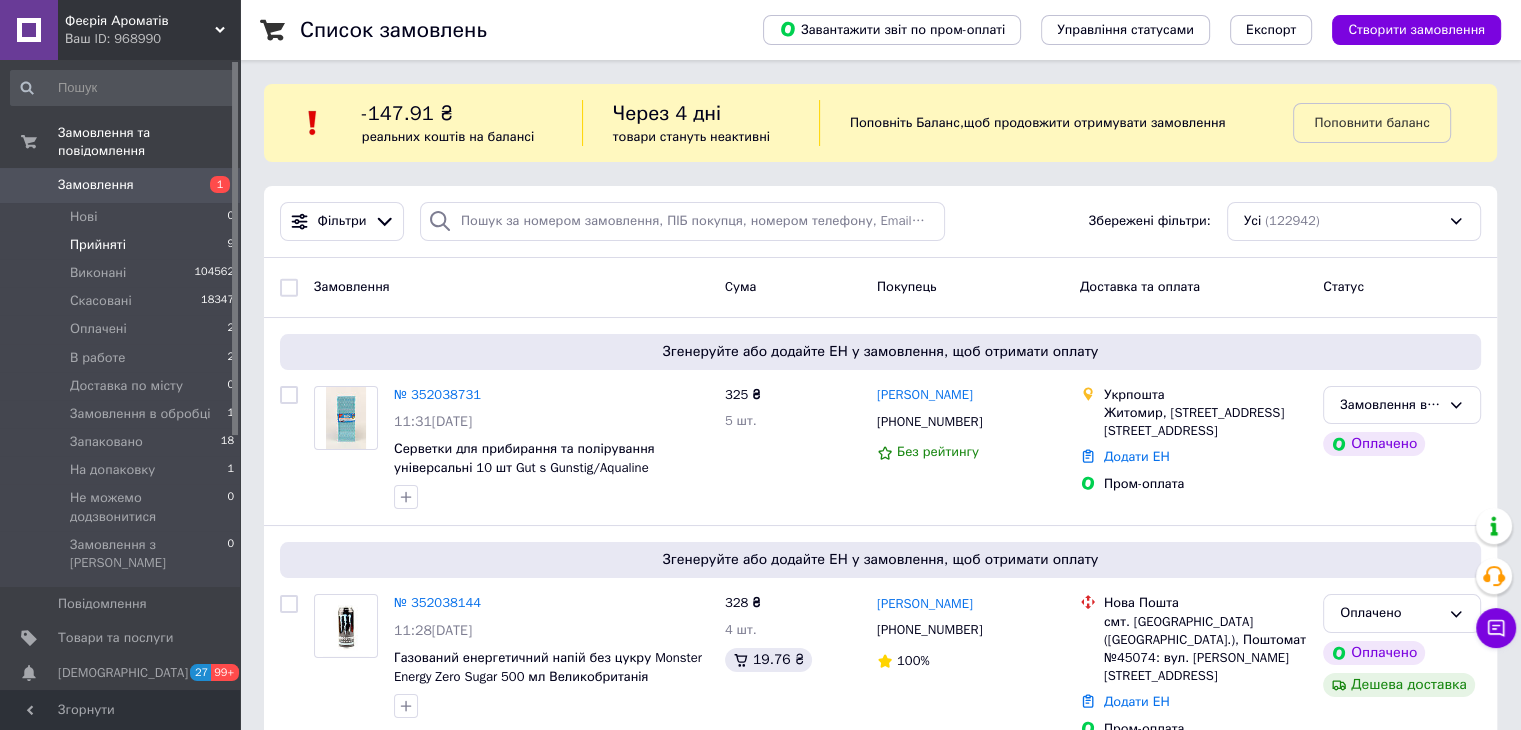 click on "Прийняті 9" at bounding box center [123, 245] 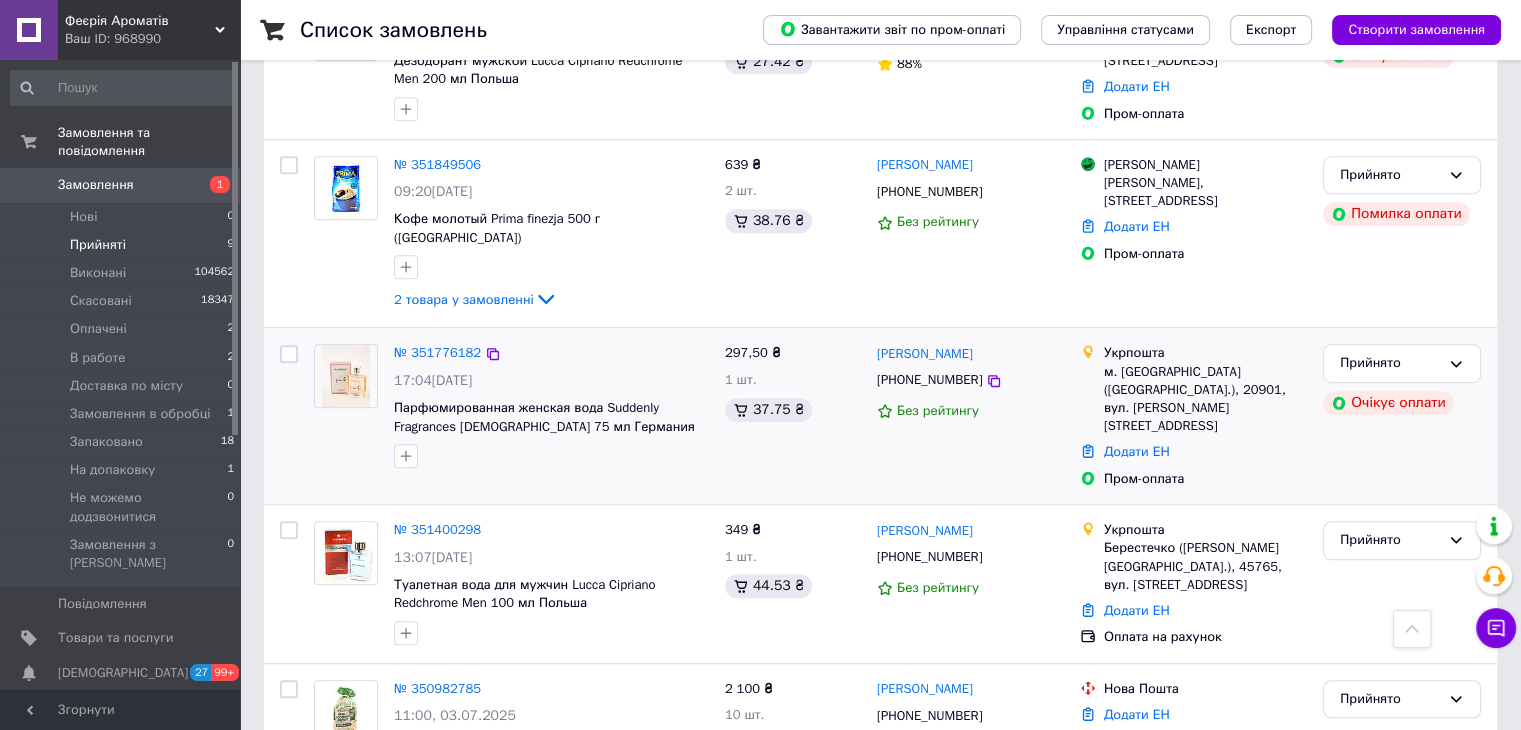 scroll, scrollTop: 972, scrollLeft: 0, axis: vertical 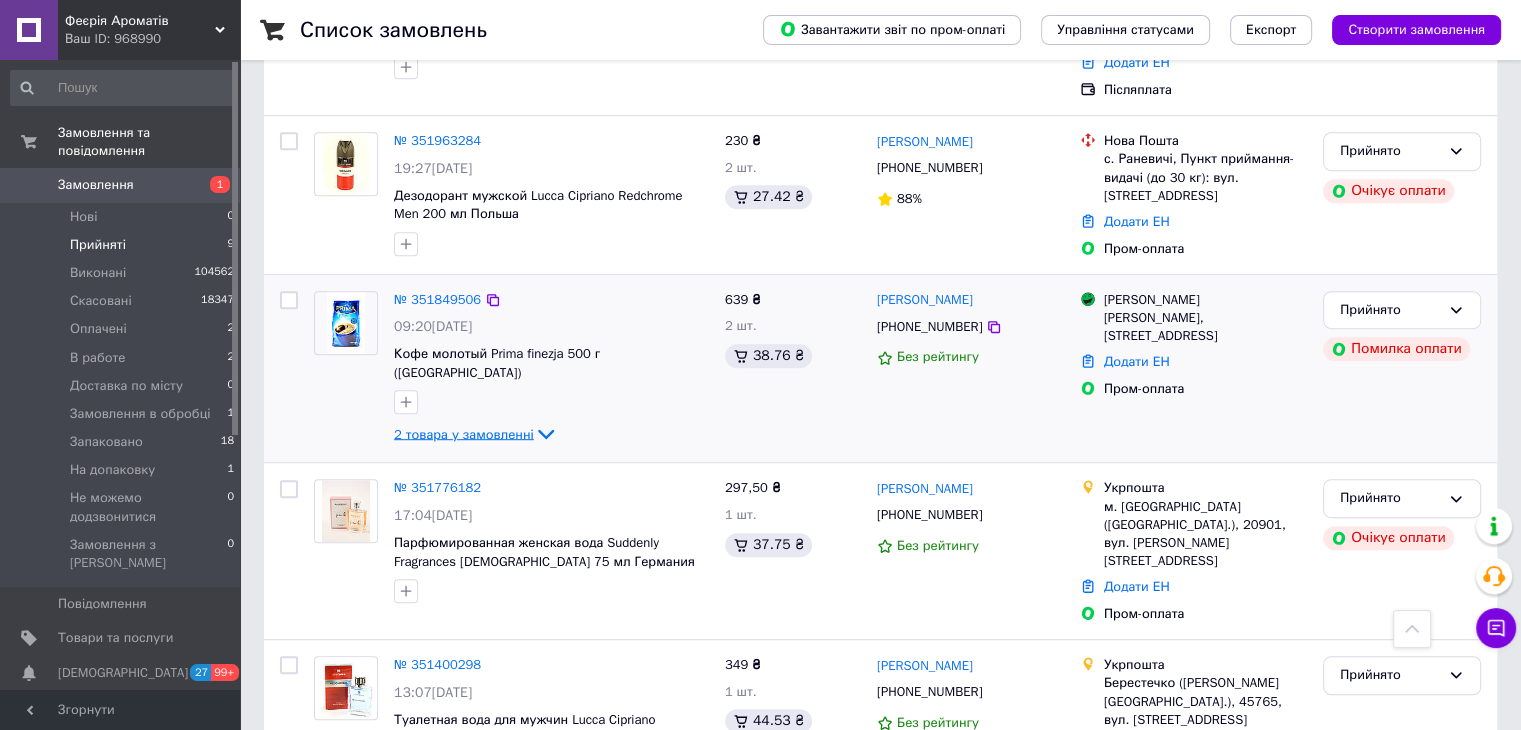 click 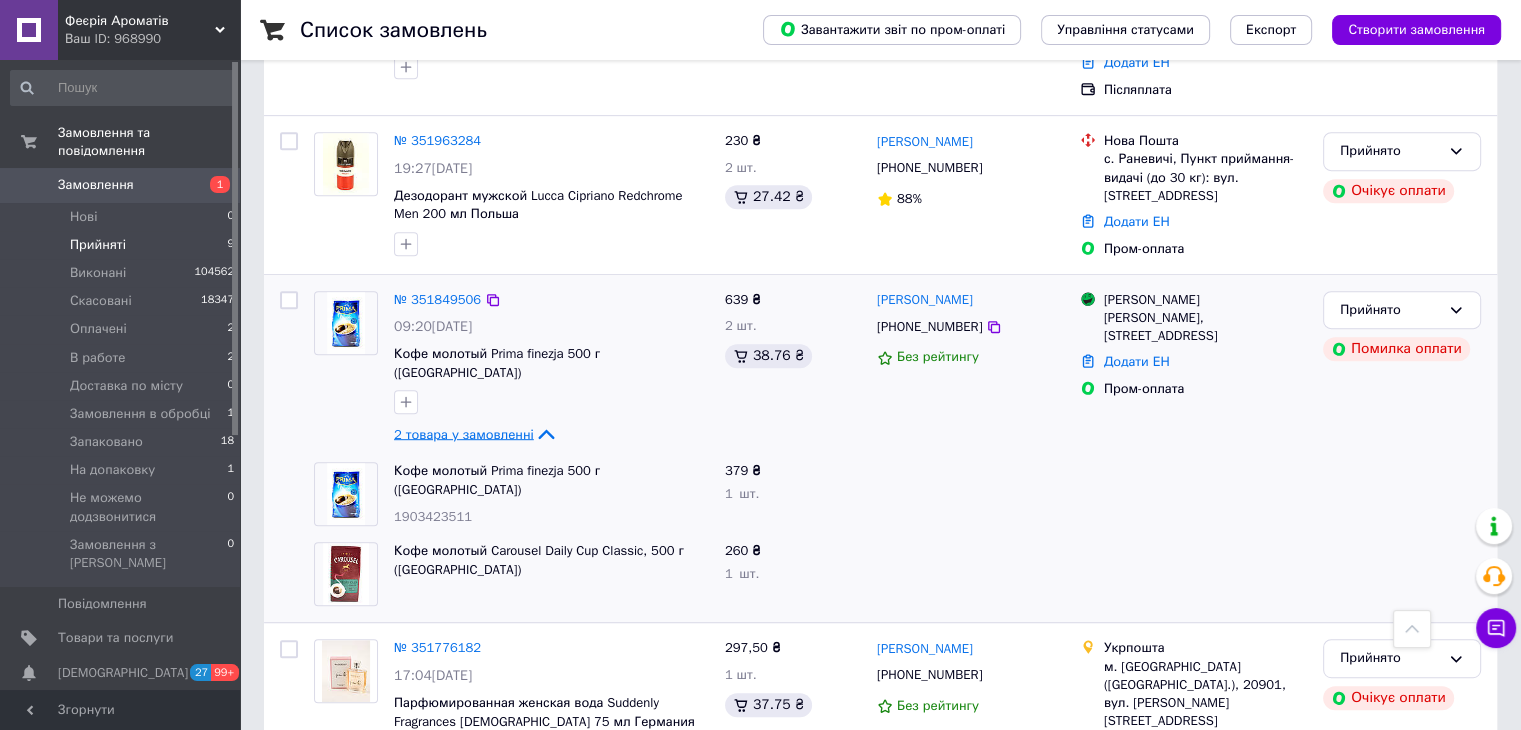 click 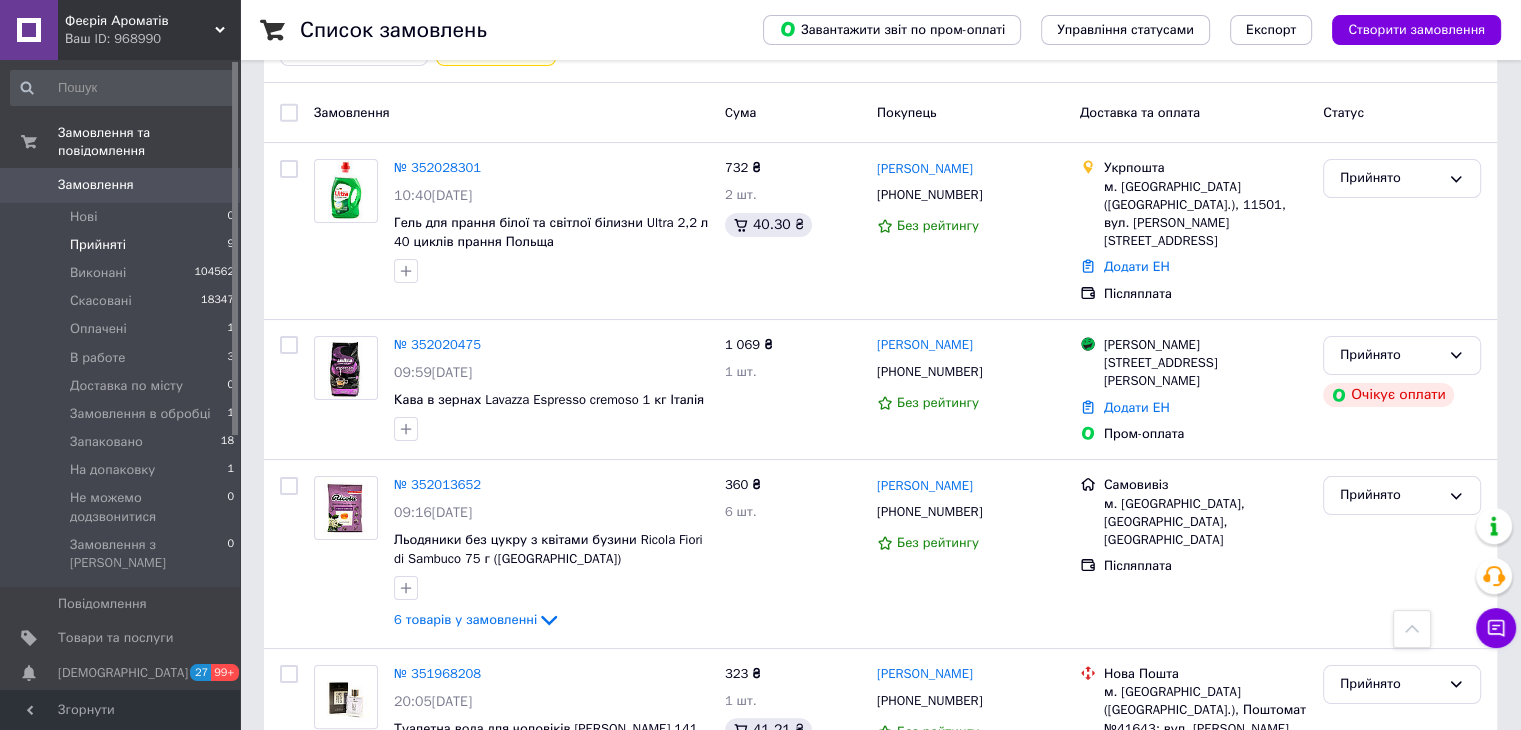 scroll, scrollTop: 0, scrollLeft: 0, axis: both 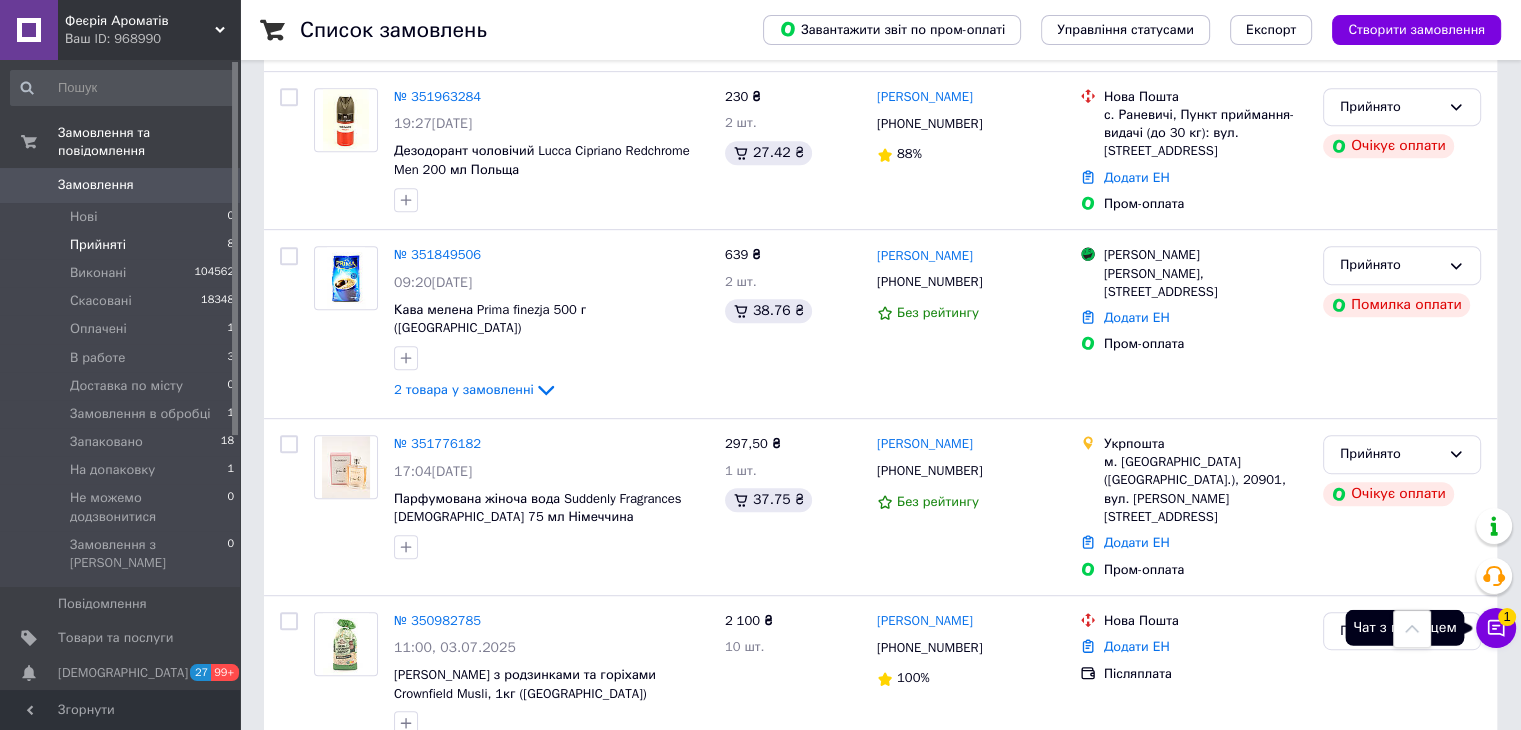 click 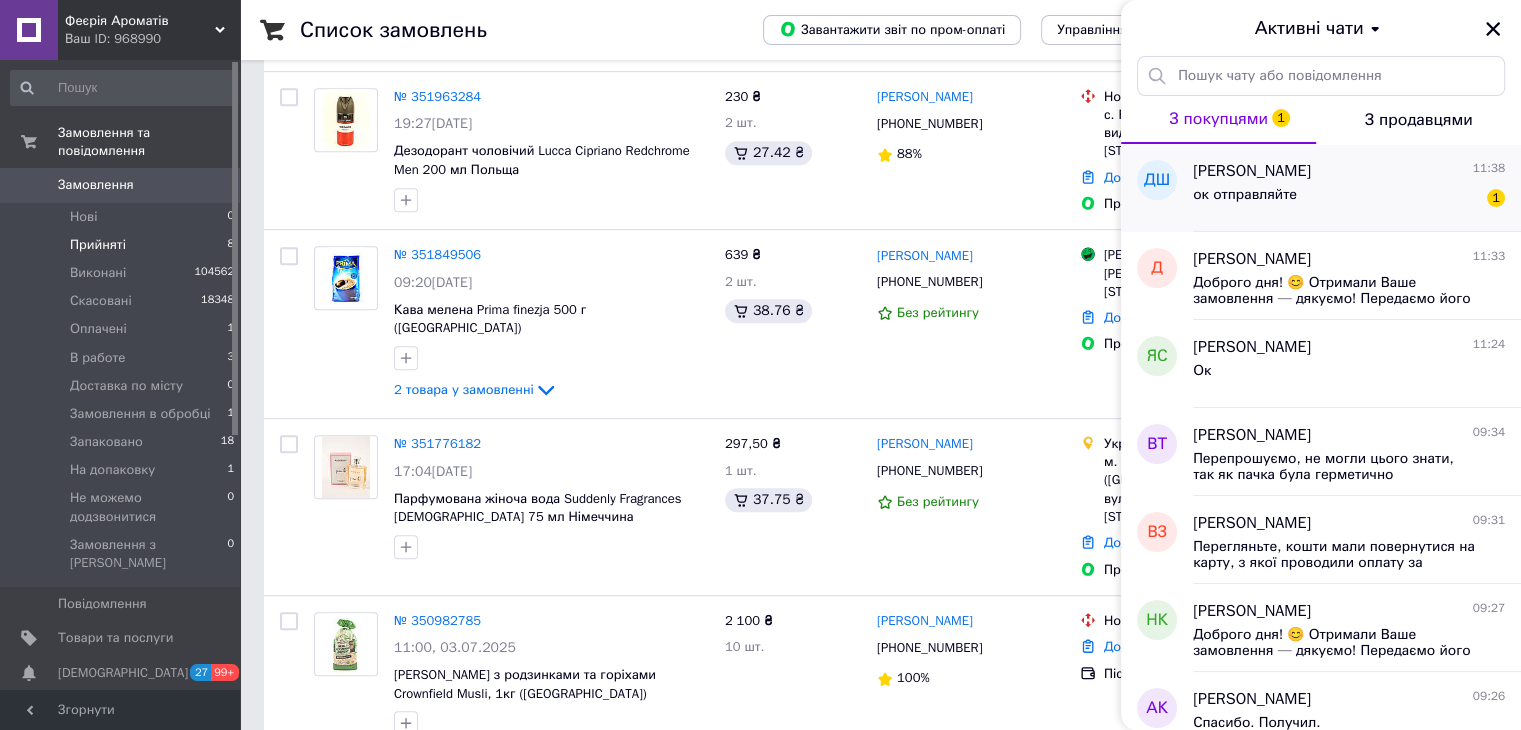 click on "ок отправляйте 1" at bounding box center (1349, 199) 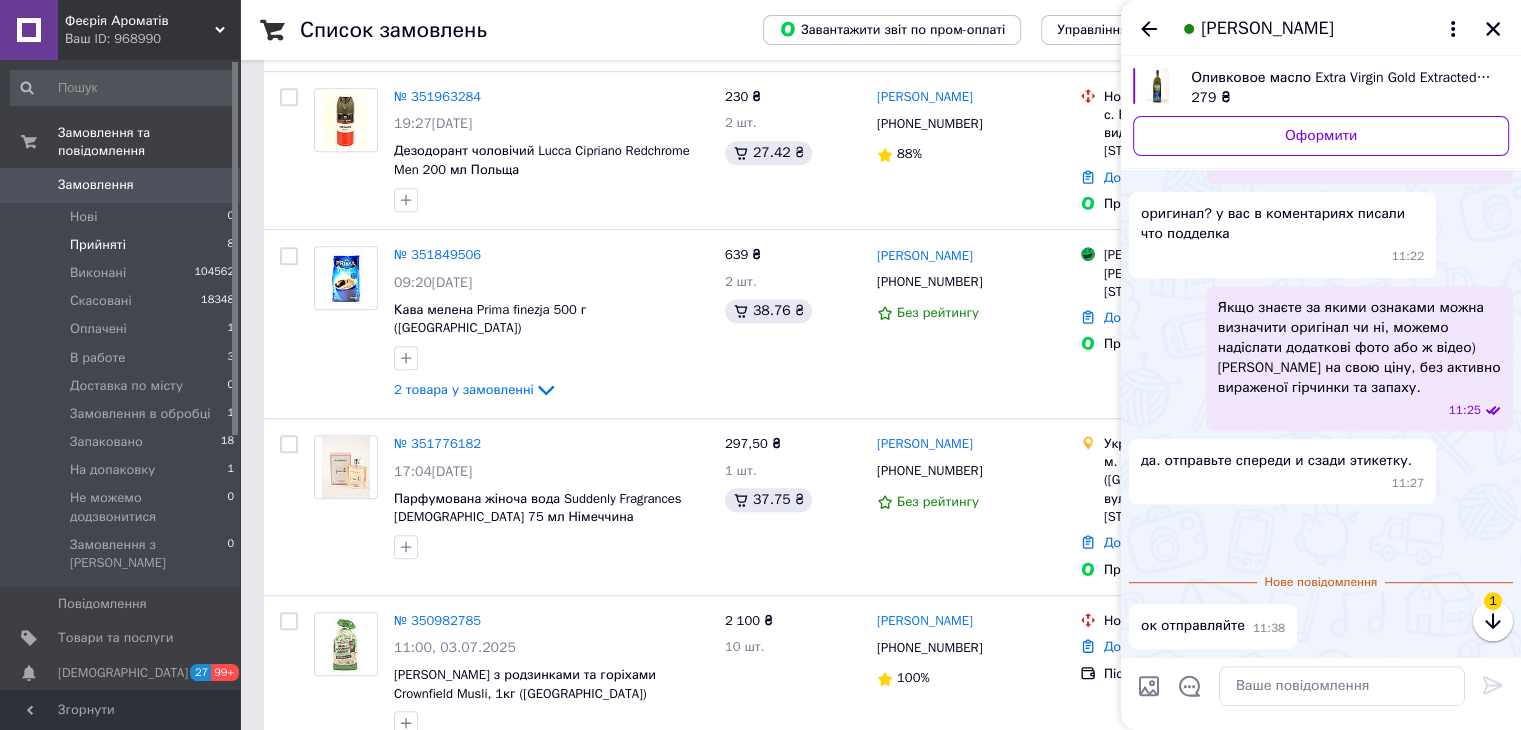scroll, scrollTop: 1424, scrollLeft: 0, axis: vertical 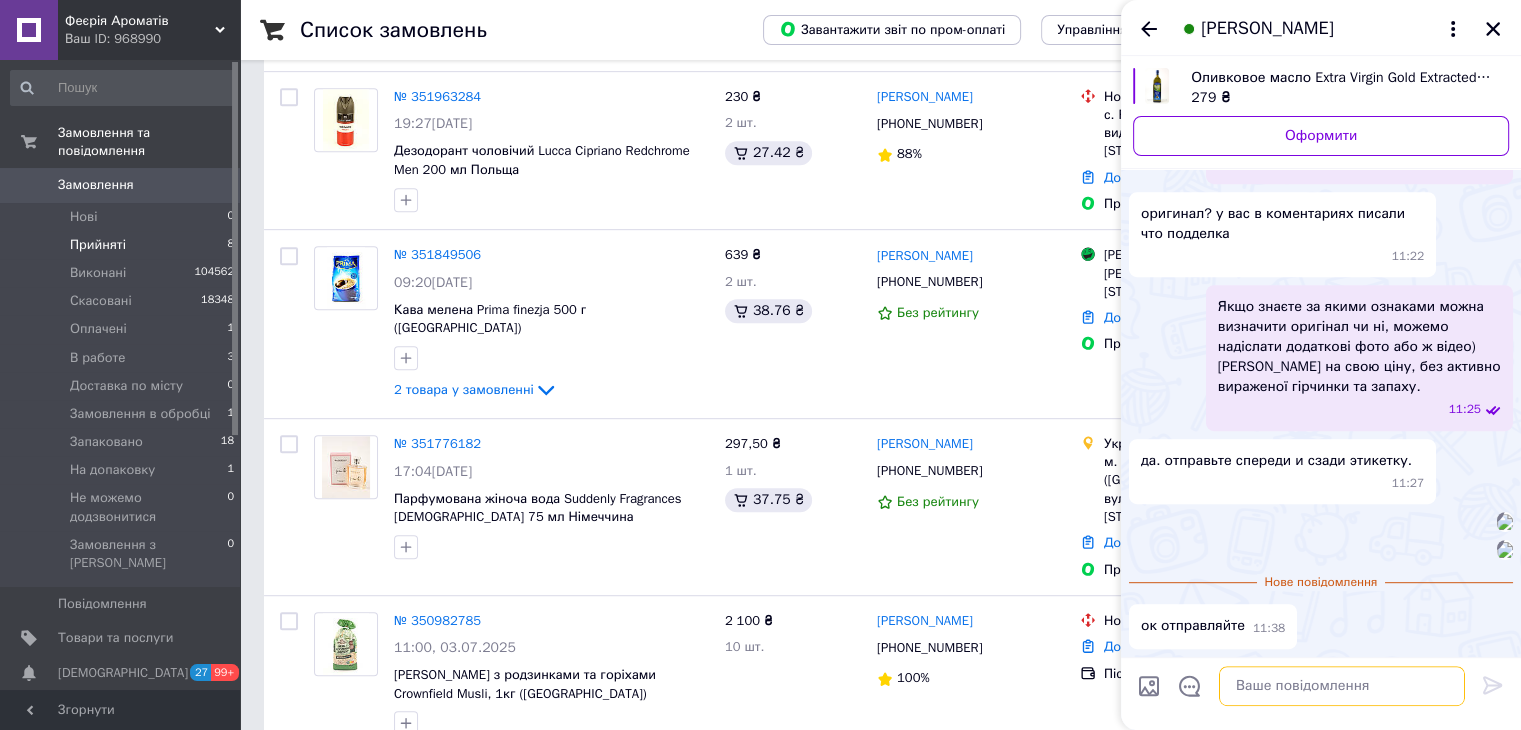 click at bounding box center [1342, 686] 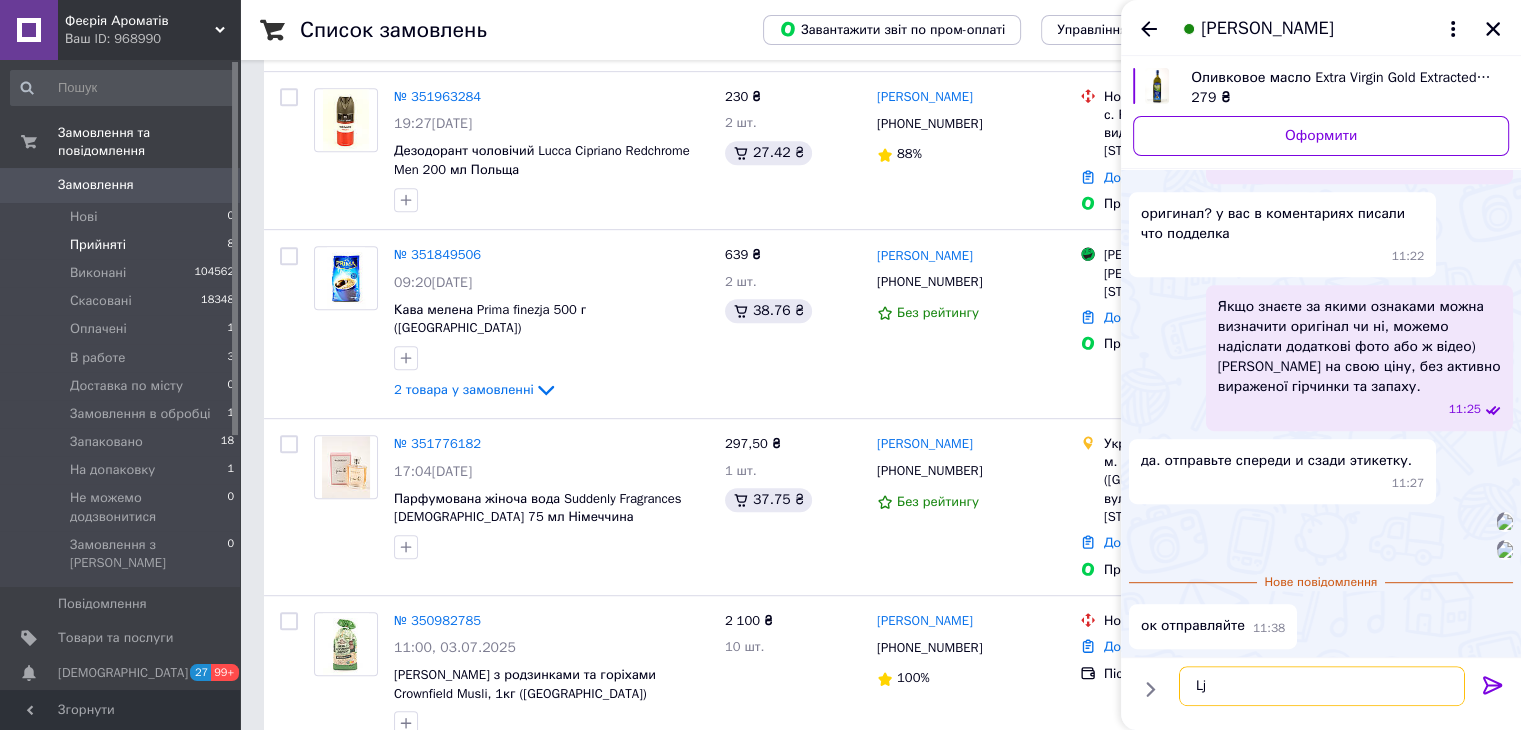 type on "L" 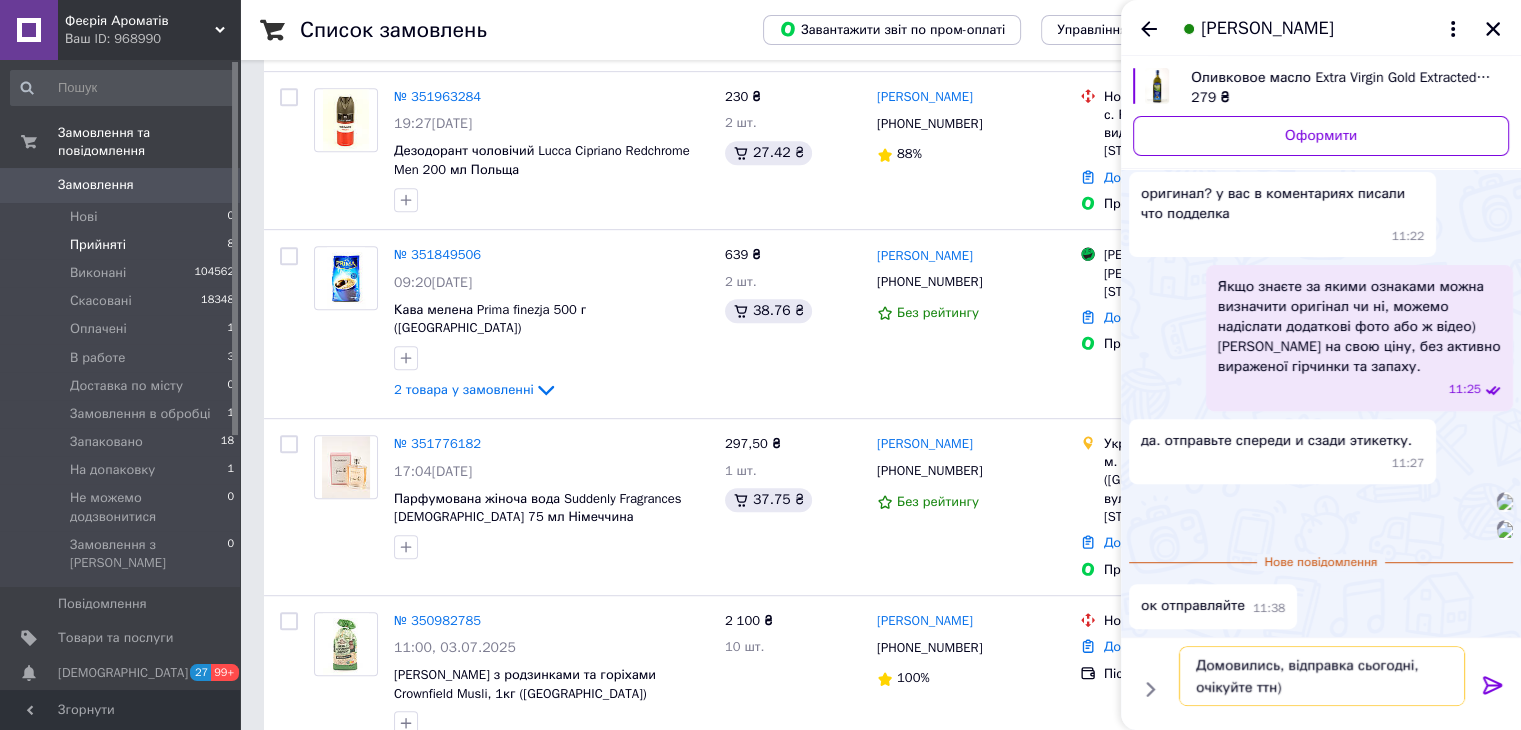 type on "Домовились, відправка сьогодні, очікуйте ттн)" 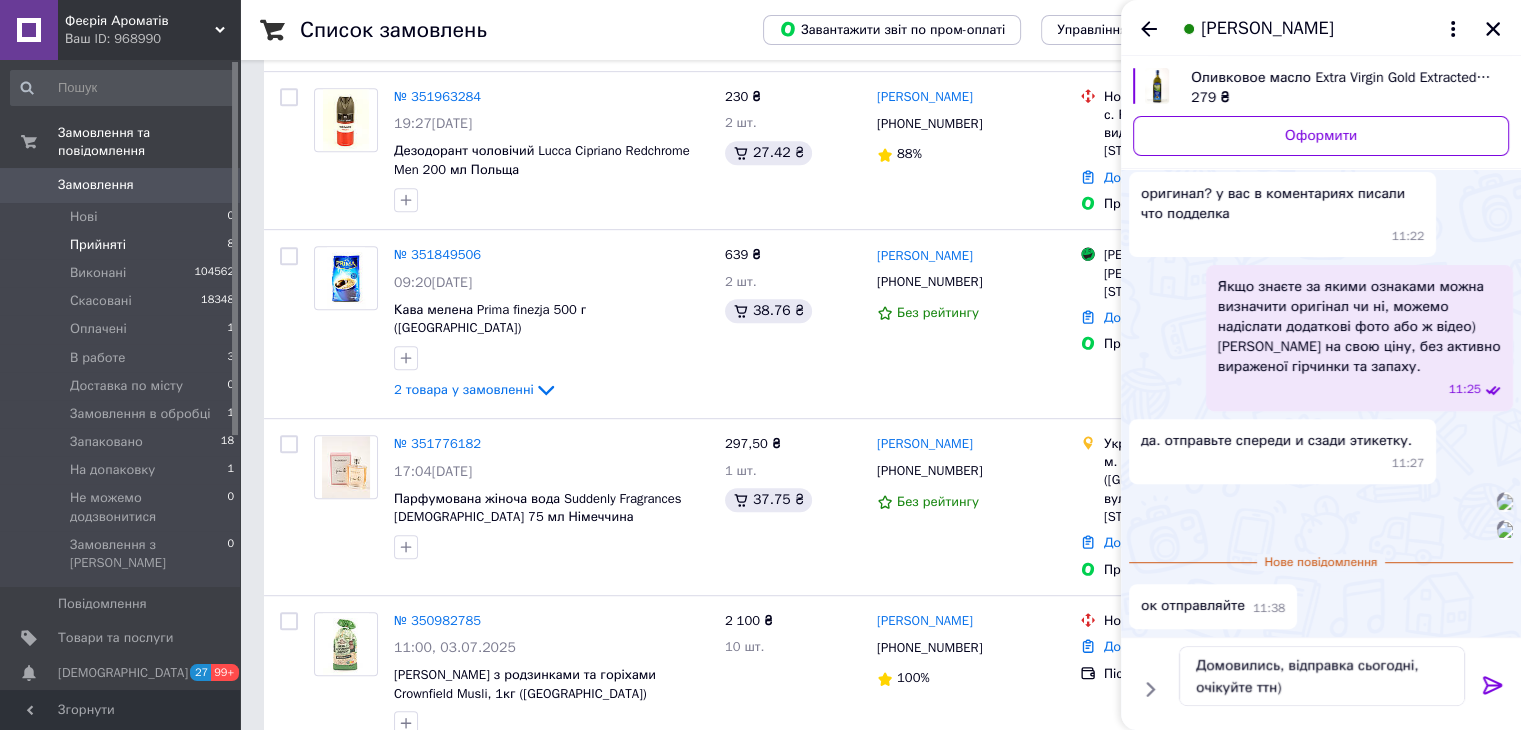click 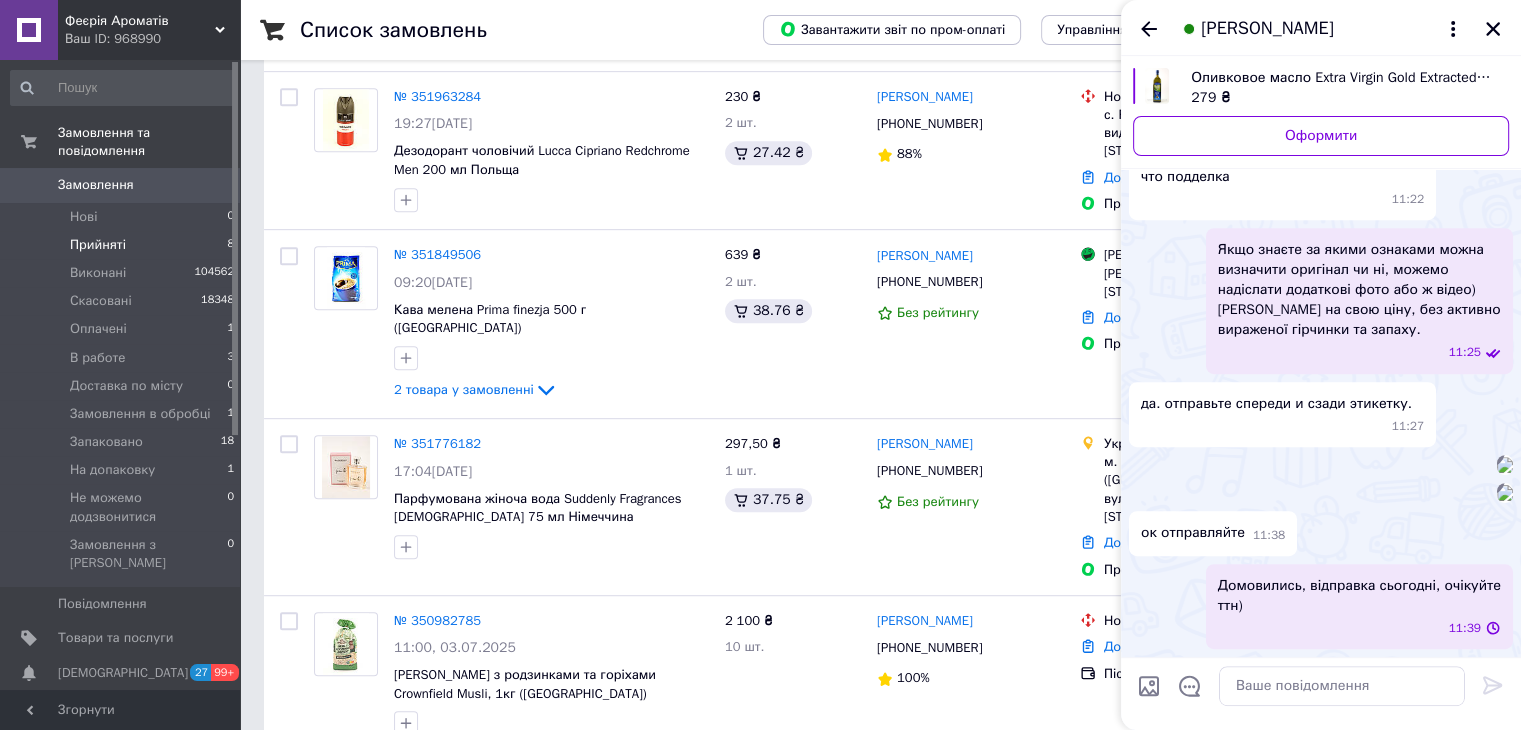 scroll, scrollTop: 1480, scrollLeft: 0, axis: vertical 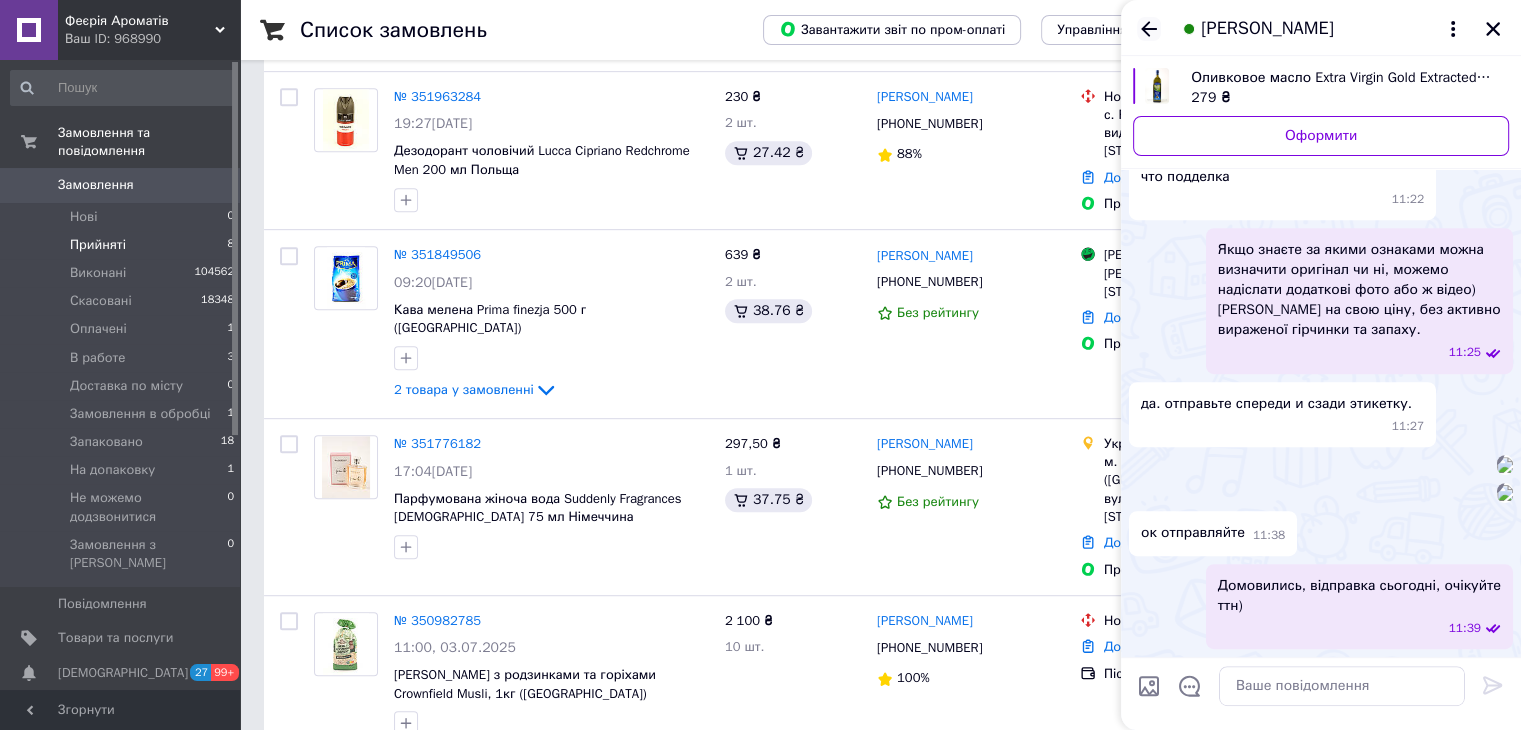 click 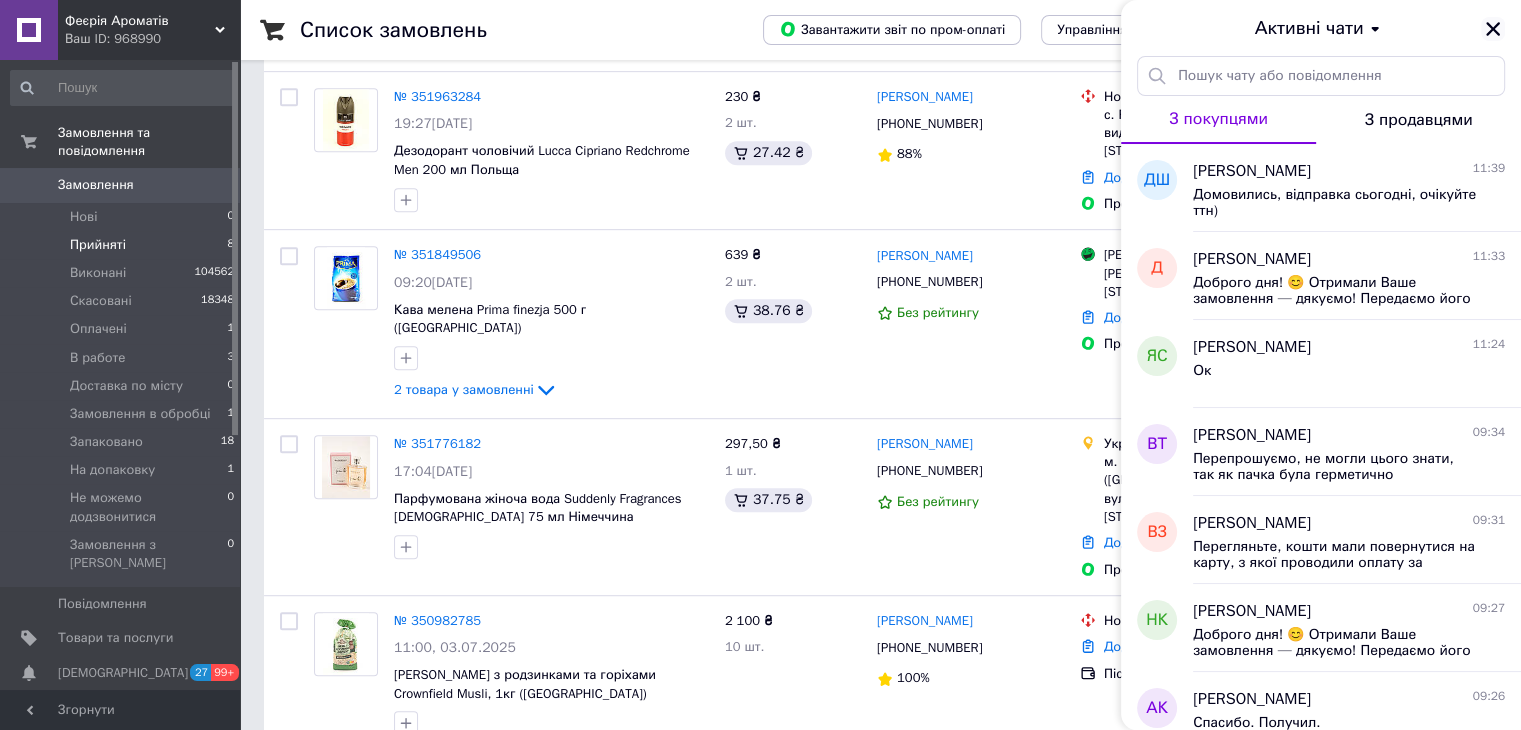 click 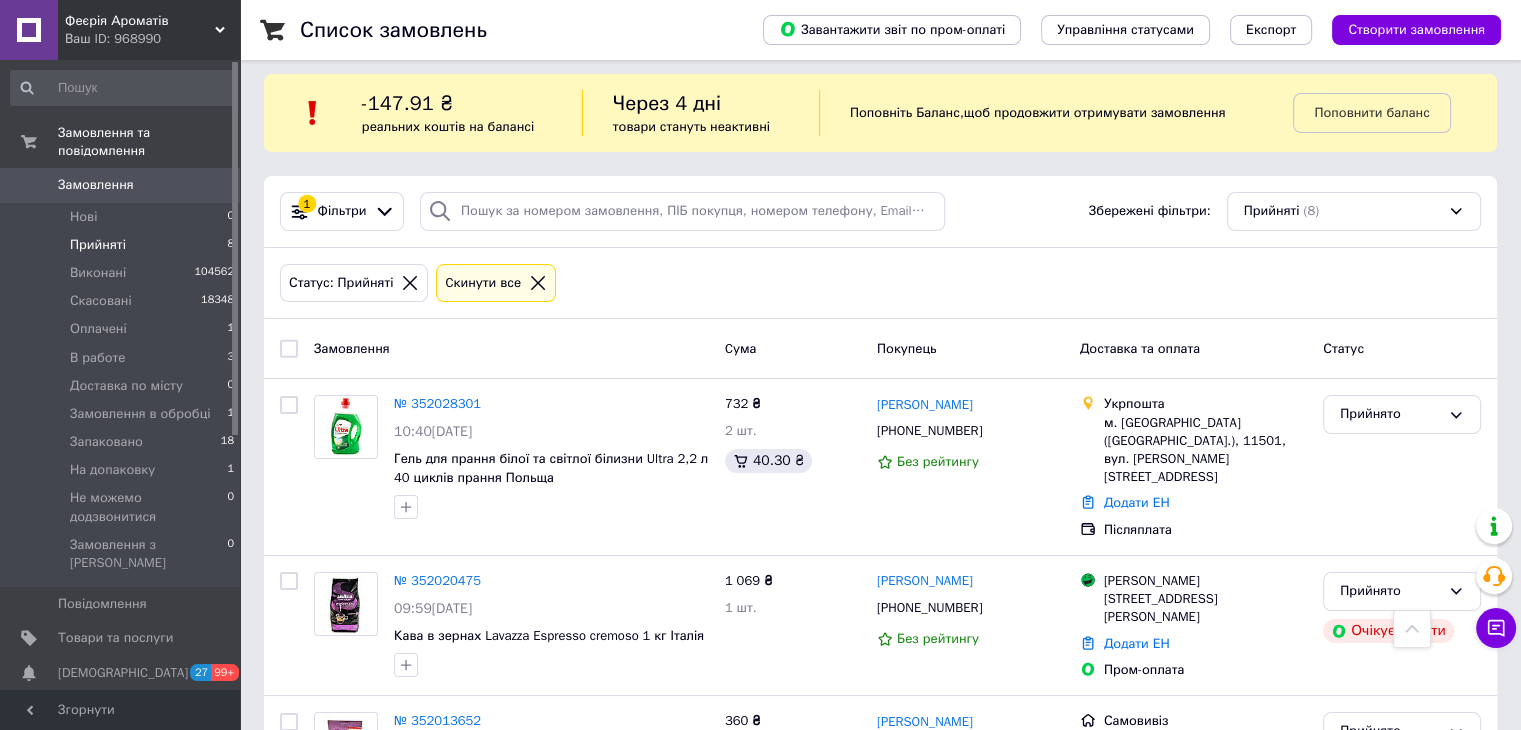 scroll, scrollTop: 0, scrollLeft: 0, axis: both 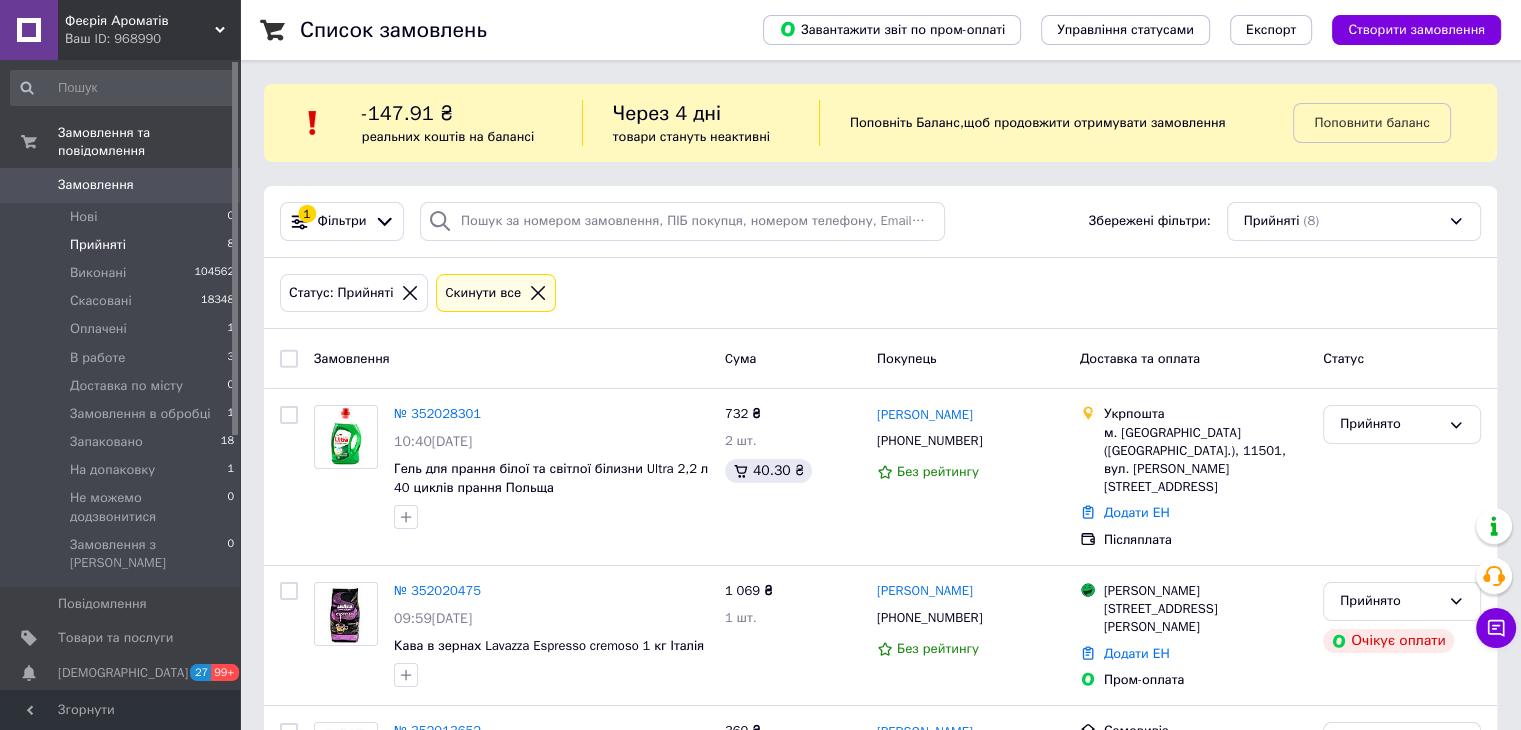 click on "Прийняті" at bounding box center (98, 245) 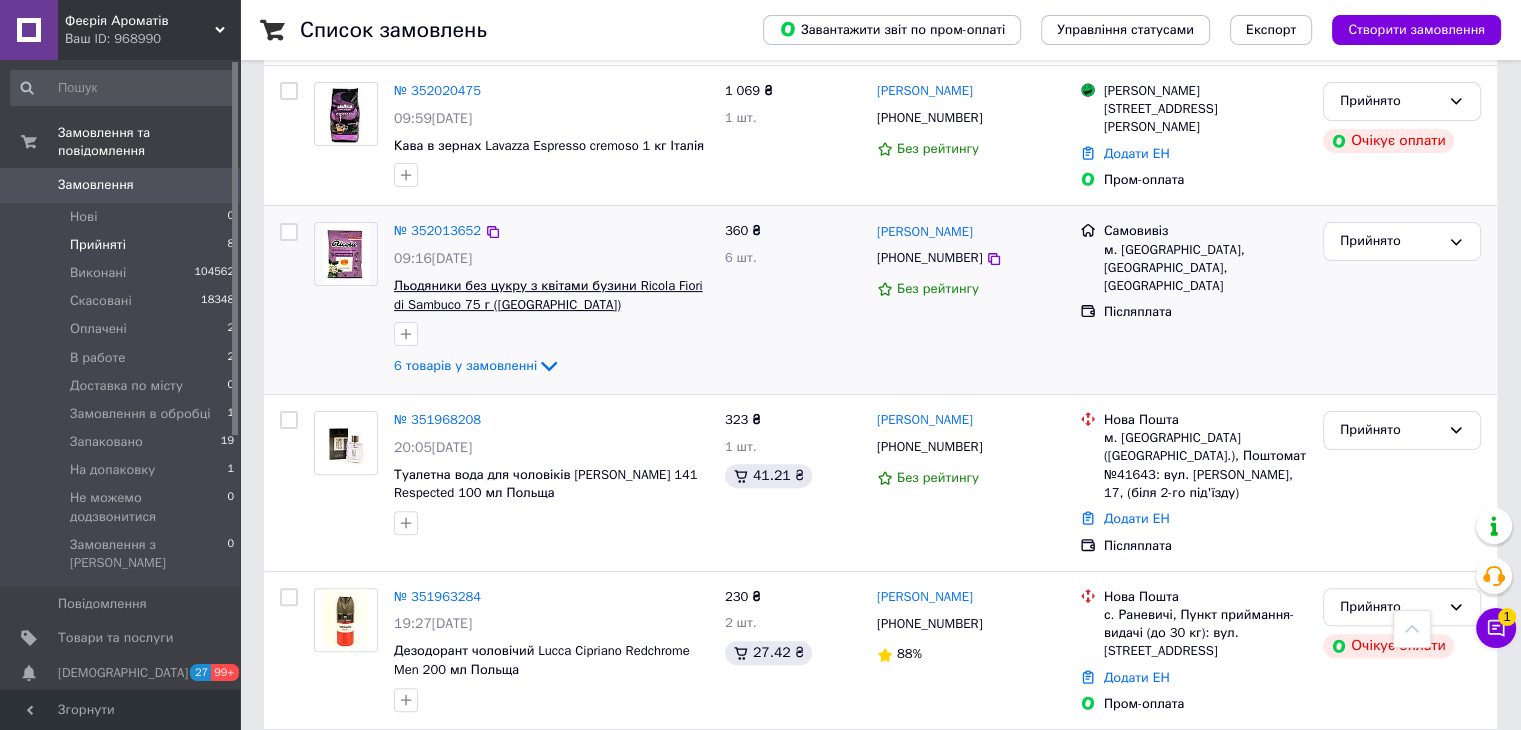 scroll, scrollTop: 400, scrollLeft: 0, axis: vertical 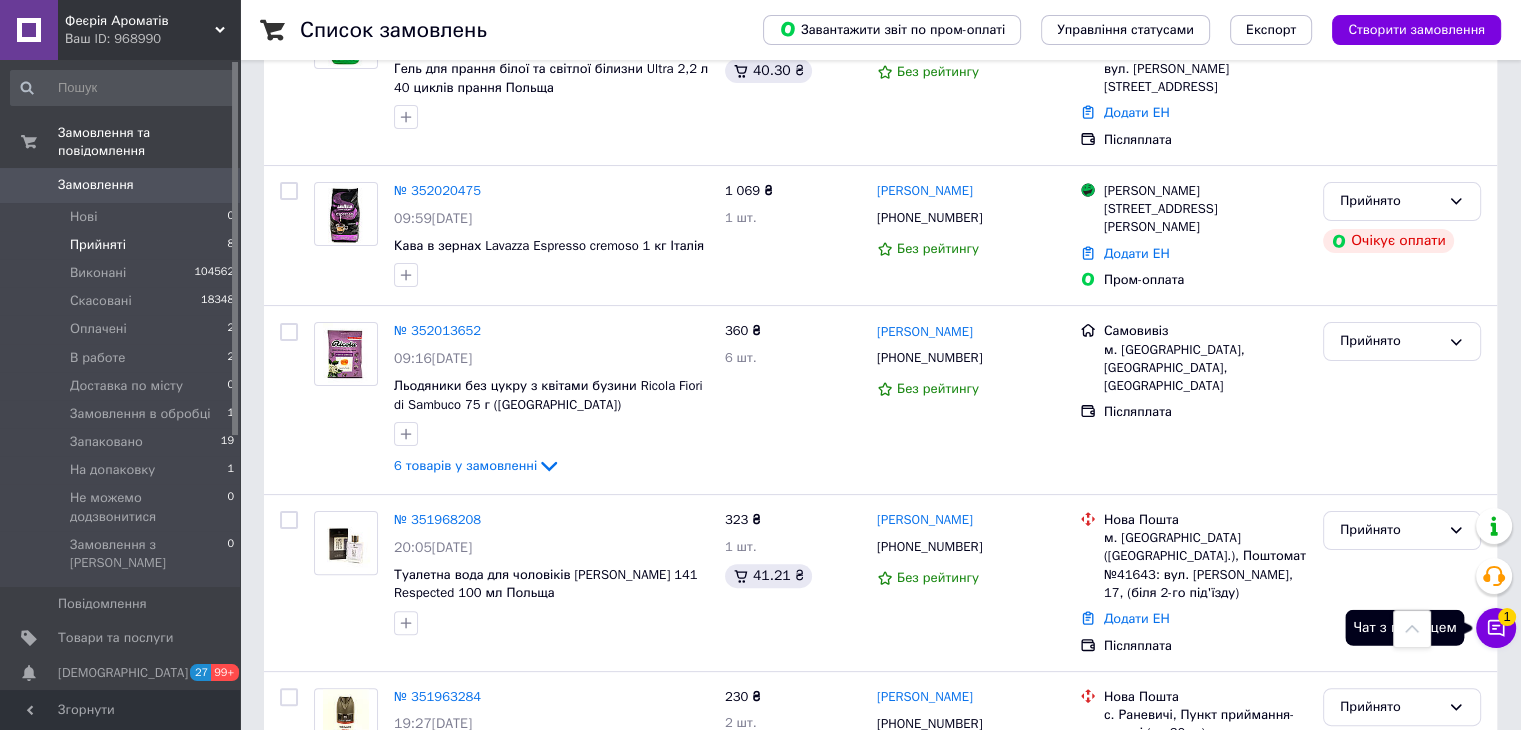 click on "Чат з покупцем 1" at bounding box center [1496, 628] 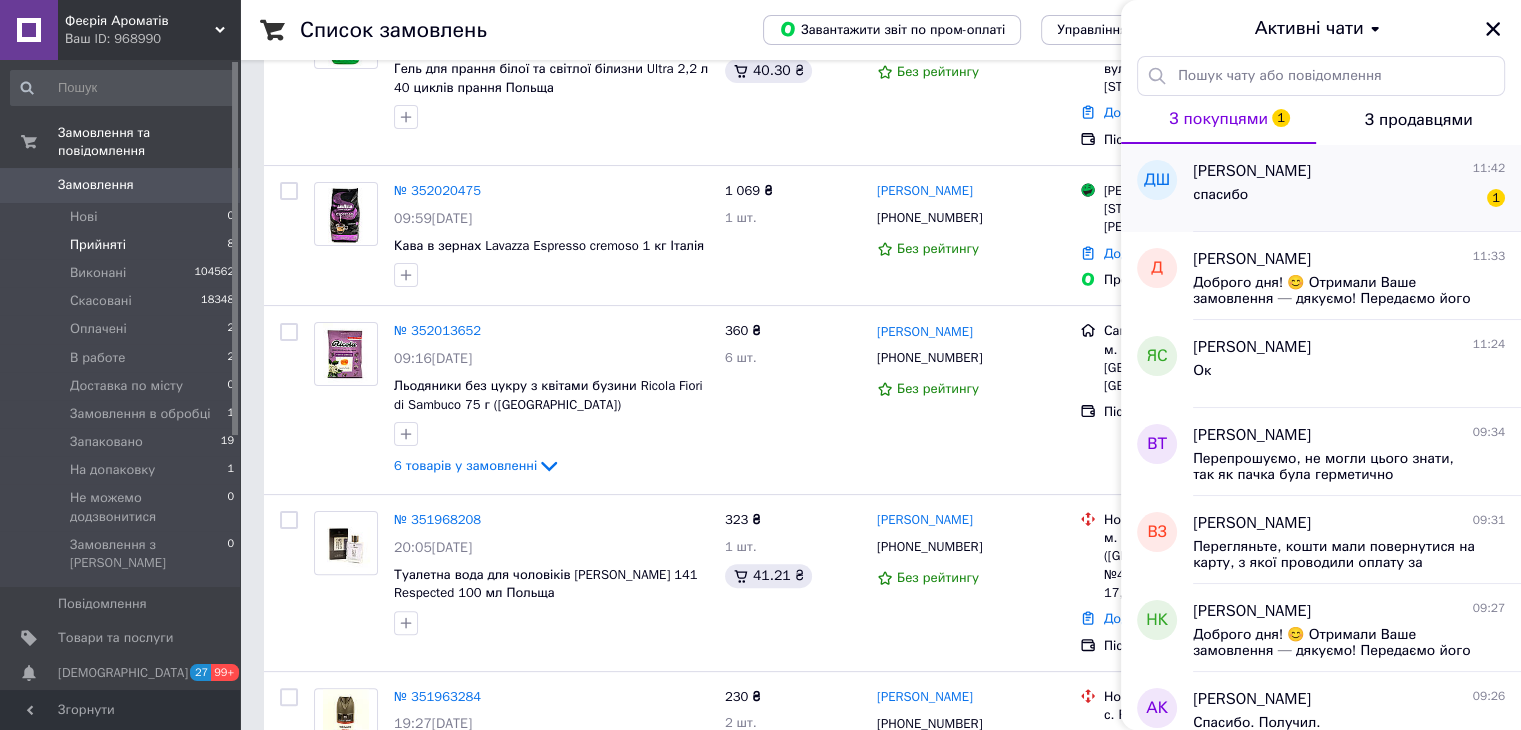 click on "[PERSON_NAME] 11:42" at bounding box center [1349, 171] 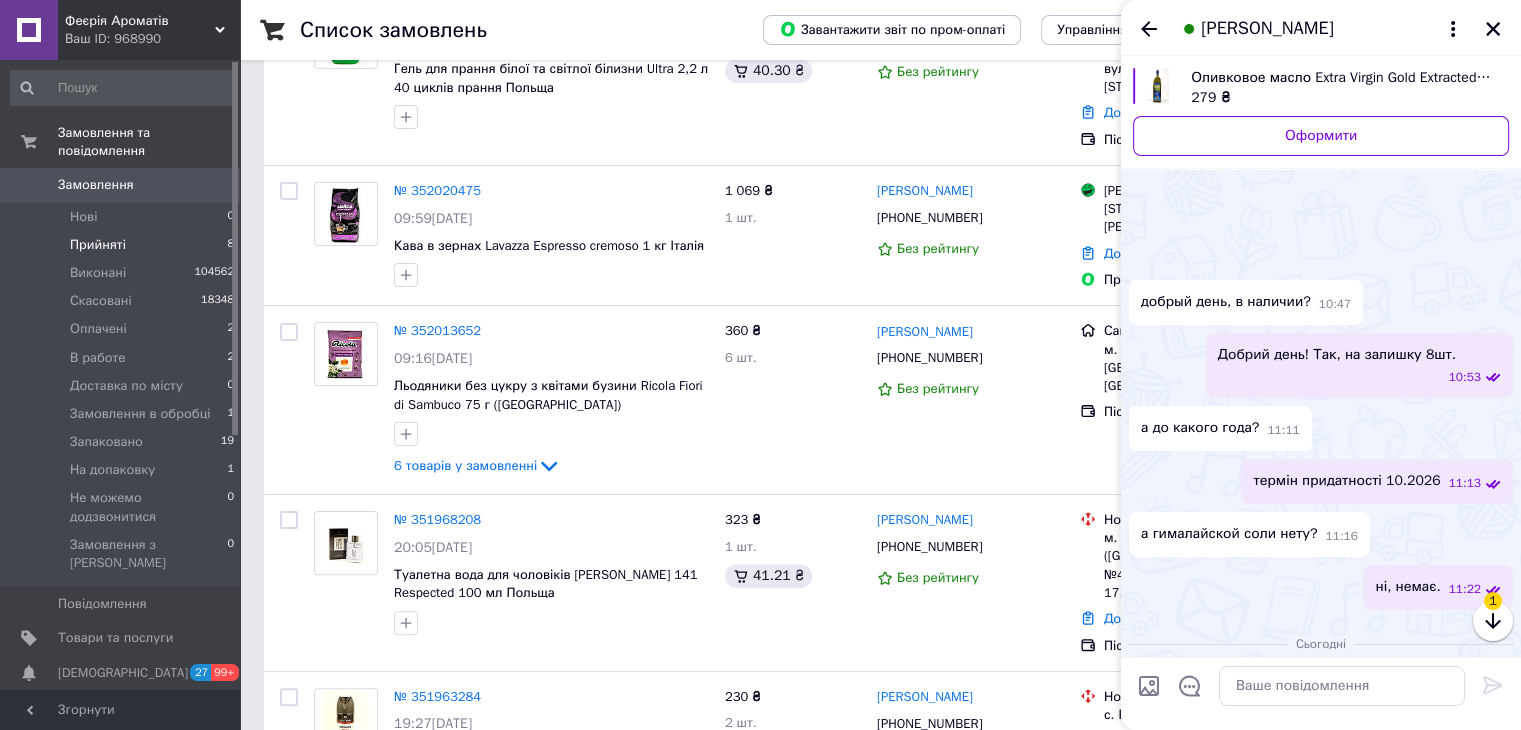 scroll, scrollTop: 1446, scrollLeft: 0, axis: vertical 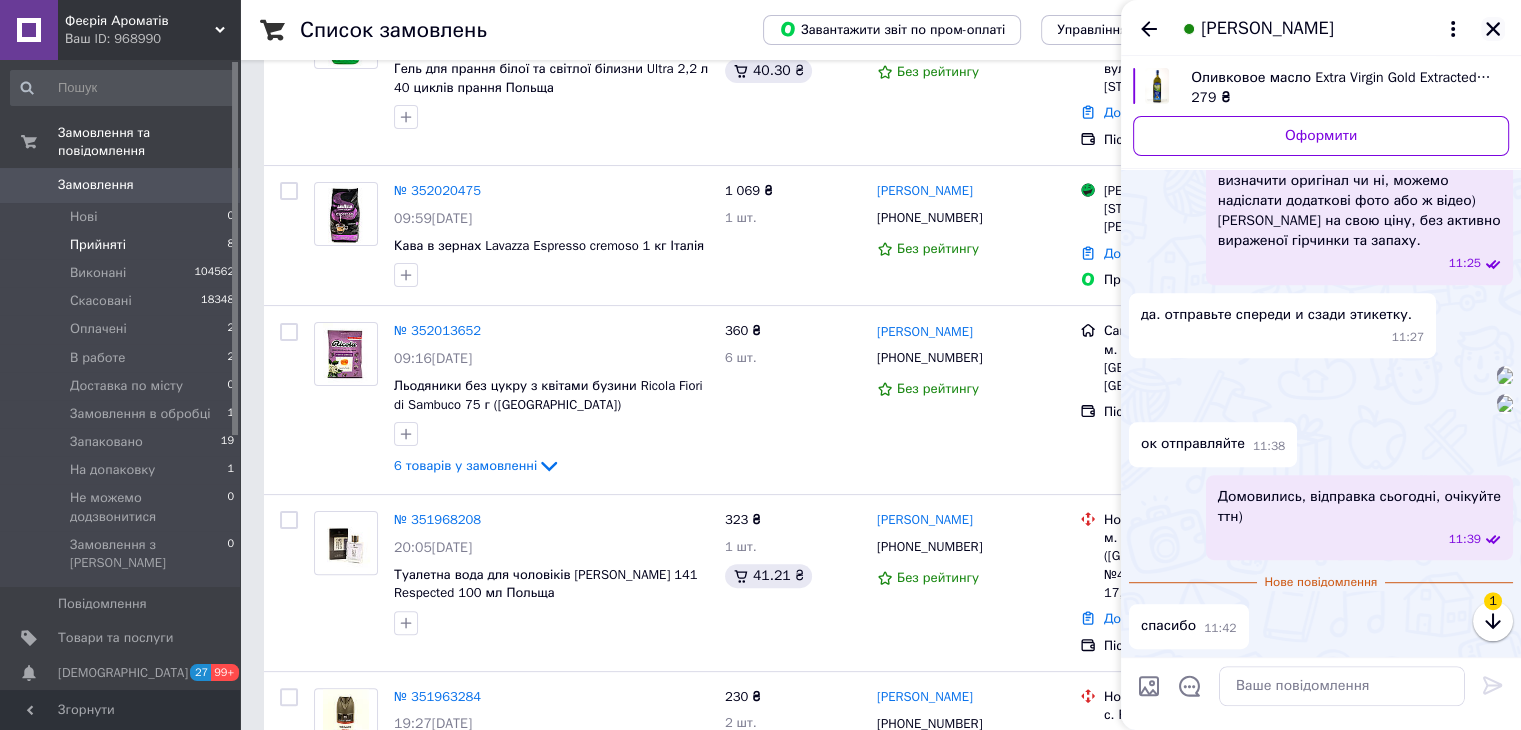 click 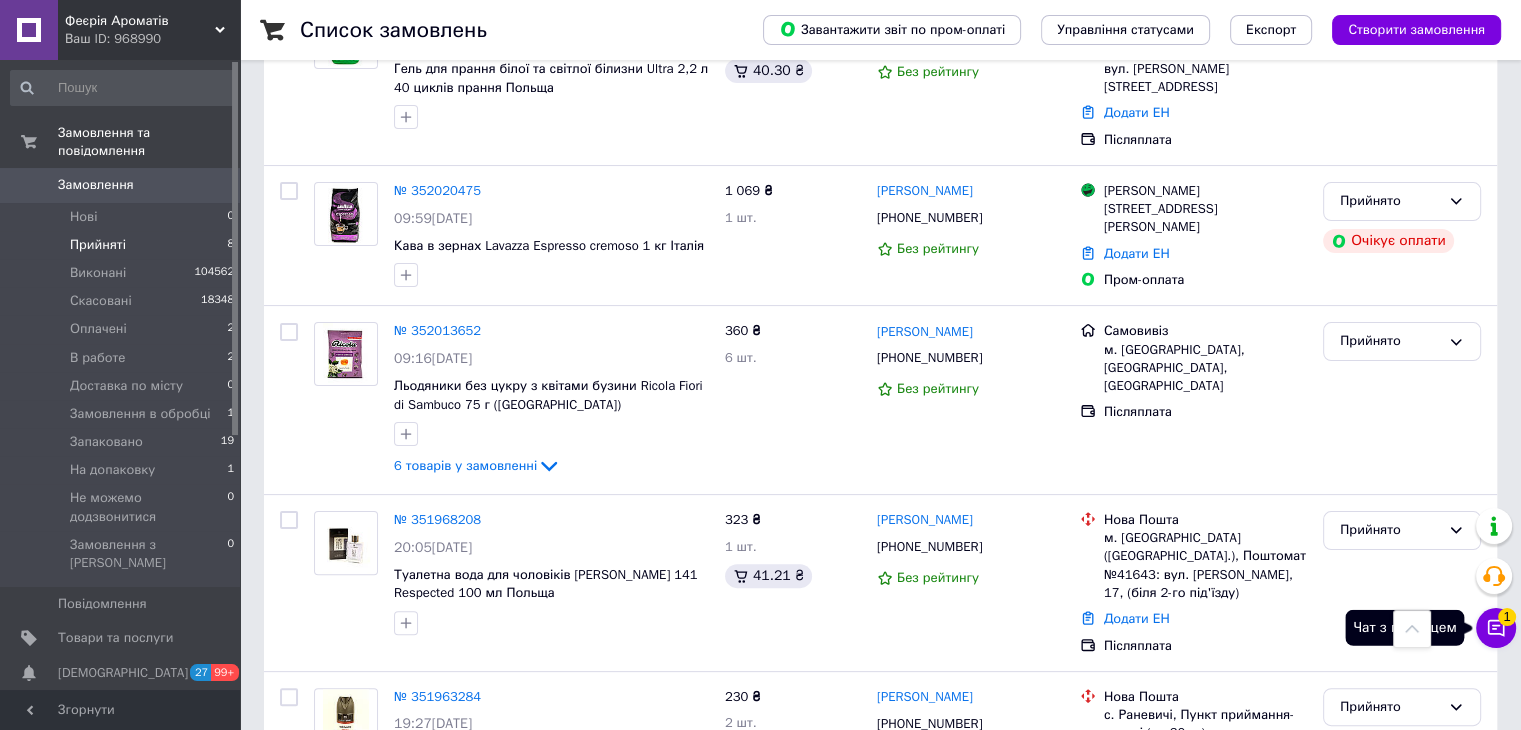 click 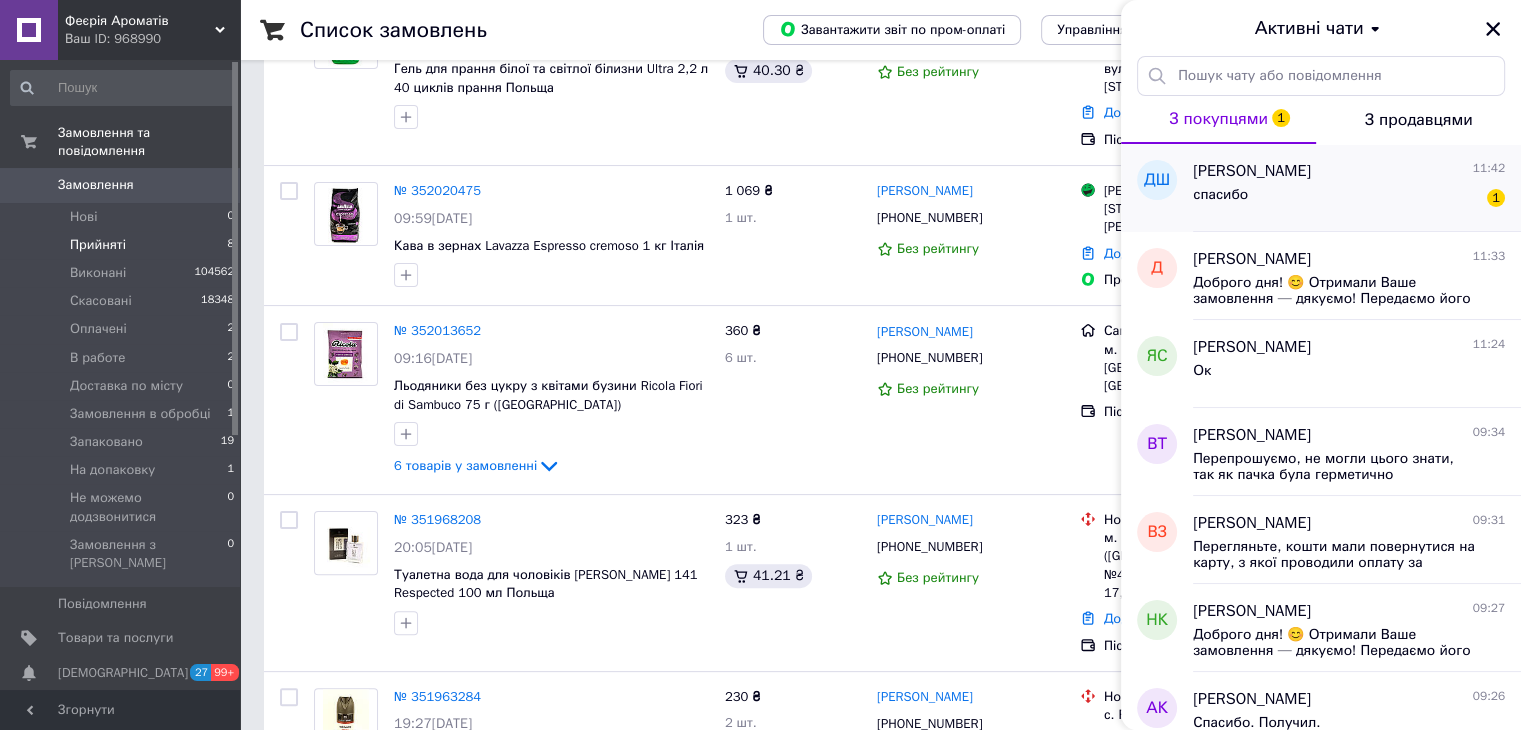 click on "спасибо 1" at bounding box center [1349, 199] 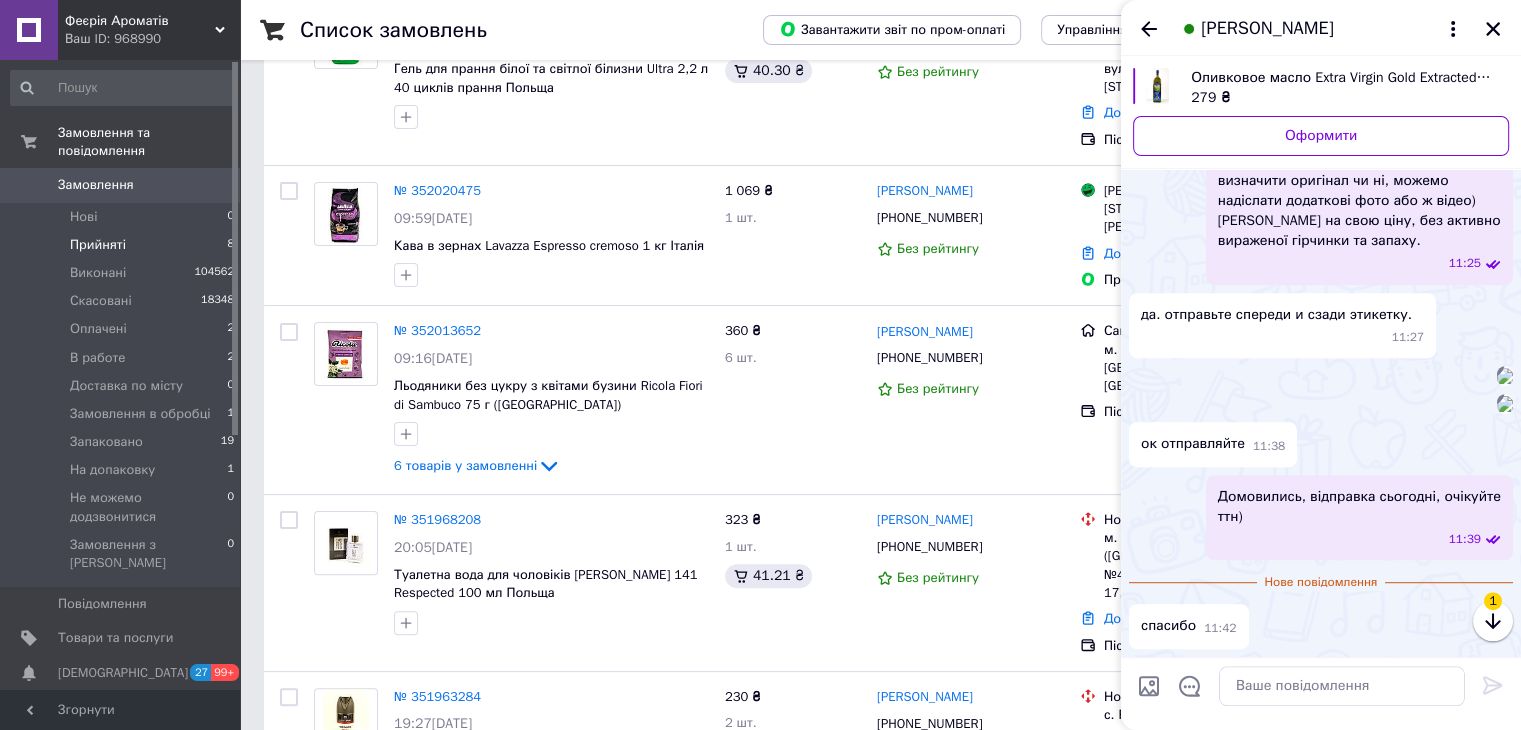 scroll, scrollTop: 1570, scrollLeft: 0, axis: vertical 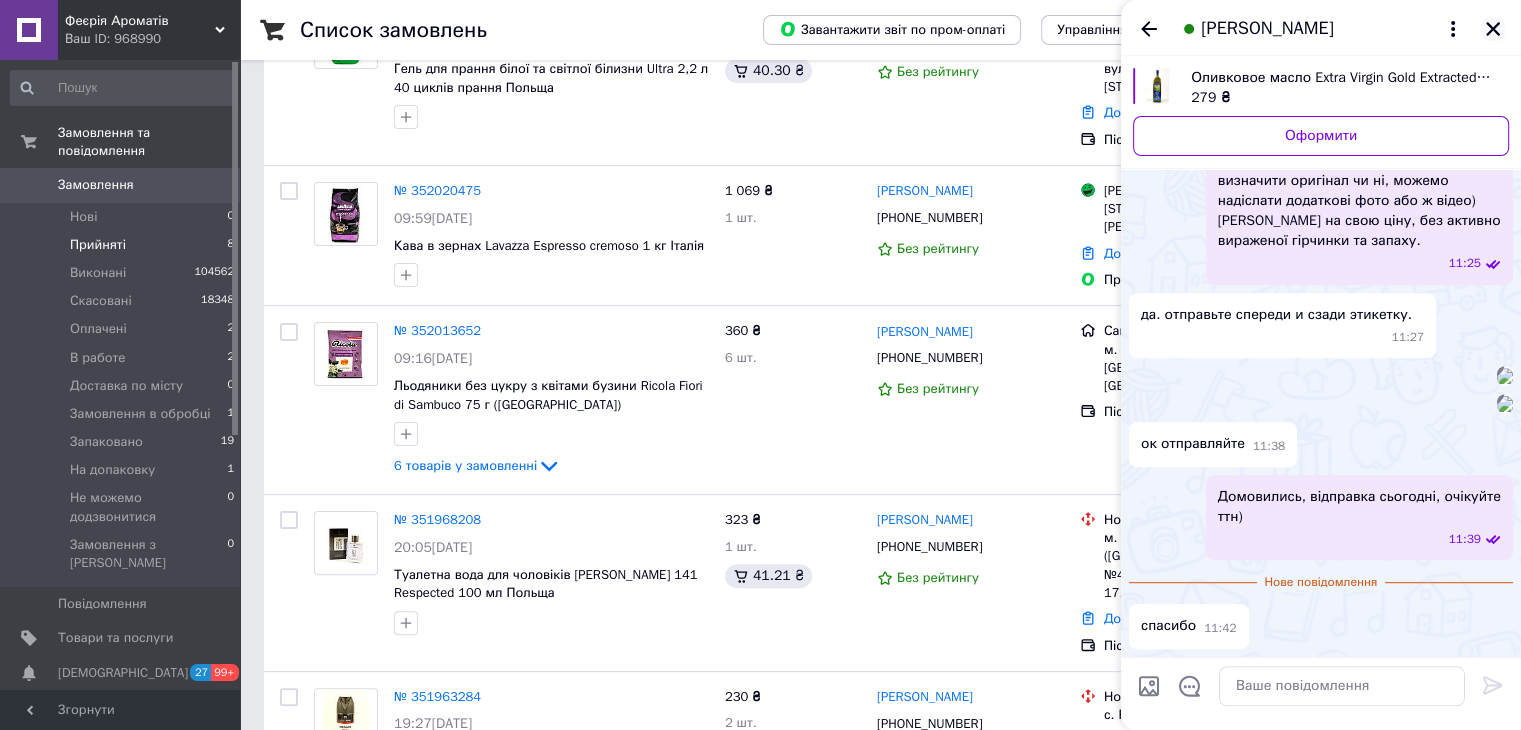 click 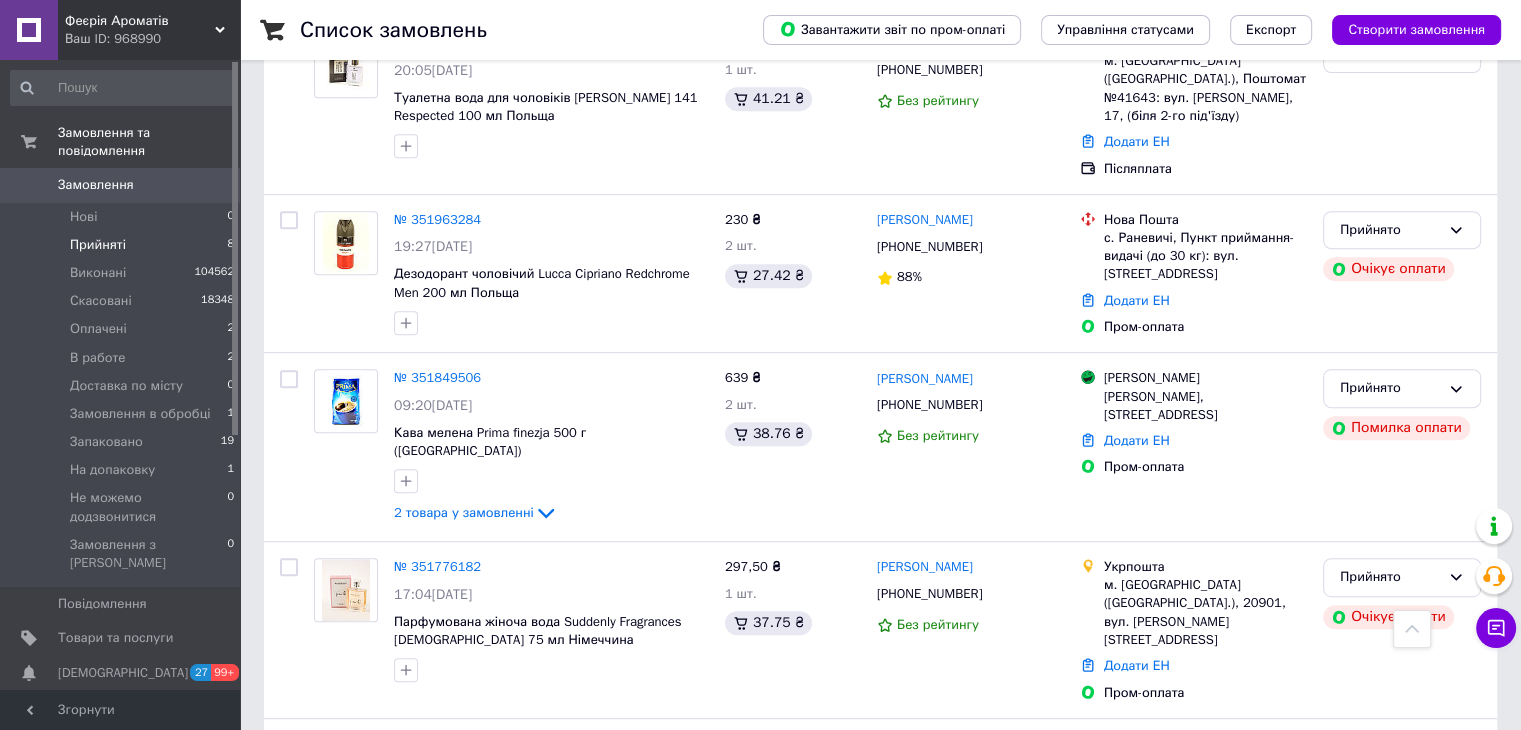 scroll, scrollTop: 900, scrollLeft: 0, axis: vertical 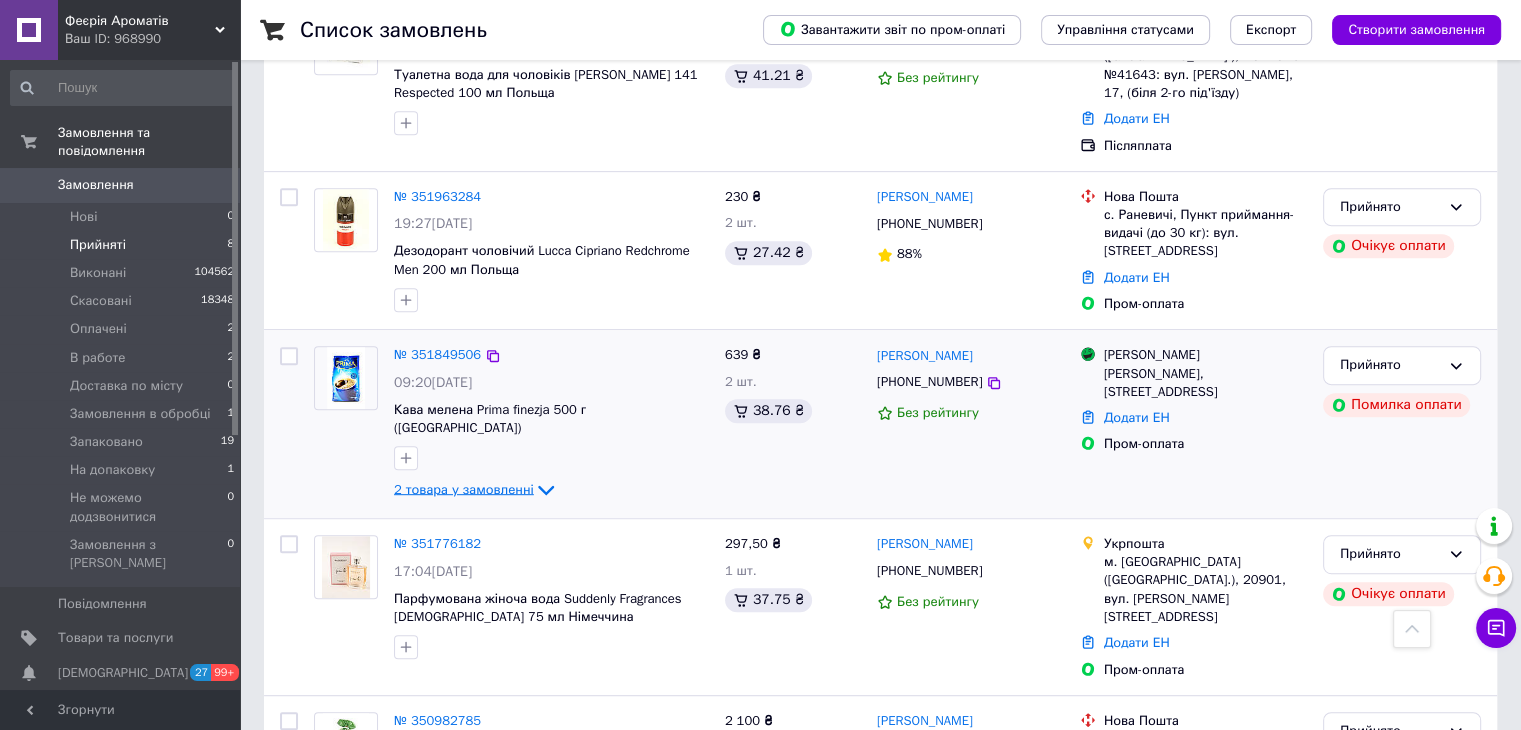 click 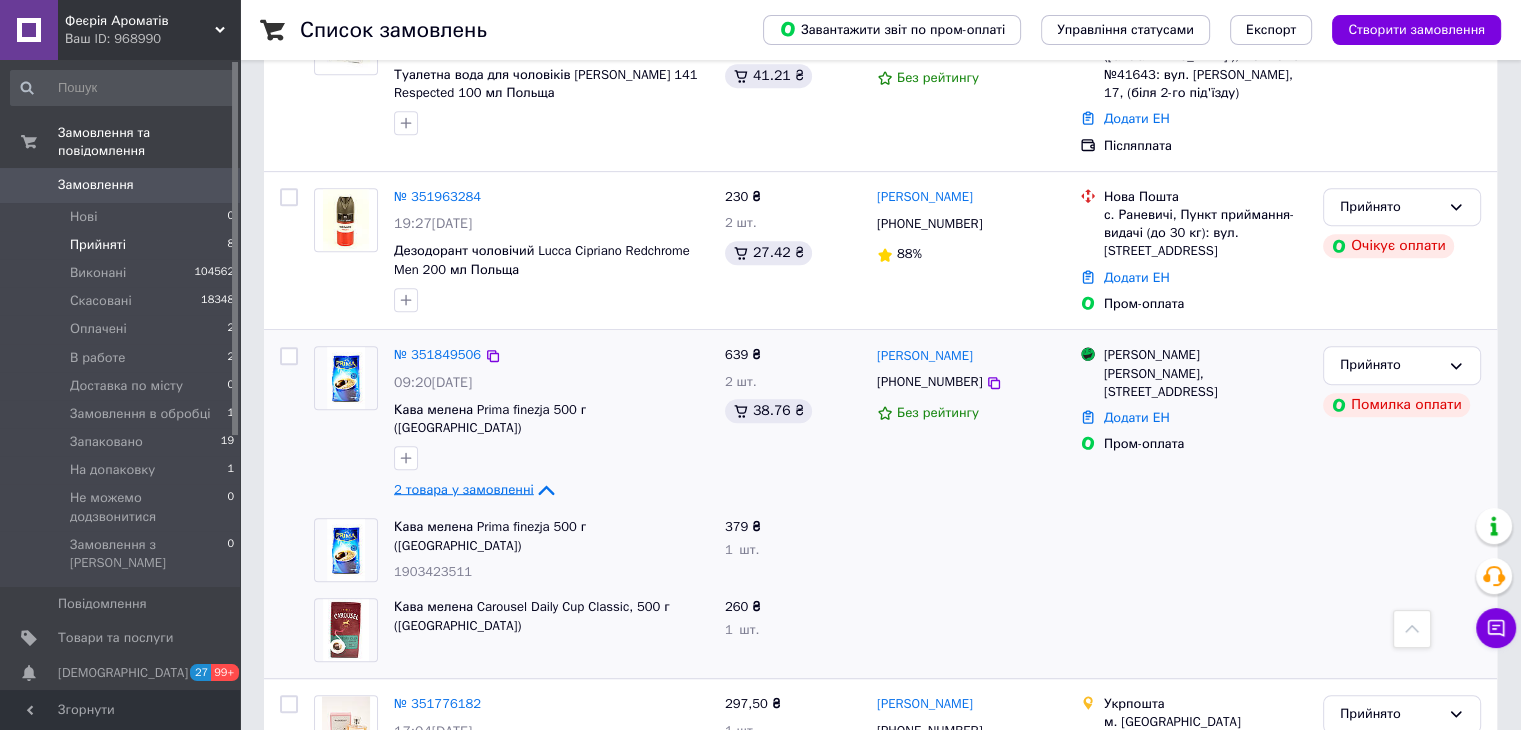 click 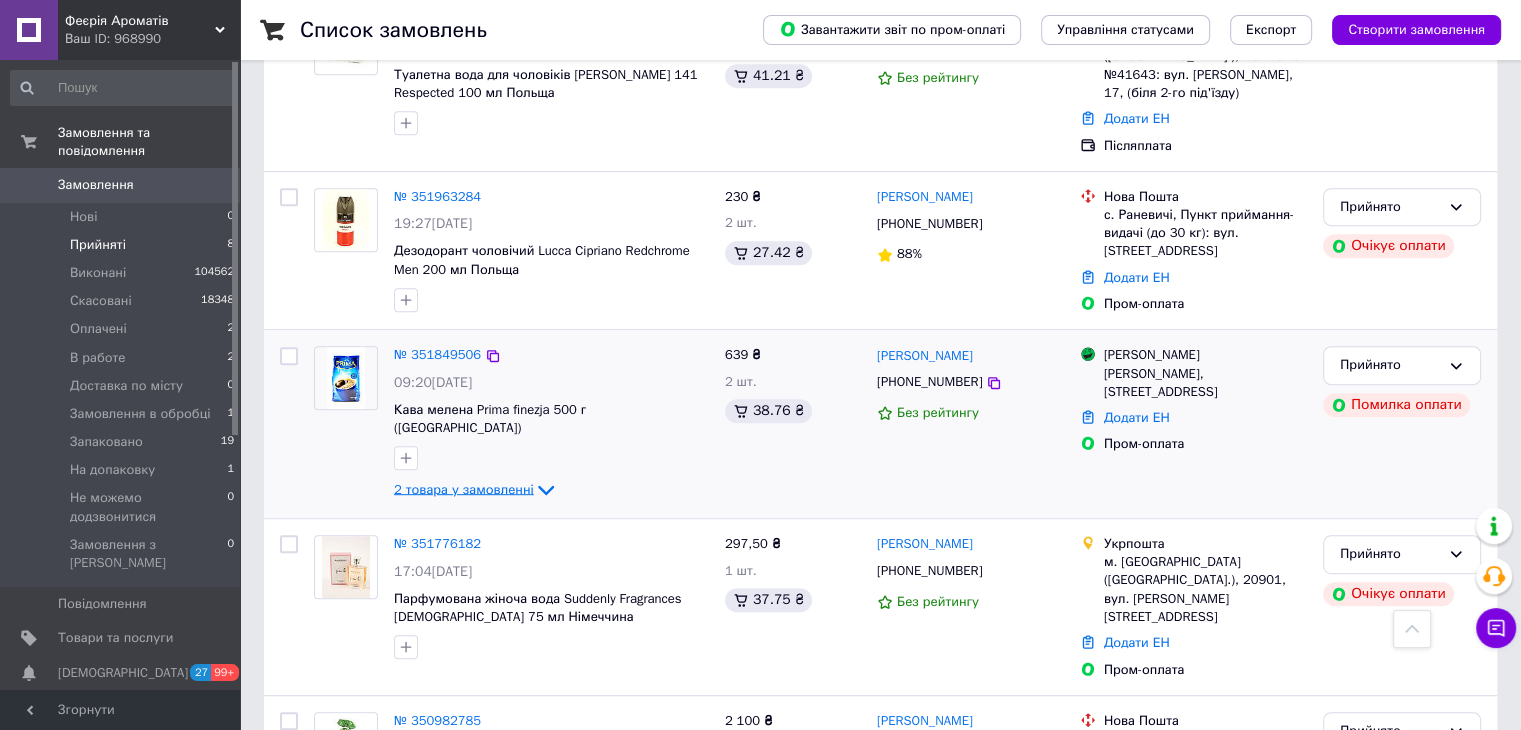click 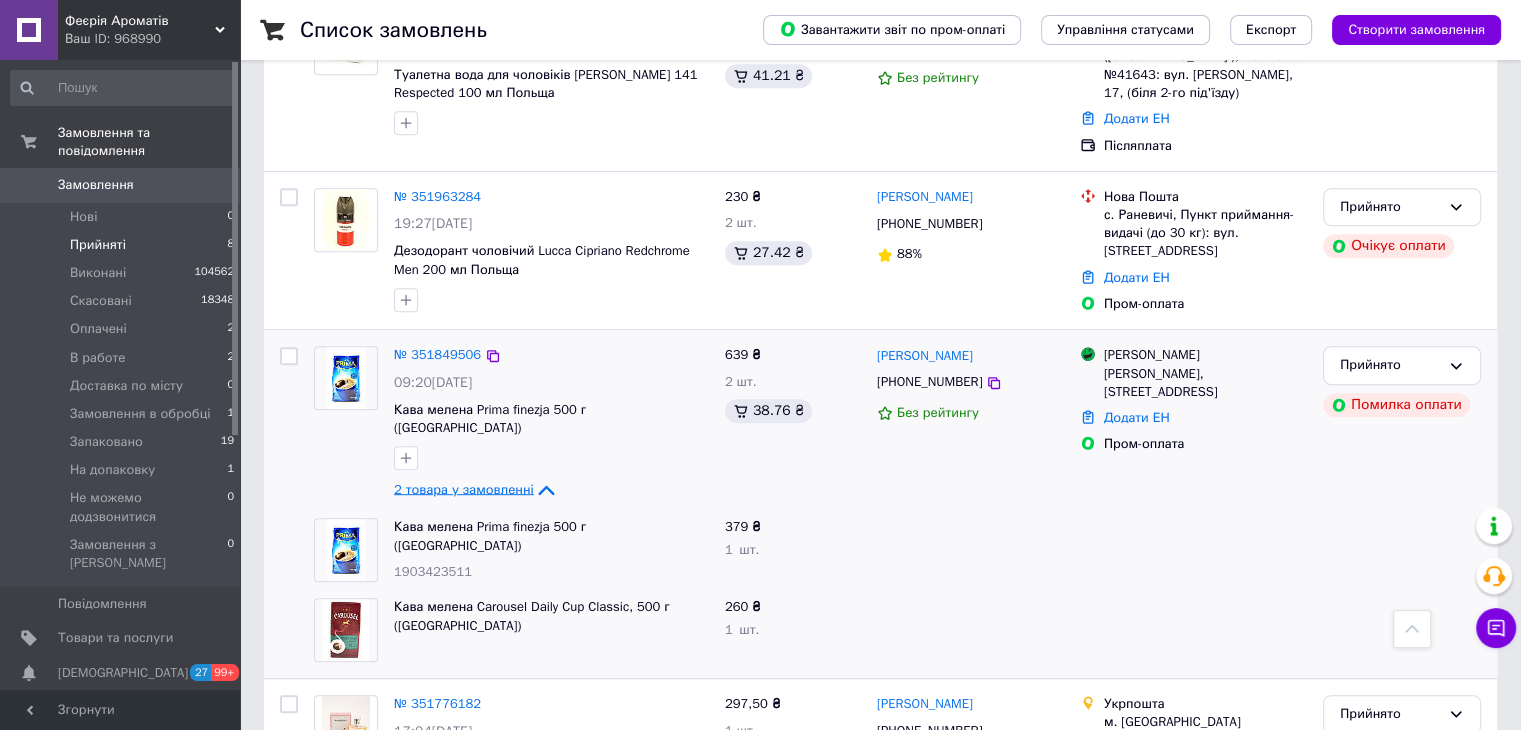 click 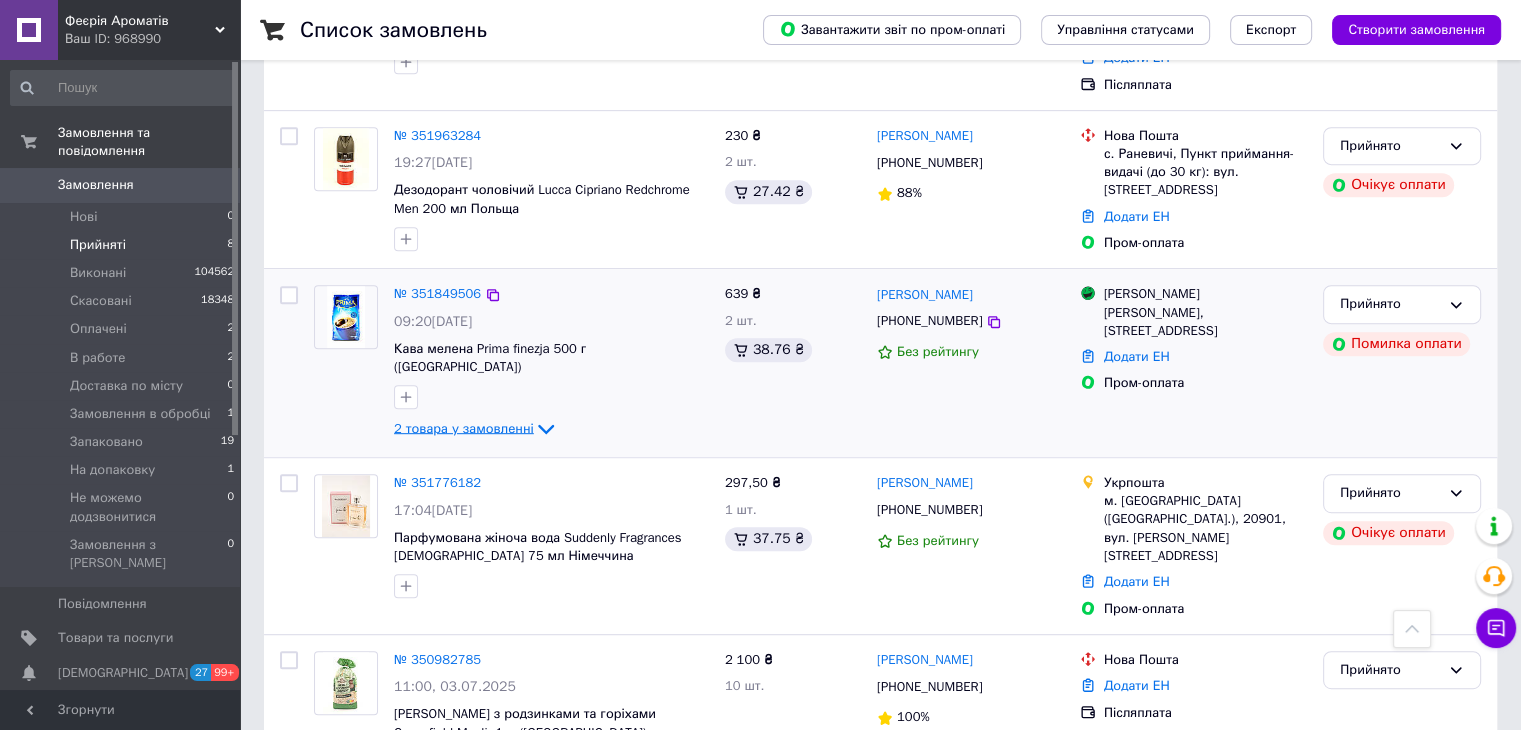scroll, scrollTop: 1016, scrollLeft: 0, axis: vertical 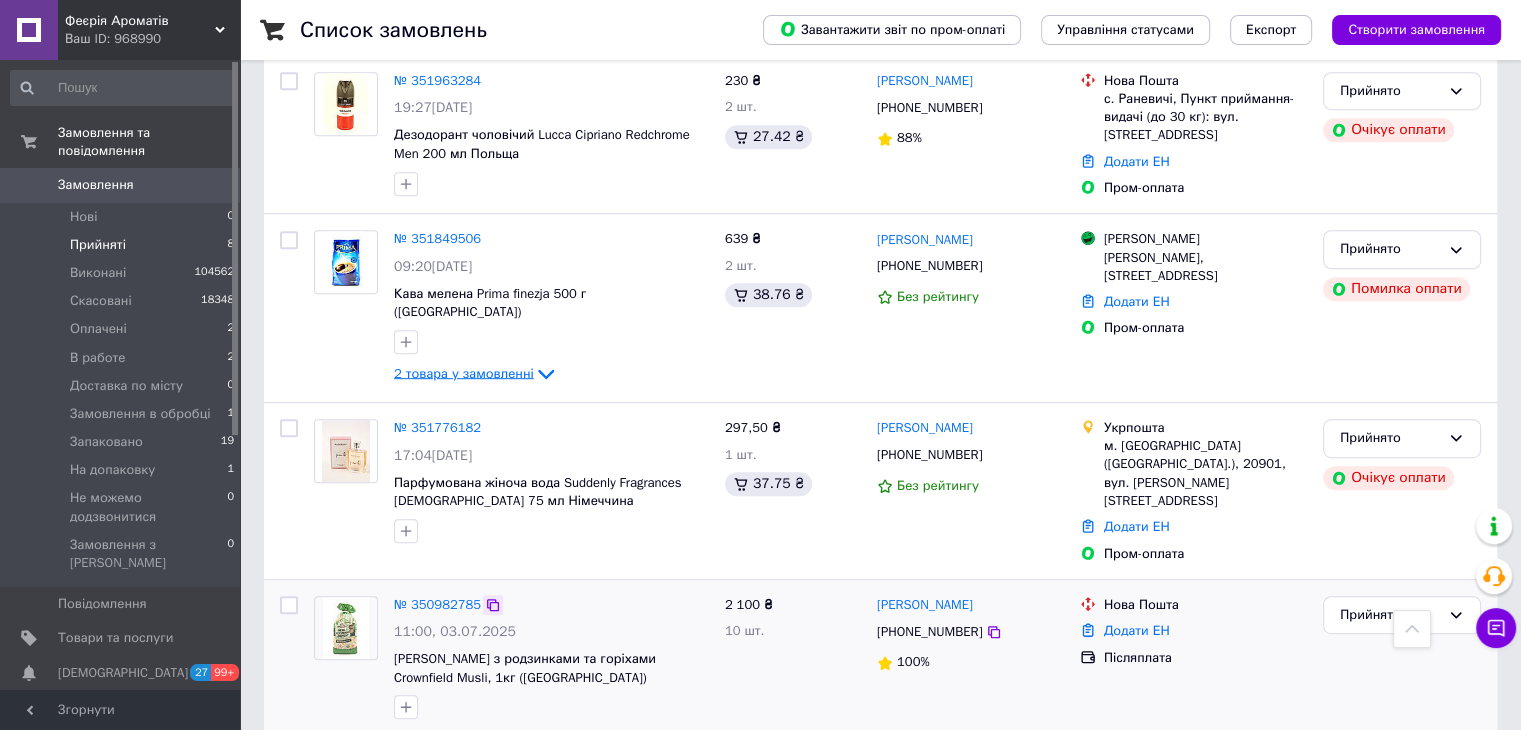 click 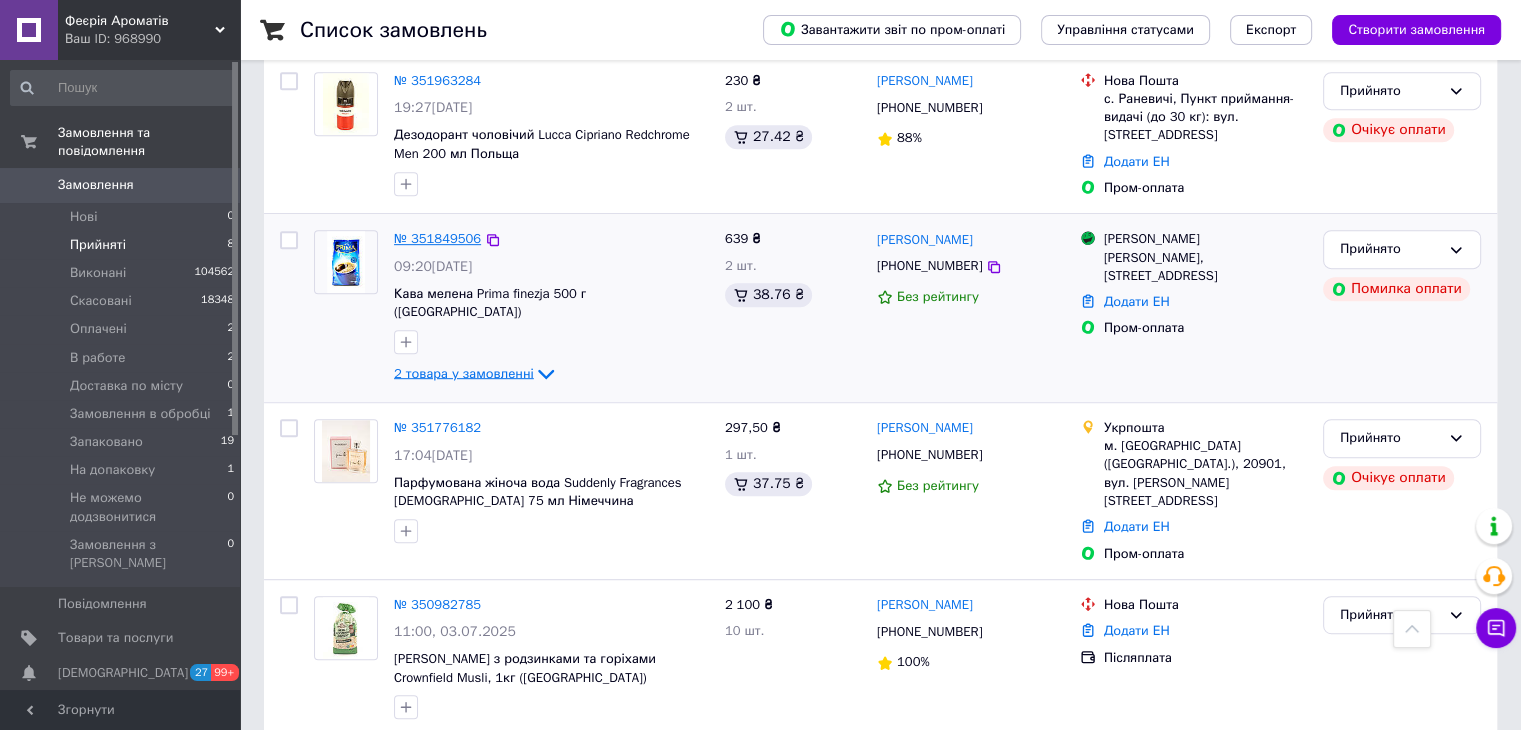 click on "№ 351849506" at bounding box center (437, 238) 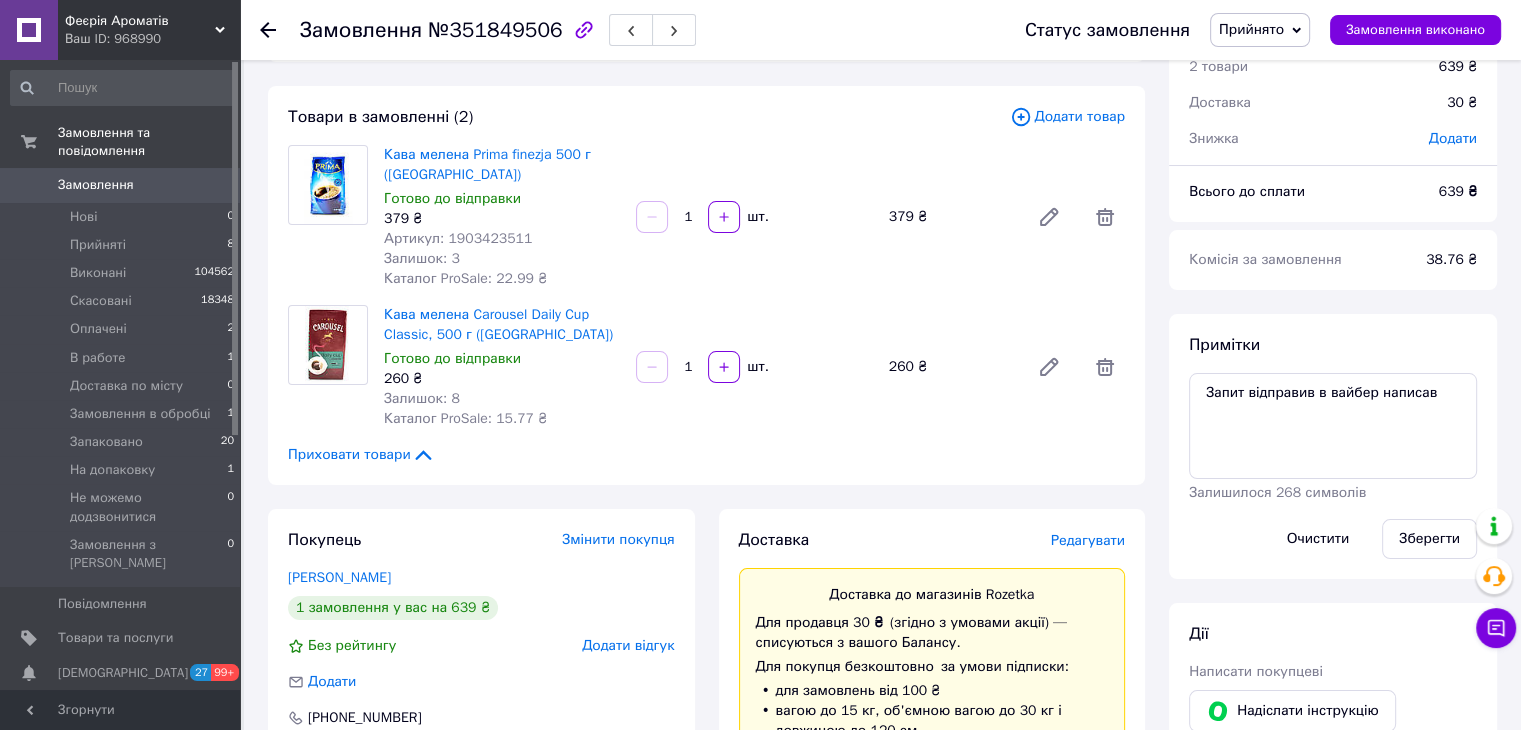 scroll, scrollTop: 0, scrollLeft: 0, axis: both 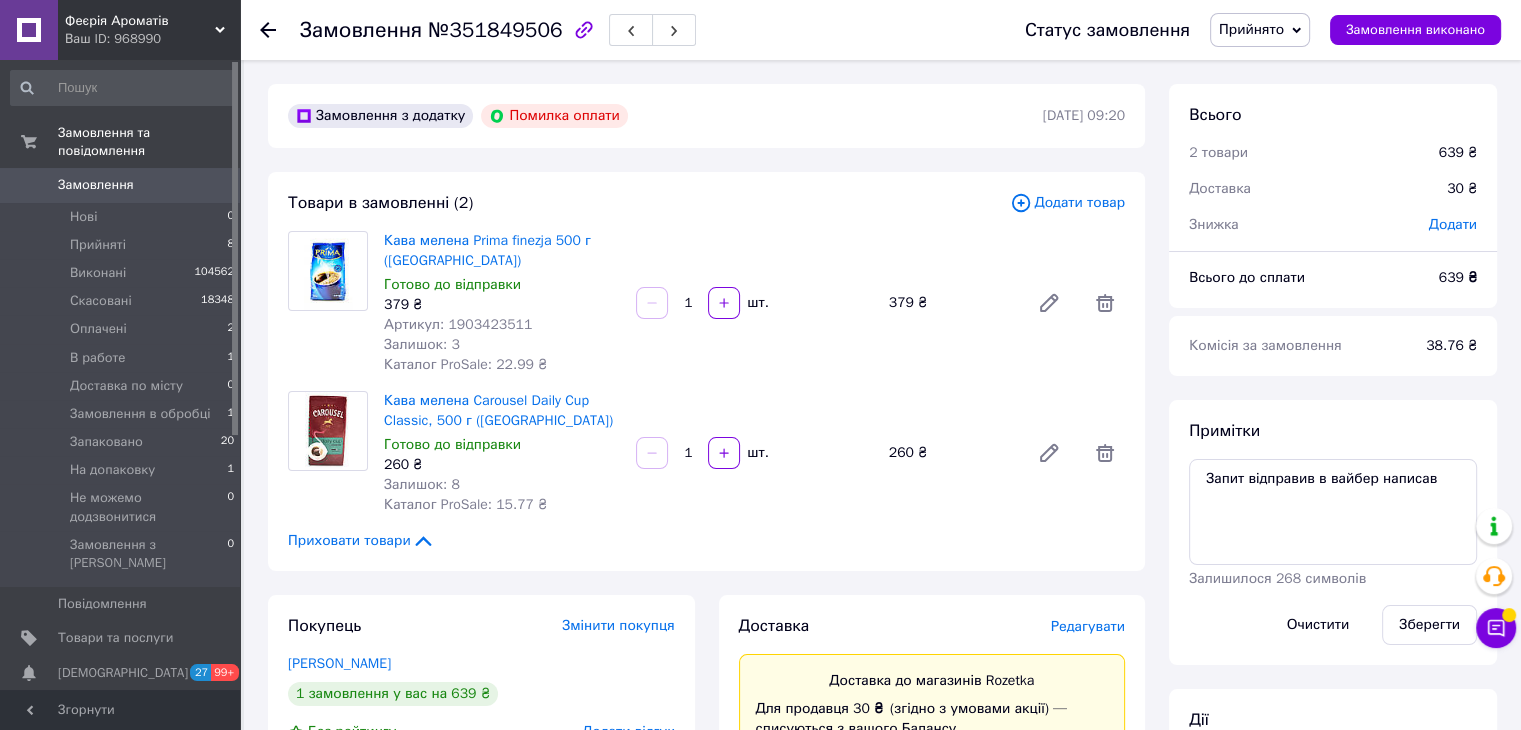 click on "Кава мелена Prima finezja 500 г (Польща) Готово до відправки 379 ₴ Артикул: 1903423511 Залишок: 3 Каталог ProSale: 22.99 ₴  1   шт. 379 ₴" at bounding box center (754, 303) 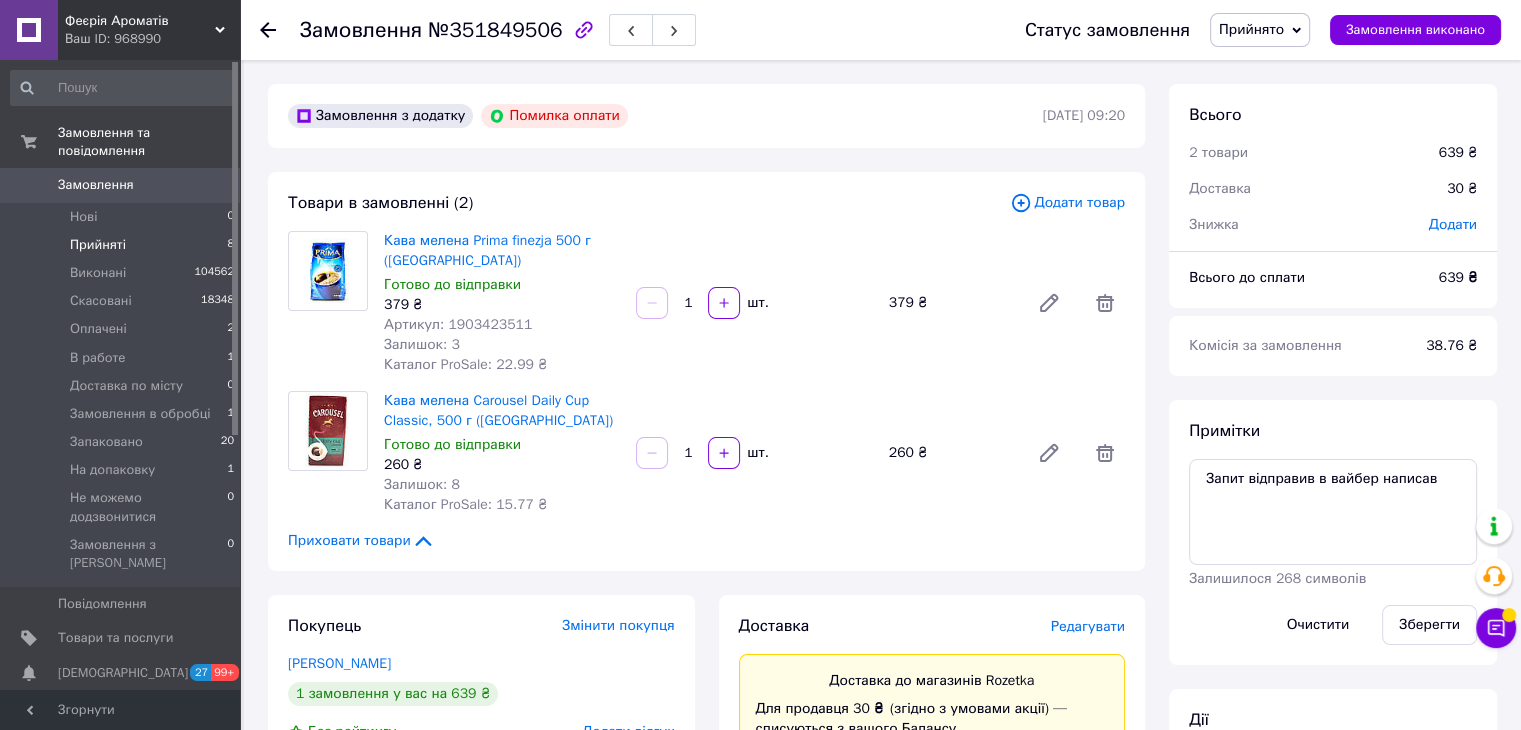 click on "Прийняті 8" at bounding box center [123, 245] 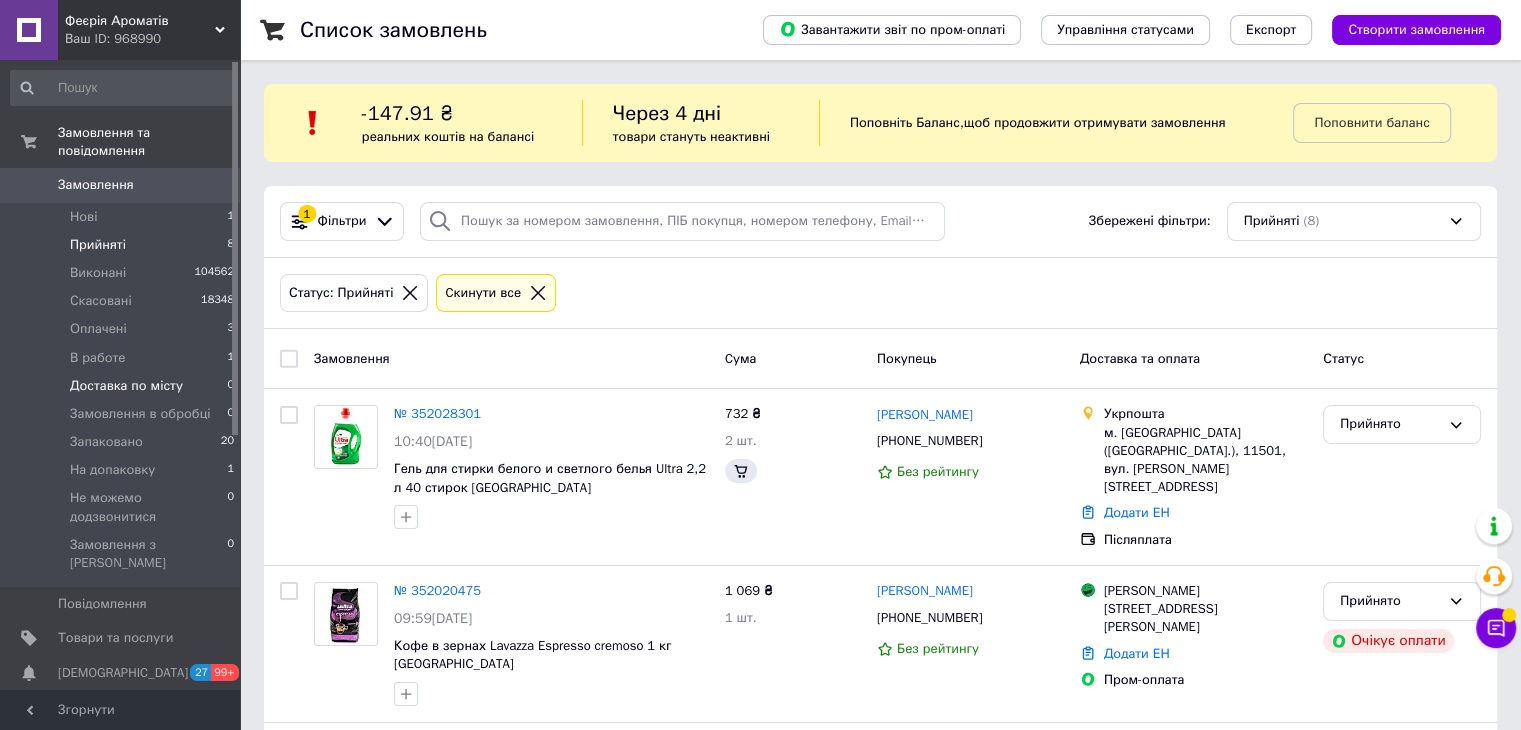 click on "Доставка по місту" at bounding box center [126, 386] 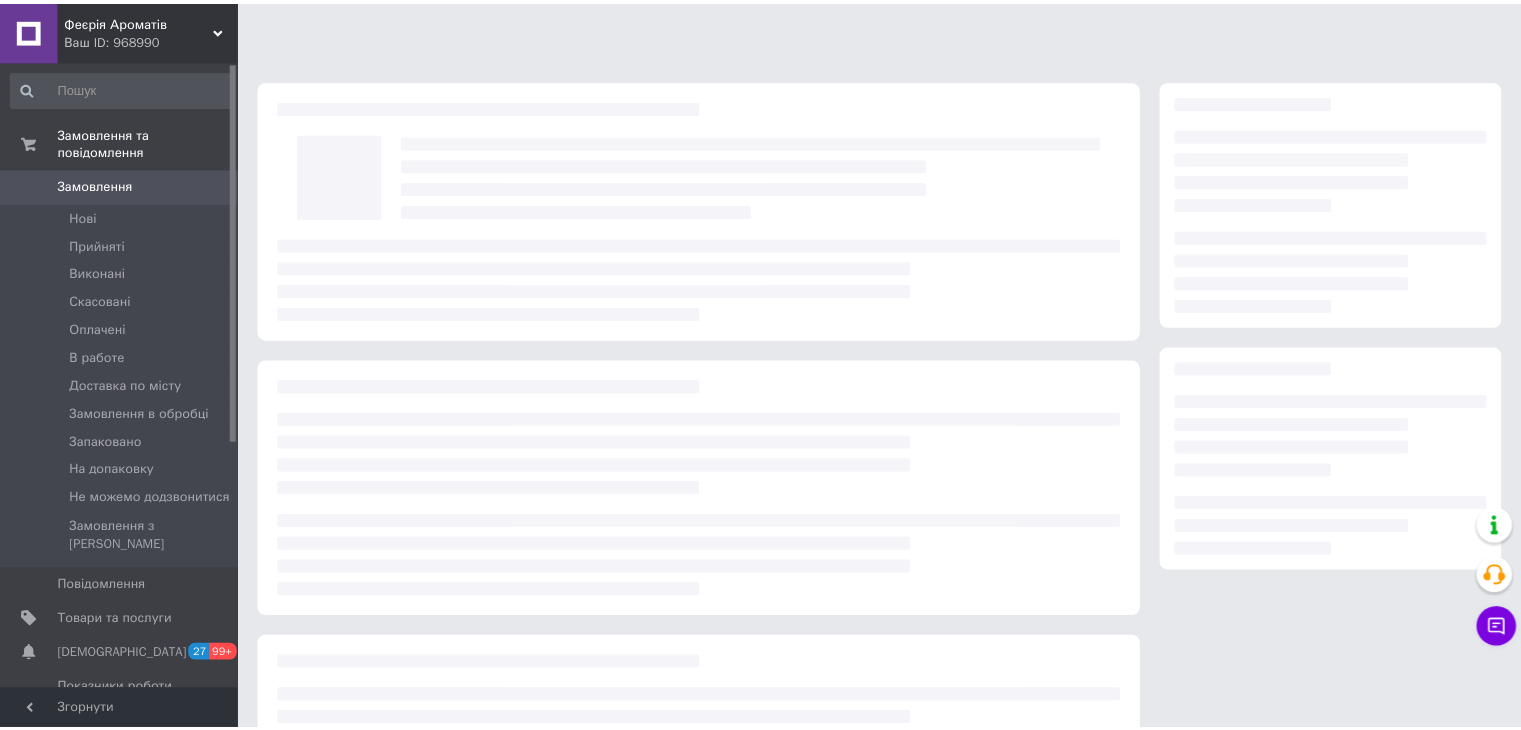 scroll, scrollTop: 0, scrollLeft: 0, axis: both 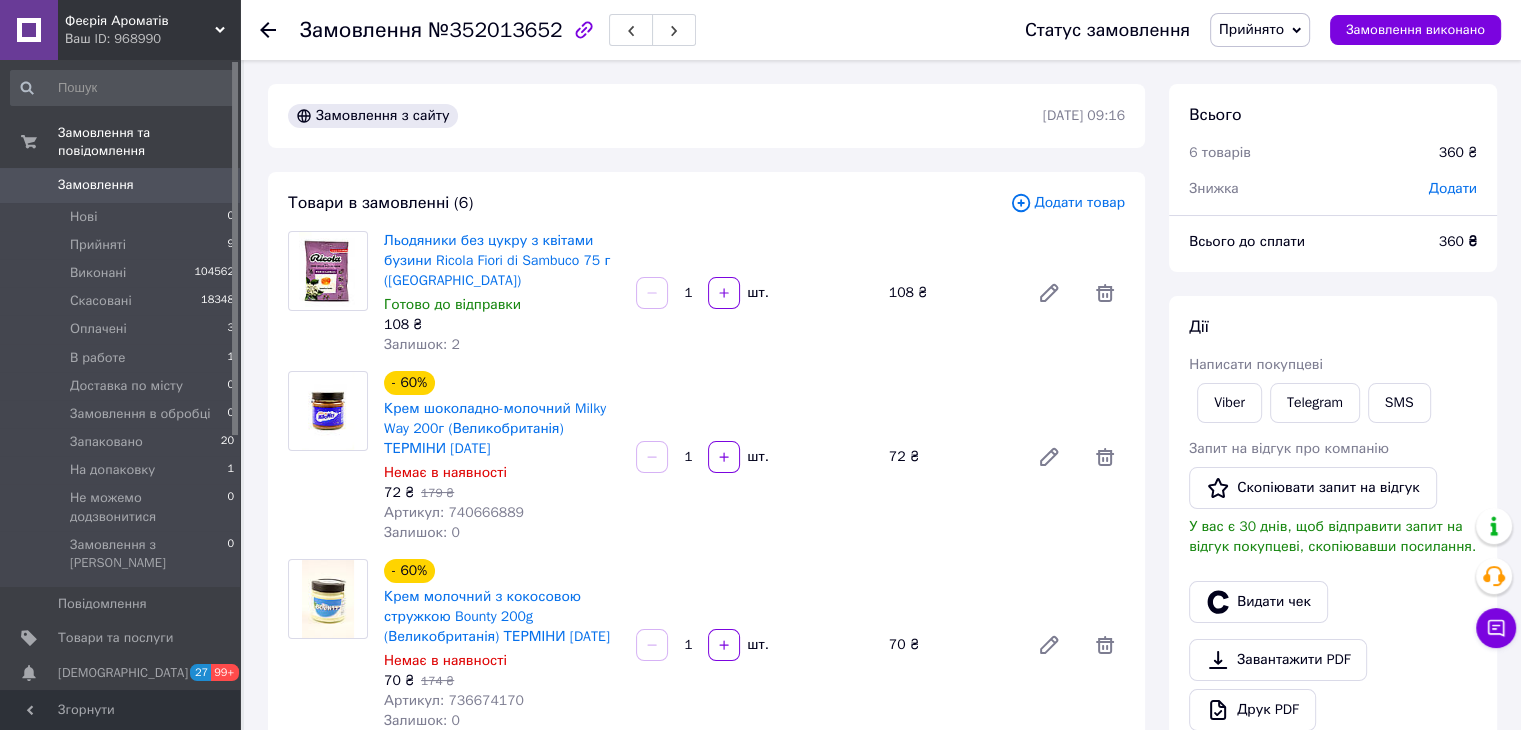 click on "Прийнято" at bounding box center (1260, 30) 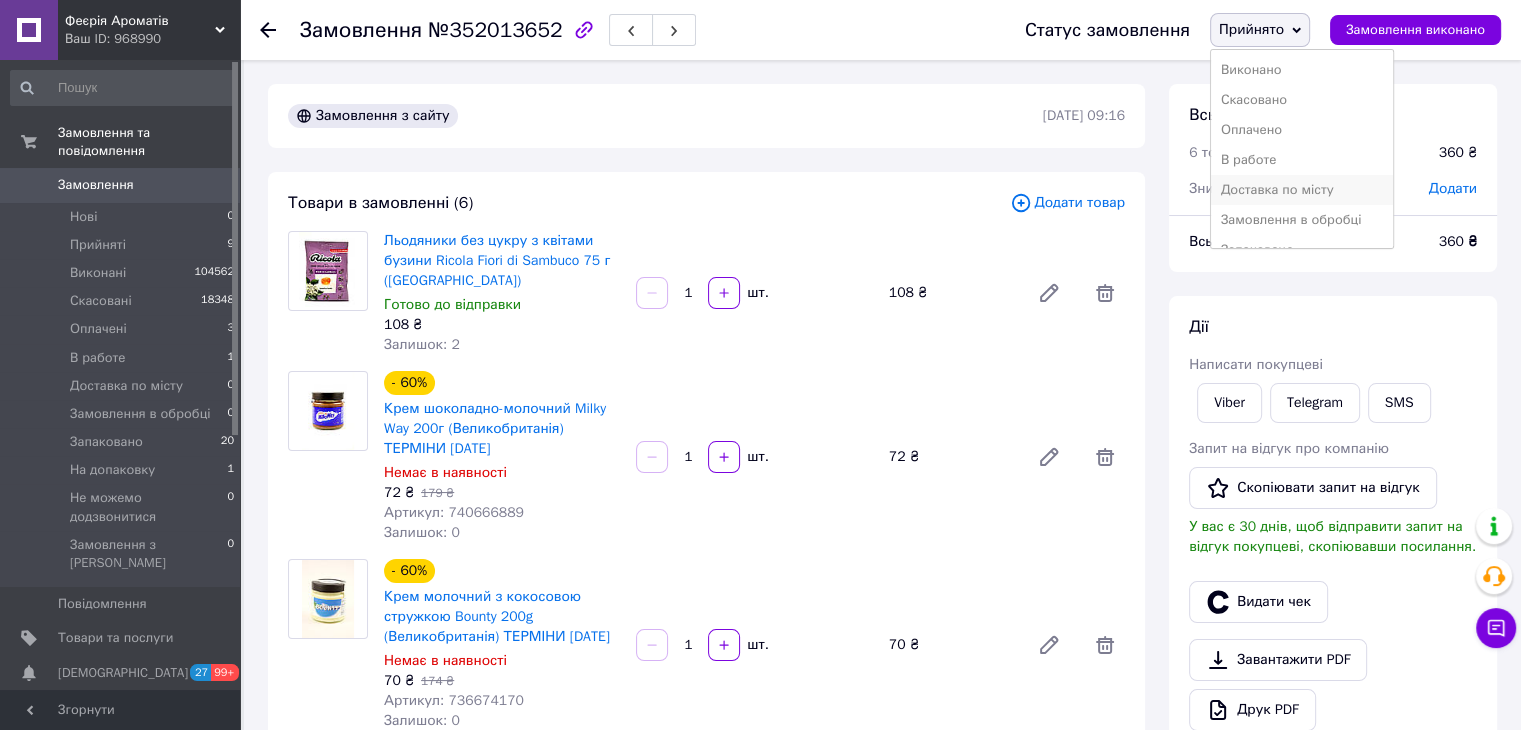 click on "Доставка по місту" at bounding box center [1302, 190] 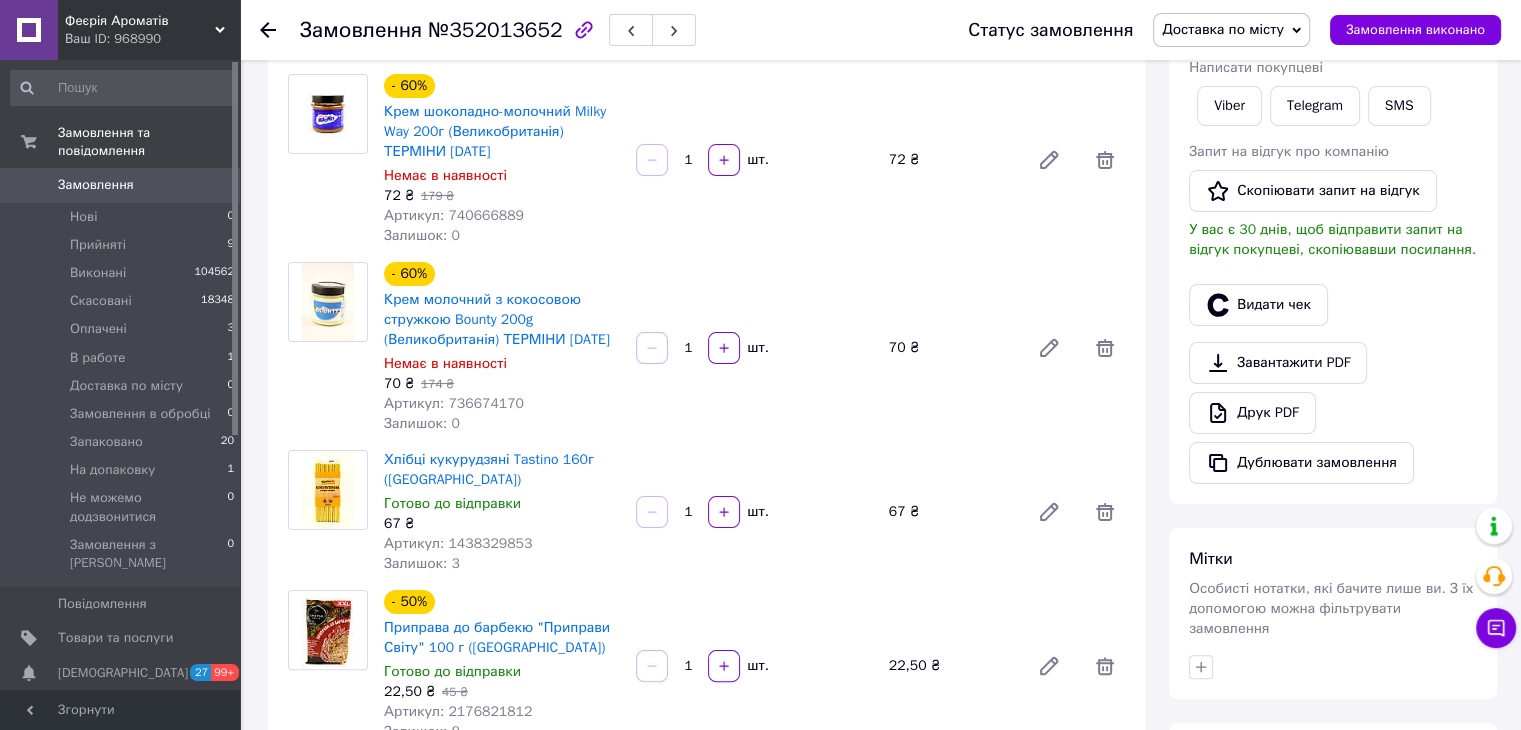 scroll, scrollTop: 300, scrollLeft: 0, axis: vertical 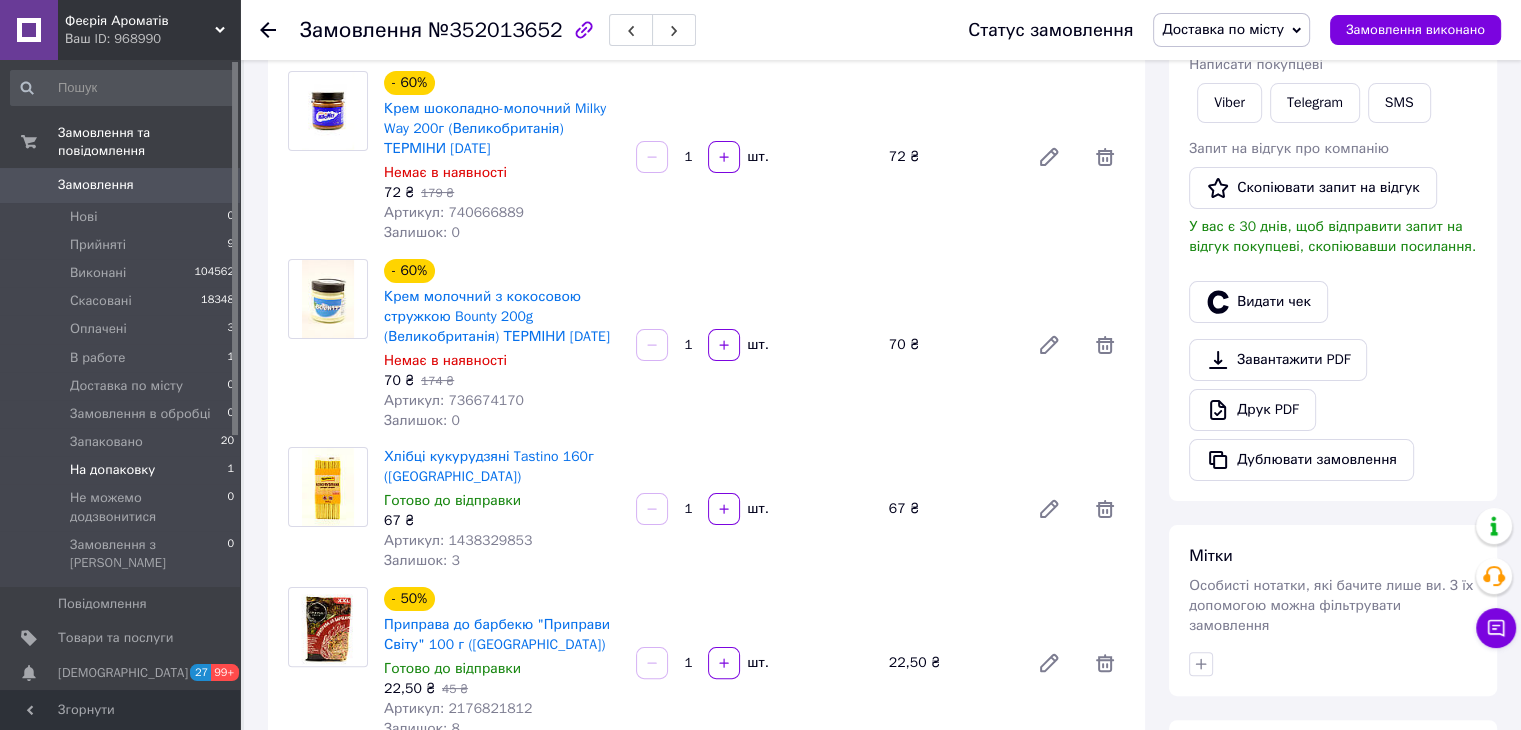 click on "На допаковку 1" at bounding box center (123, 470) 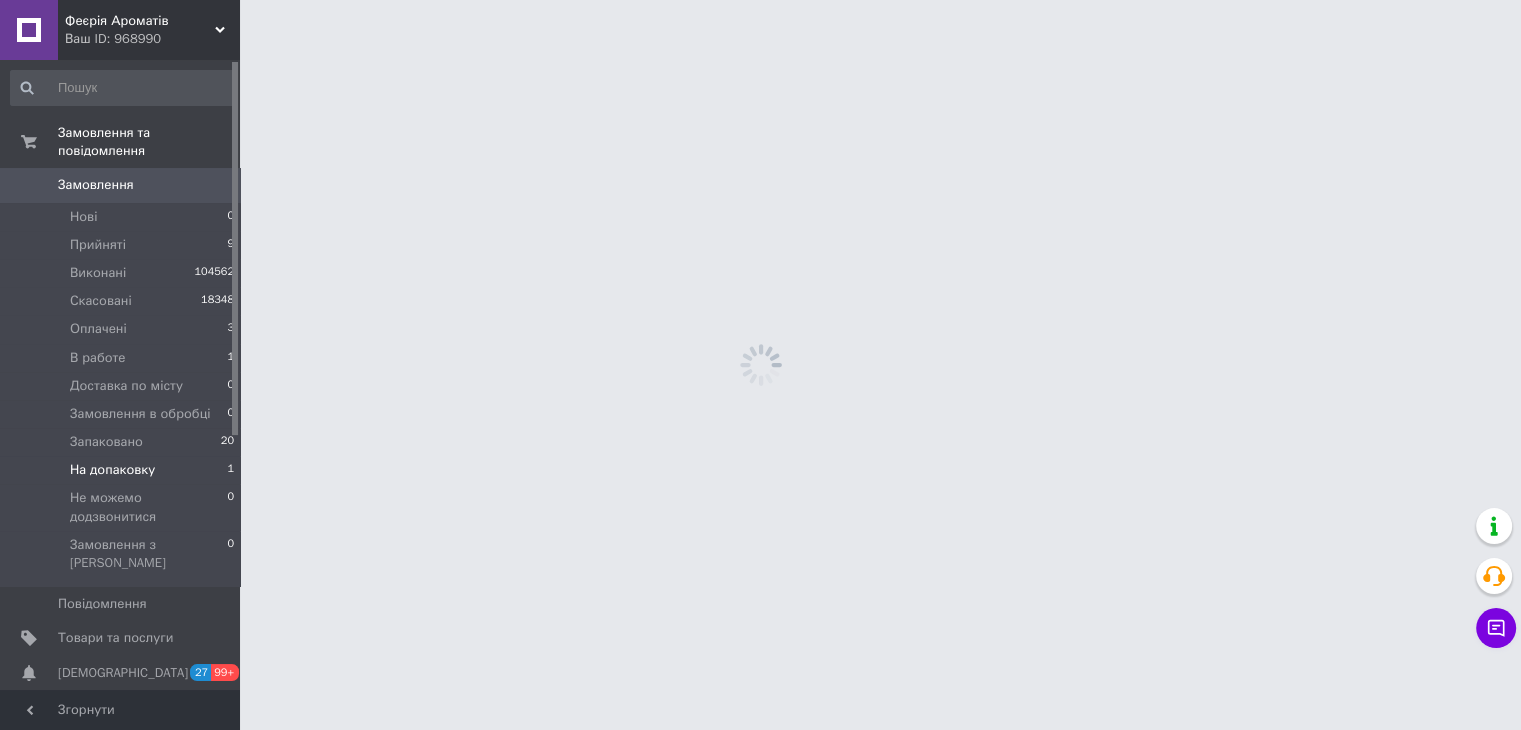 scroll, scrollTop: 0, scrollLeft: 0, axis: both 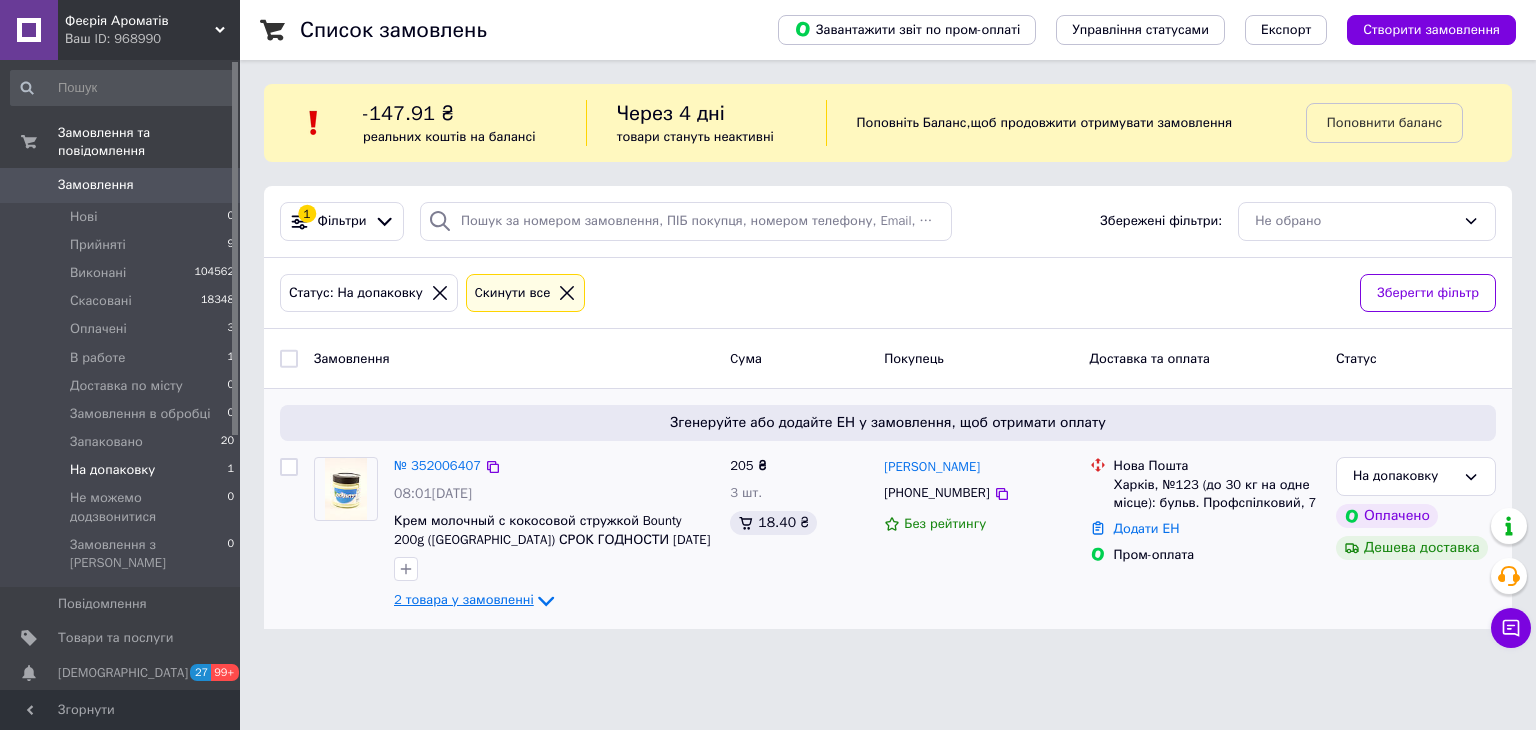 click 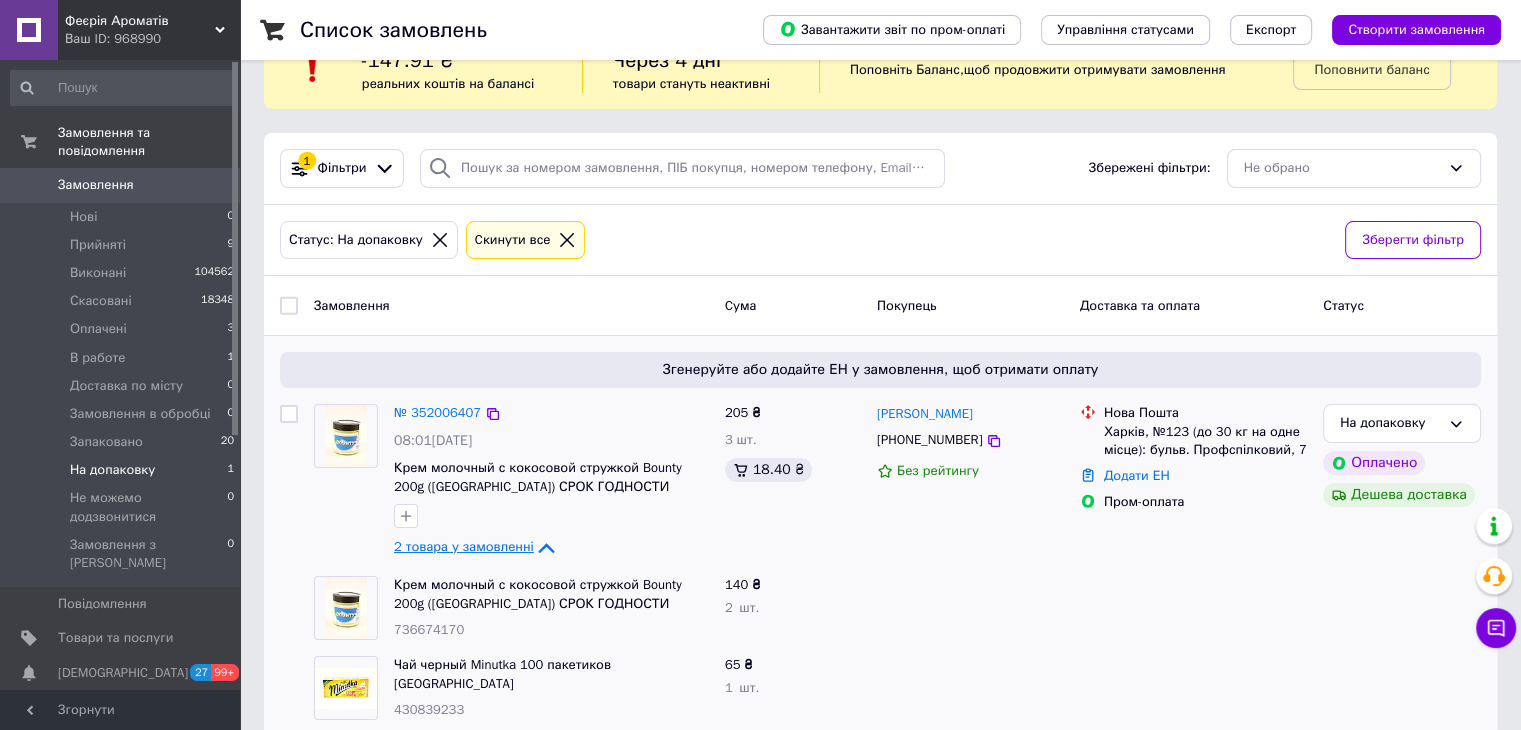 scroll, scrollTop: 83, scrollLeft: 0, axis: vertical 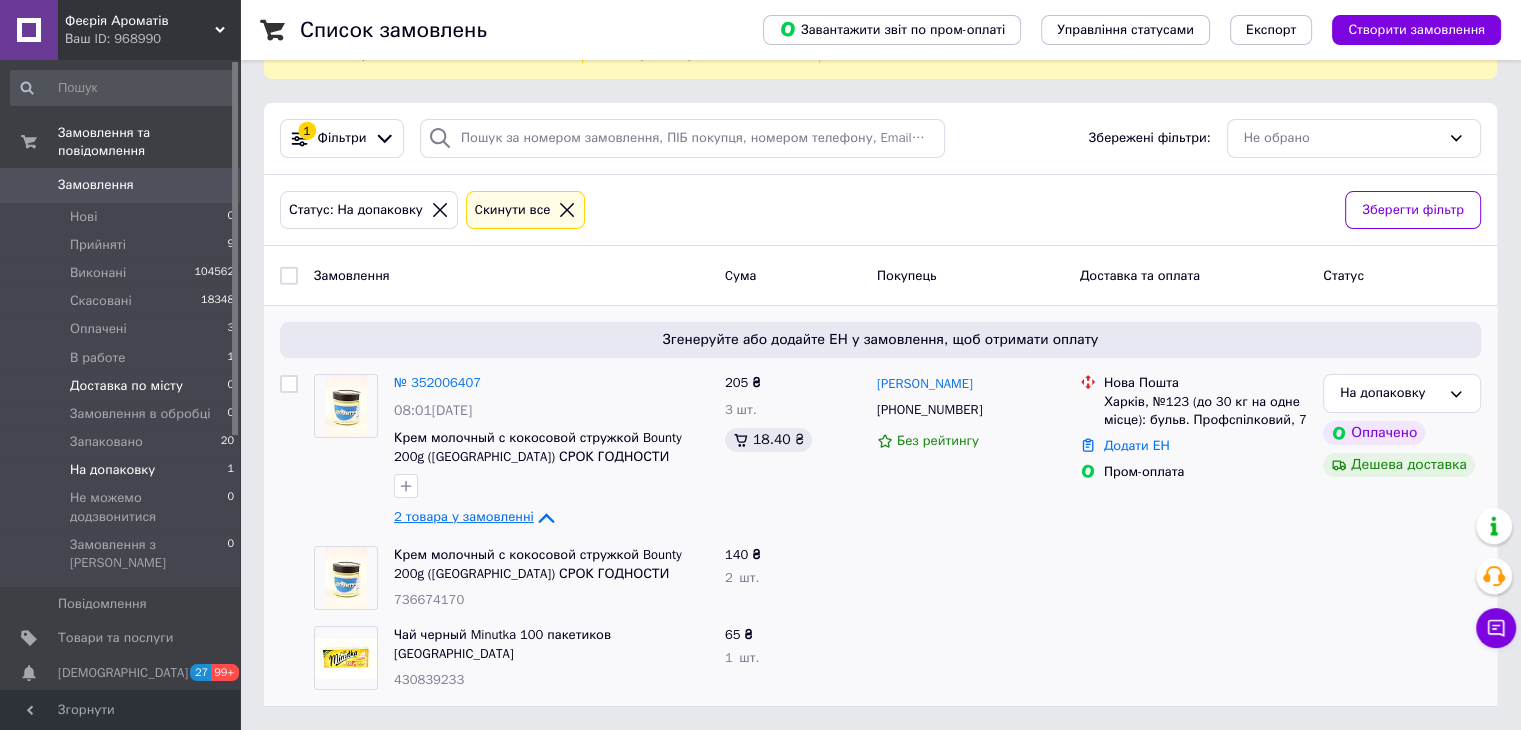 click on "Доставка по місту" at bounding box center (126, 386) 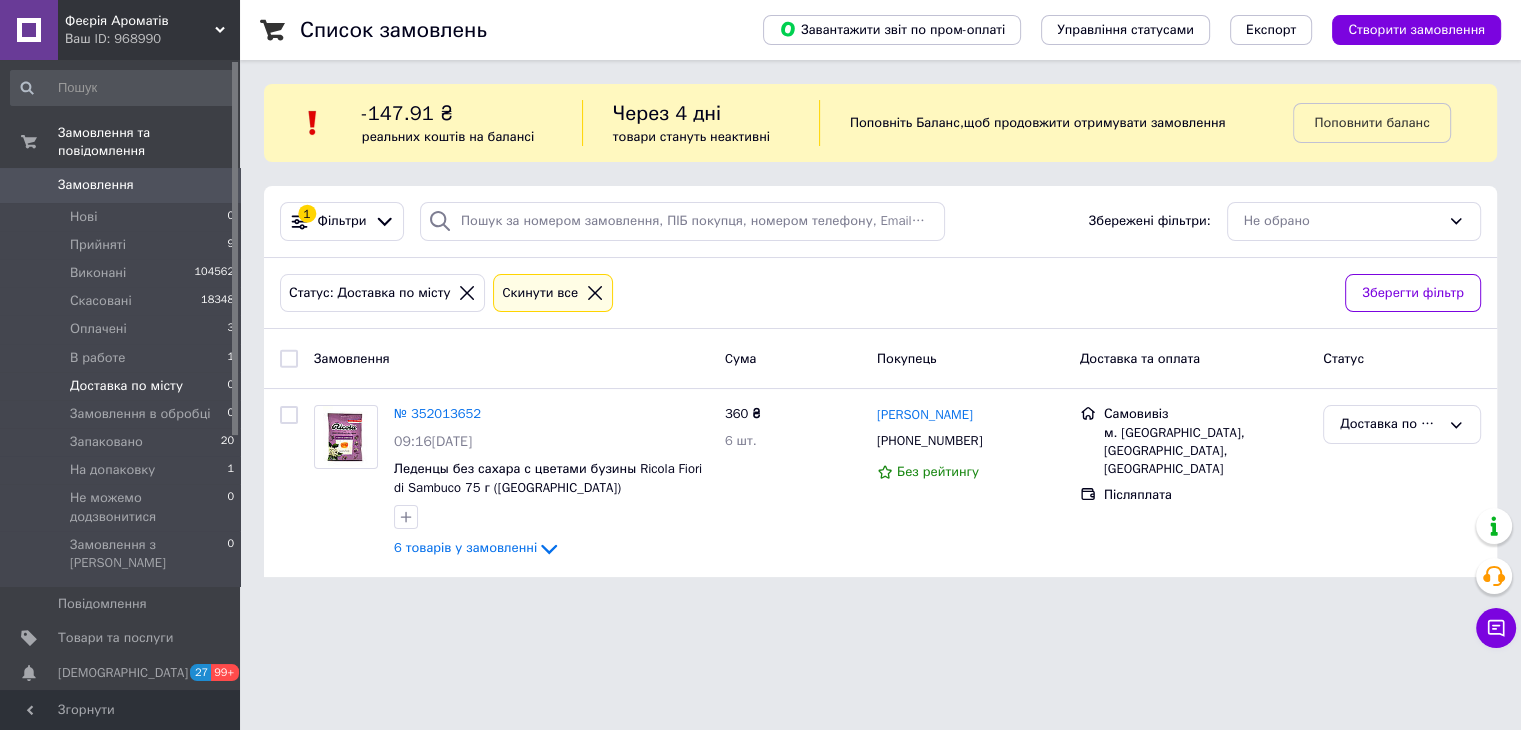 scroll, scrollTop: 0, scrollLeft: 0, axis: both 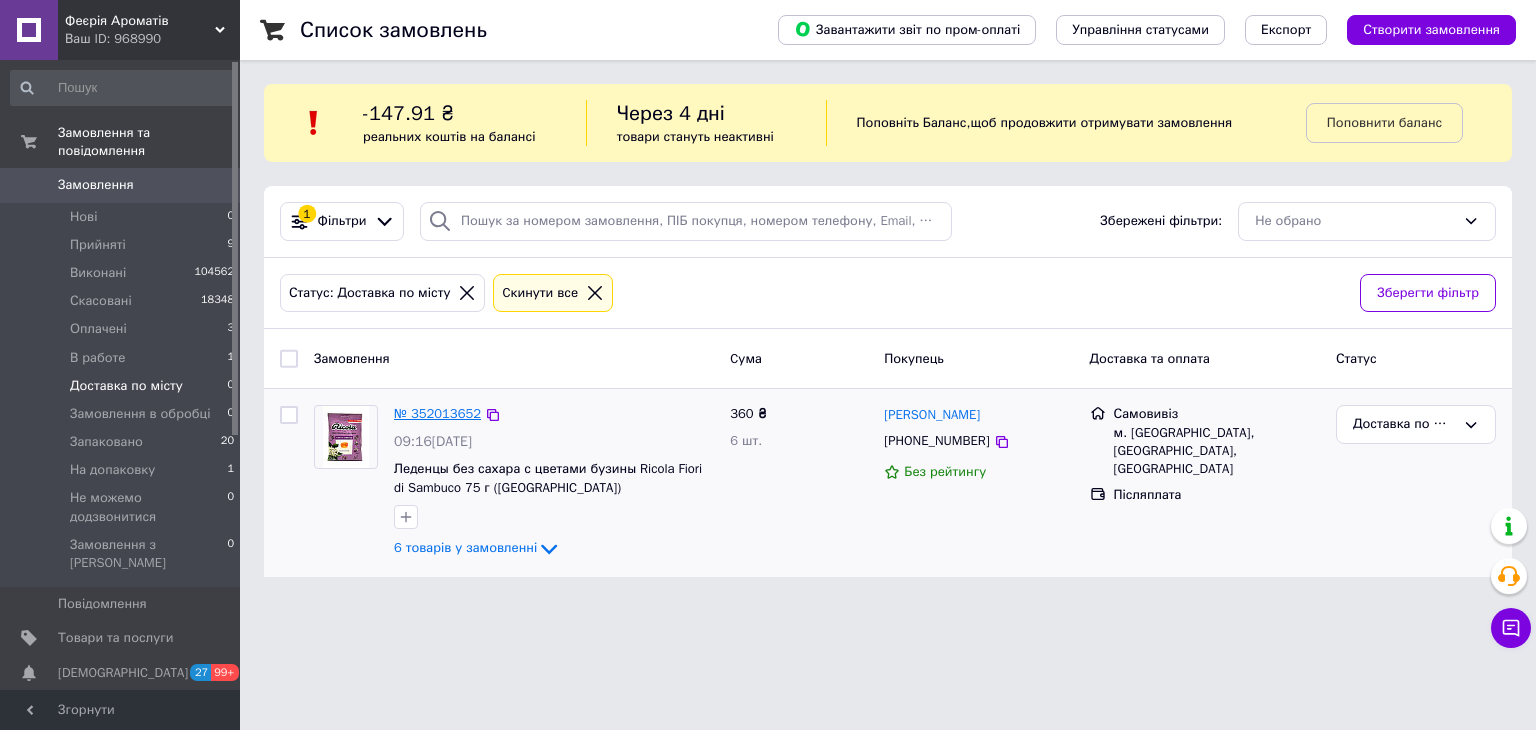click on "№ 352013652" at bounding box center [437, 413] 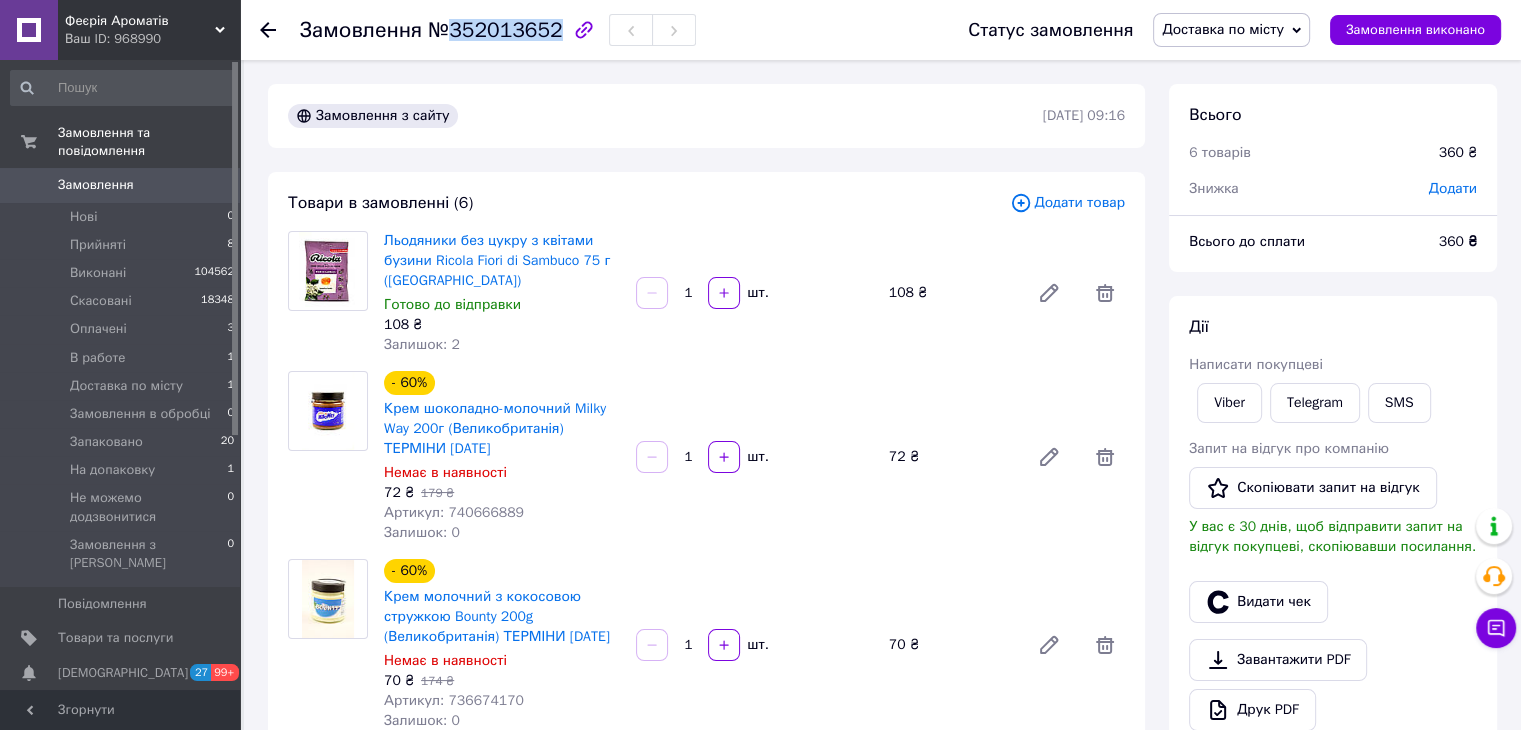 drag, startPoint x: 450, startPoint y: 29, endPoint x: 544, endPoint y: 37, distance: 94.33981 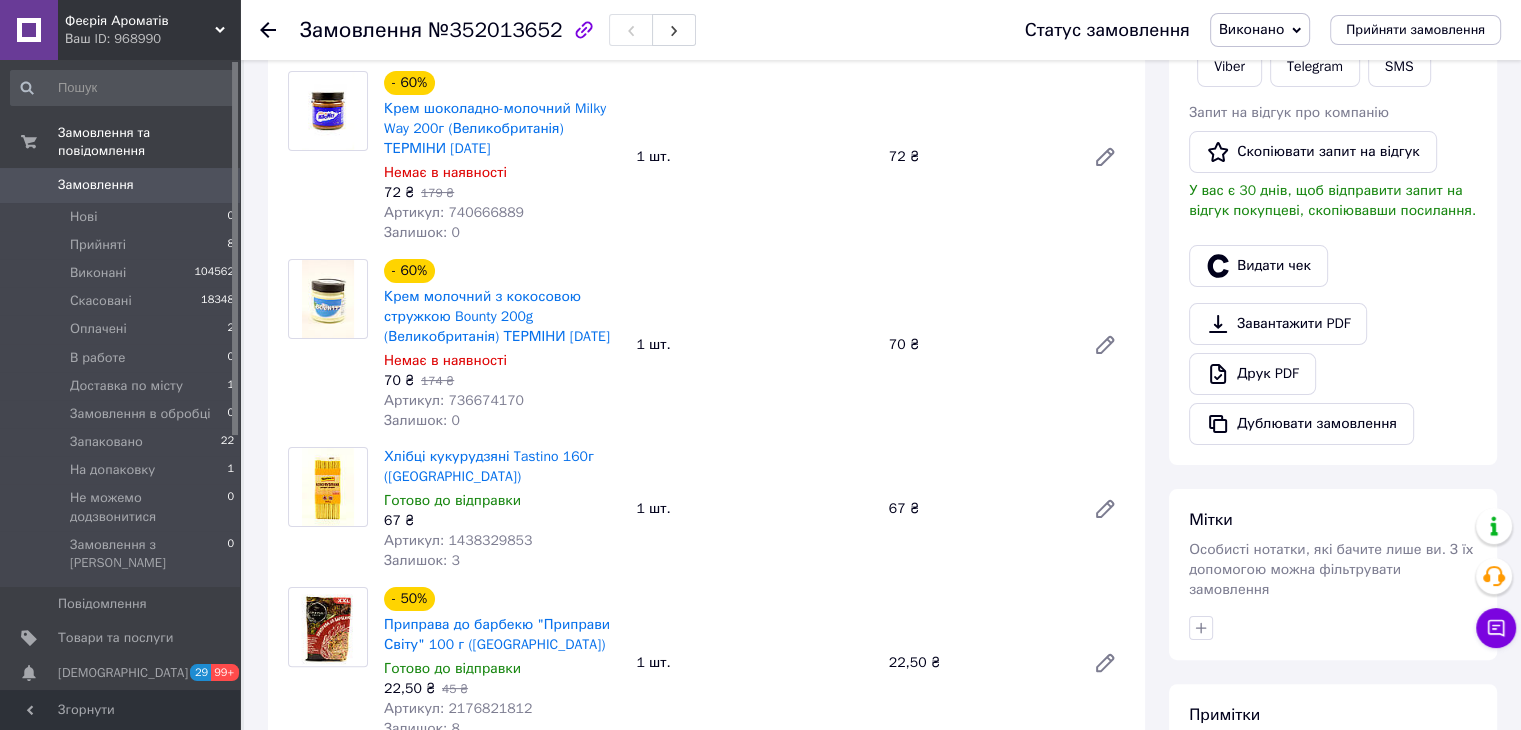 scroll, scrollTop: 0, scrollLeft: 0, axis: both 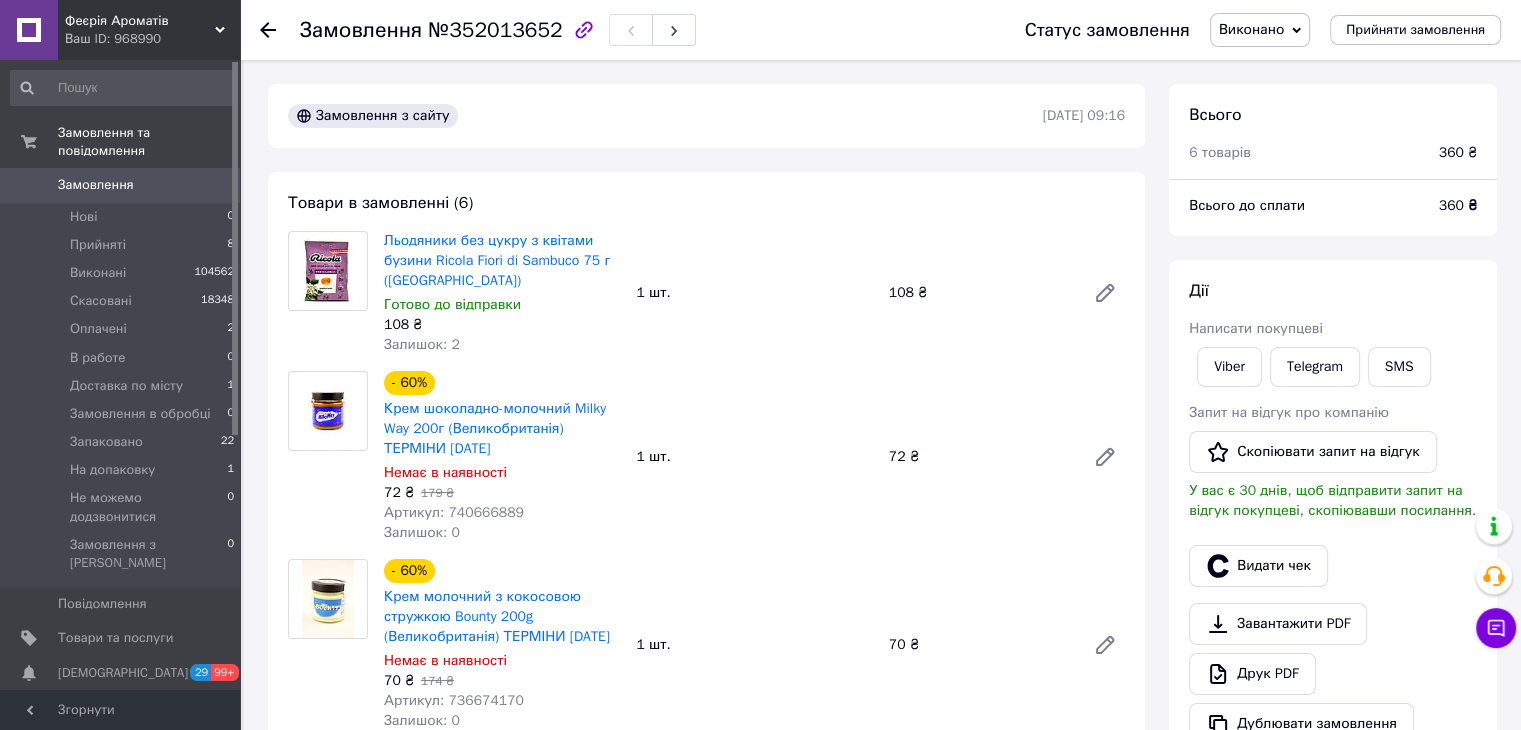 click on "Замовлення" at bounding box center (121, 185) 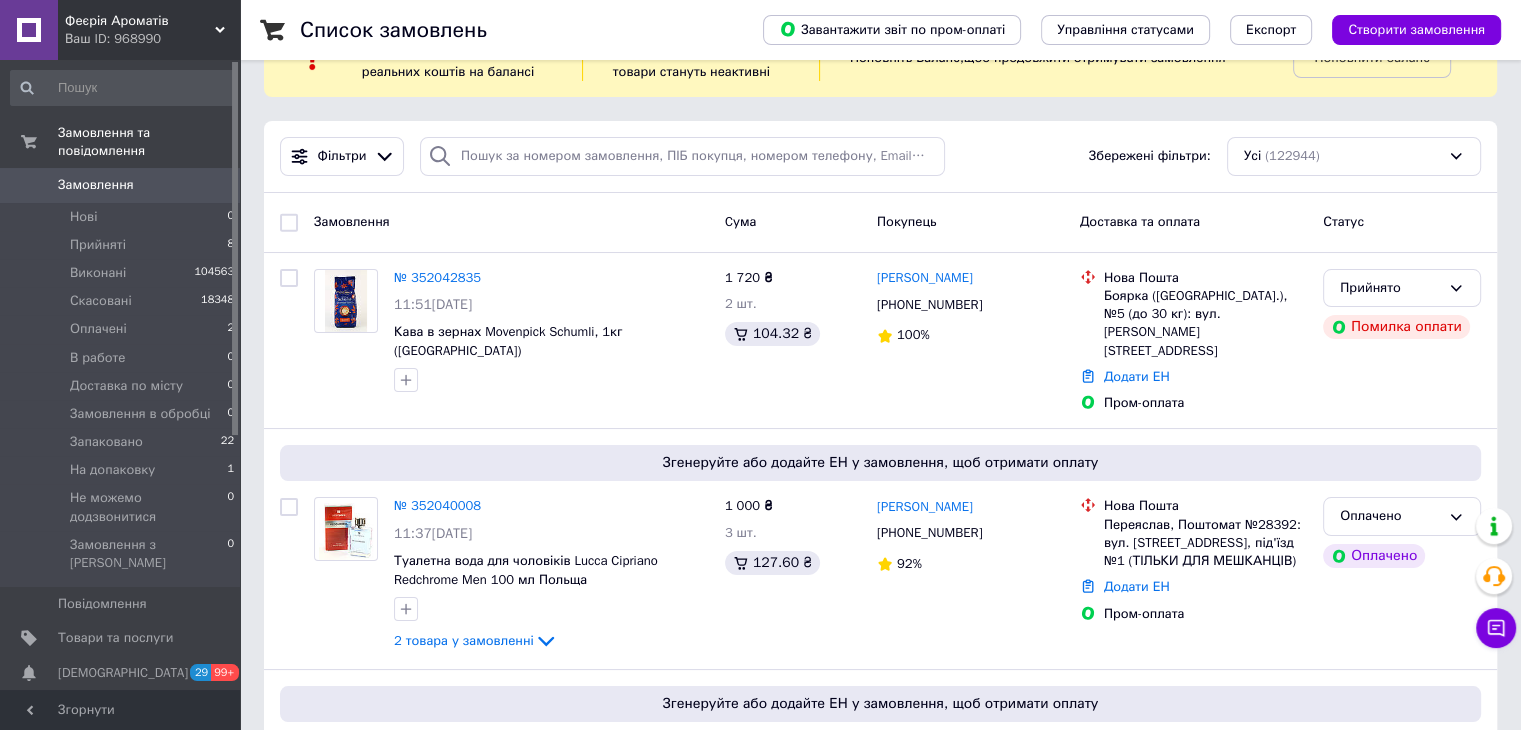 scroll, scrollTop: 100, scrollLeft: 0, axis: vertical 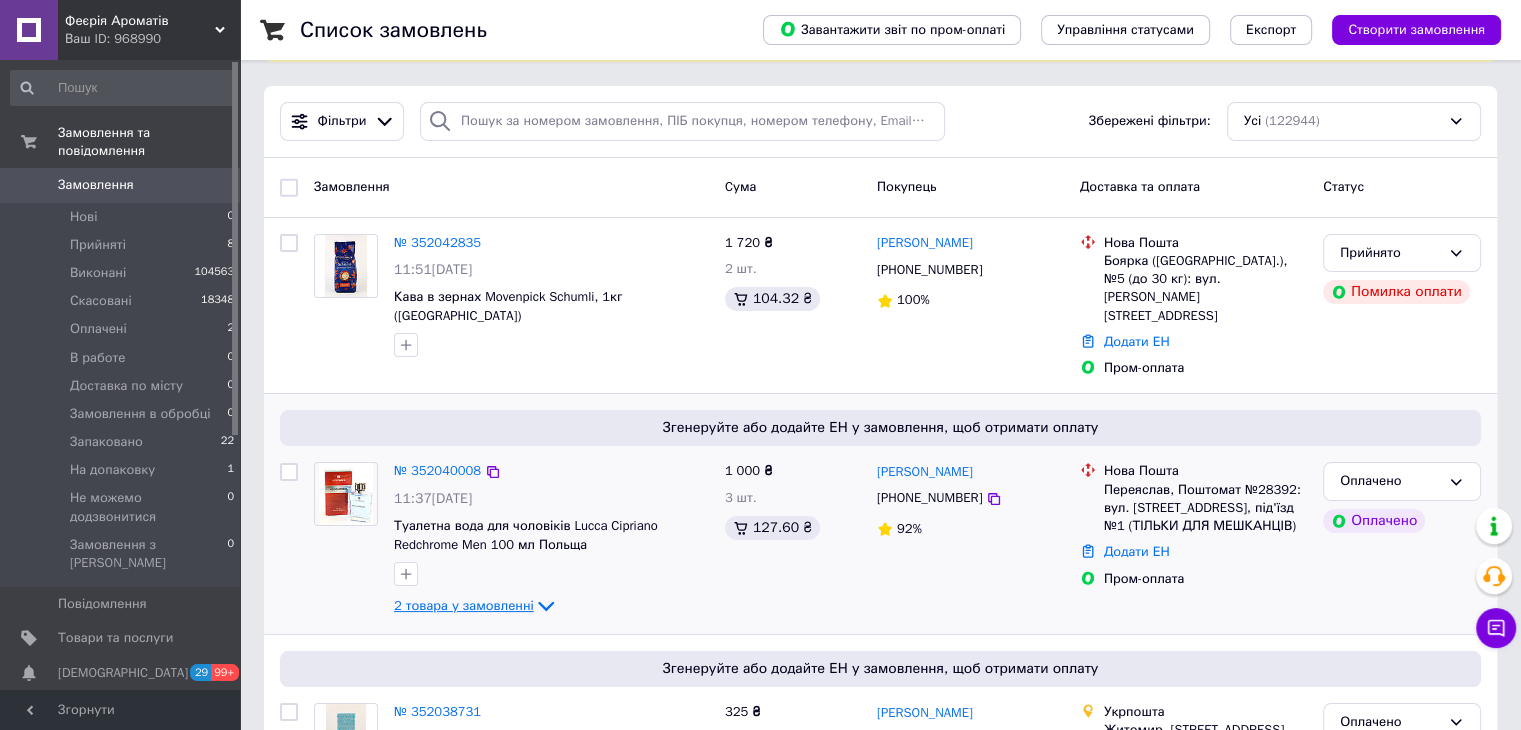 click 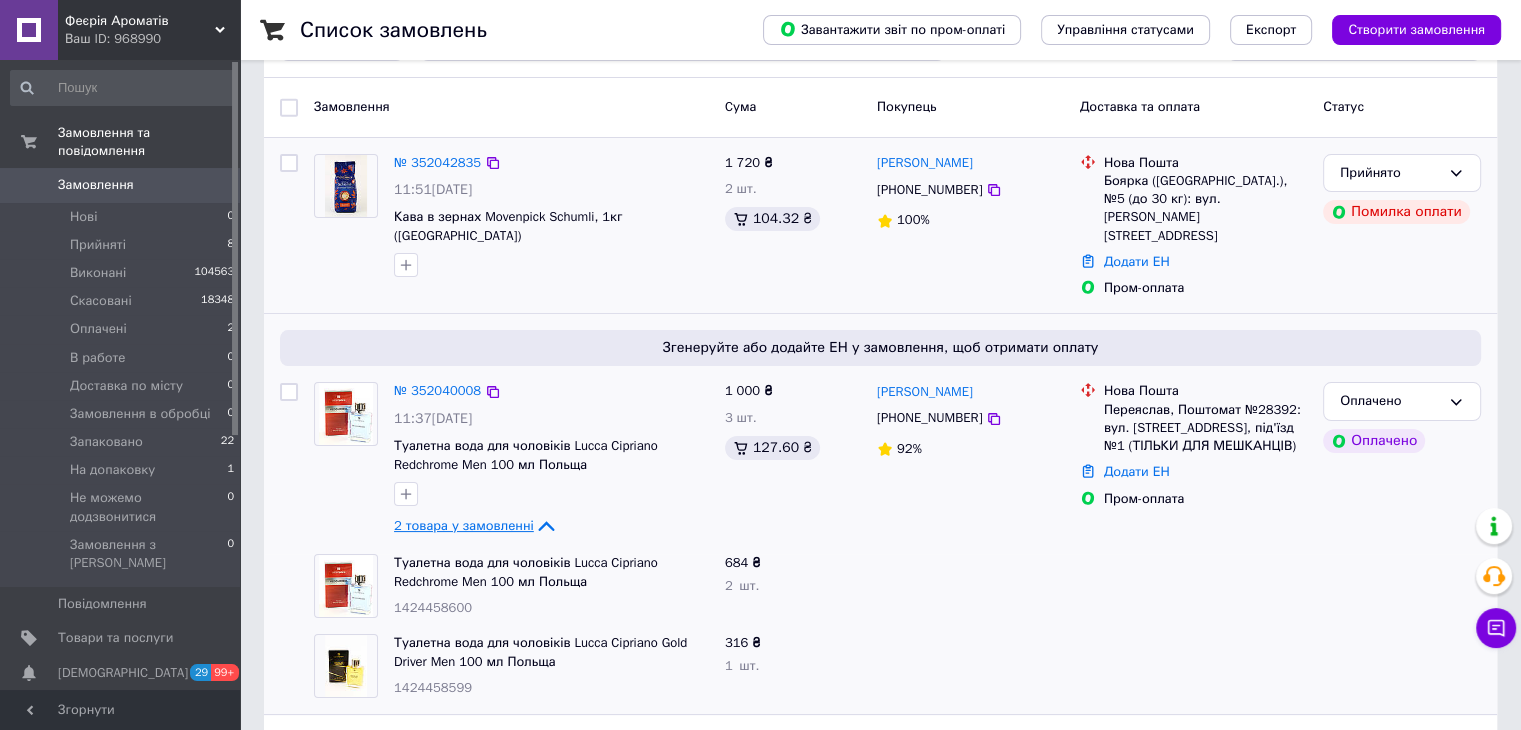 scroll, scrollTop: 300, scrollLeft: 0, axis: vertical 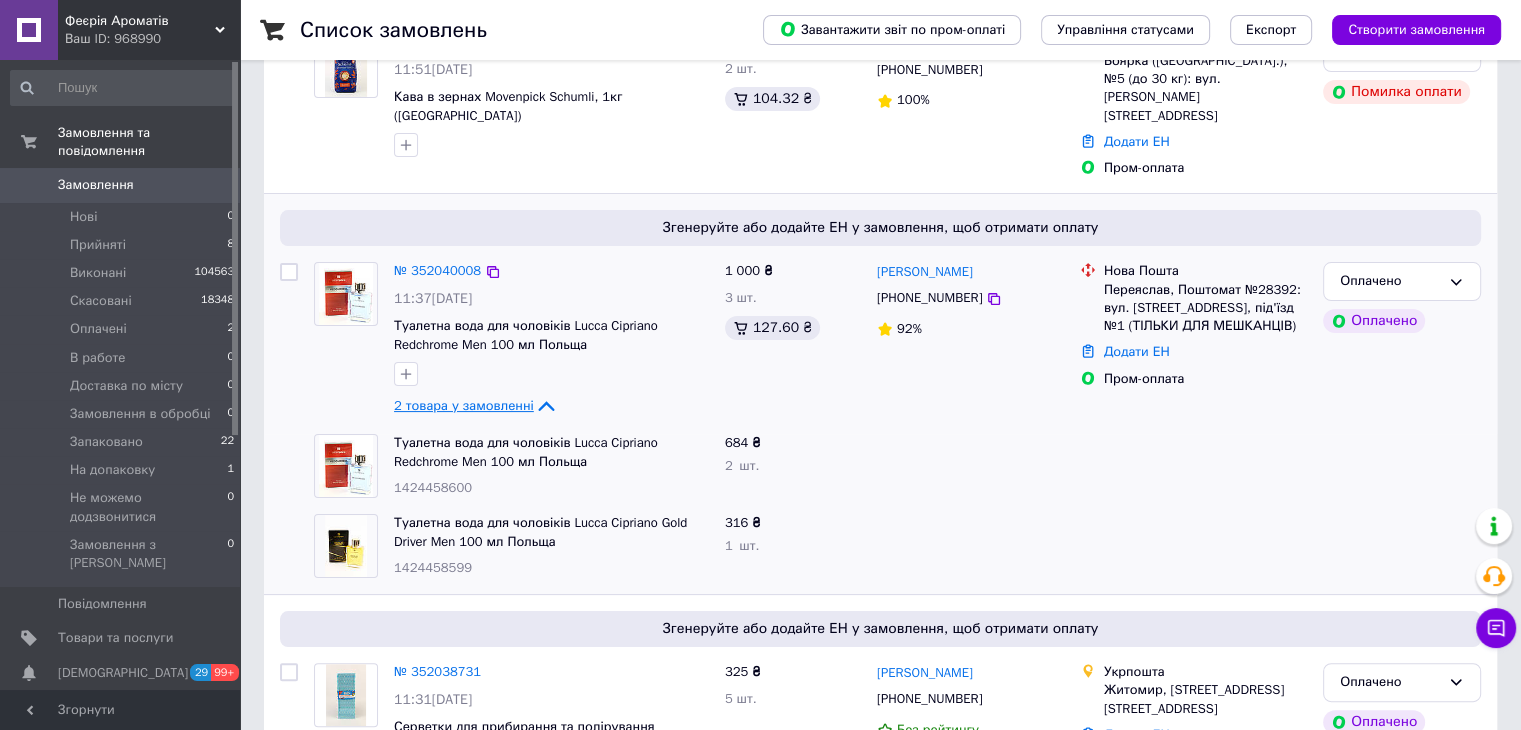 click 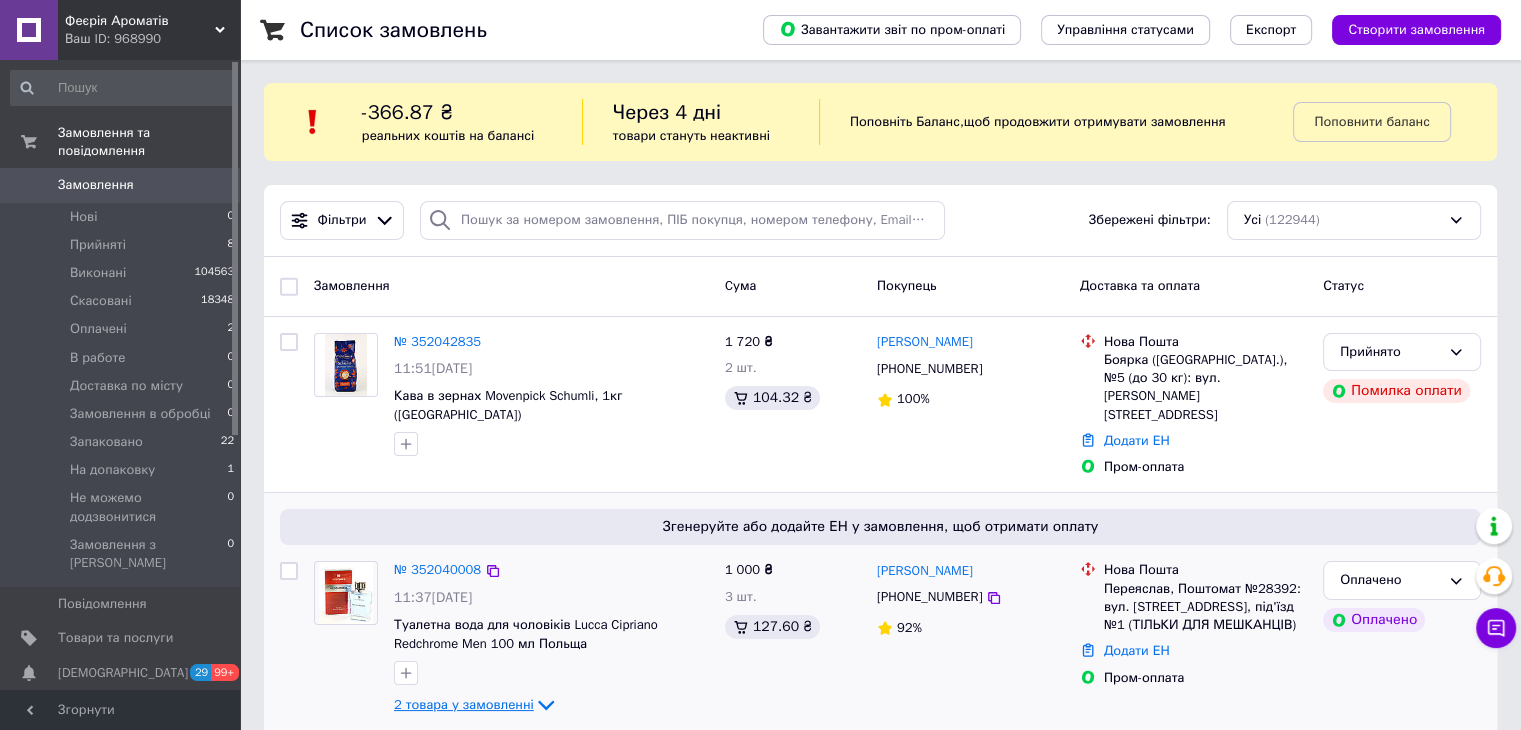 scroll, scrollTop: 0, scrollLeft: 0, axis: both 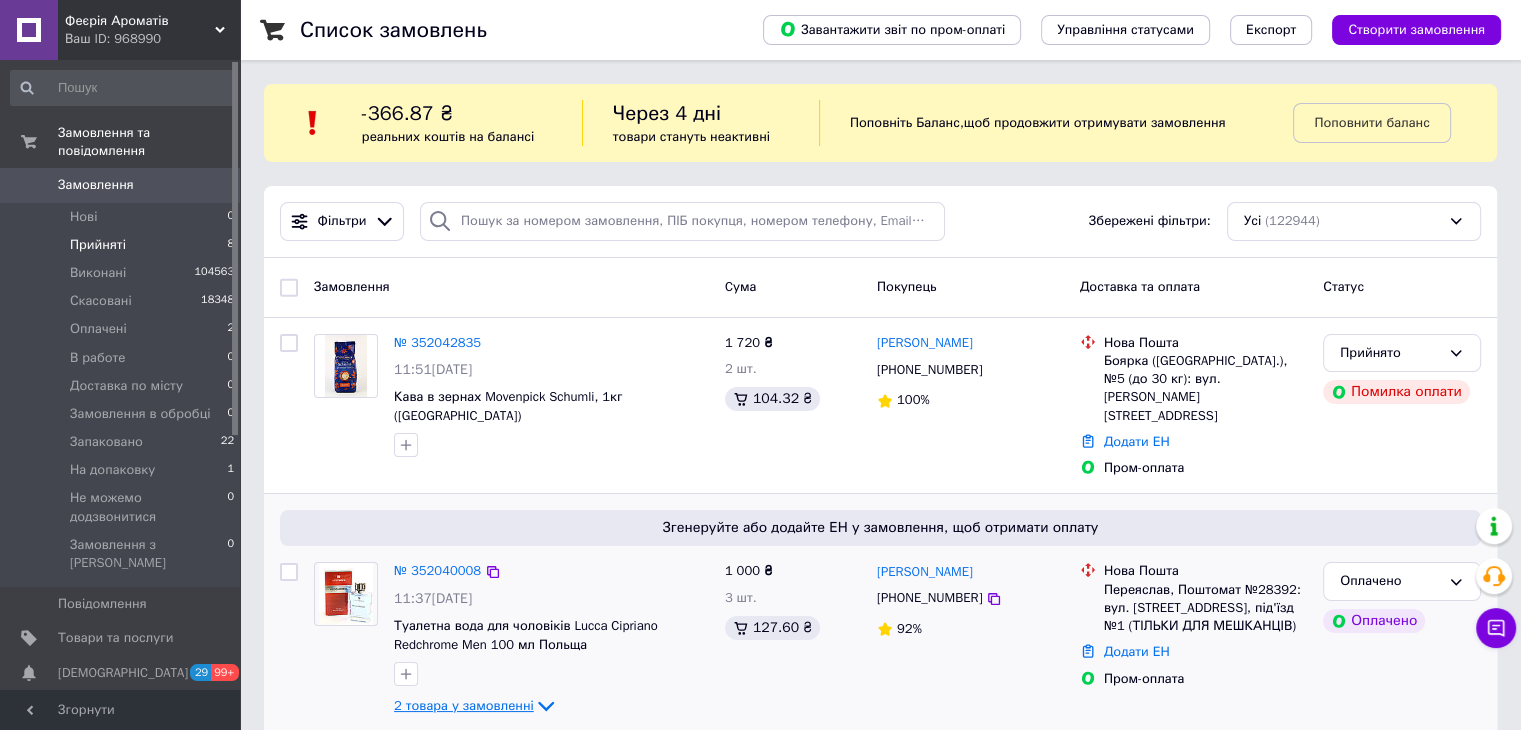 click on "Прийняті" at bounding box center [98, 245] 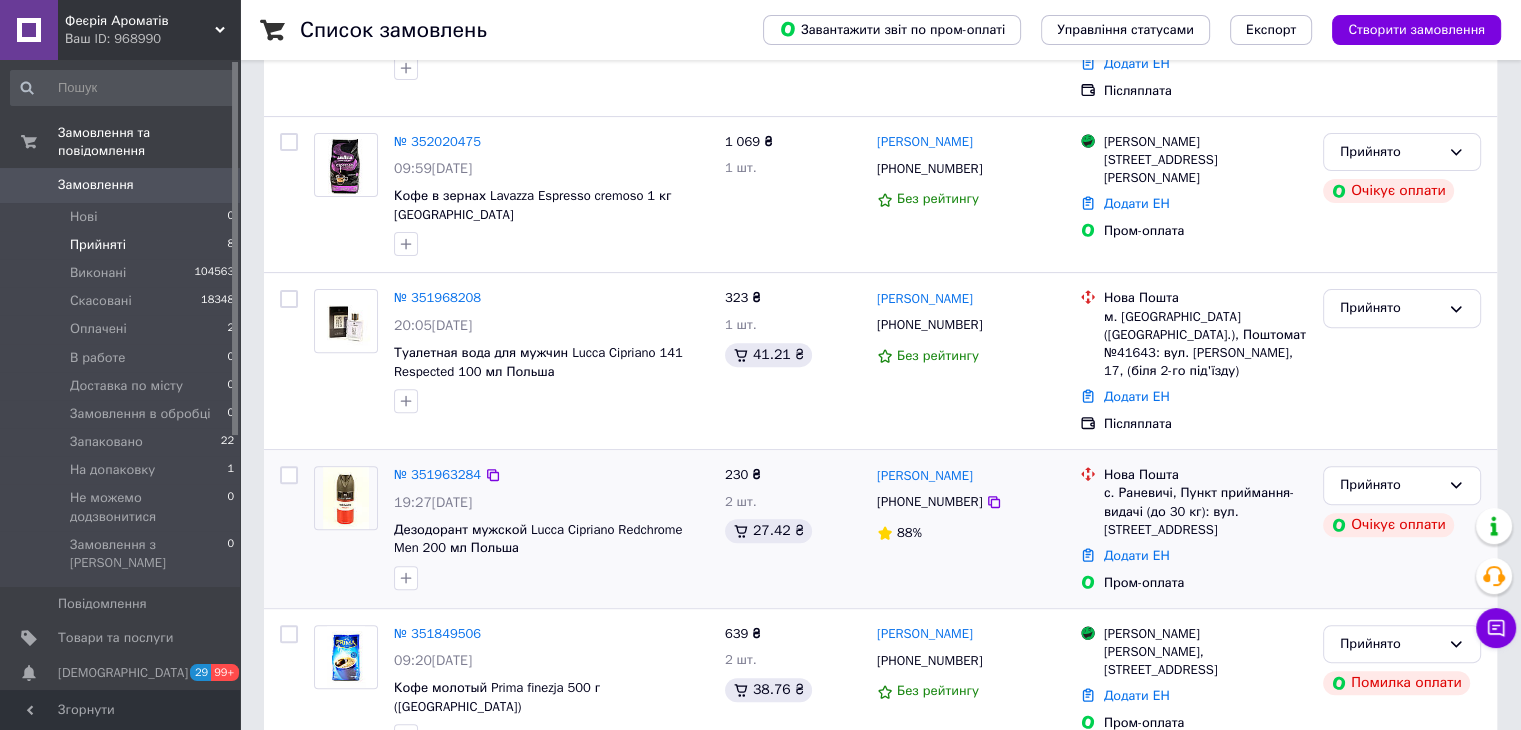scroll, scrollTop: 968, scrollLeft: 0, axis: vertical 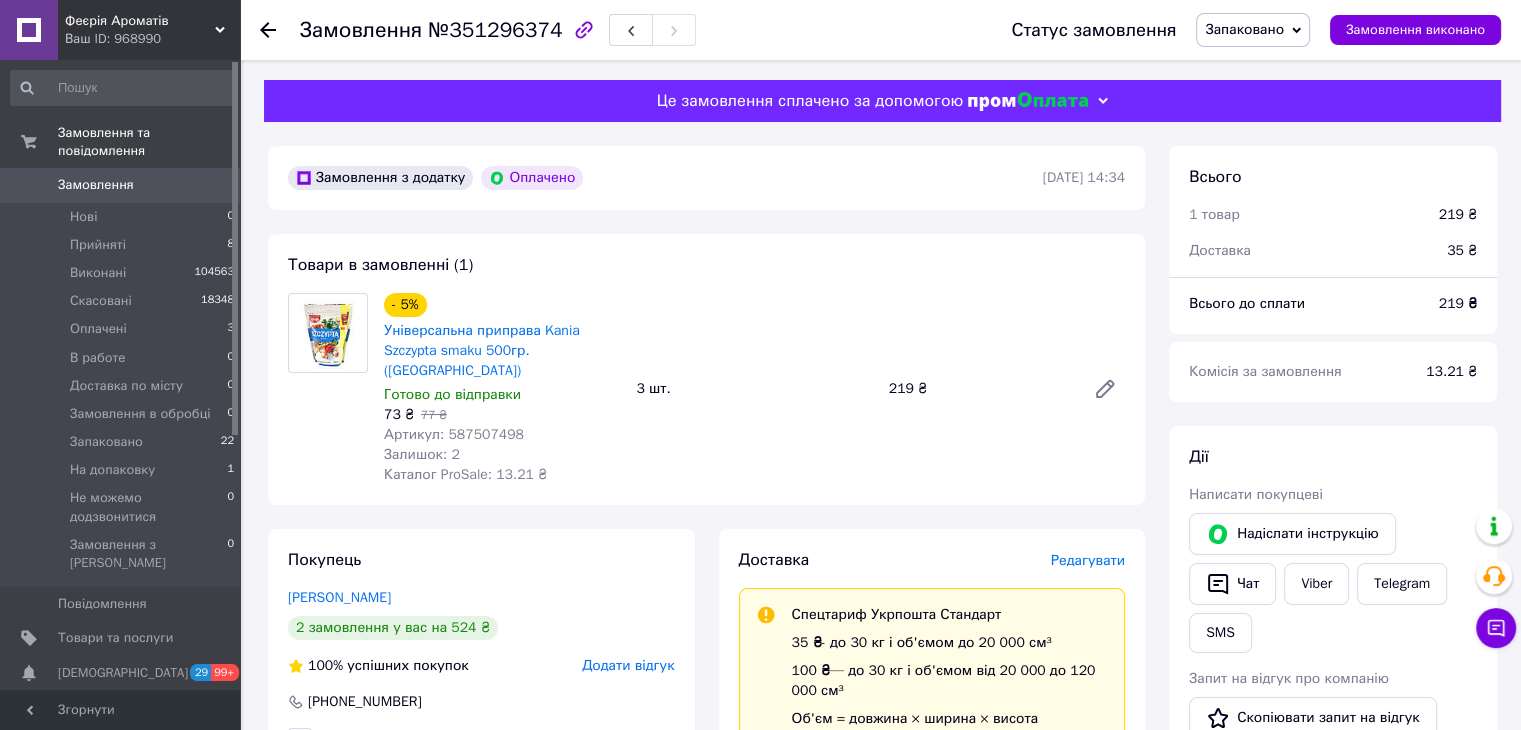 click on "Замовлення" at bounding box center [121, 185] 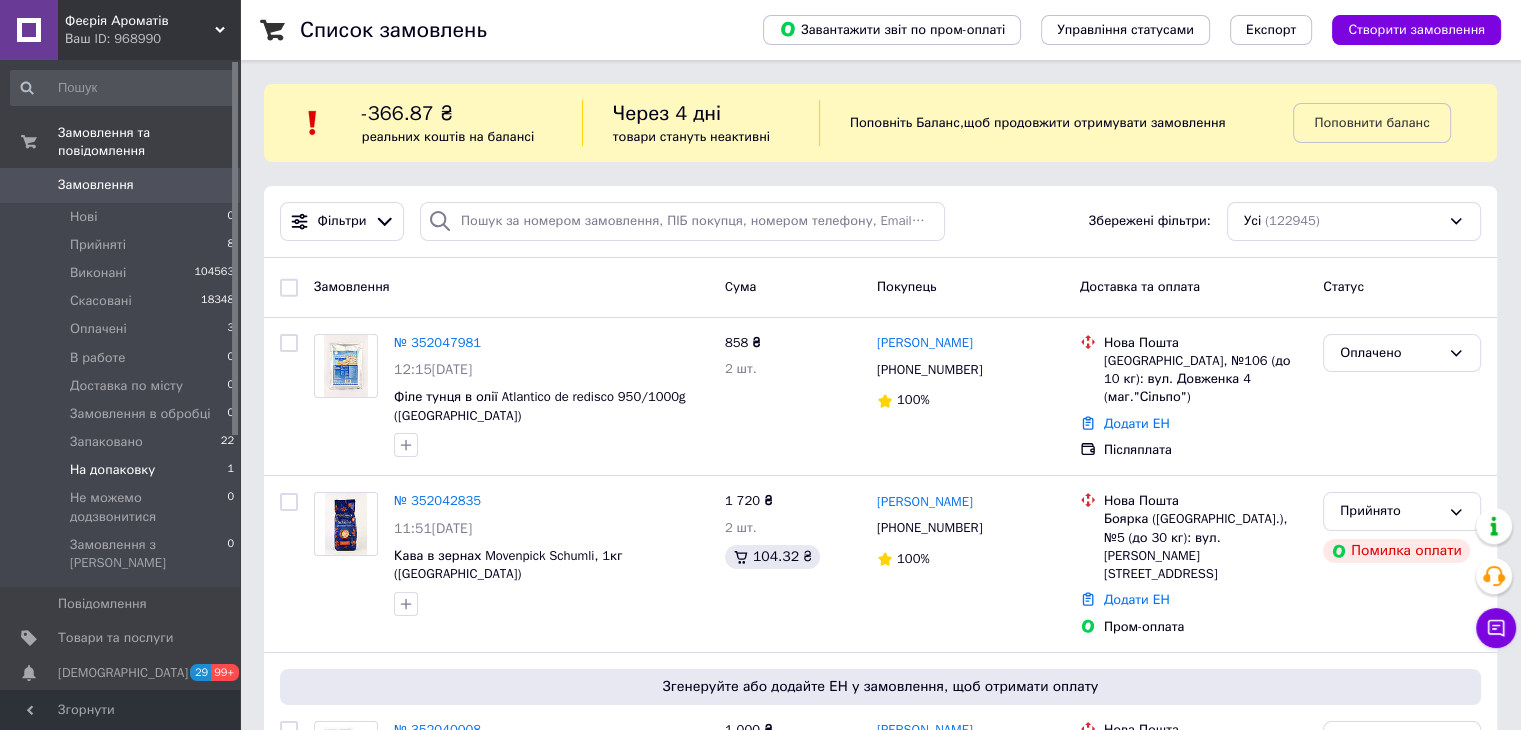 click on "На допаковку 1" at bounding box center [123, 470] 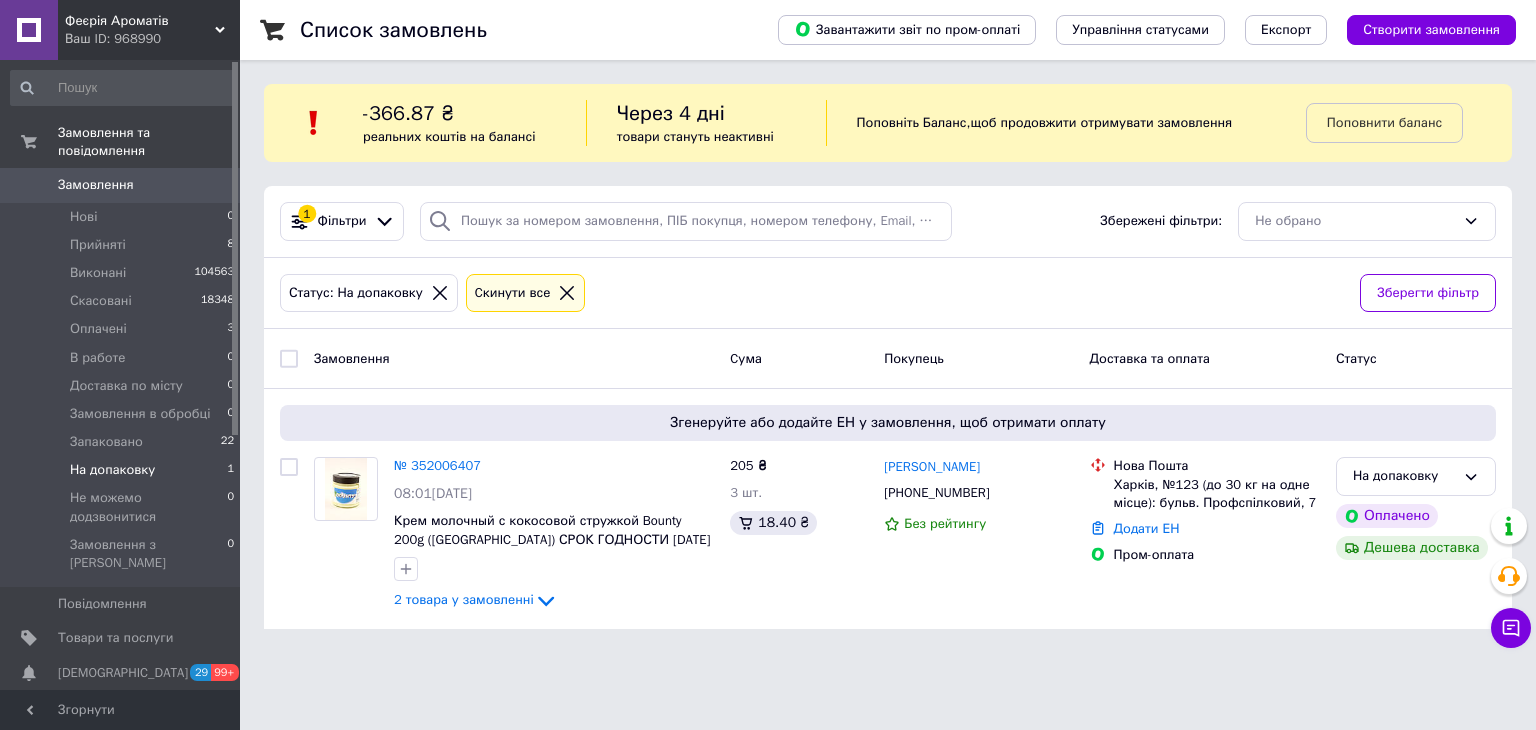 click on "Замовлення" at bounding box center (121, 185) 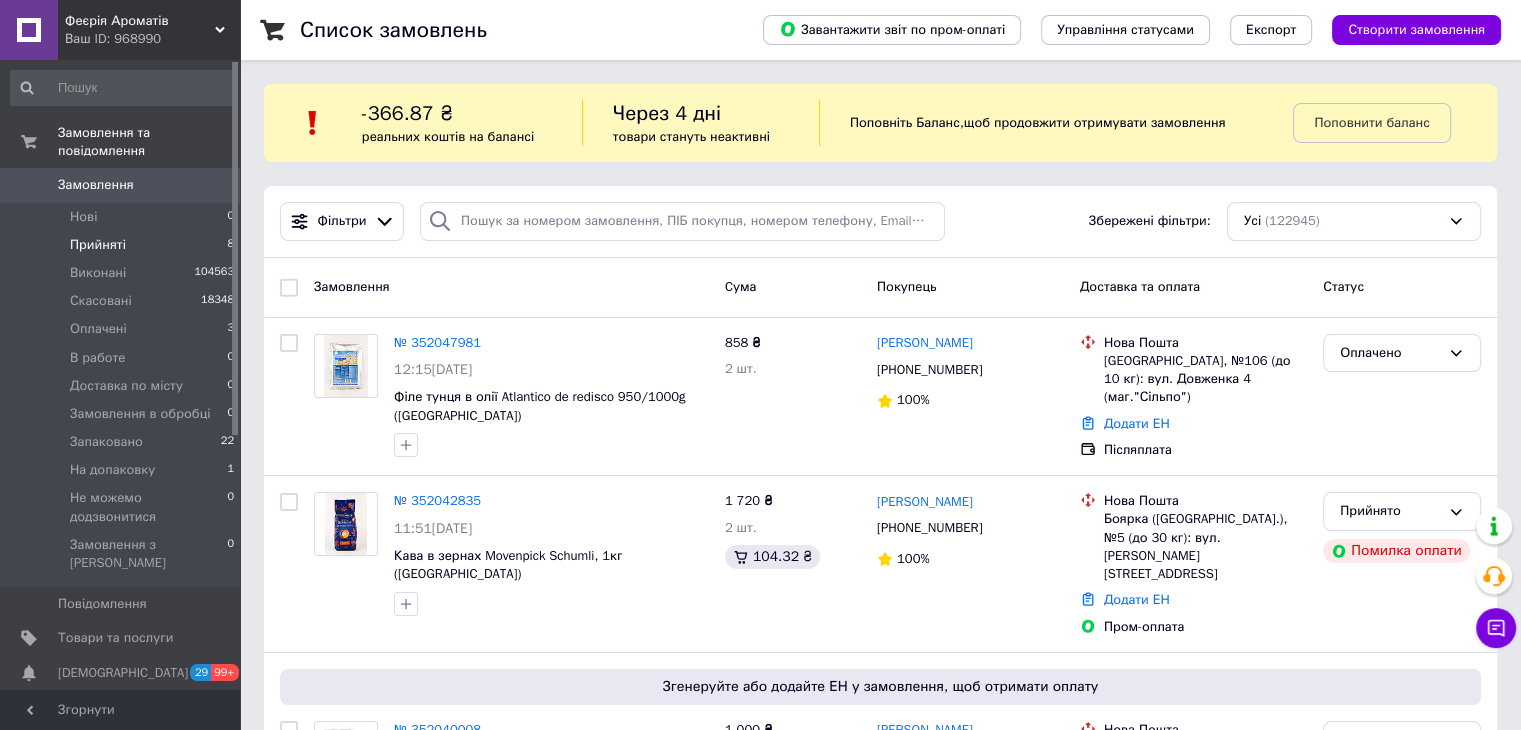 click on "Прийняті 8" at bounding box center (123, 245) 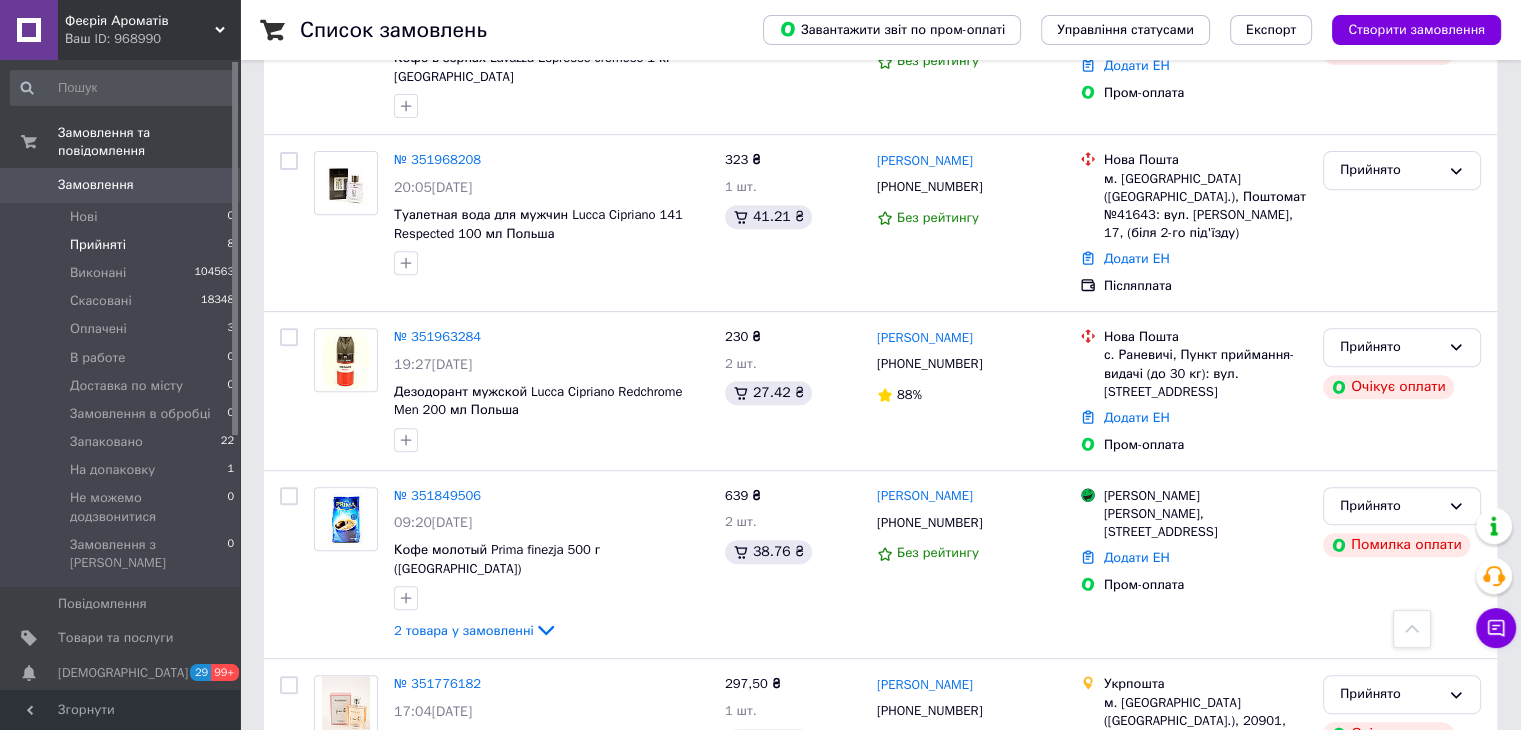scroll, scrollTop: 780, scrollLeft: 0, axis: vertical 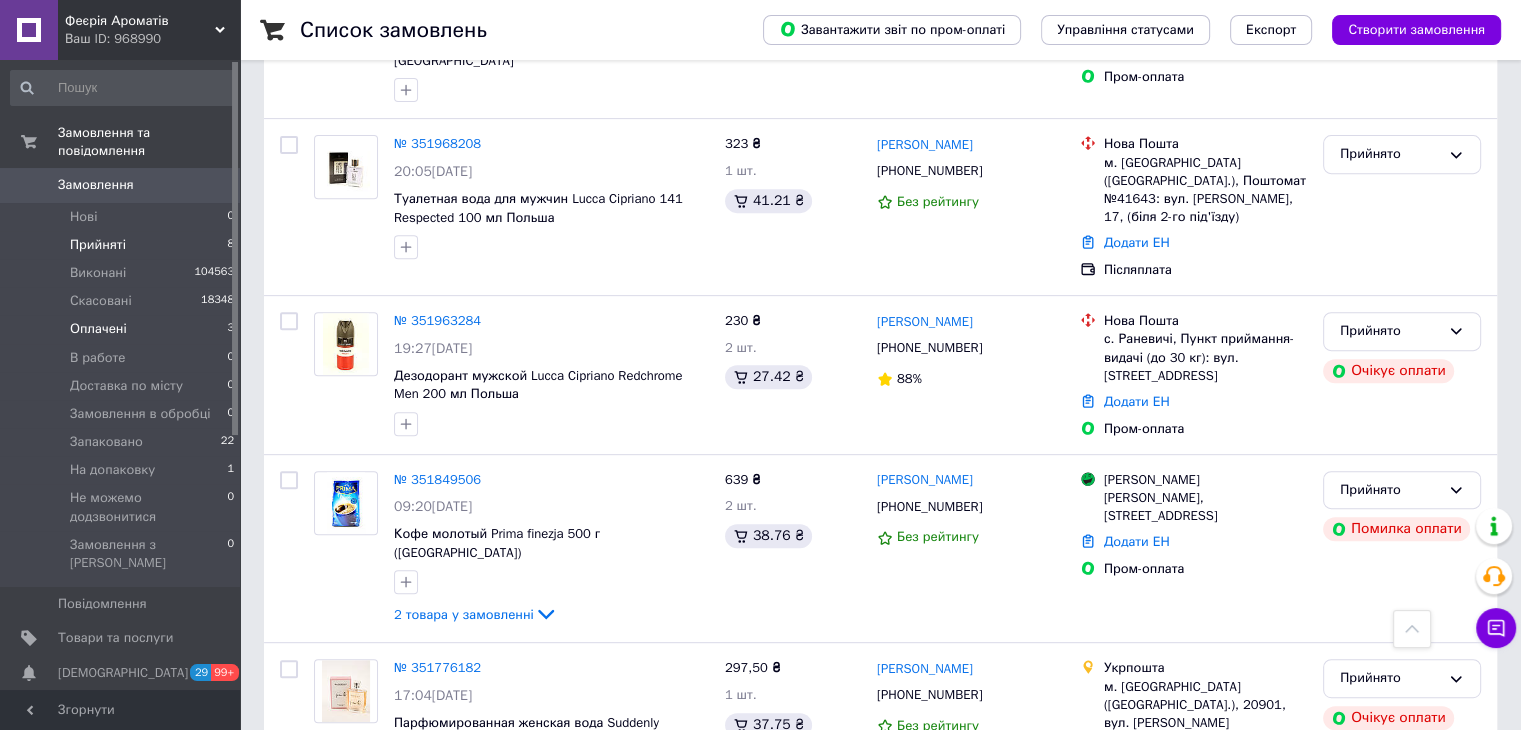 click on "Оплачені 3" at bounding box center (123, 329) 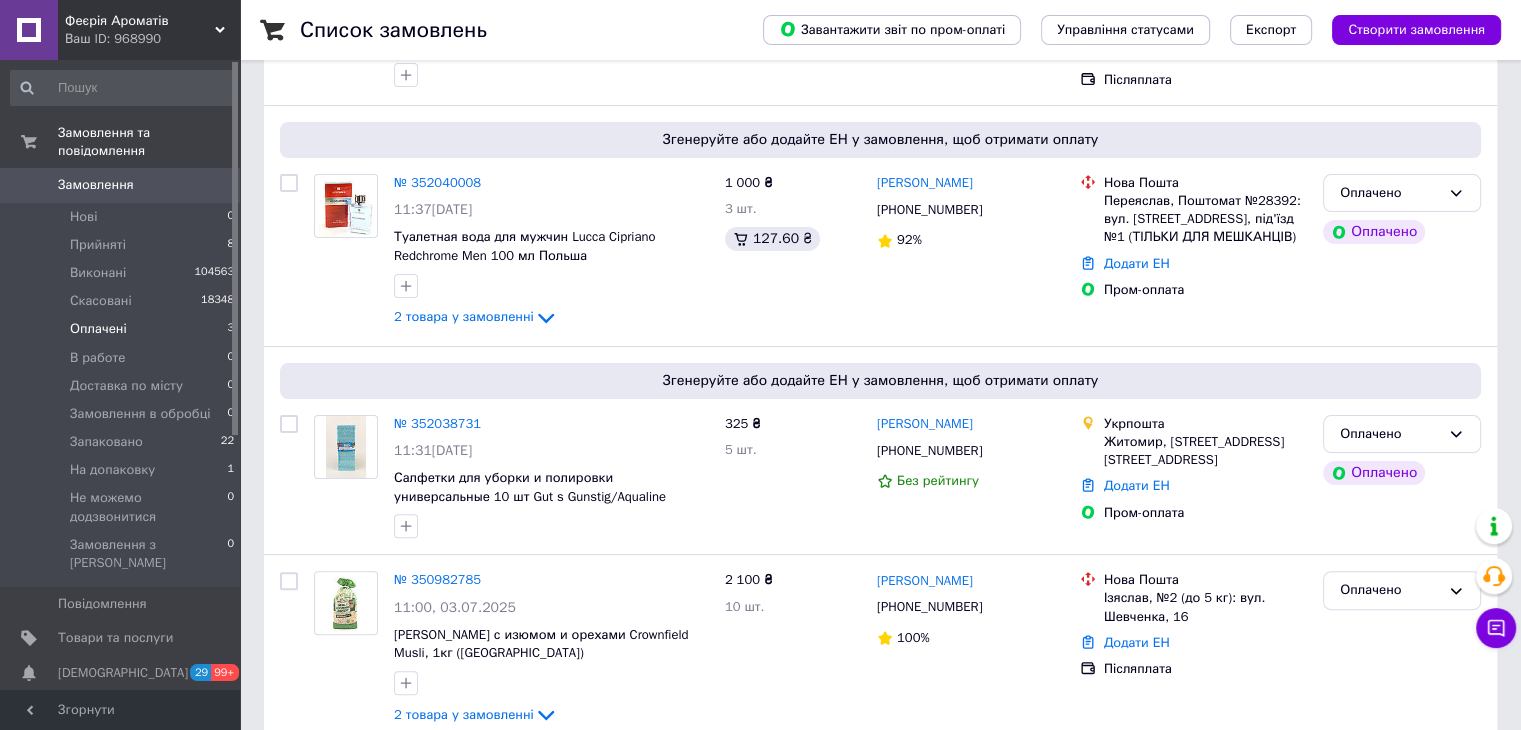 scroll, scrollTop: 476, scrollLeft: 0, axis: vertical 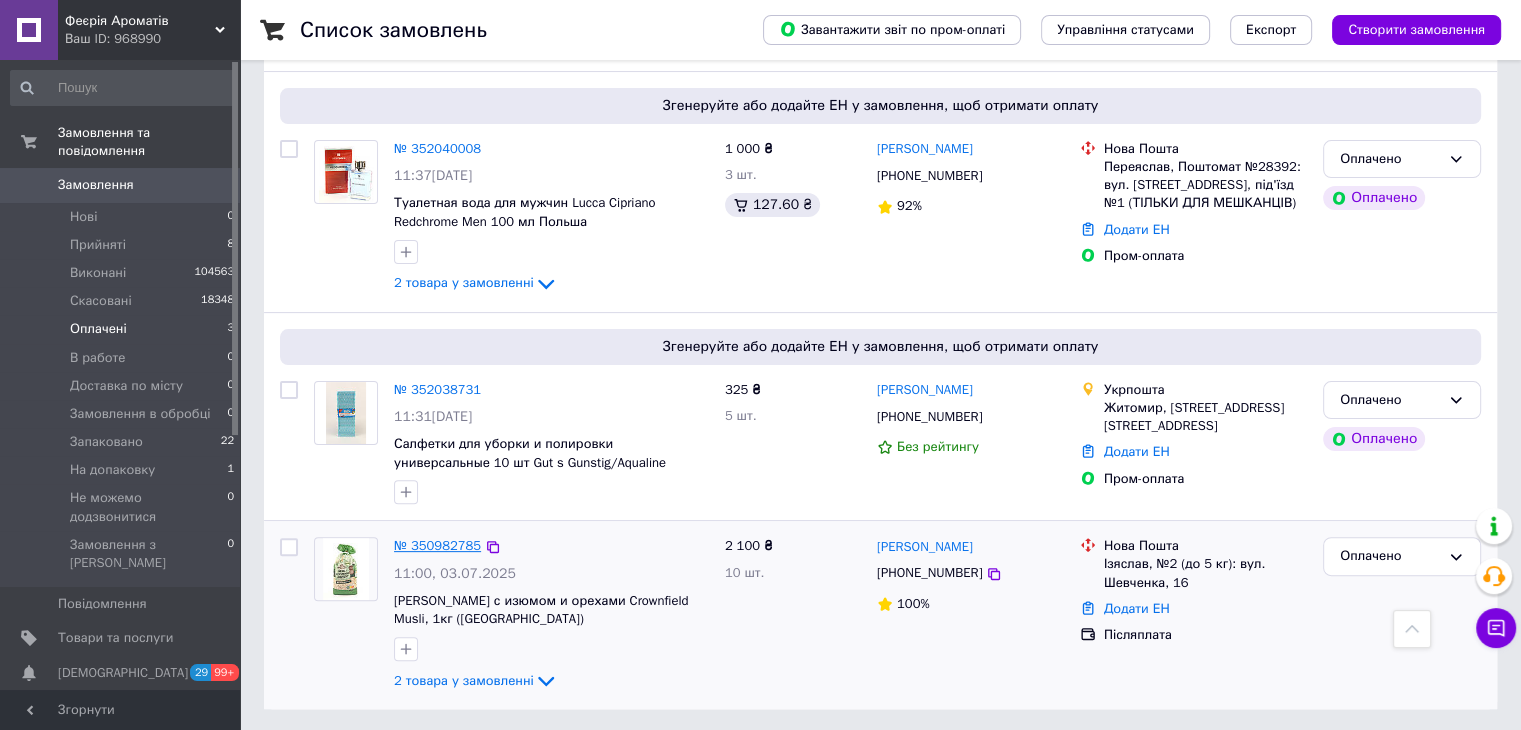 click on "№ 350982785" at bounding box center (437, 545) 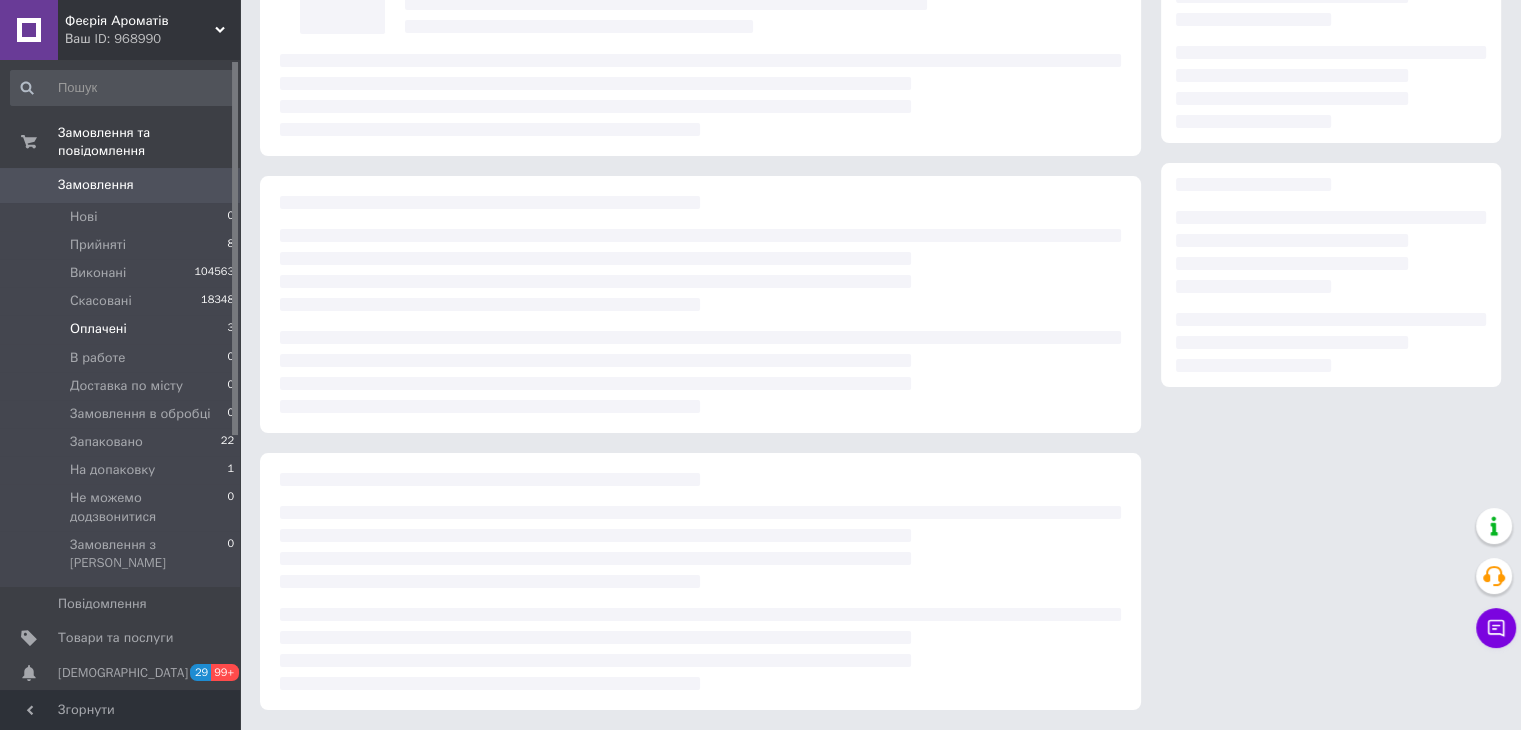 scroll, scrollTop: 0, scrollLeft: 0, axis: both 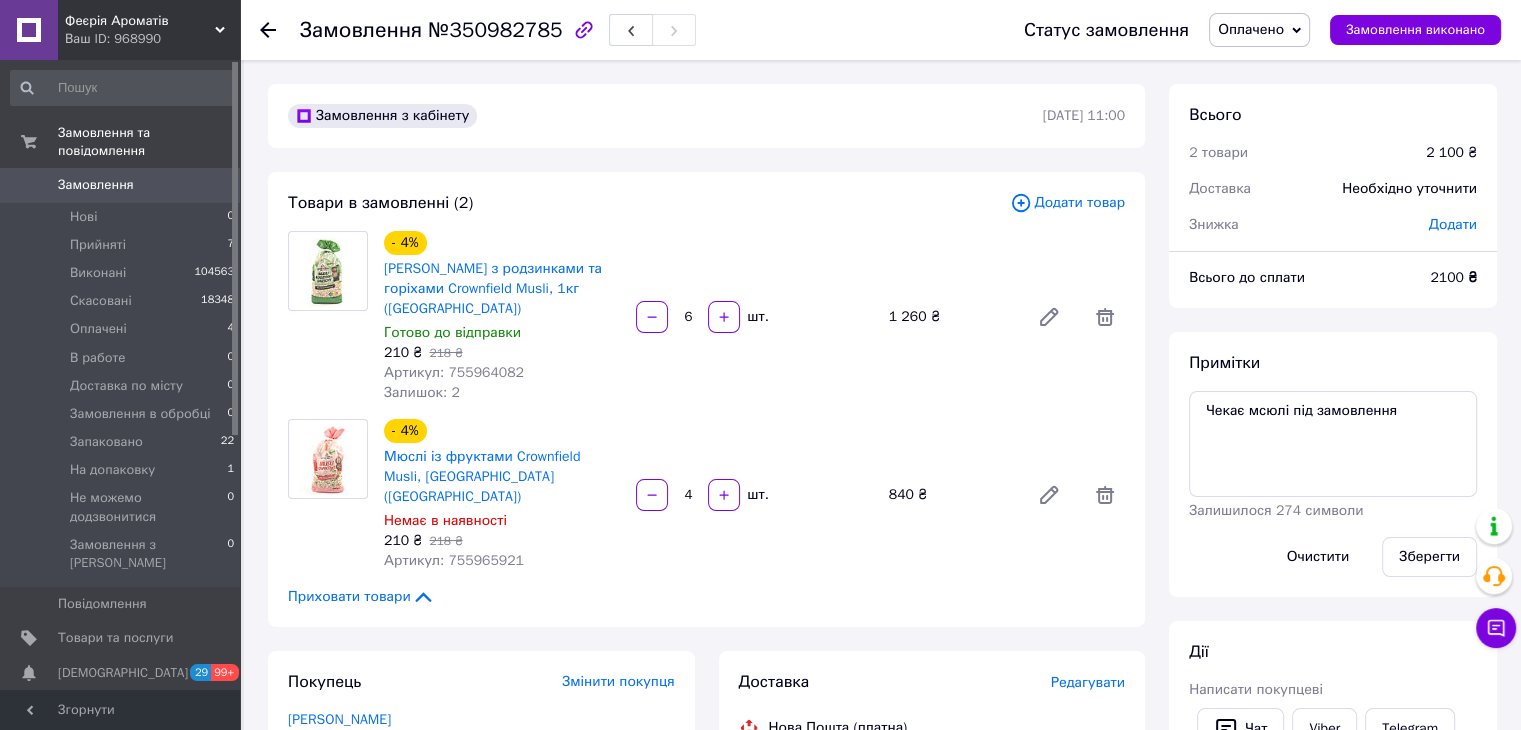 click on "Замовлення" at bounding box center [121, 185] 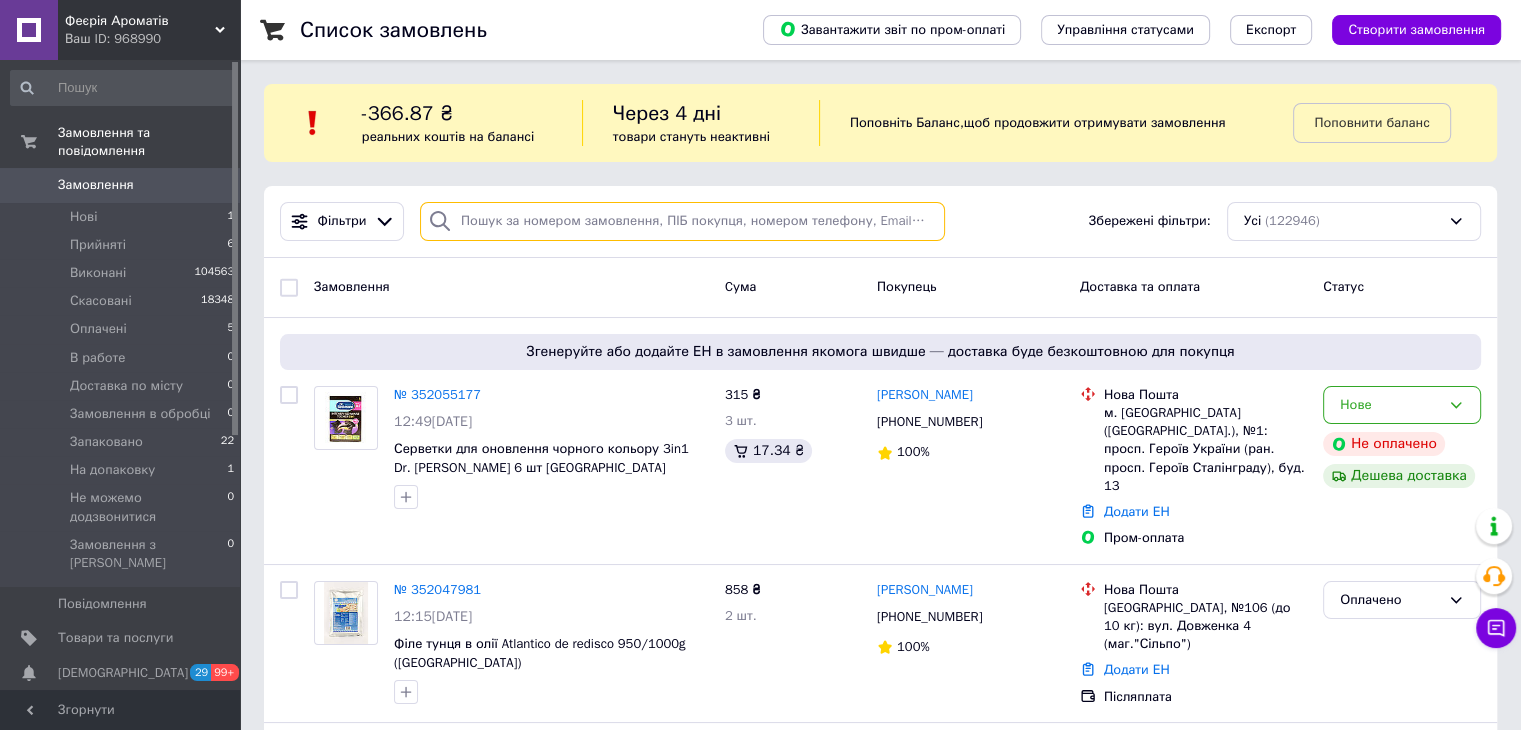 click at bounding box center [682, 221] 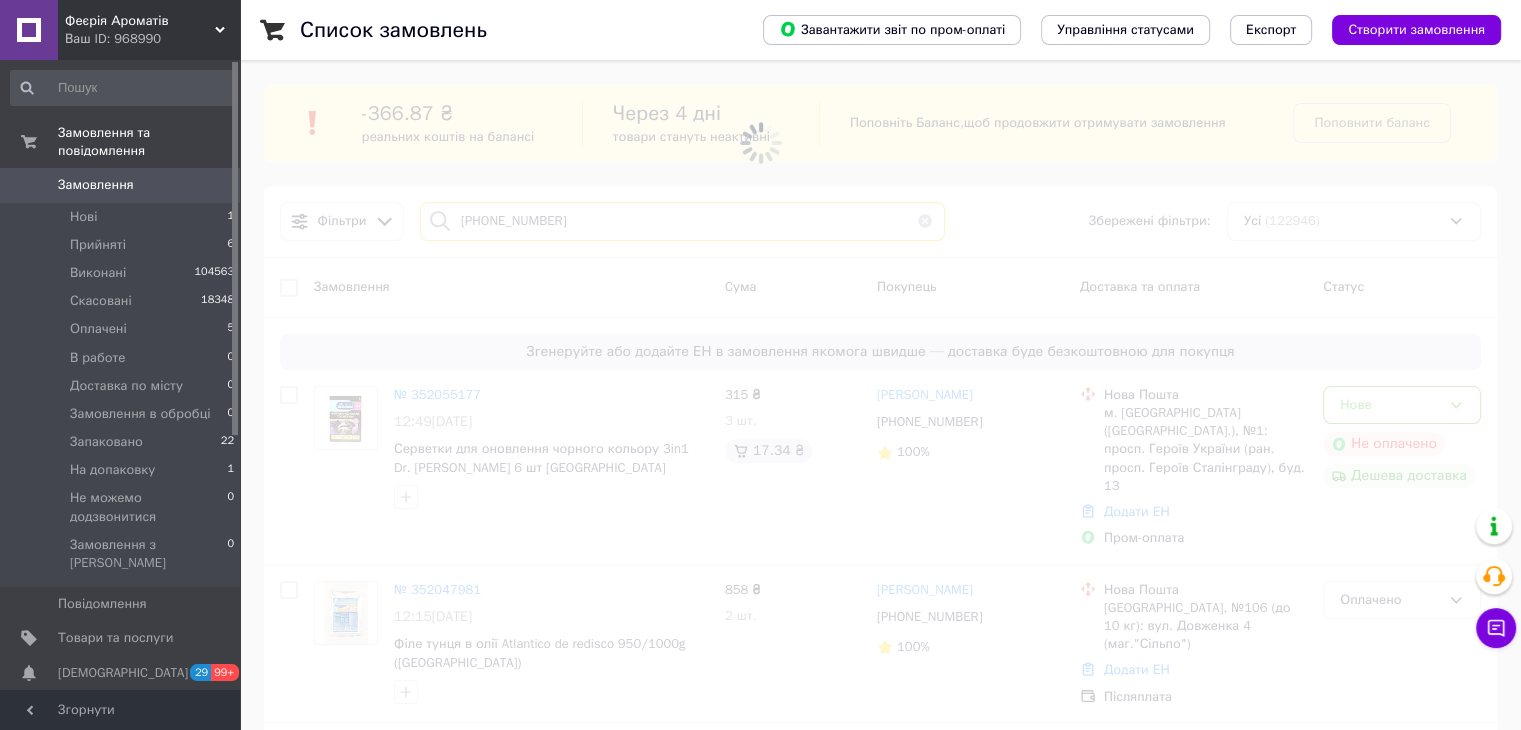 type on "[PHONE_NUMBER]" 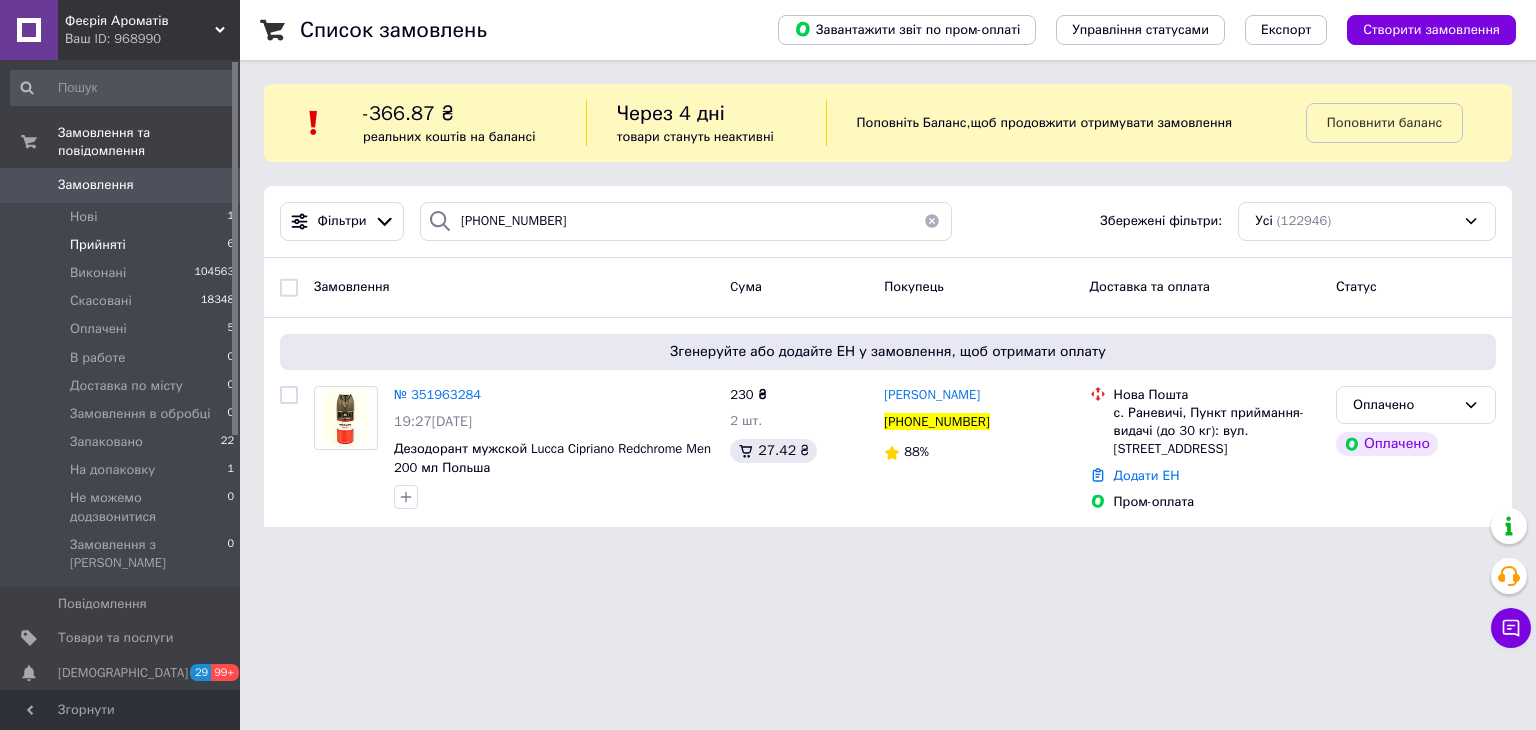 click on "Прийняті 6" at bounding box center [123, 245] 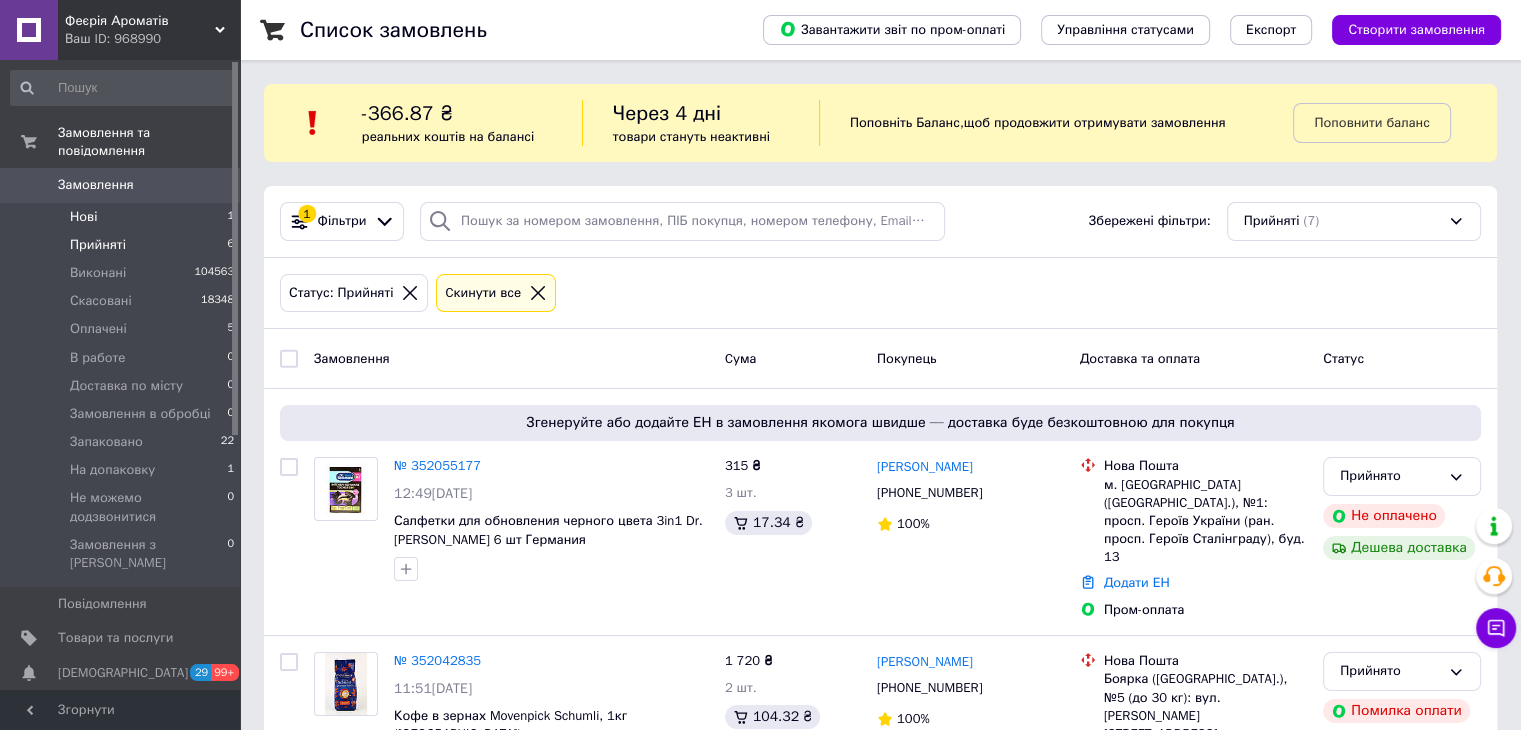 click on "Нові" at bounding box center (83, 217) 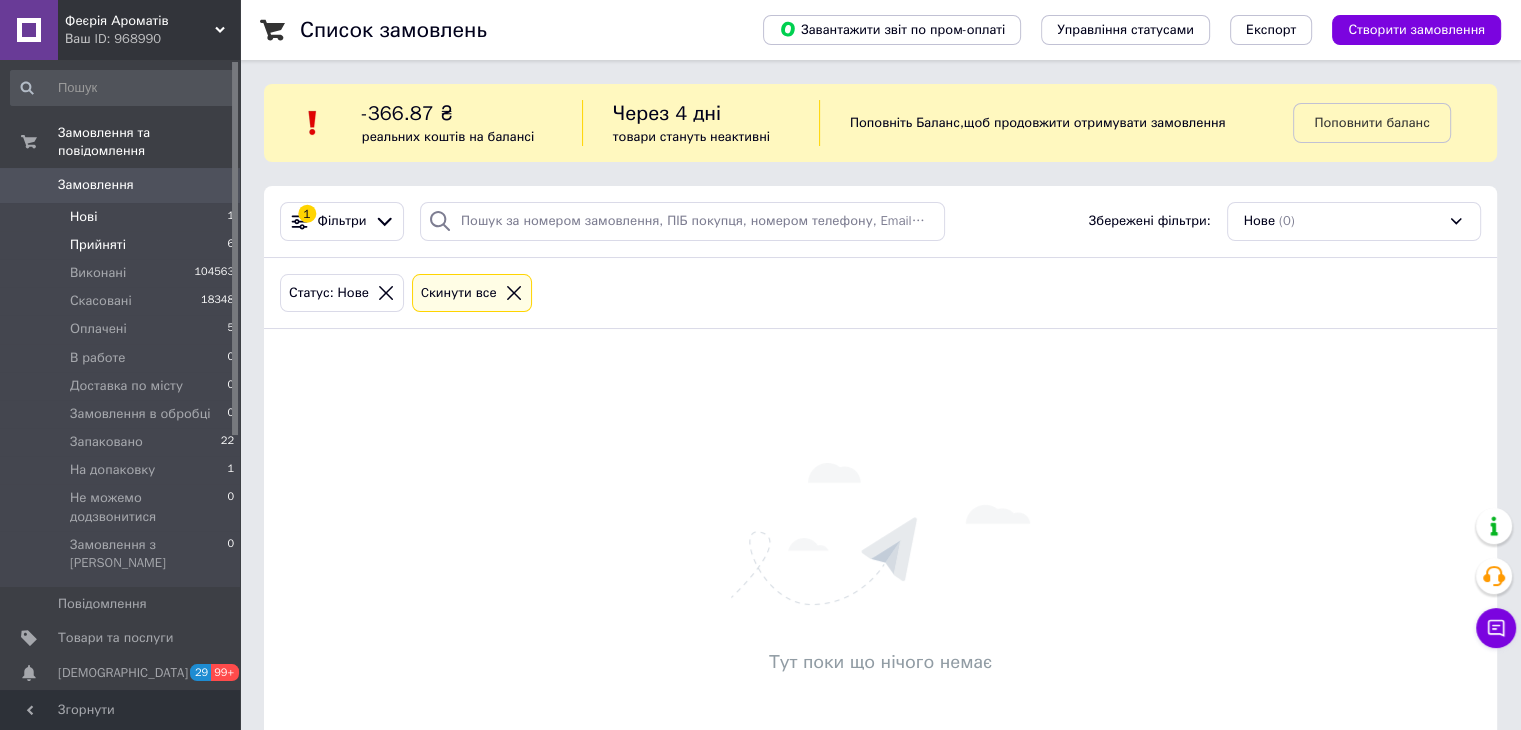 click on "Прийняті 6" at bounding box center [123, 245] 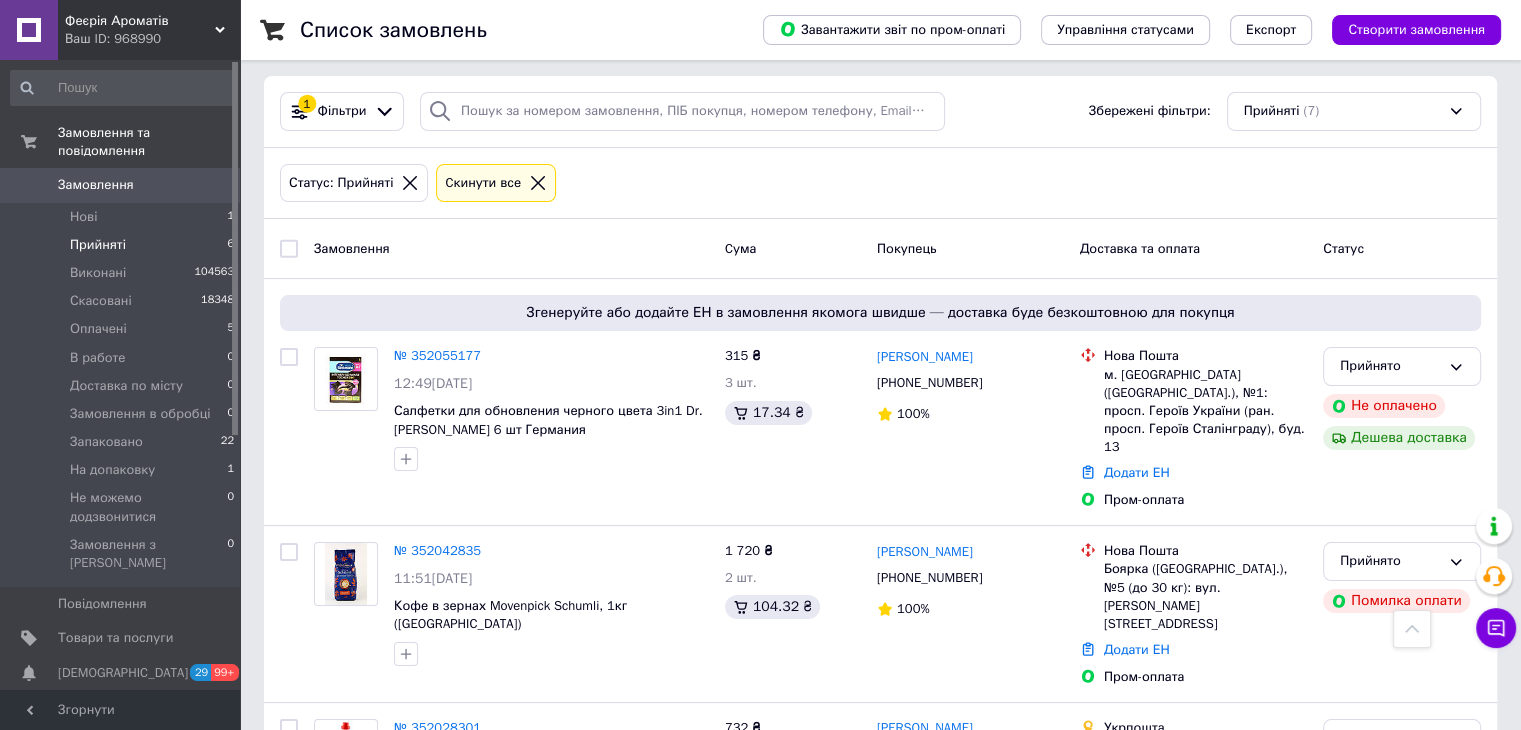 scroll, scrollTop: 49, scrollLeft: 0, axis: vertical 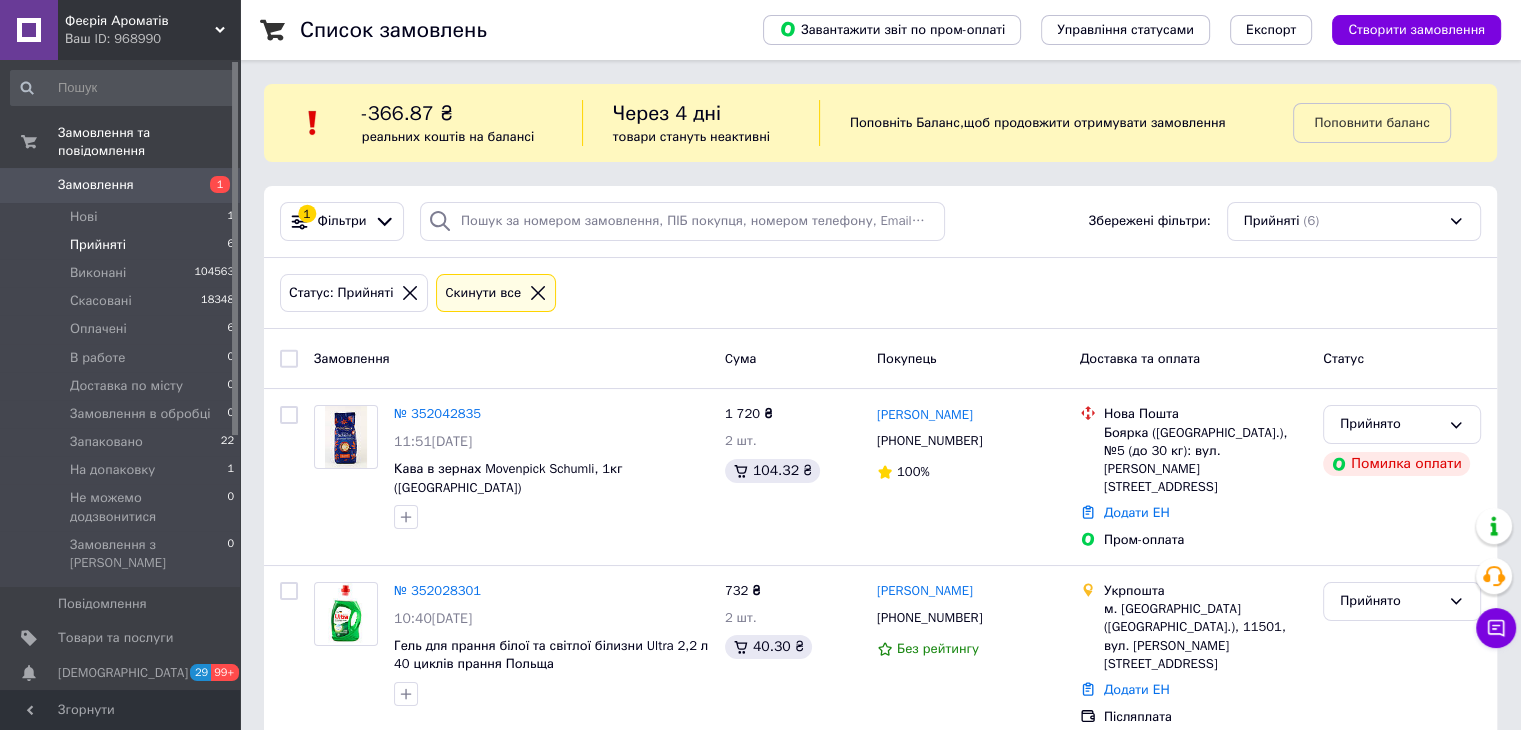 click on "Замовлення 1" at bounding box center (123, 185) 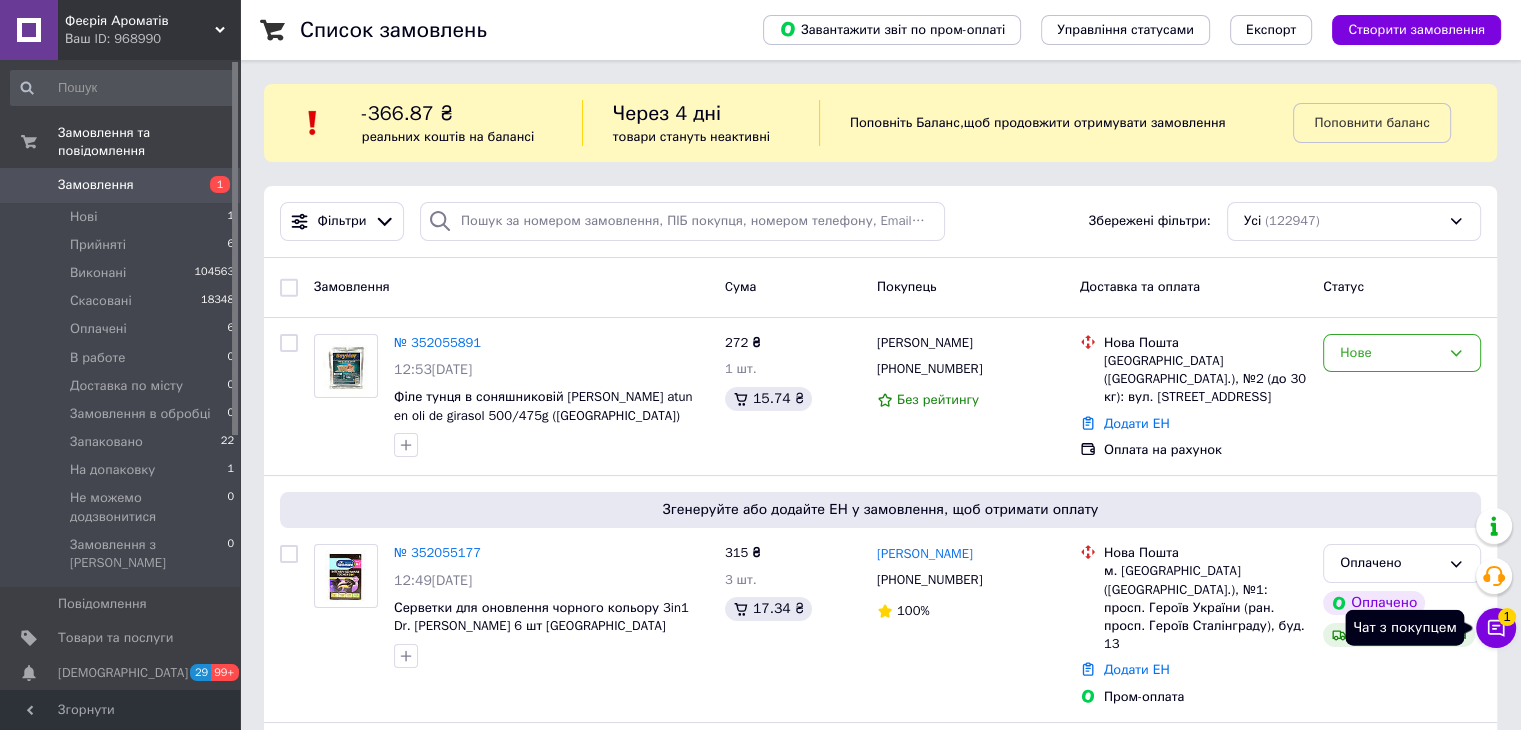 click 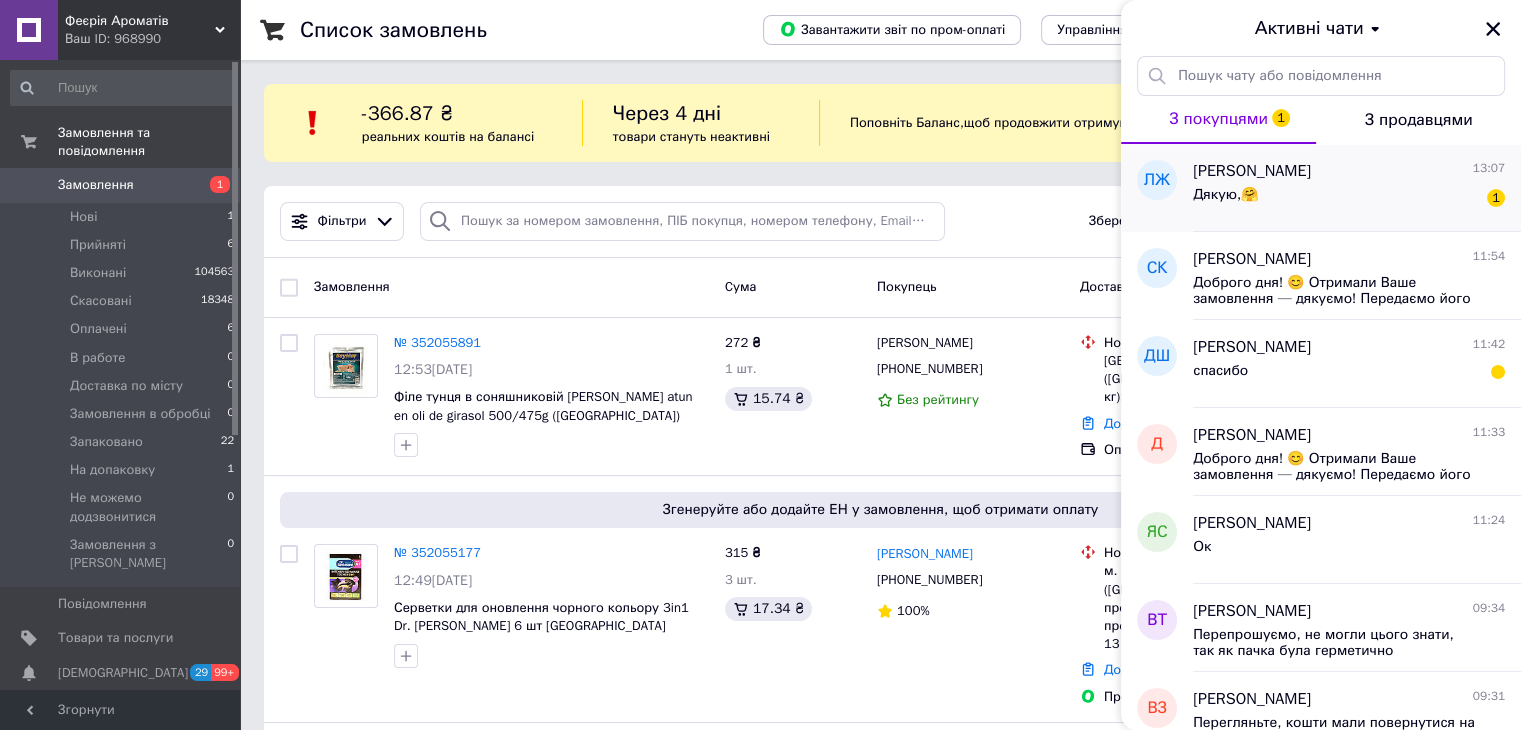 click on "Дякую,🤗 1" at bounding box center [1349, 199] 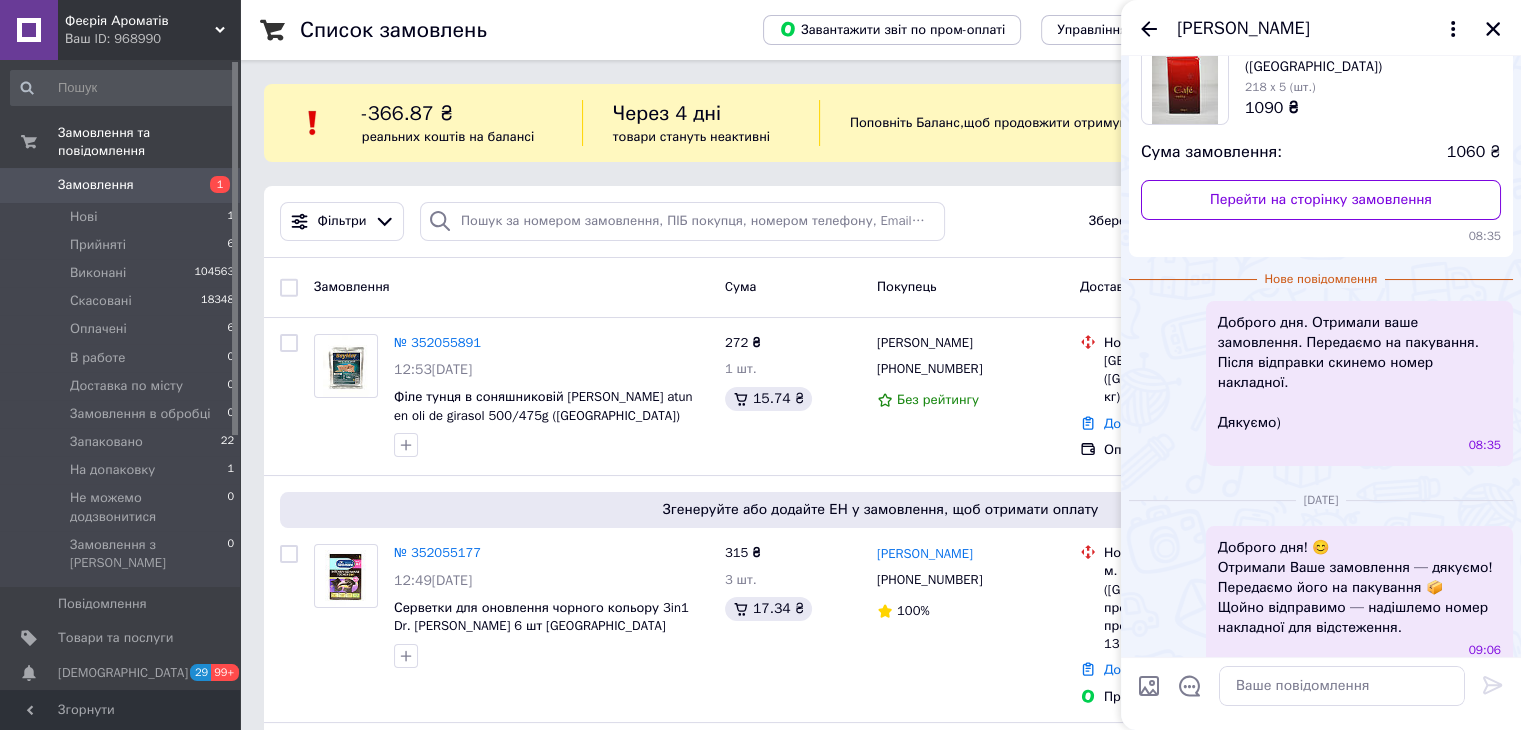 scroll, scrollTop: 145, scrollLeft: 0, axis: vertical 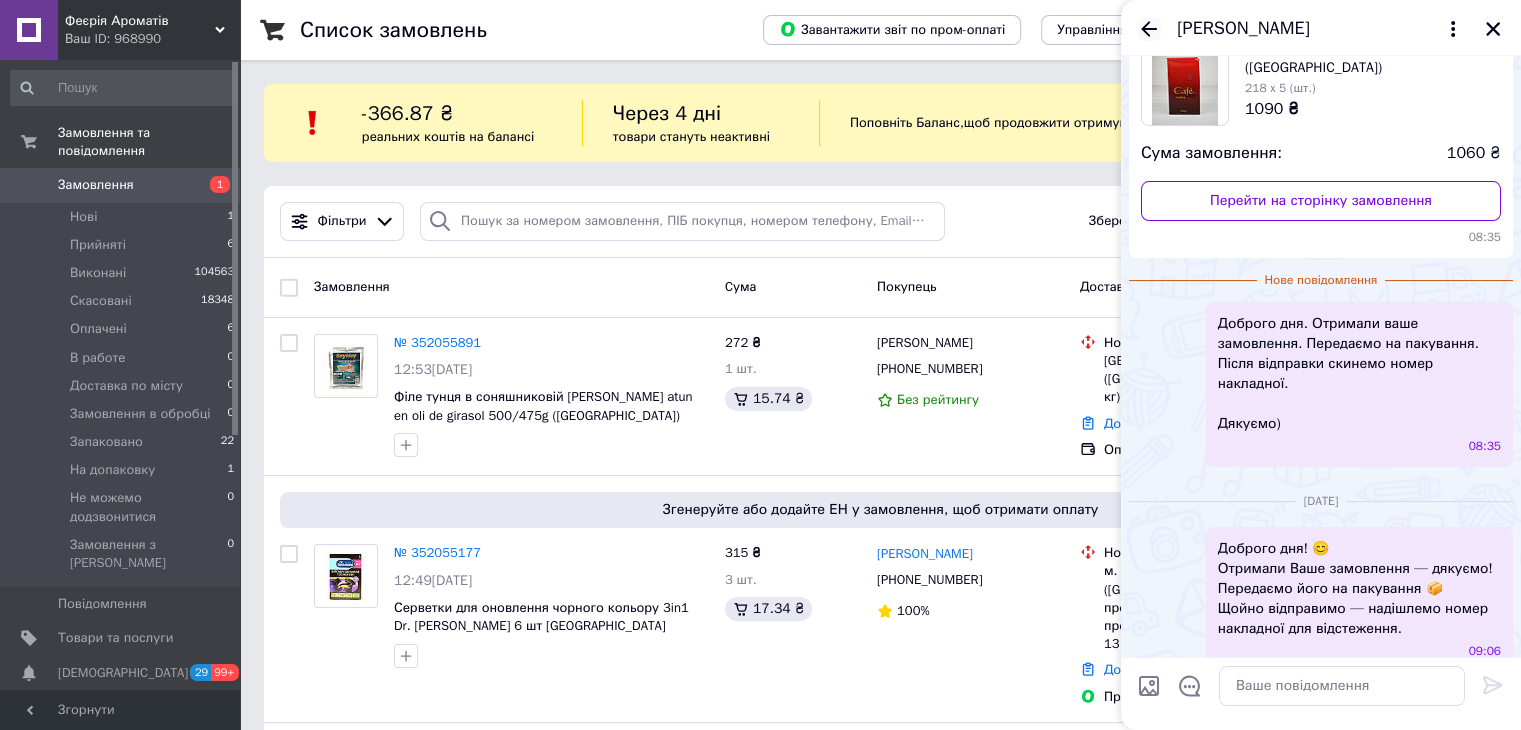 click 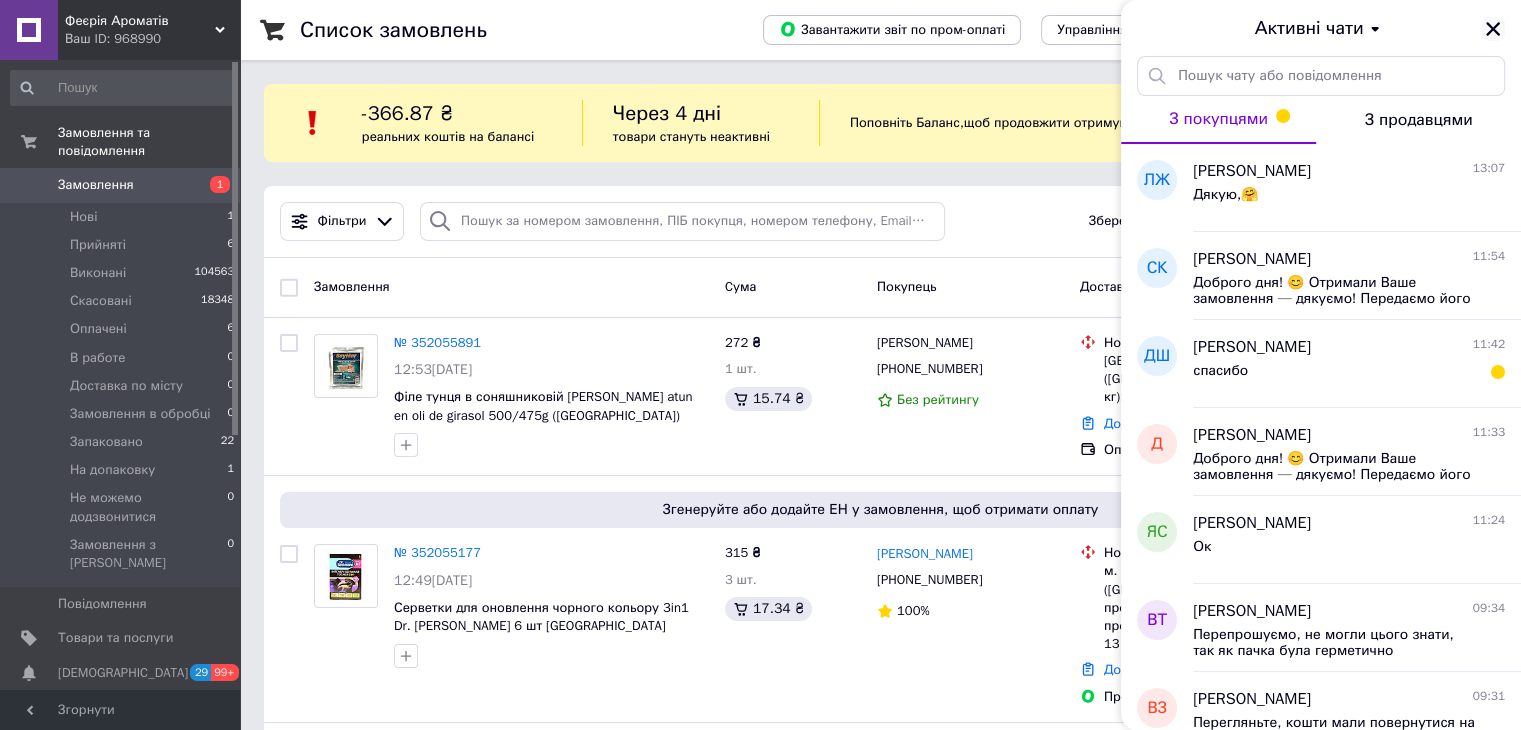 click 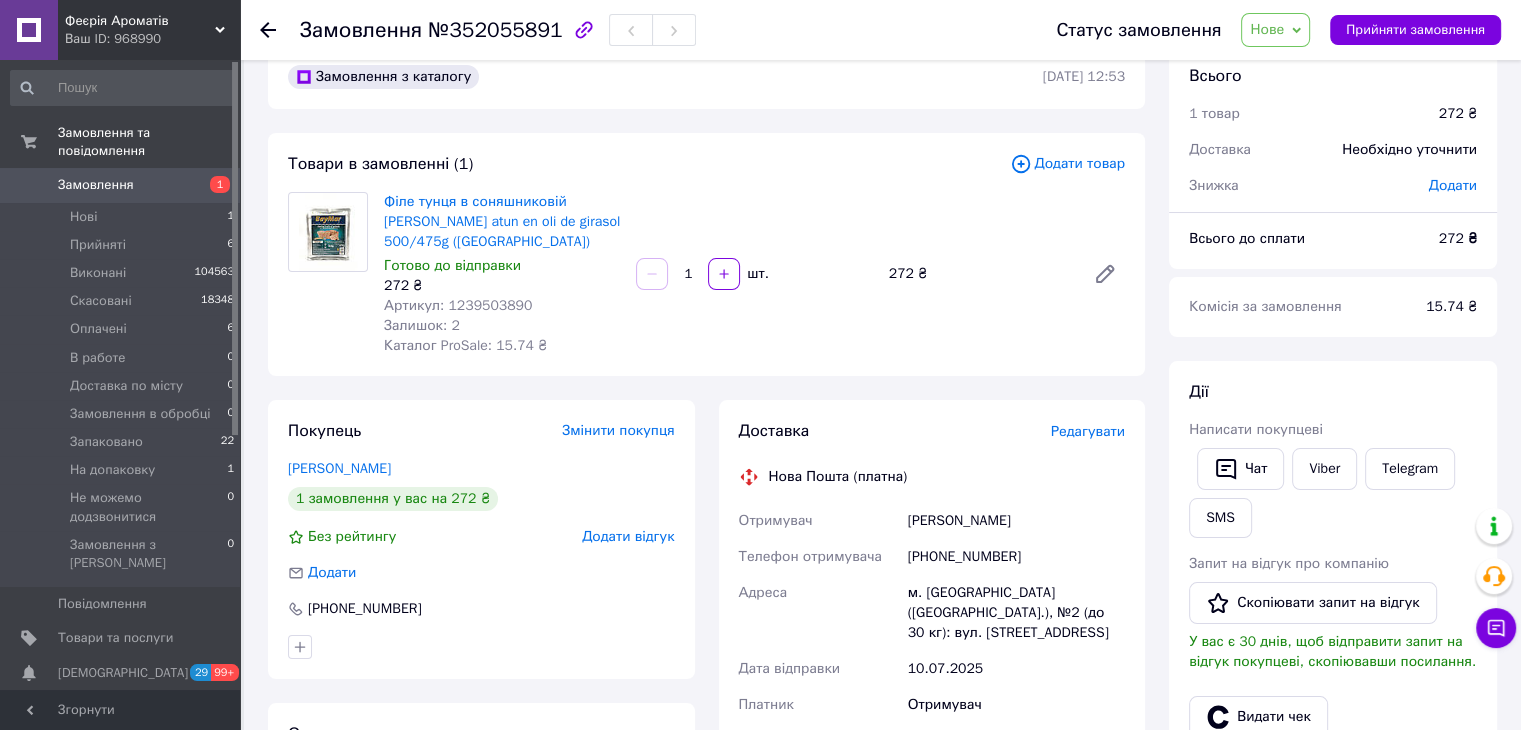 scroll, scrollTop: 0, scrollLeft: 0, axis: both 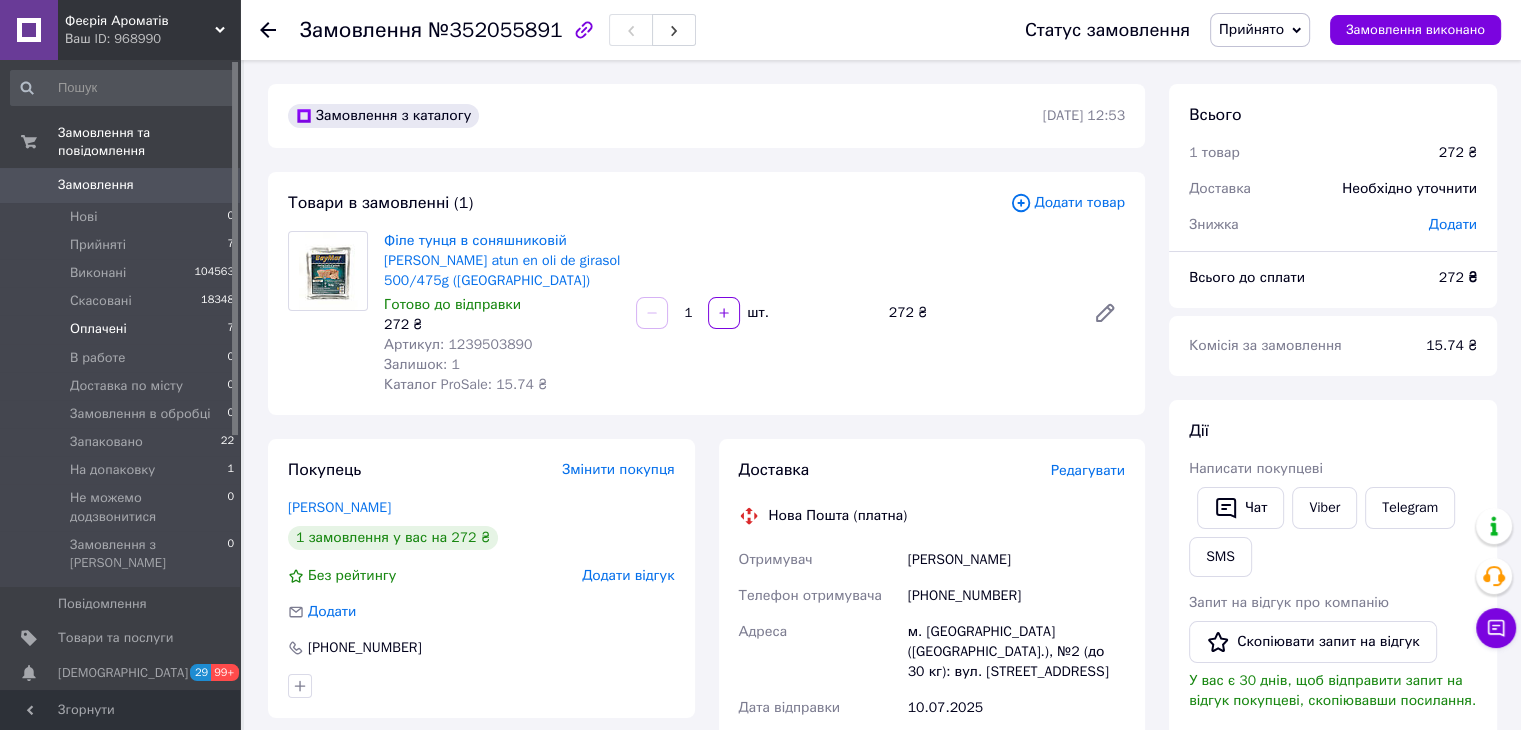 click on "Оплачені 7" at bounding box center [123, 329] 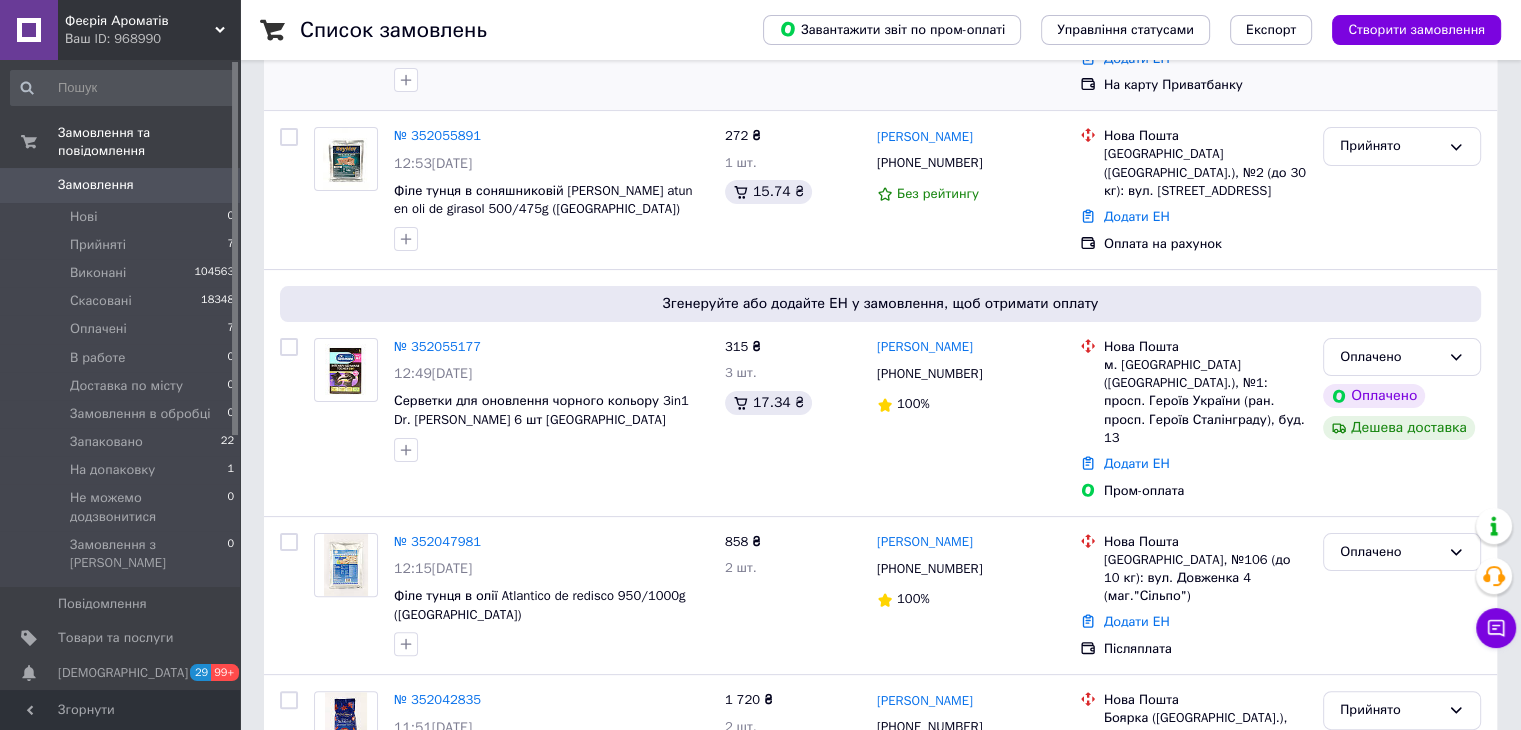 scroll, scrollTop: 400, scrollLeft: 0, axis: vertical 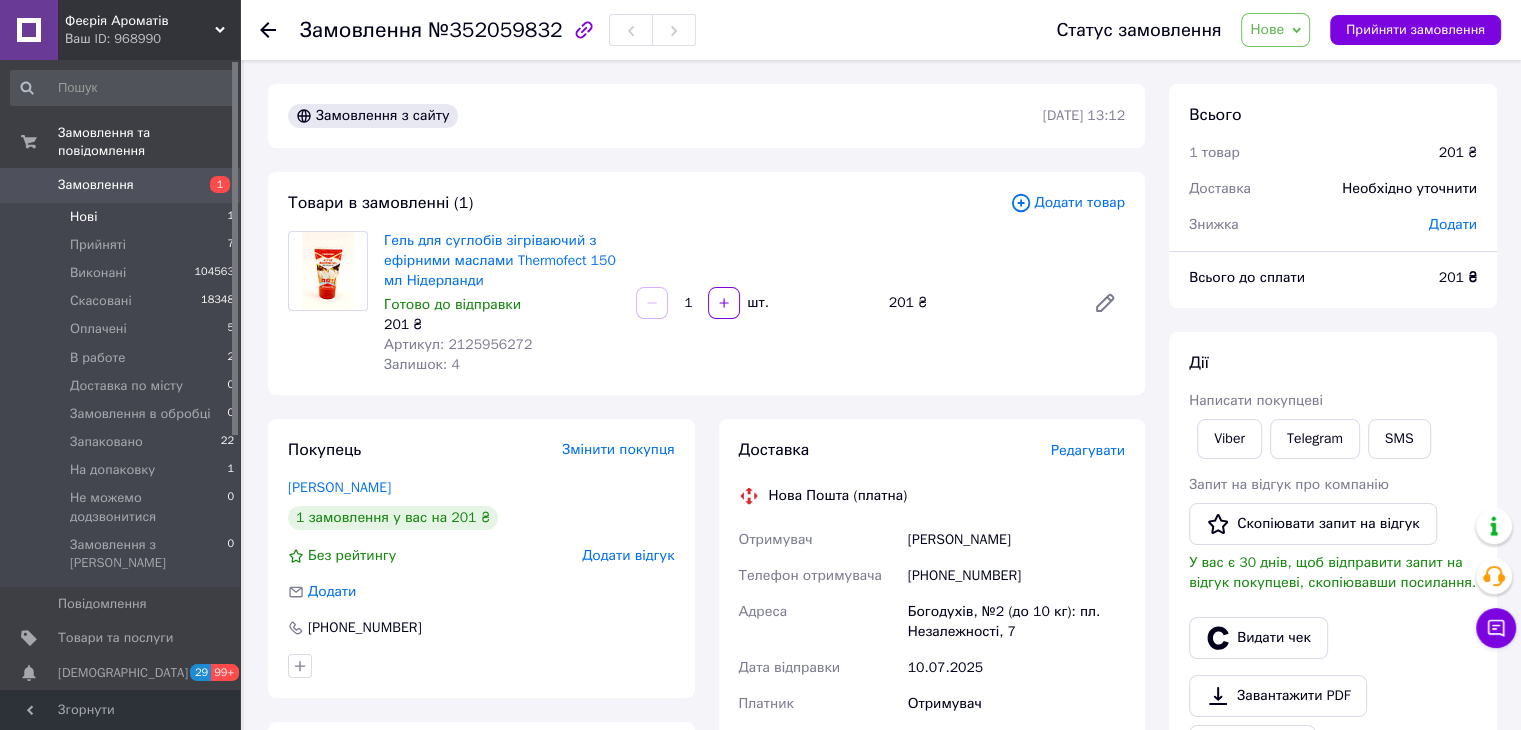 click on "Нові 1" at bounding box center (123, 217) 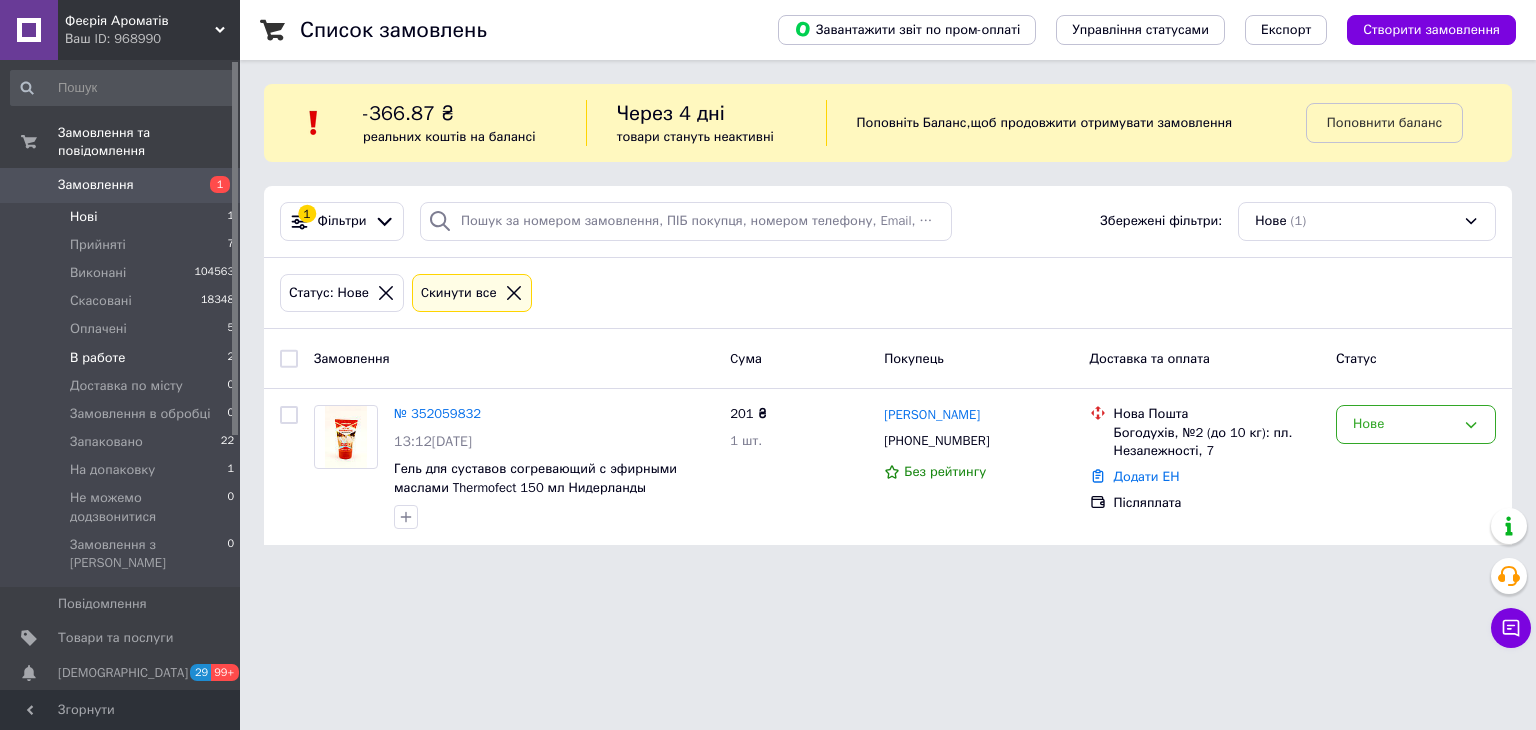 click on "В работе 2" at bounding box center [123, 358] 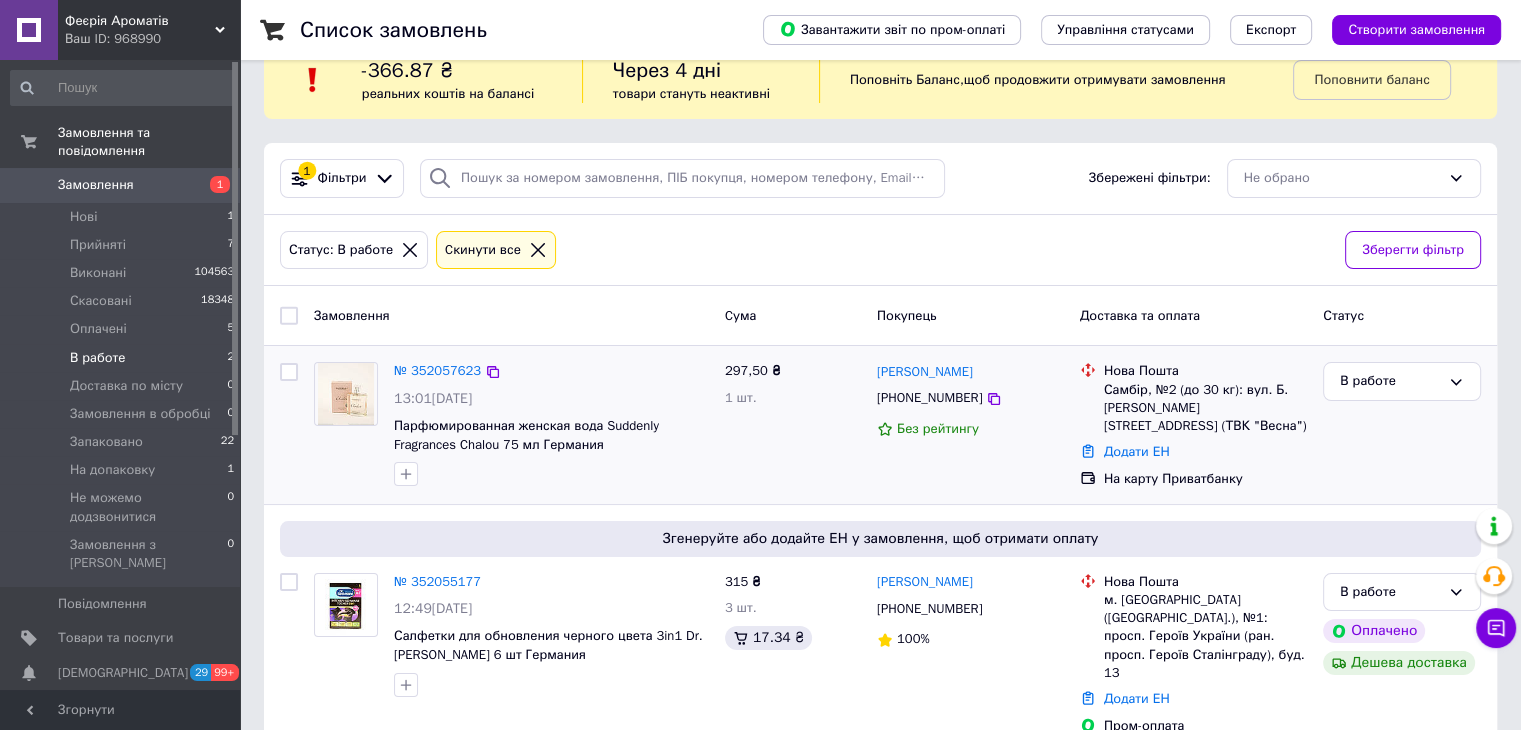 scroll, scrollTop: 67, scrollLeft: 0, axis: vertical 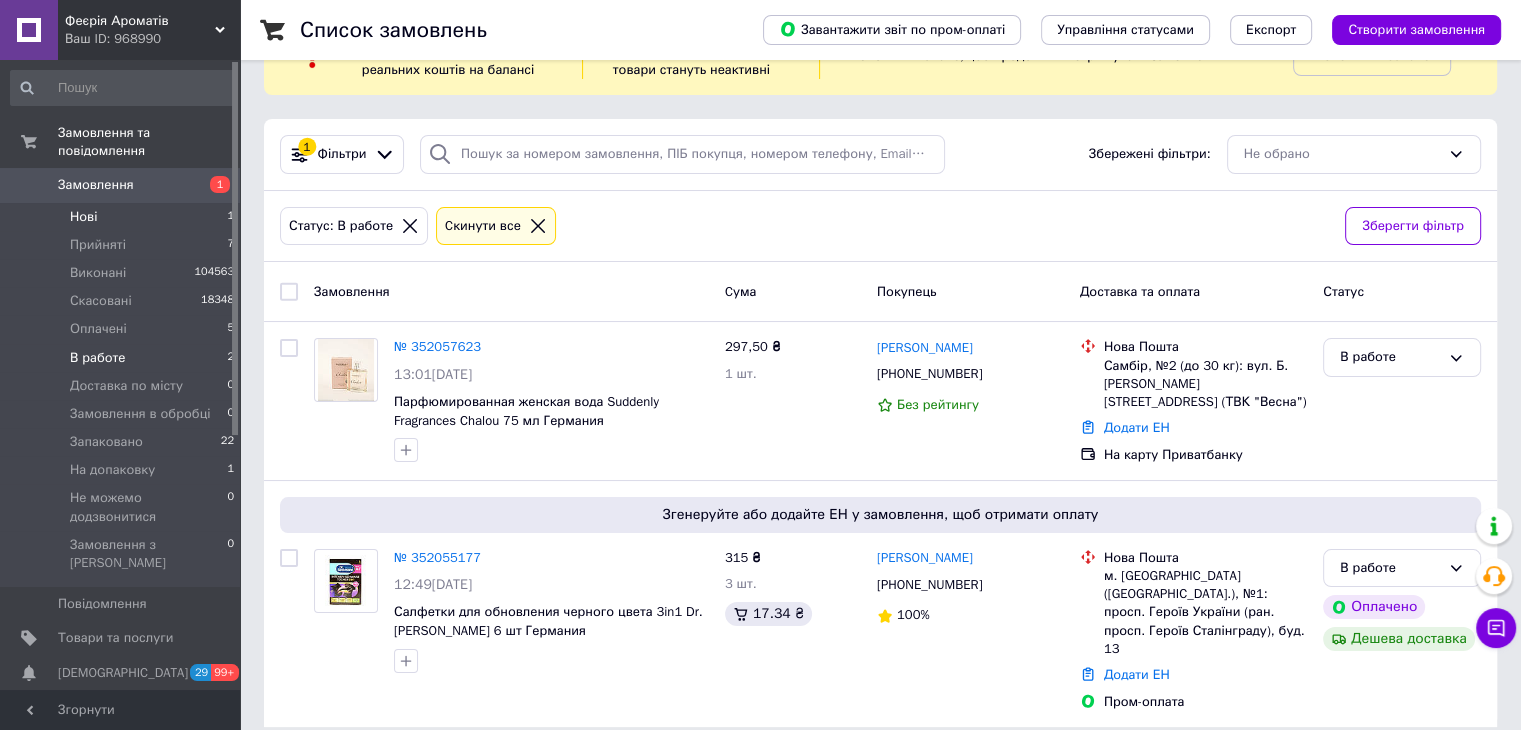 click on "Нові 1" at bounding box center [123, 217] 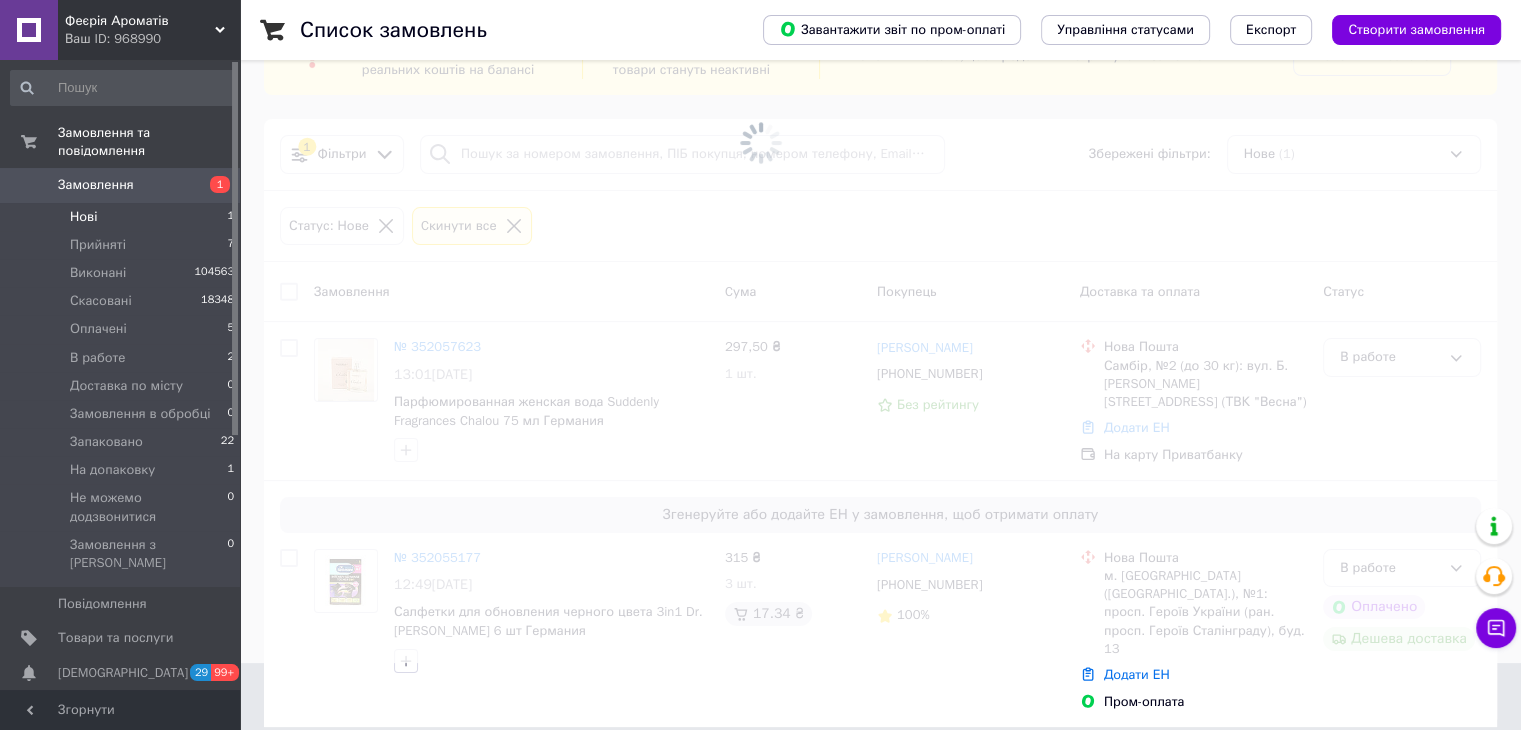 scroll, scrollTop: 0, scrollLeft: 0, axis: both 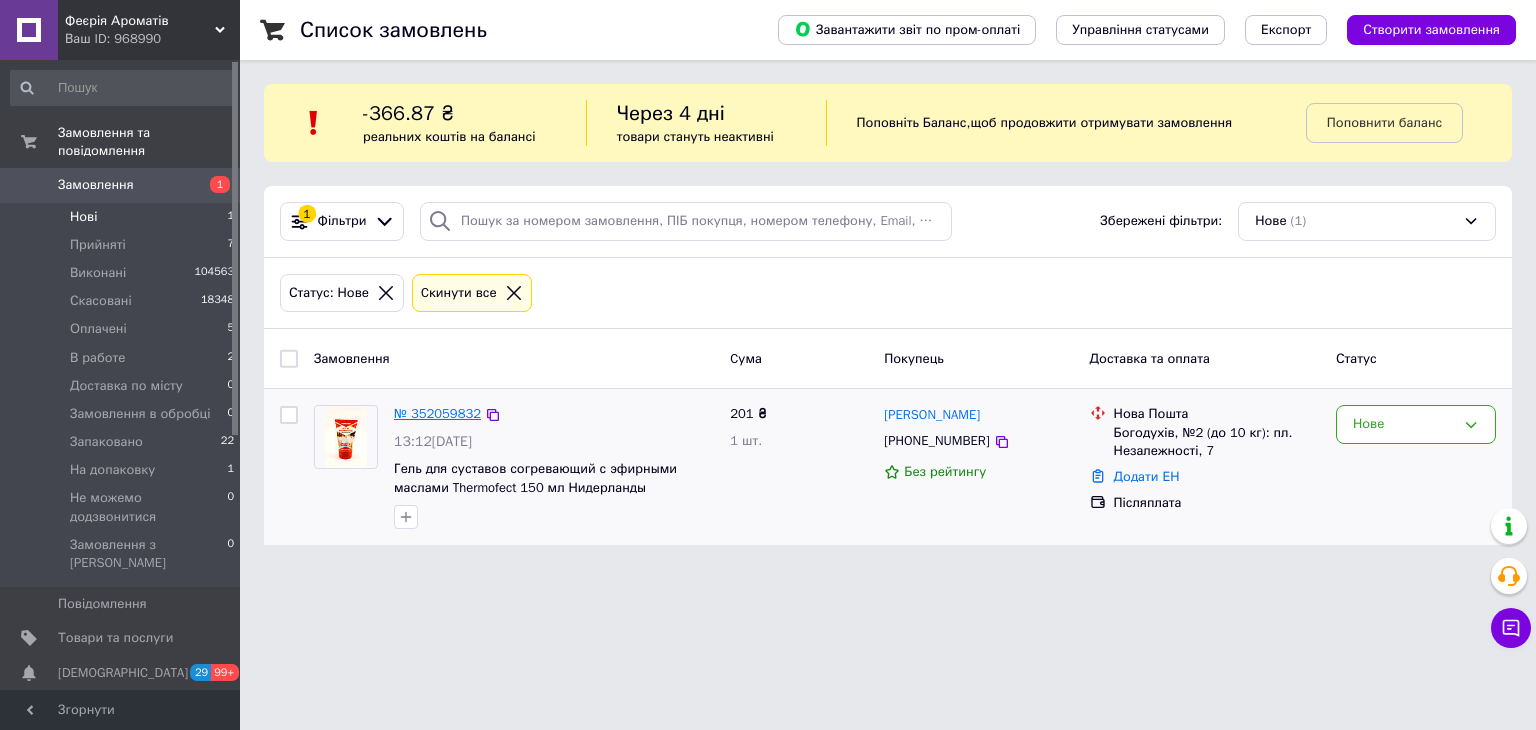 click on "№ 352059832" at bounding box center (437, 413) 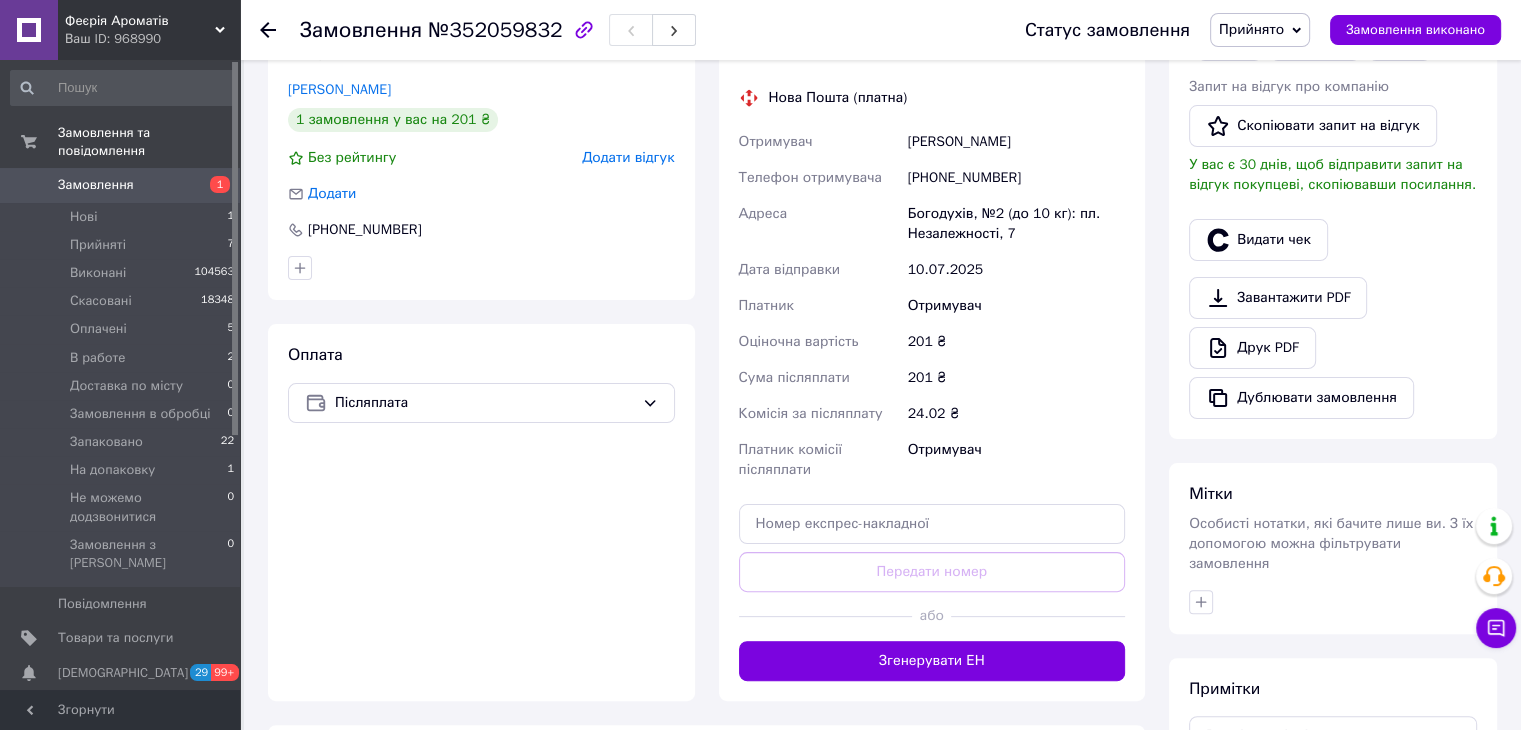 scroll, scrollTop: 464, scrollLeft: 0, axis: vertical 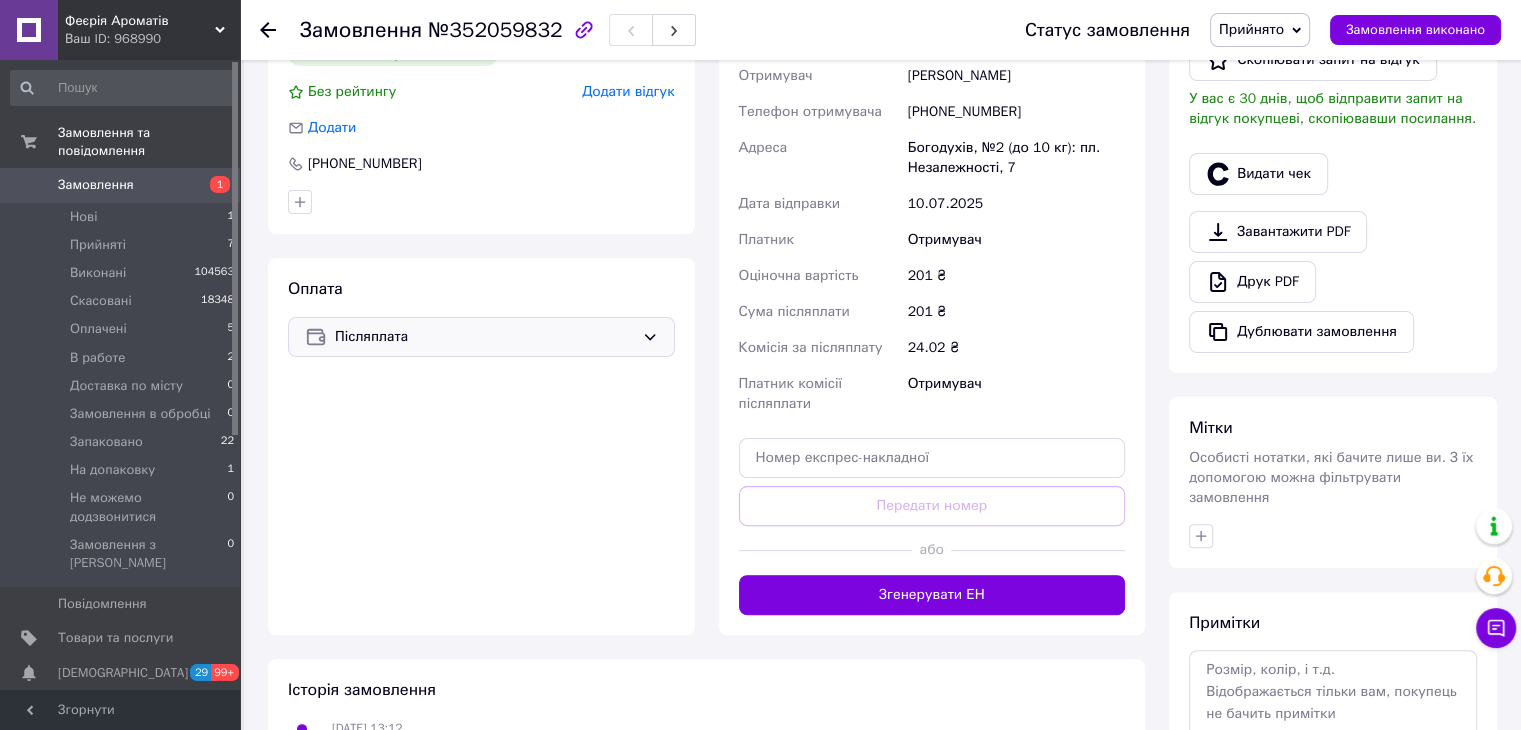 click 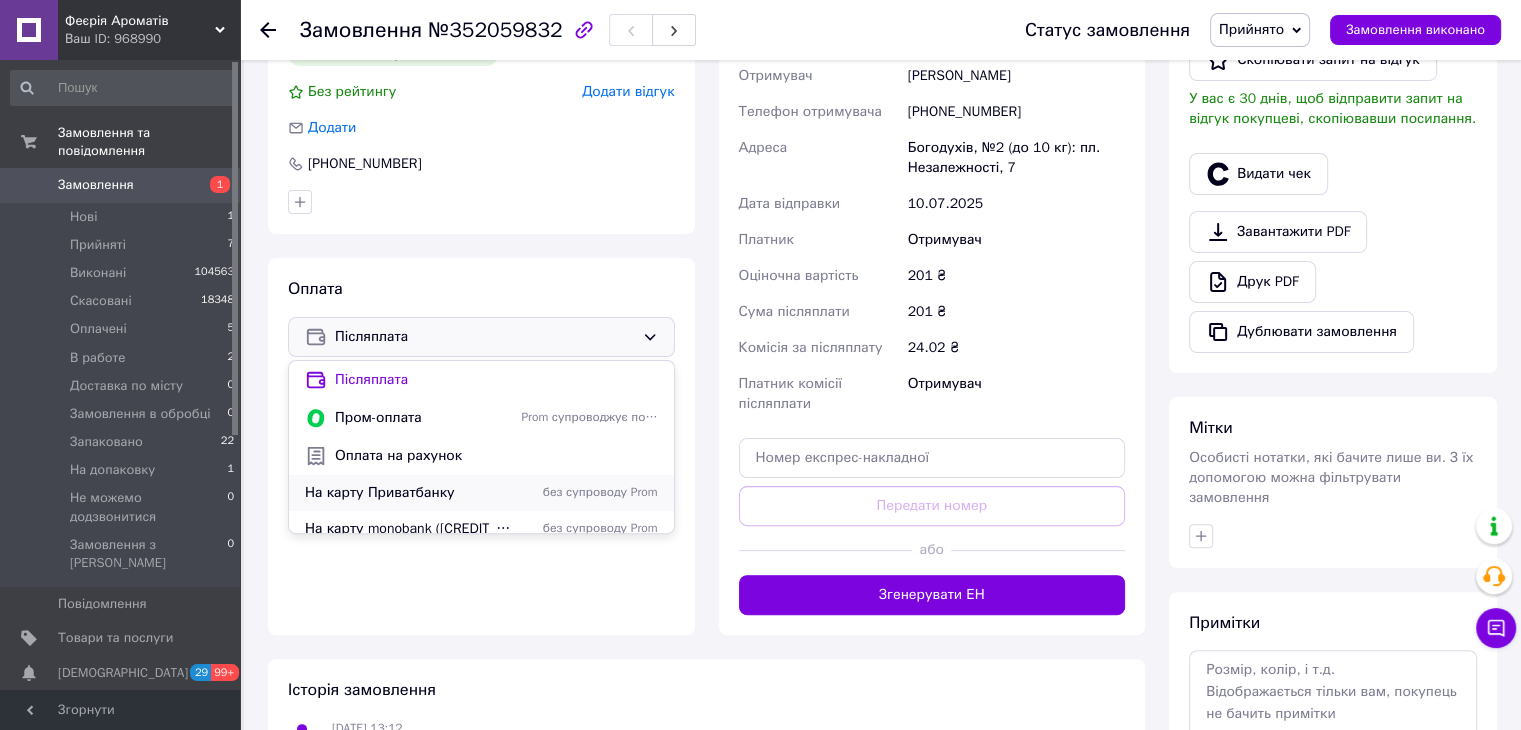 click on "На карту Приватбанку" at bounding box center [409, 493] 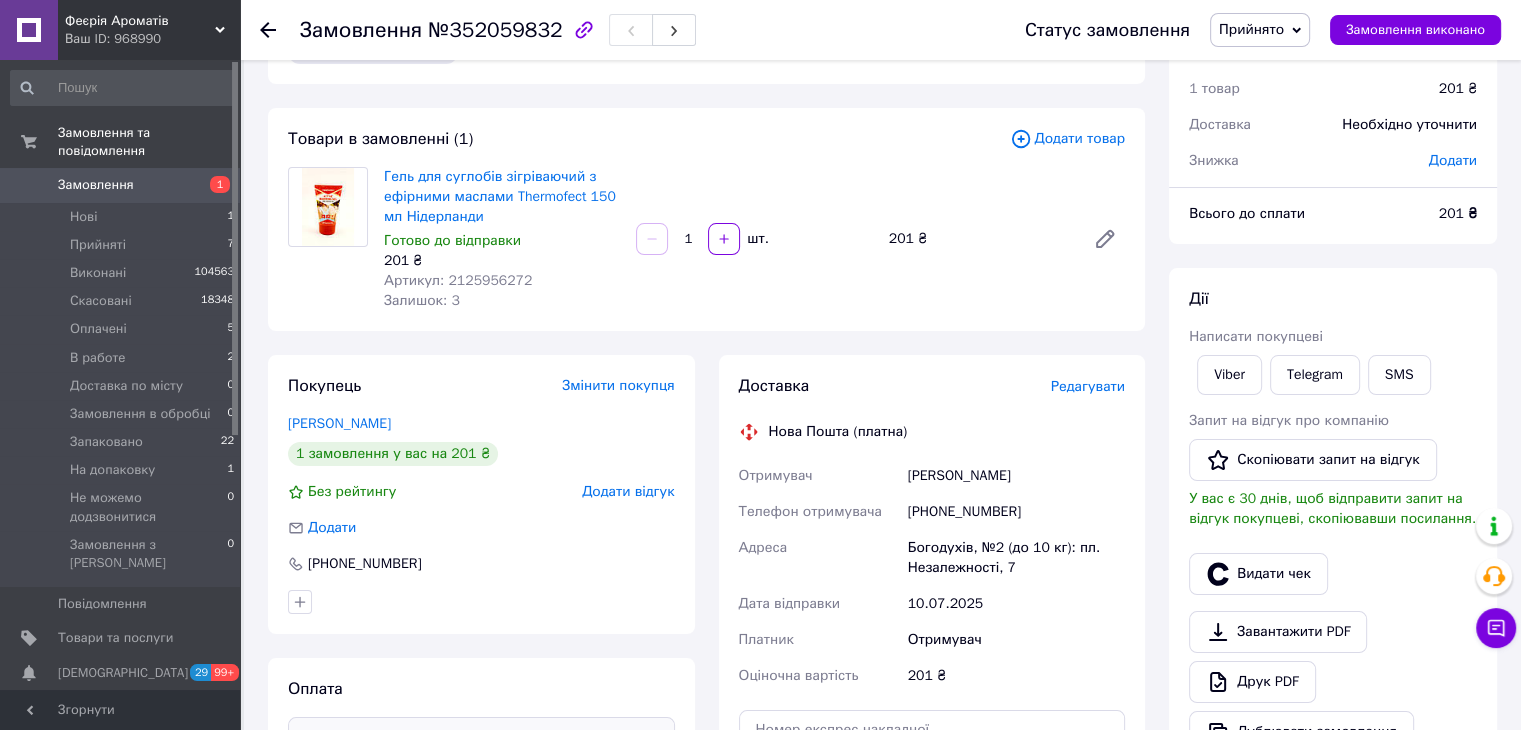 scroll, scrollTop: 0, scrollLeft: 0, axis: both 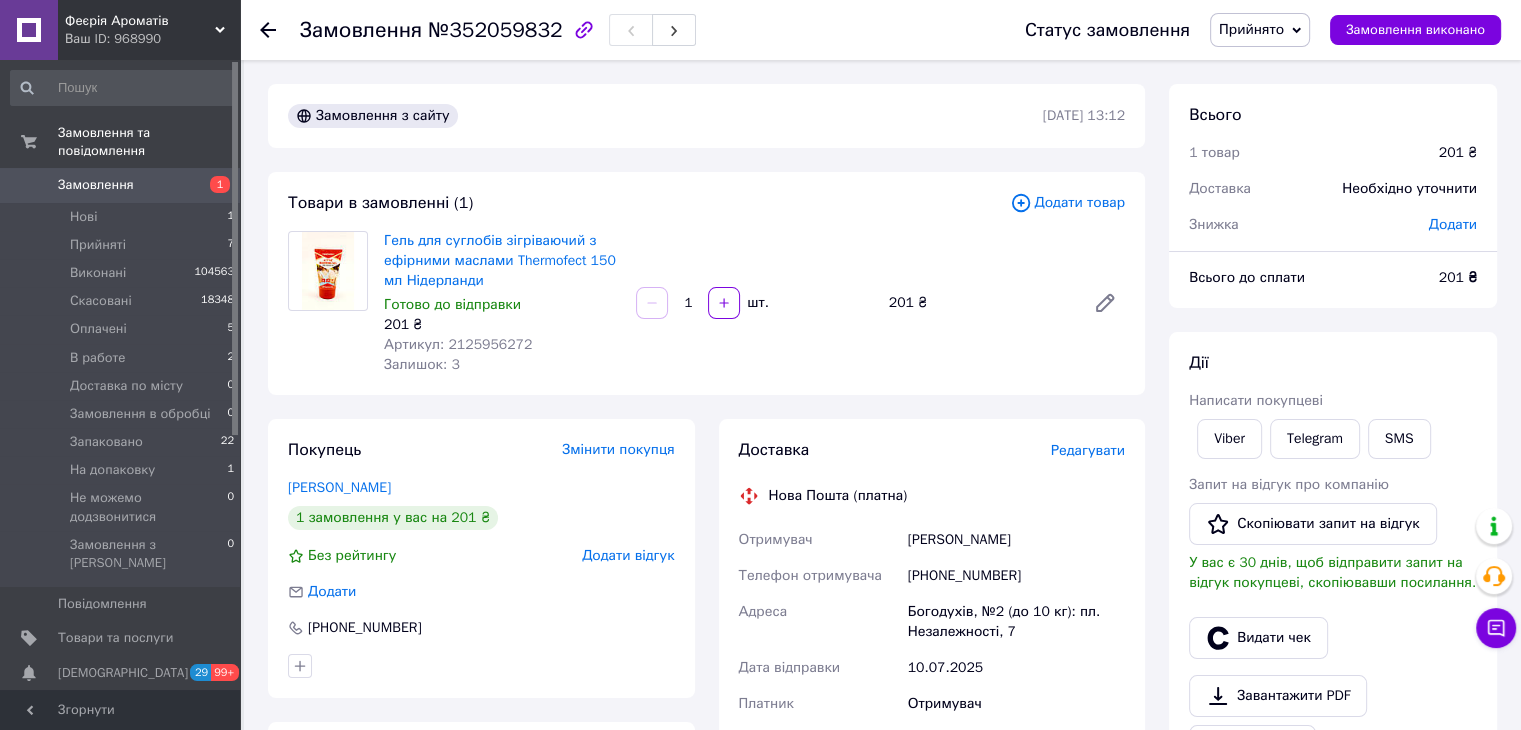 click on "Замовлення" at bounding box center [96, 185] 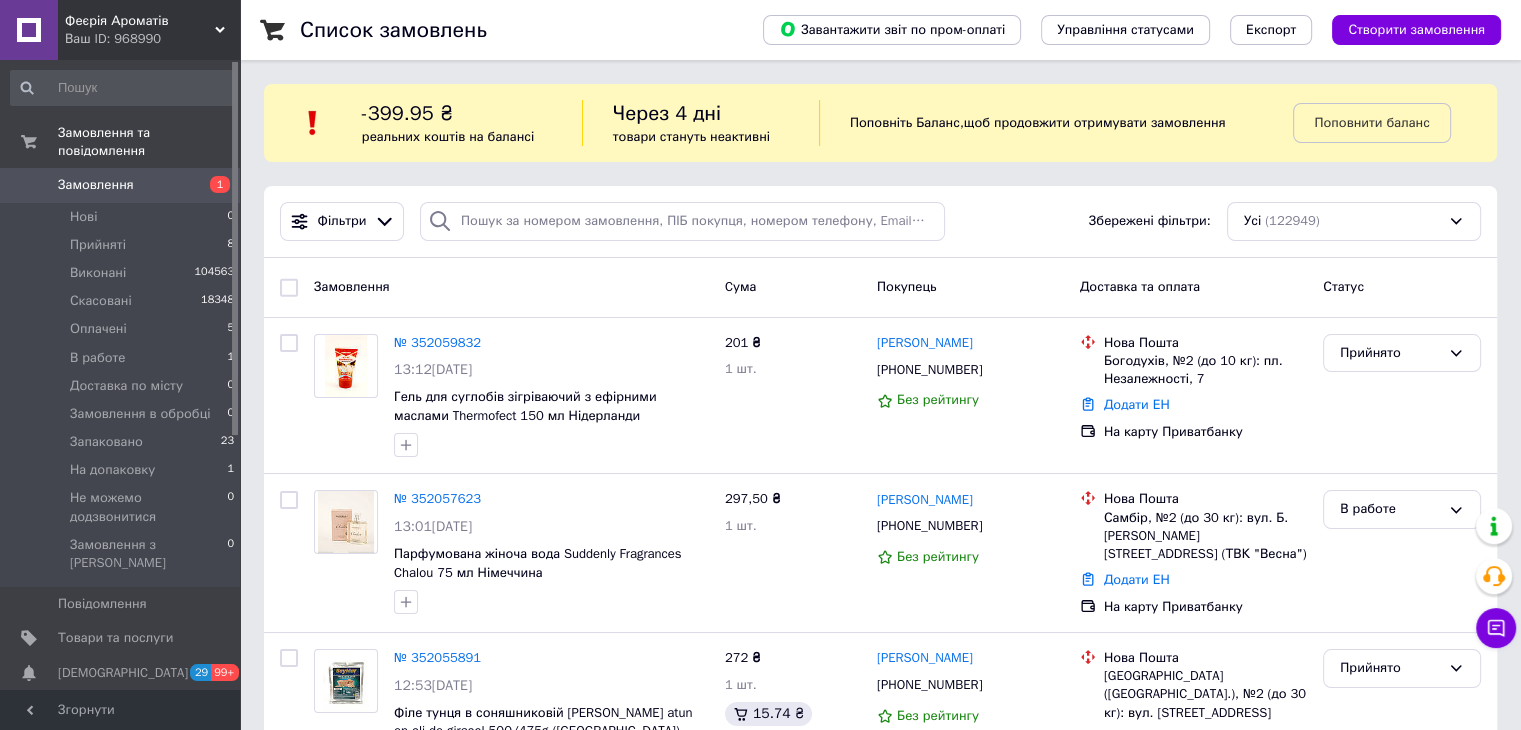click on "Замовлення" at bounding box center [96, 185] 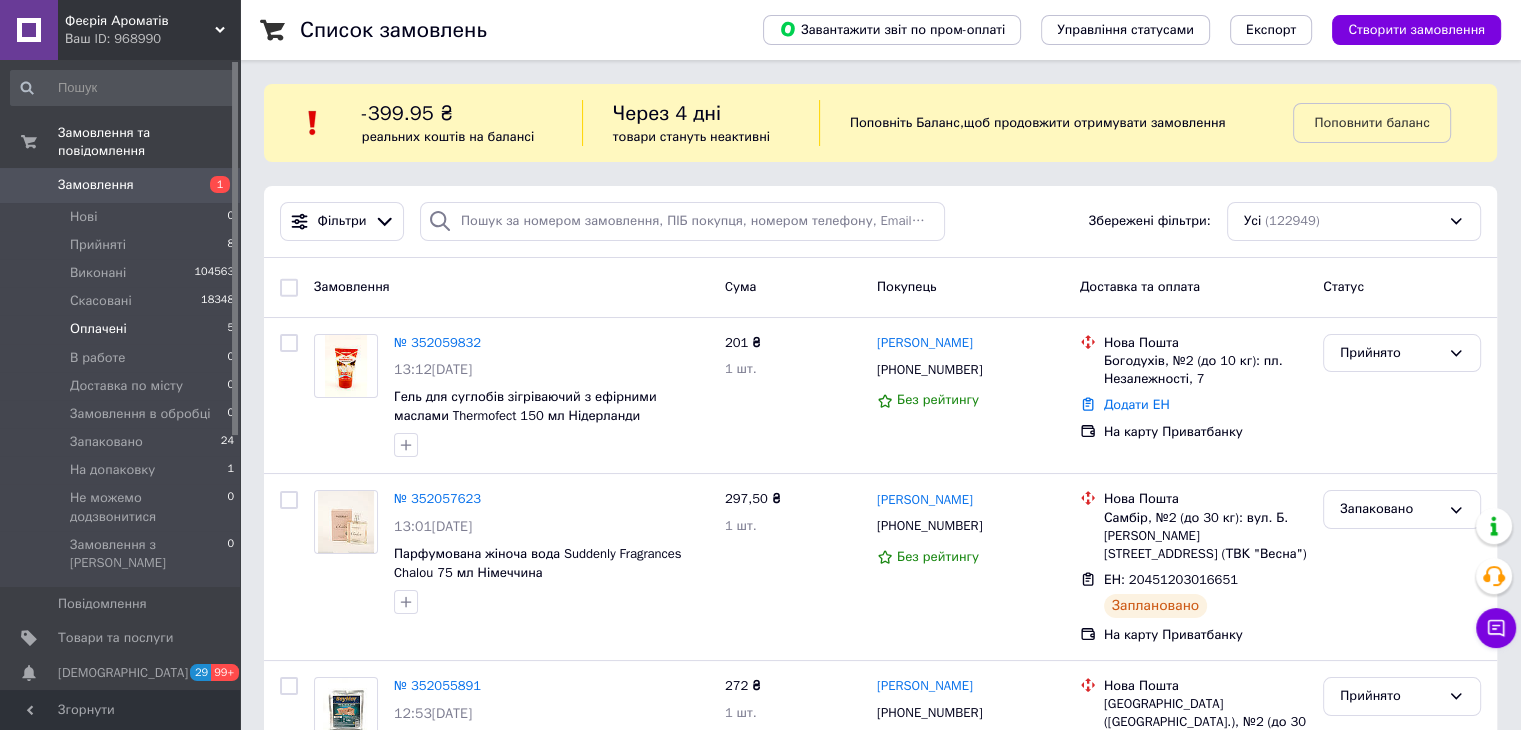 click on "Оплачені 5" at bounding box center [123, 329] 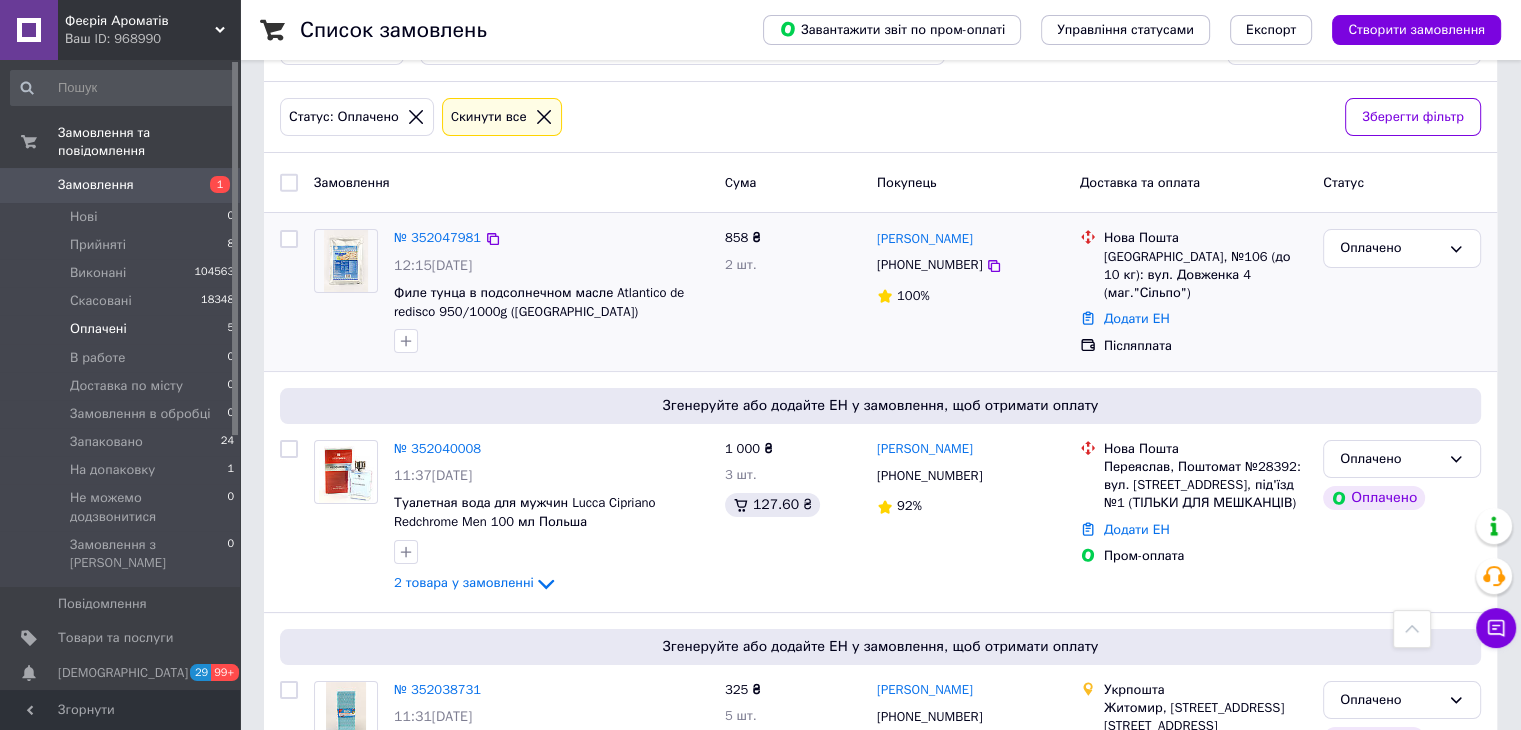 scroll, scrollTop: 0, scrollLeft: 0, axis: both 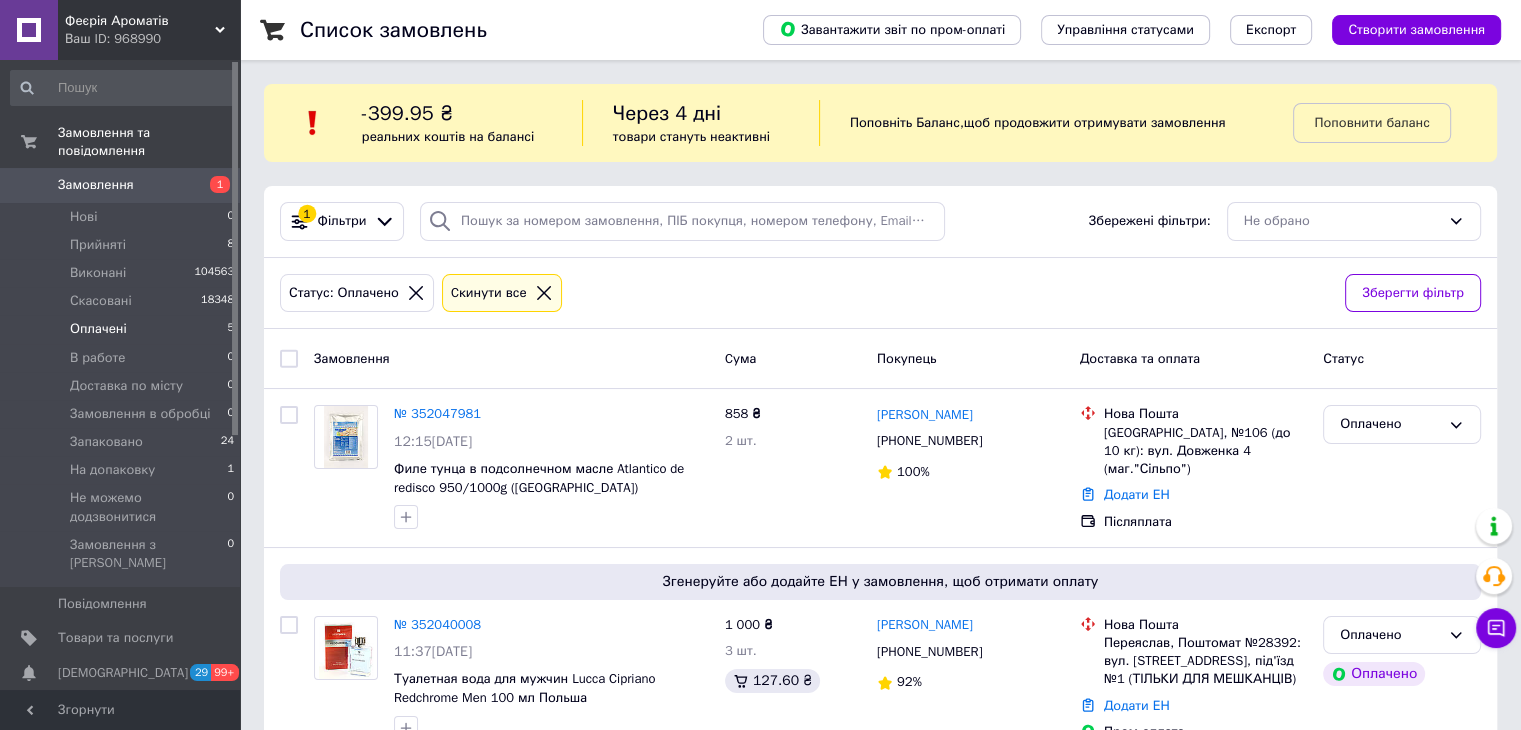 click on "Замовлення" at bounding box center [96, 185] 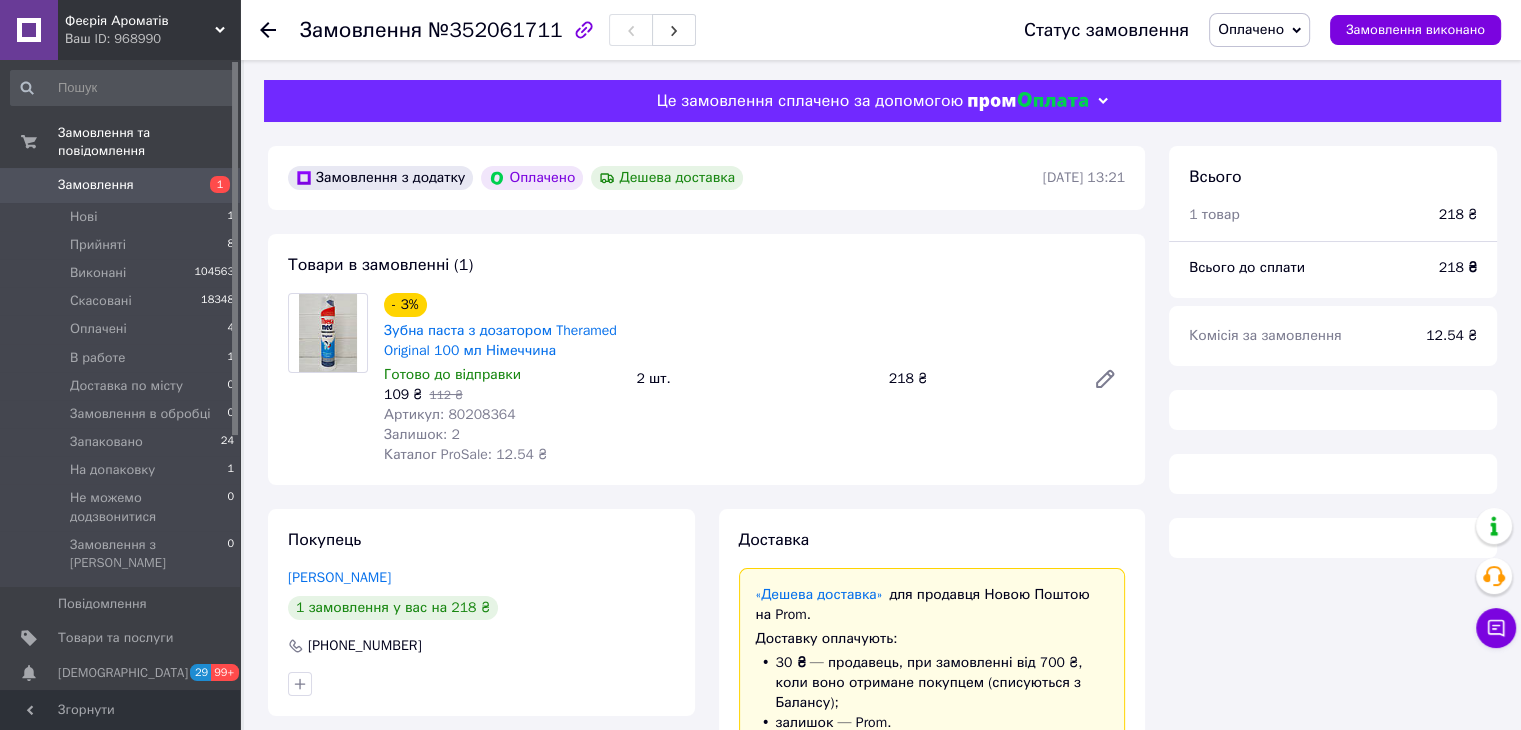 scroll, scrollTop: 100, scrollLeft: 0, axis: vertical 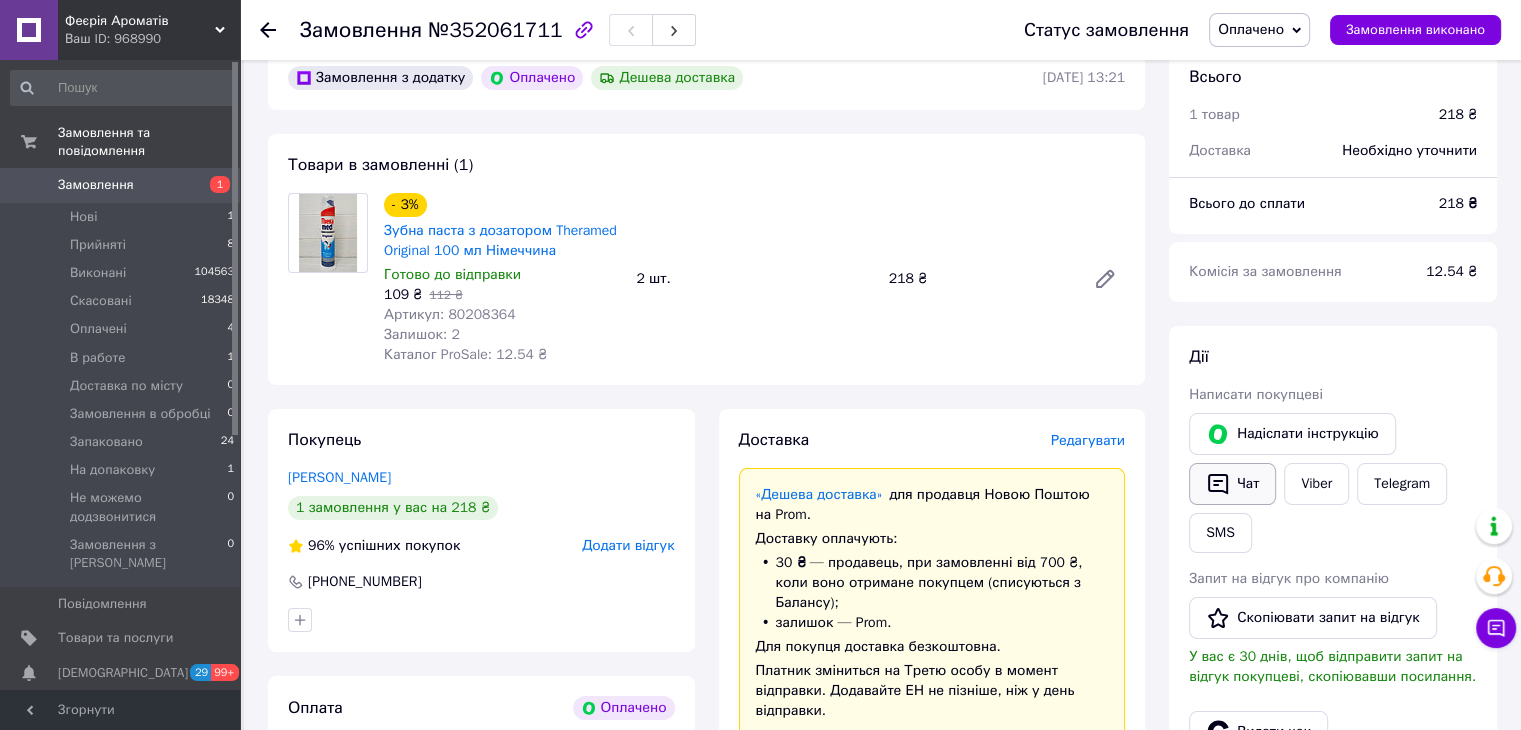 click 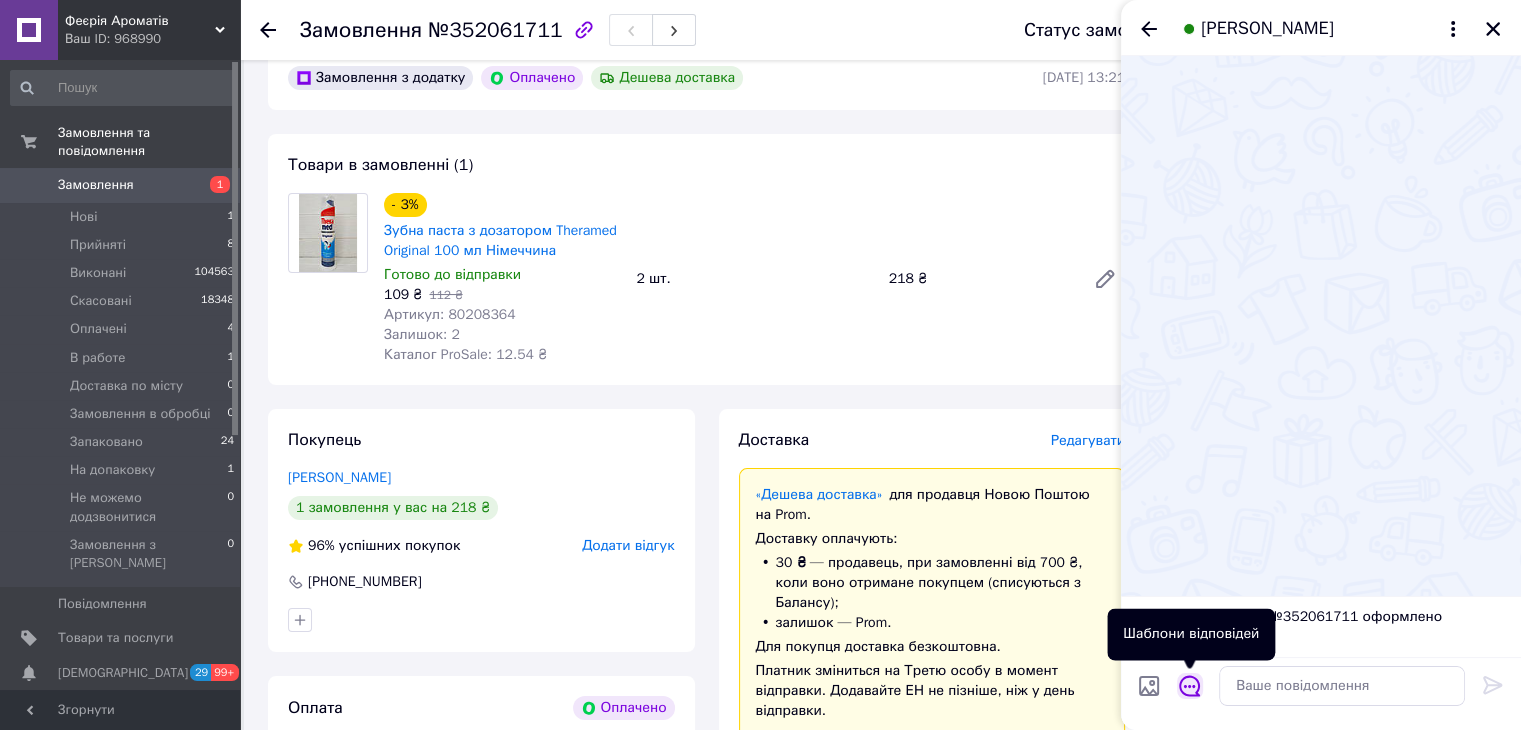 click 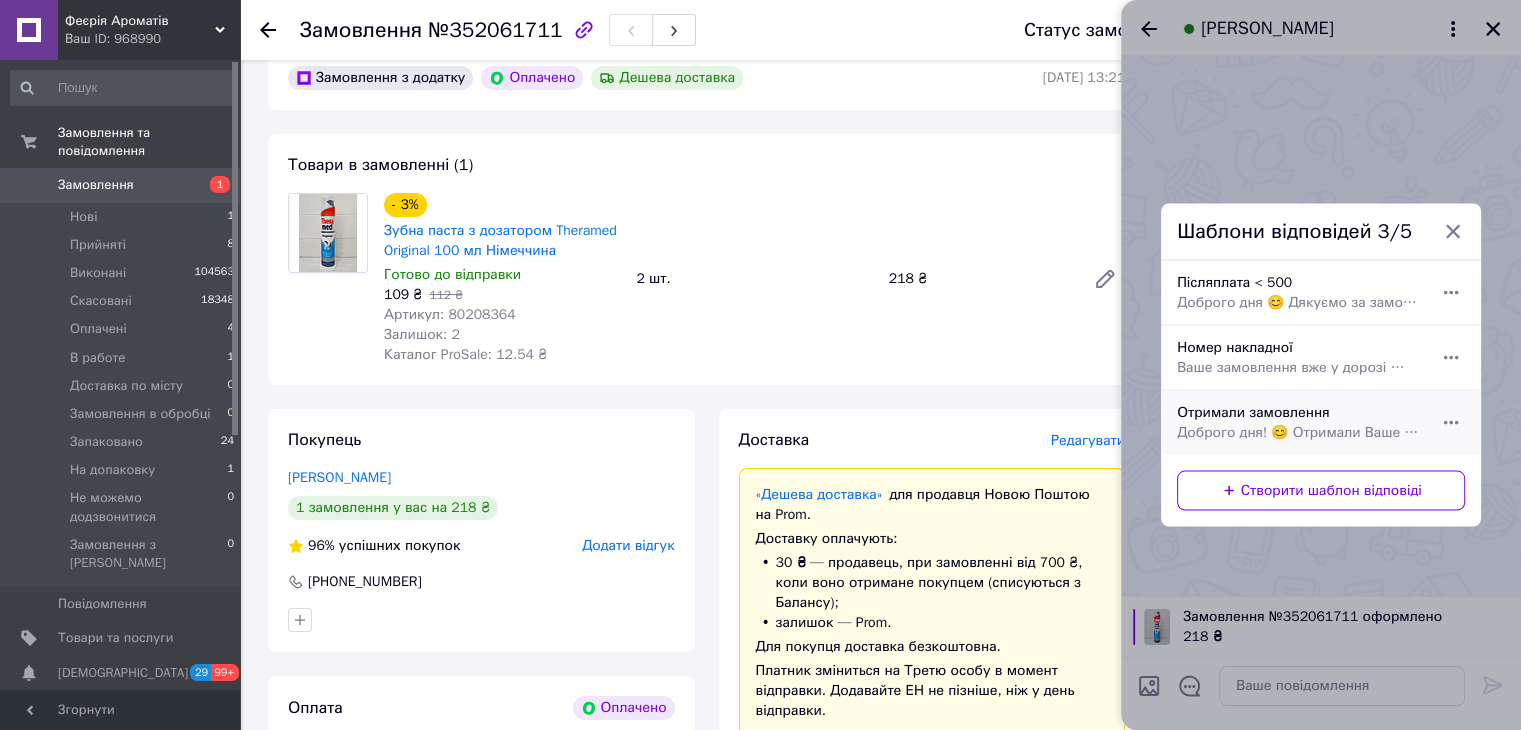 click on "Доброго дня! 😊
Отримали Ваше замовлення — дякуємо!
Передаємо його на пакування 📦
Щойно відправимо — надішлемо номер накладної для відстеження." at bounding box center [1299, 433] 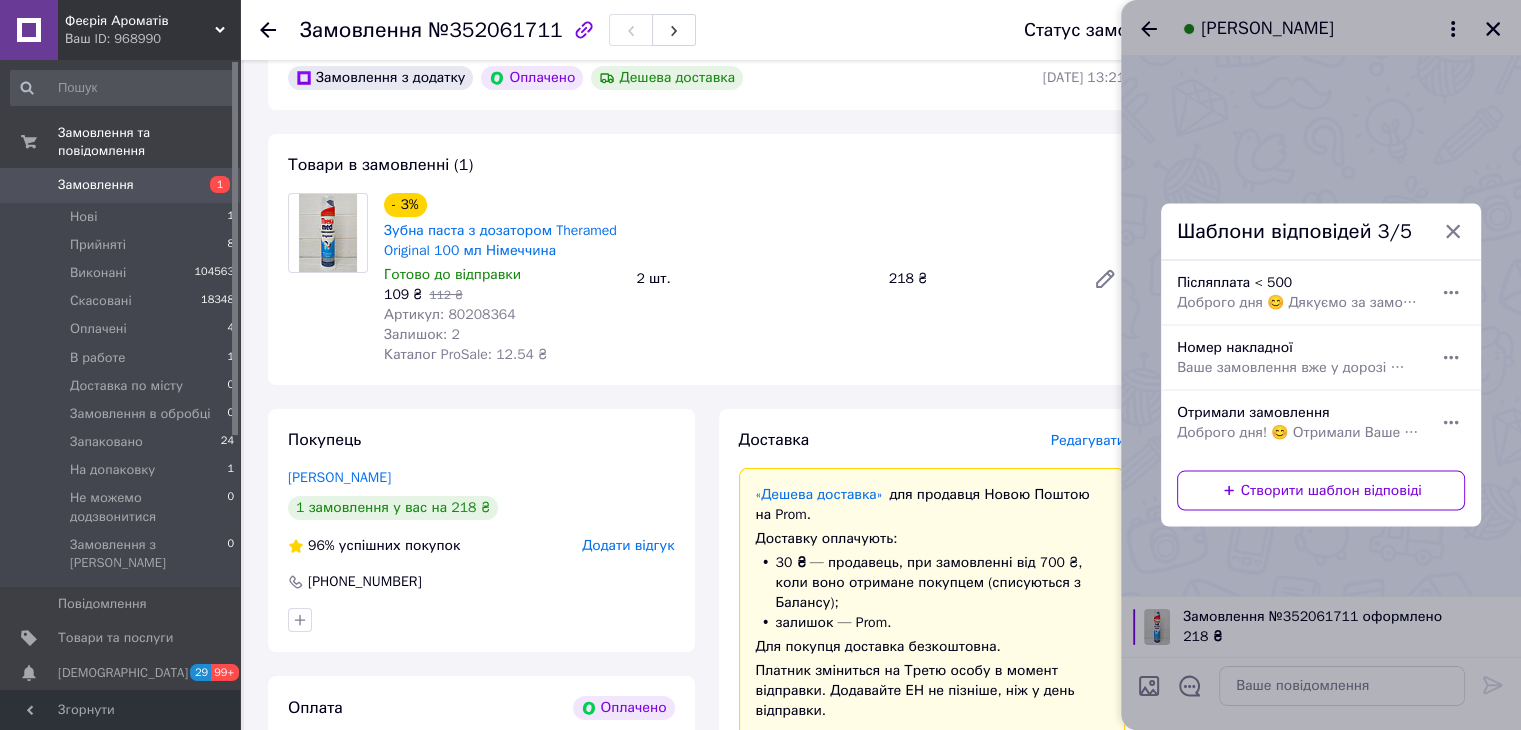 type on "Доброго дня! 😊
Отримали Ваше замовлення — дякуємо!
Передаємо його на пакування 📦
Щойно відправимо — надішлемо номер накладної для відстеження." 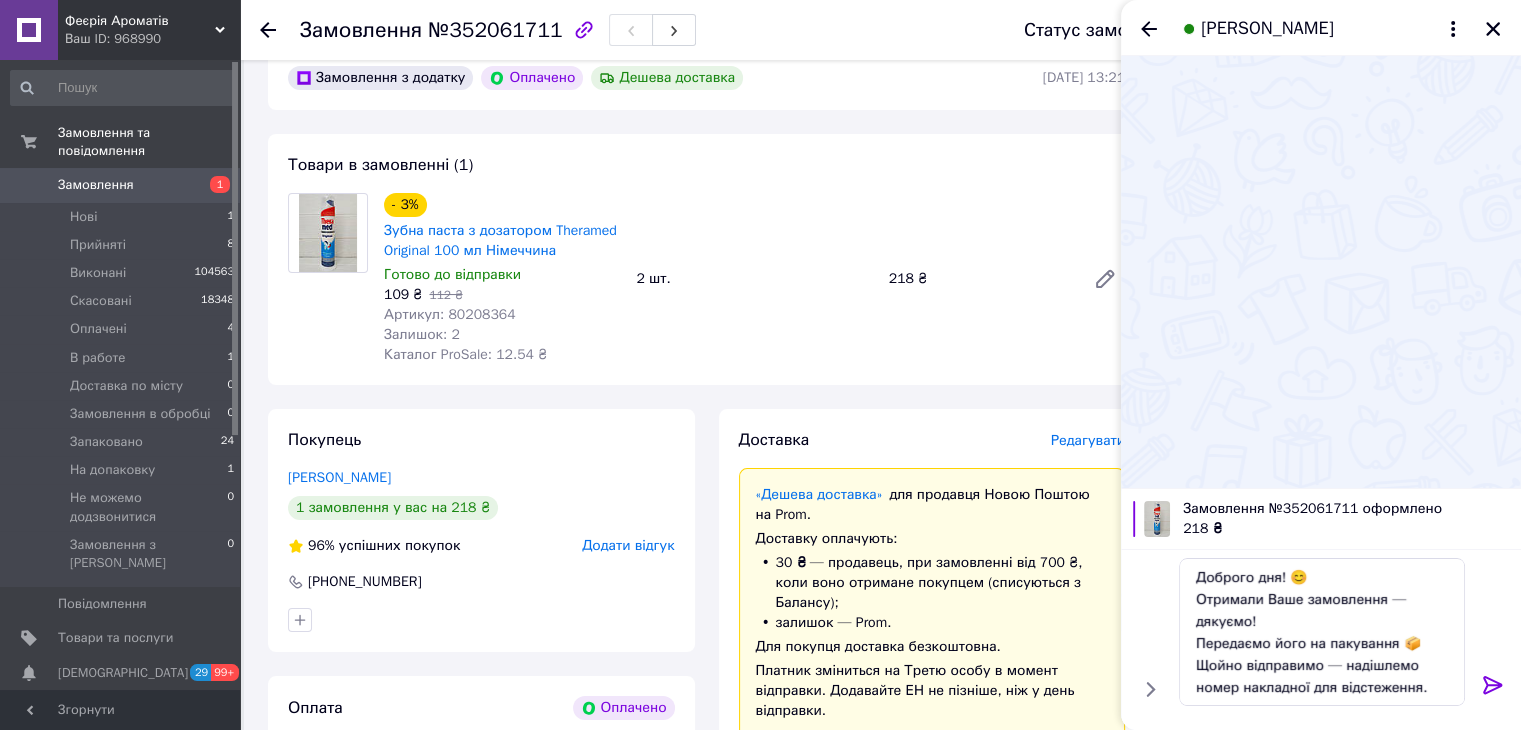click 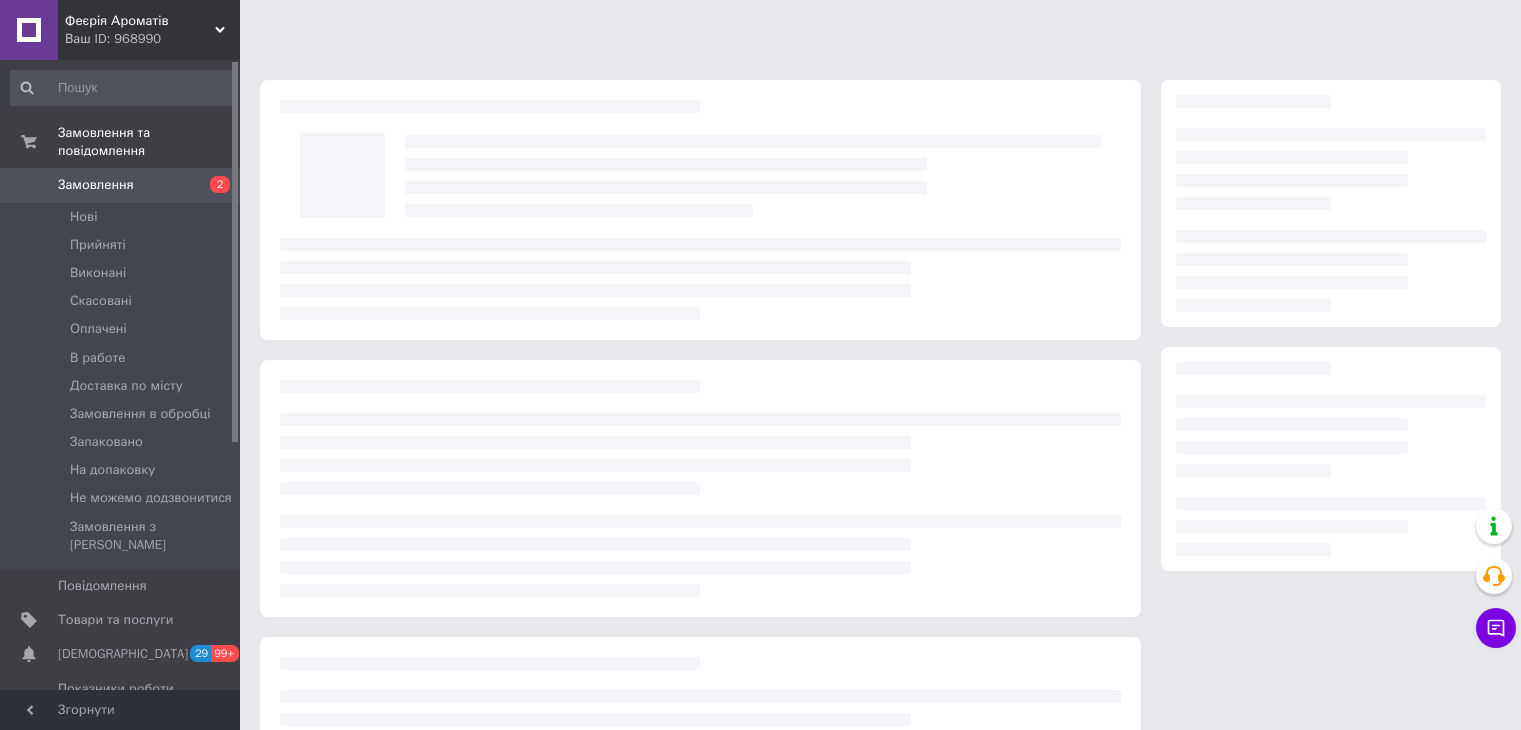 scroll, scrollTop: 0, scrollLeft: 0, axis: both 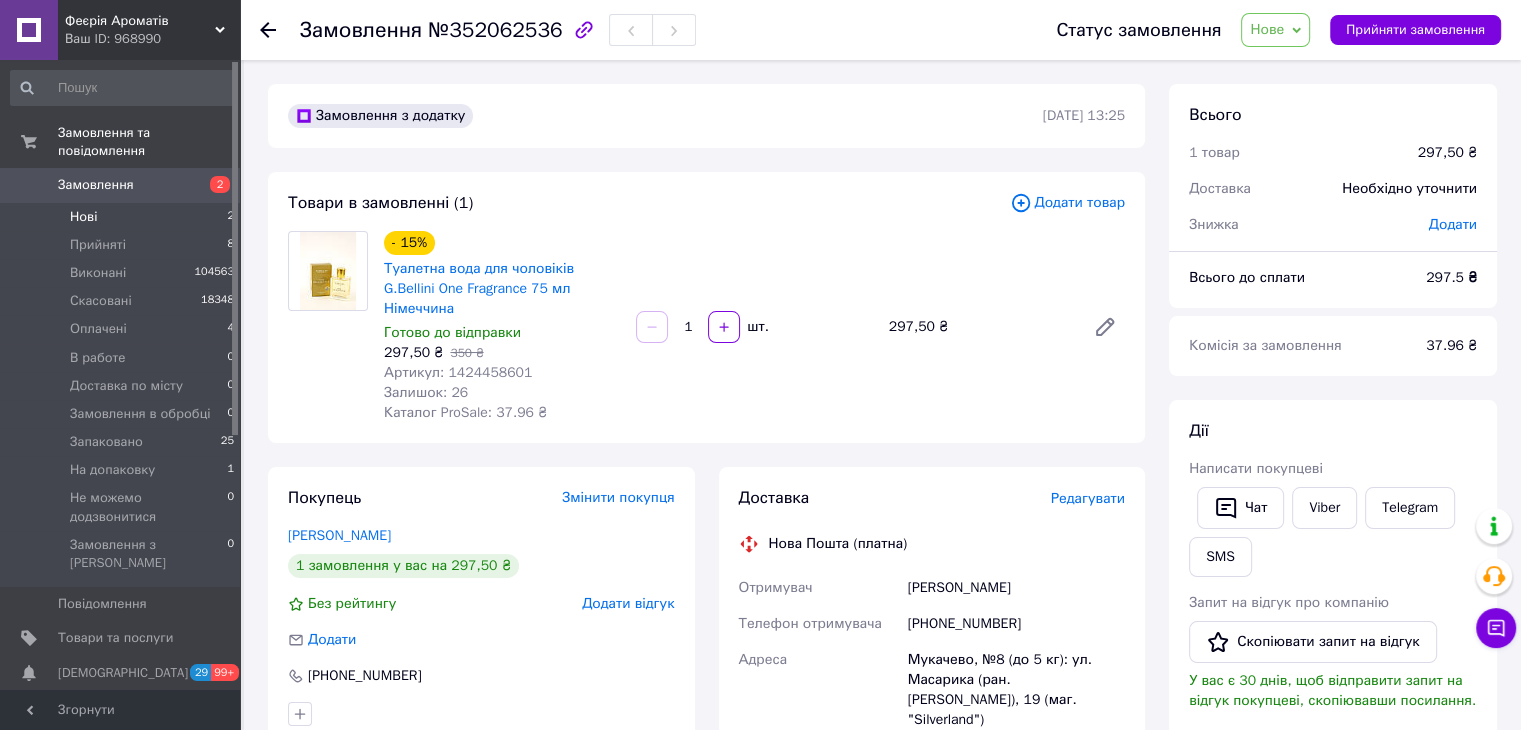 click on "Нові" at bounding box center (83, 217) 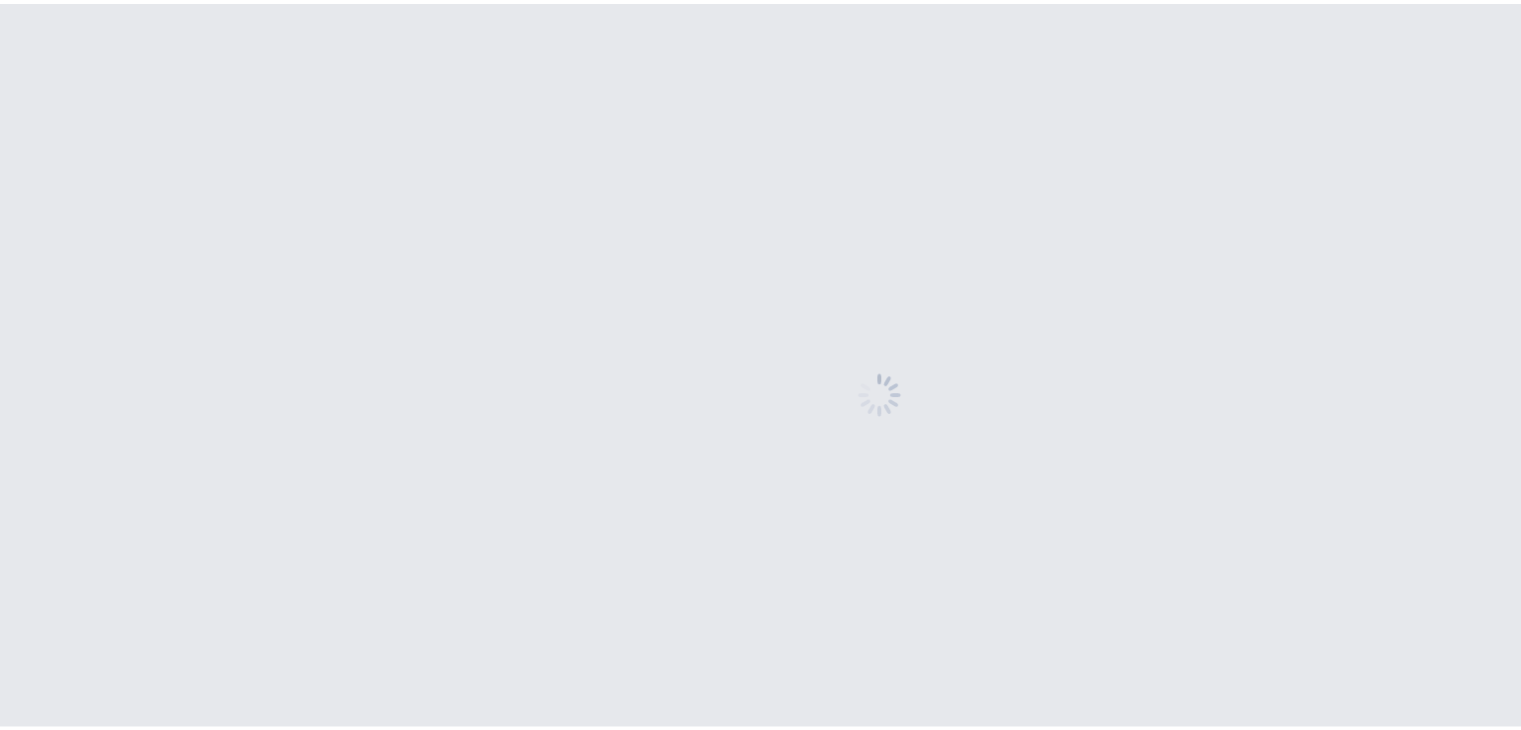 scroll, scrollTop: 0, scrollLeft: 0, axis: both 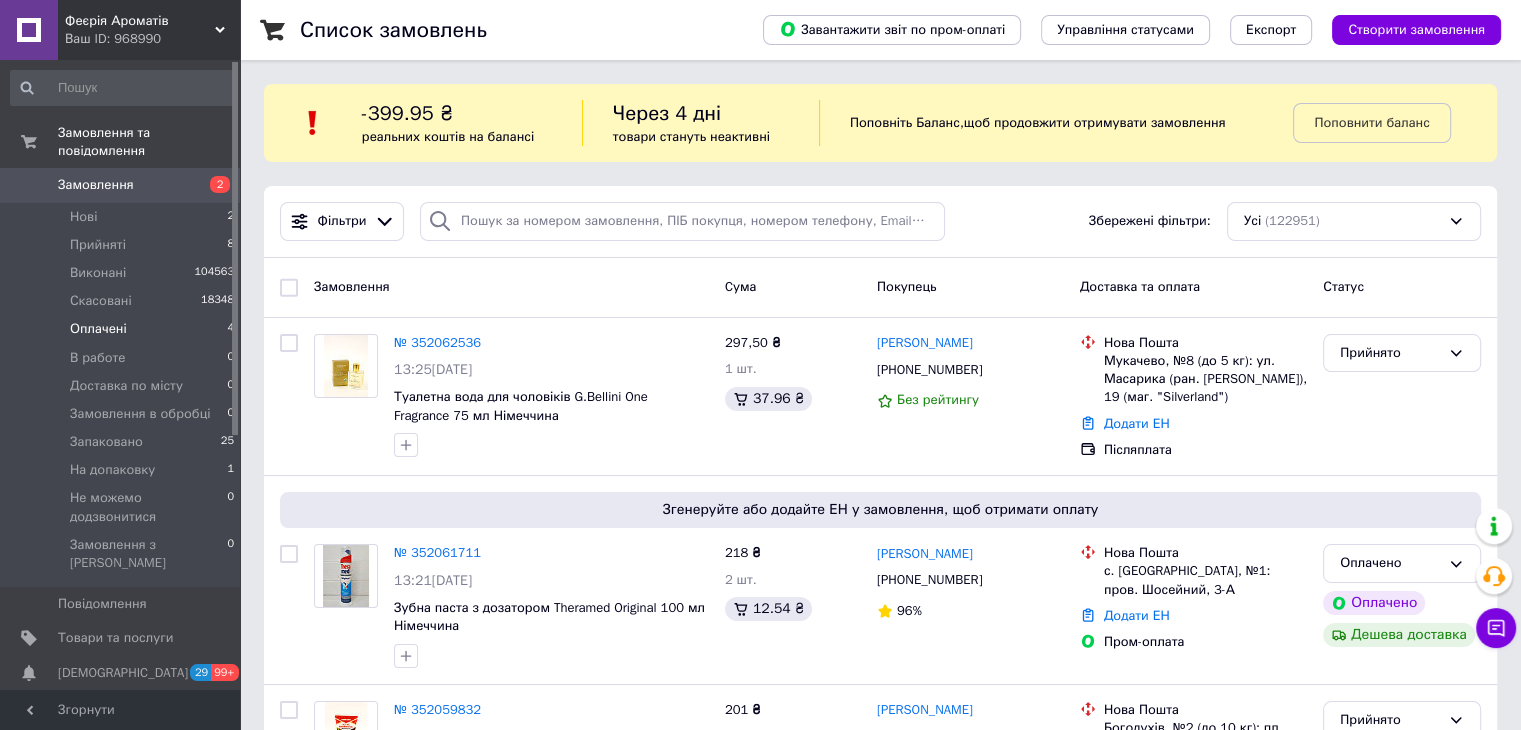 click on "Оплачені 4" at bounding box center [123, 329] 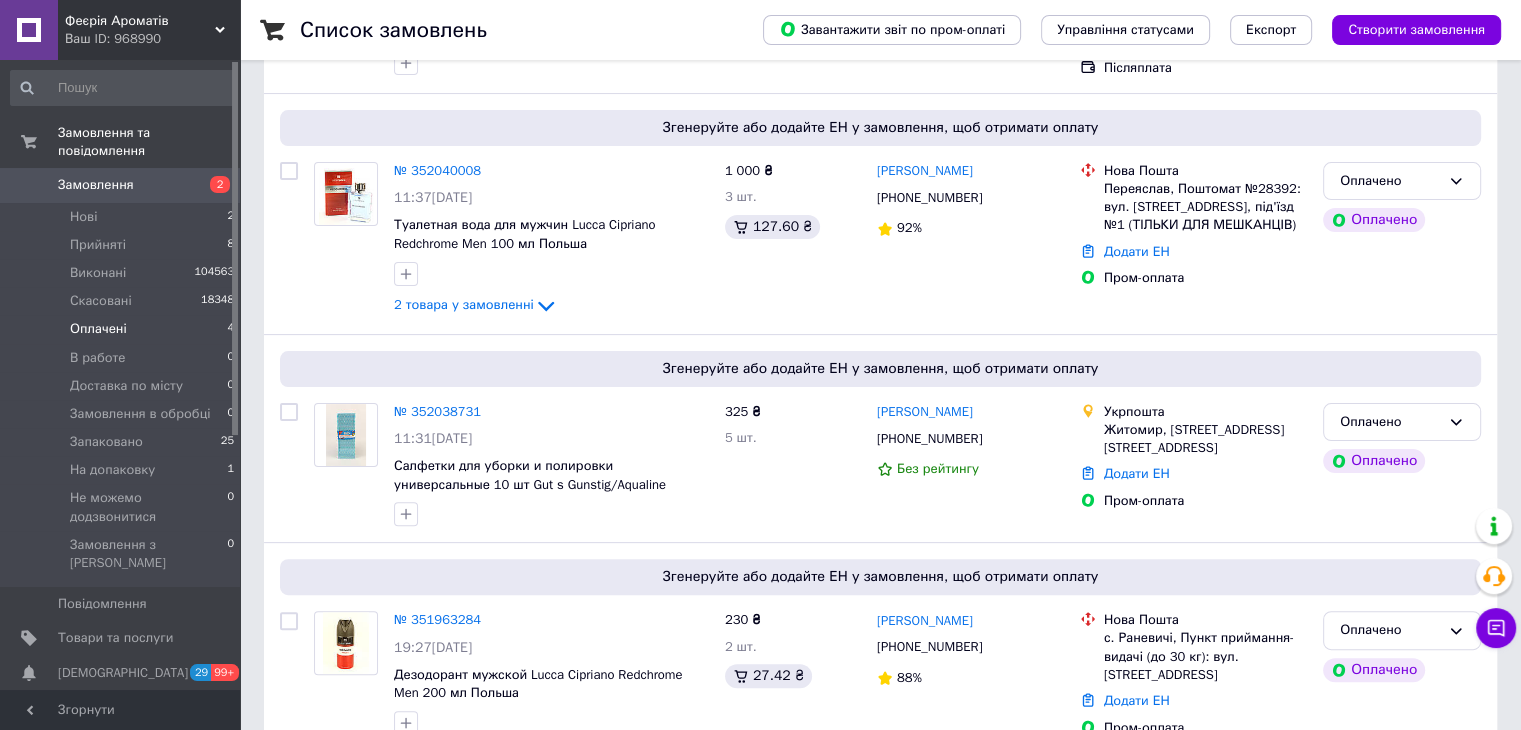 scroll, scrollTop: 497, scrollLeft: 0, axis: vertical 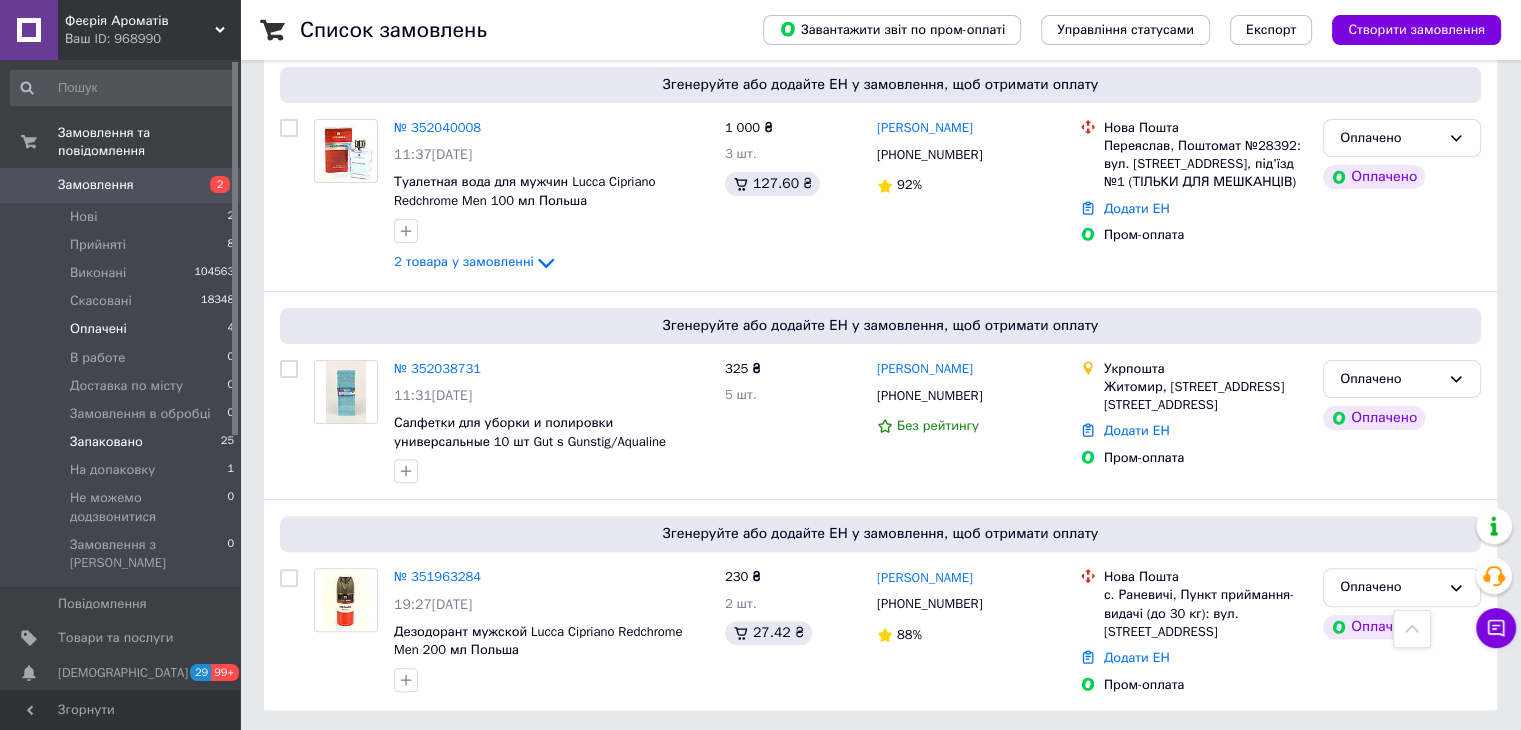 click on "Запаковано 25" at bounding box center [123, 442] 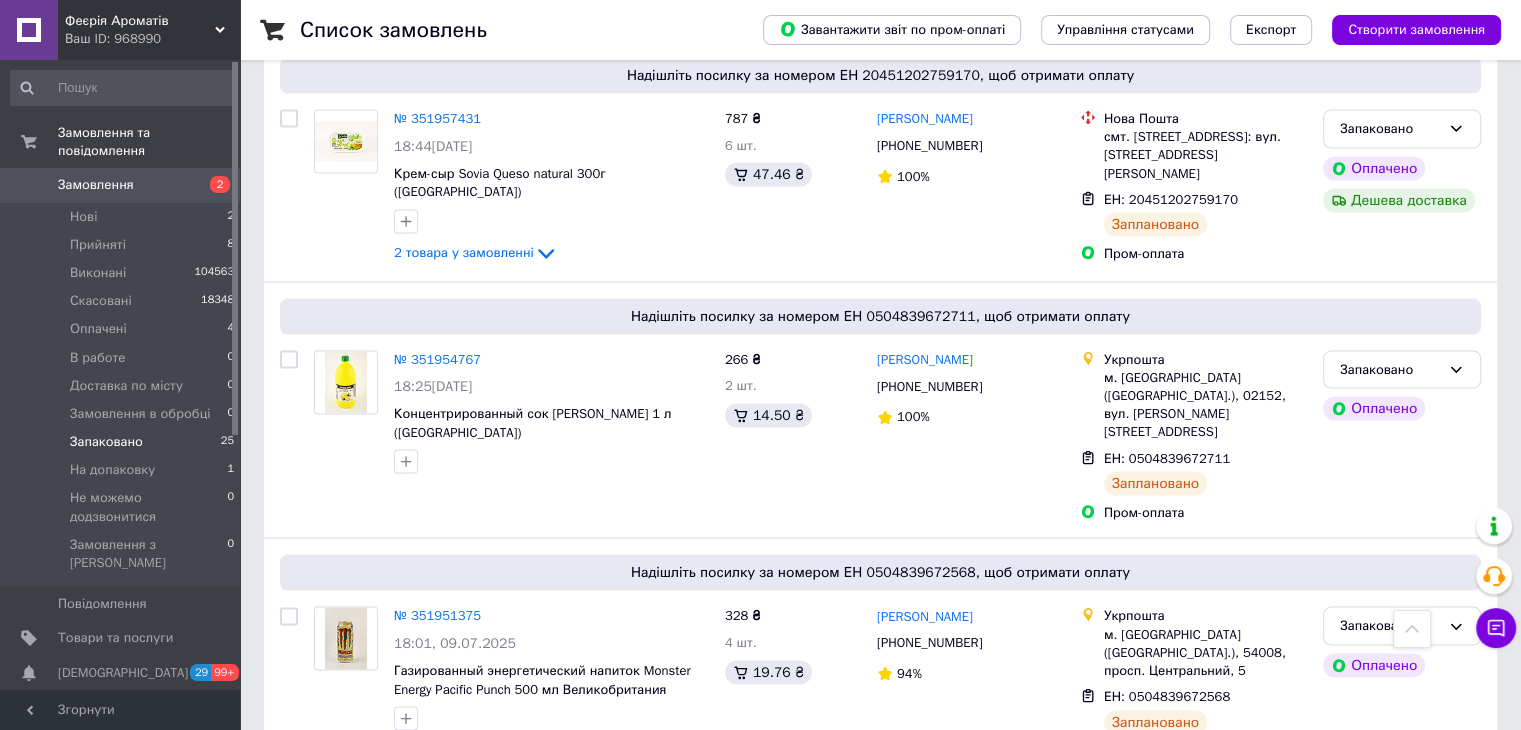 scroll, scrollTop: 4155, scrollLeft: 0, axis: vertical 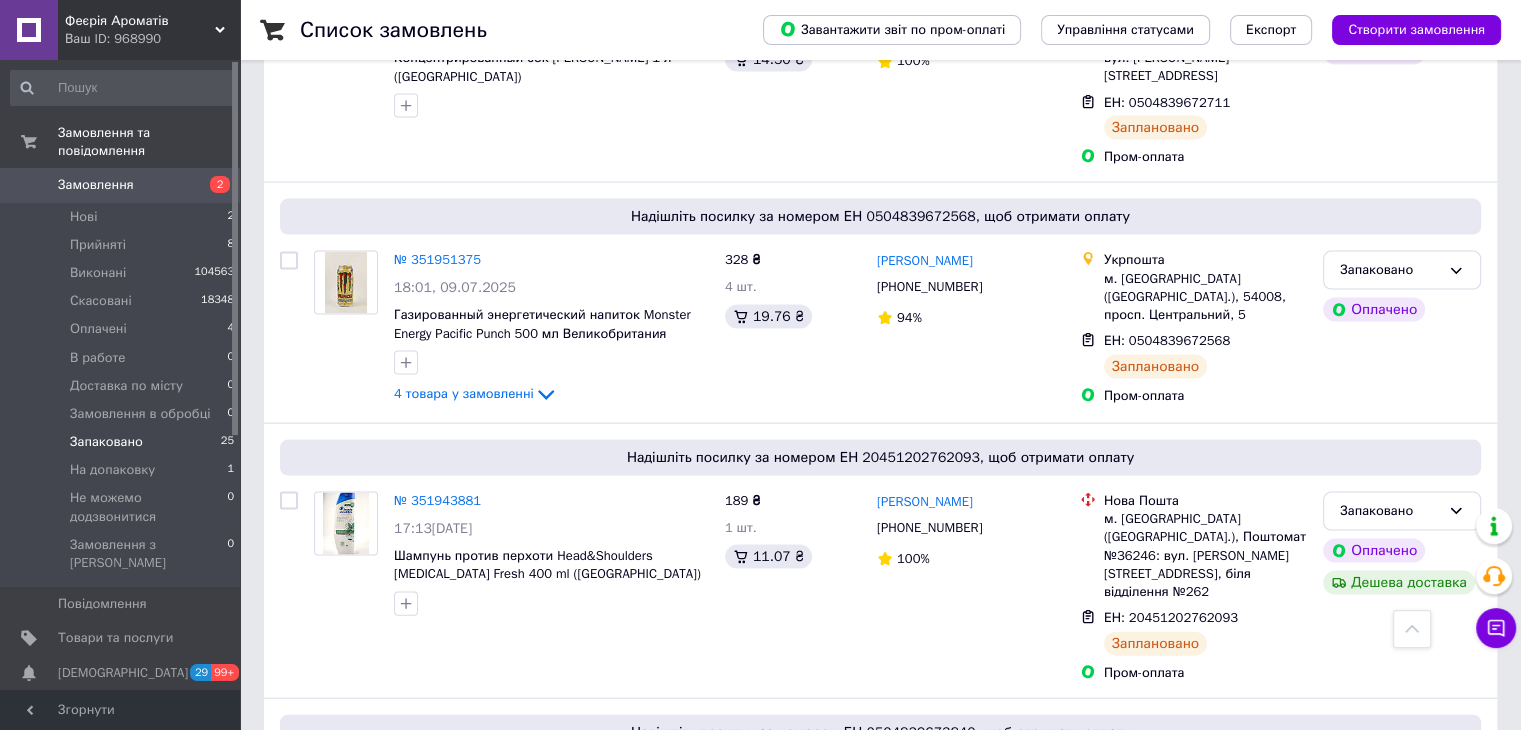 click on "2" at bounding box center (327, 984) 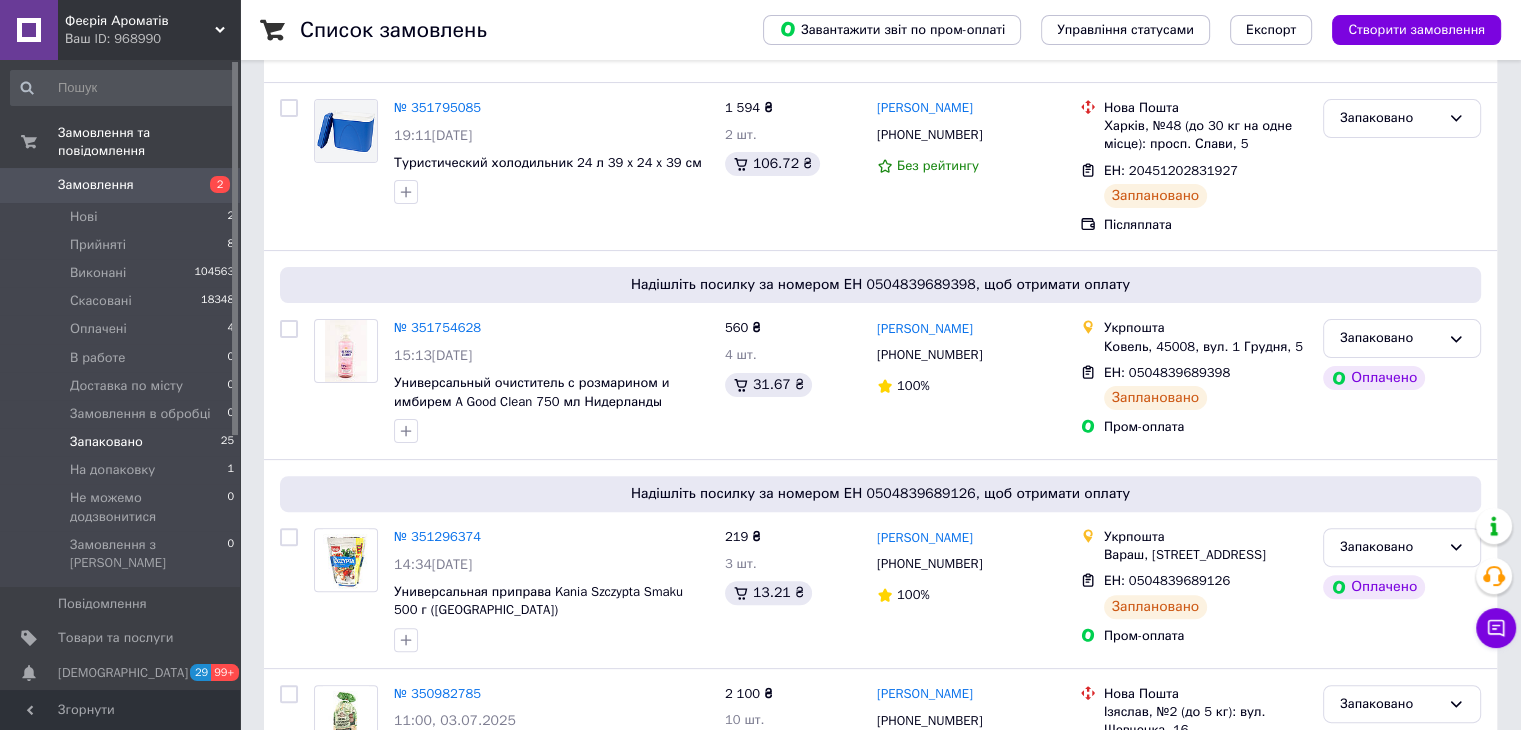scroll, scrollTop: 600, scrollLeft: 0, axis: vertical 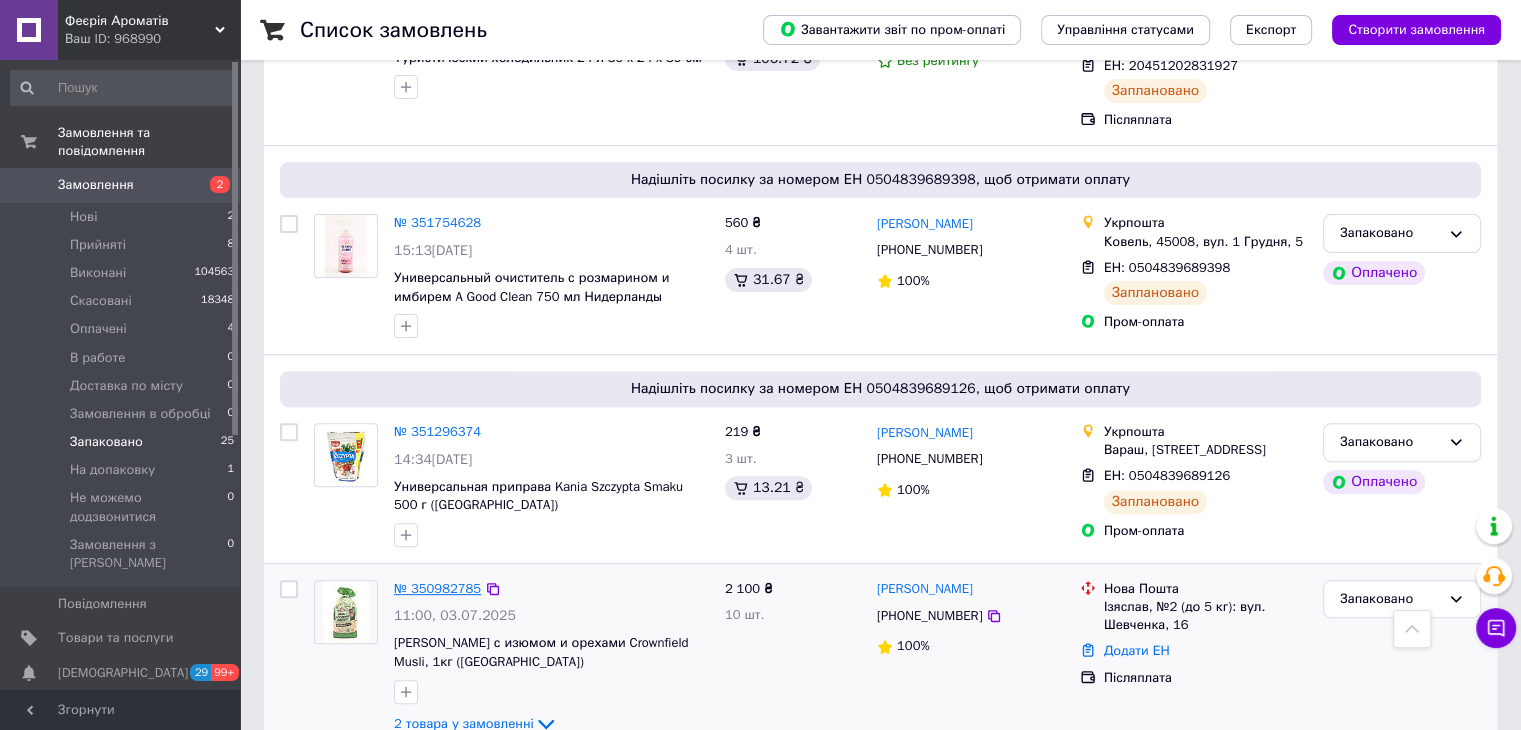 click on "№ 350982785" at bounding box center (437, 588) 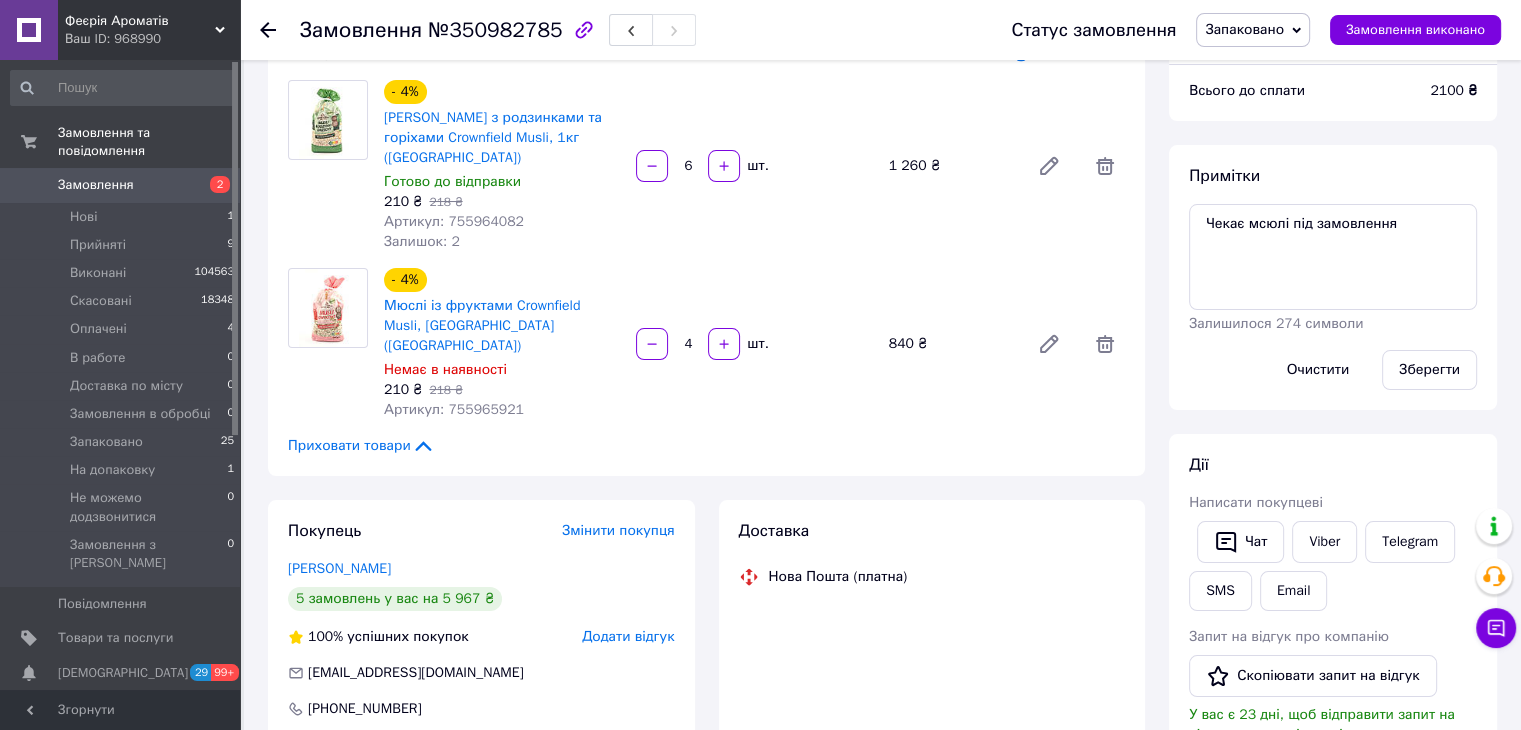 scroll, scrollTop: 357, scrollLeft: 0, axis: vertical 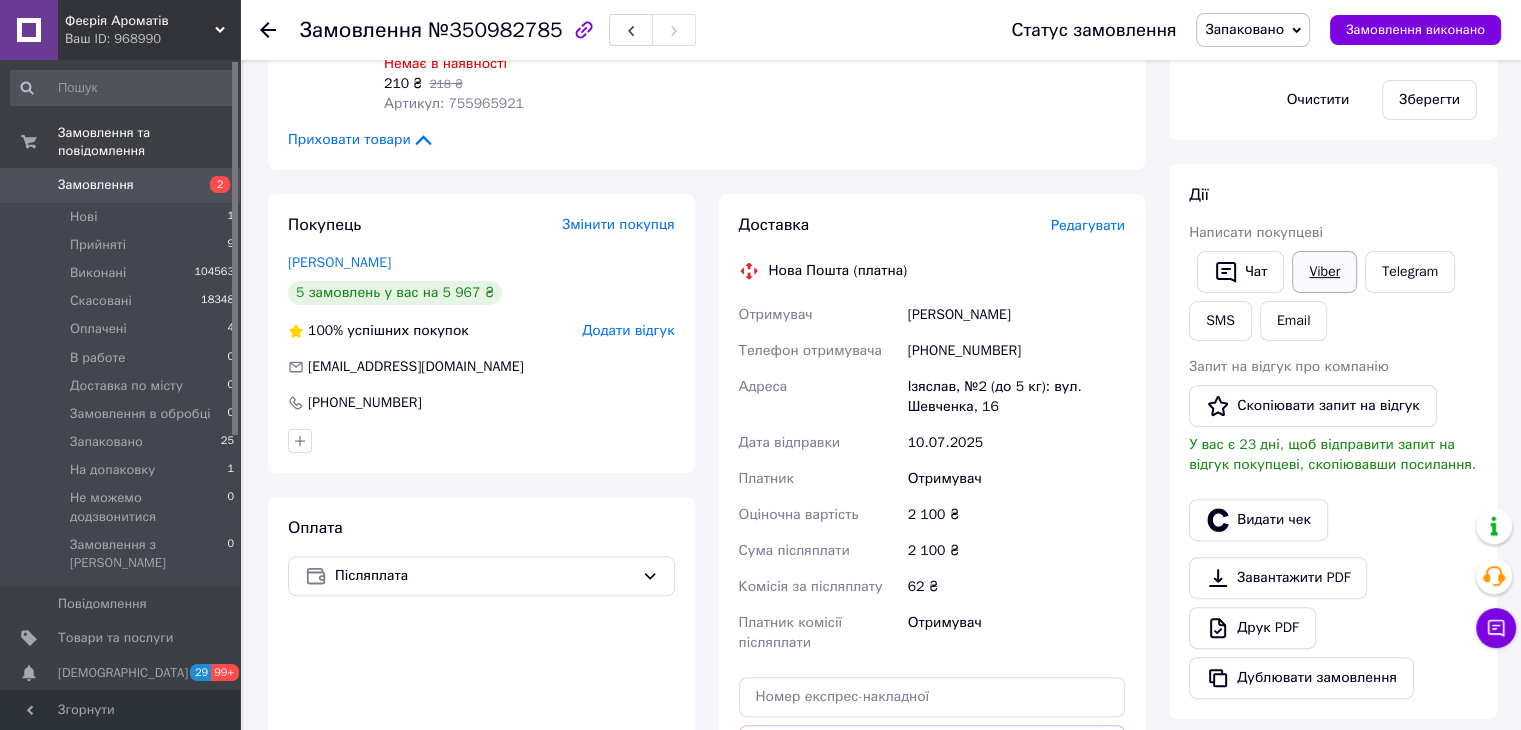 click on "Viber" at bounding box center (1324, 272) 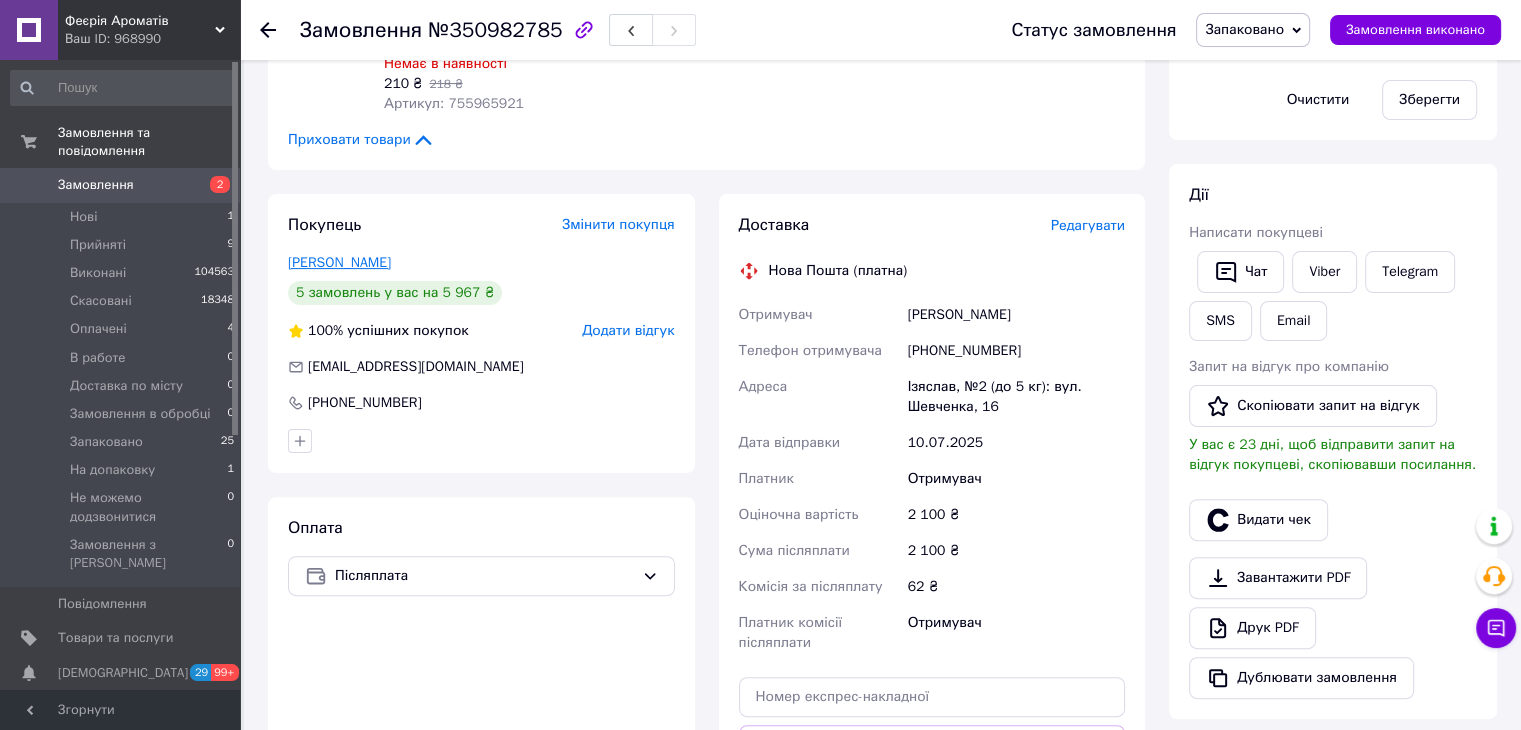 click on "Шуригін Артем" at bounding box center [339, 262] 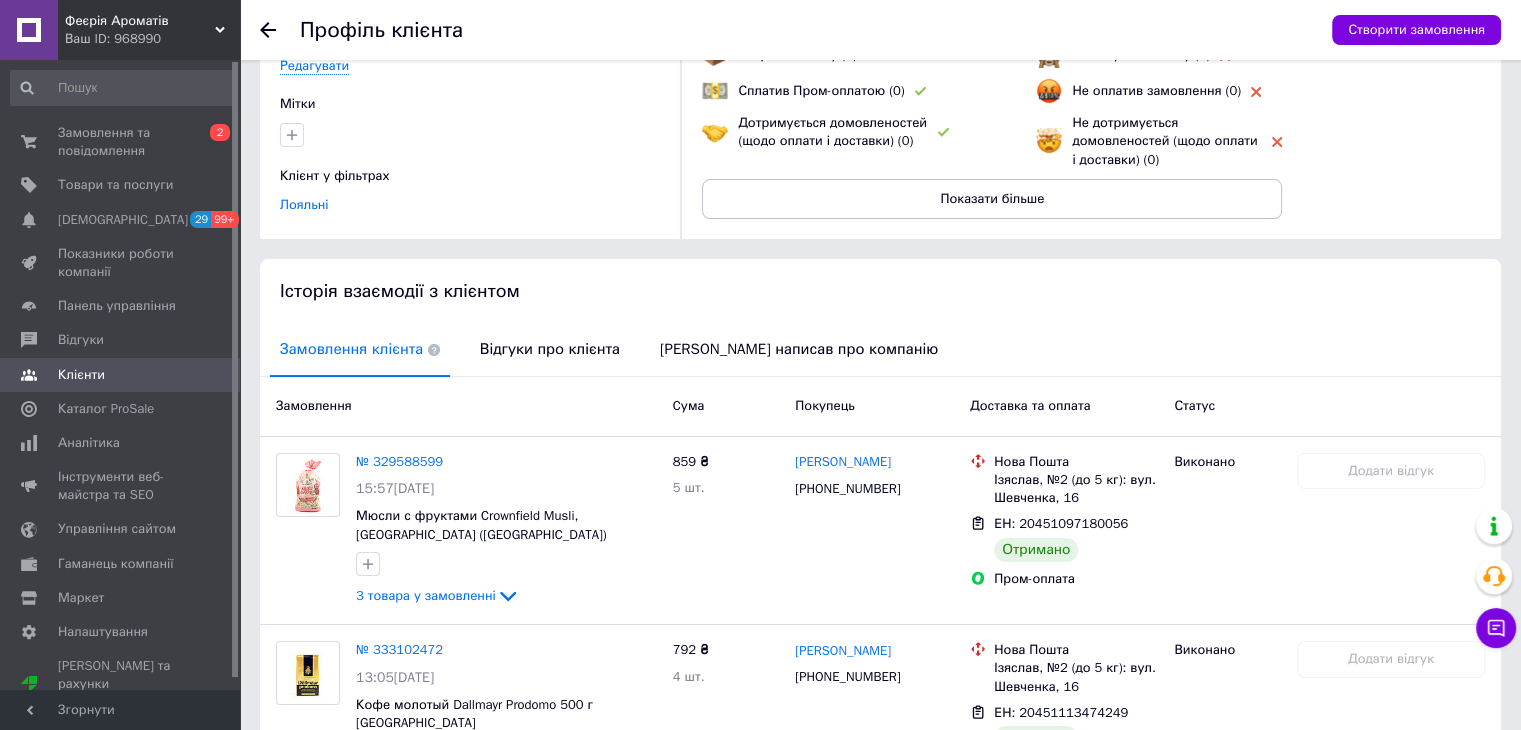 scroll, scrollTop: 200, scrollLeft: 0, axis: vertical 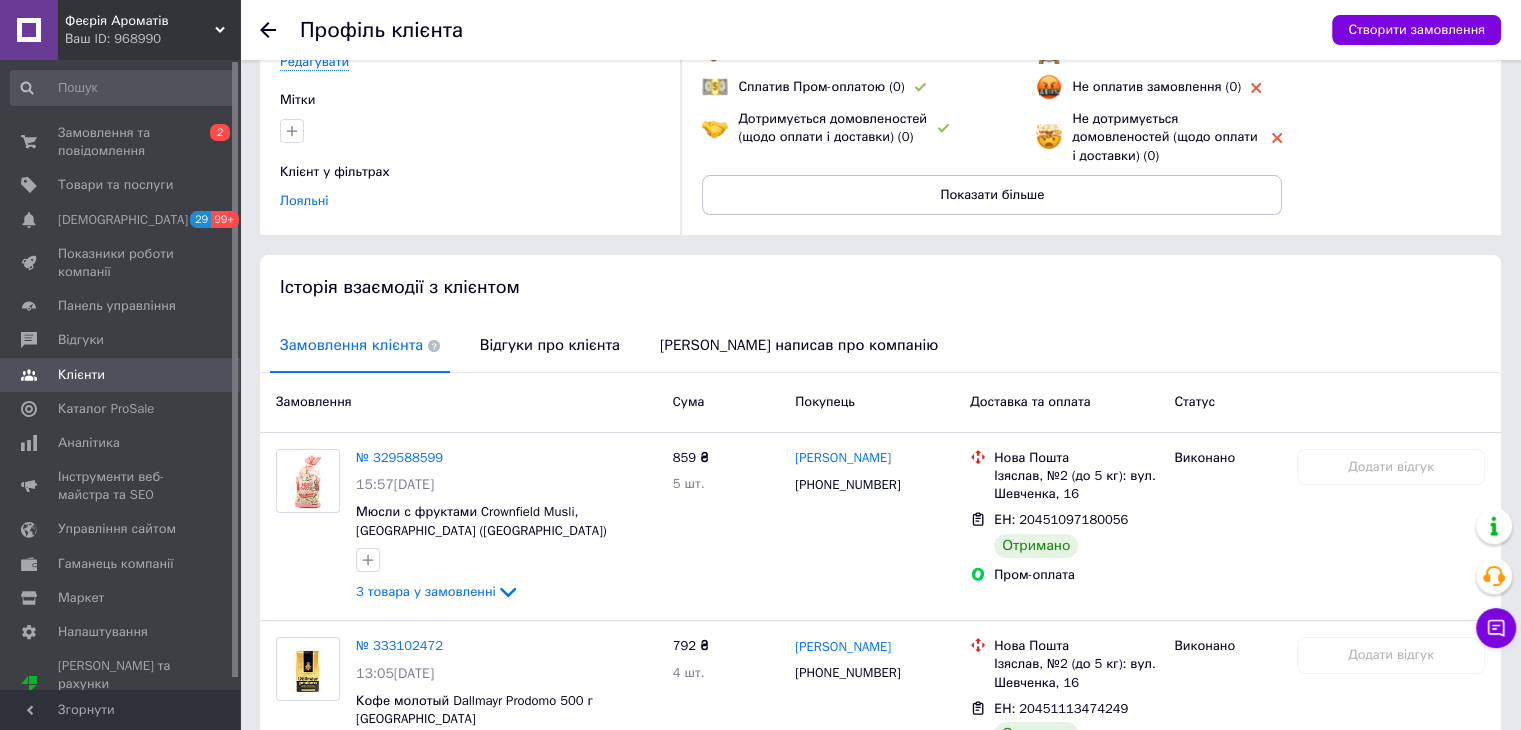 click 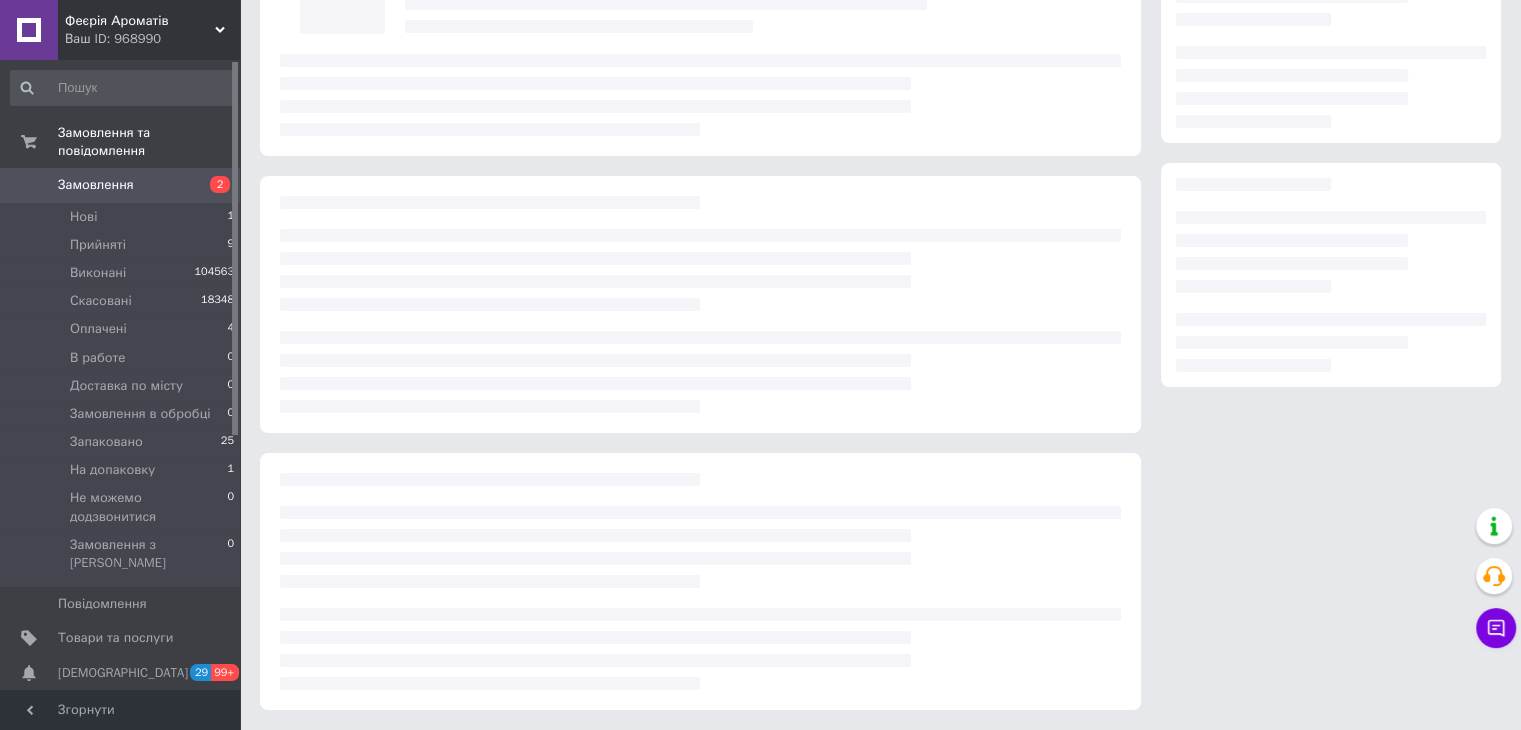 scroll, scrollTop: 184, scrollLeft: 0, axis: vertical 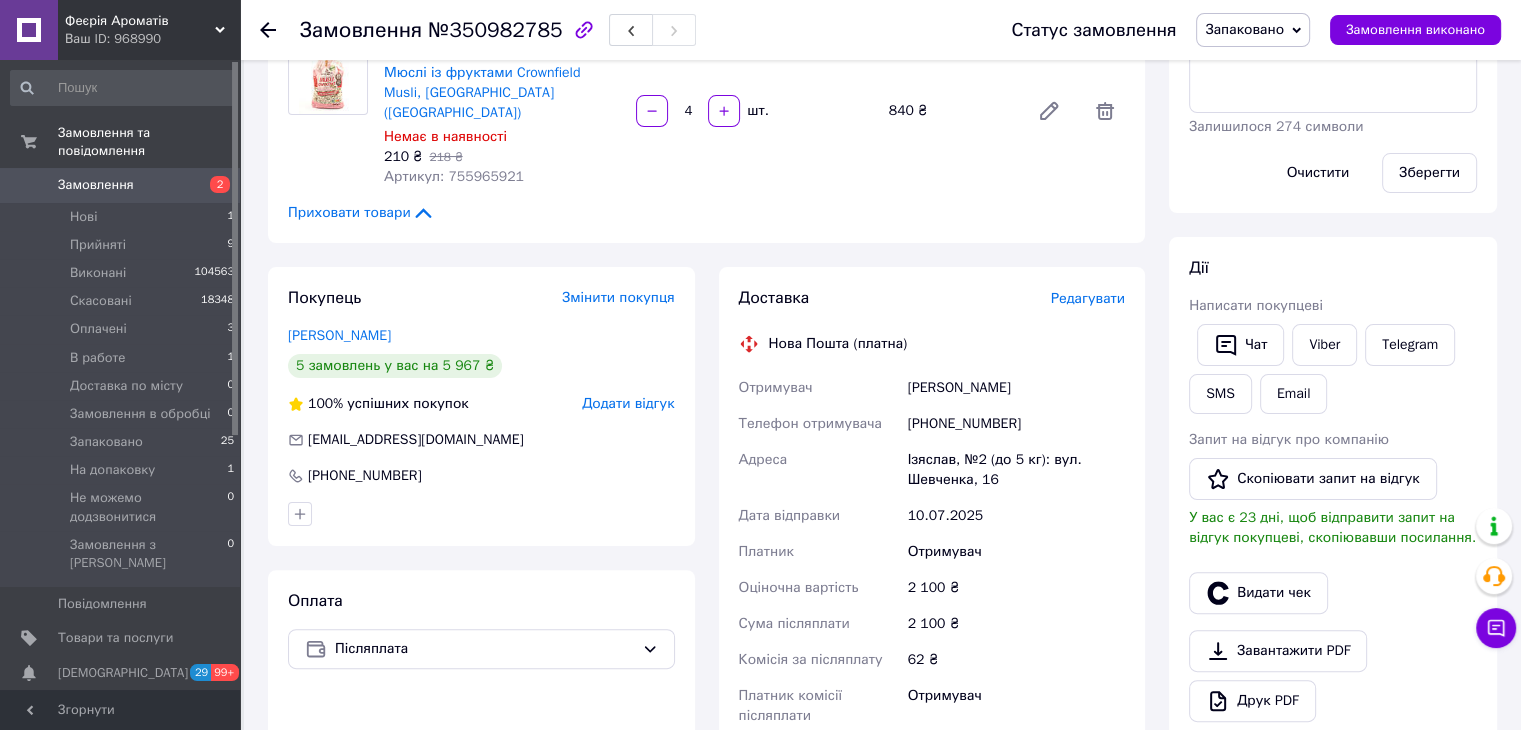 click on "Редагувати" at bounding box center (1088, 298) 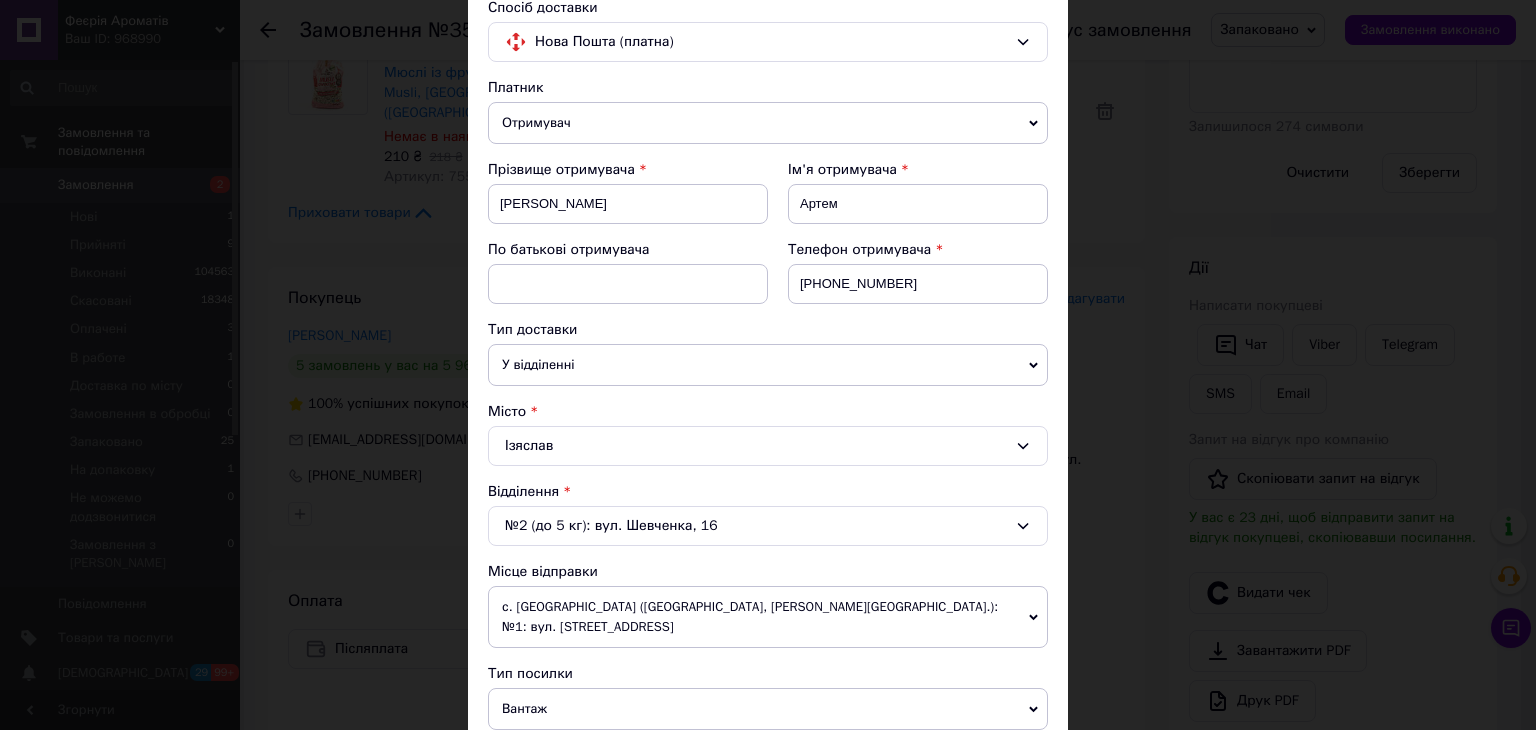 scroll, scrollTop: 200, scrollLeft: 0, axis: vertical 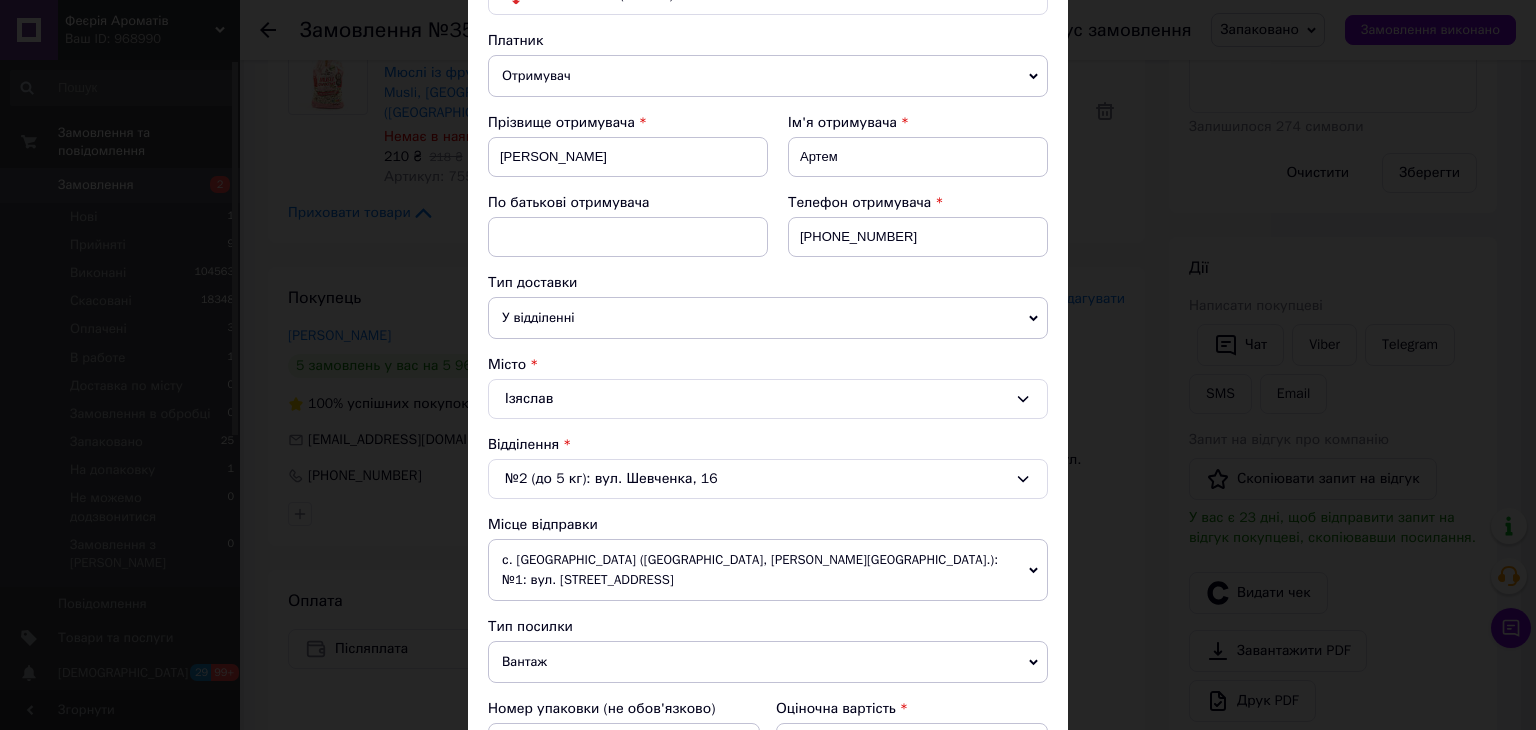 click on "№2 (до 5 кг): вул. Шевченка, 16" at bounding box center (768, 479) 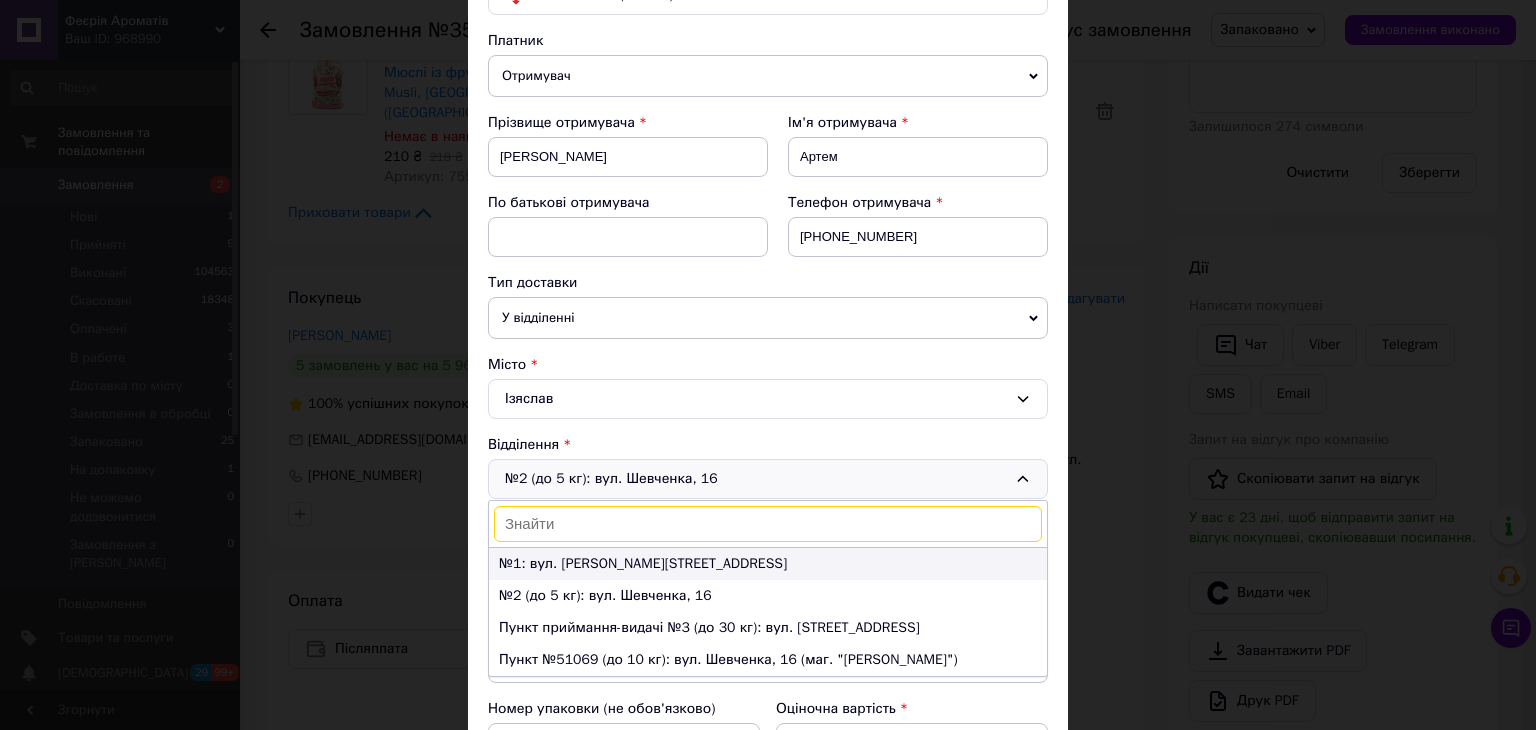 click on "№1: вул. Заславська, 6" at bounding box center (768, 564) 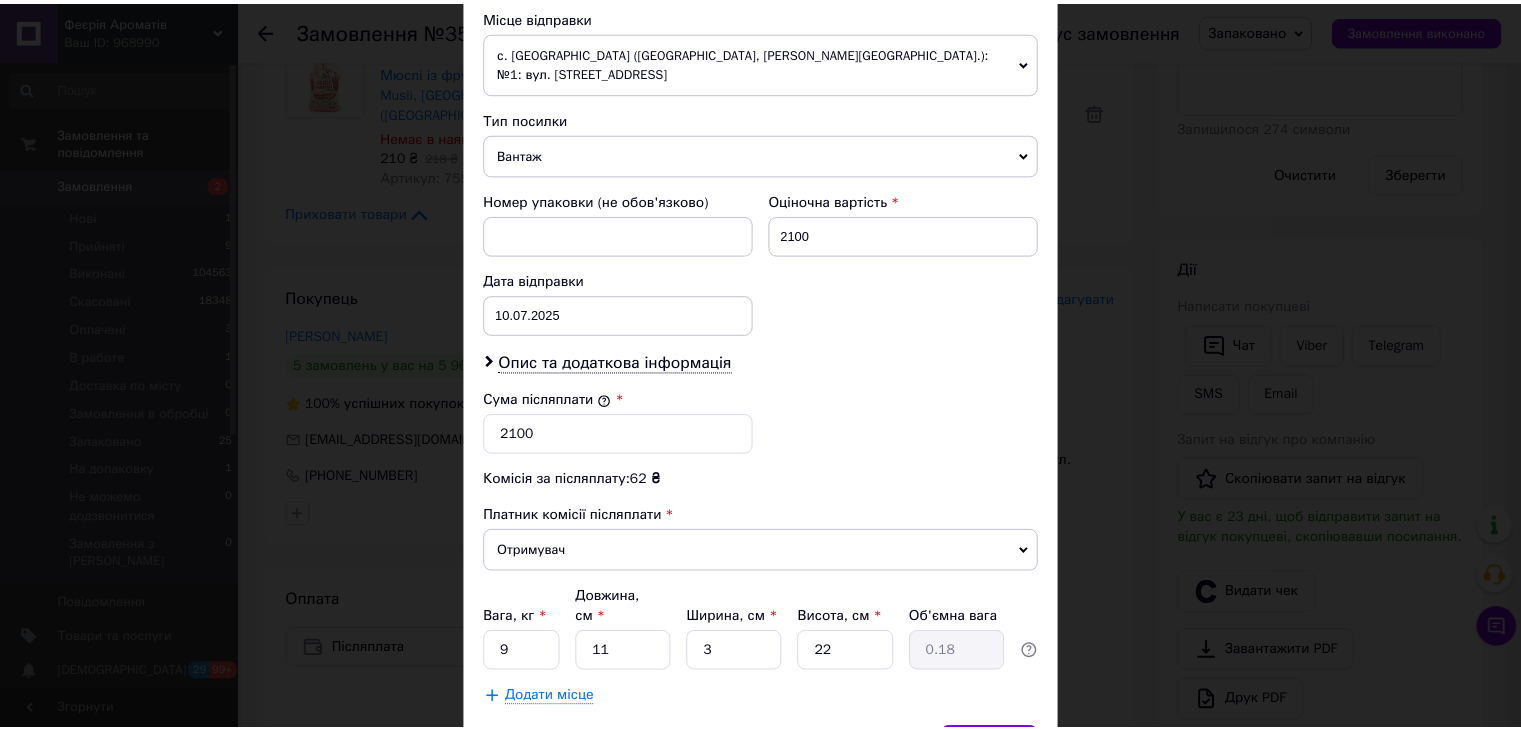 scroll, scrollTop: 790, scrollLeft: 0, axis: vertical 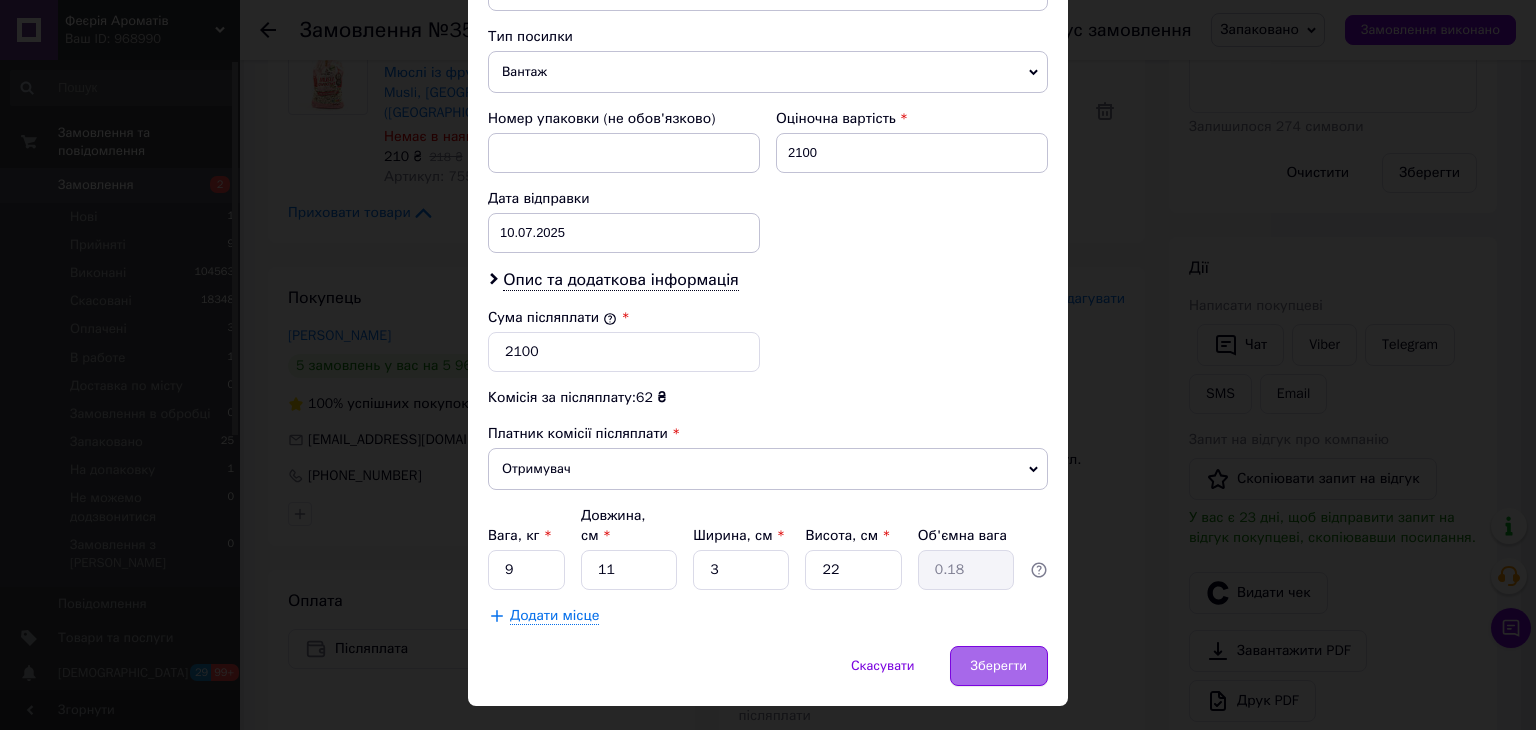 click on "Зберегти" at bounding box center [999, 666] 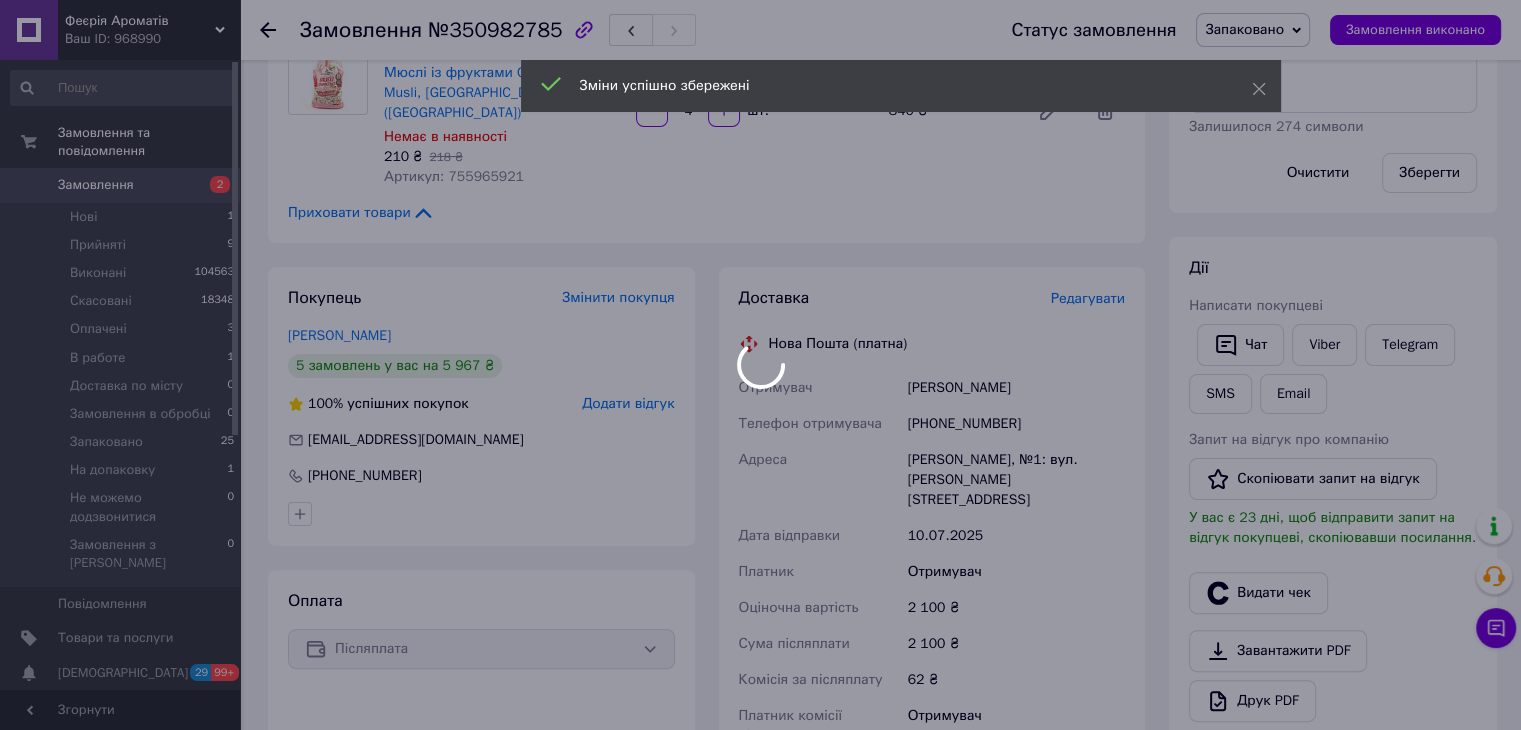 scroll, scrollTop: 439, scrollLeft: 0, axis: vertical 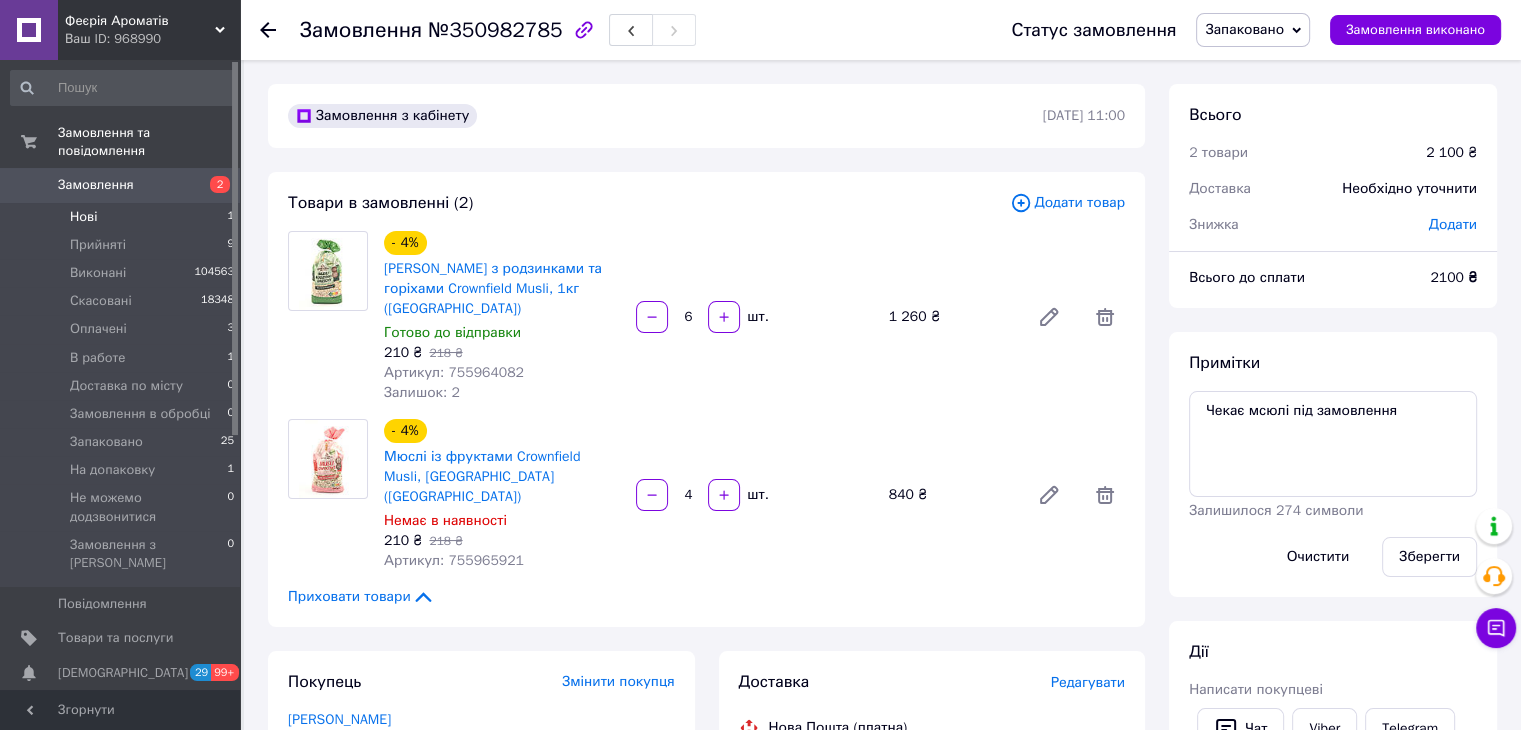 click on "Нові 1" at bounding box center (123, 217) 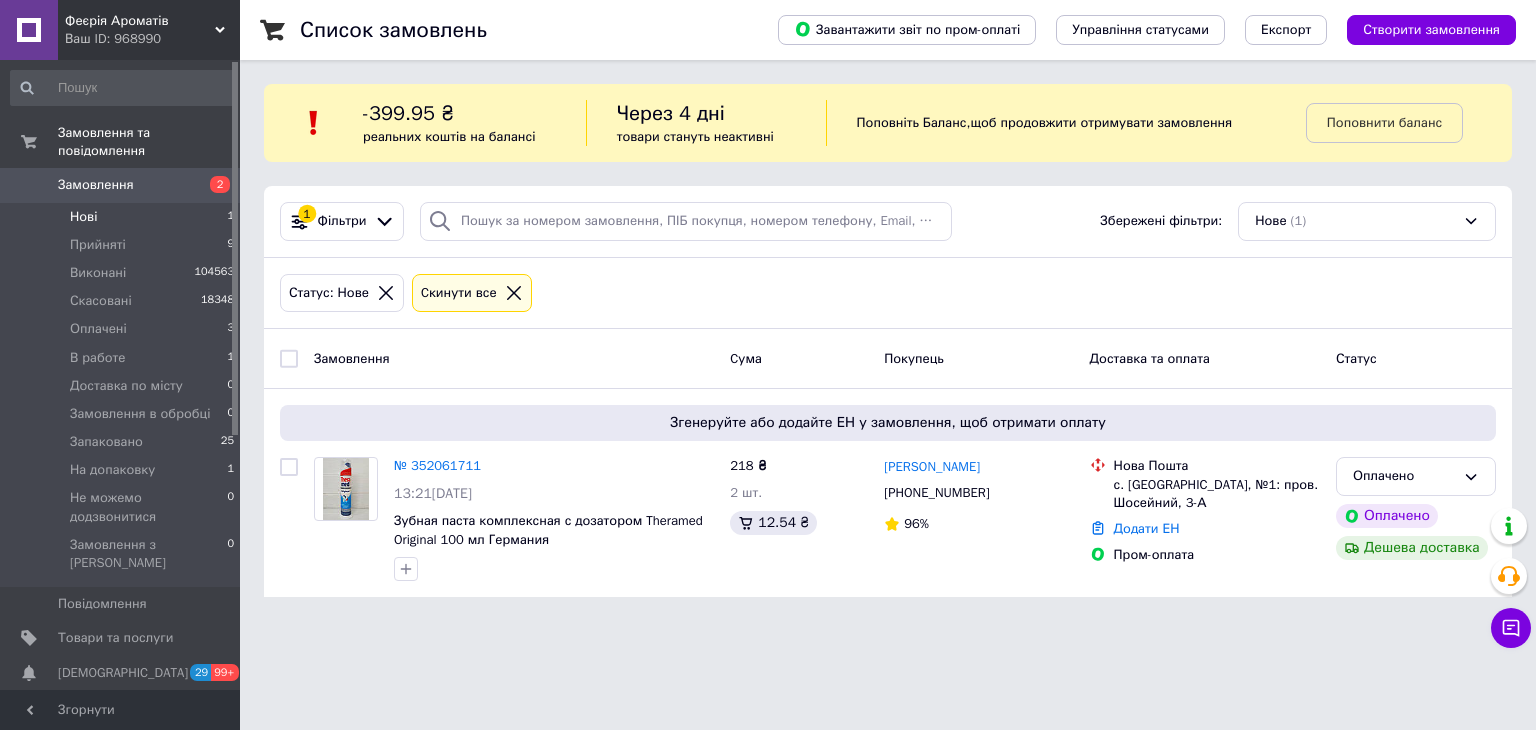 click on "Замовлення" at bounding box center (121, 185) 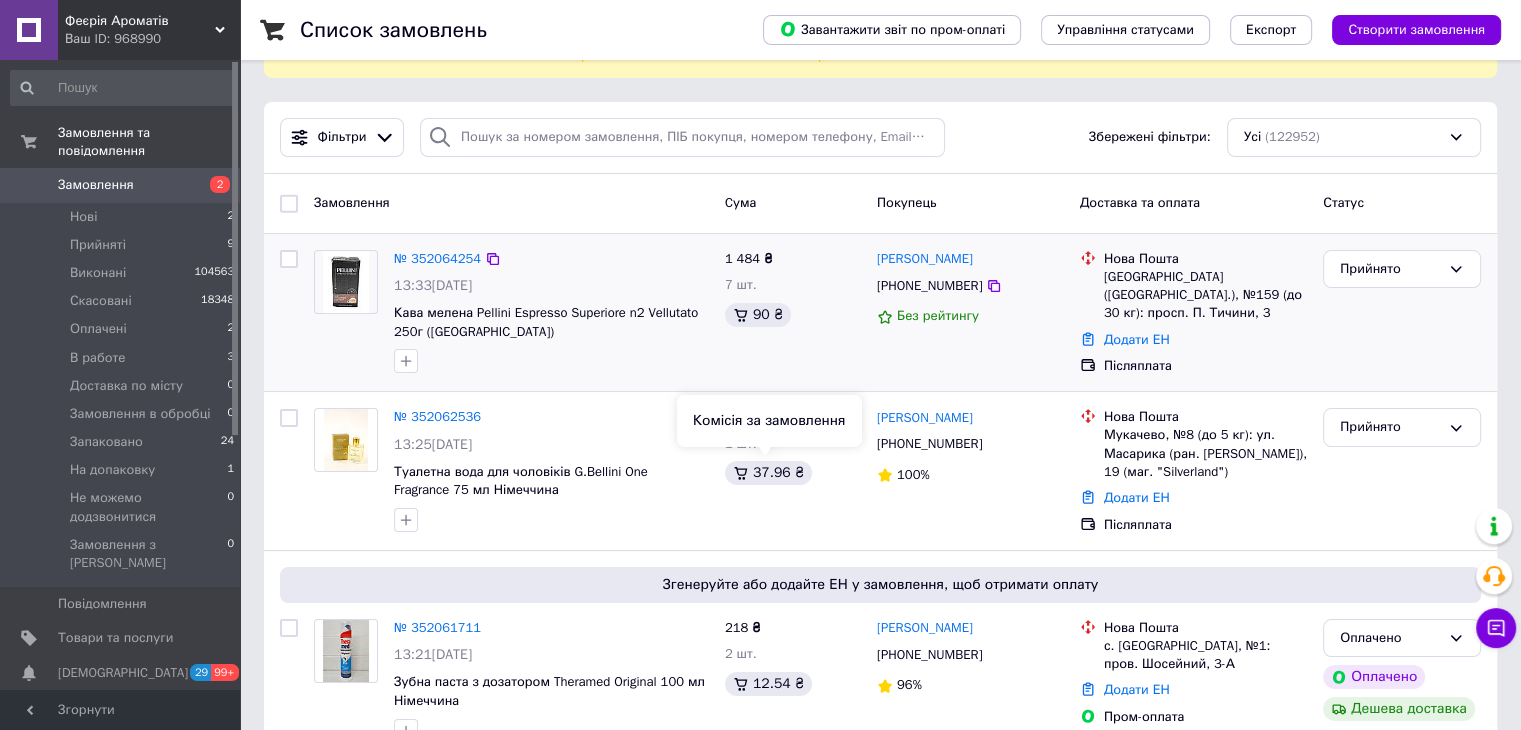 scroll, scrollTop: 0, scrollLeft: 0, axis: both 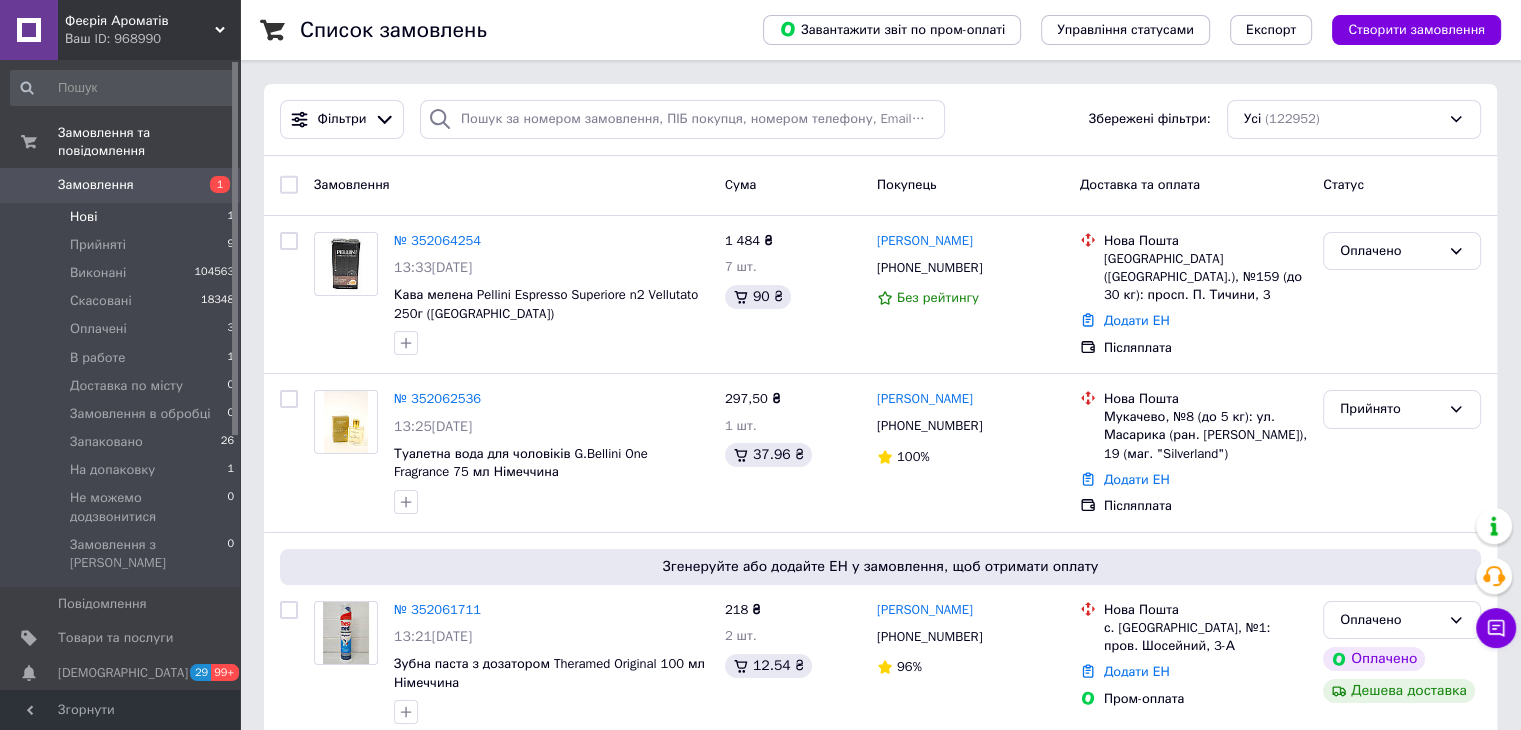 click on "Нові 1" at bounding box center (123, 217) 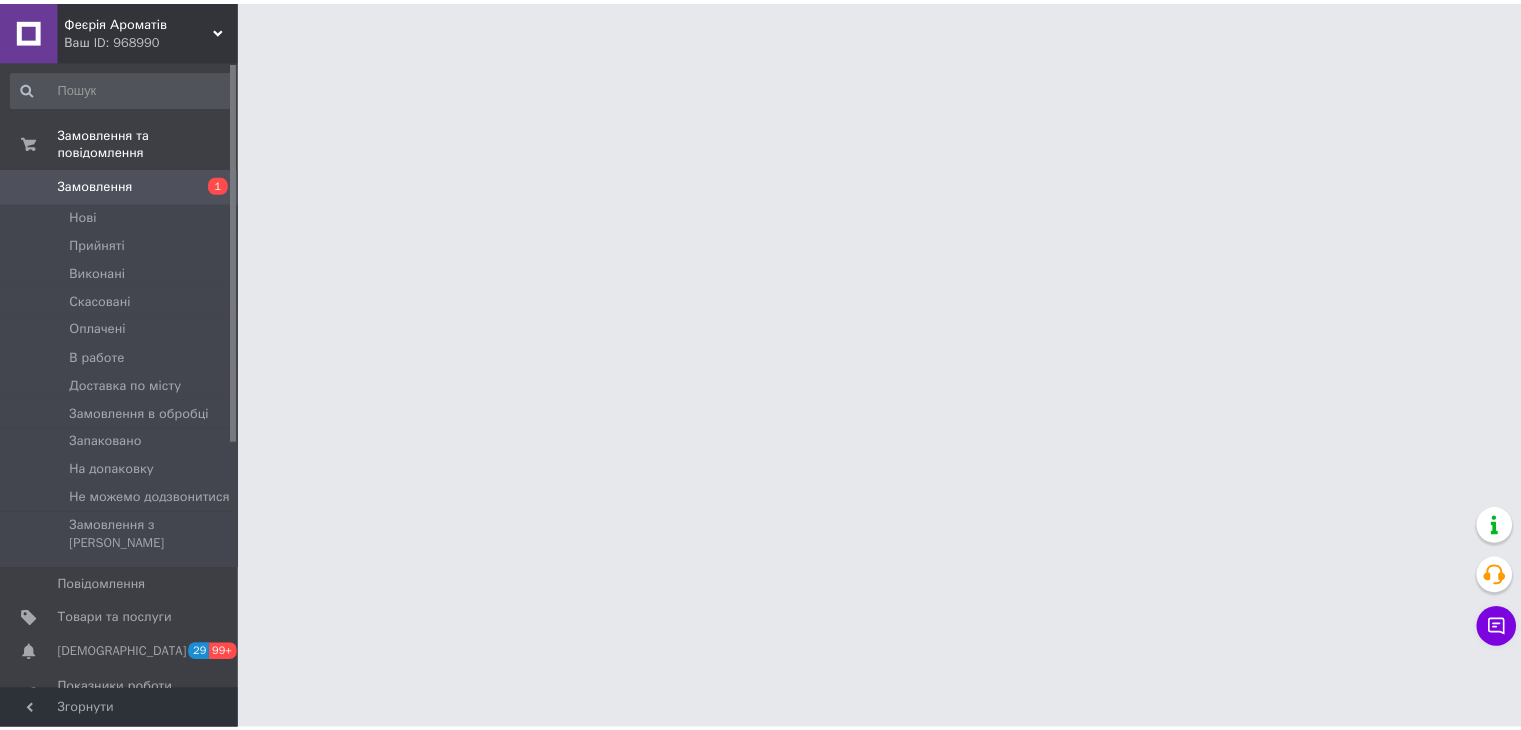 scroll, scrollTop: 0, scrollLeft: 0, axis: both 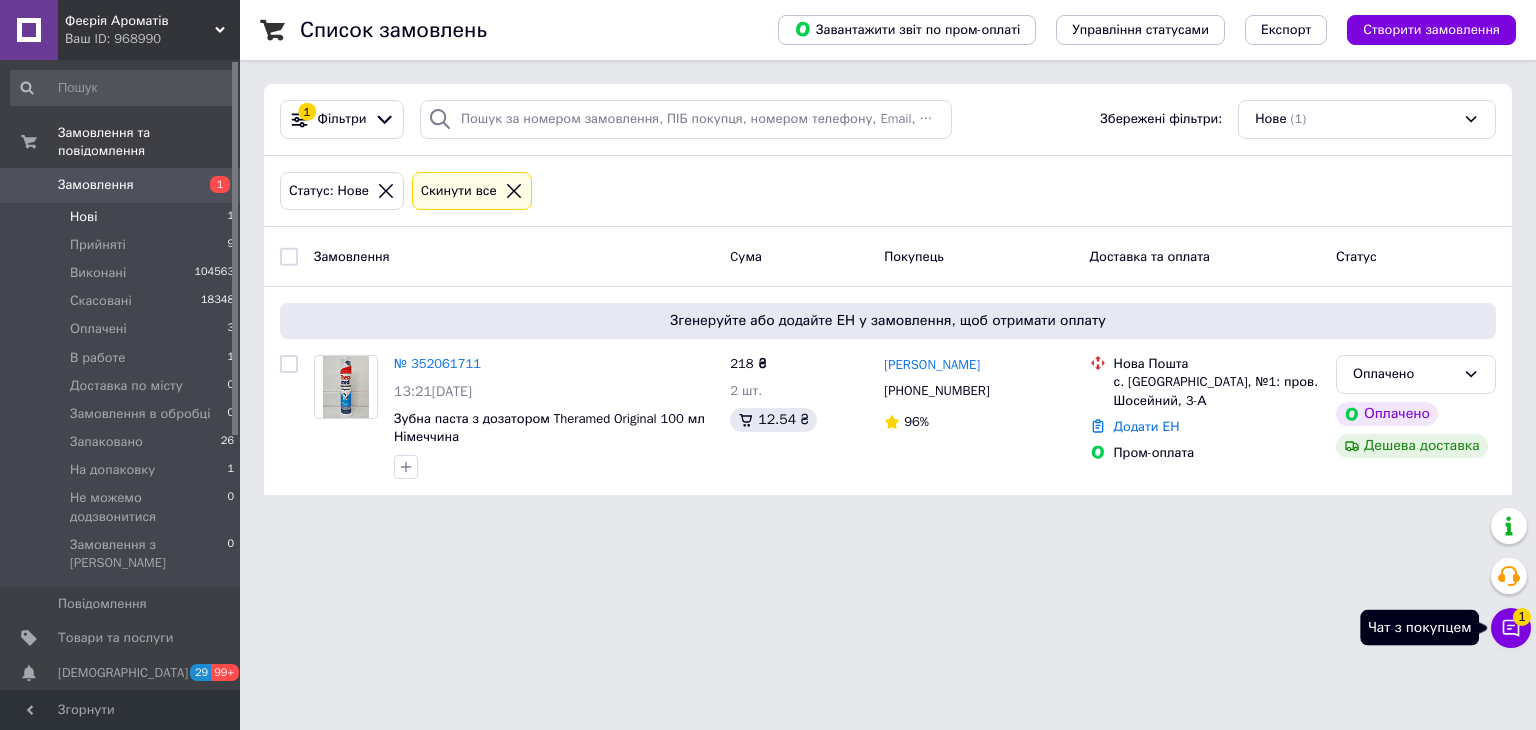 click 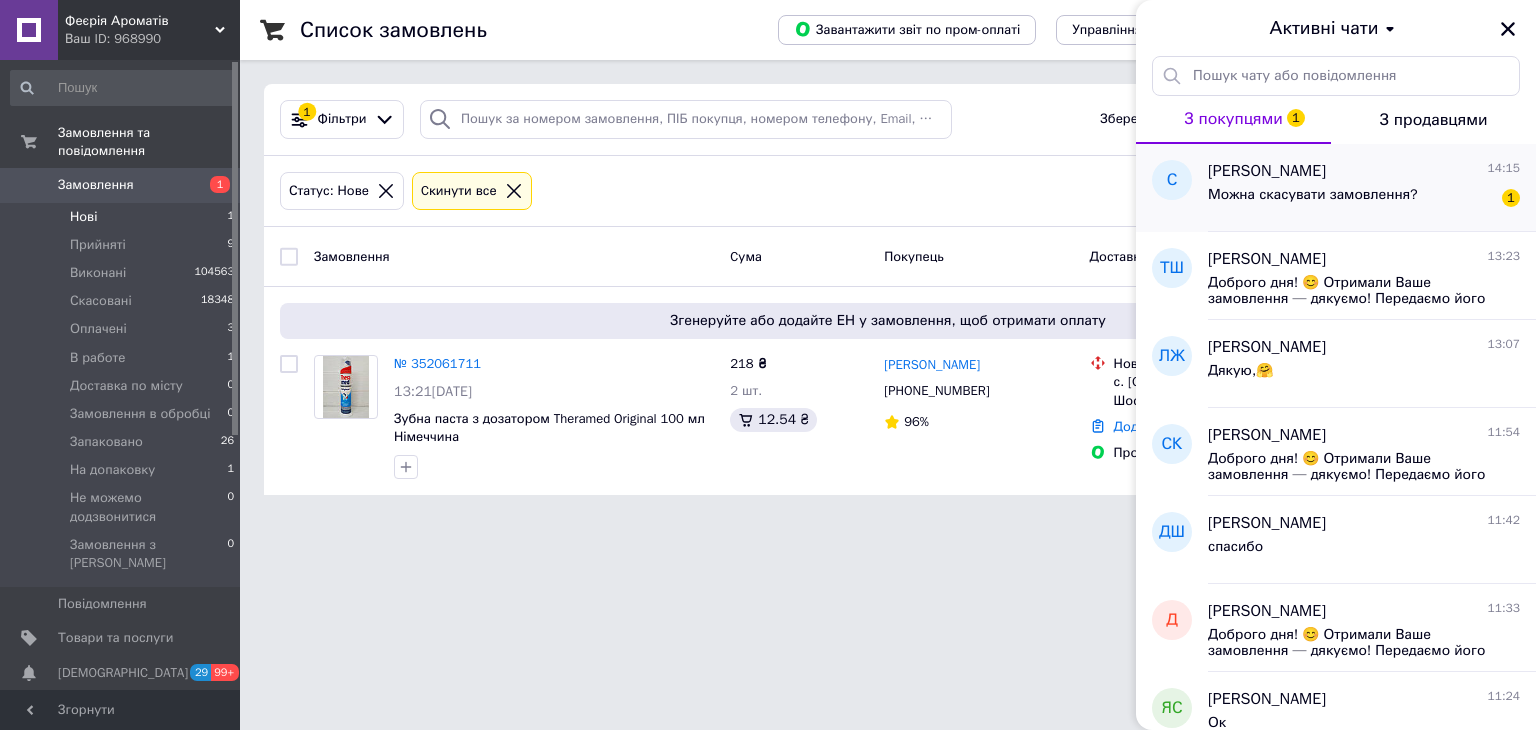 click on "Можна скасувати замовлення?" at bounding box center [1313, 195] 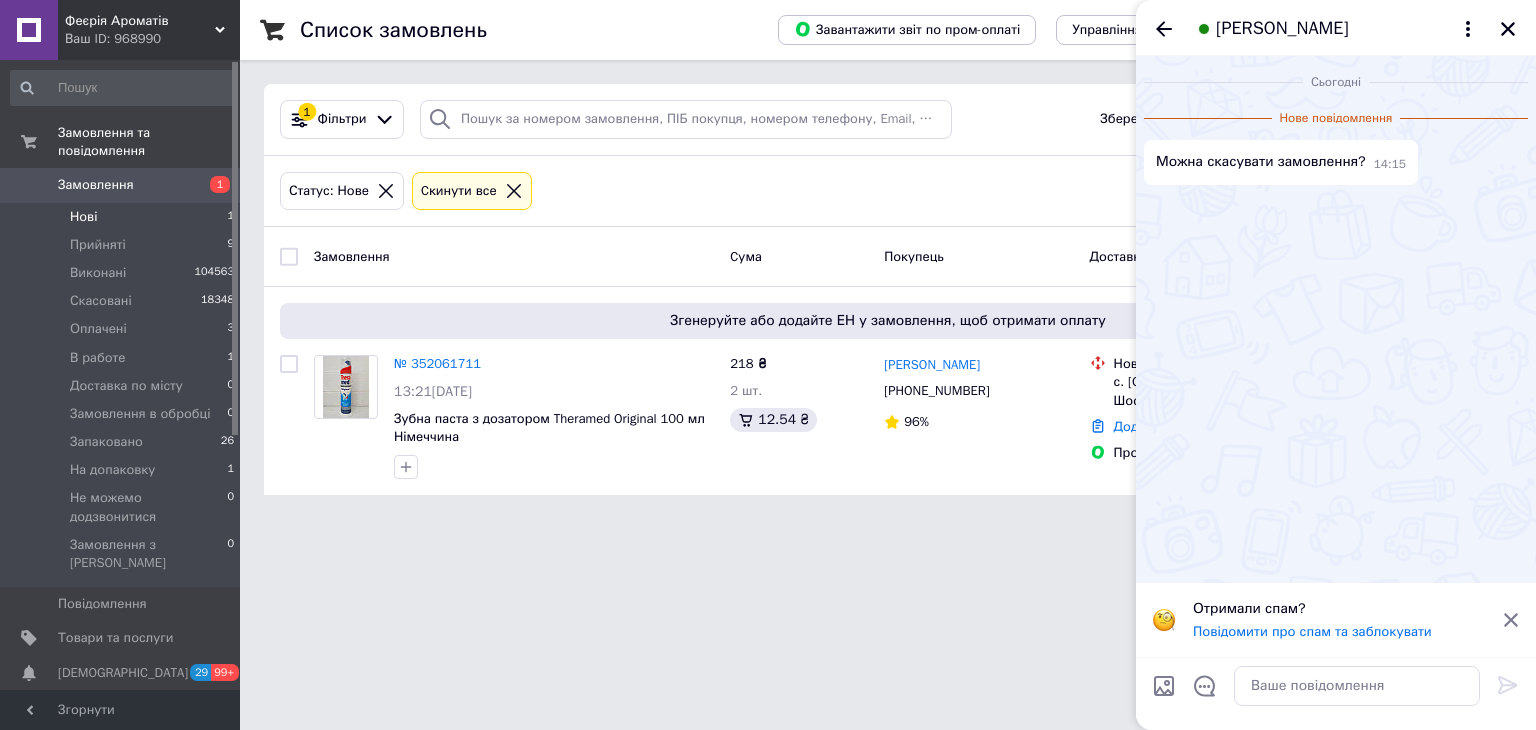 drag, startPoint x: 1277, startPoint y: 31, endPoint x: 1304, endPoint y: 26, distance: 27.45906 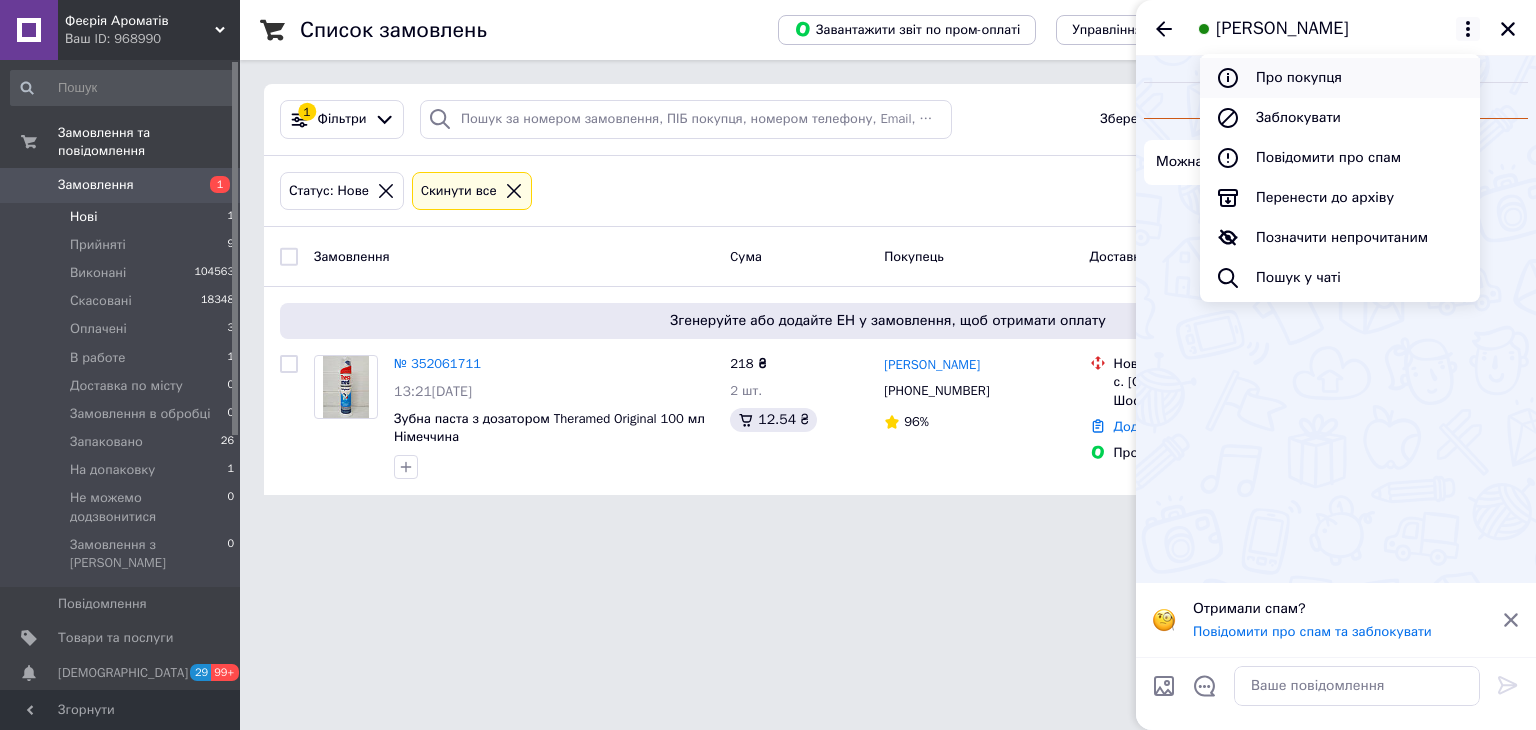 click on "Про покупця" at bounding box center [1340, 78] 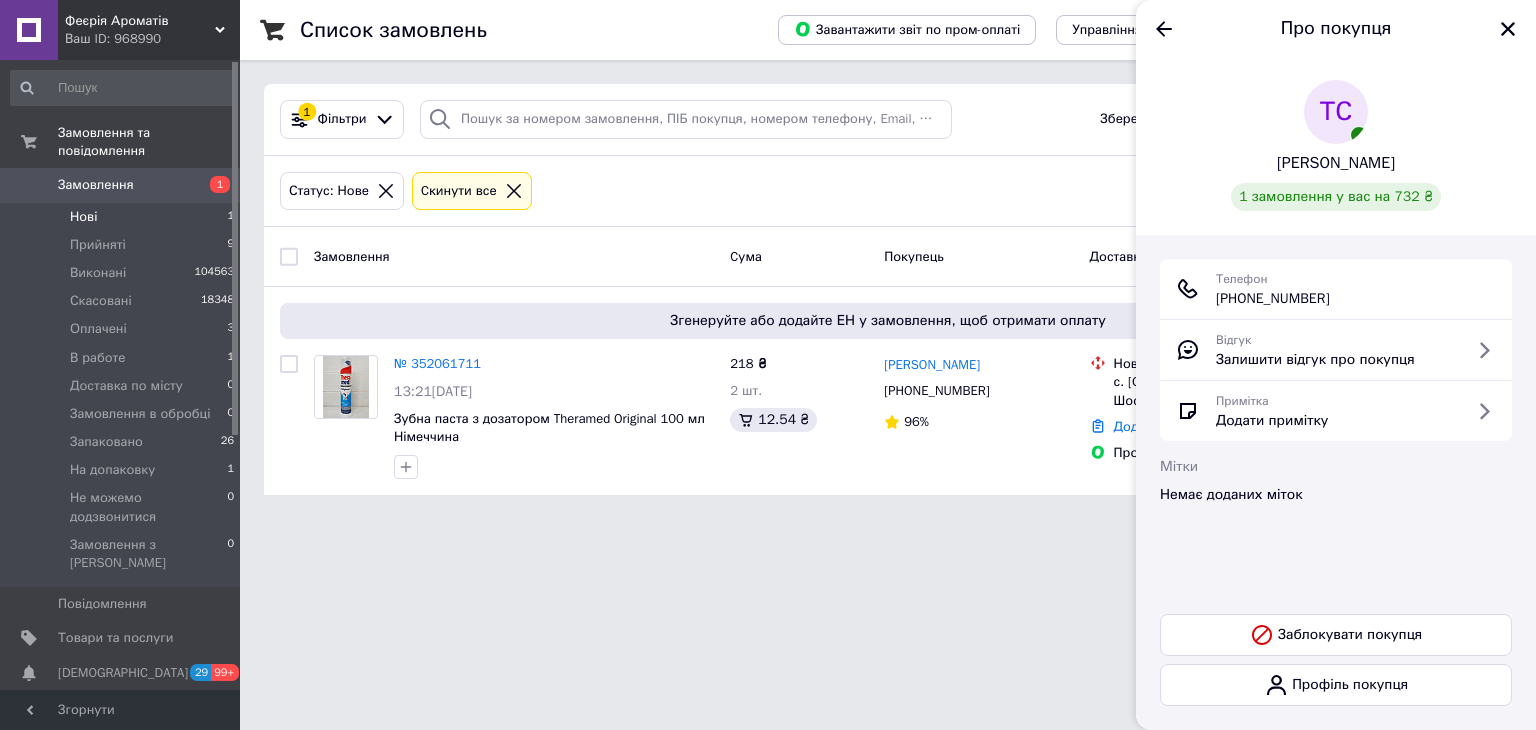 drag, startPoint x: 1363, startPoint y: 300, endPoint x: 1208, endPoint y: 309, distance: 155.26108 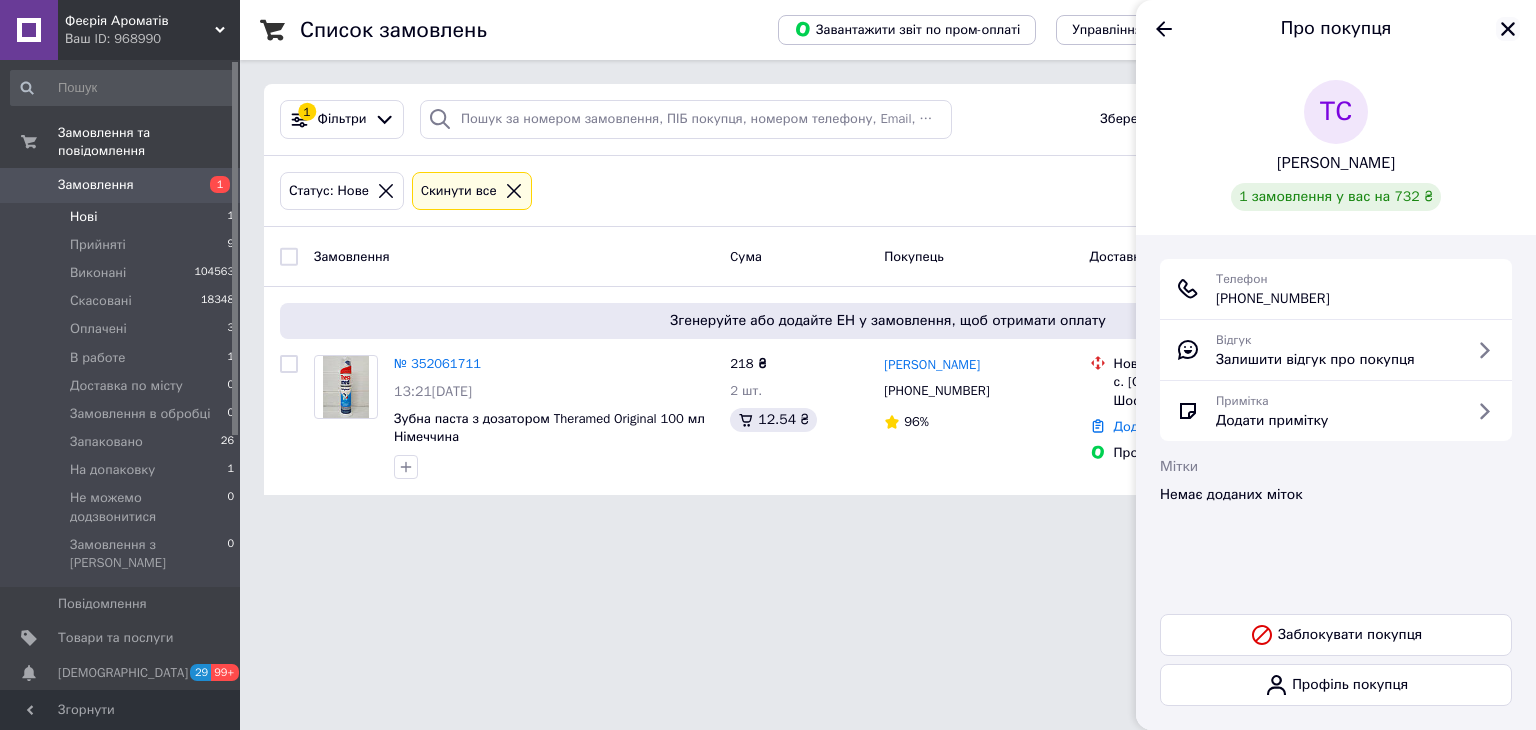 click 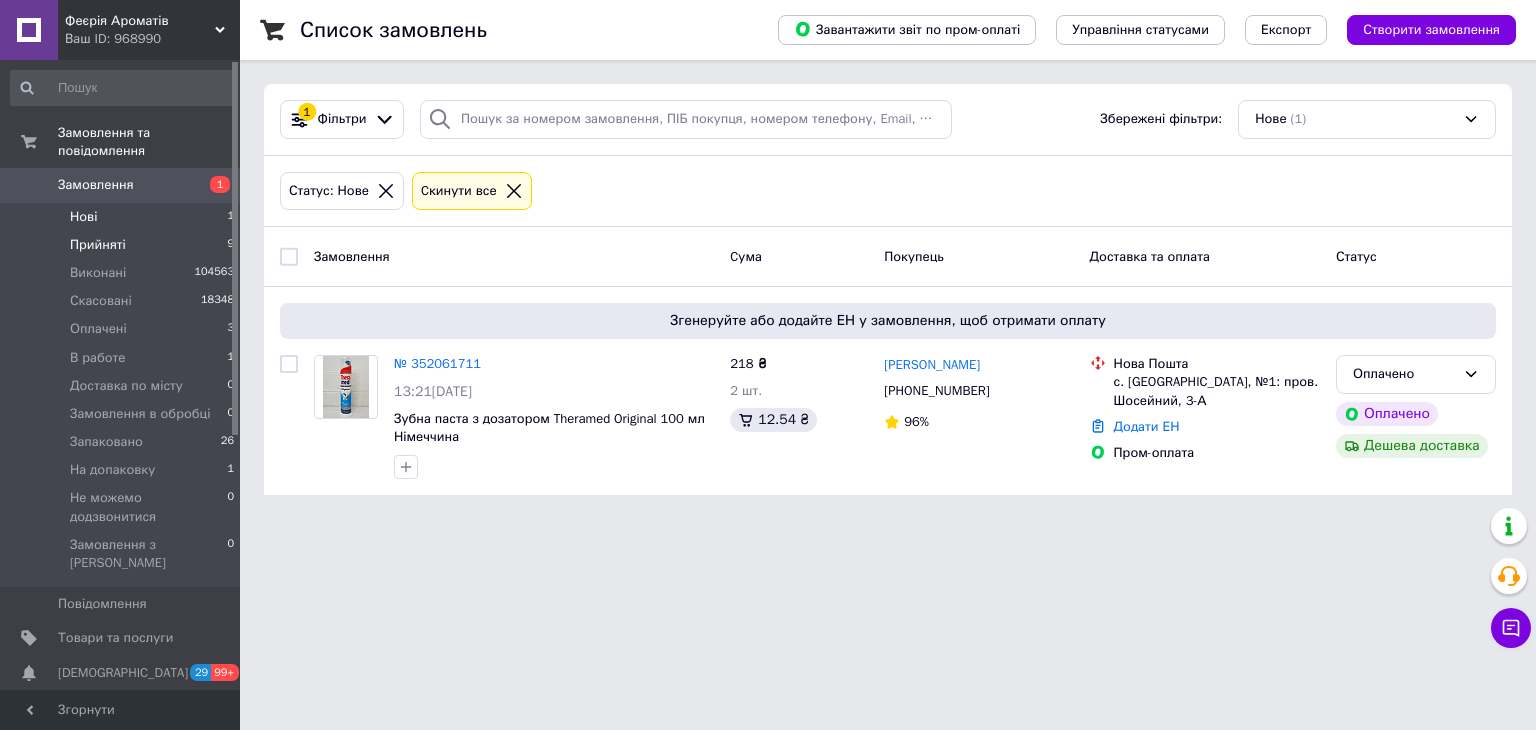 click on "Прийняті 9" at bounding box center [123, 245] 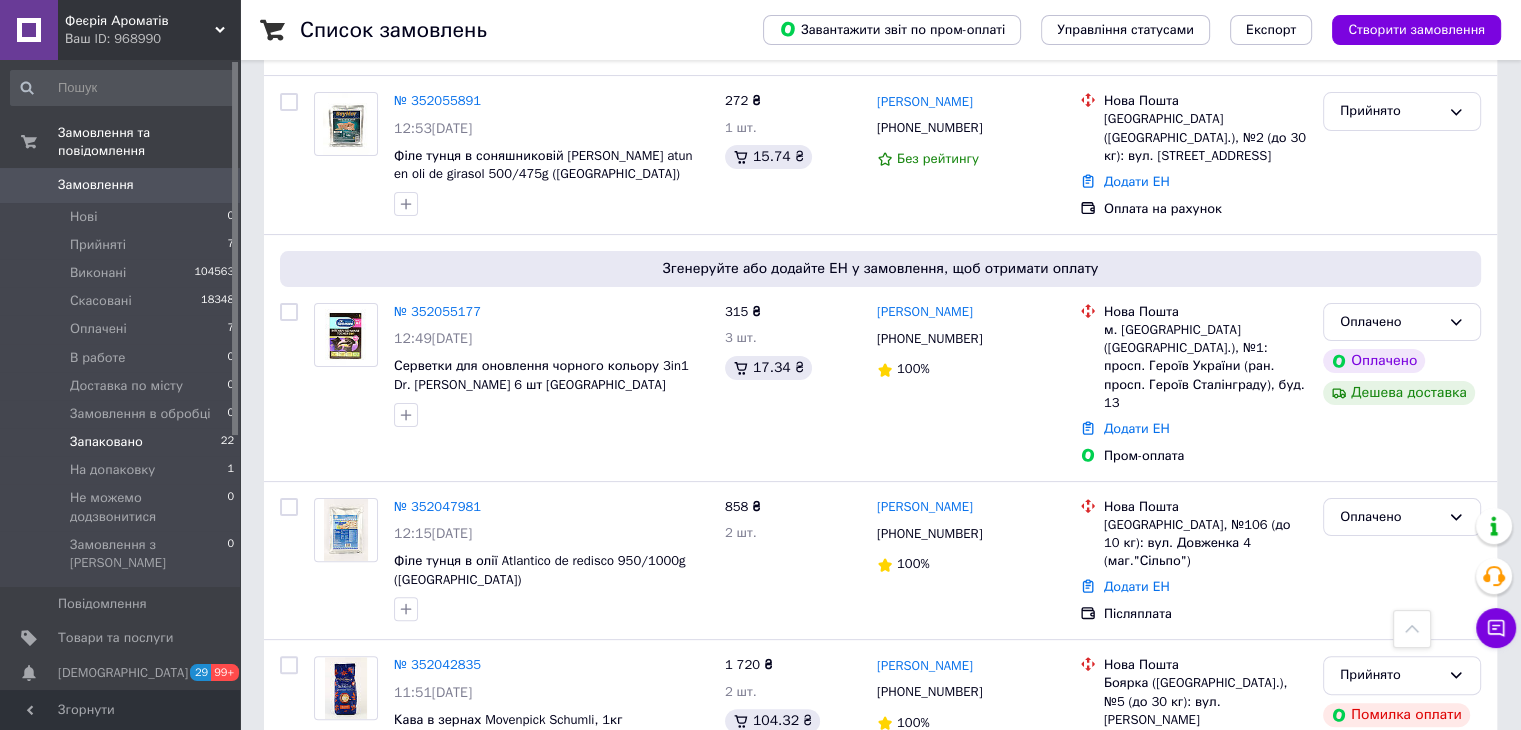 click on "Запаковано" at bounding box center (106, 442) 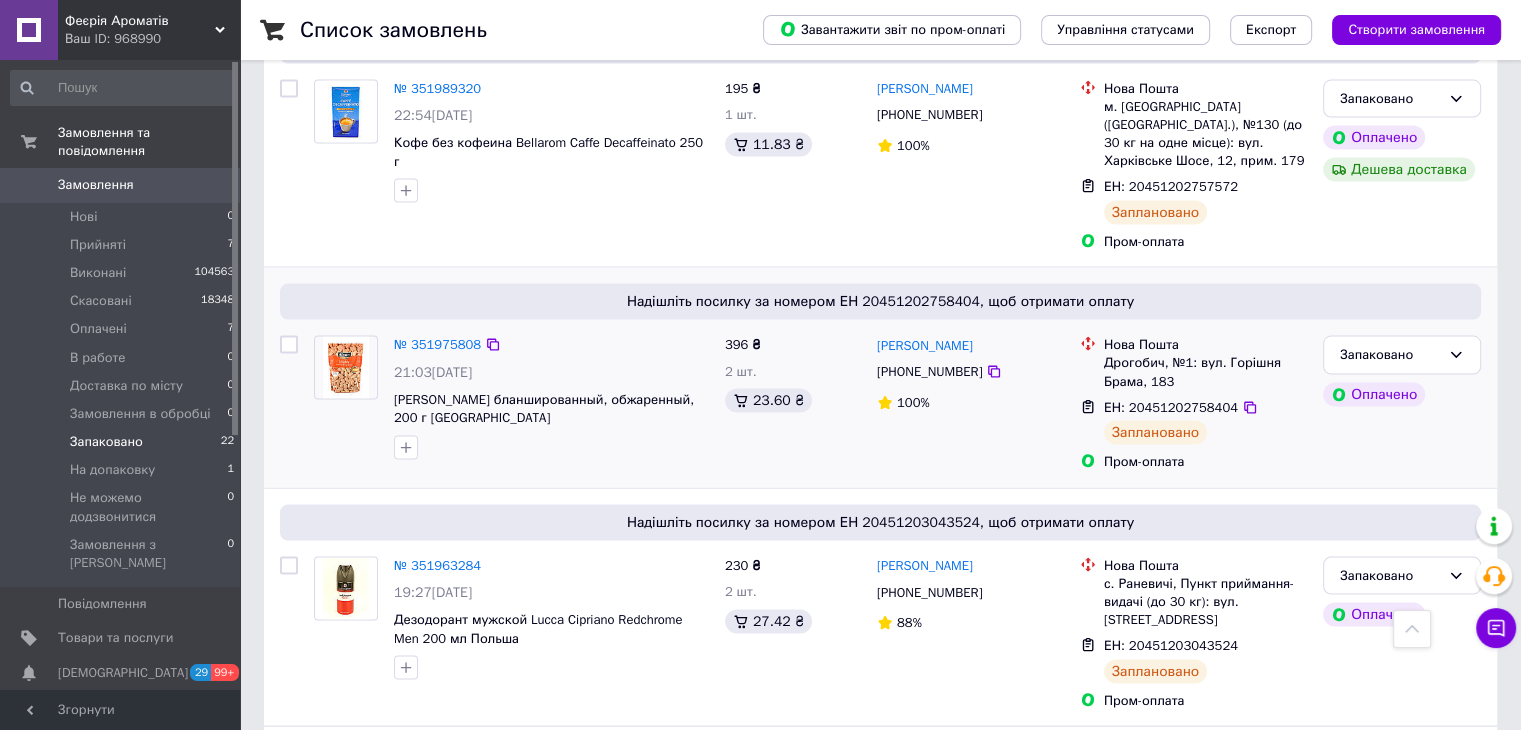 scroll, scrollTop: 4029, scrollLeft: 0, axis: vertical 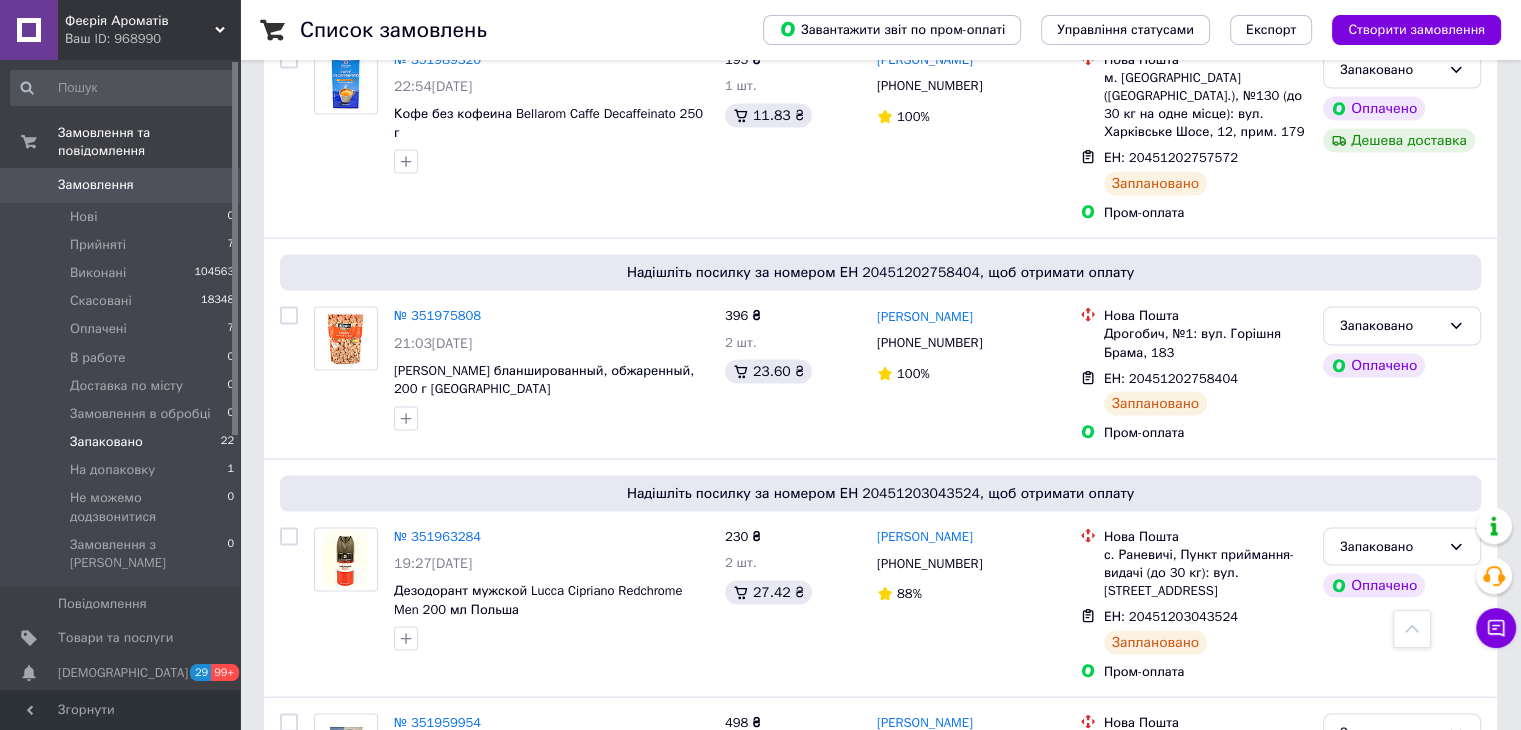 click on "2" at bounding box center (327, 929) 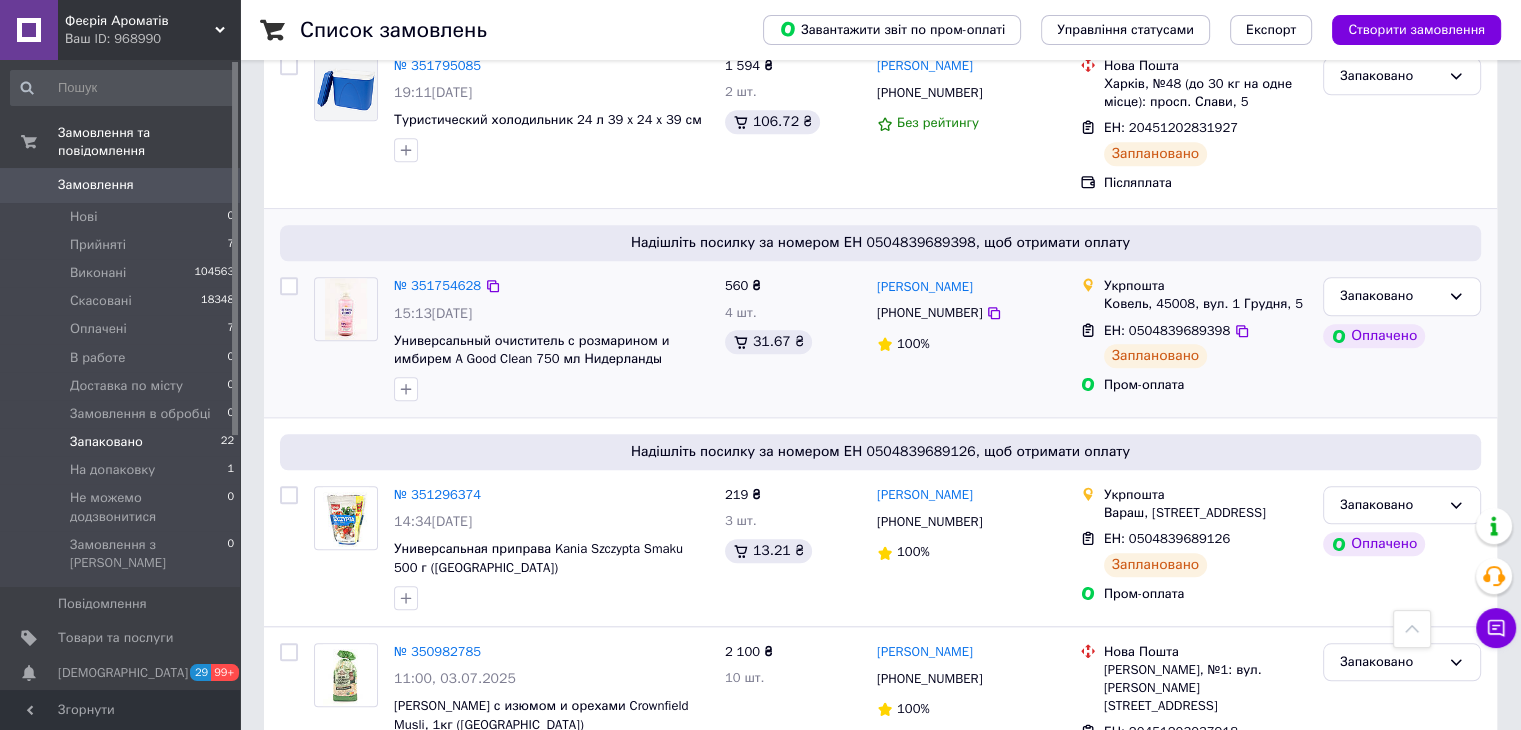 scroll, scrollTop: 1860, scrollLeft: 0, axis: vertical 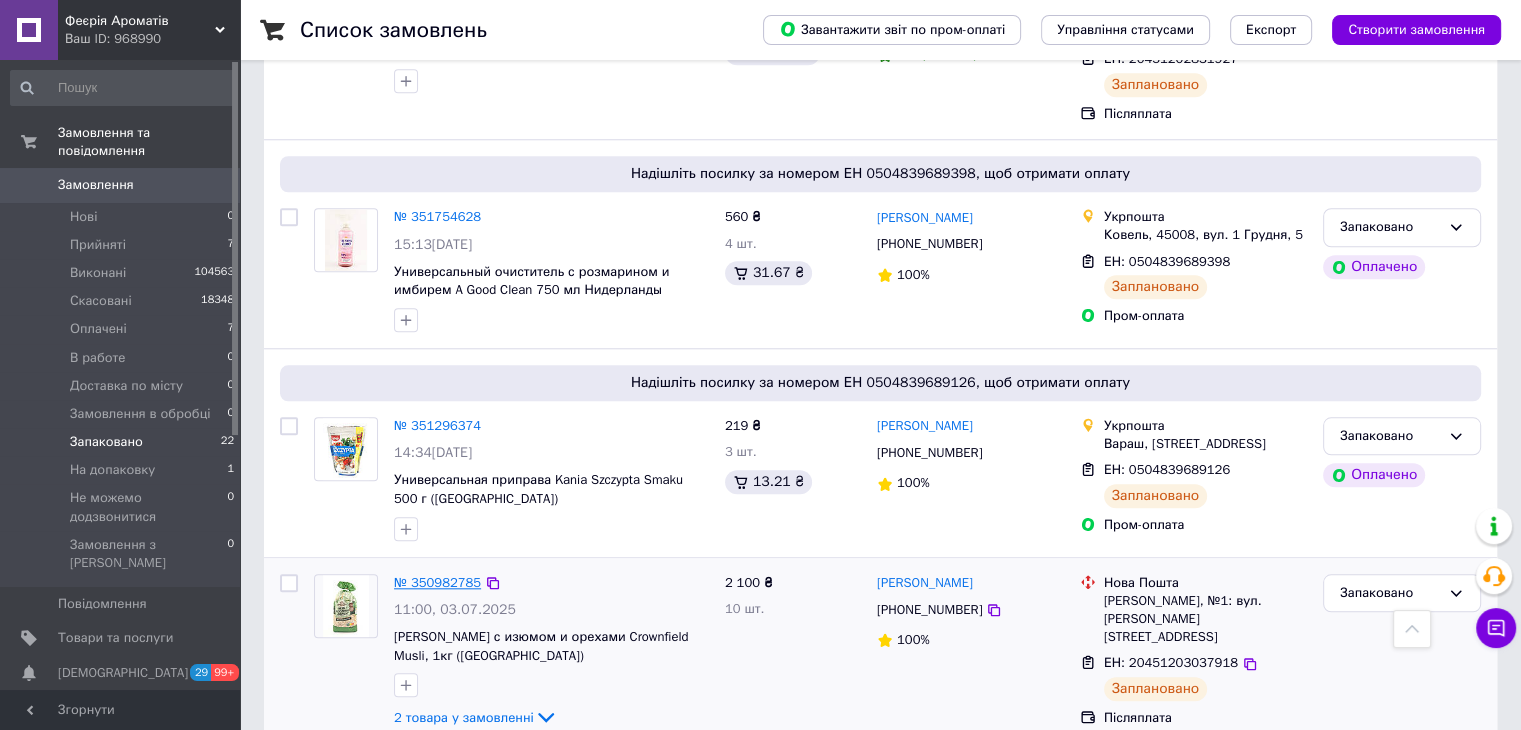 click on "№ 350982785" at bounding box center [437, 582] 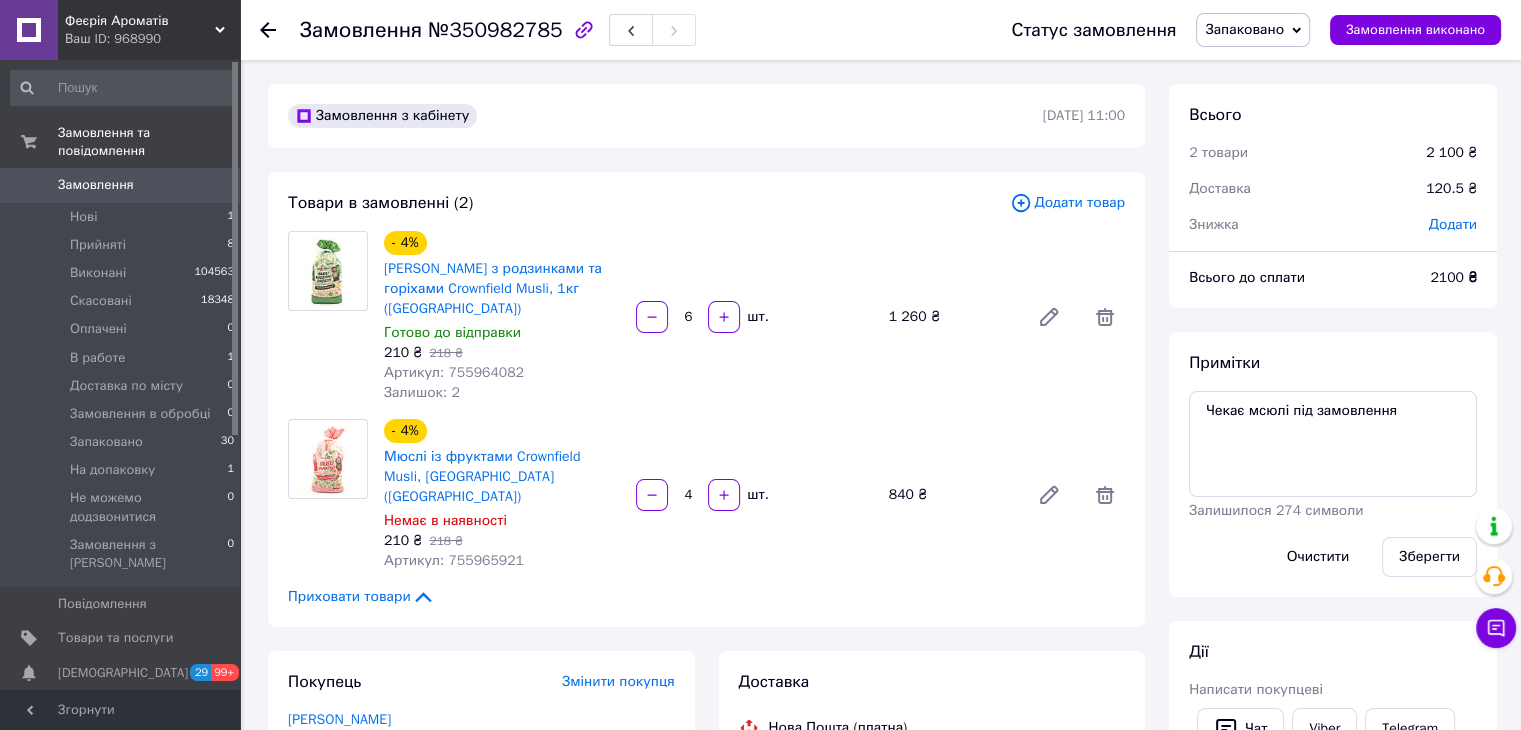 scroll, scrollTop: 632, scrollLeft: 0, axis: vertical 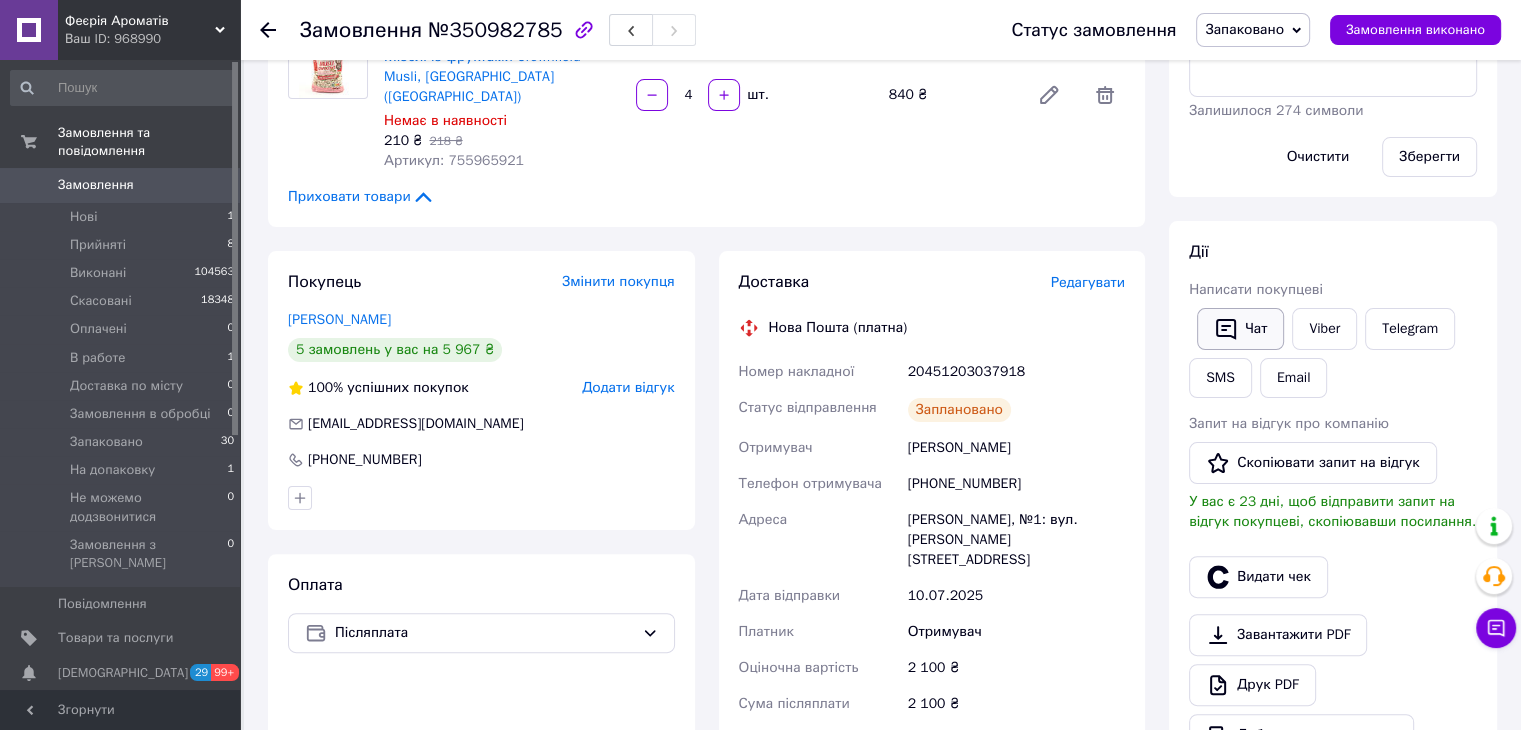 click on "Чат" at bounding box center (1240, 329) 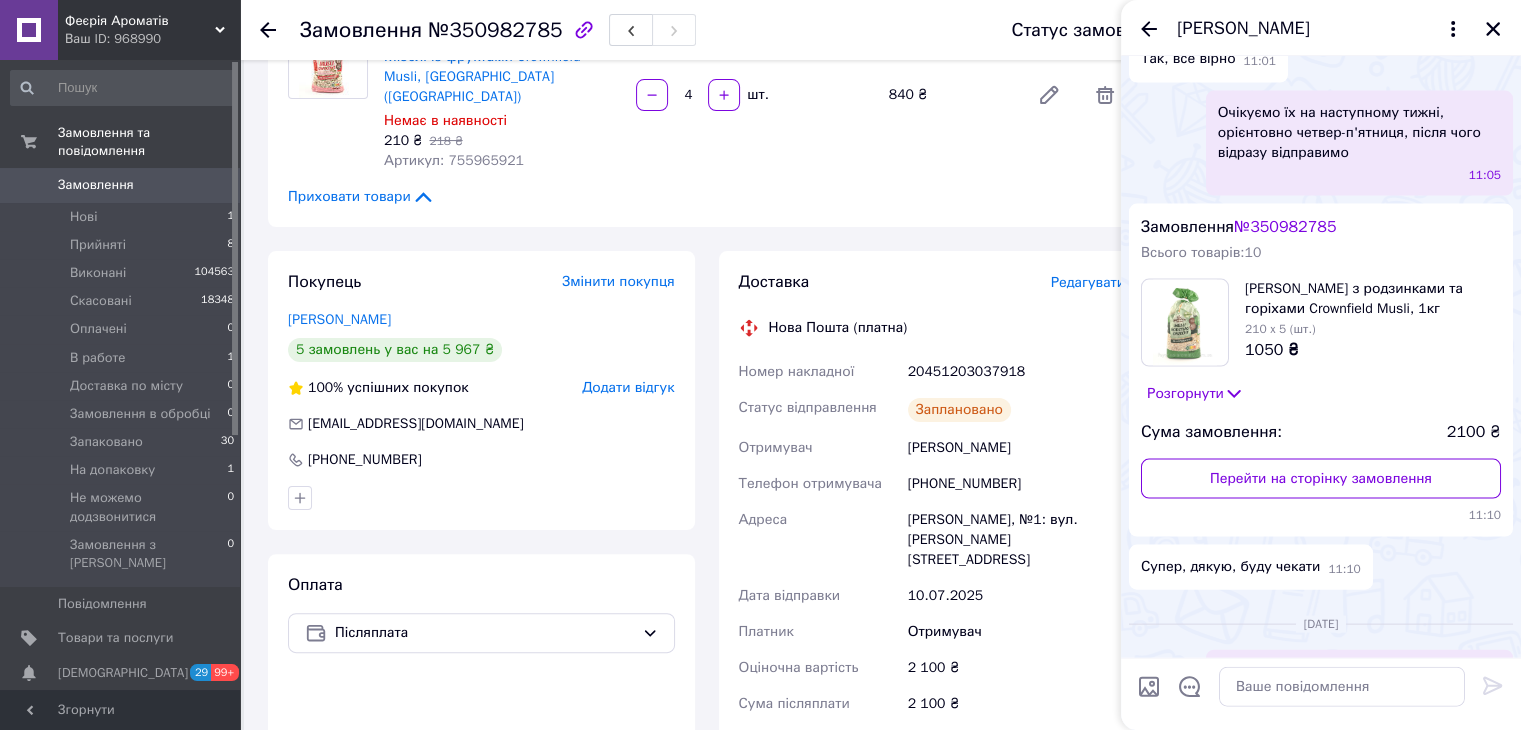 scroll, scrollTop: 4164, scrollLeft: 0, axis: vertical 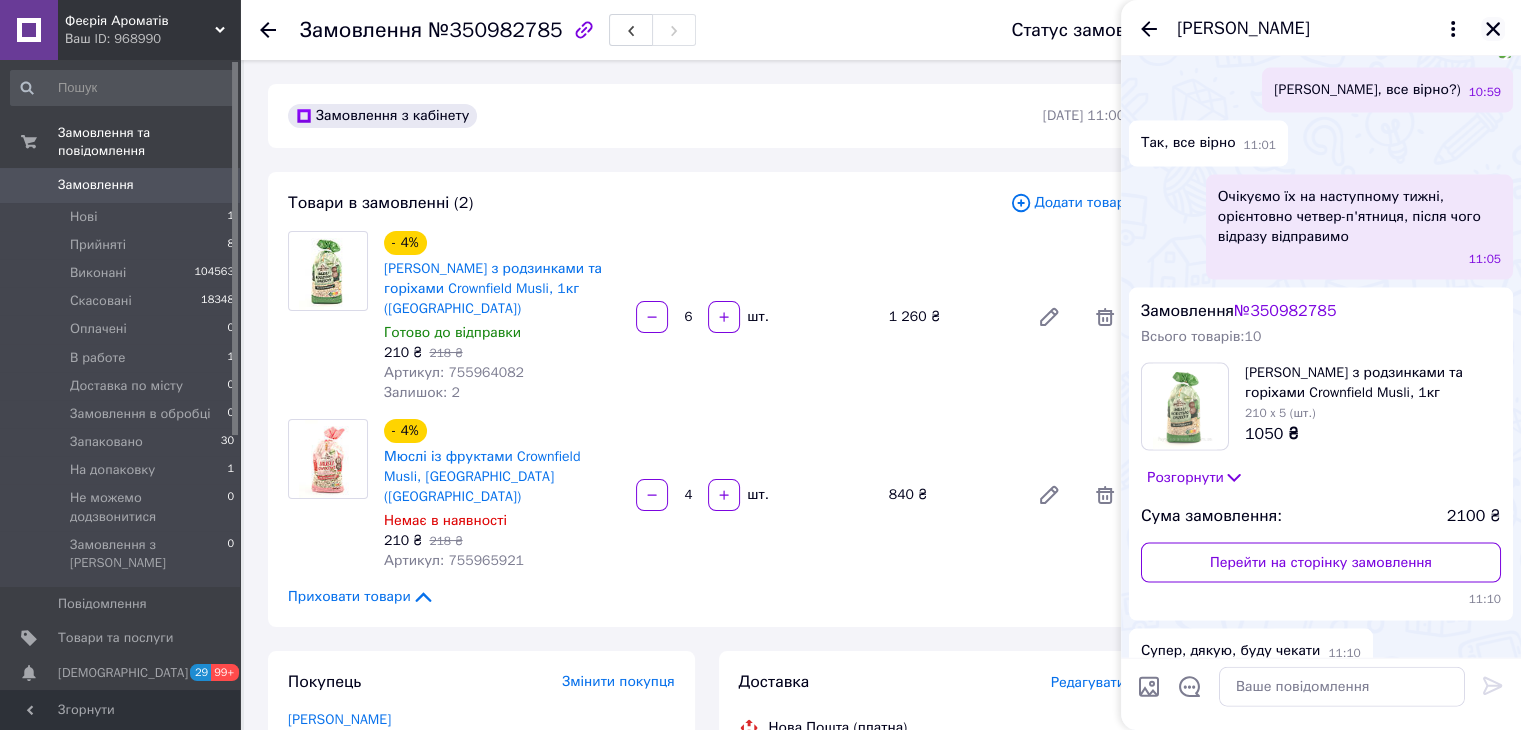 drag, startPoint x: 1488, startPoint y: 25, endPoint x: 1464, endPoint y: 1, distance: 33.941124 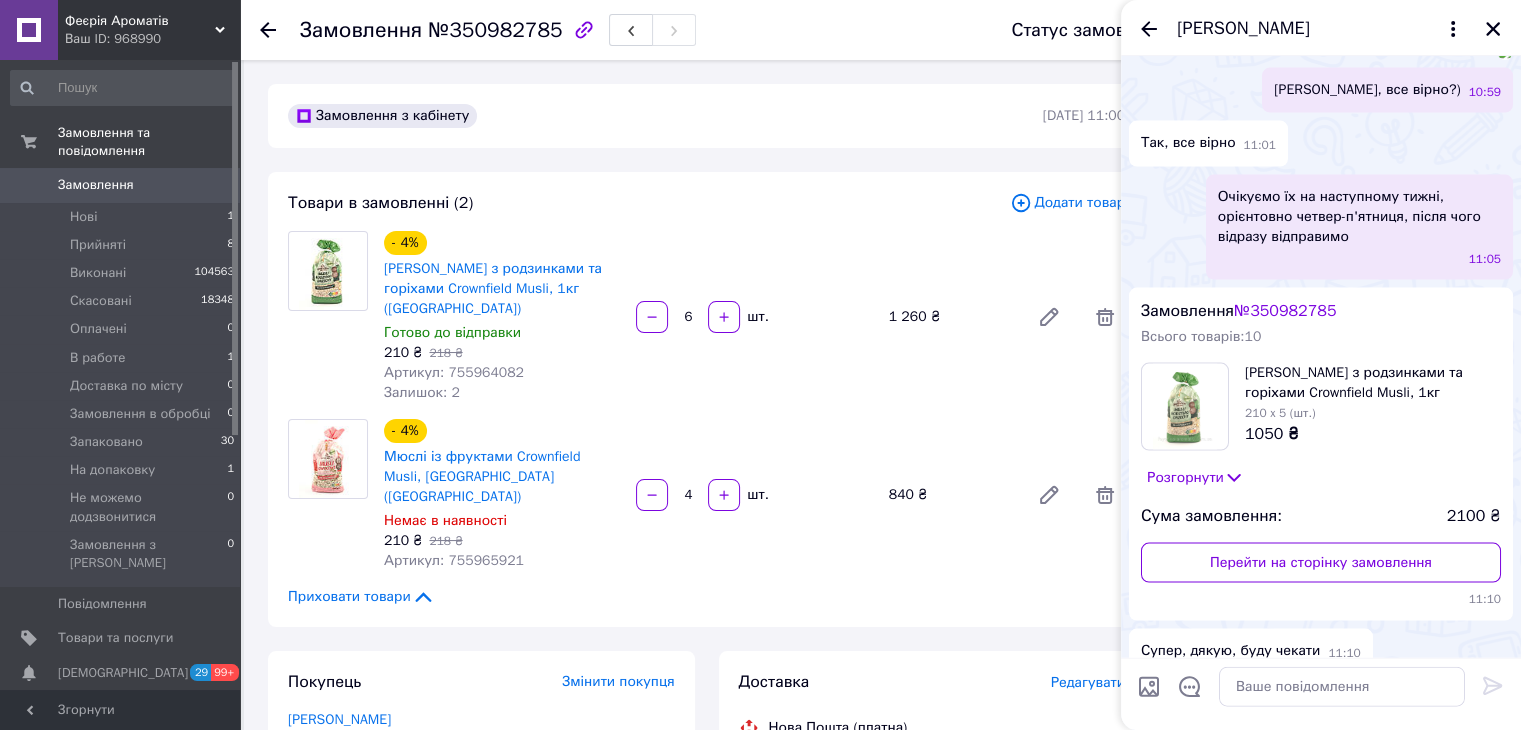 click 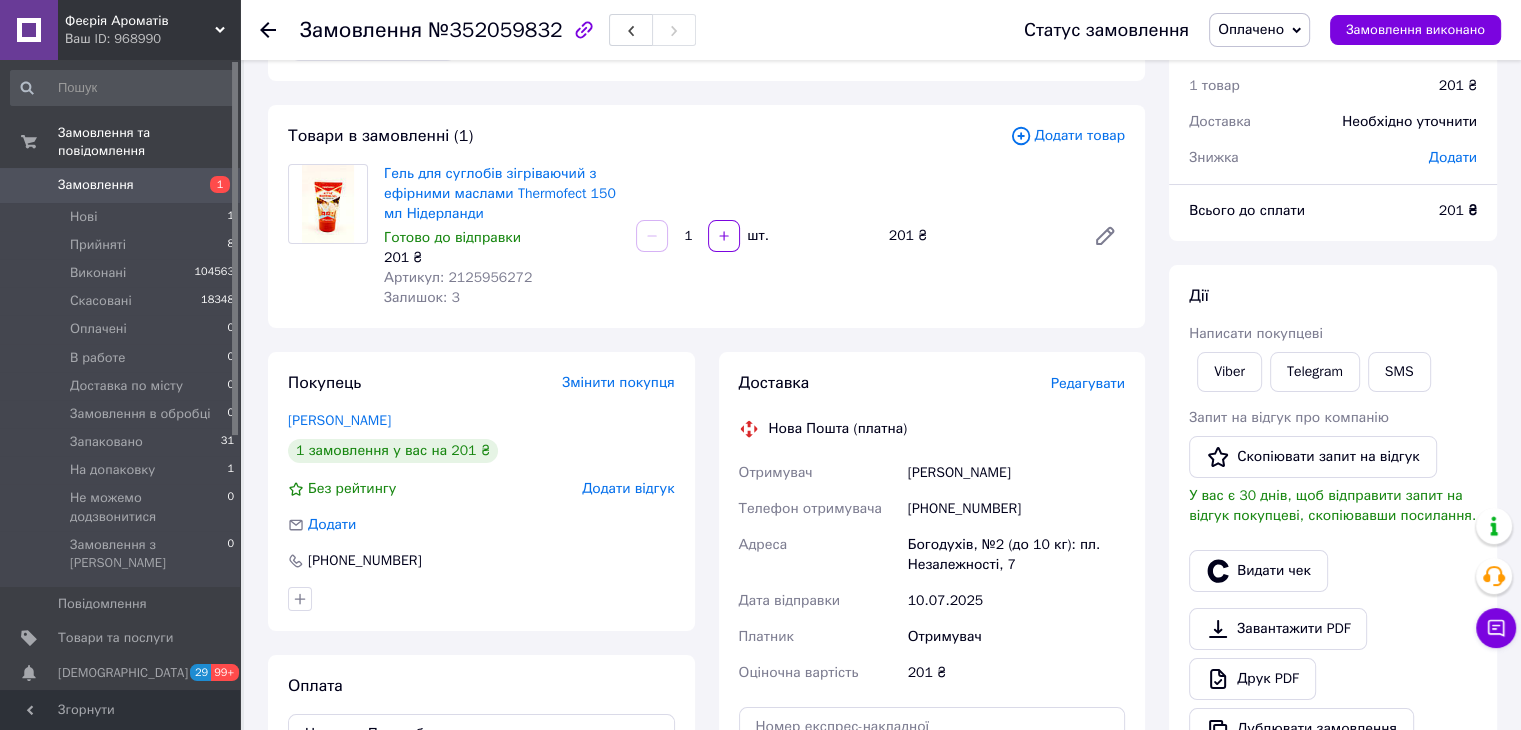 scroll, scrollTop: 0, scrollLeft: 0, axis: both 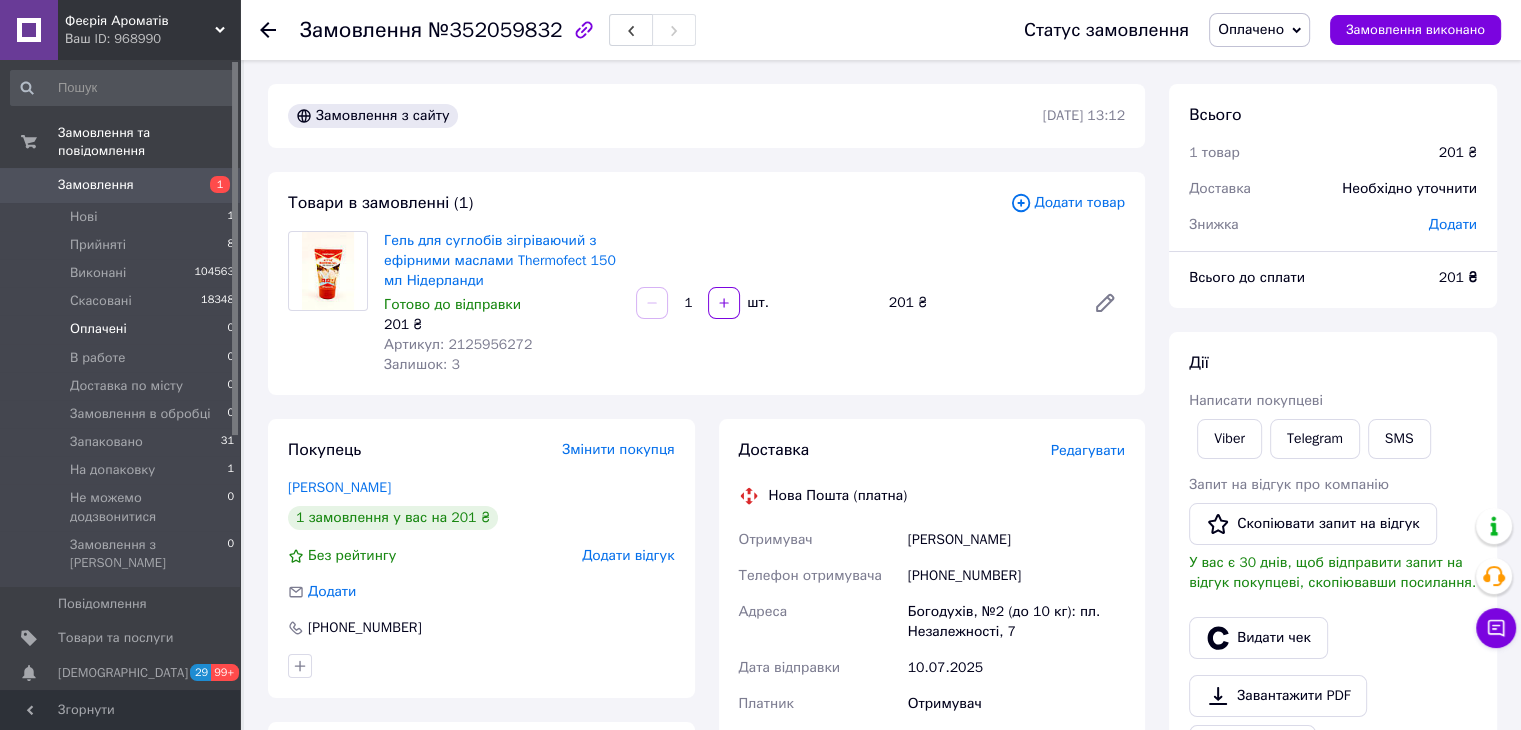 click on "Оплачені 0" at bounding box center (123, 329) 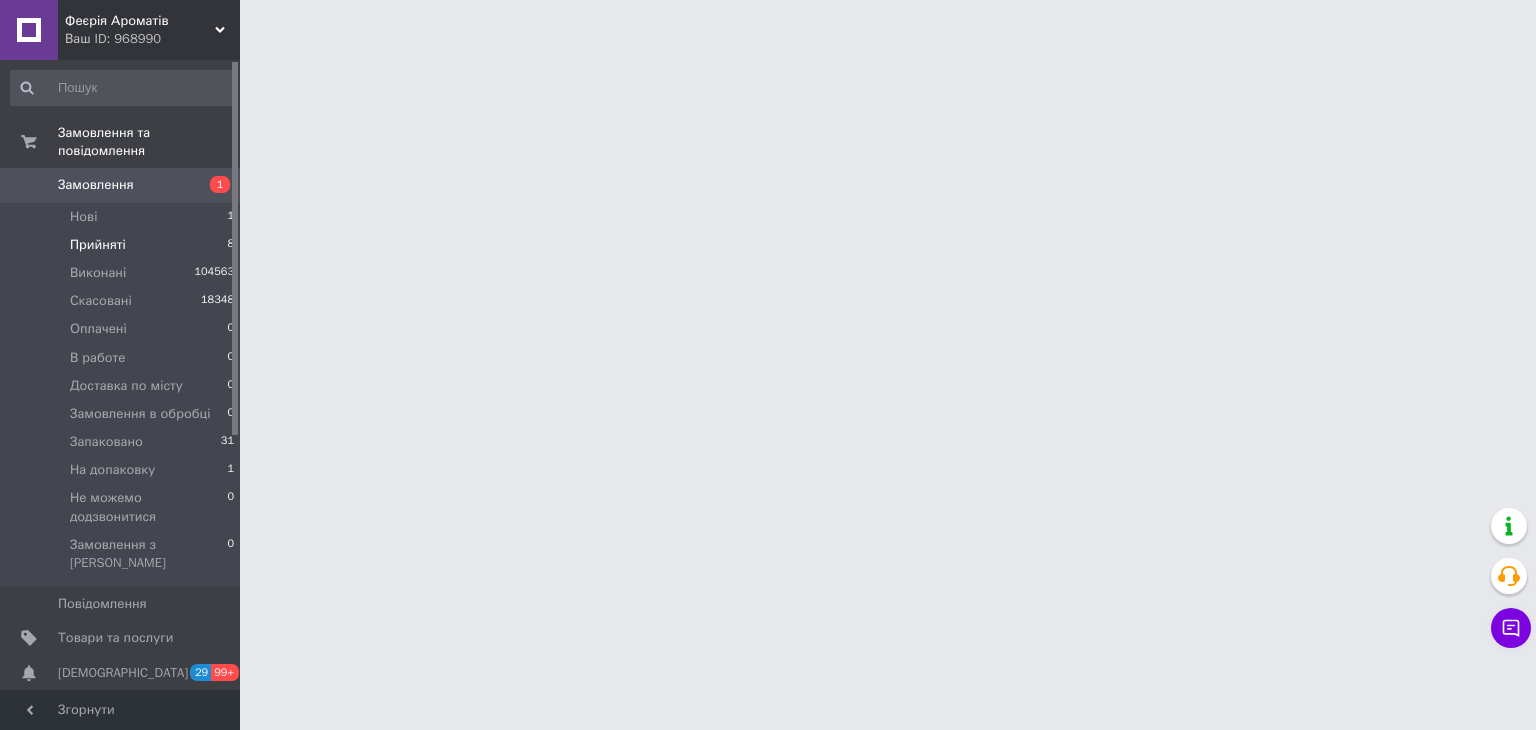 click on "Прийняті 8" at bounding box center [123, 245] 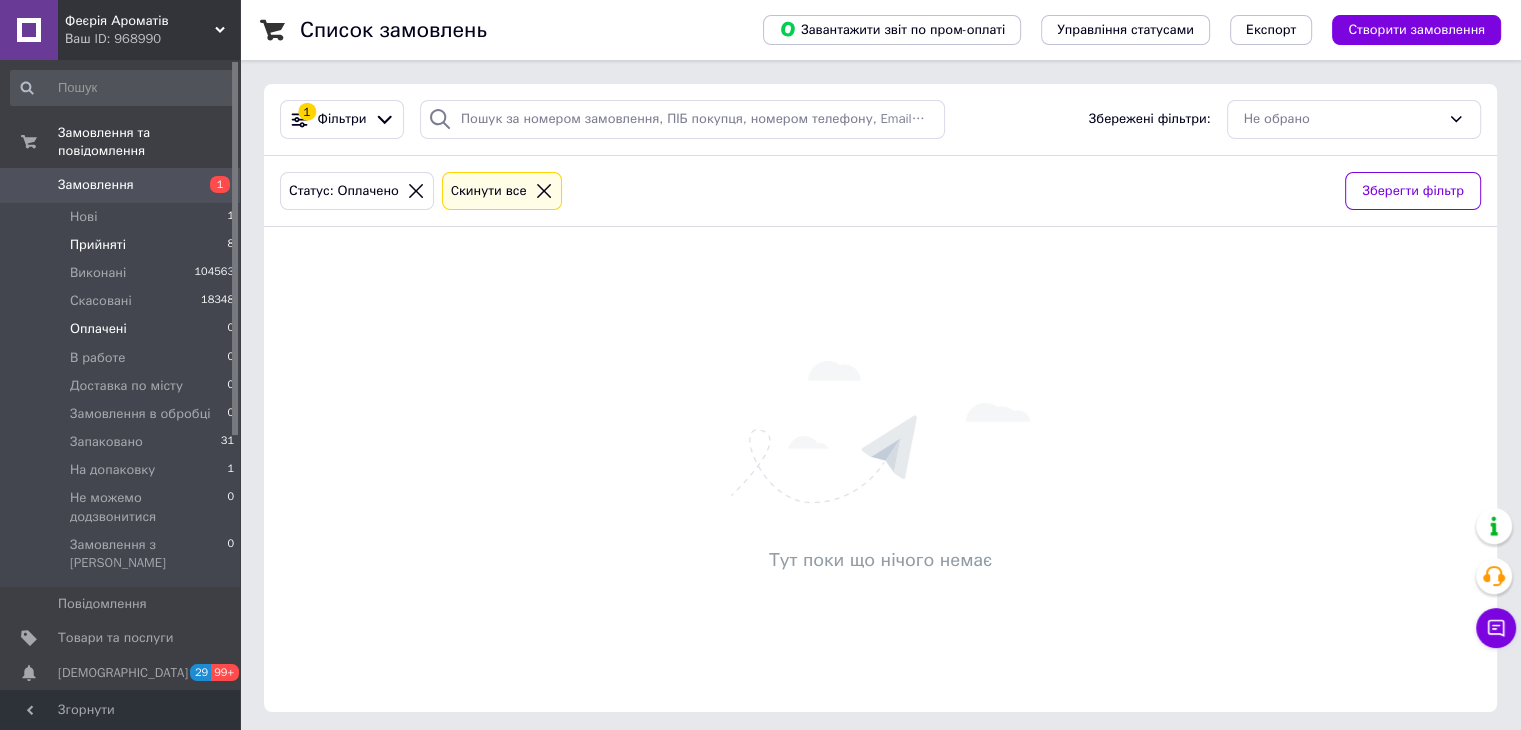 click on "Прийняті" at bounding box center (98, 245) 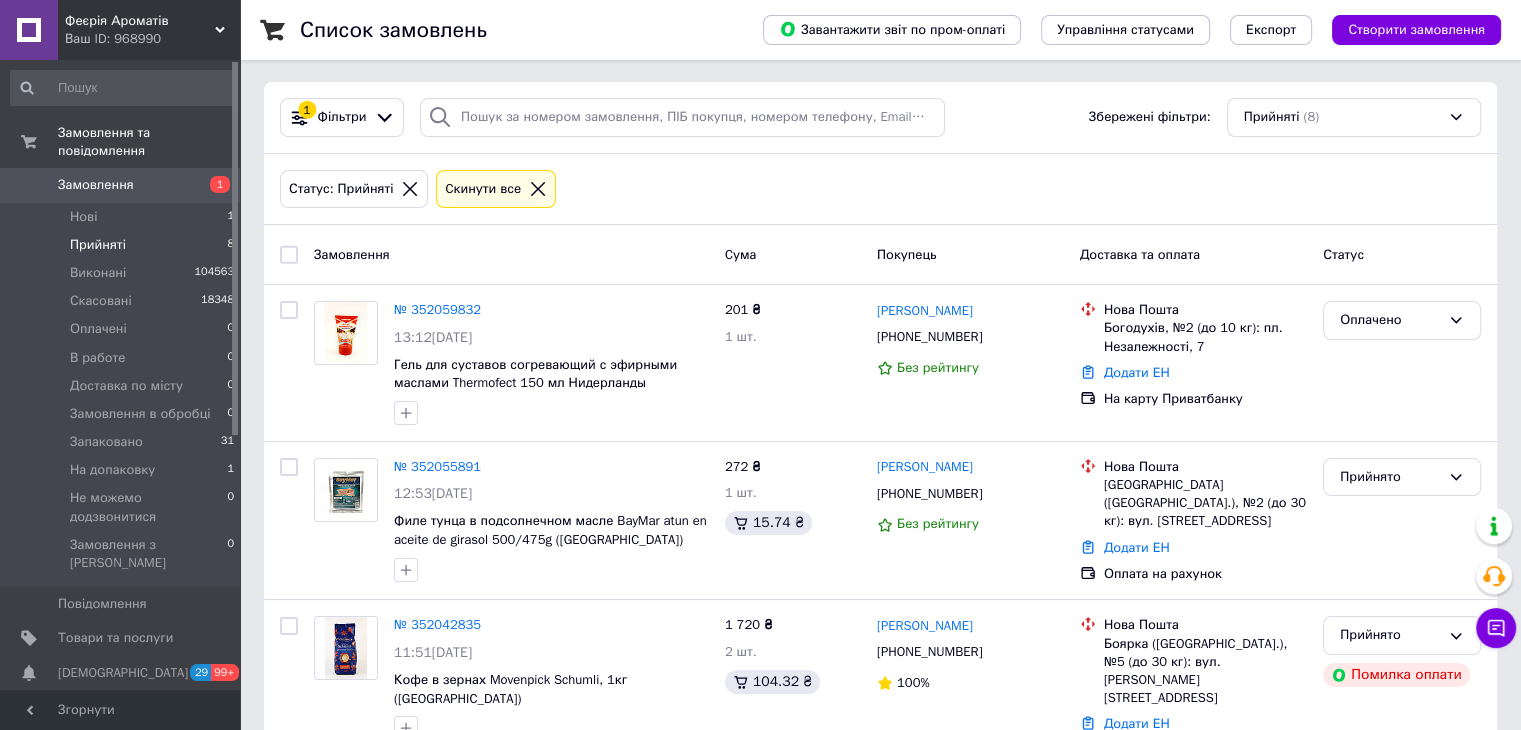 scroll, scrollTop: 0, scrollLeft: 0, axis: both 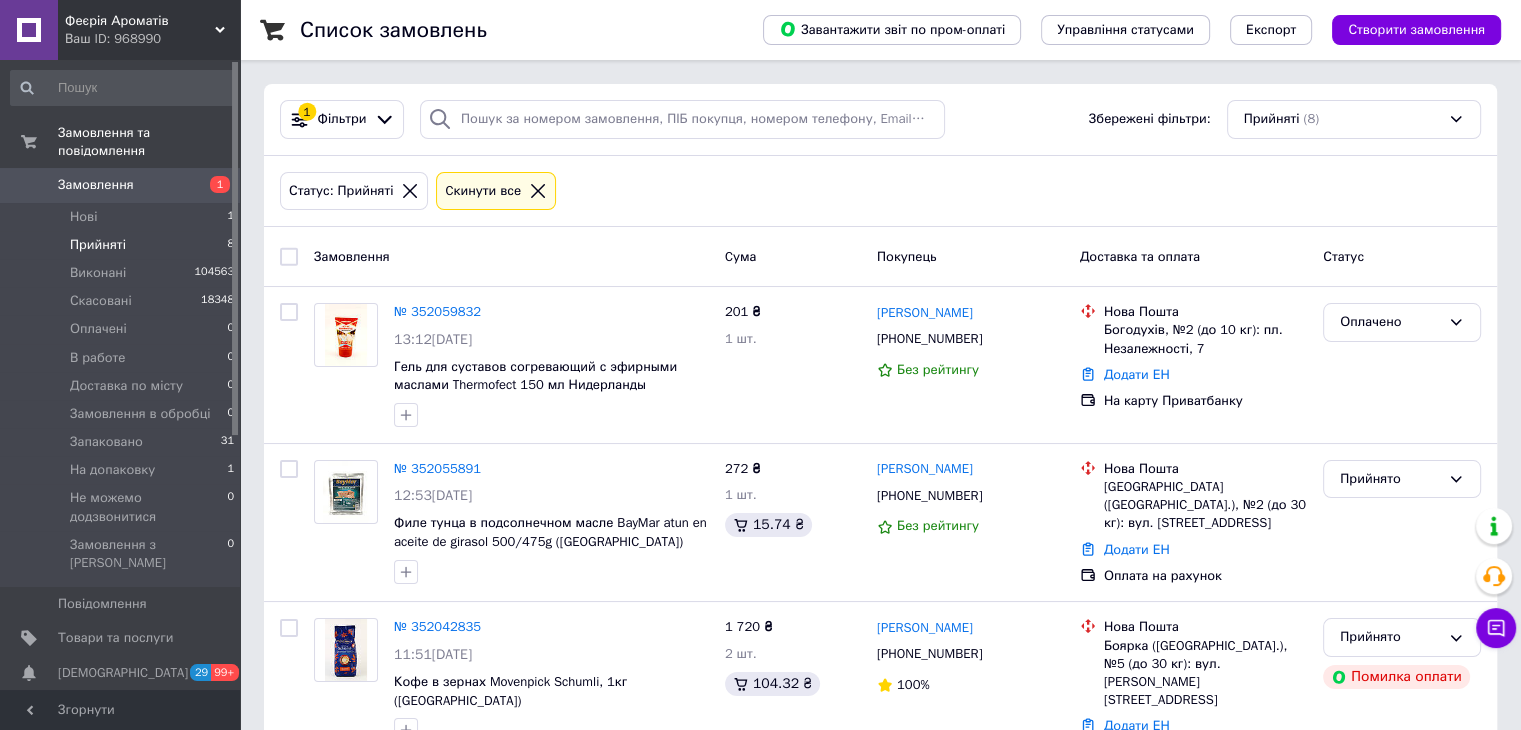 click on "Прийняті" at bounding box center [98, 245] 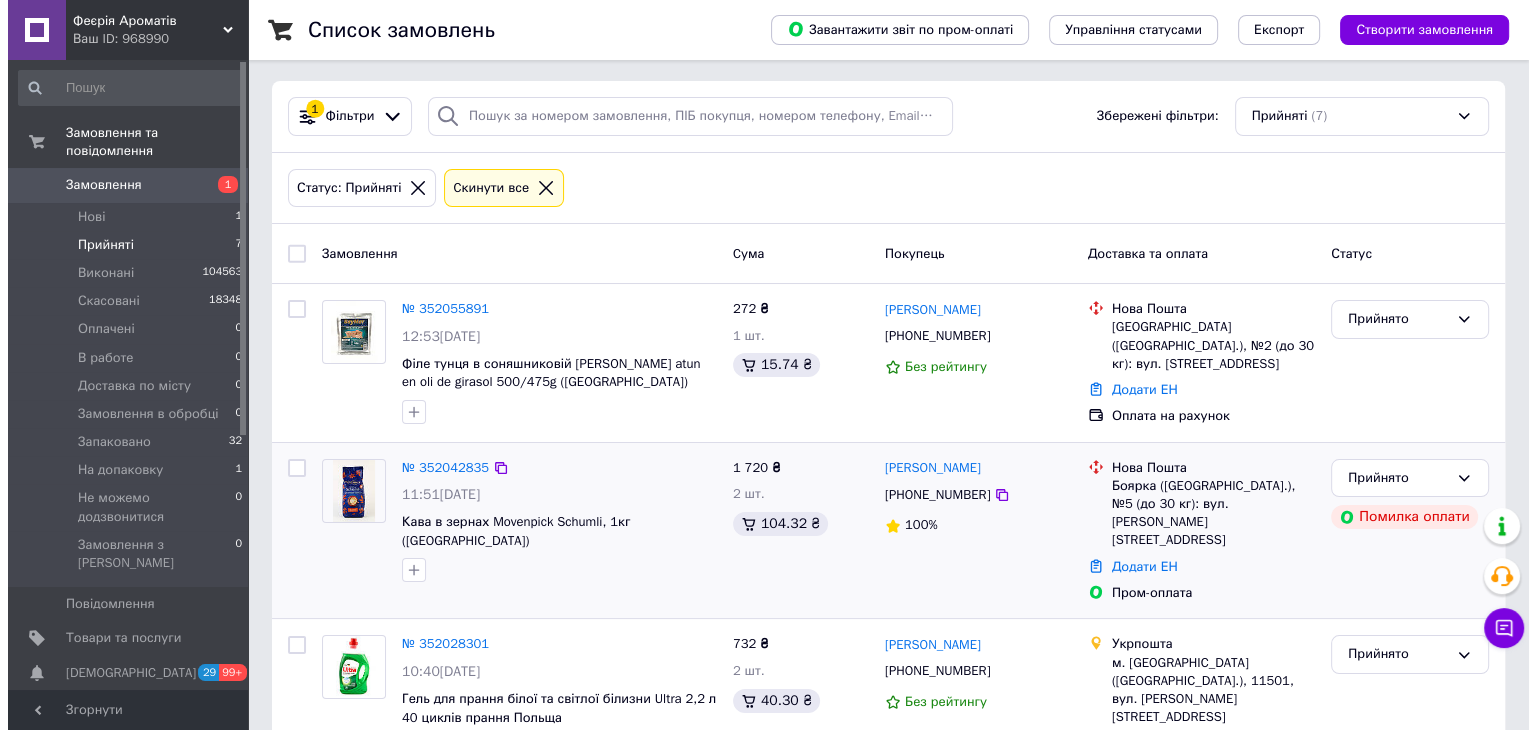 scroll, scrollTop: 0, scrollLeft: 0, axis: both 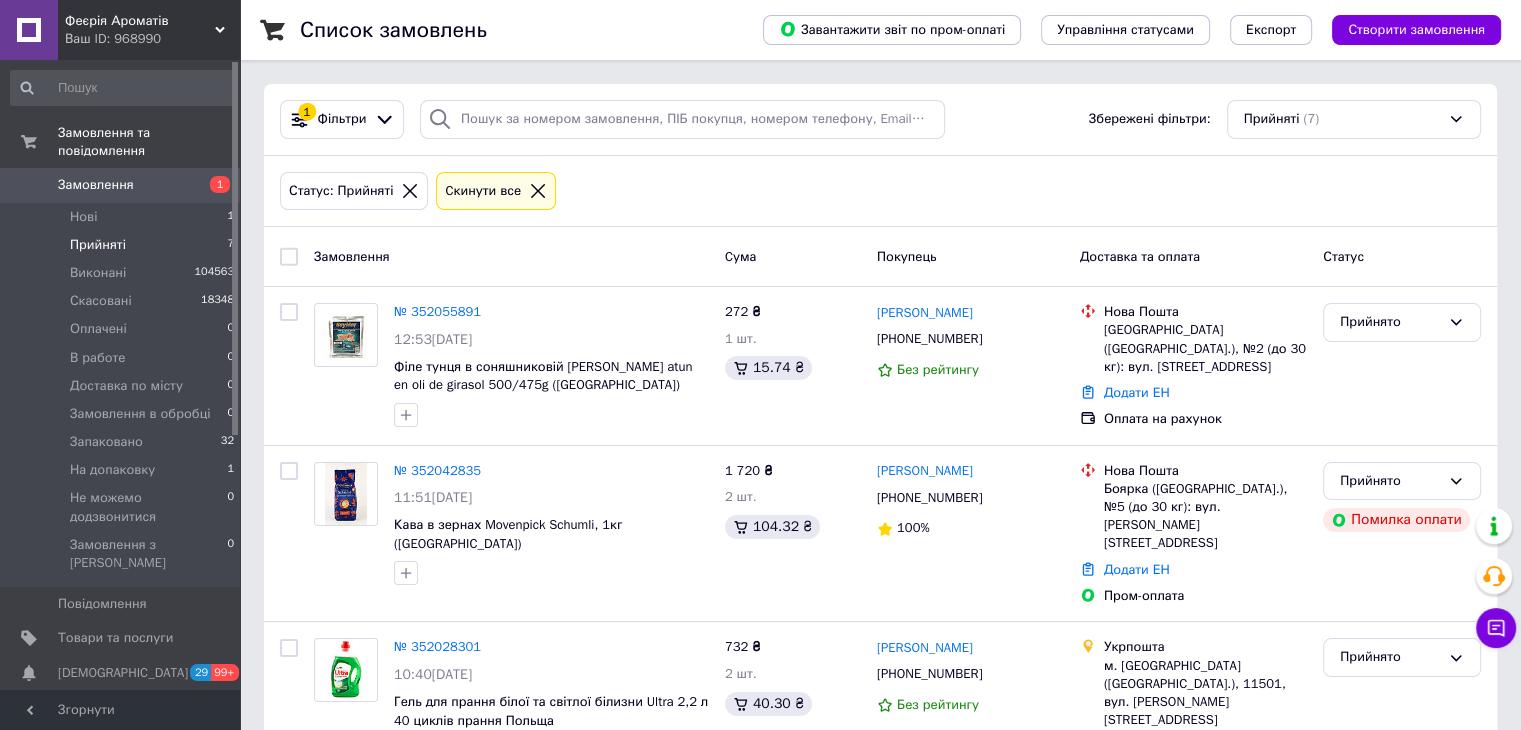 click 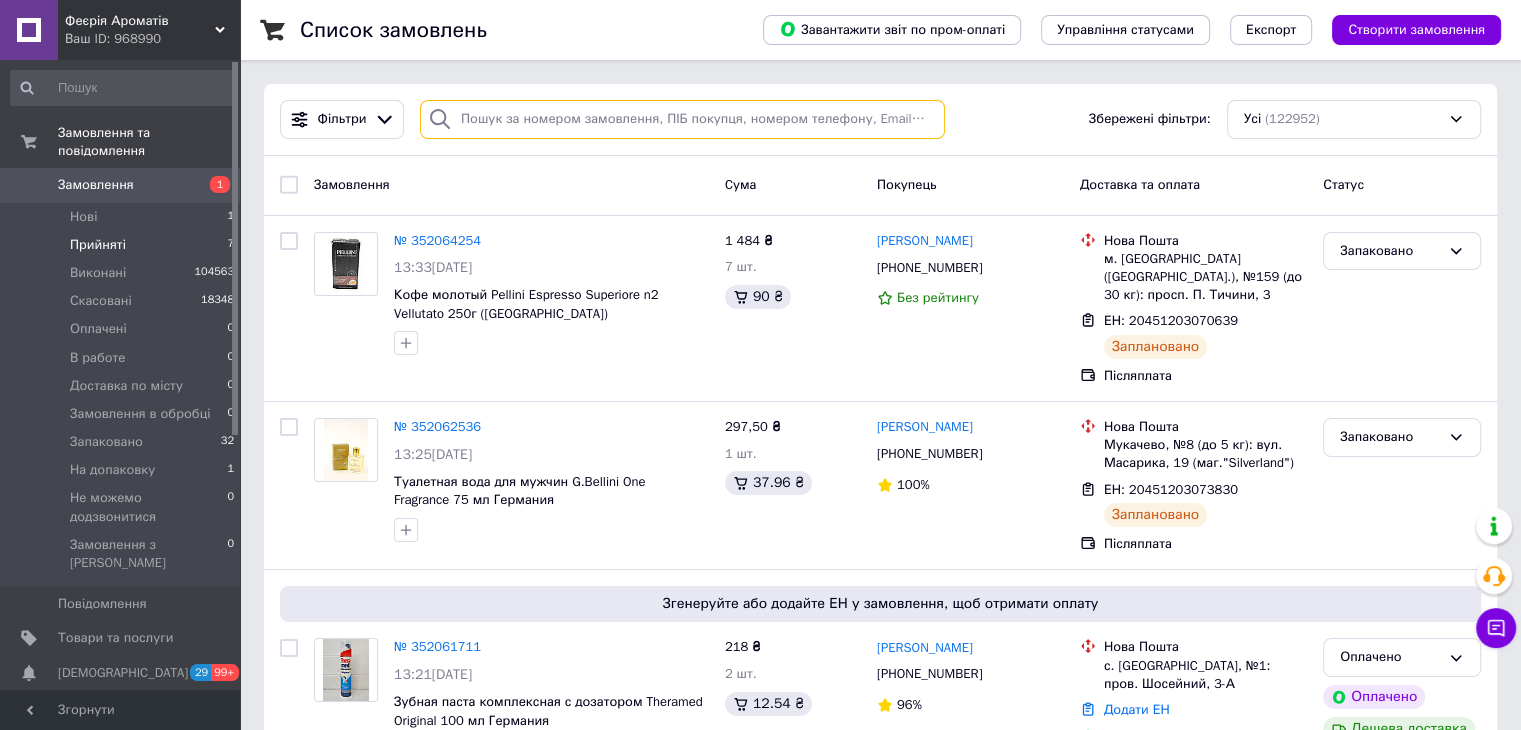 click at bounding box center [682, 119] 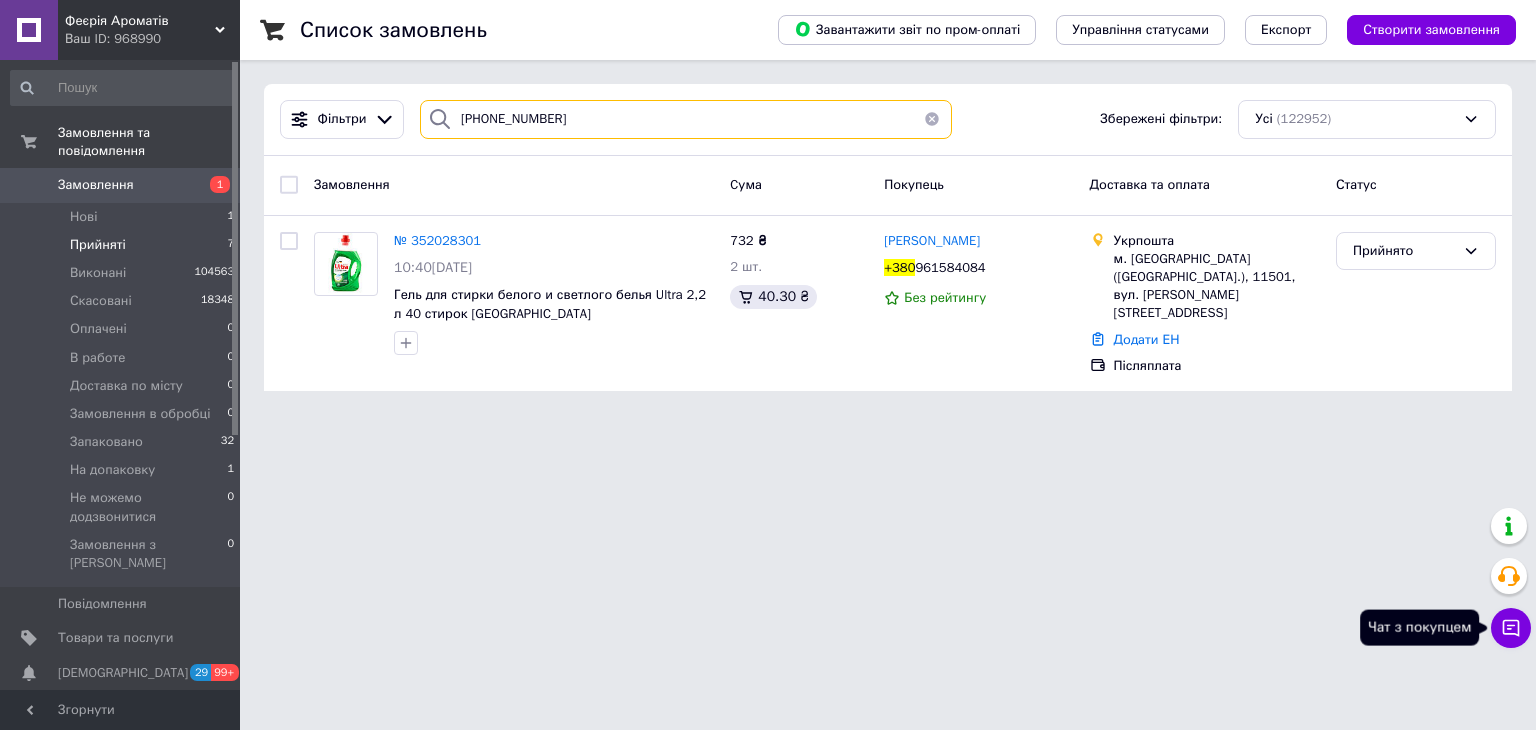 type on "+380 (96) 158-40-84" 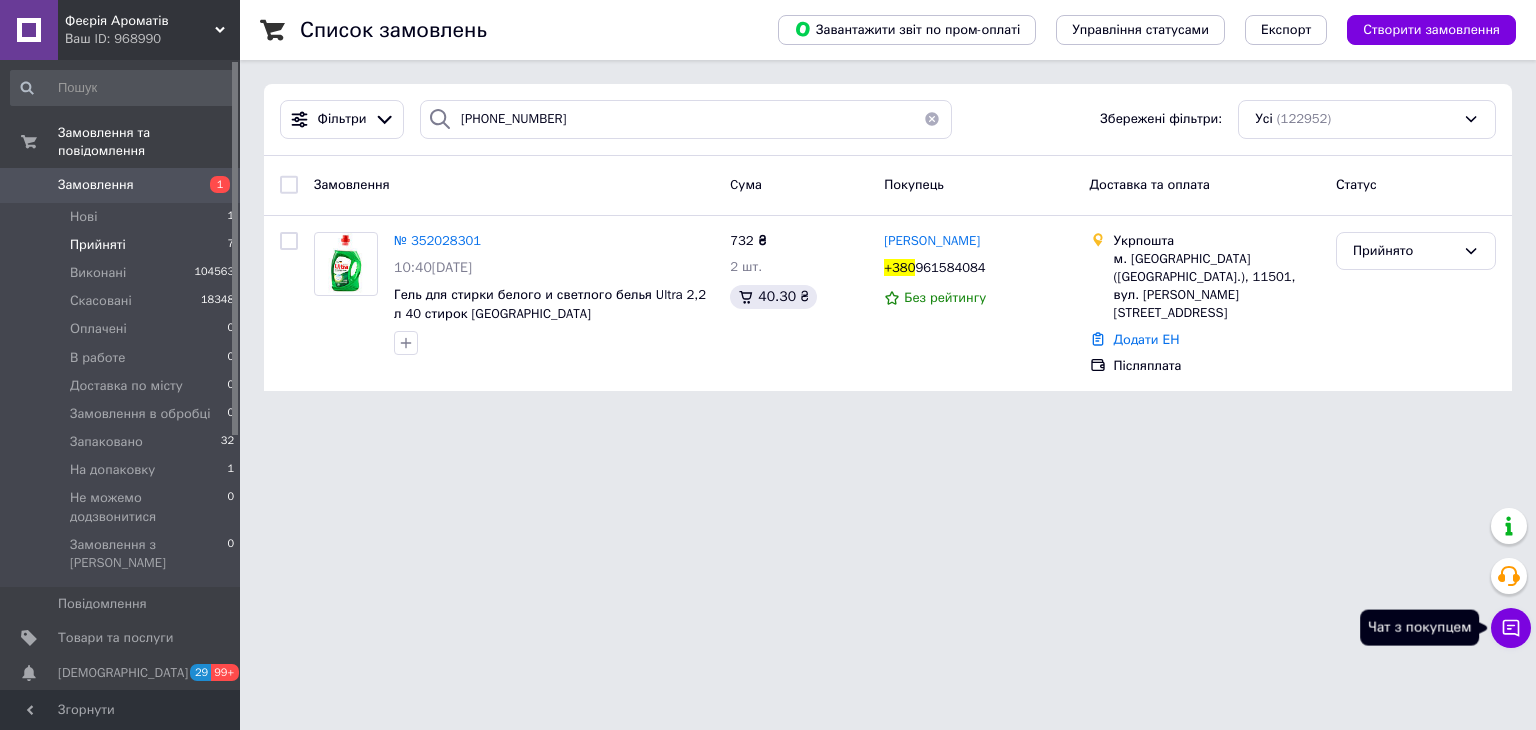 click 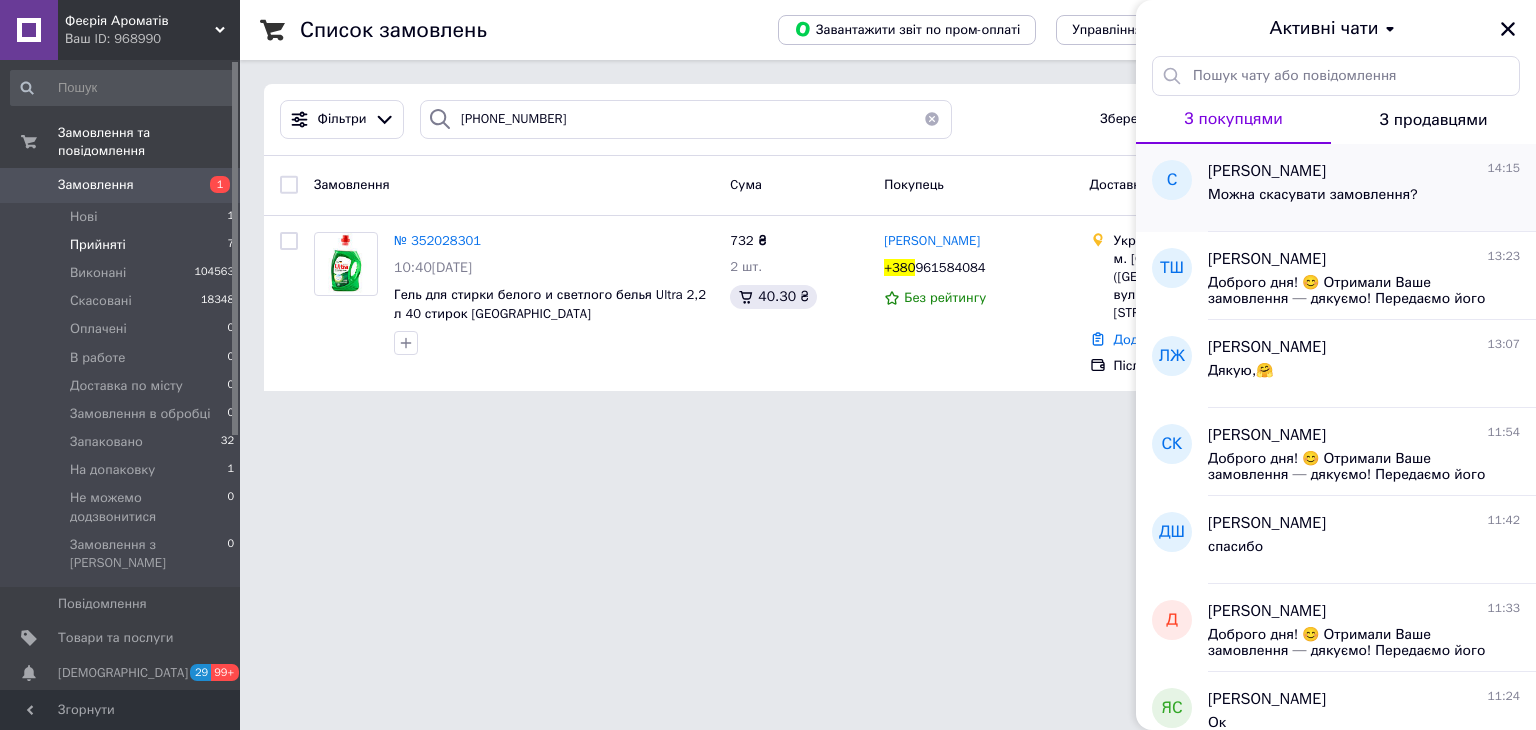 click on "Можна скасувати замовлення?" at bounding box center (1313, 201) 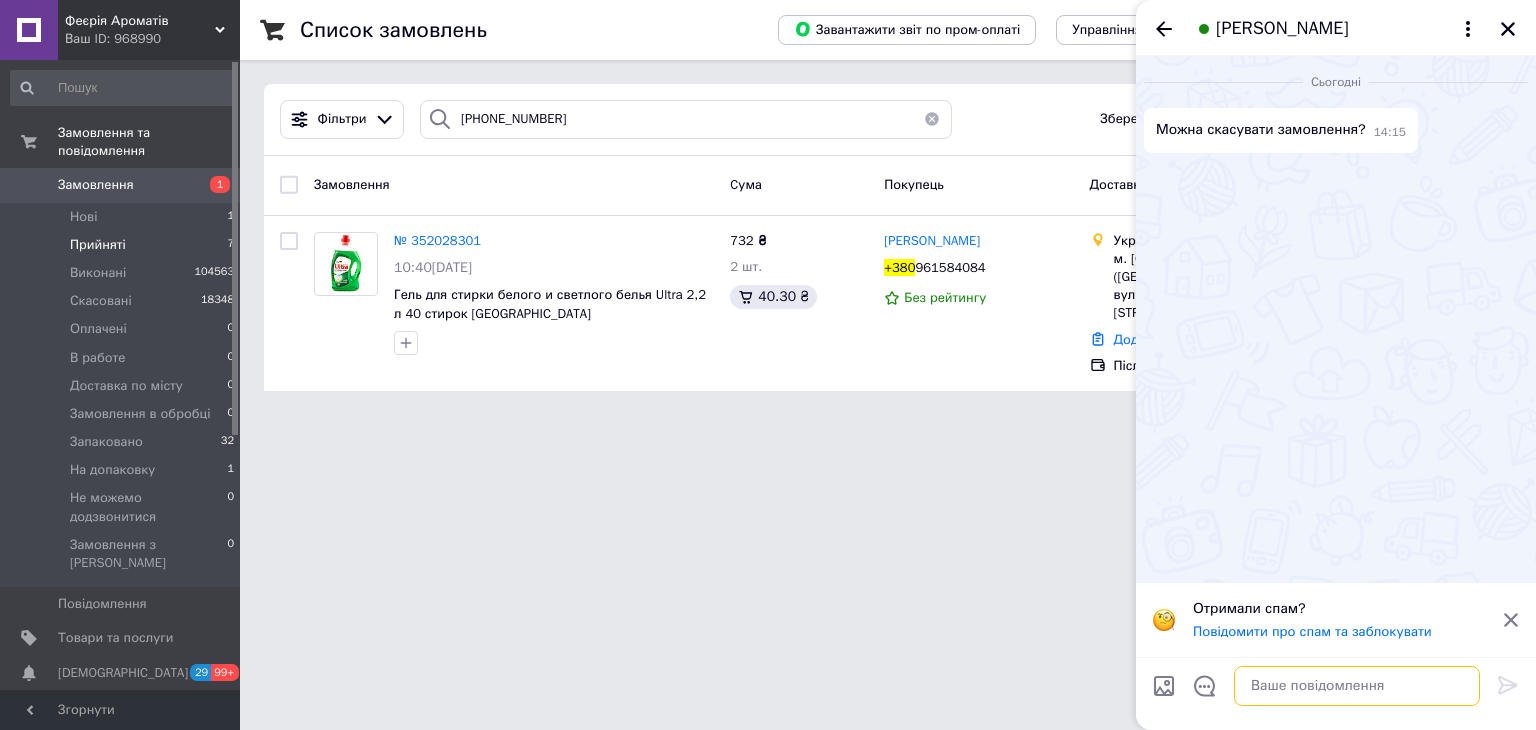 click at bounding box center (1357, 686) 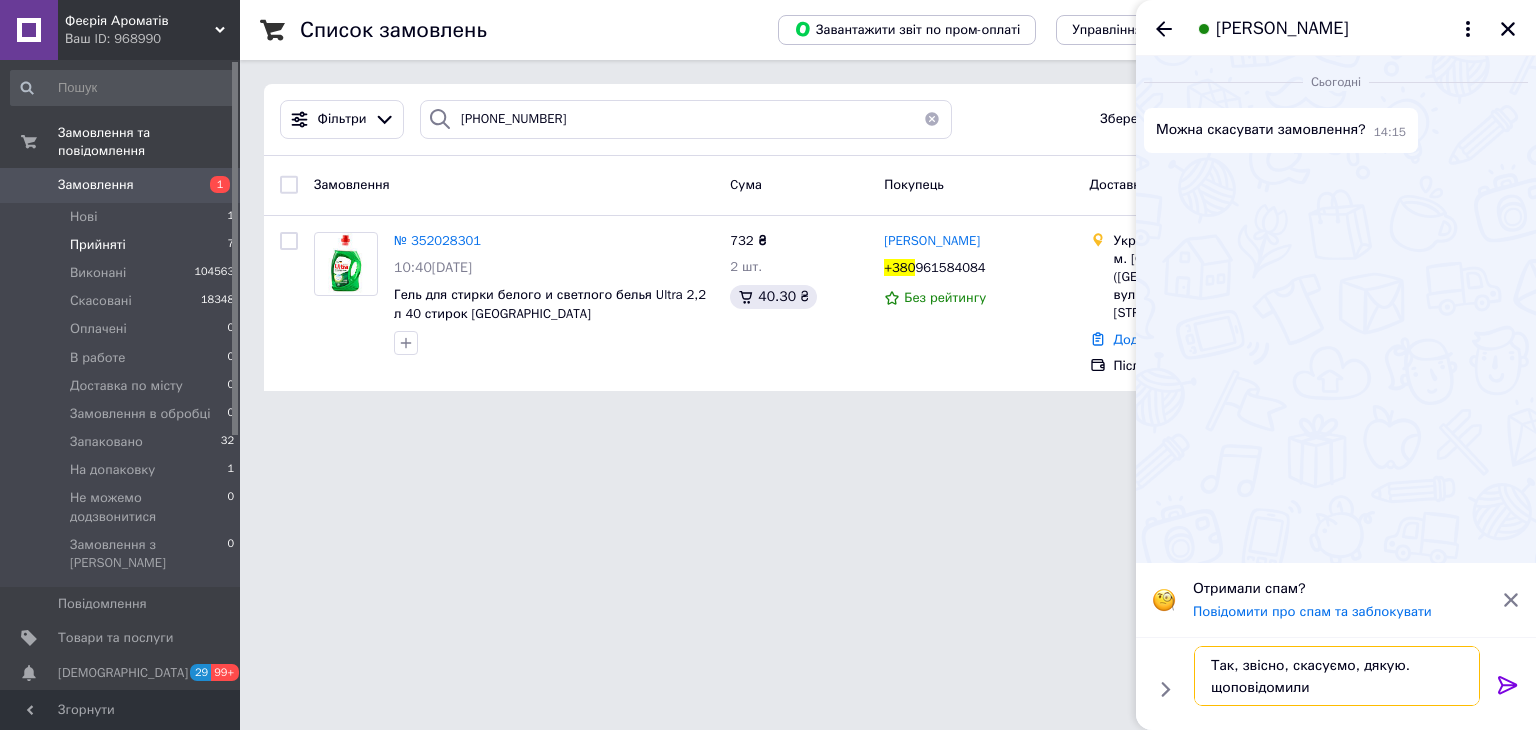 click on "Так, звісно, скасуємо, дякую. щоповідомили" at bounding box center [1337, 676] 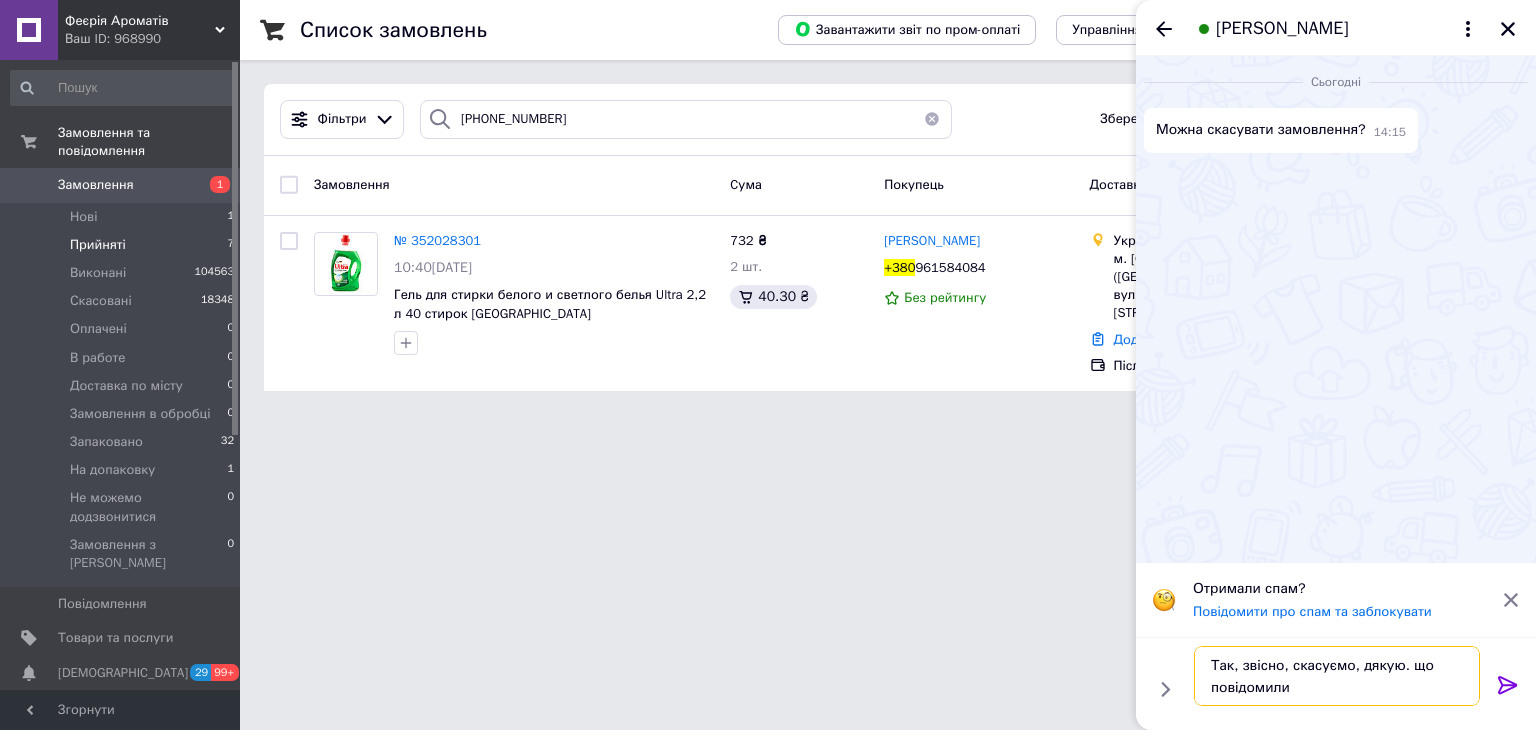 click on "Так, звісно, скасуємо, дякую. що повідомили" at bounding box center [1337, 676] 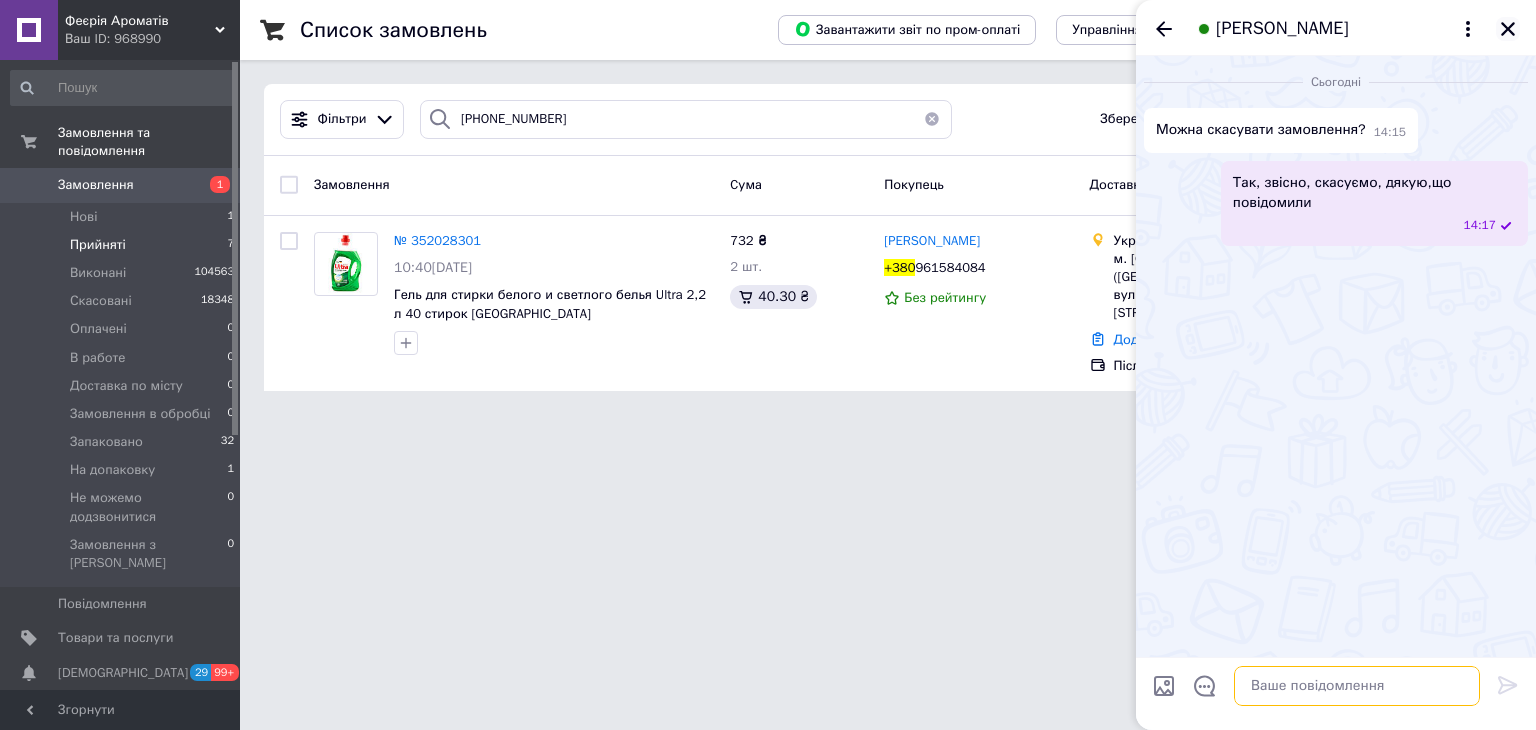 type 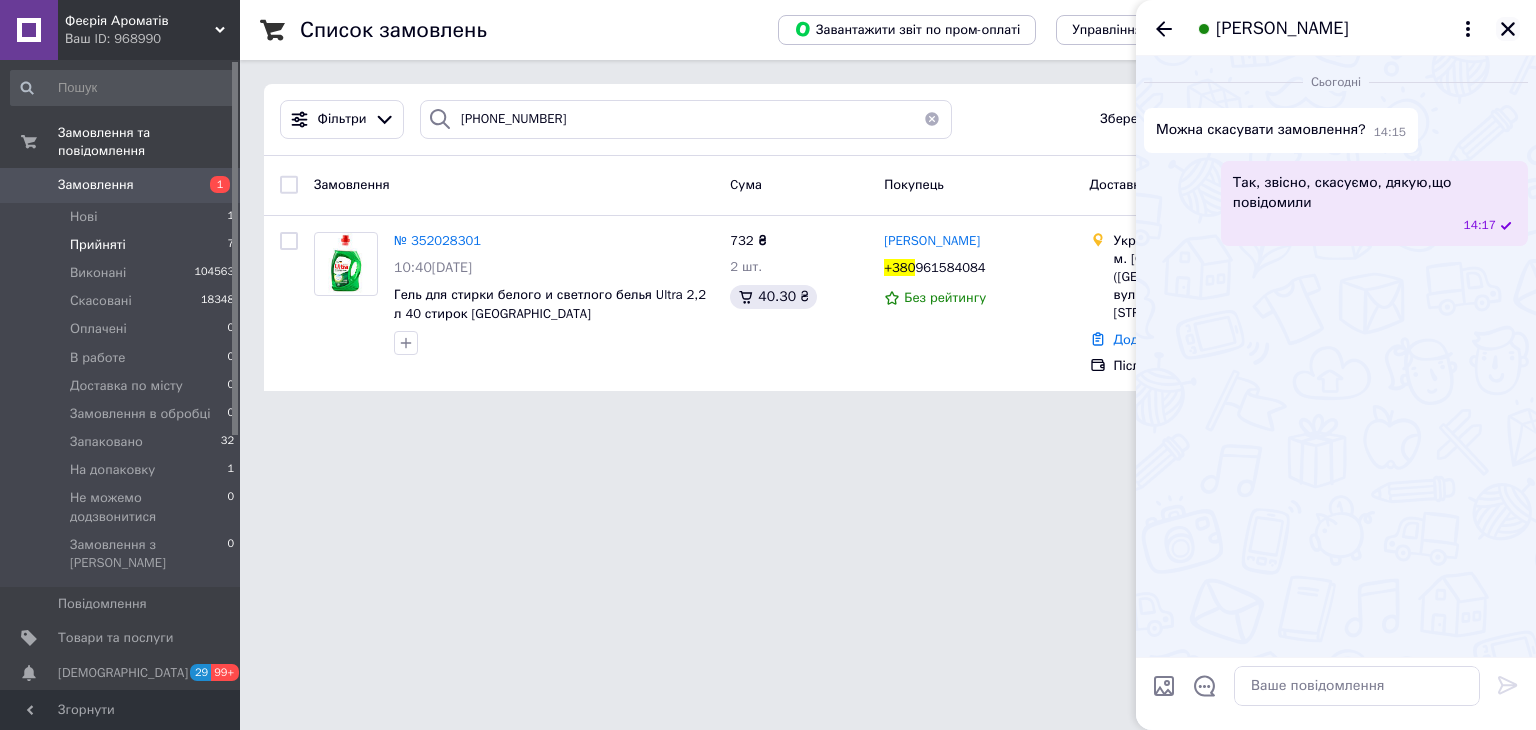 click 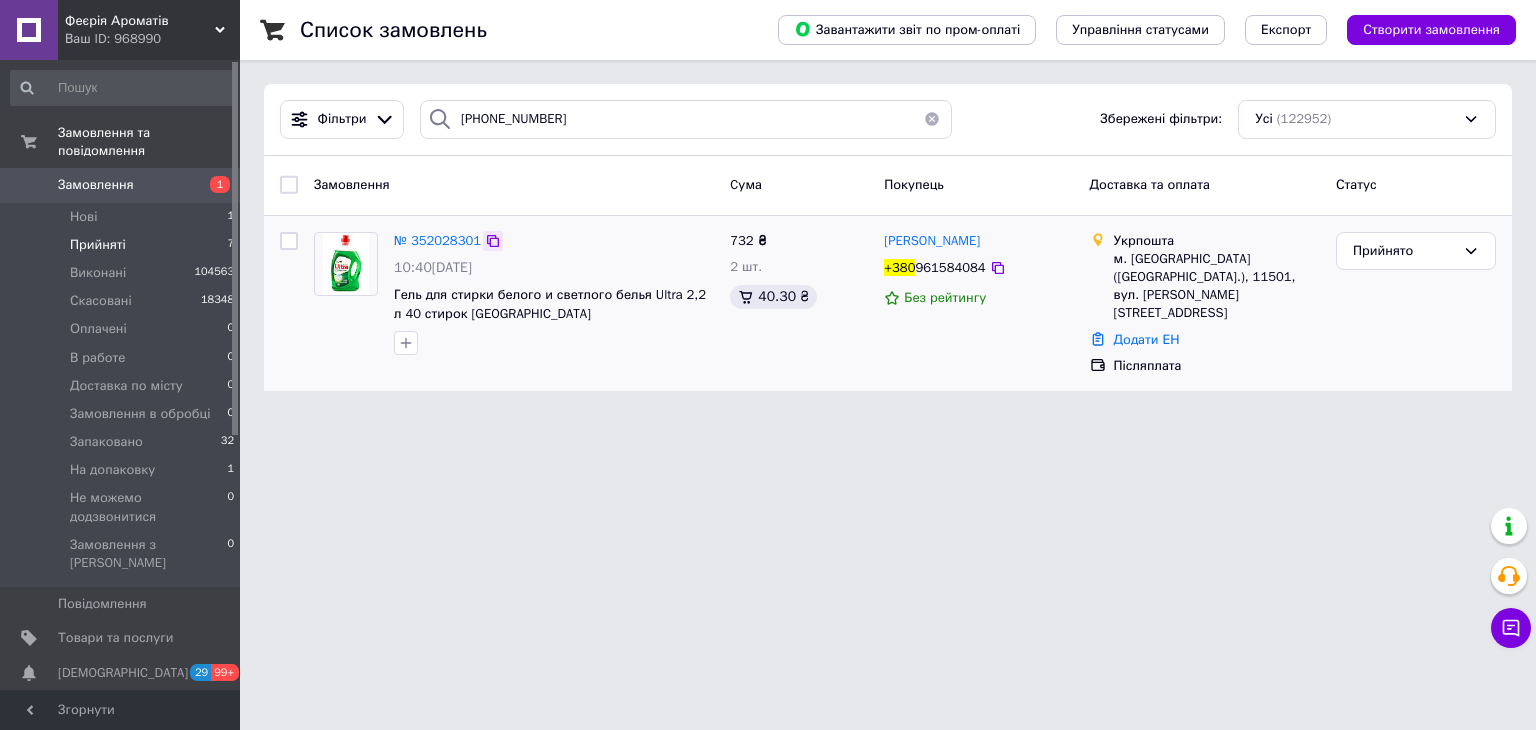 click 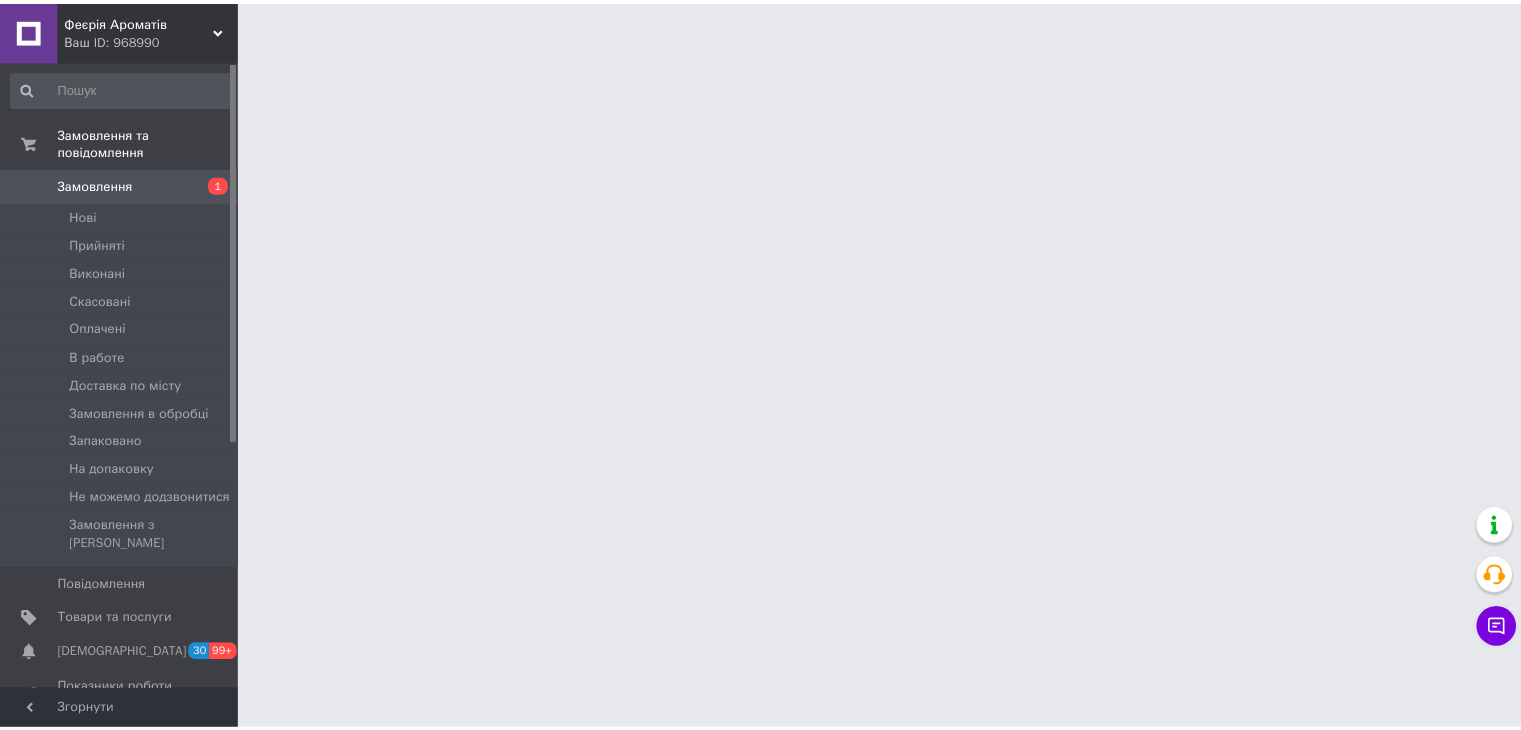 scroll, scrollTop: 0, scrollLeft: 0, axis: both 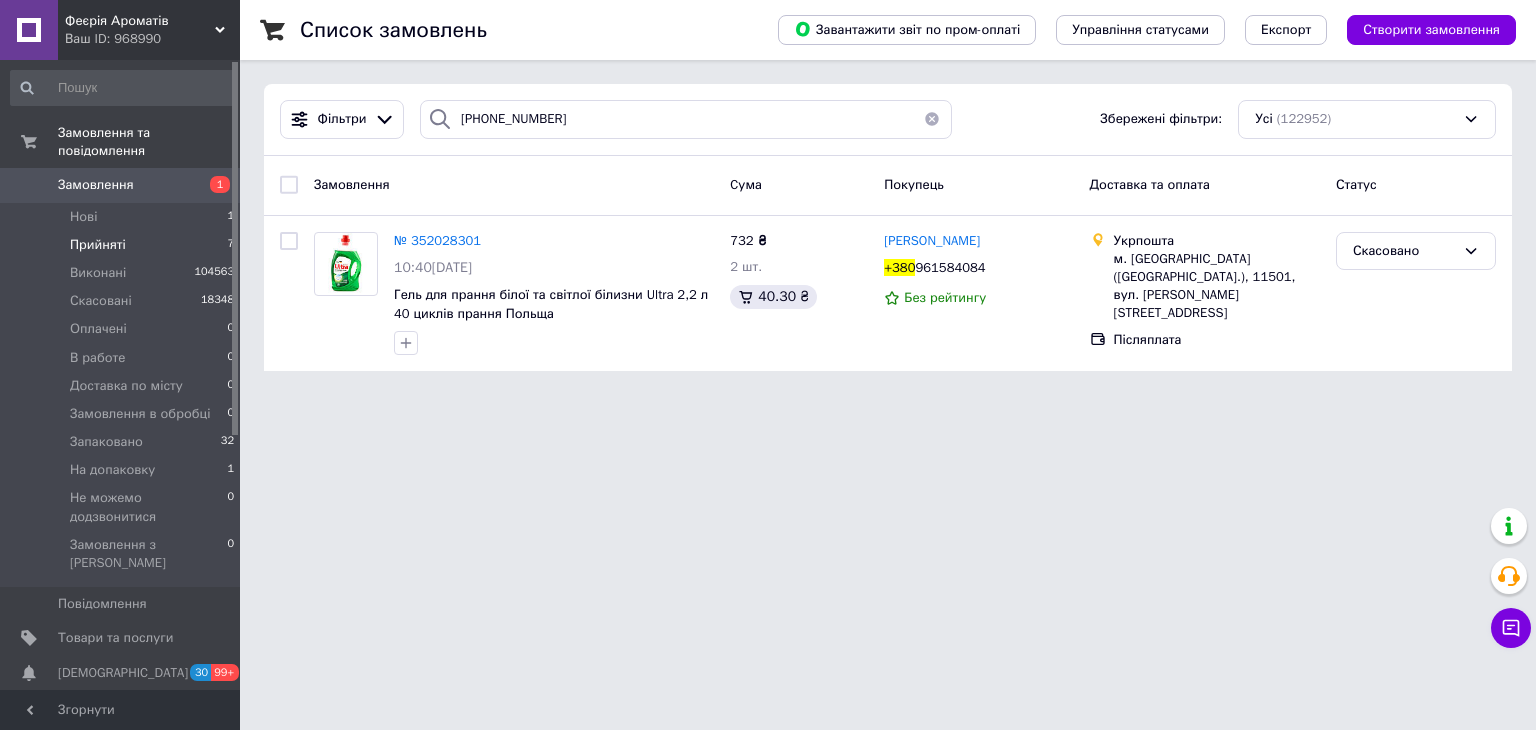 click on "Прийняті 7" at bounding box center (123, 245) 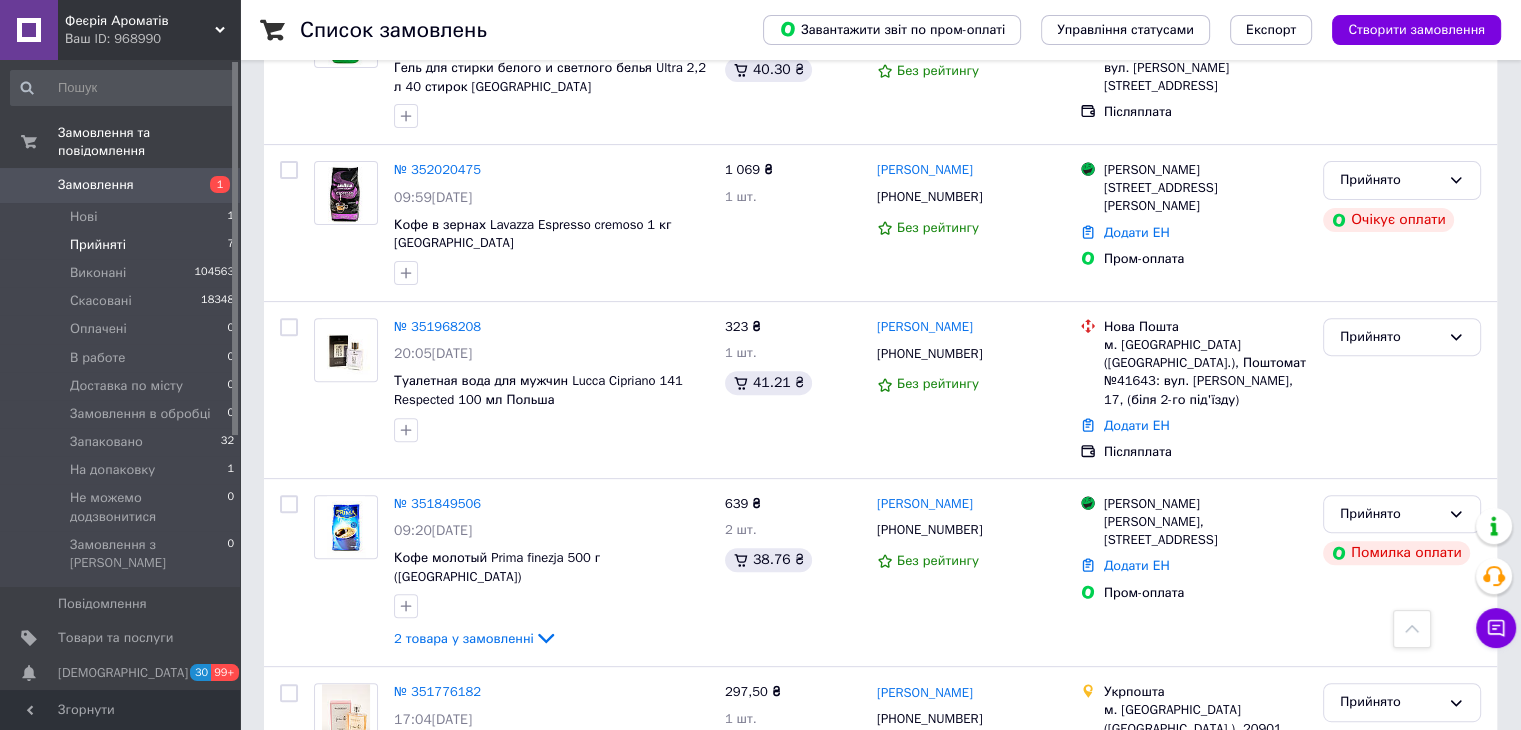 scroll, scrollTop: 677, scrollLeft: 0, axis: vertical 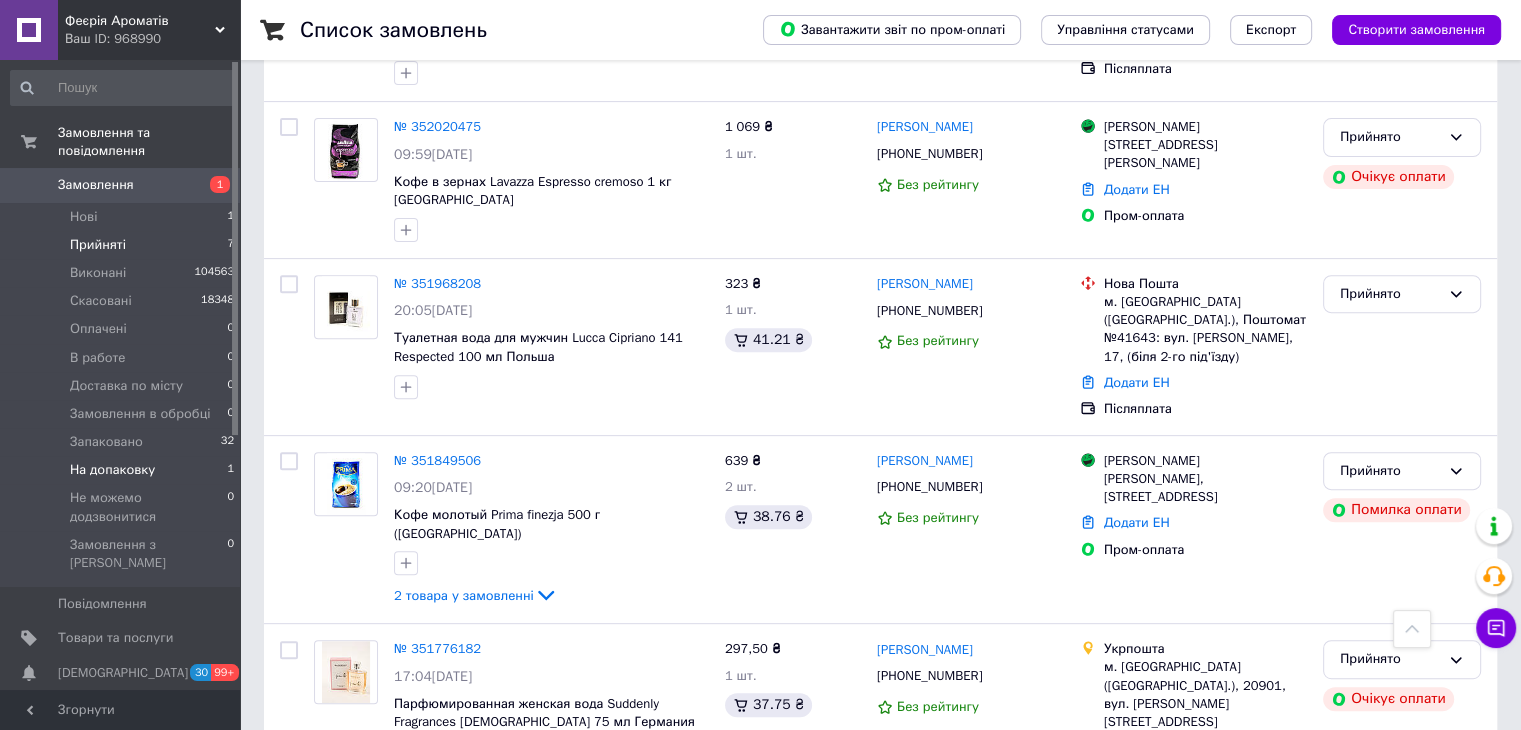 click on "На допаковку" at bounding box center [112, 470] 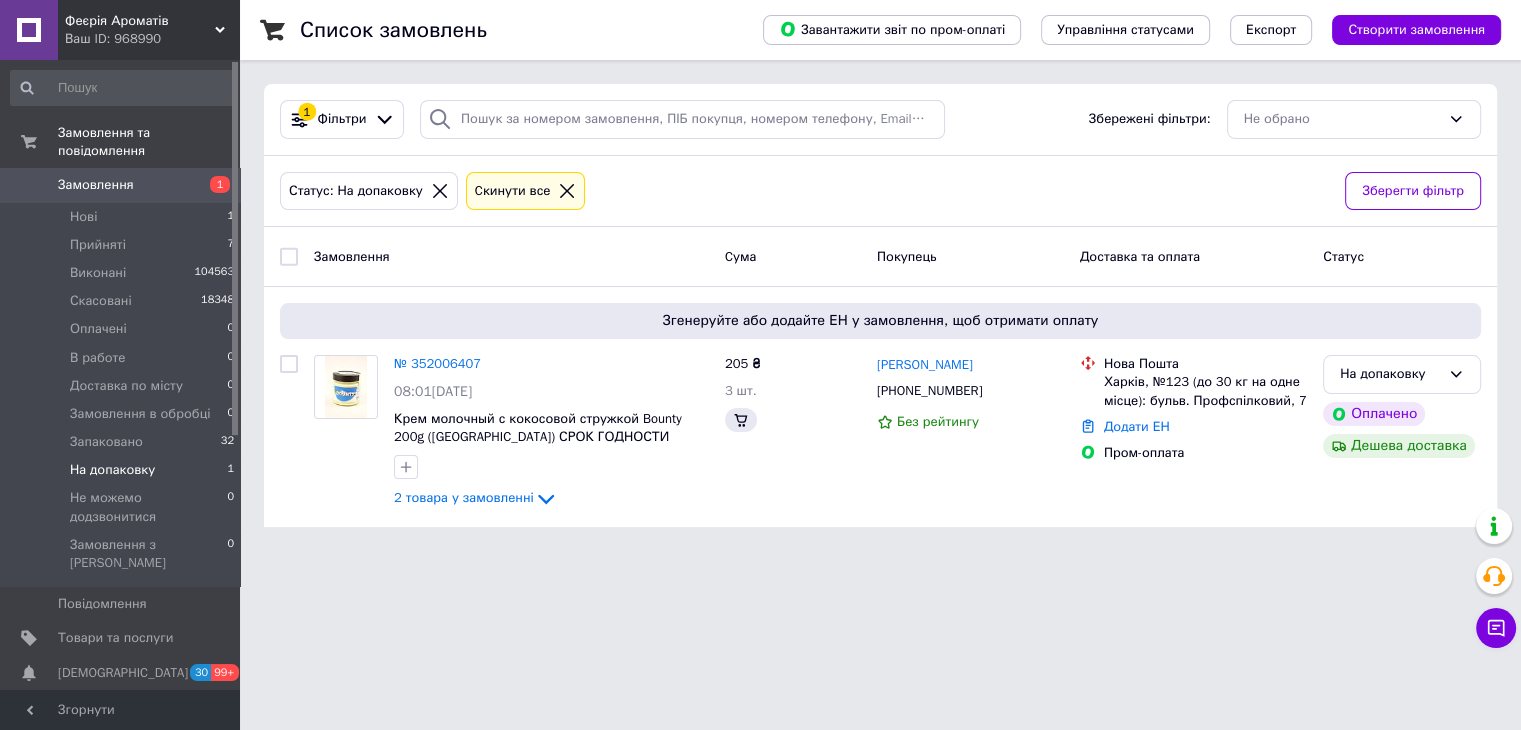 scroll, scrollTop: 0, scrollLeft: 0, axis: both 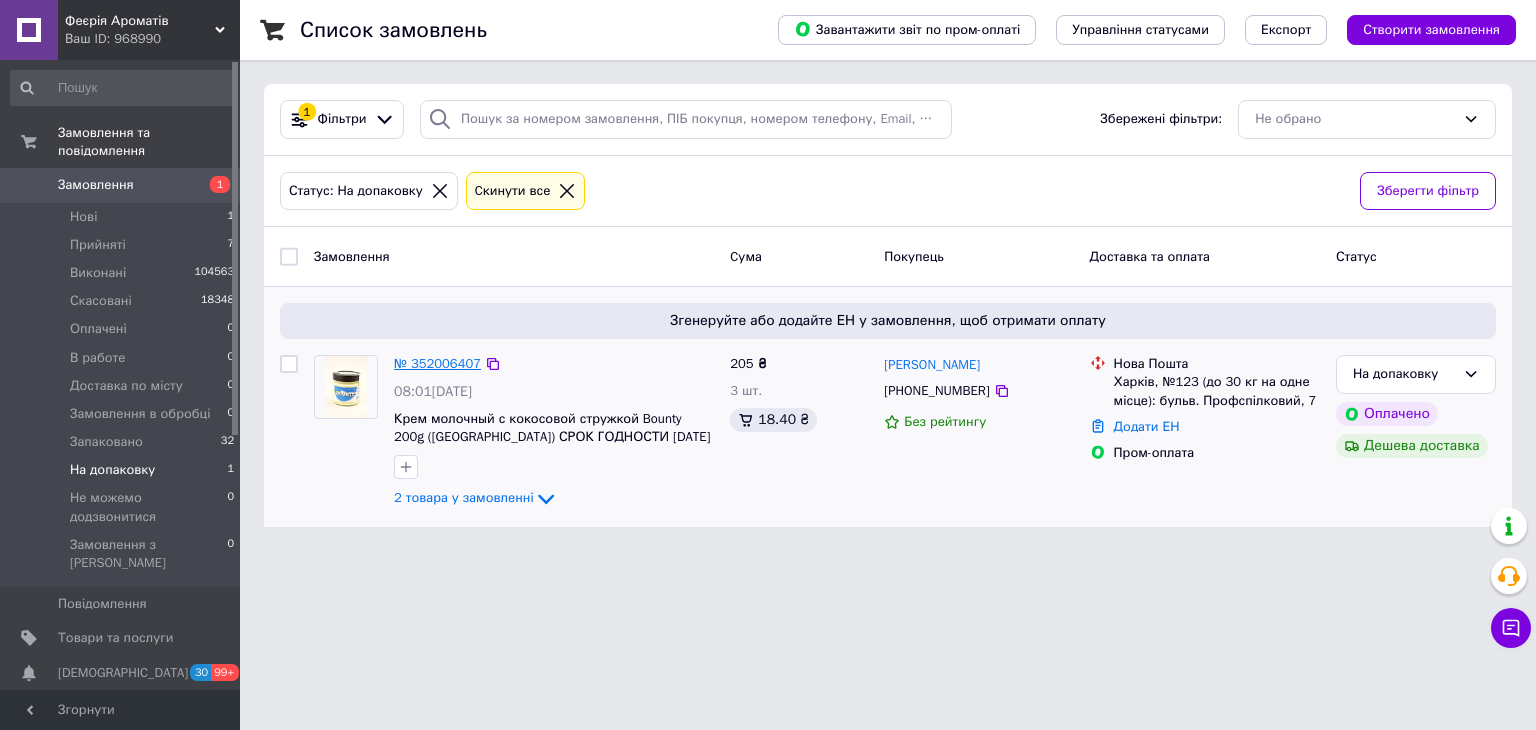 click on "№ 352006407" at bounding box center [437, 363] 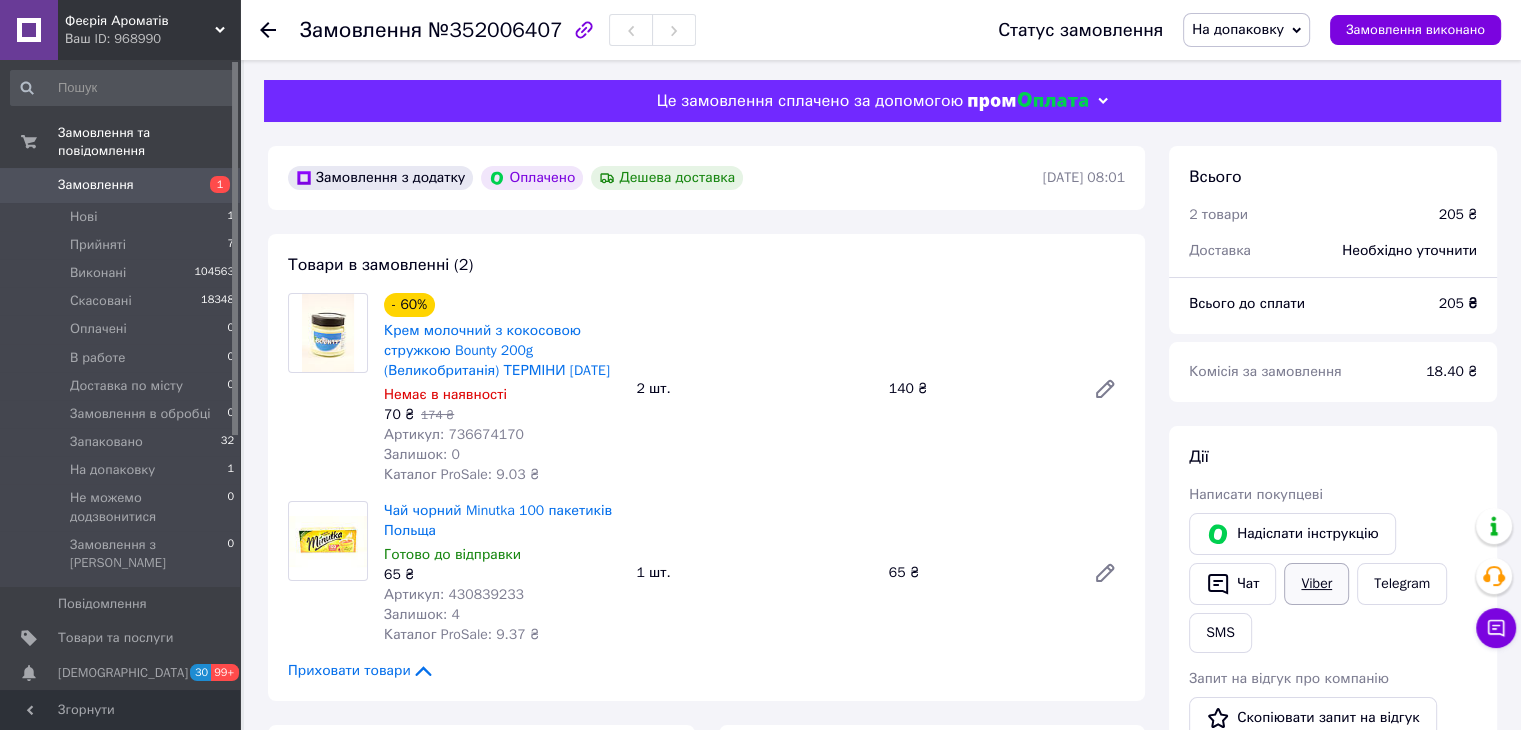 click on "Viber" at bounding box center [1316, 584] 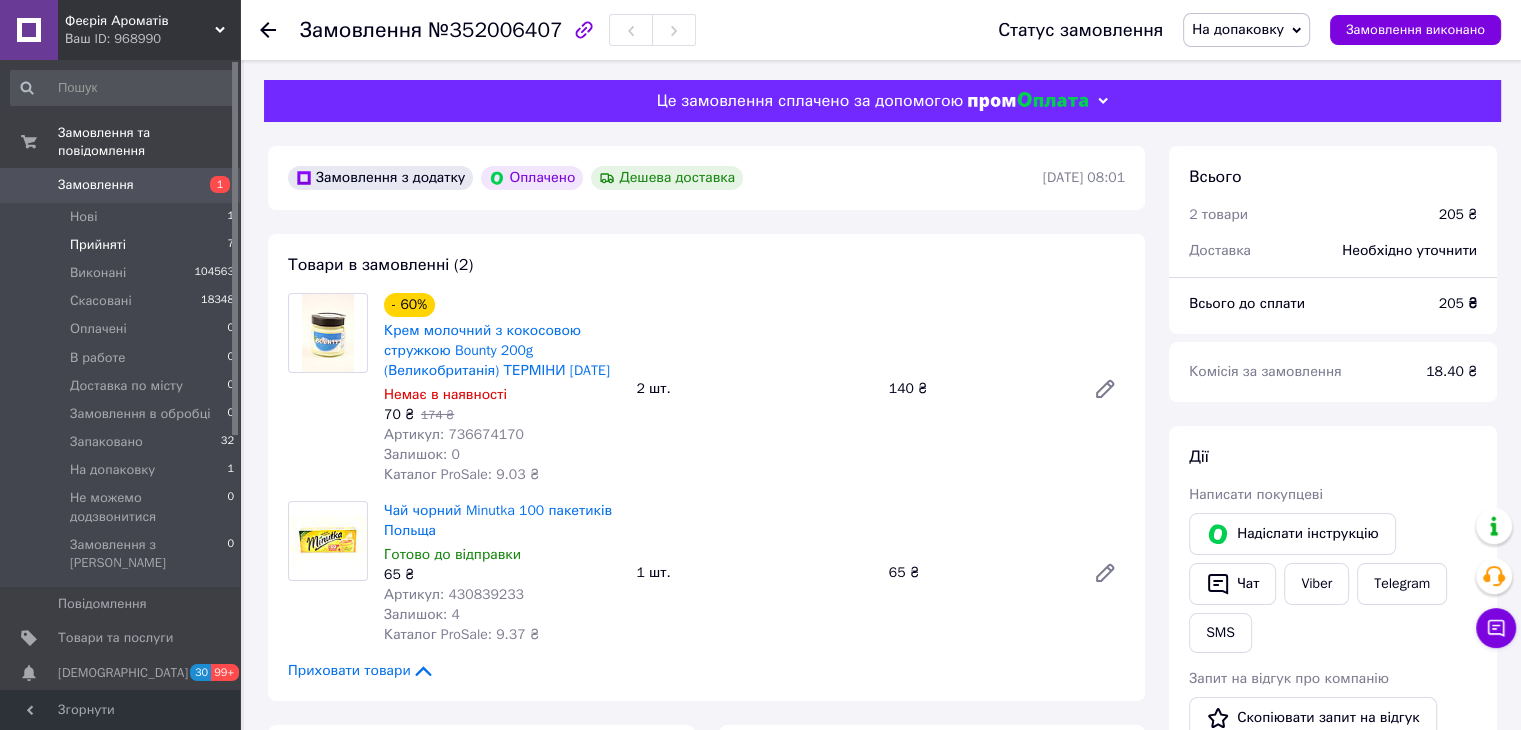 click on "Прийняті" at bounding box center (98, 245) 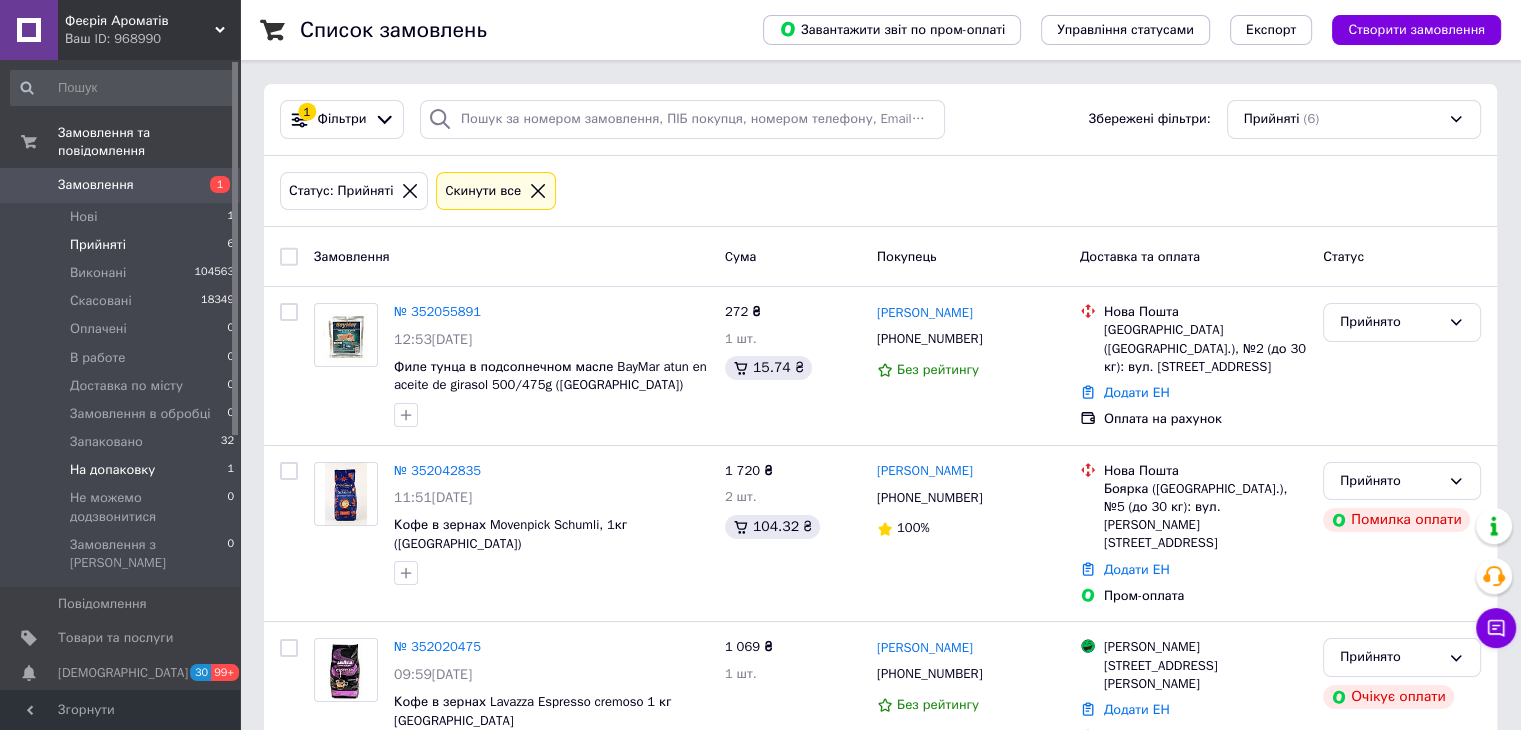 click on "На допаковку 1" at bounding box center [123, 470] 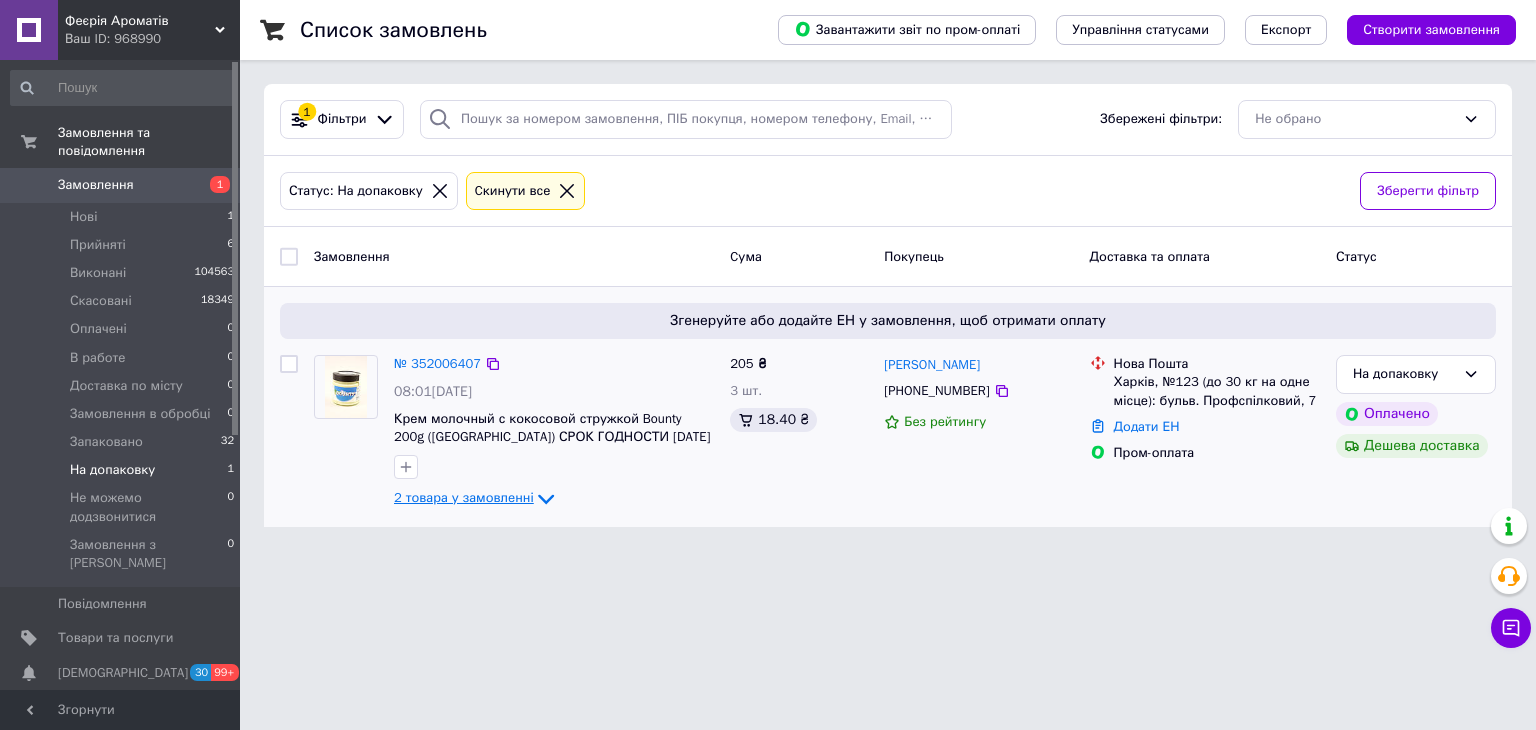 drag, startPoint x: 547, startPoint y: 483, endPoint x: 527, endPoint y: 497, distance: 24.41311 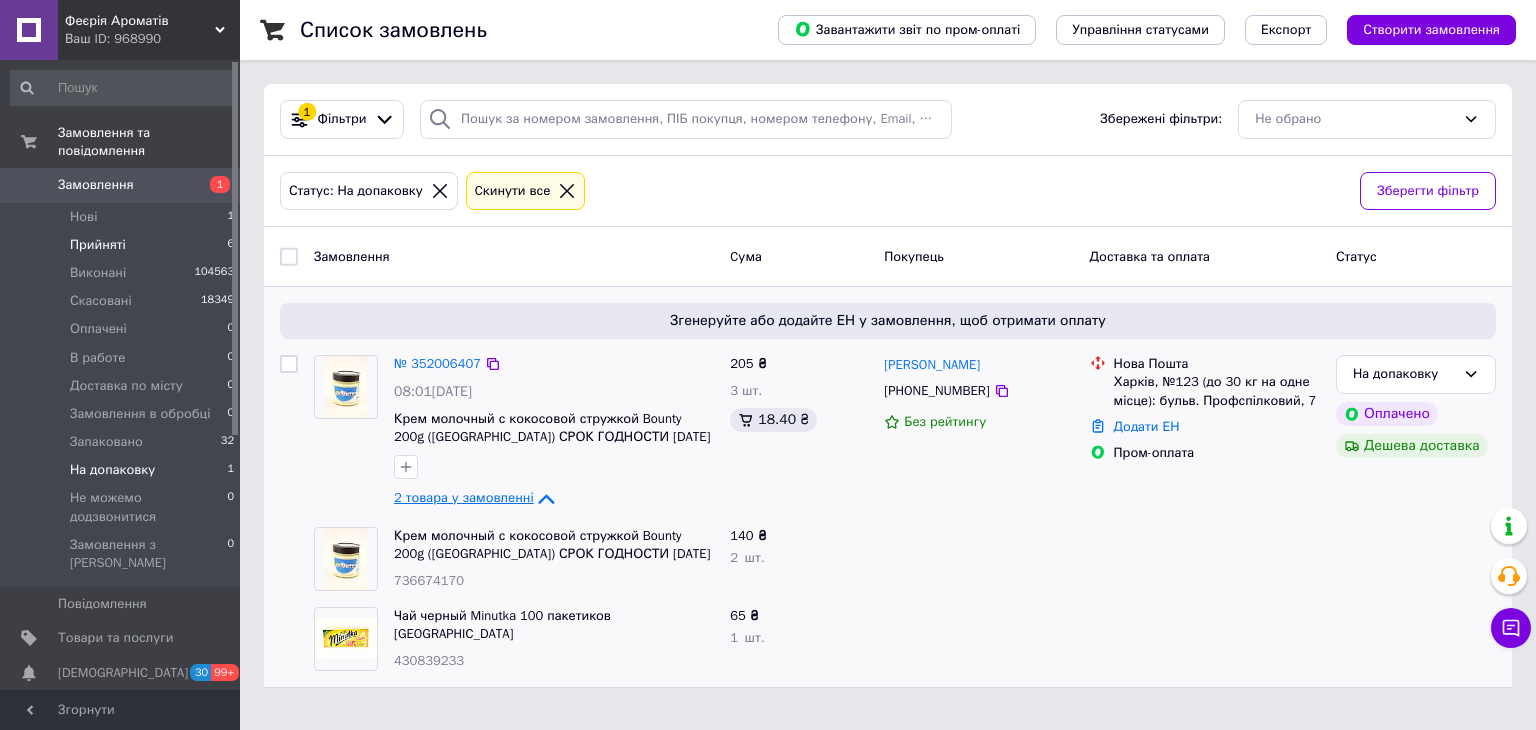 click on "Прийняті" at bounding box center (98, 245) 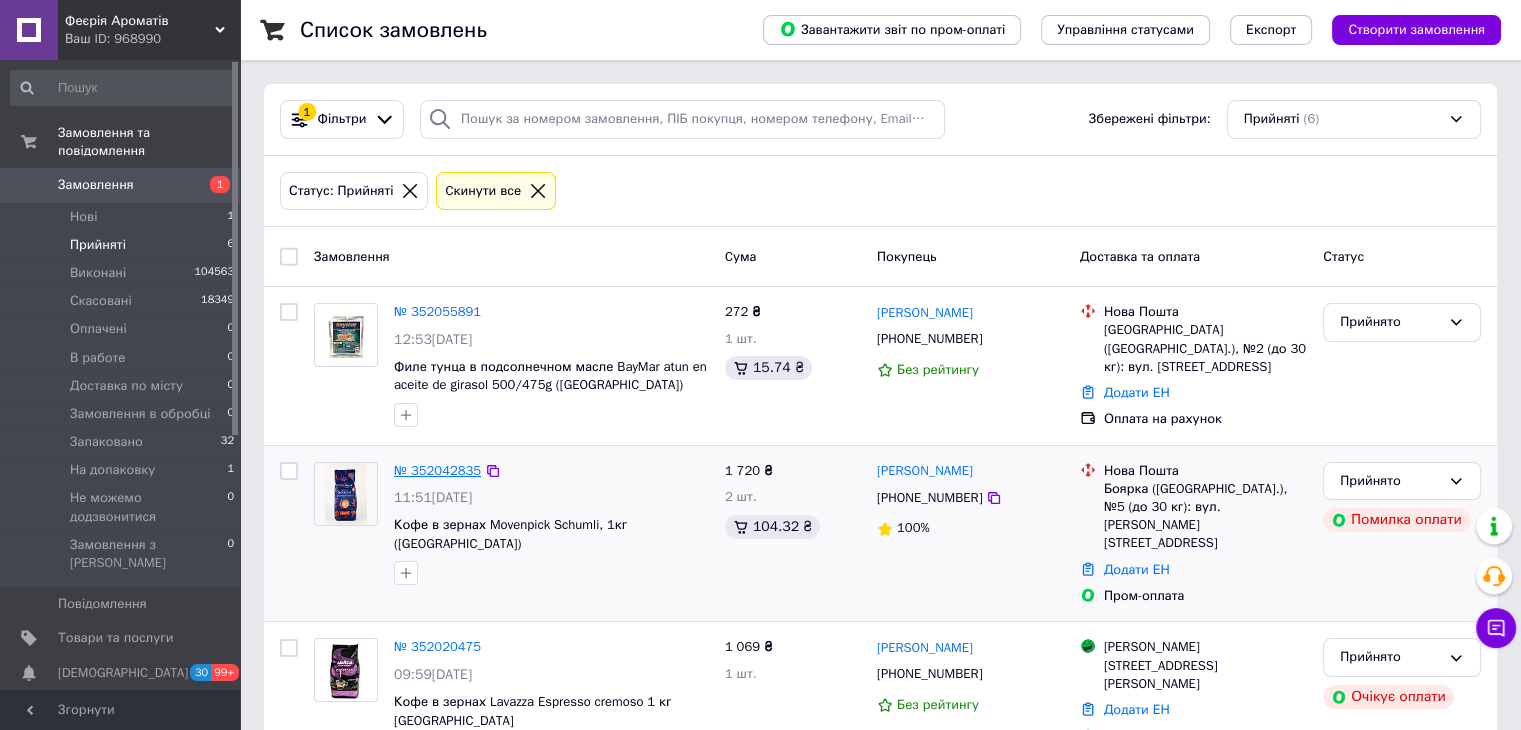 click on "№ 352042835" at bounding box center (437, 470) 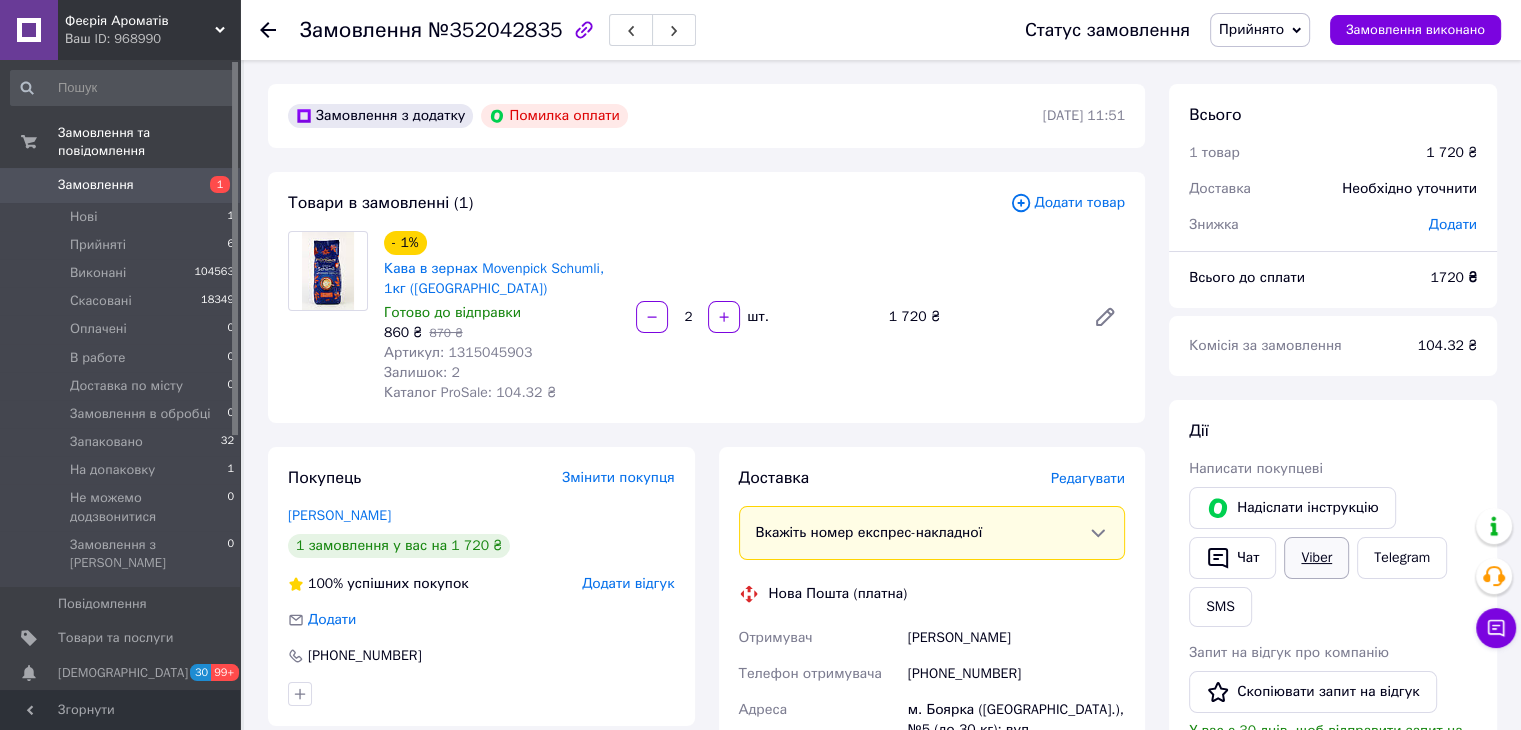 click on "Viber" at bounding box center [1316, 558] 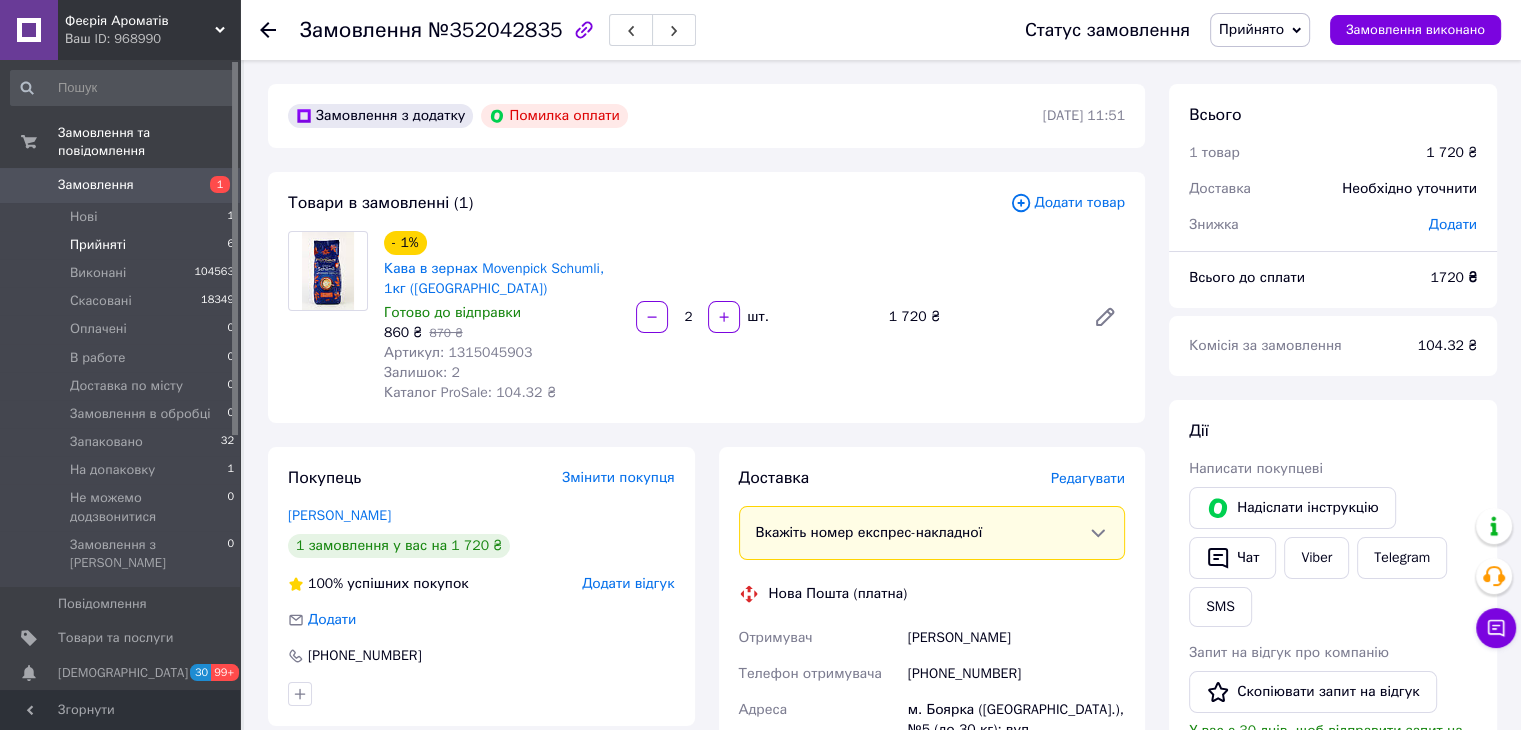 click on "Прийняті 6" at bounding box center [123, 245] 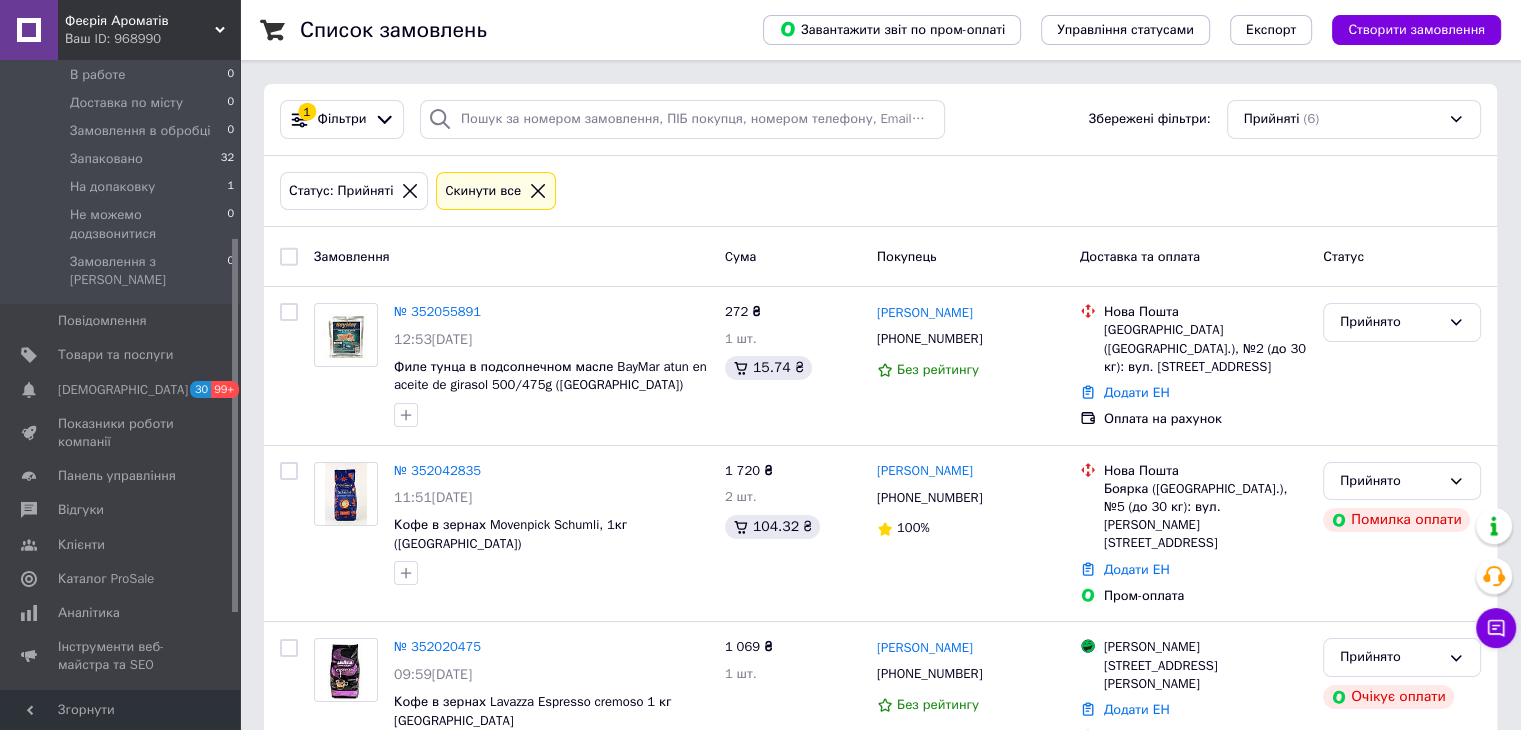 scroll, scrollTop: 300, scrollLeft: 0, axis: vertical 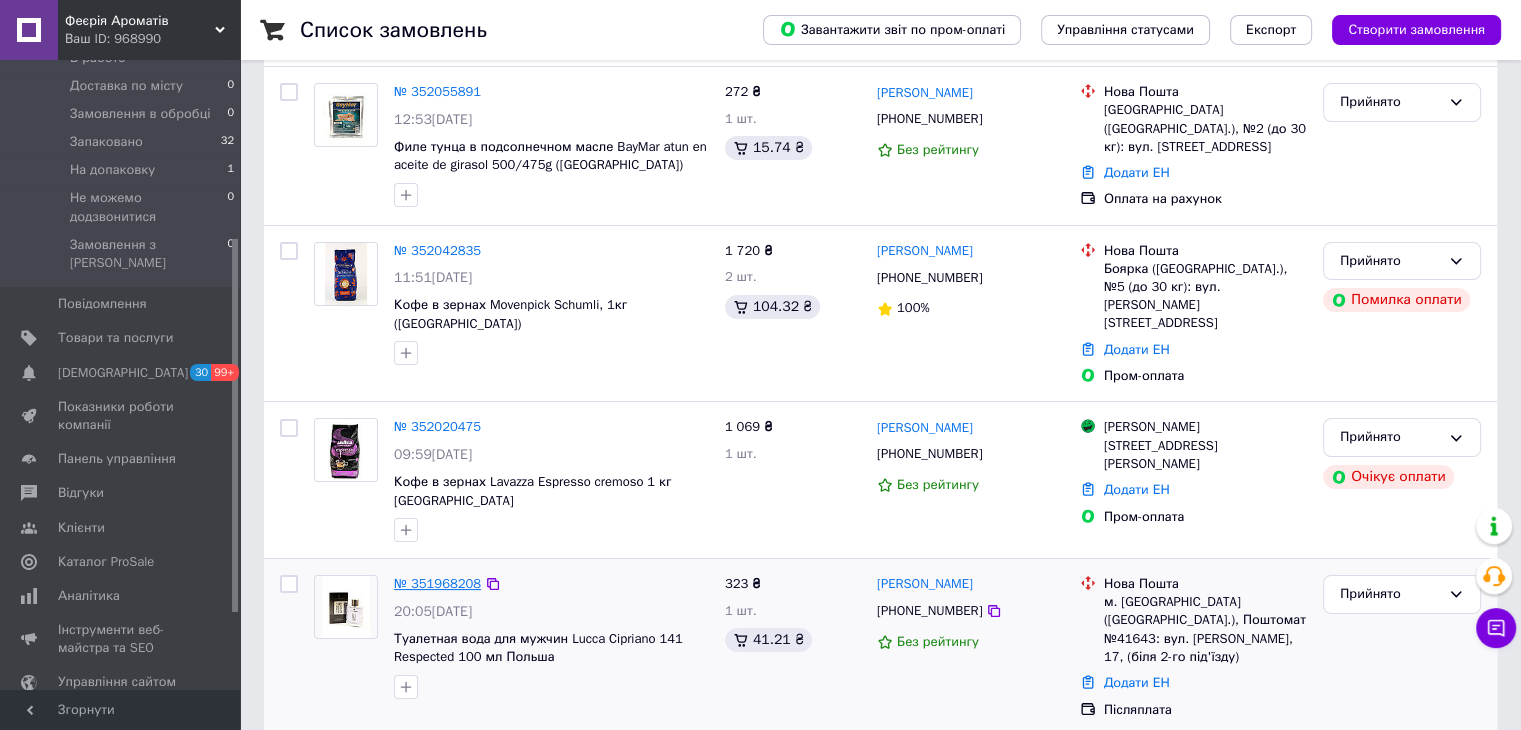 click on "№ 351968208" at bounding box center [437, 583] 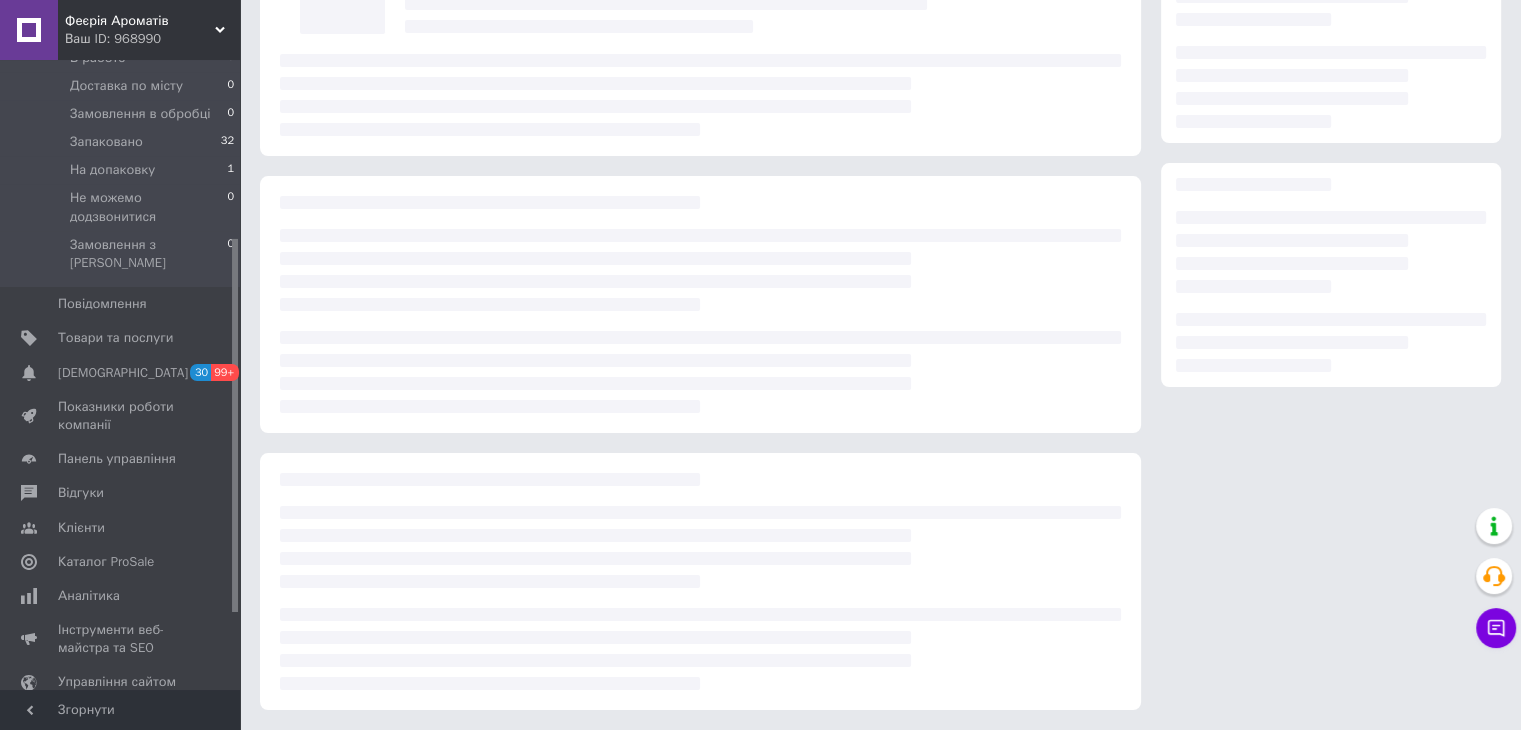 scroll, scrollTop: 0, scrollLeft: 0, axis: both 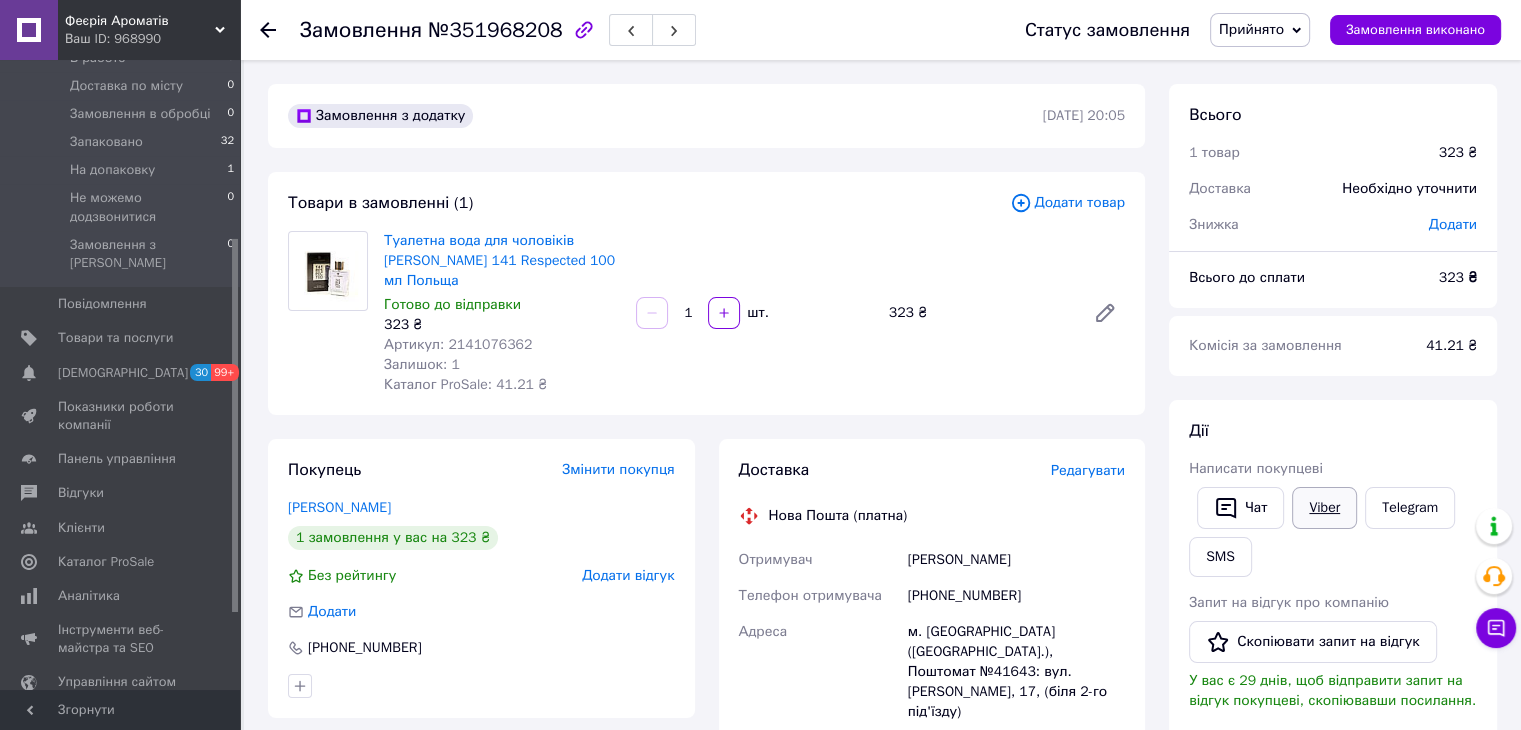 click on "Viber" at bounding box center [1324, 508] 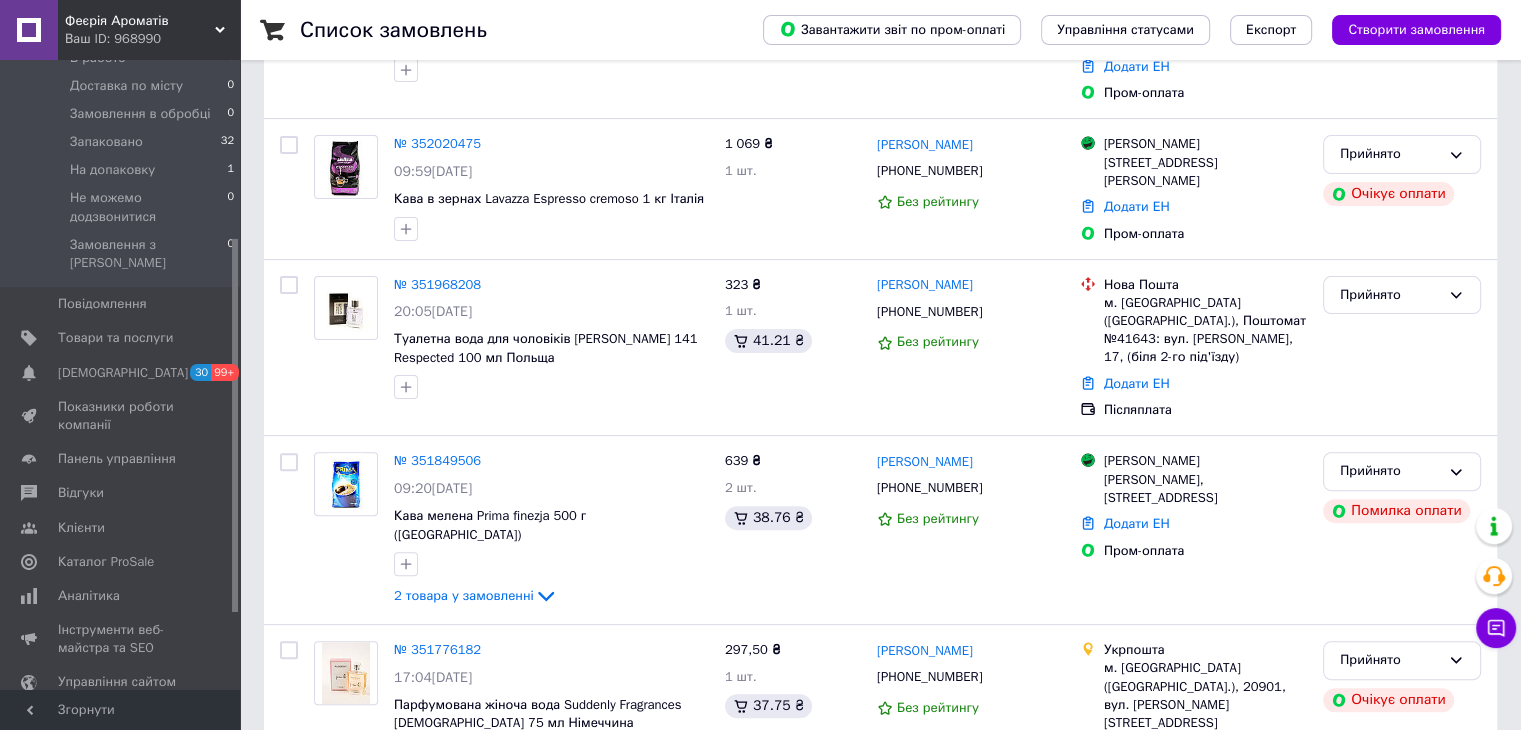 scroll, scrollTop: 520, scrollLeft: 0, axis: vertical 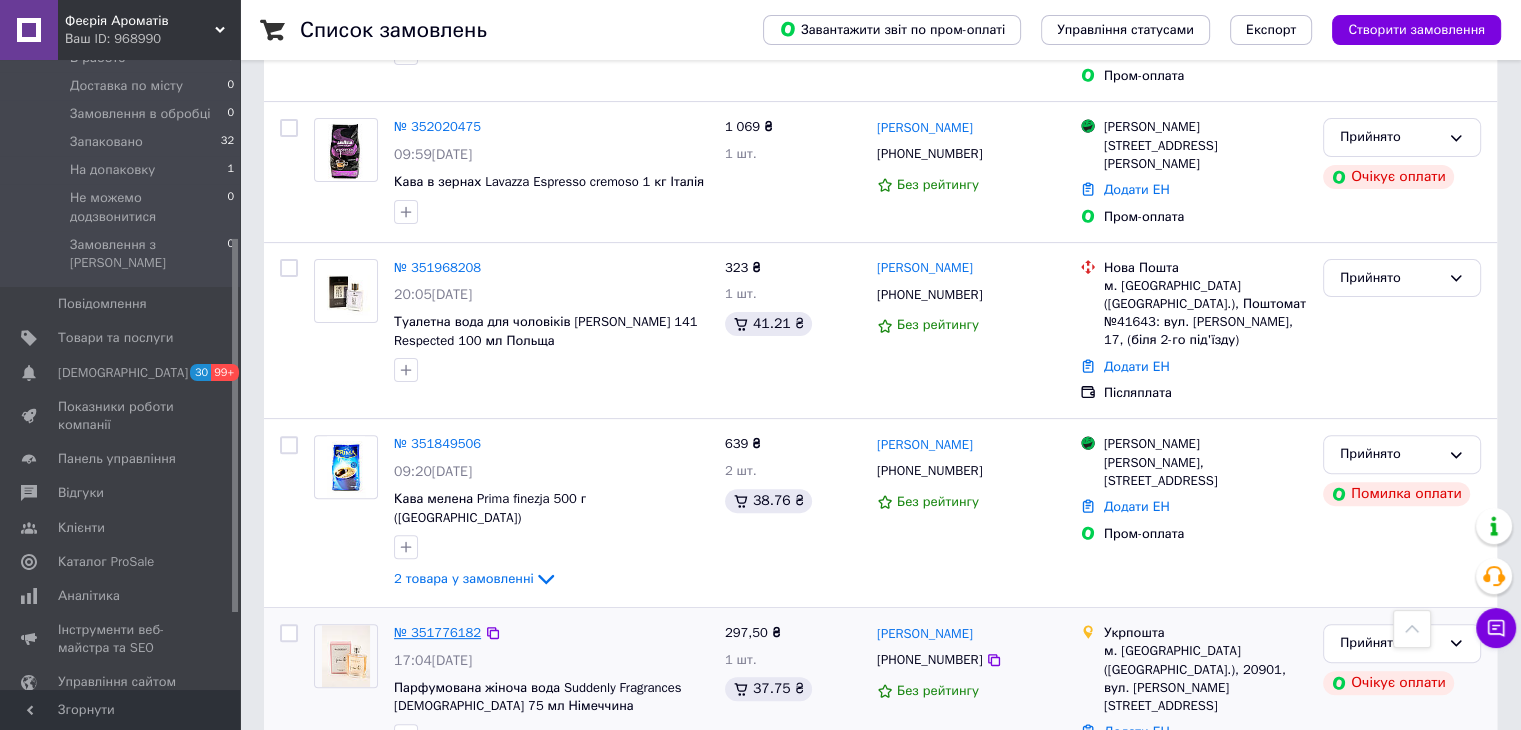 click on "№ 351776182" at bounding box center [437, 632] 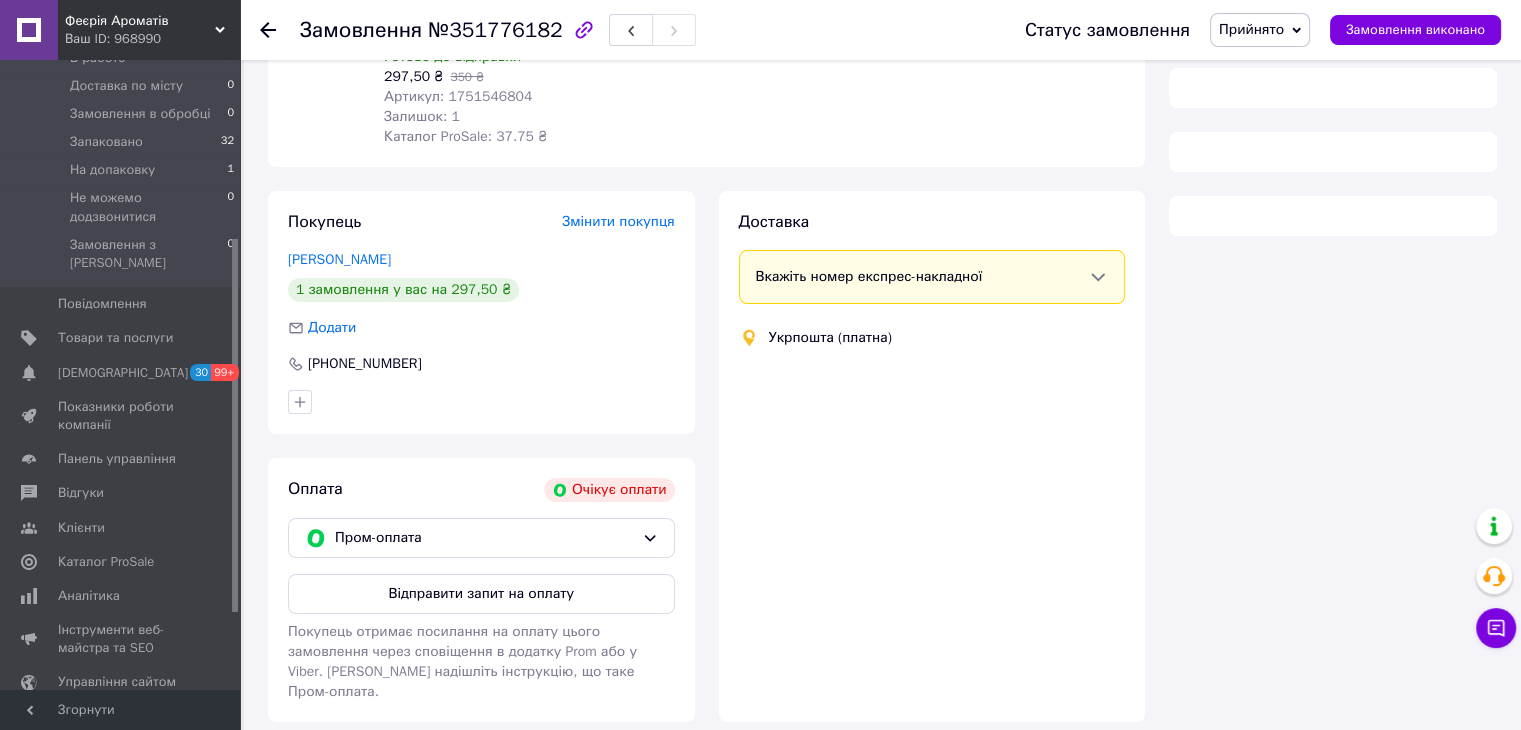 scroll, scrollTop: 300, scrollLeft: 0, axis: vertical 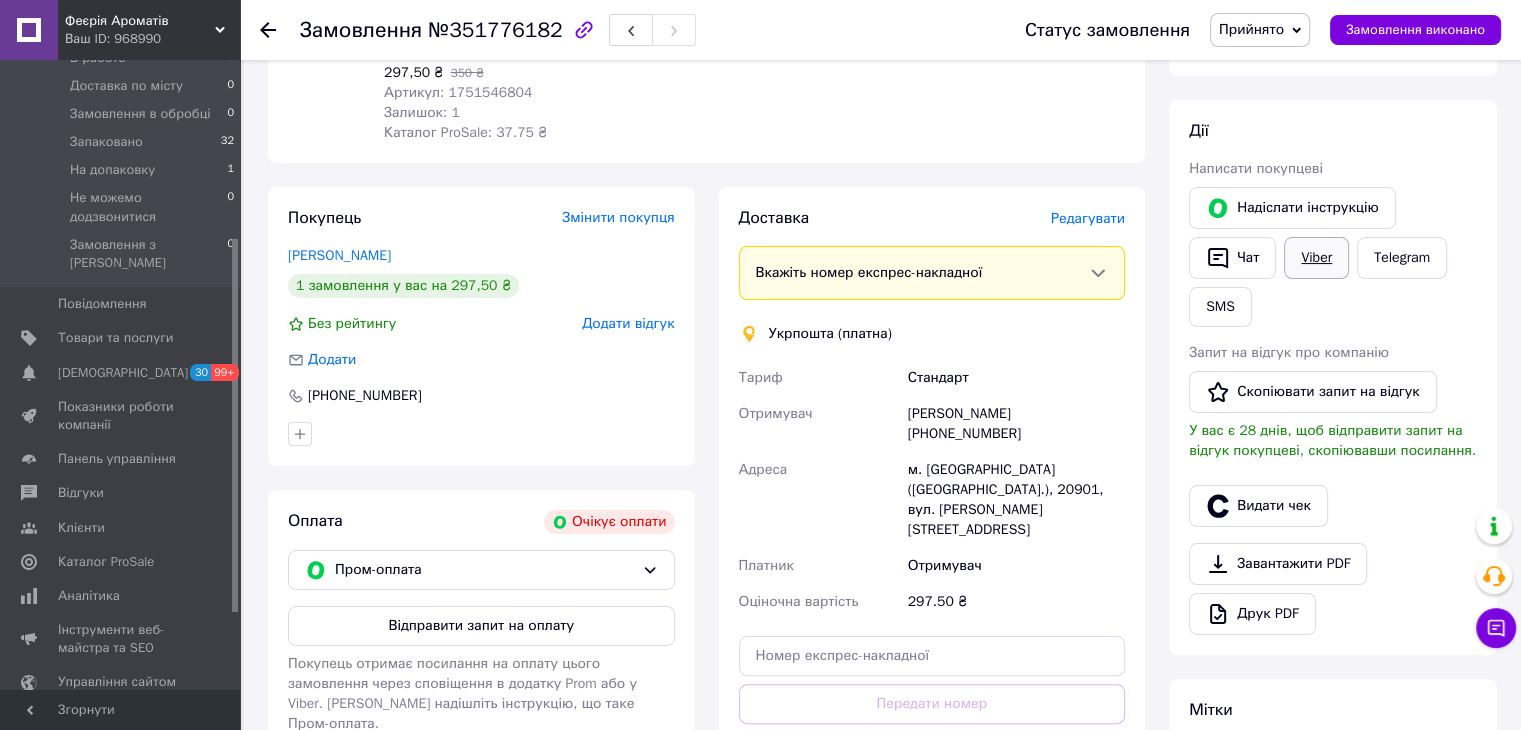 click on "Viber" at bounding box center (1316, 258) 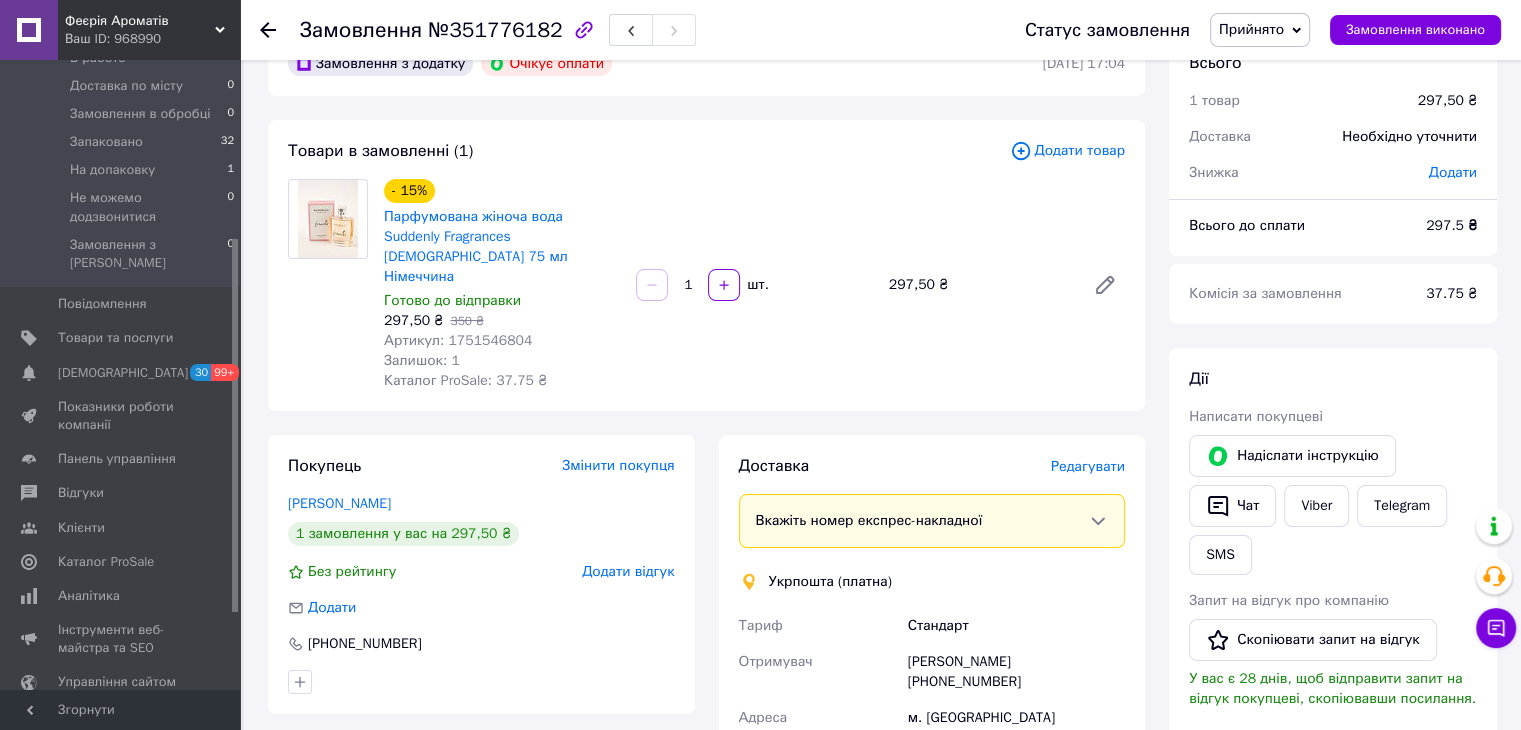 scroll, scrollTop: 0, scrollLeft: 0, axis: both 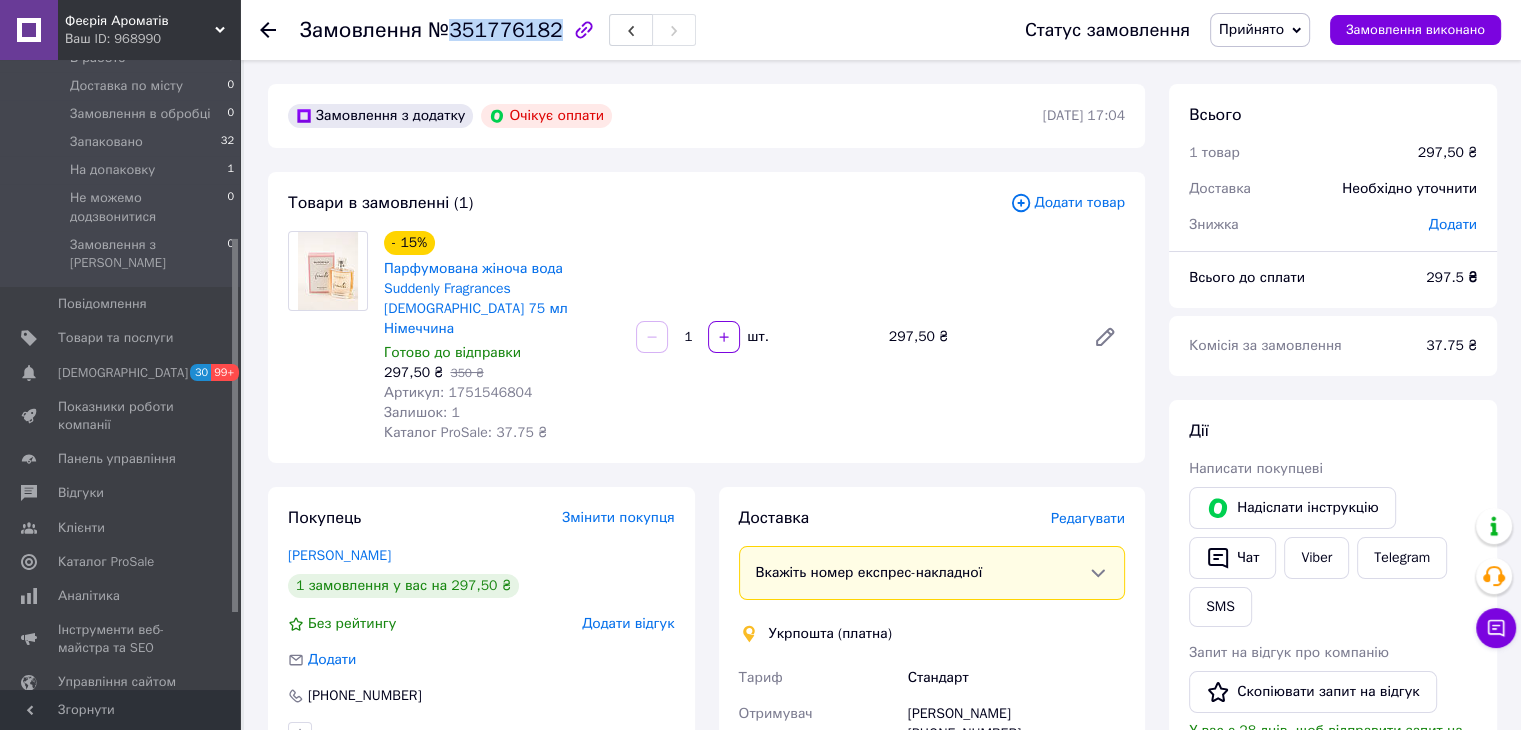 drag, startPoint x: 448, startPoint y: 26, endPoint x: 544, endPoint y: 35, distance: 96.42095 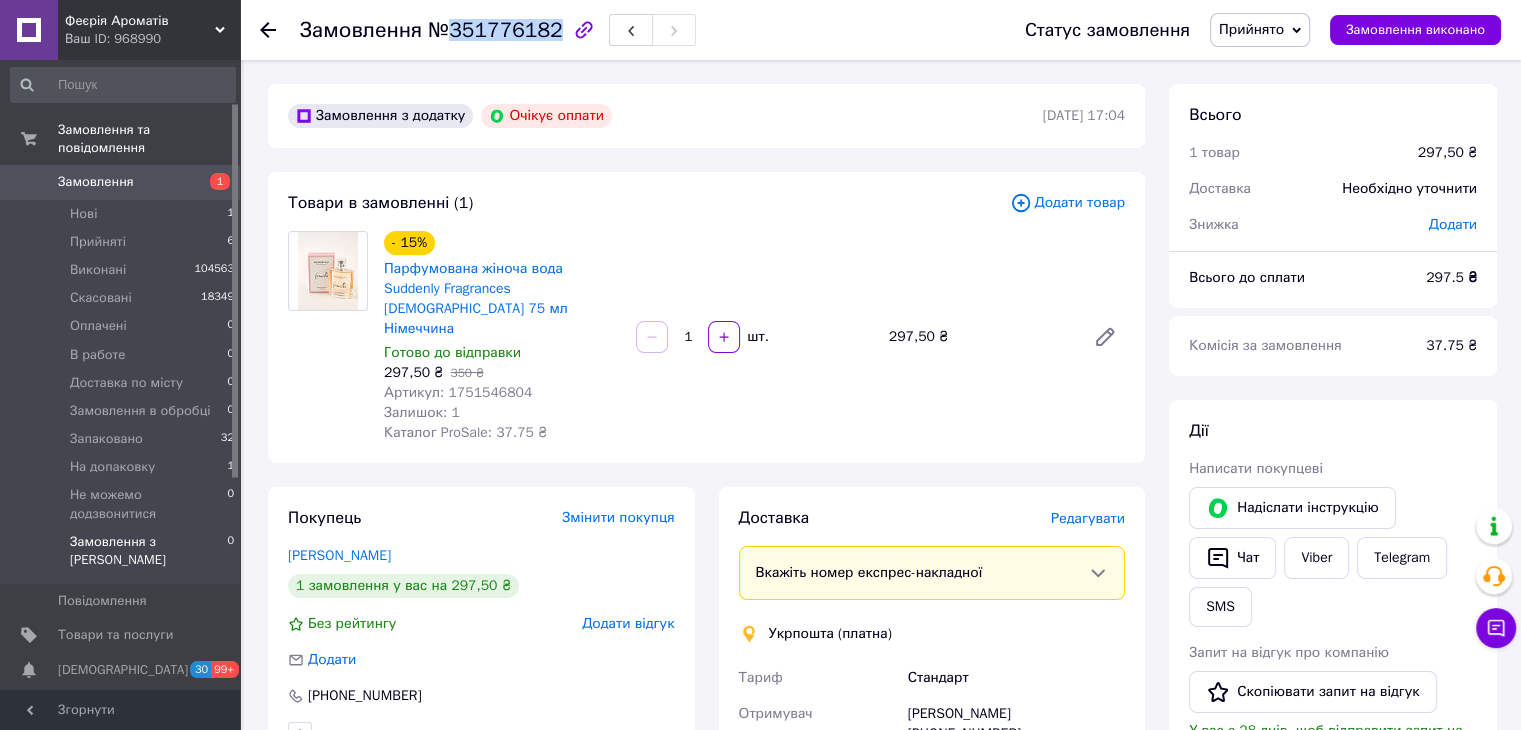 scroll, scrollTop: 0, scrollLeft: 0, axis: both 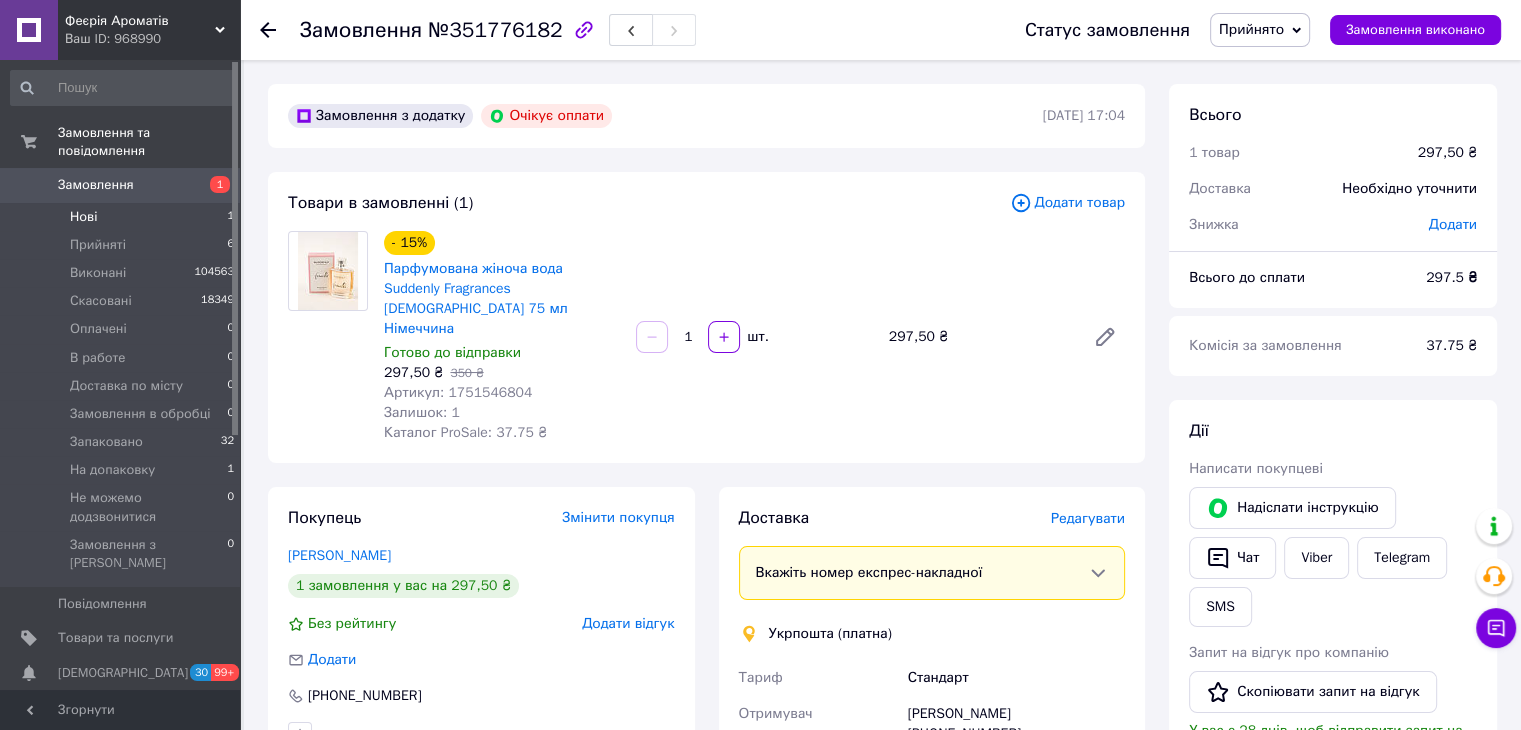 click on "Нові 1" at bounding box center (123, 217) 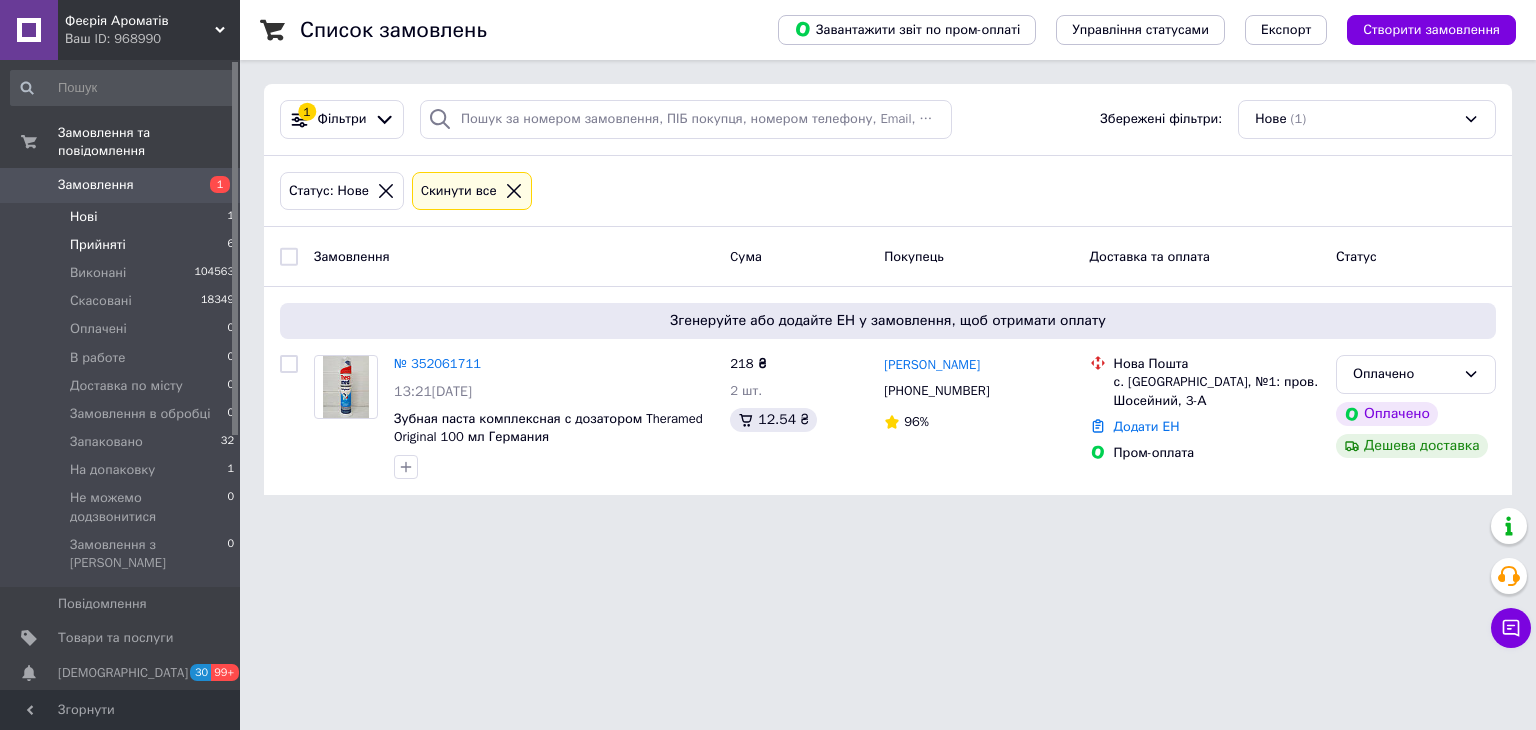 click on "Прийняті 6" at bounding box center (123, 245) 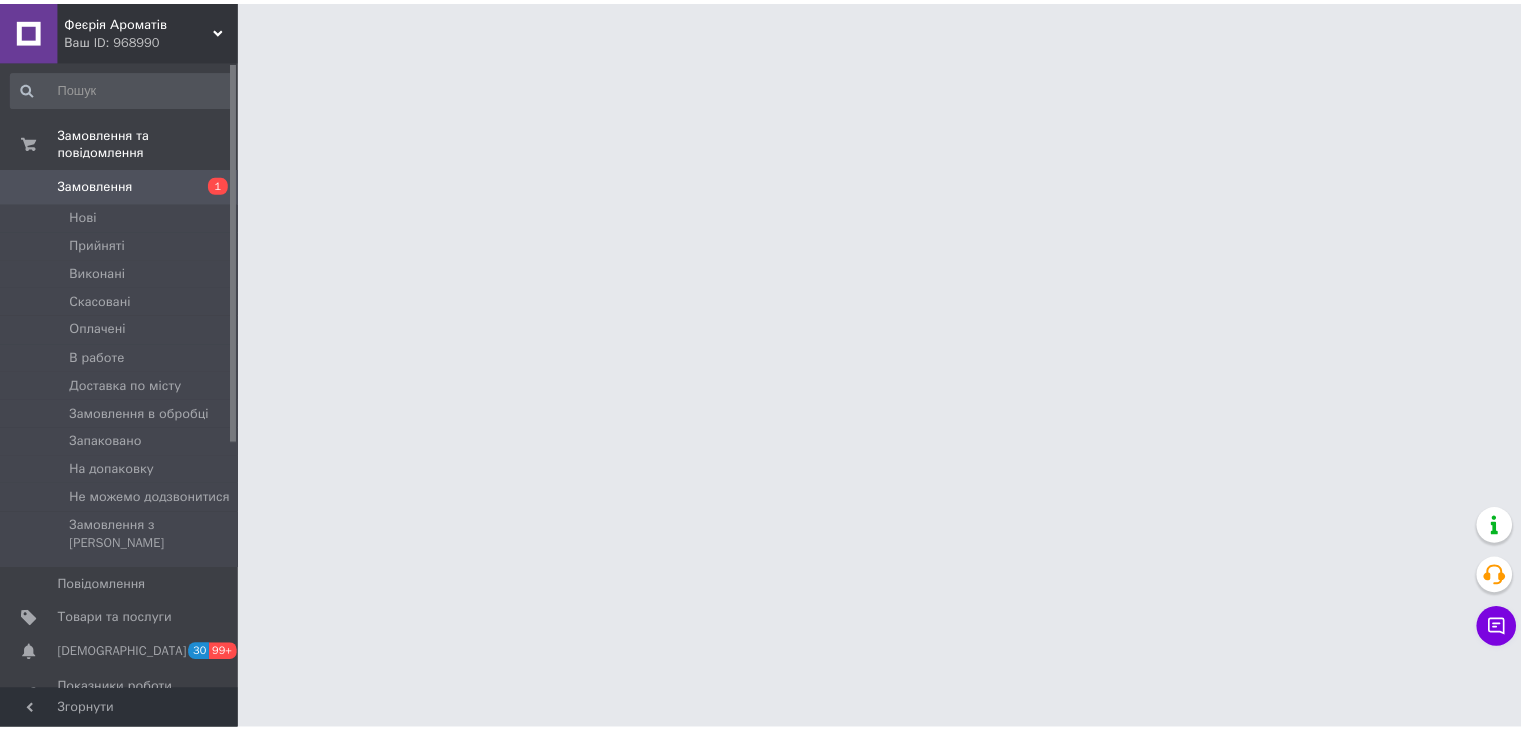scroll, scrollTop: 0, scrollLeft: 0, axis: both 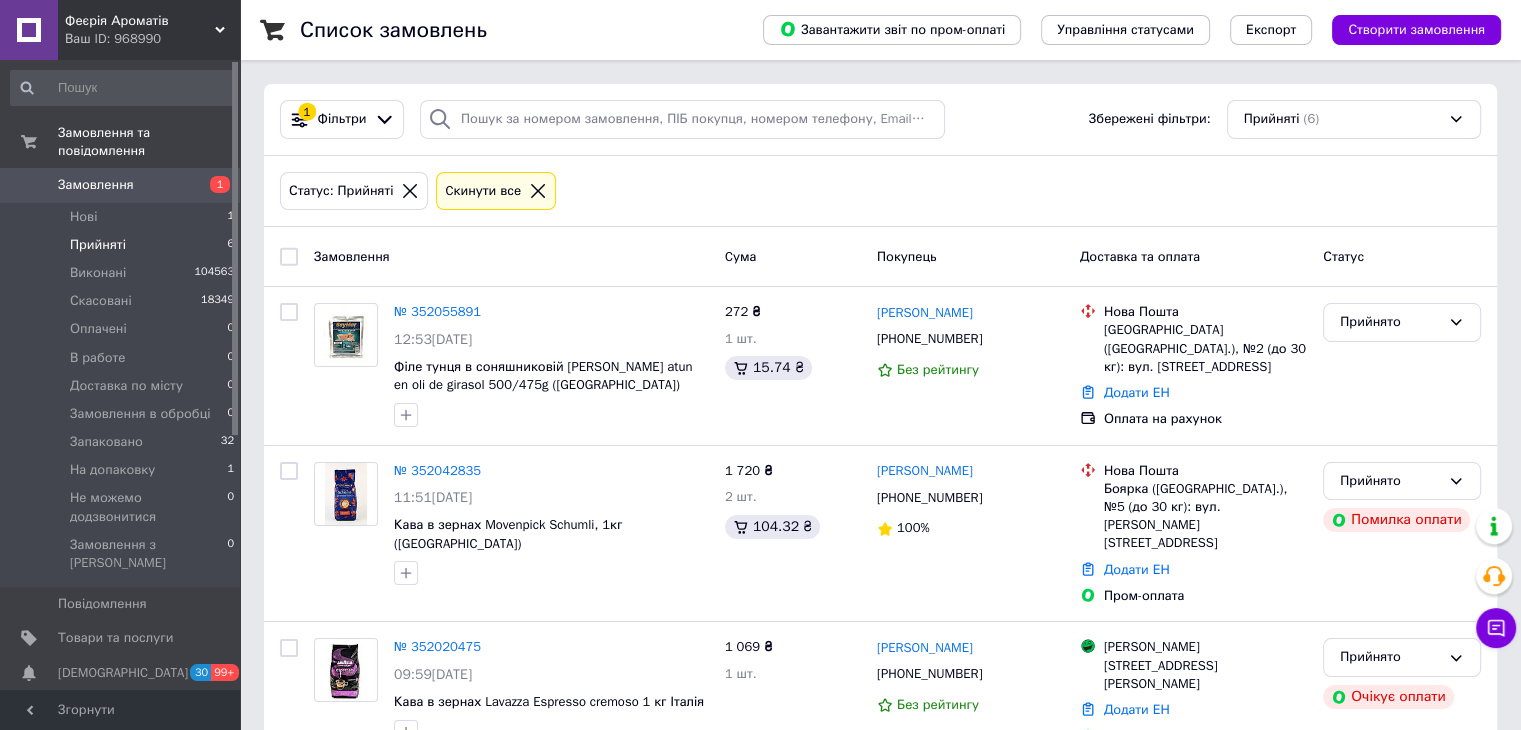 click on "Прийняті 6" at bounding box center [123, 245] 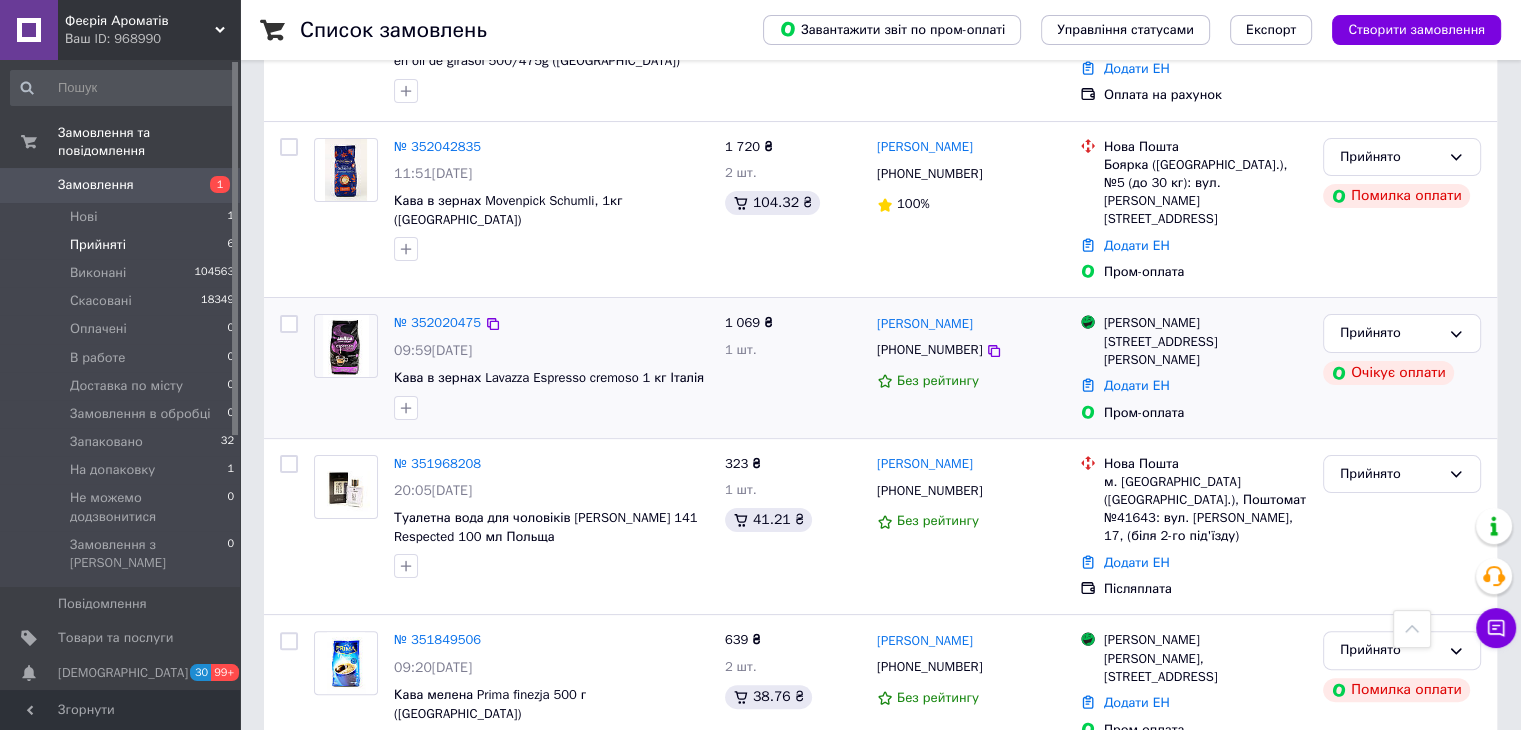scroll, scrollTop: 320, scrollLeft: 0, axis: vertical 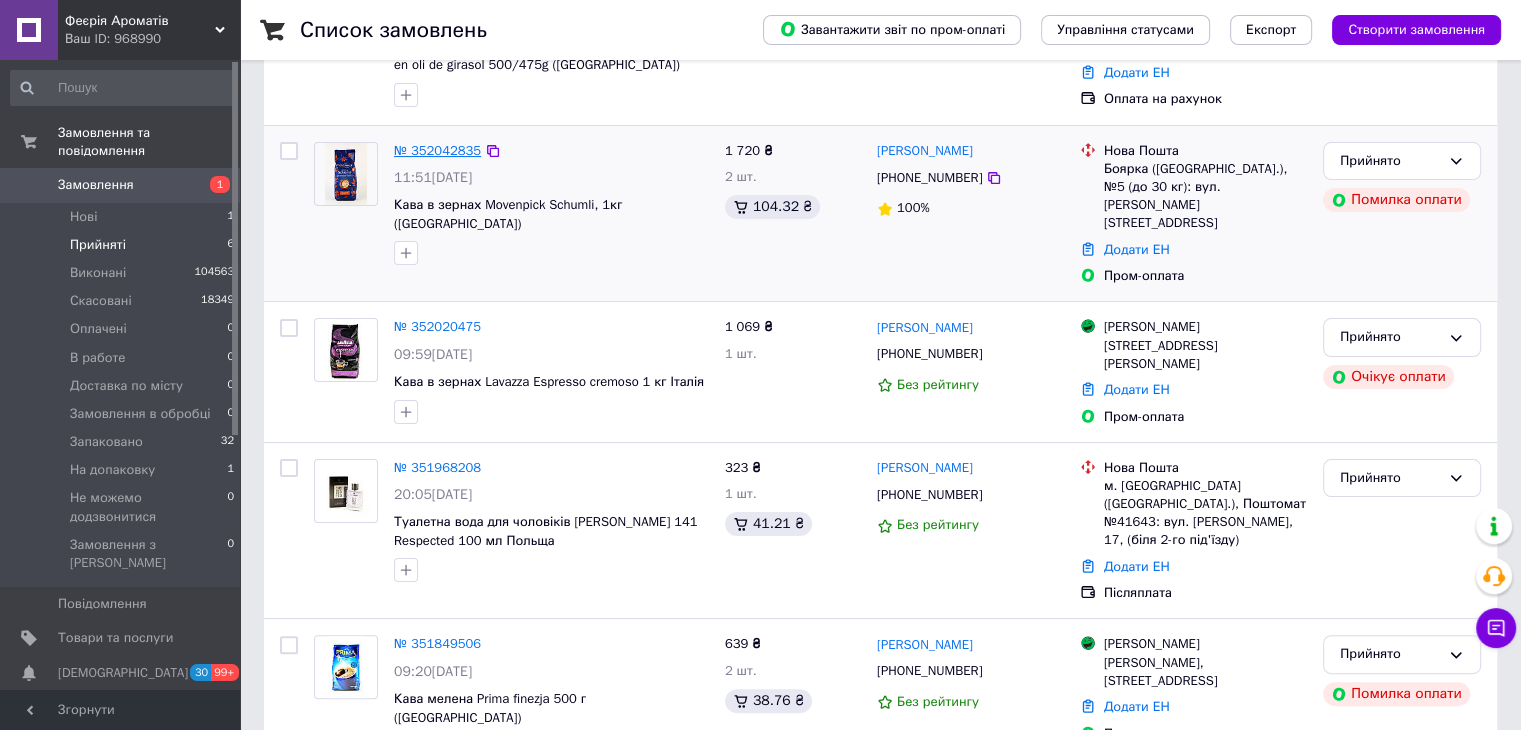 click on "№ 352042835" at bounding box center (437, 150) 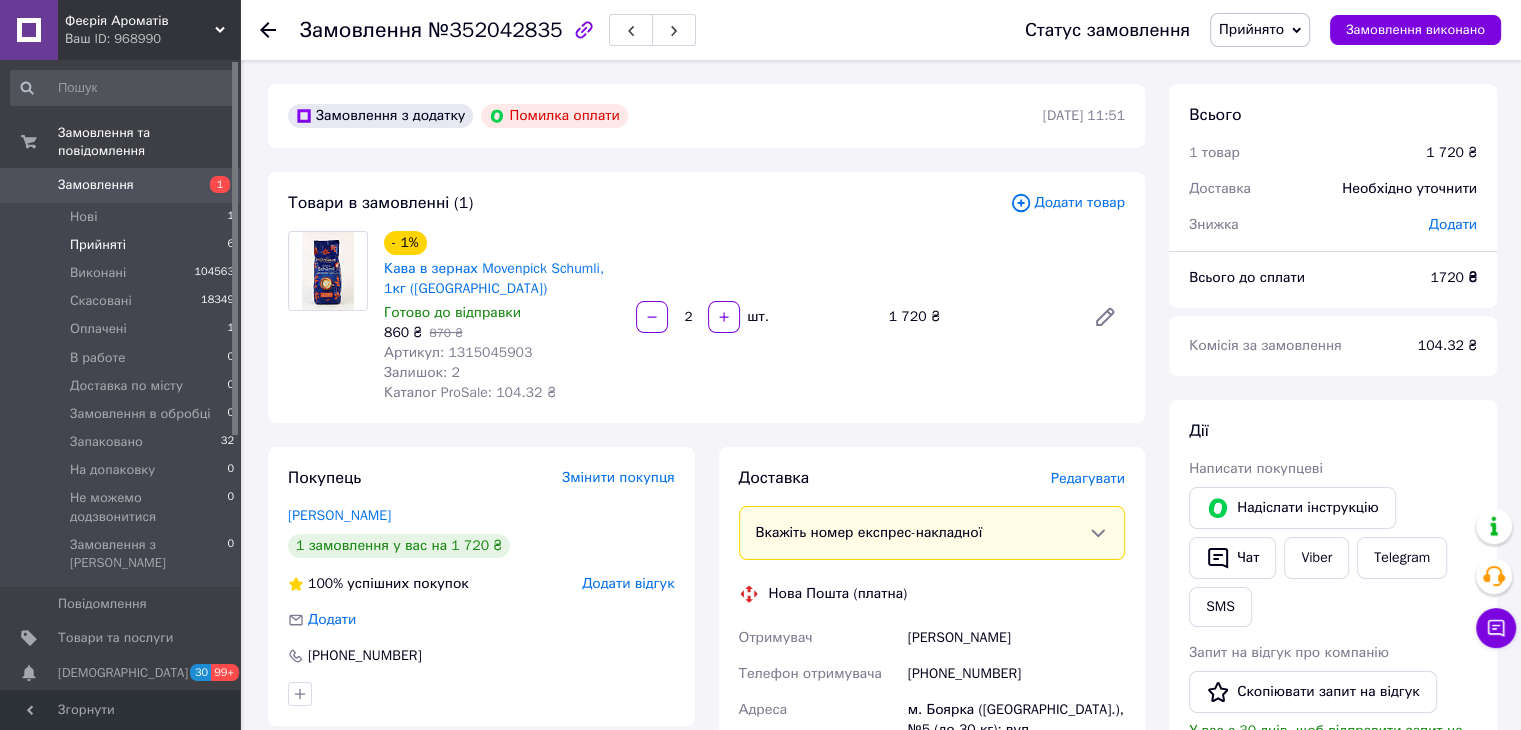 click on "Прийняті" at bounding box center [98, 245] 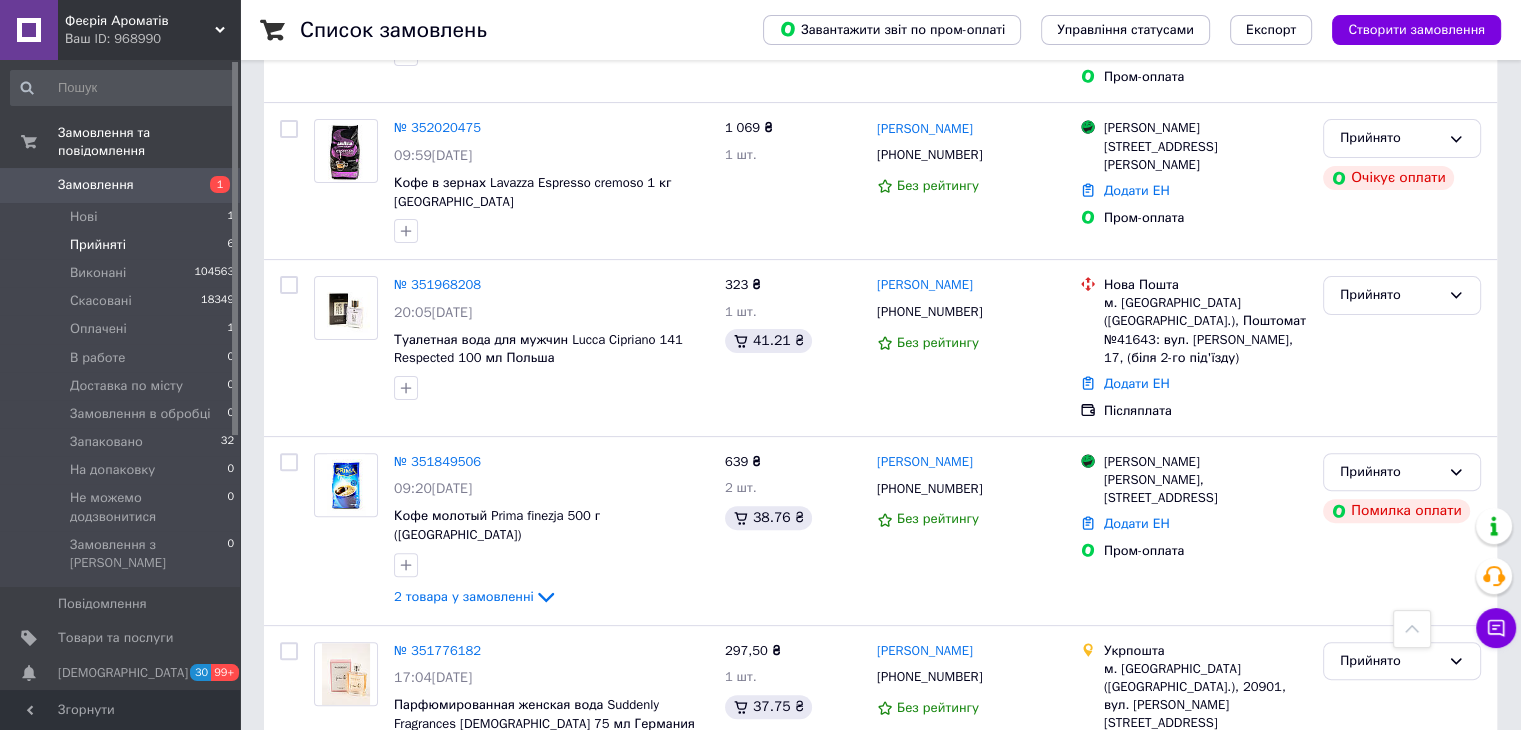 scroll, scrollTop: 520, scrollLeft: 0, axis: vertical 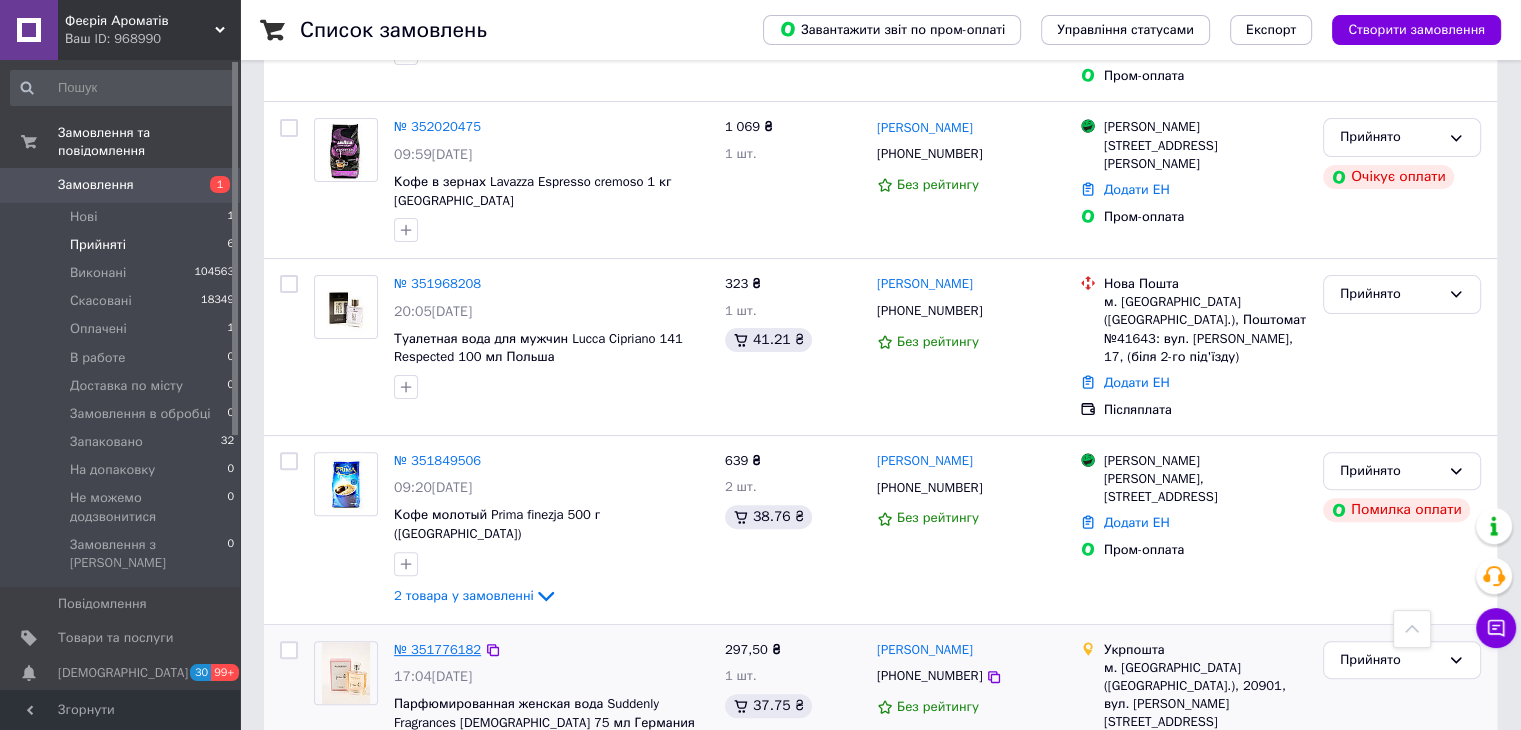 click on "№ 351776182" at bounding box center [437, 649] 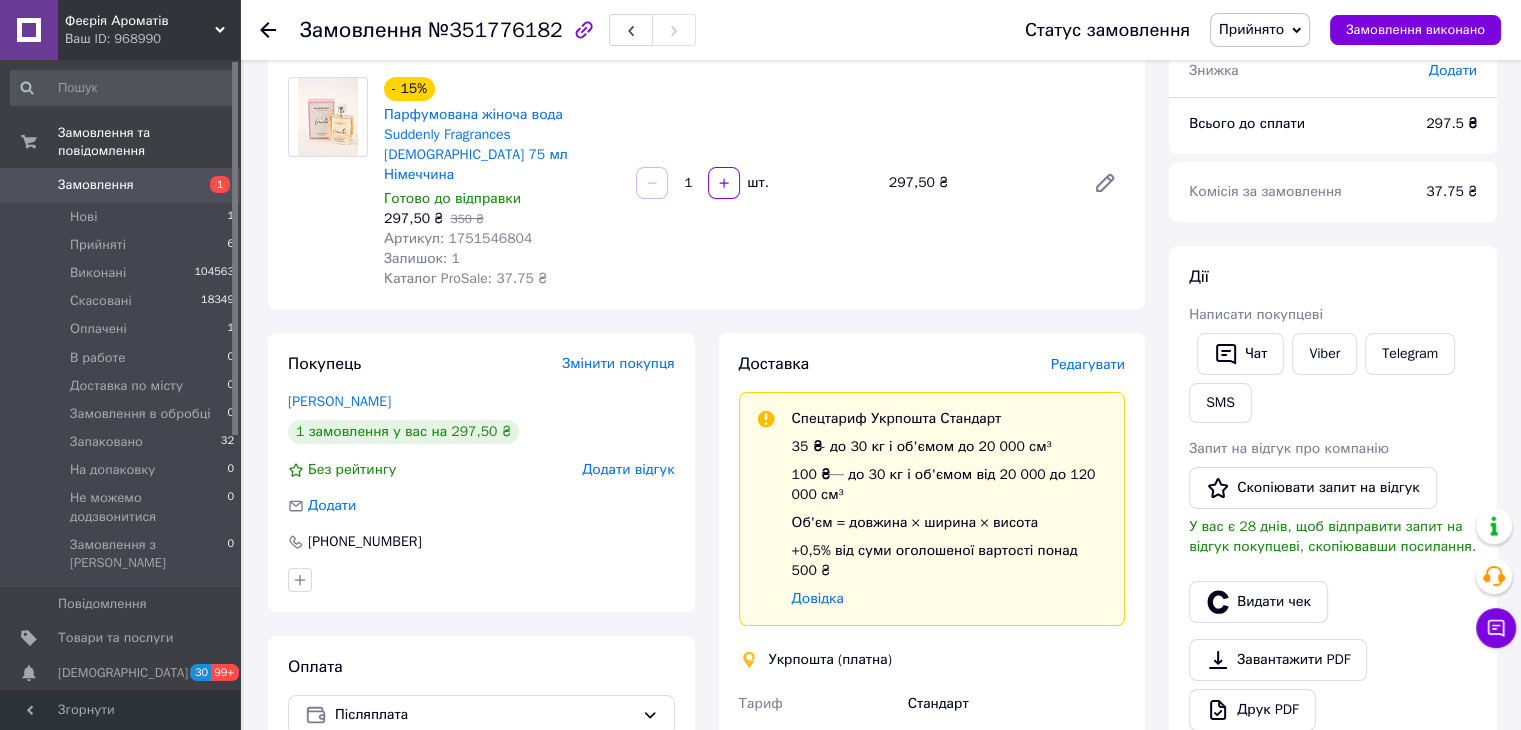 scroll, scrollTop: 0, scrollLeft: 0, axis: both 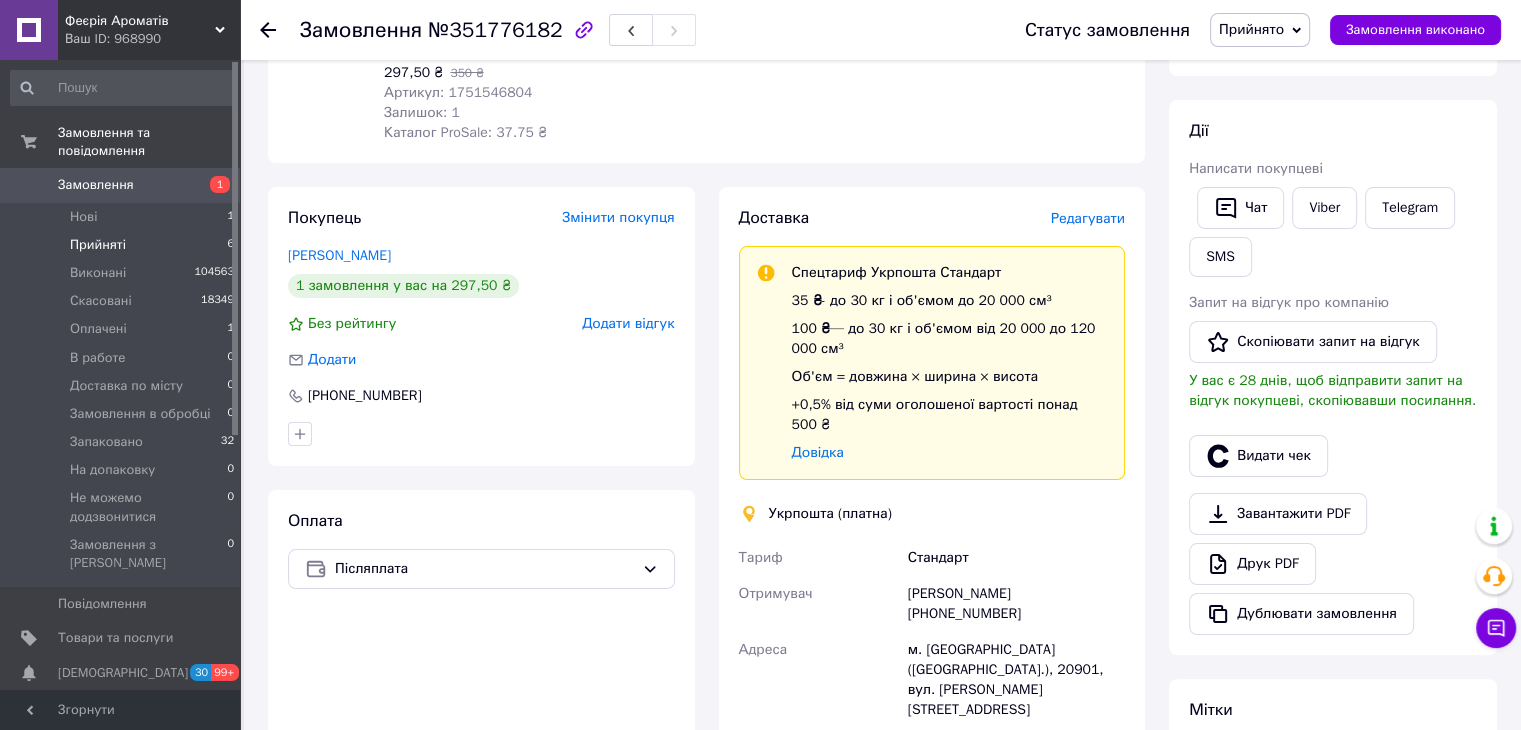 click on "Прийняті 6" at bounding box center (123, 245) 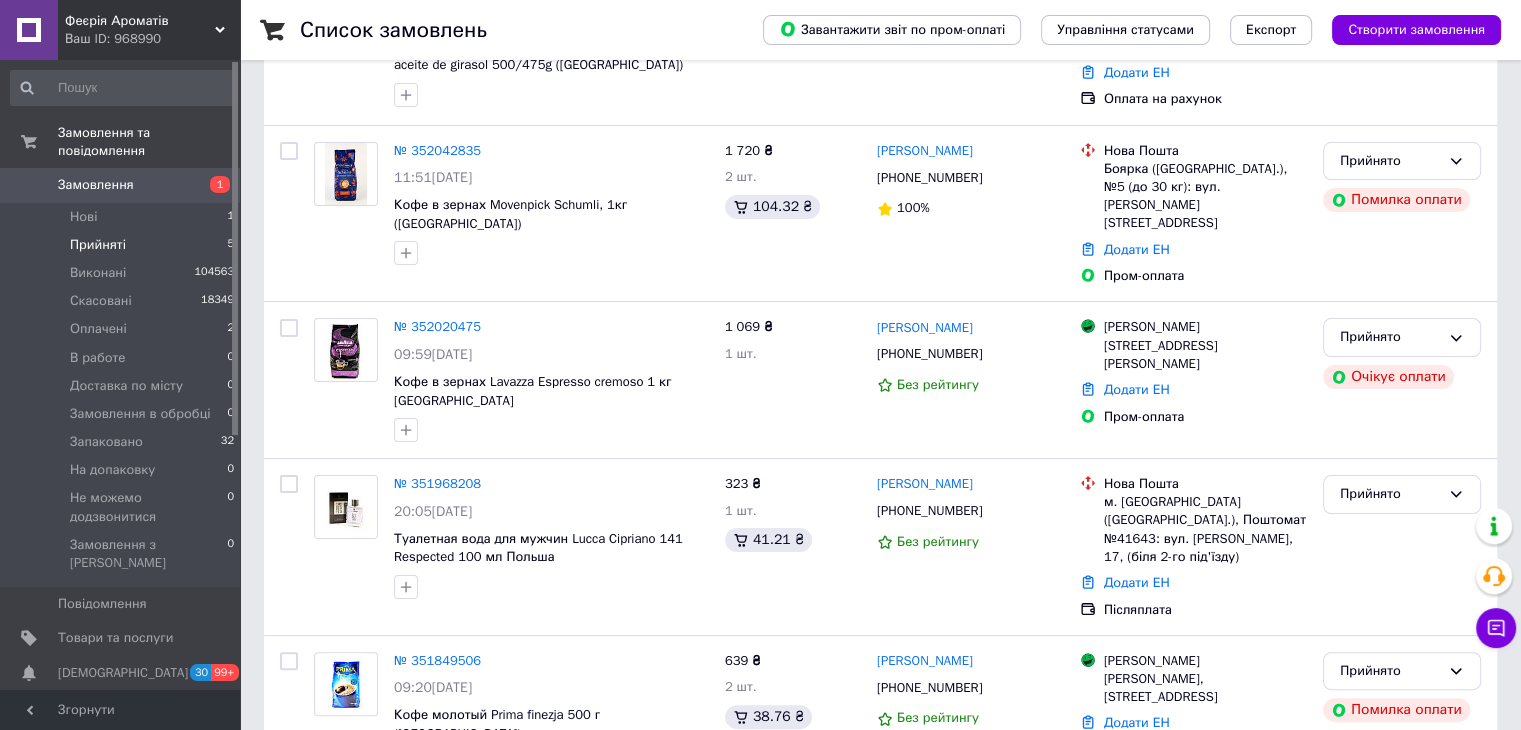scroll, scrollTop: 362, scrollLeft: 0, axis: vertical 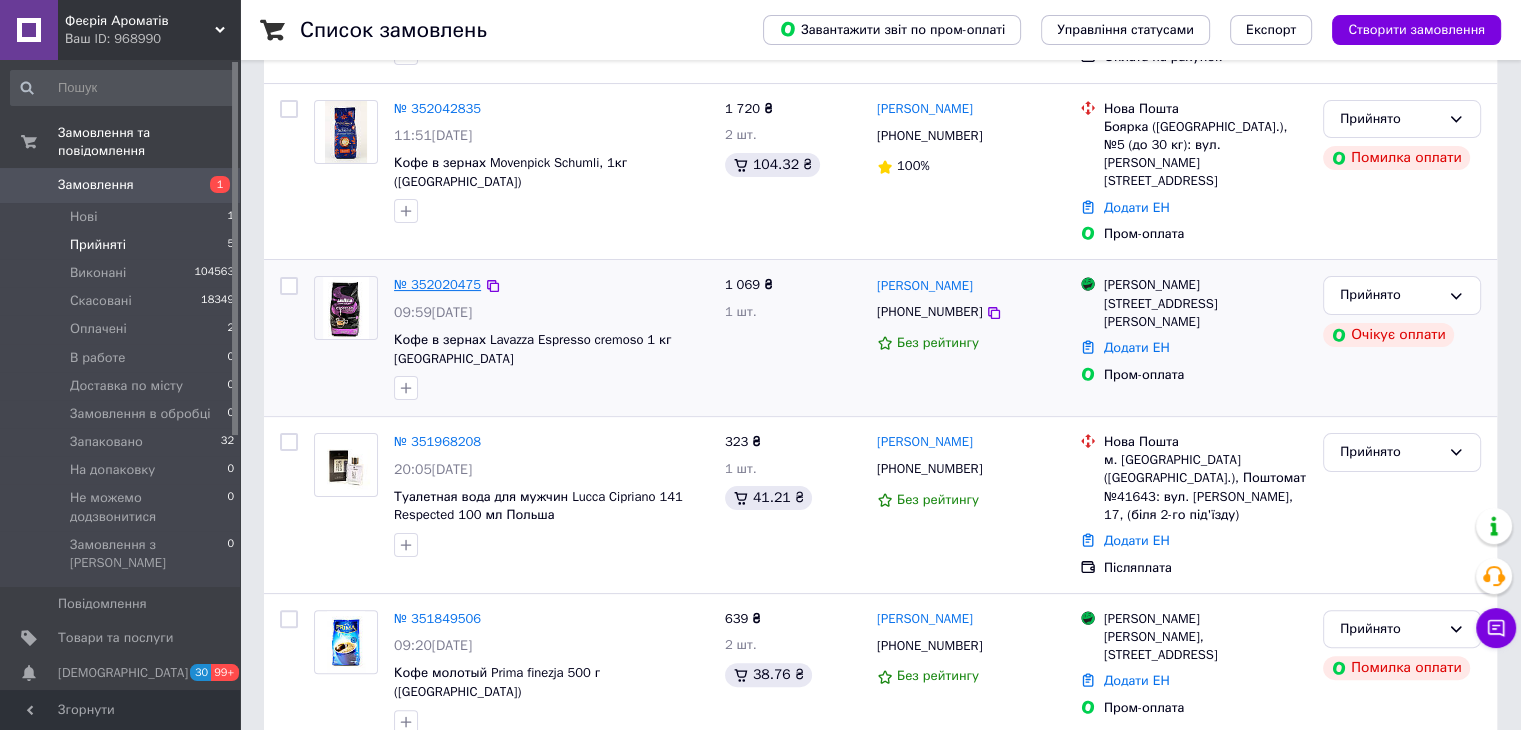 click on "№ 352020475" at bounding box center (437, 284) 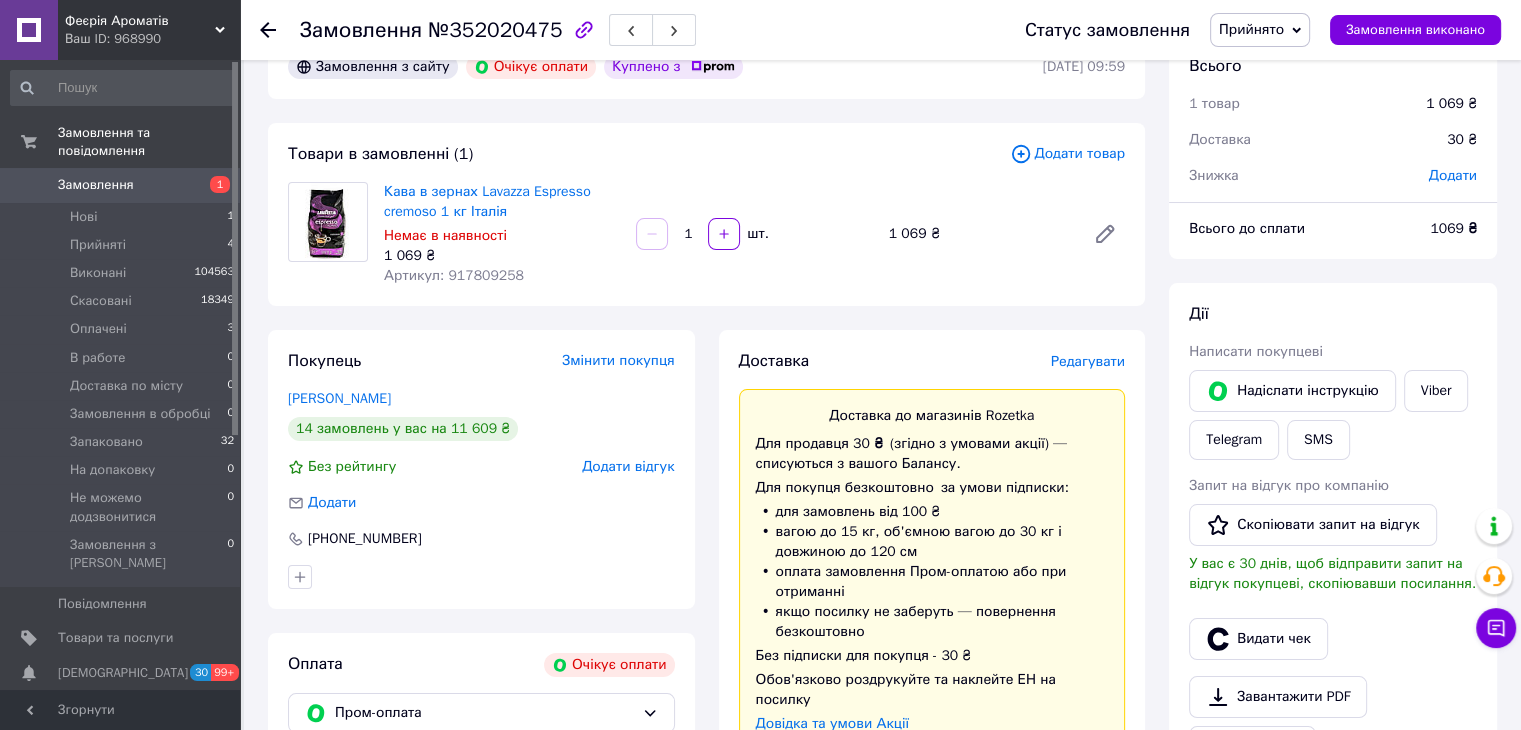 scroll, scrollTop: 0, scrollLeft: 0, axis: both 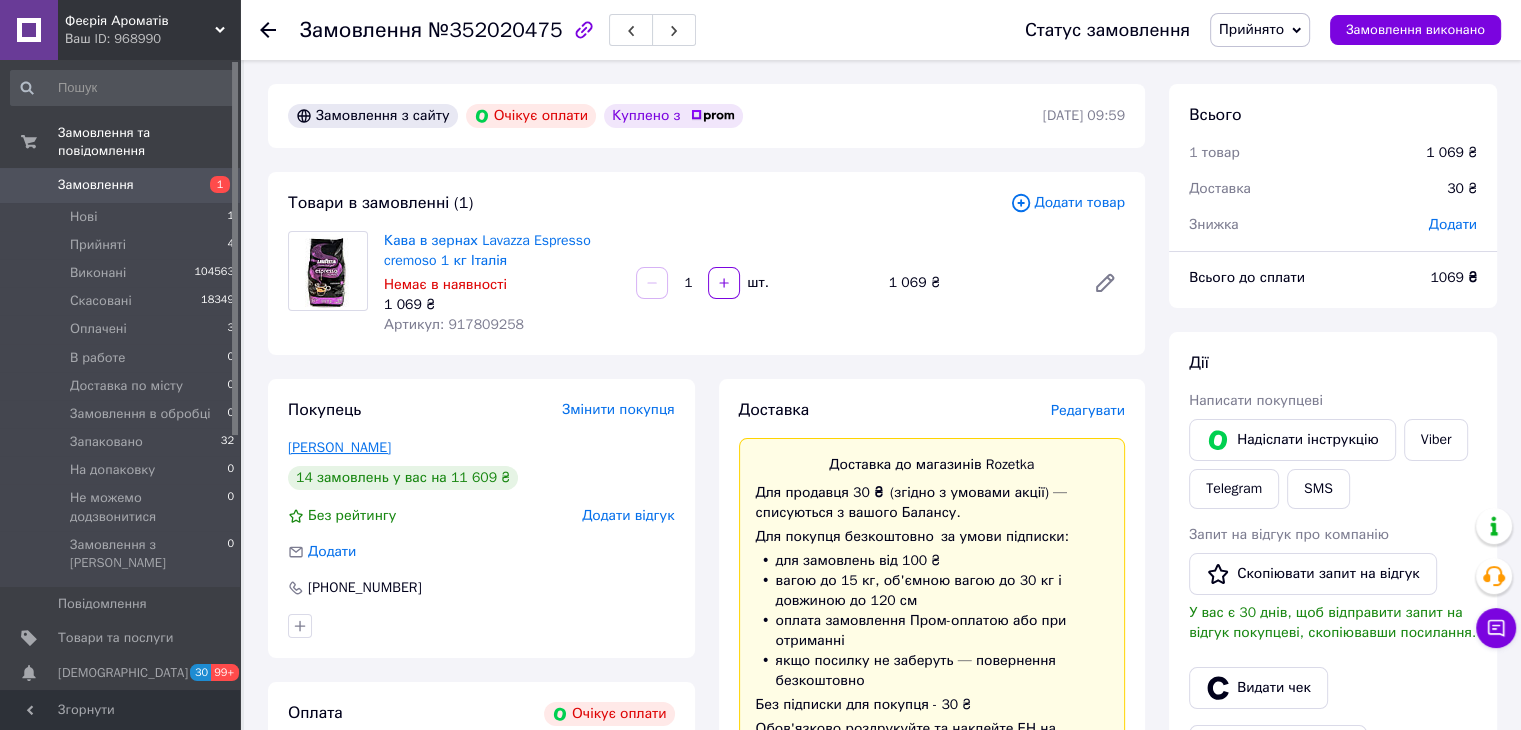 click on "Глотенко Серггій" at bounding box center [339, 447] 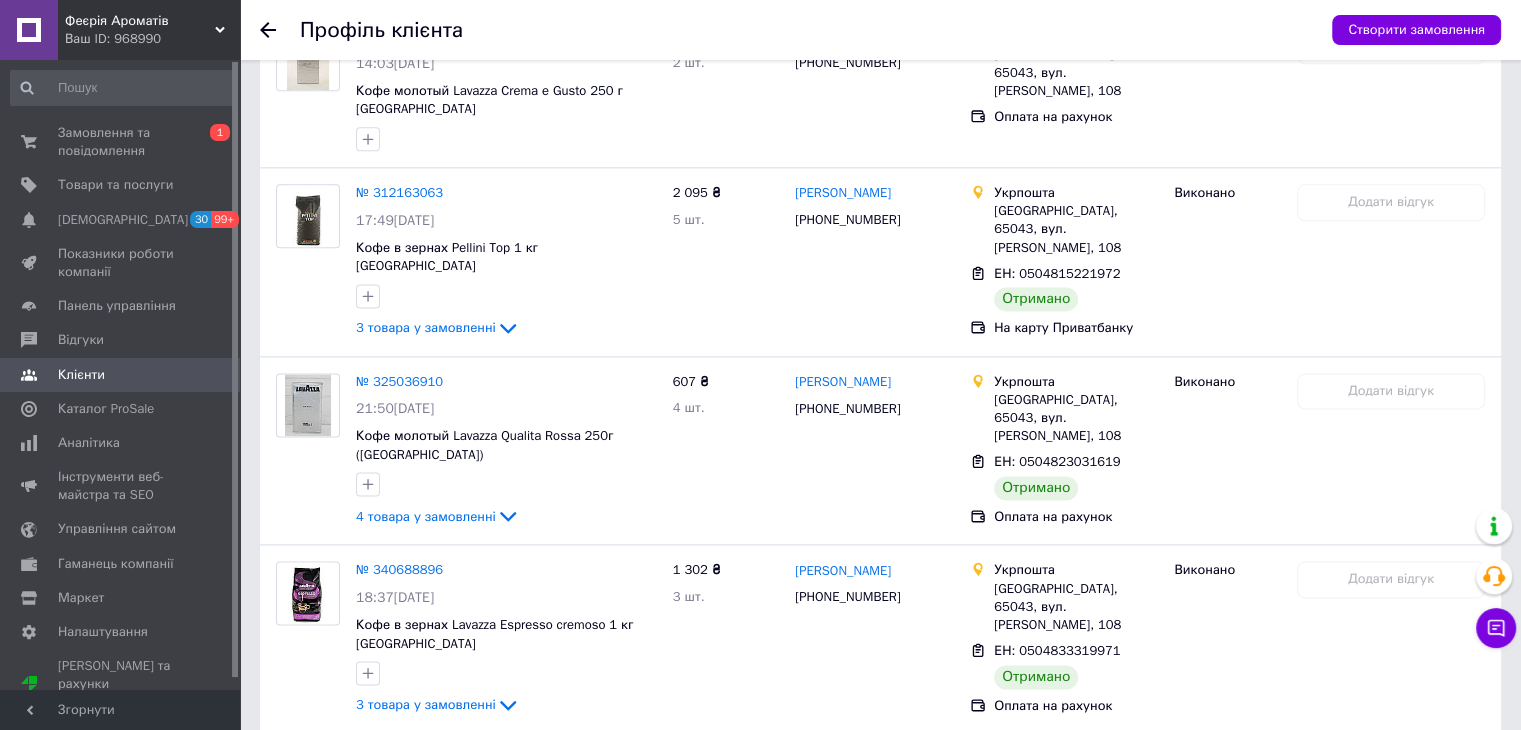 scroll, scrollTop: 2601, scrollLeft: 0, axis: vertical 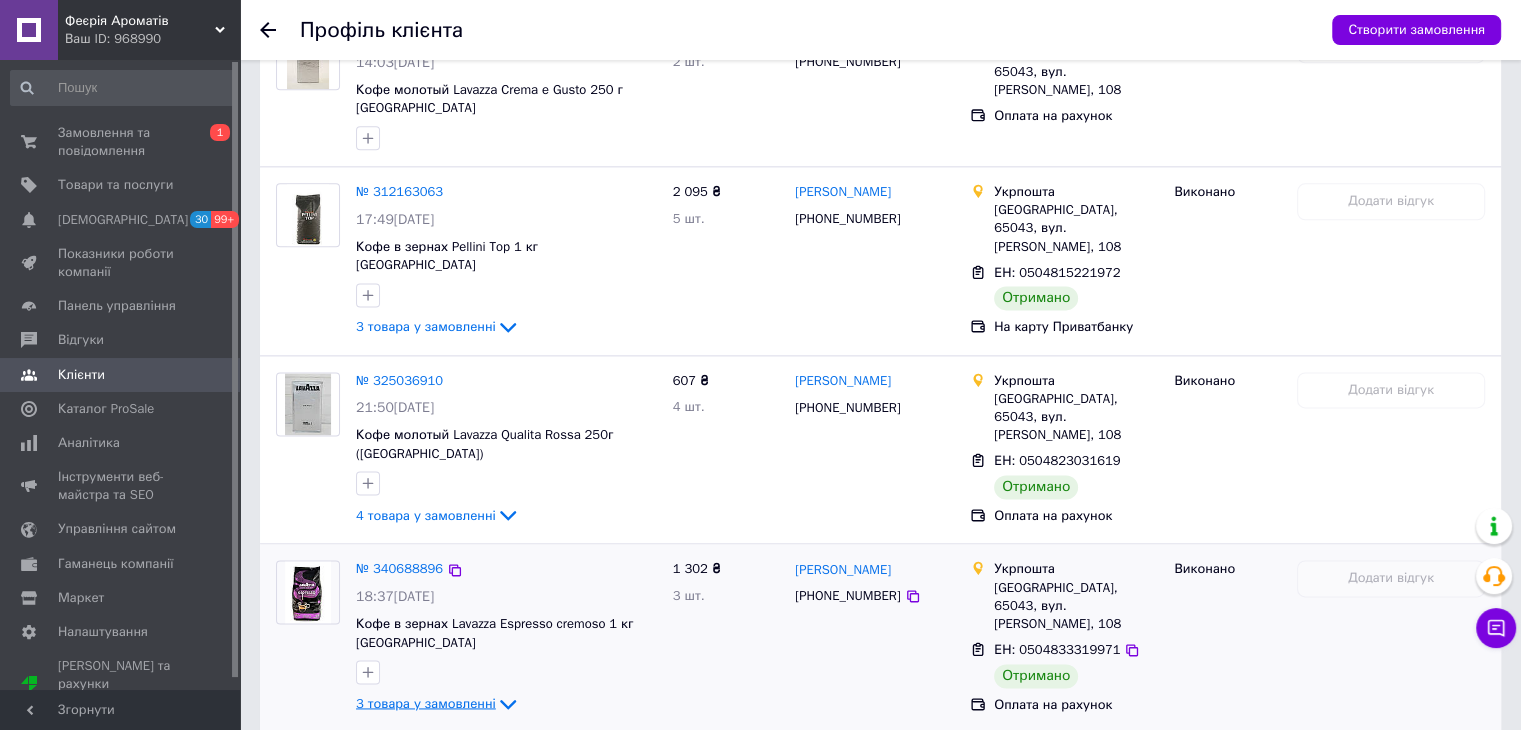 click 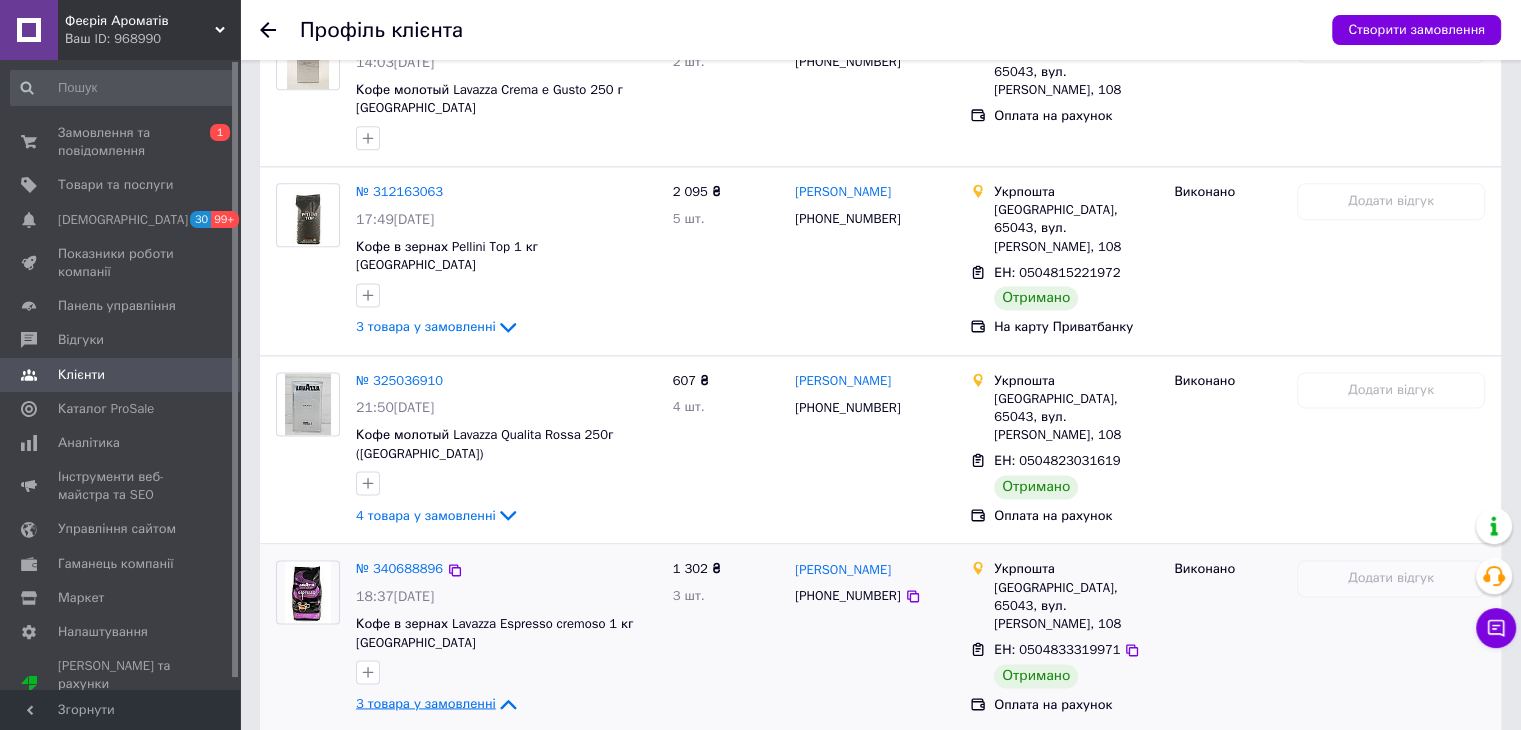 click 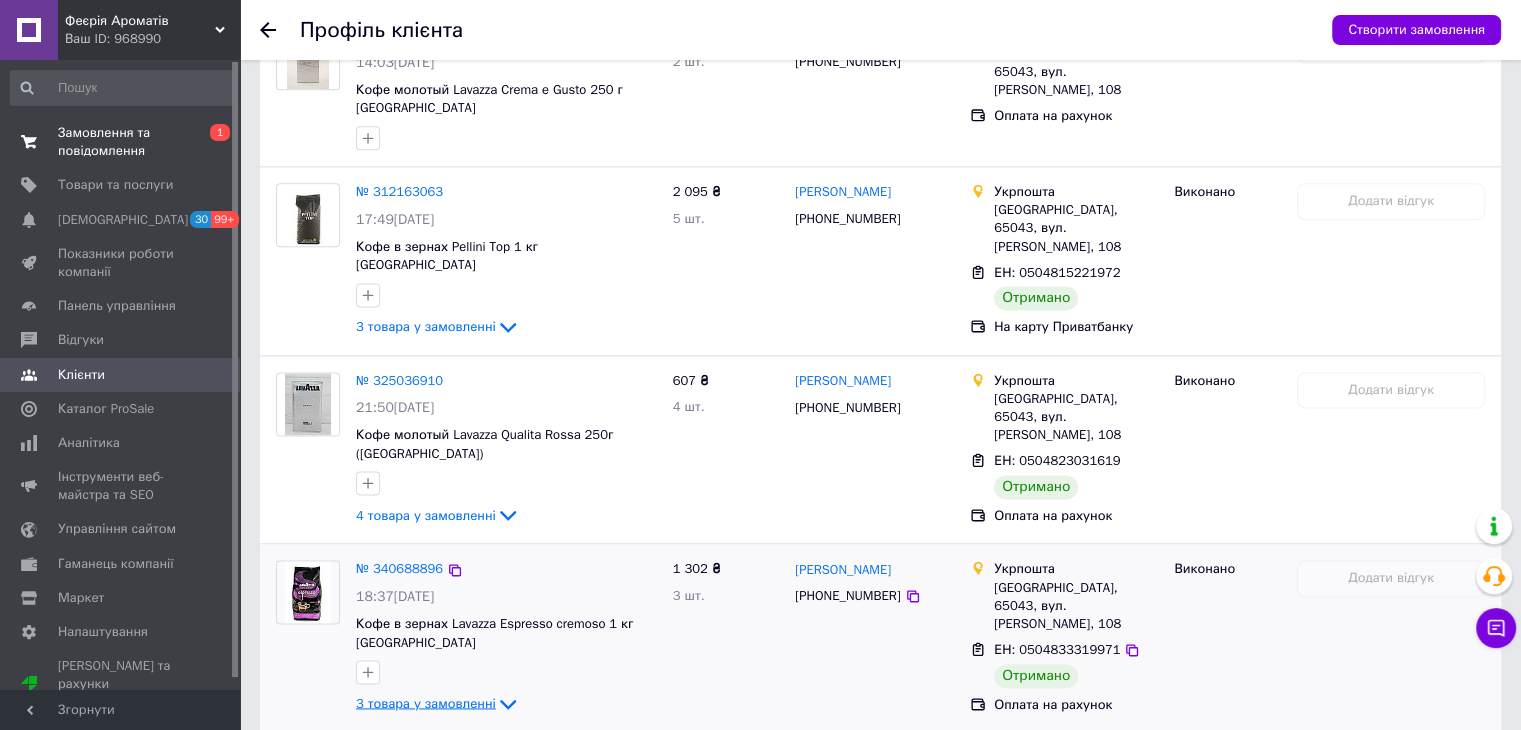 click on "Замовлення та повідомлення" at bounding box center (121, 142) 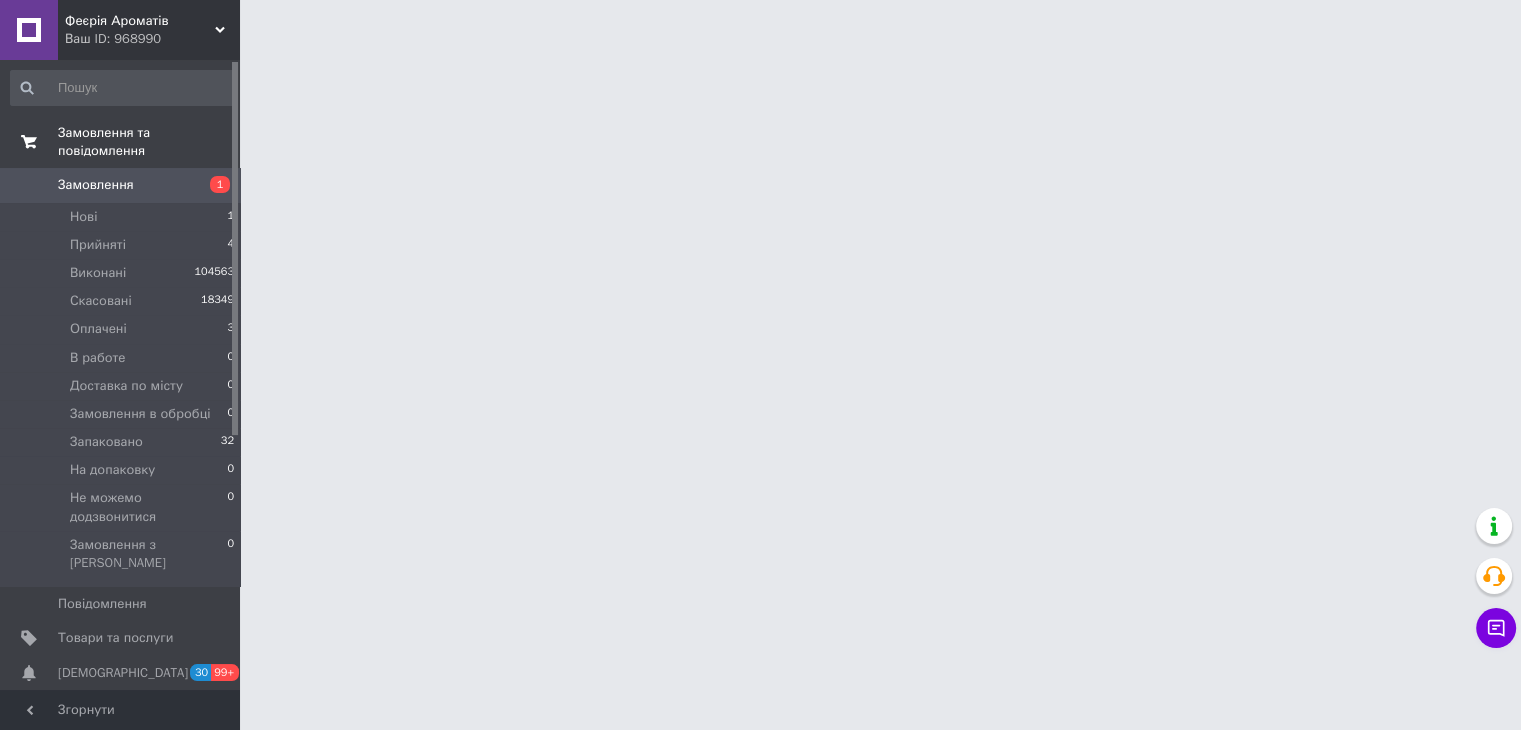 scroll, scrollTop: 0, scrollLeft: 0, axis: both 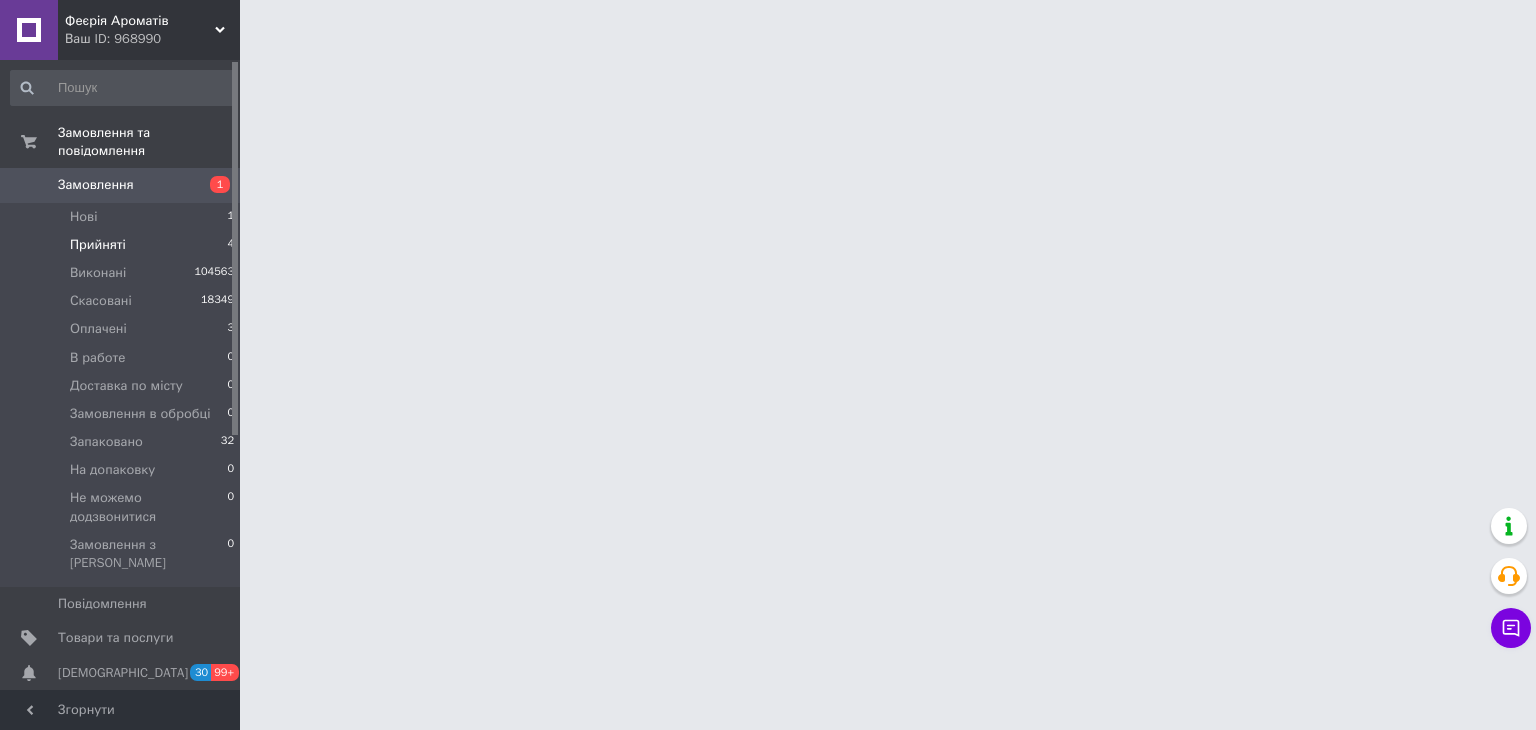 click on "Прийняті" at bounding box center [98, 245] 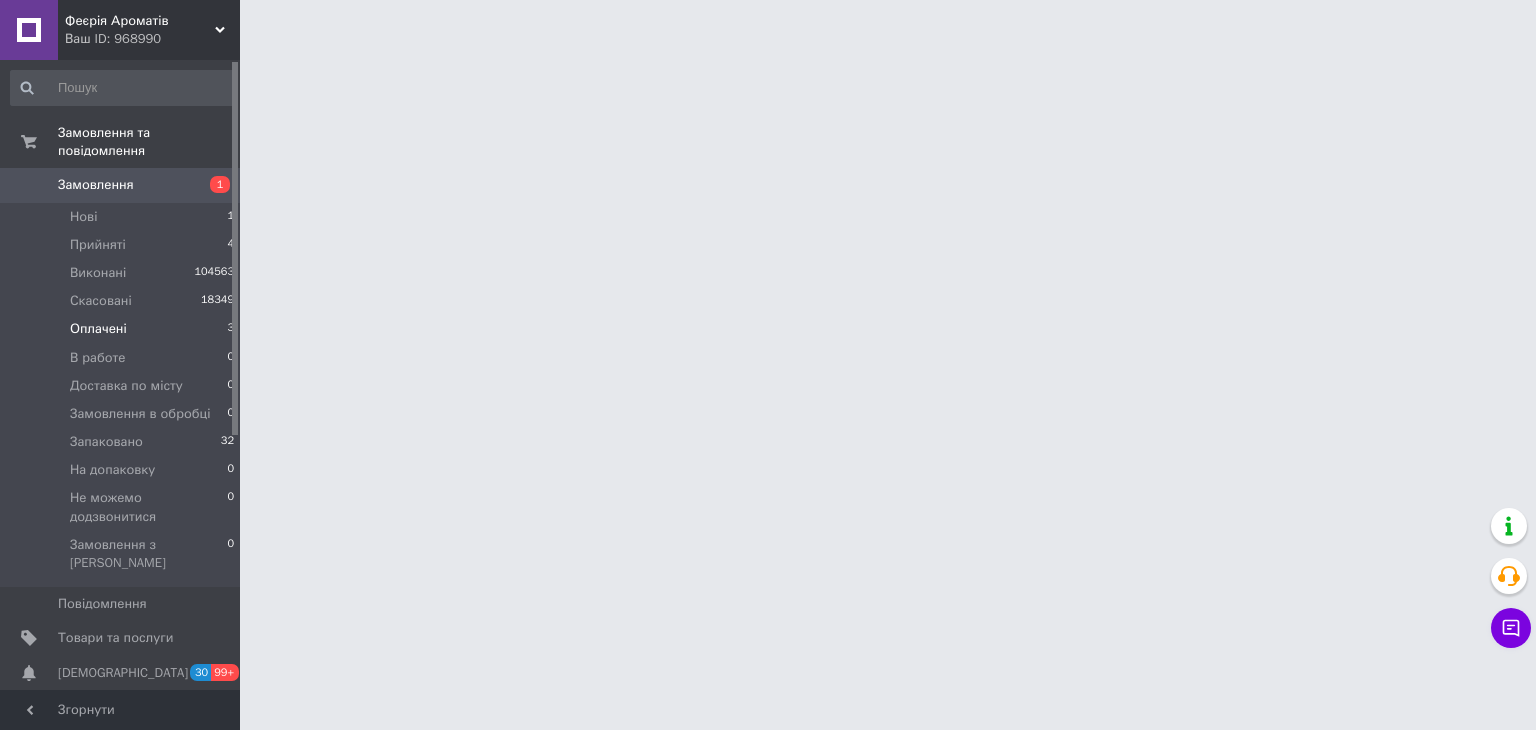 click on "Оплачені 3" at bounding box center [123, 329] 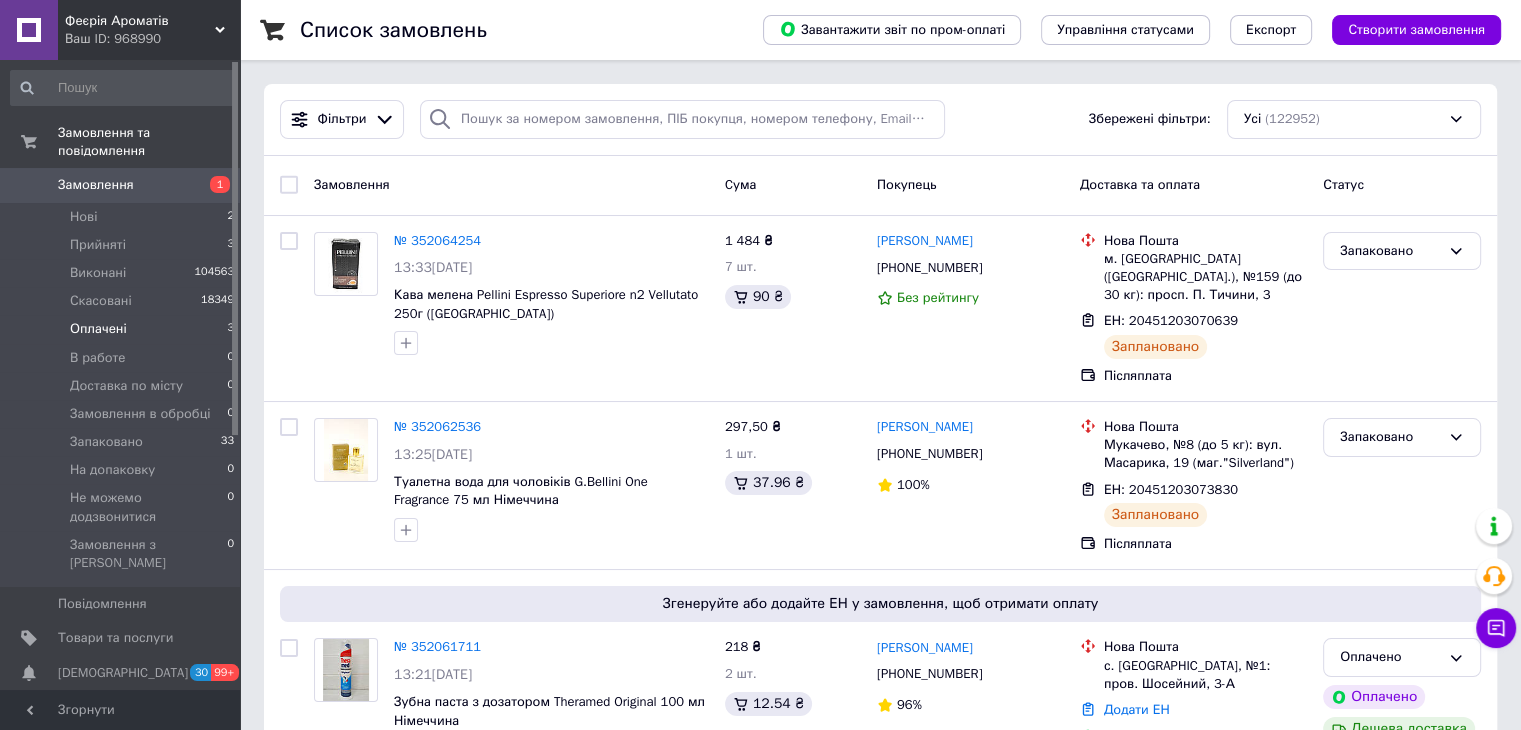 click on "Оплачені 3" at bounding box center [123, 329] 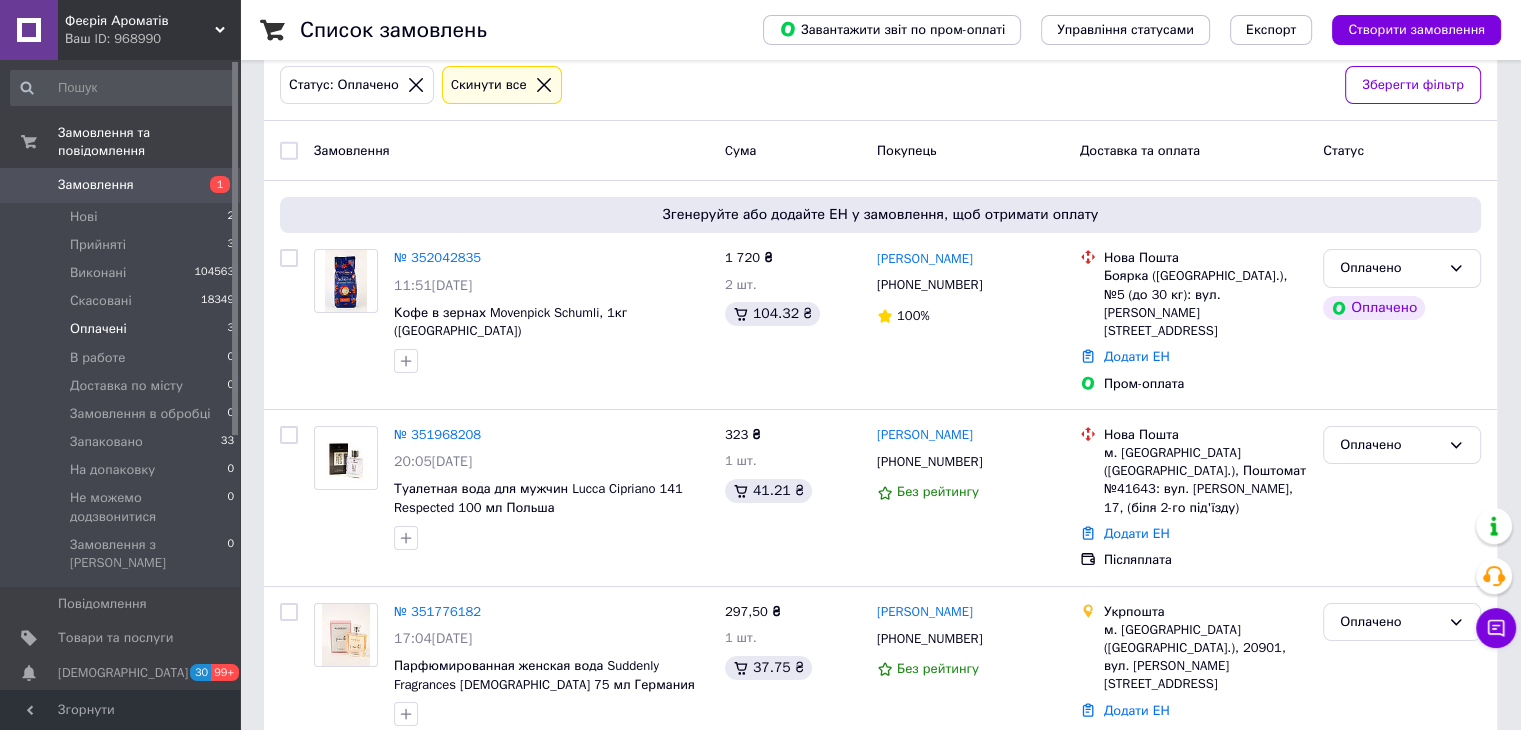 scroll, scrollTop: 0, scrollLeft: 0, axis: both 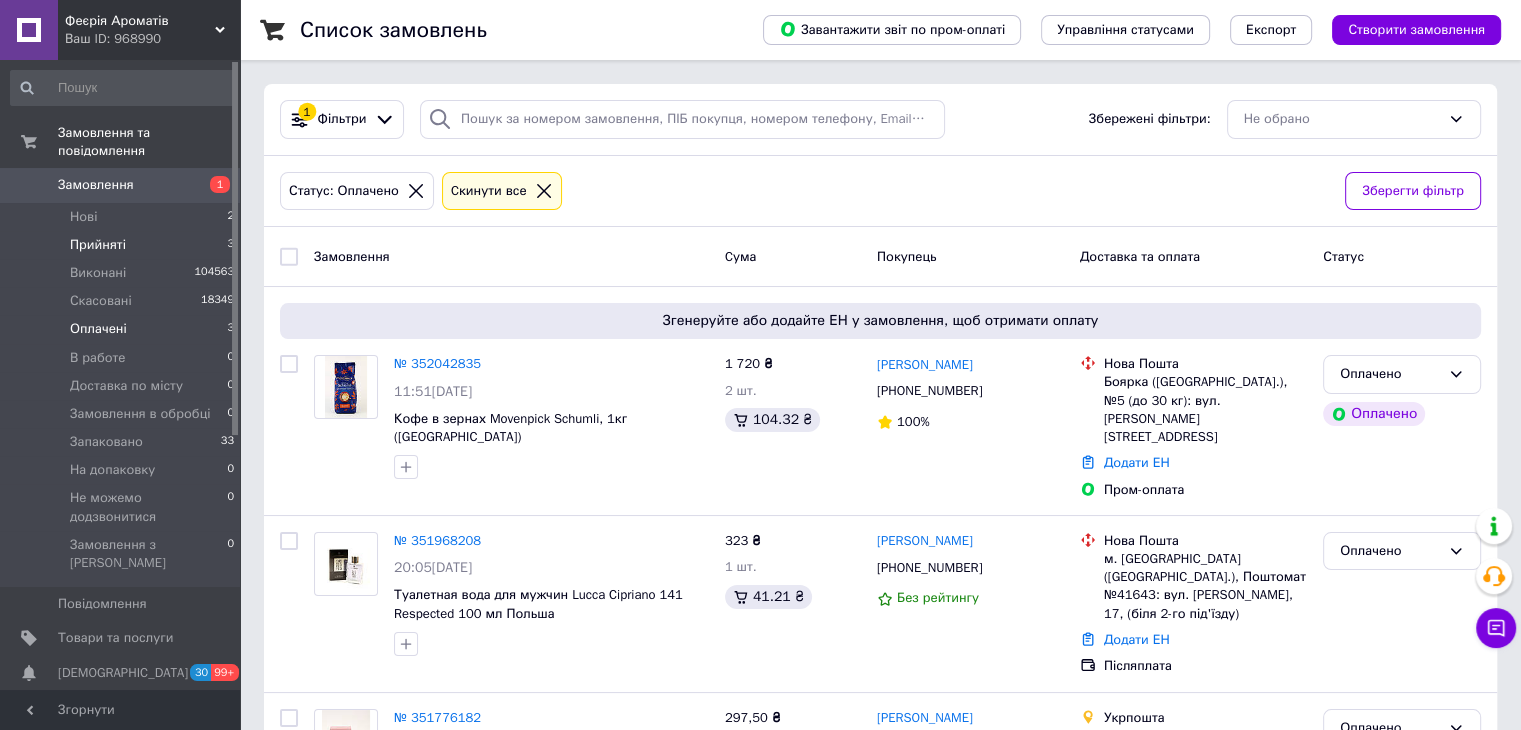 click on "Прийняті" at bounding box center [98, 245] 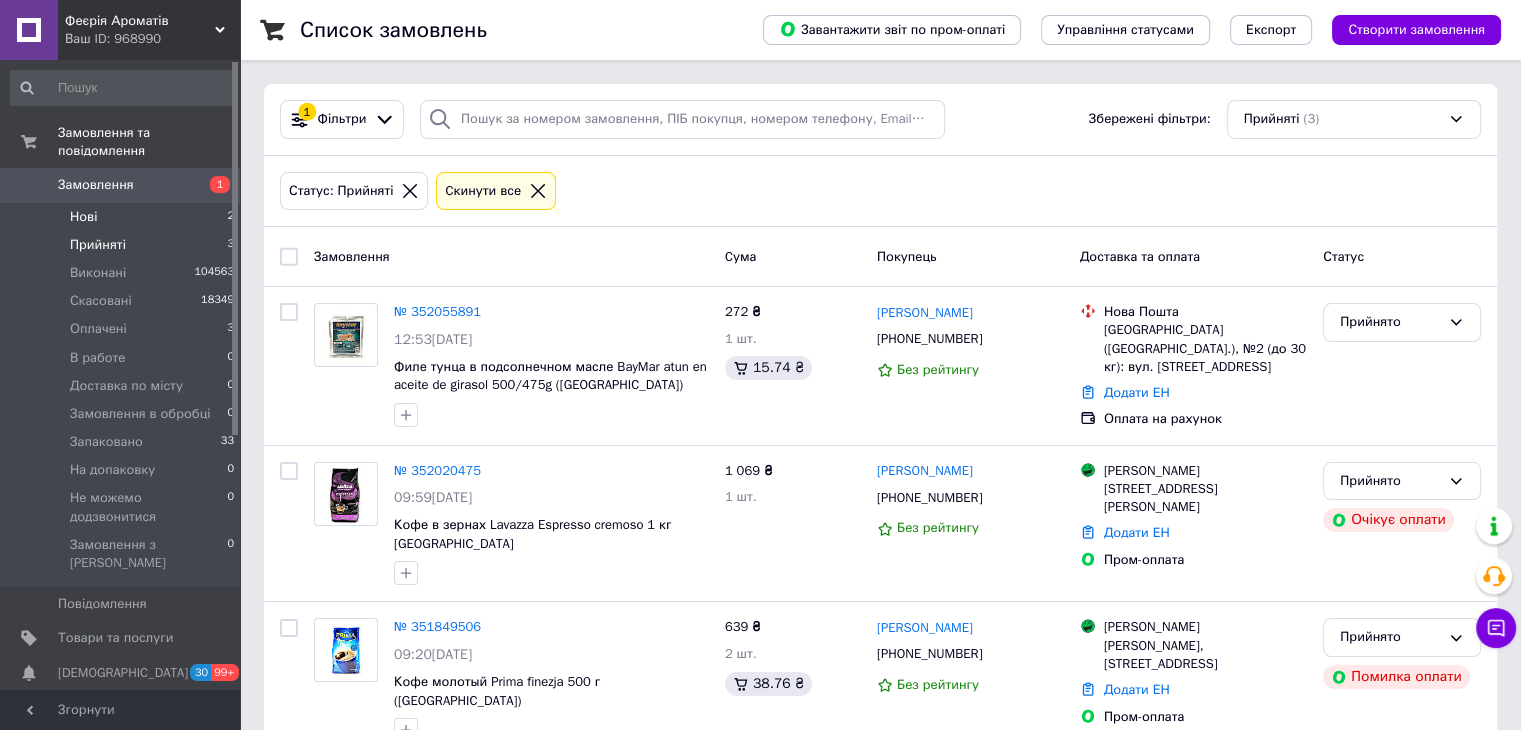 click on "Нові 2" at bounding box center (123, 217) 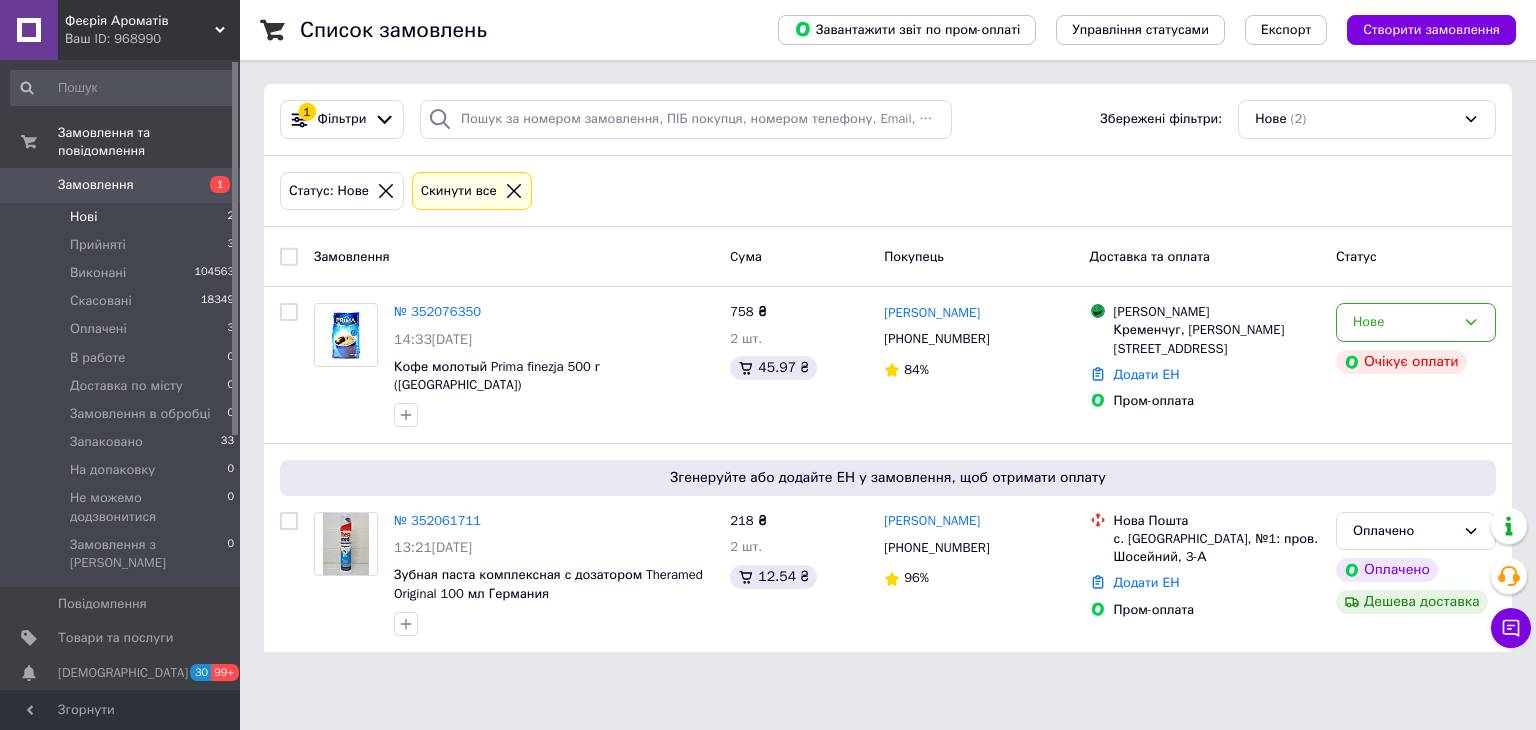 click on "Нові" at bounding box center (83, 217) 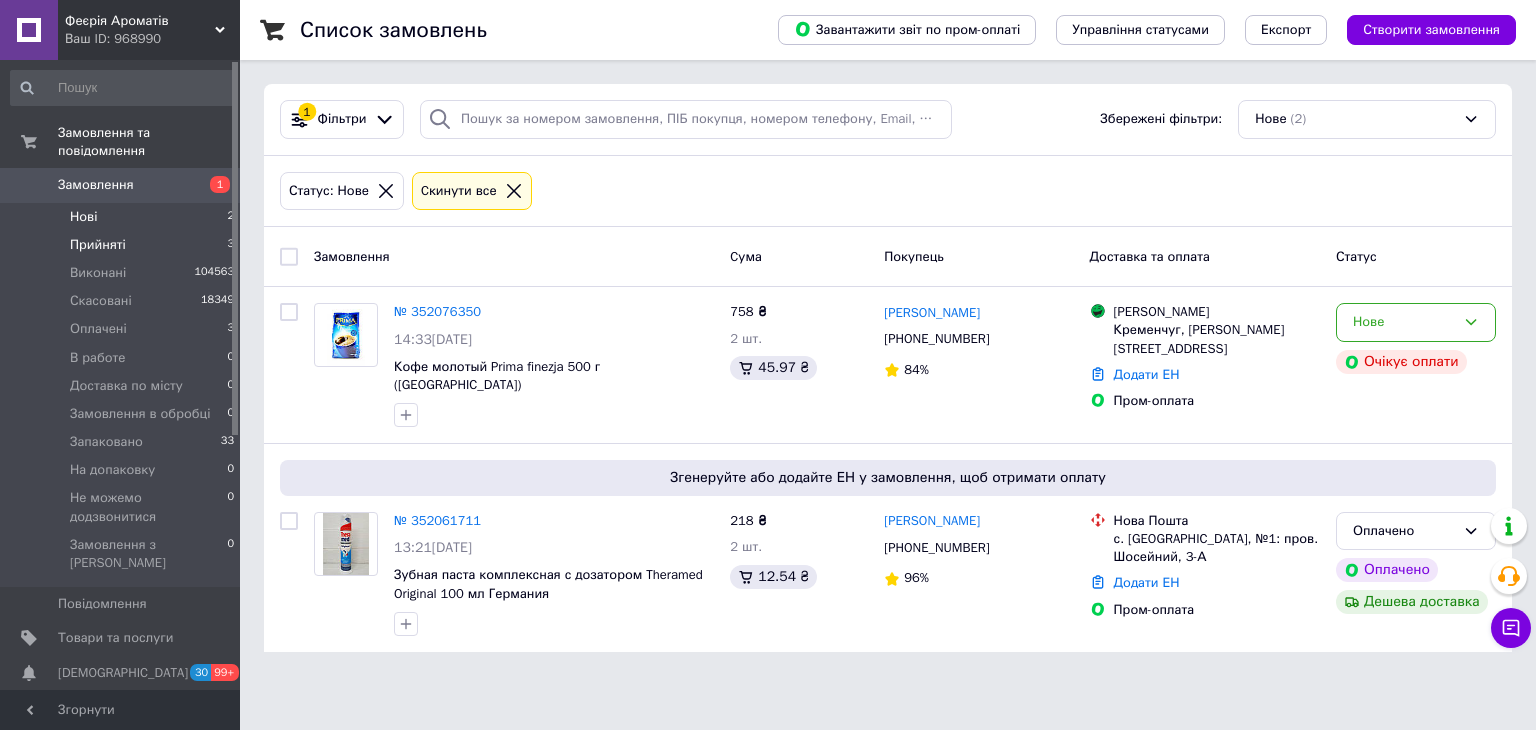 click on "Прийняті" at bounding box center (98, 245) 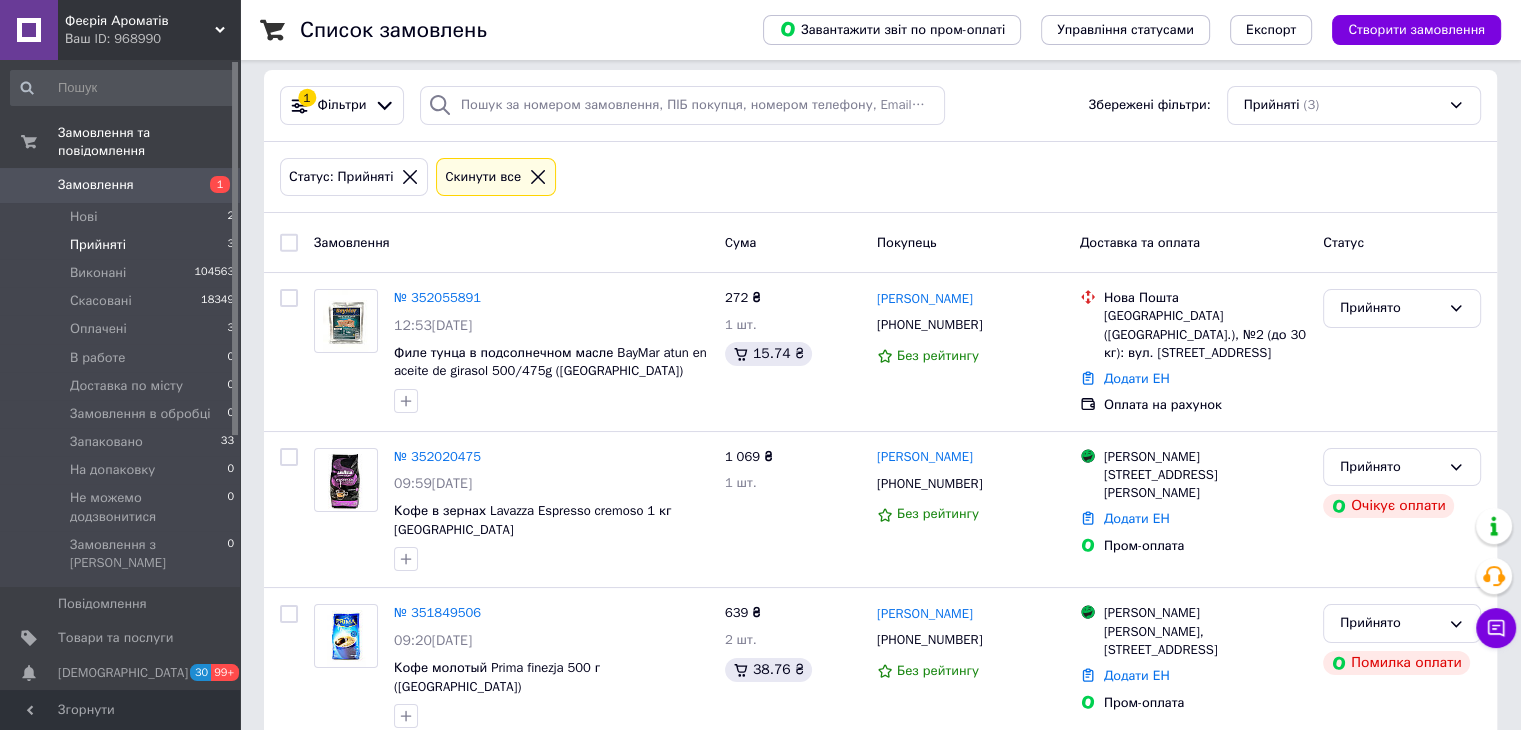 scroll, scrollTop: 0, scrollLeft: 0, axis: both 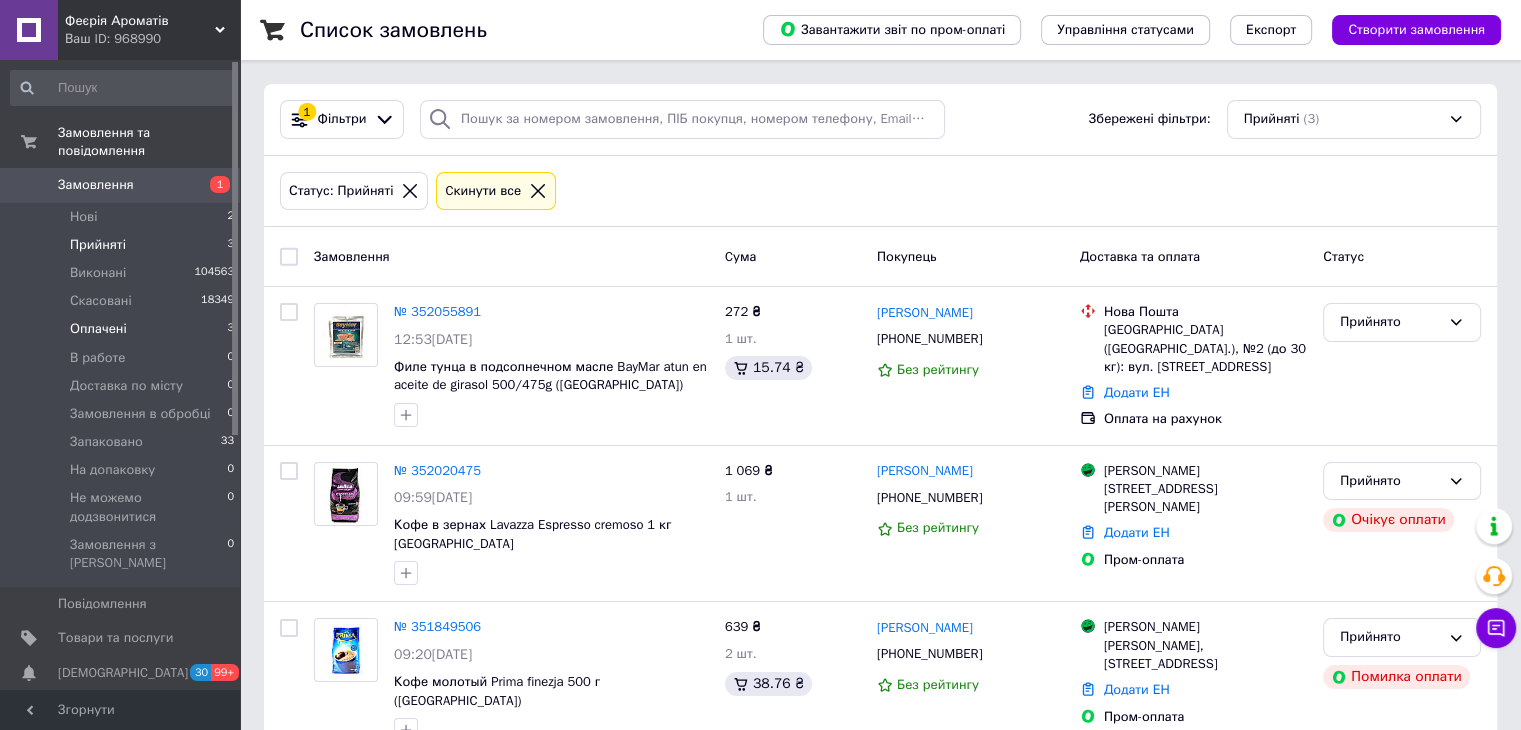 click on "Оплачені 3" at bounding box center [123, 329] 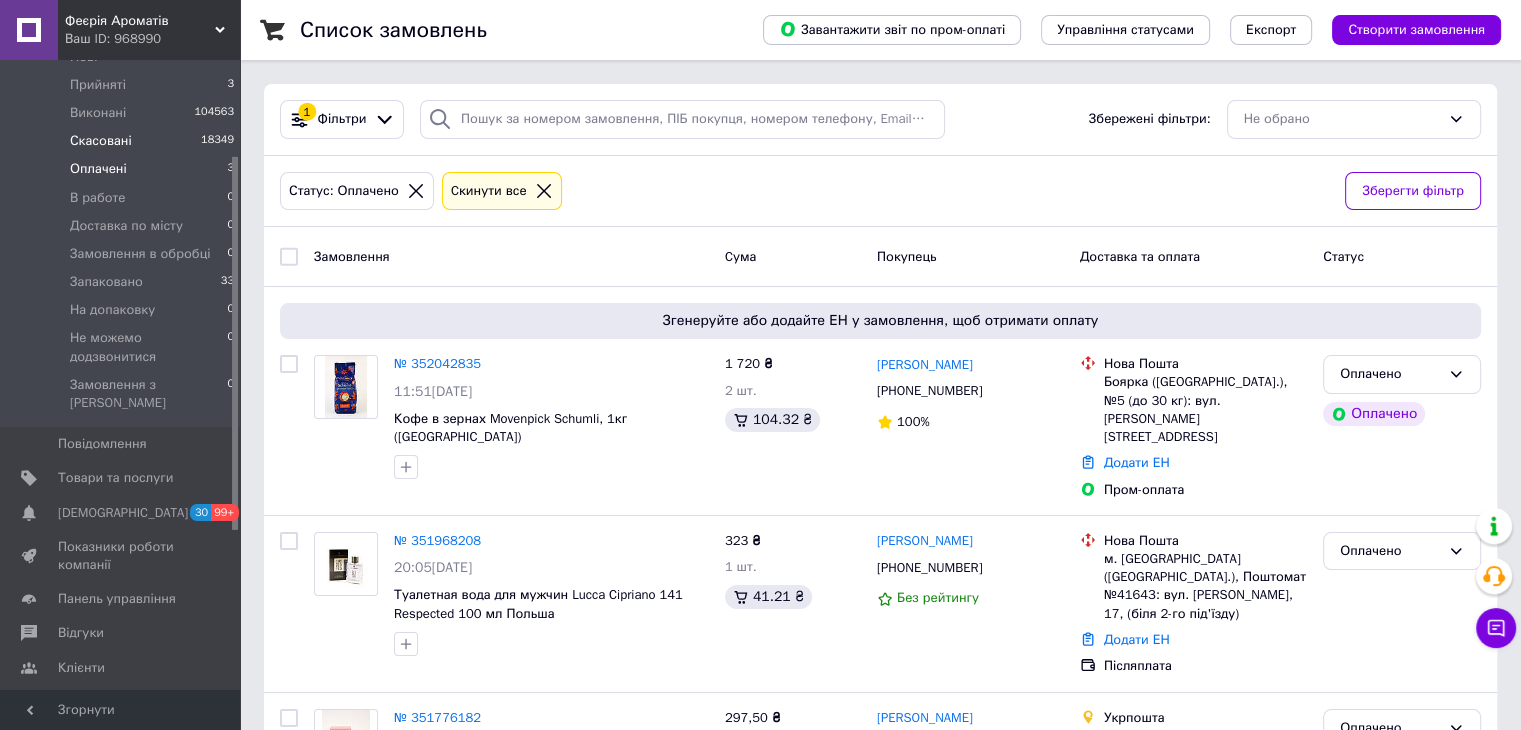 scroll, scrollTop: 0, scrollLeft: 0, axis: both 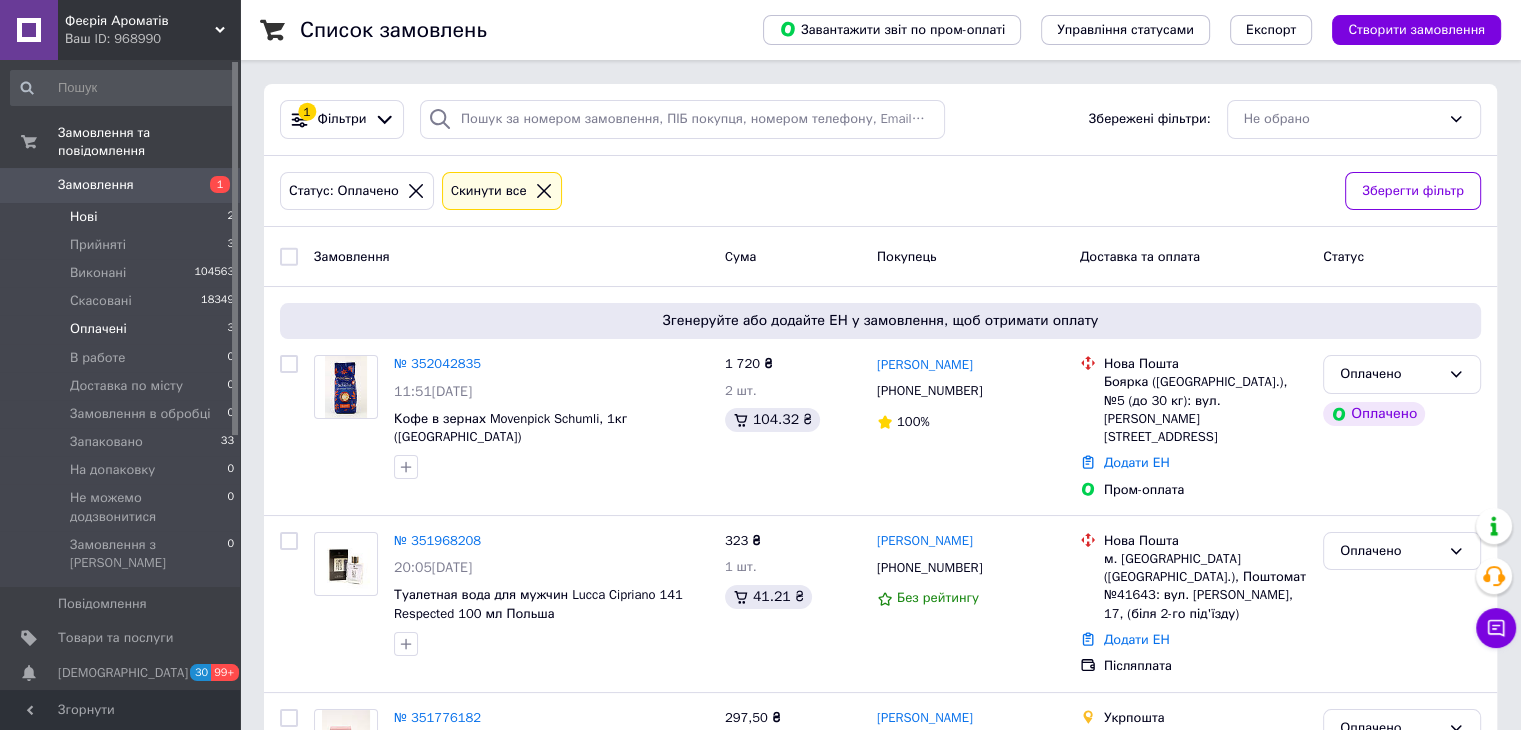 click on "Нові 2" at bounding box center (123, 217) 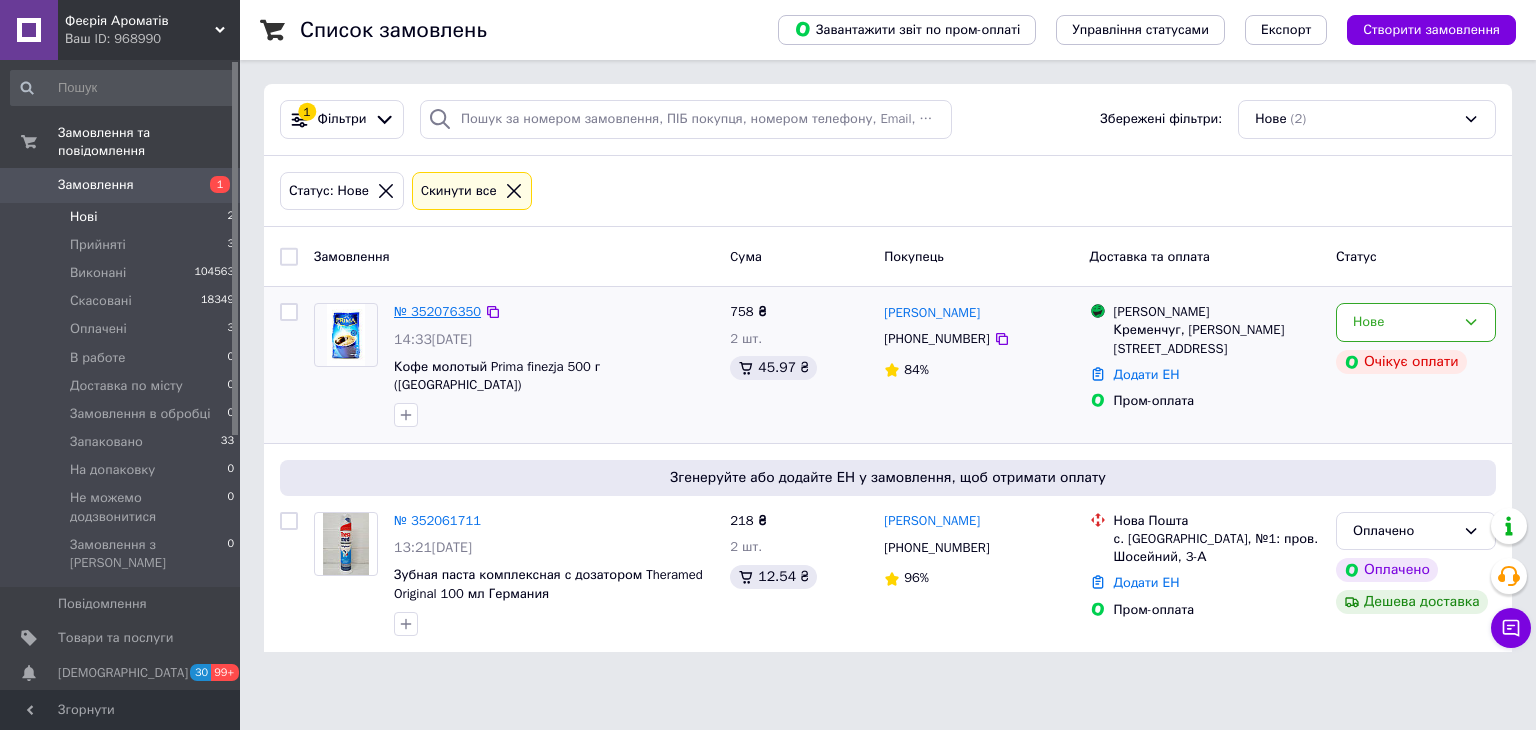 click on "№ 352076350" at bounding box center (437, 311) 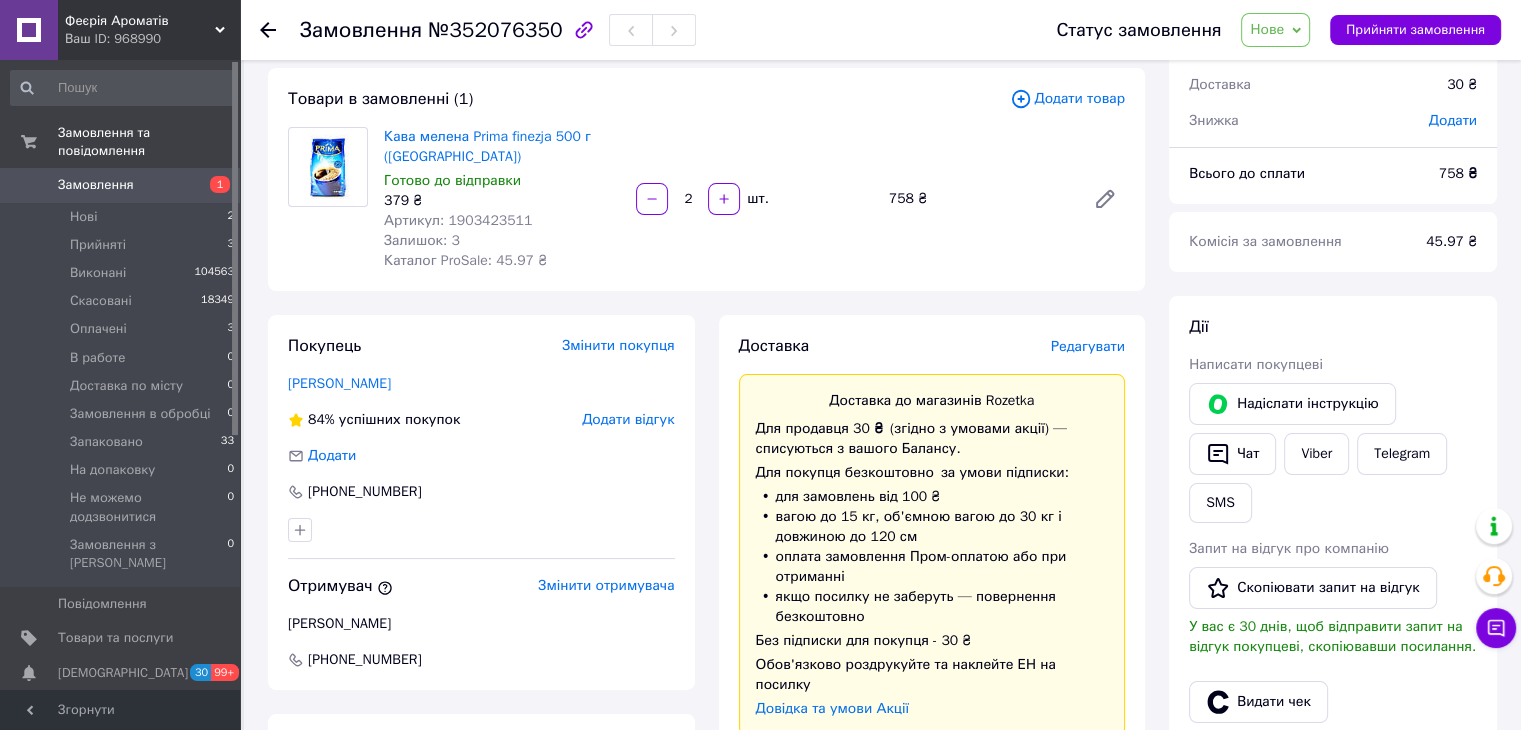 scroll, scrollTop: 0, scrollLeft: 0, axis: both 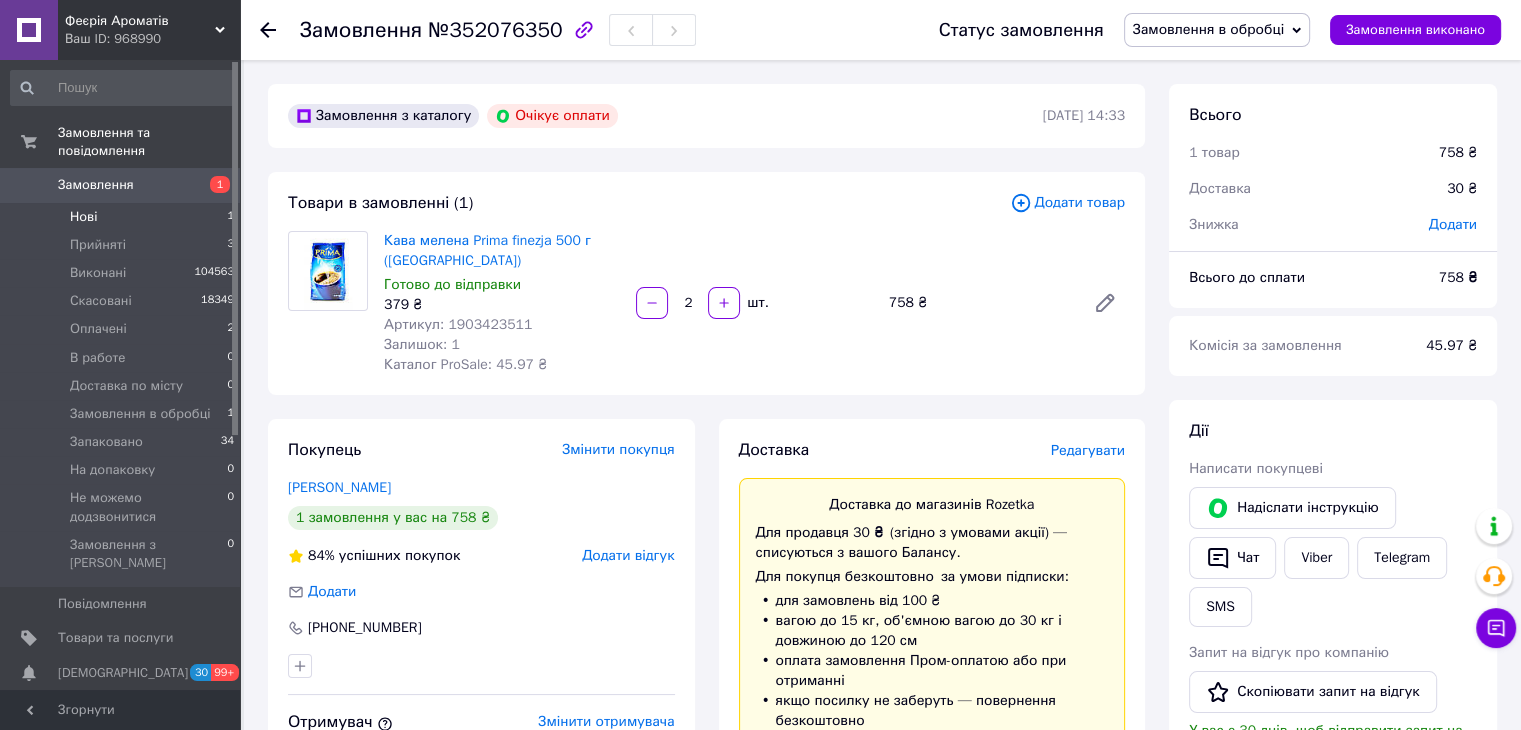 click on "Нові" at bounding box center [83, 217] 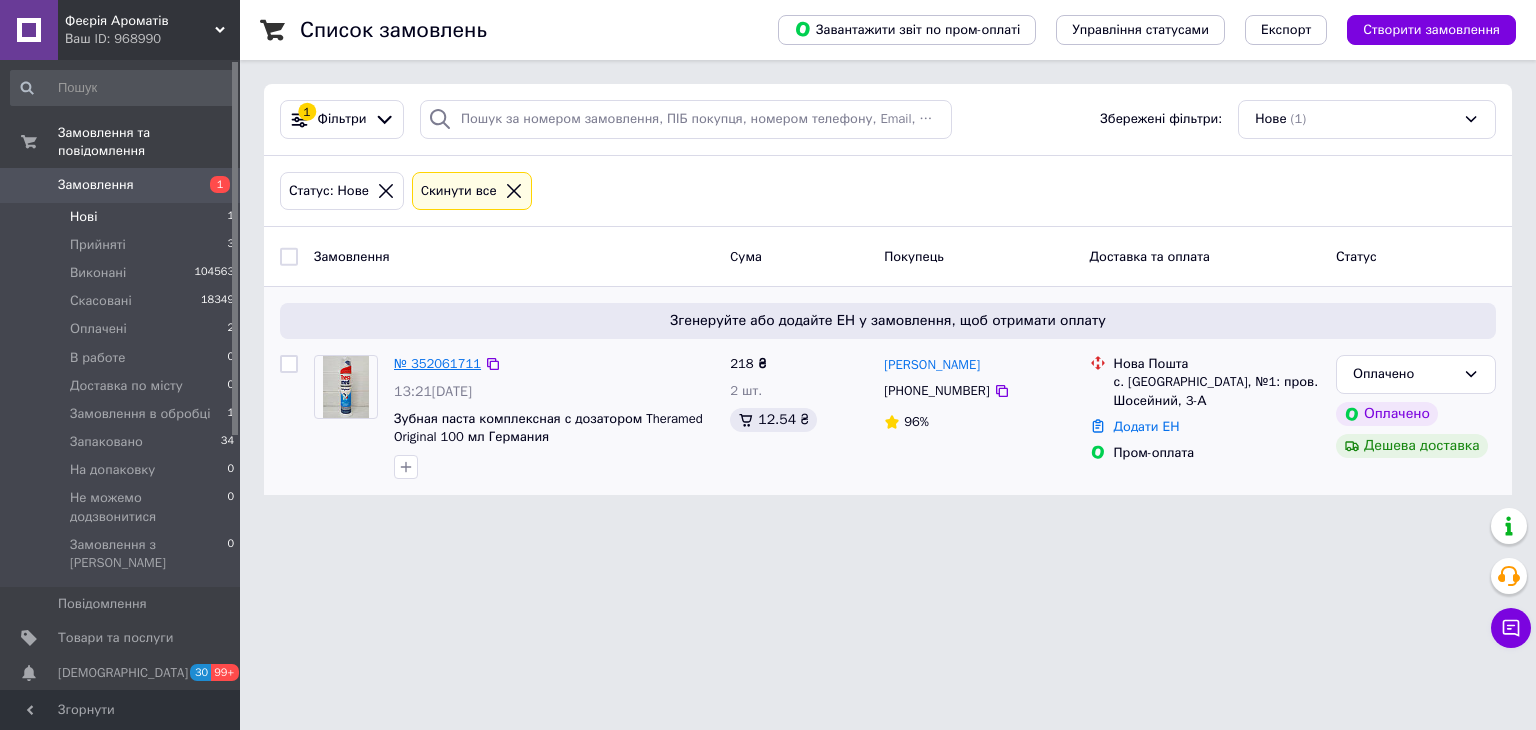 click on "№ 352061711" at bounding box center [437, 363] 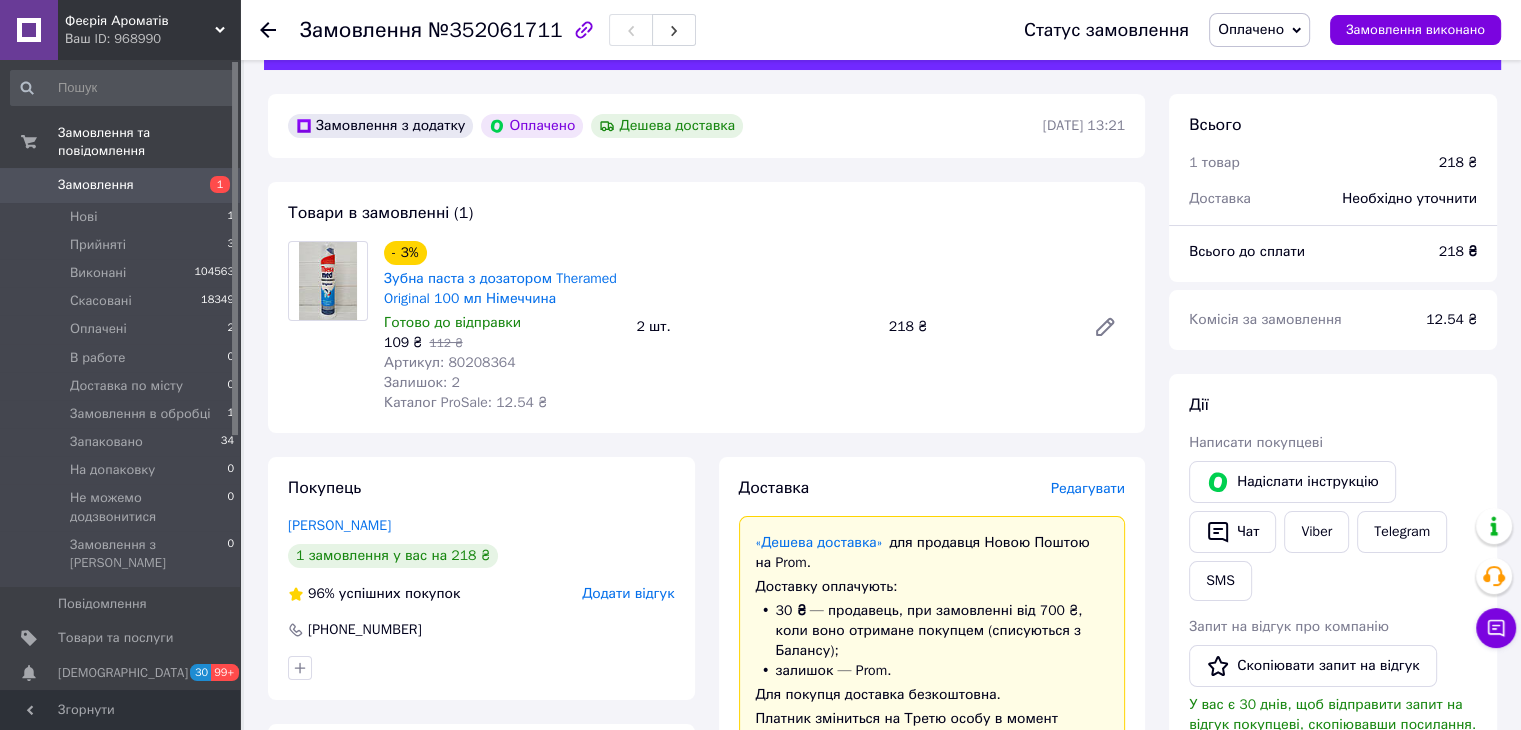 scroll, scrollTop: 100, scrollLeft: 0, axis: vertical 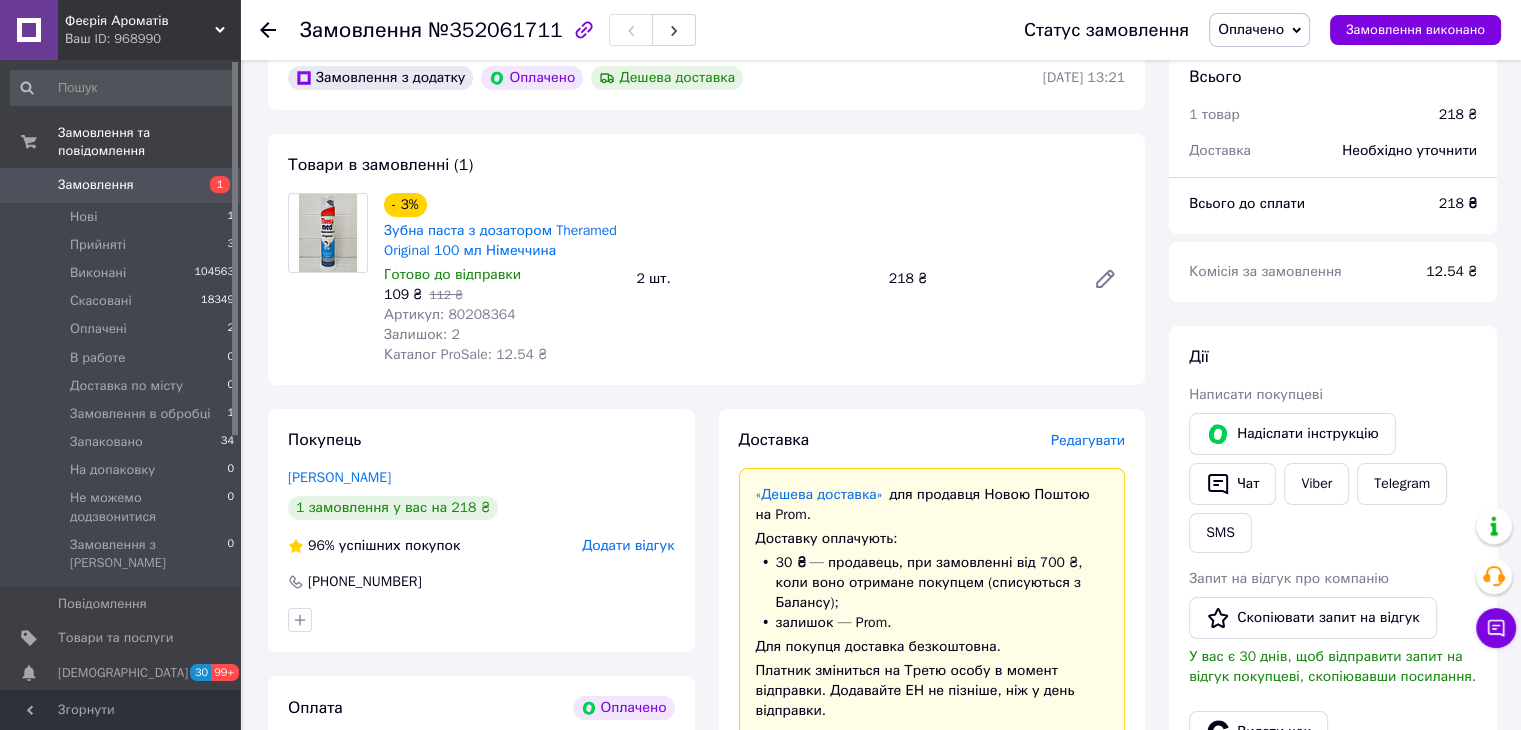 click on "Замовлення" at bounding box center [121, 185] 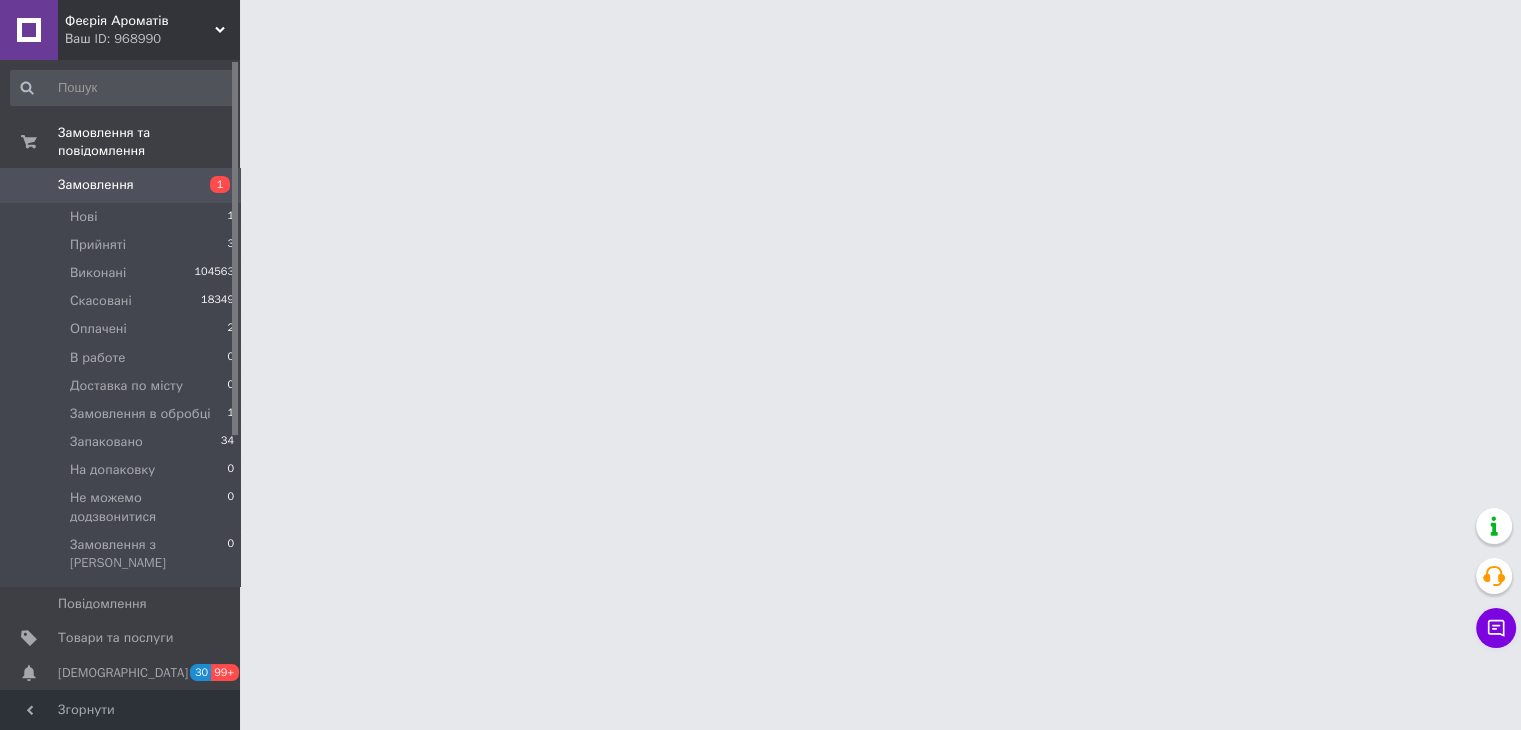 scroll, scrollTop: 0, scrollLeft: 0, axis: both 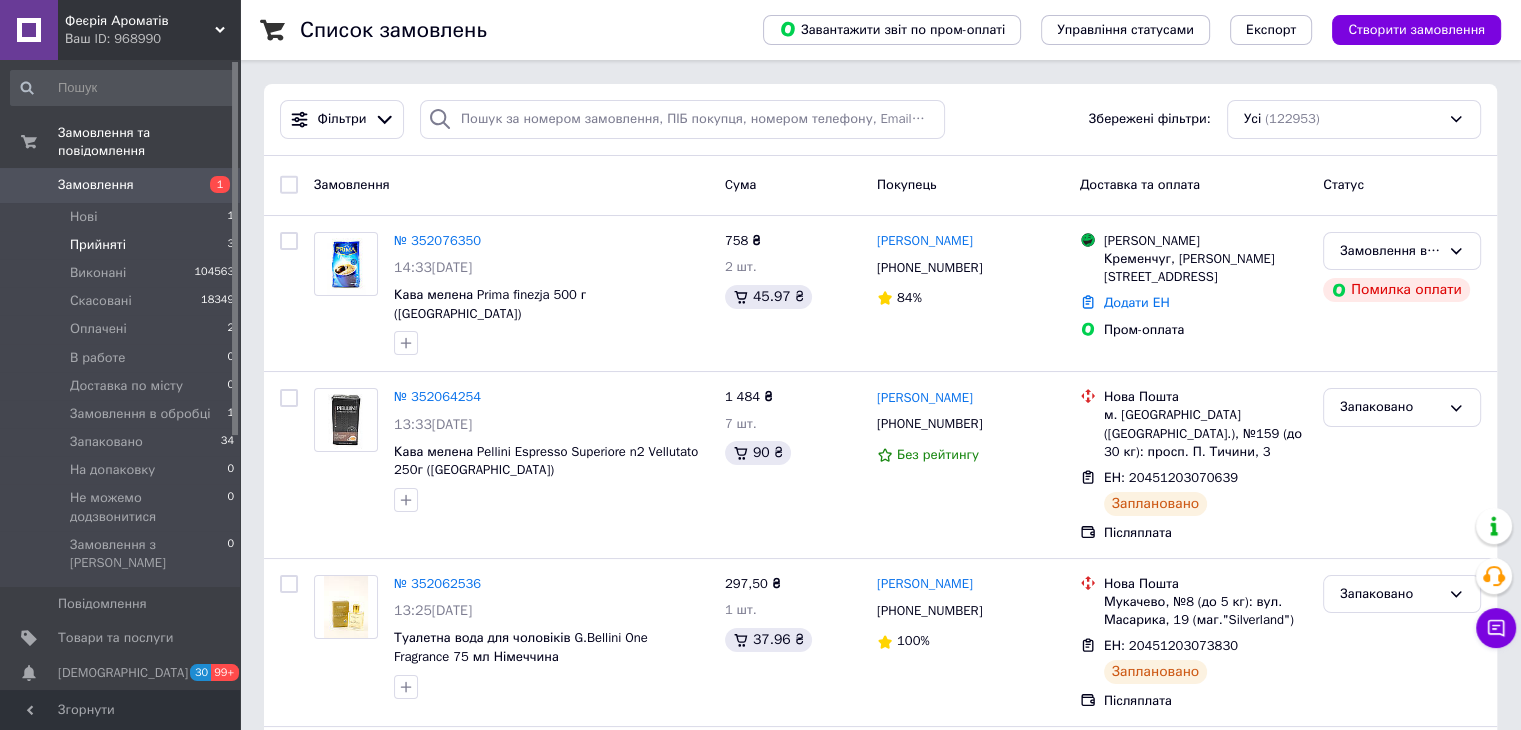 click on "Прийняті" at bounding box center [98, 245] 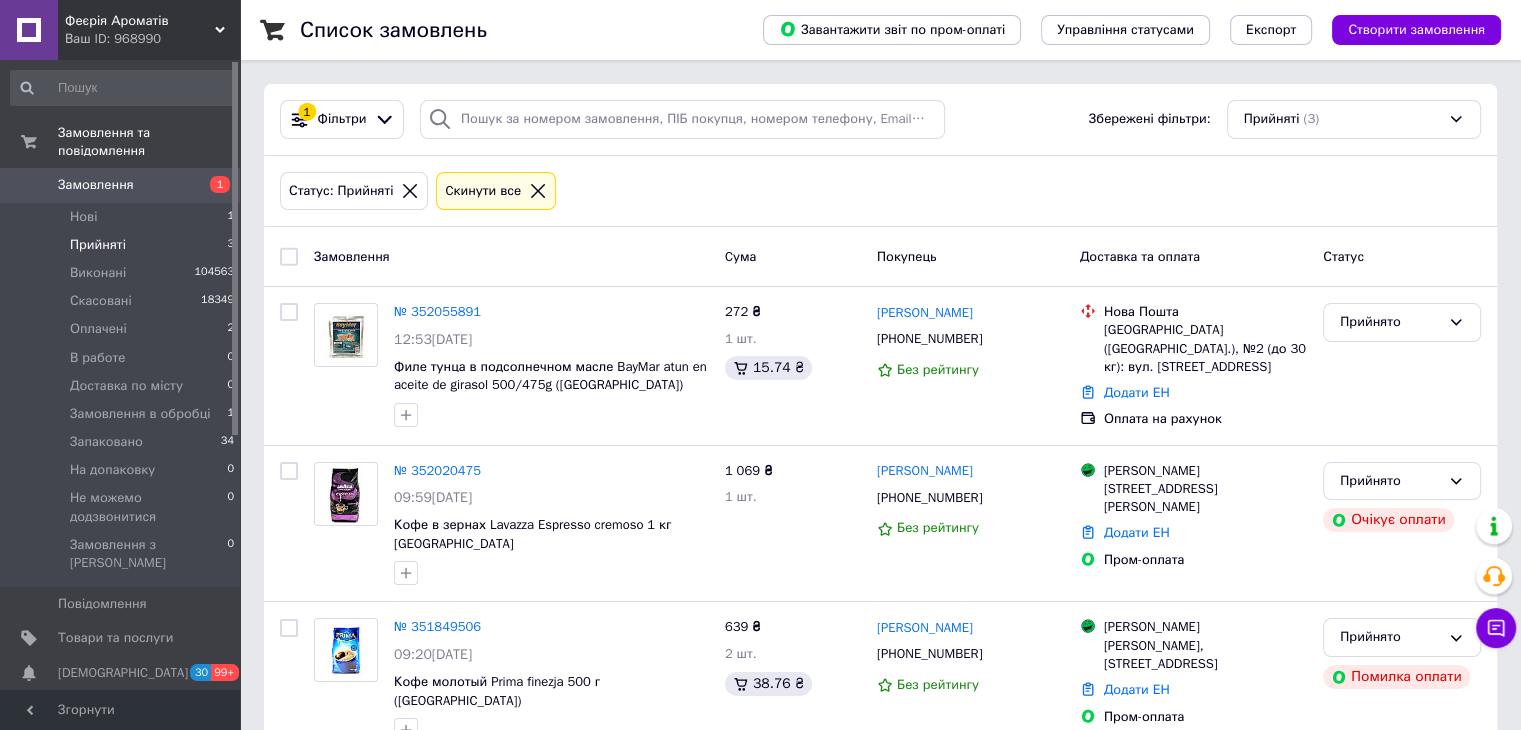 click on "Замовлення" at bounding box center (121, 185) 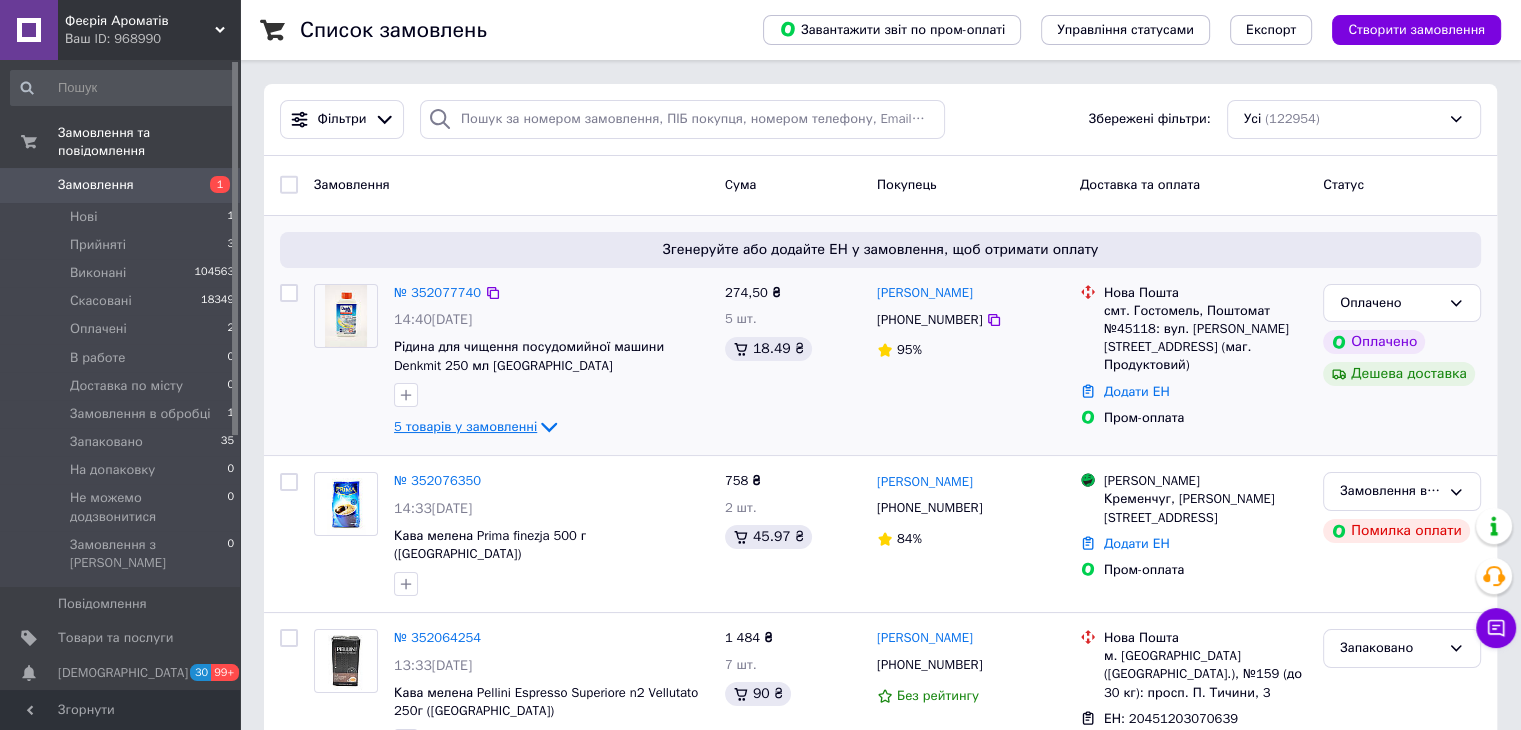 click 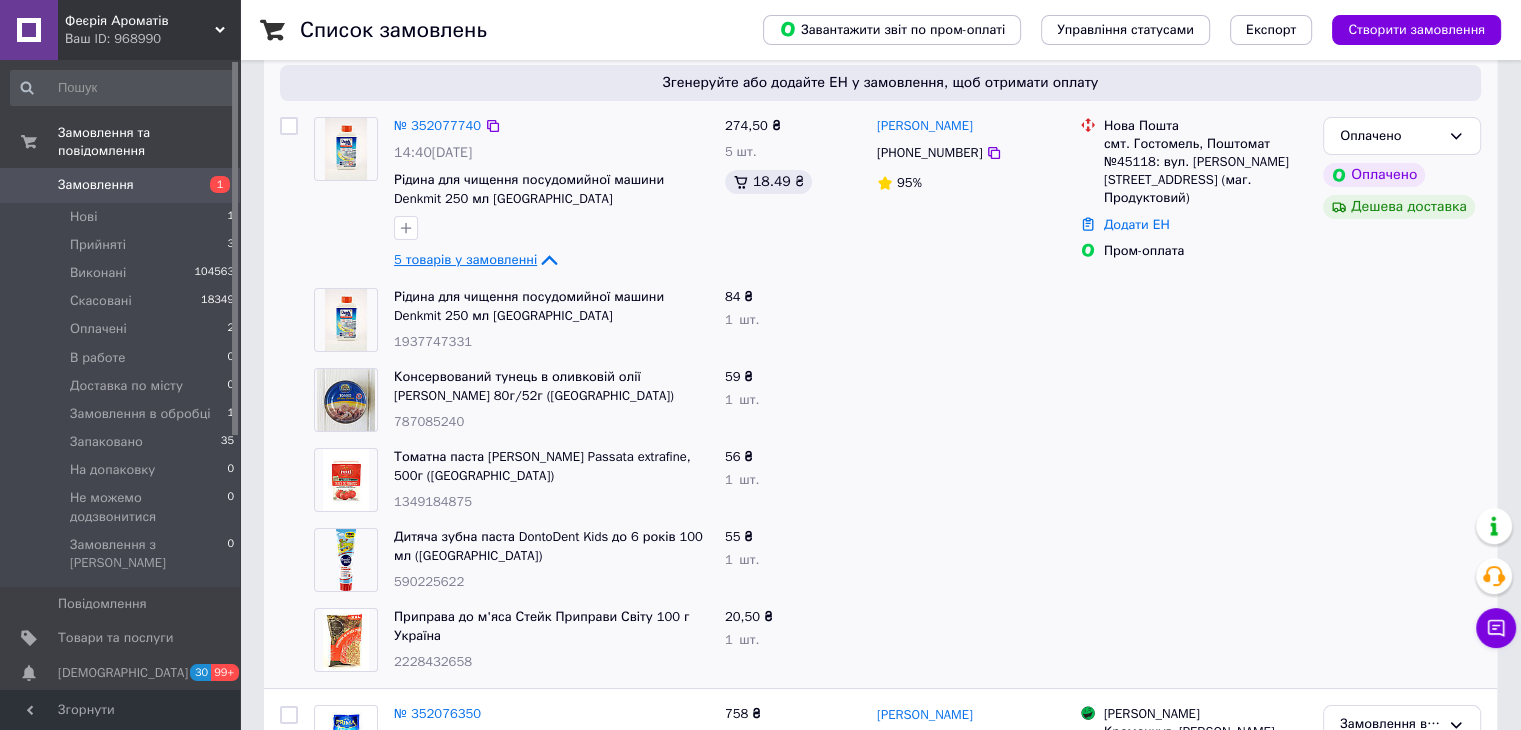 scroll, scrollTop: 200, scrollLeft: 0, axis: vertical 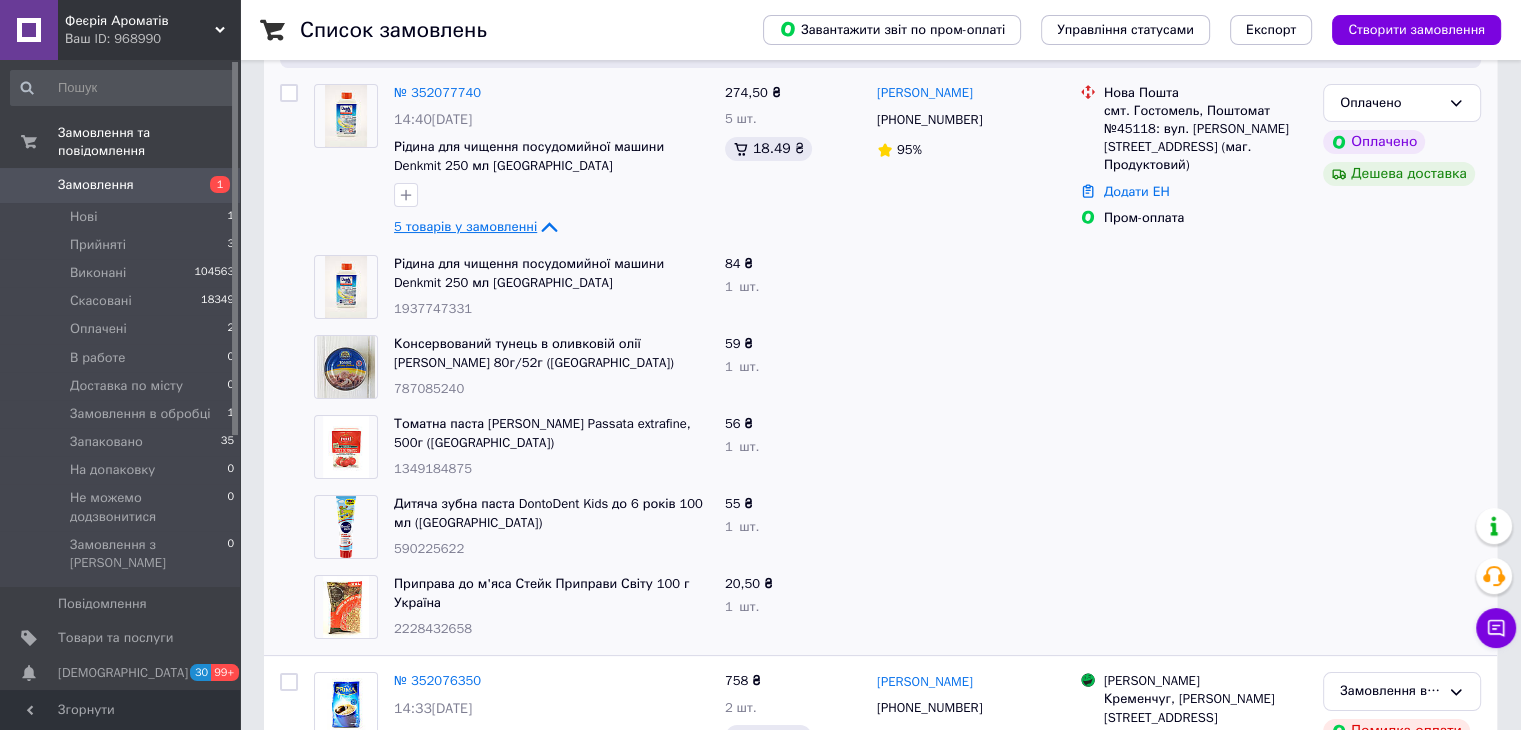 click 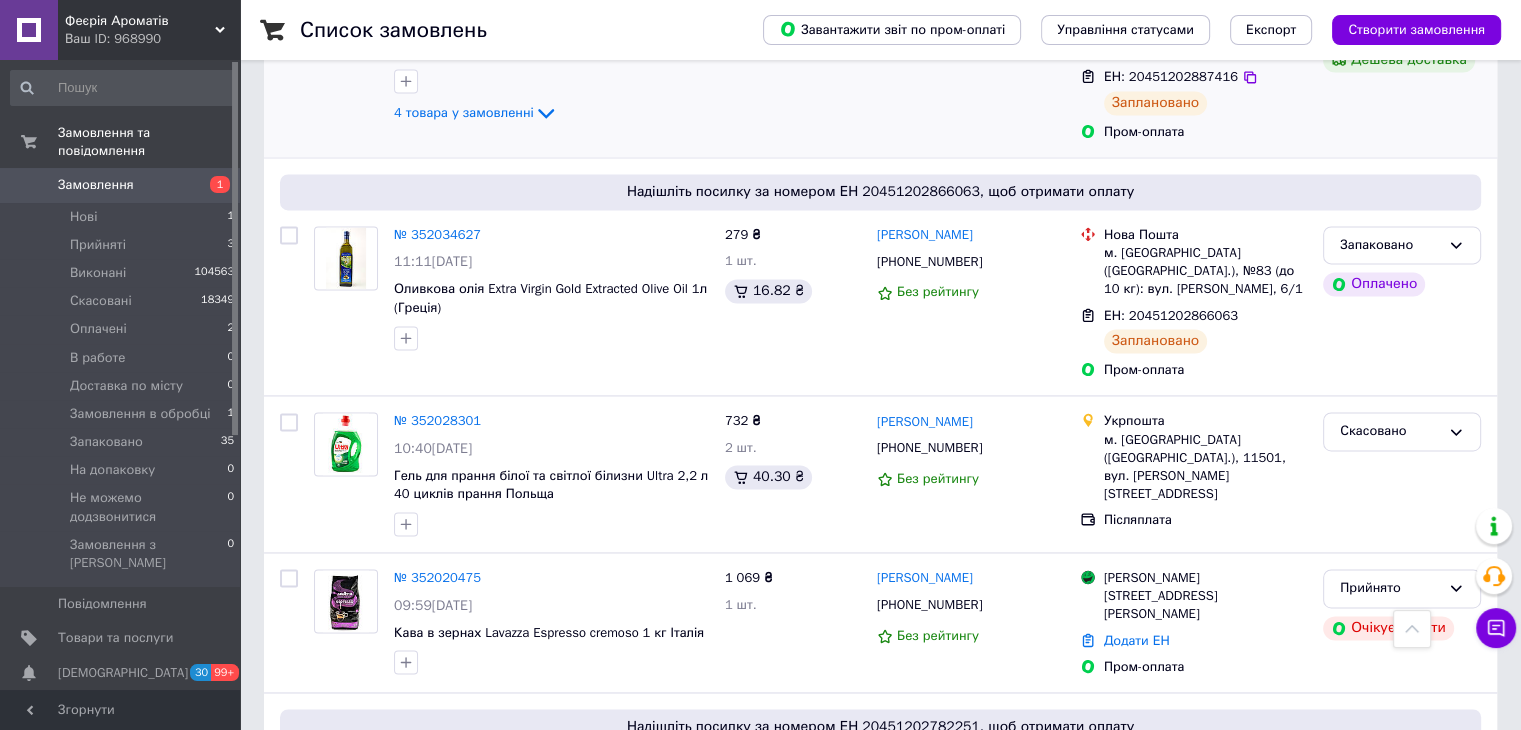 scroll, scrollTop: 3000, scrollLeft: 0, axis: vertical 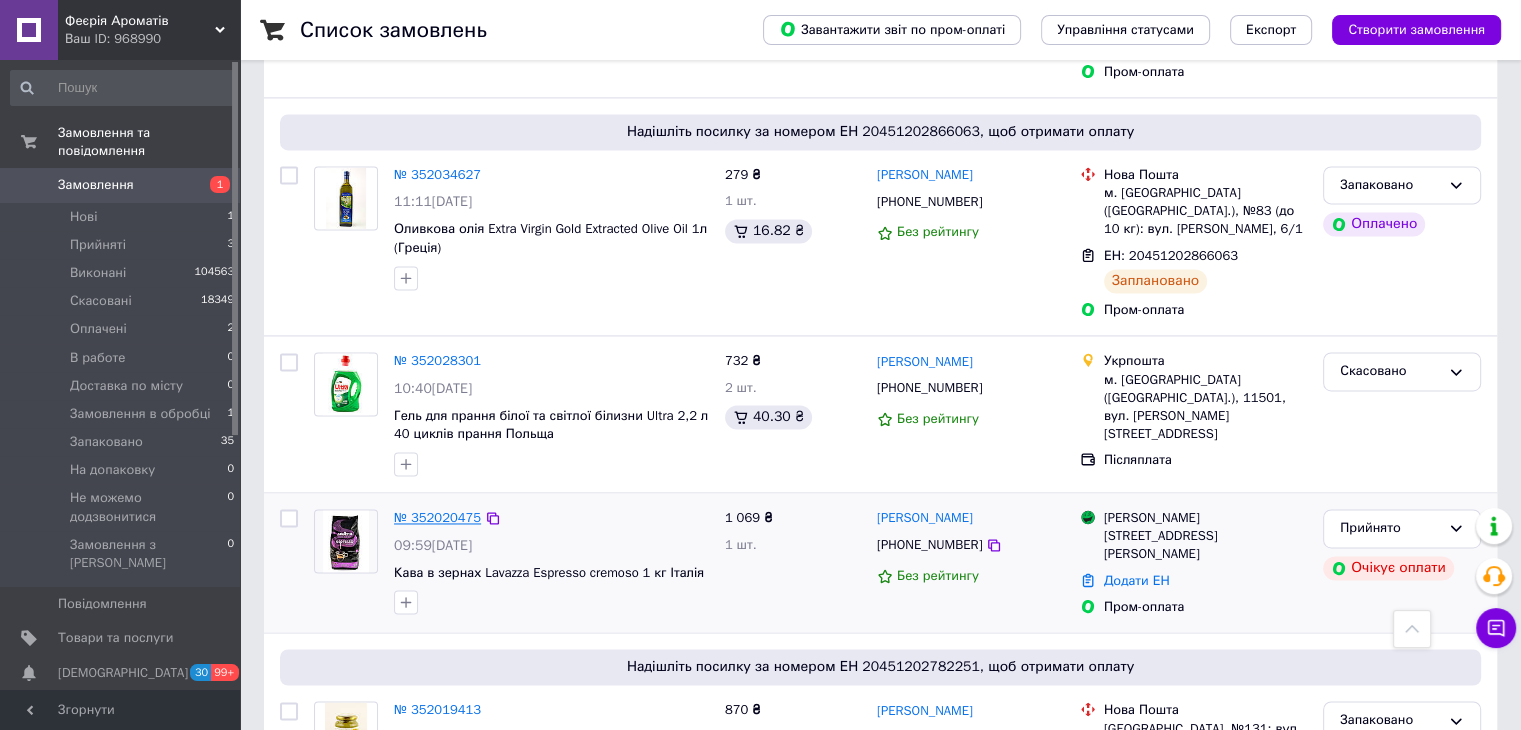 click on "№ 352020475" at bounding box center (437, 517) 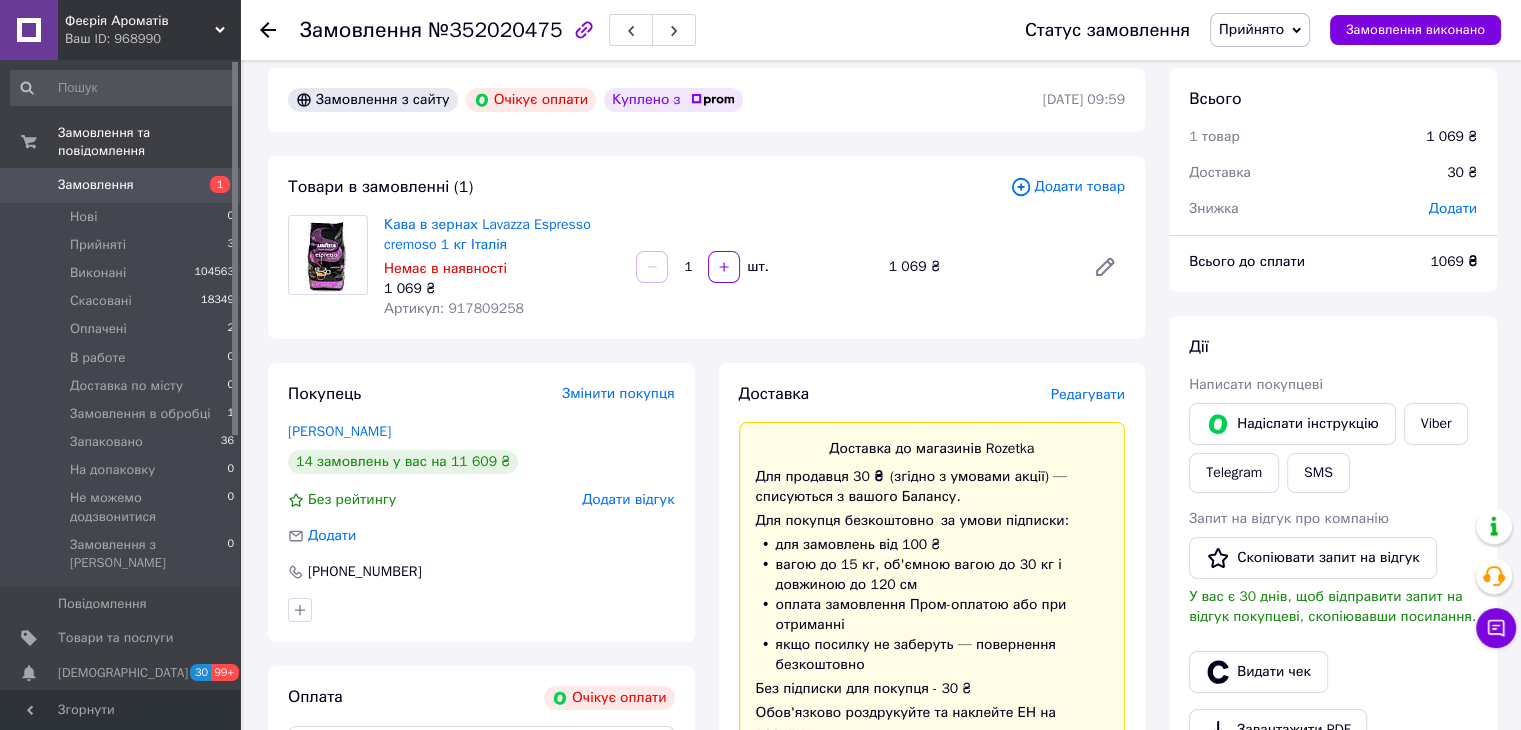 scroll, scrollTop: 0, scrollLeft: 0, axis: both 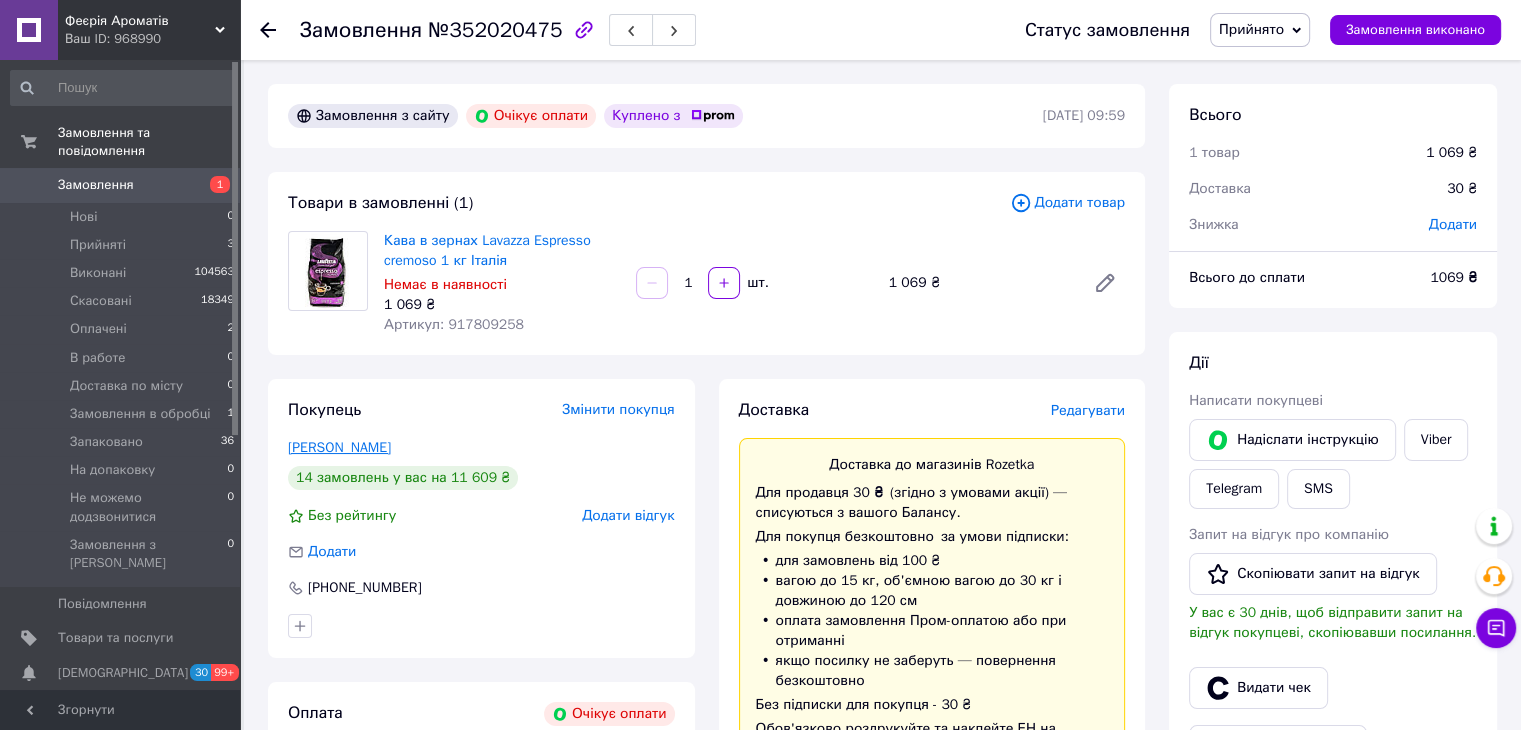 click on "[PERSON_NAME]" at bounding box center [339, 447] 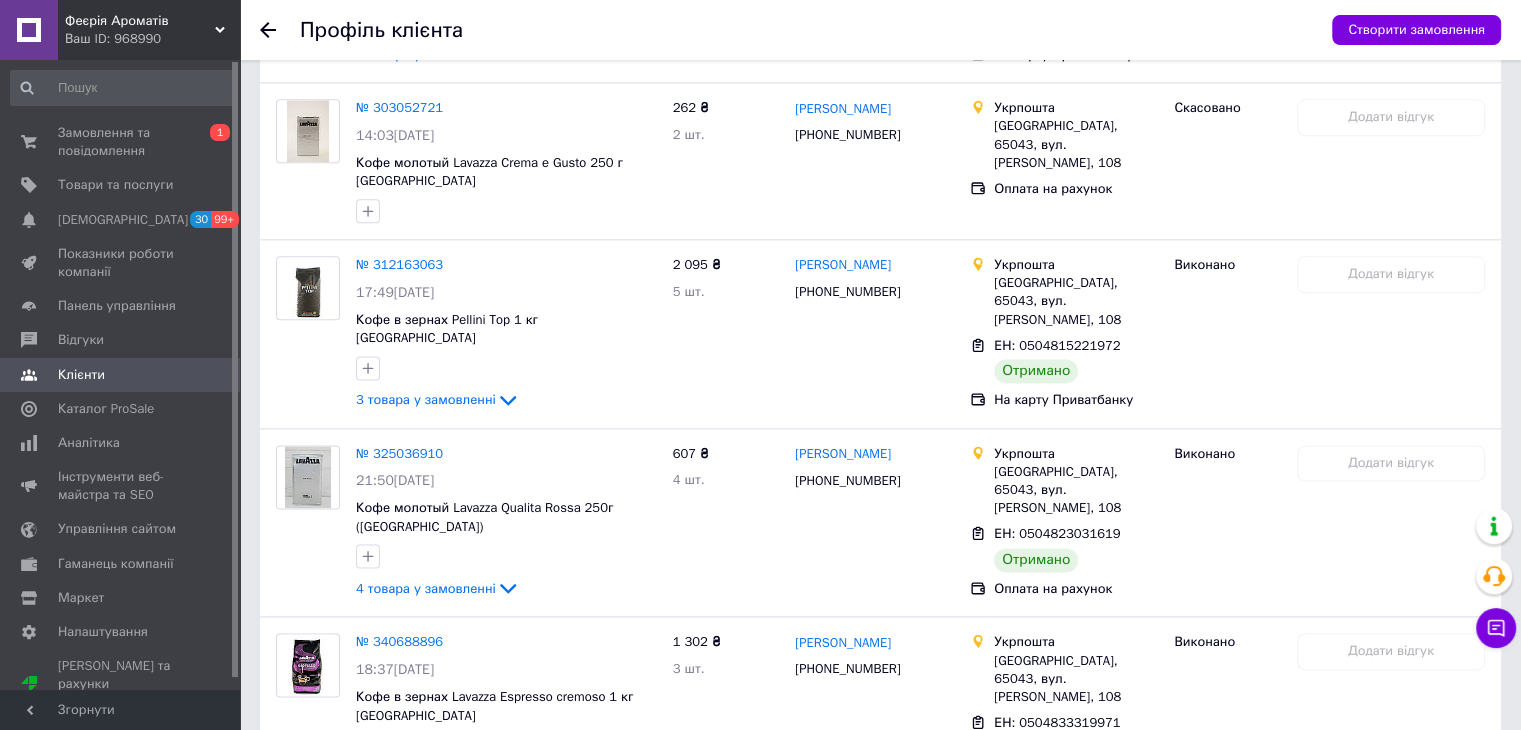 scroll, scrollTop: 2600, scrollLeft: 0, axis: vertical 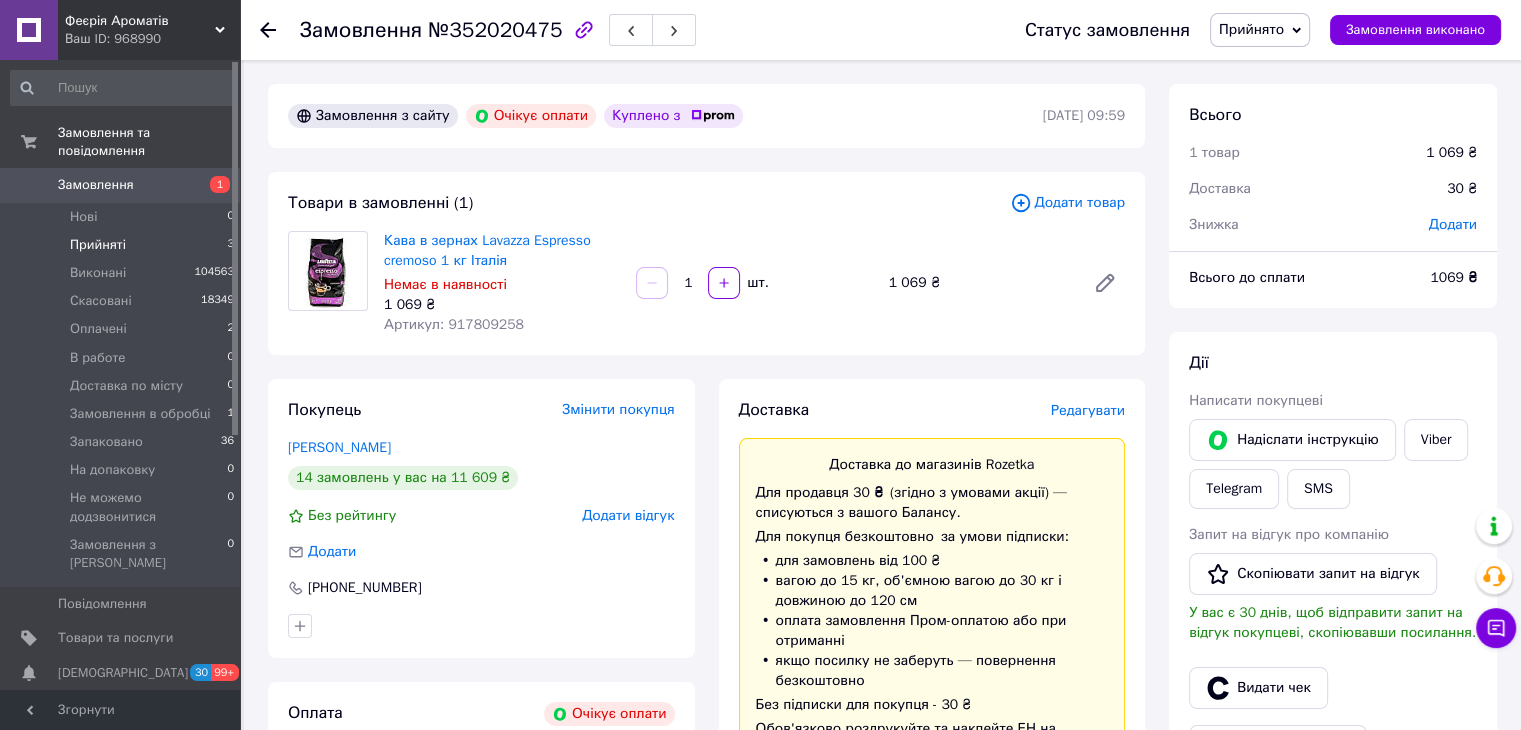 click on "Прийняті 3" at bounding box center (123, 245) 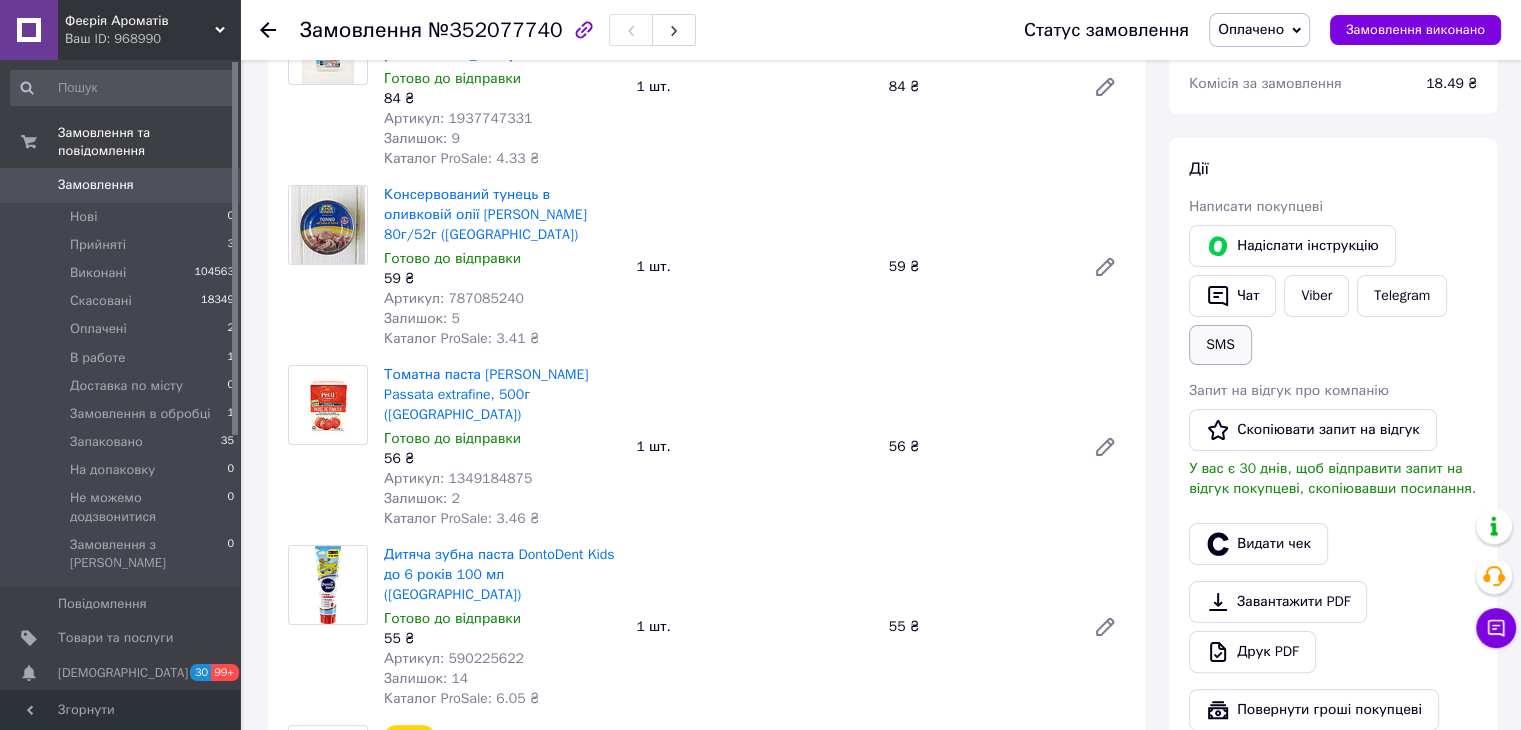 scroll, scrollTop: 300, scrollLeft: 0, axis: vertical 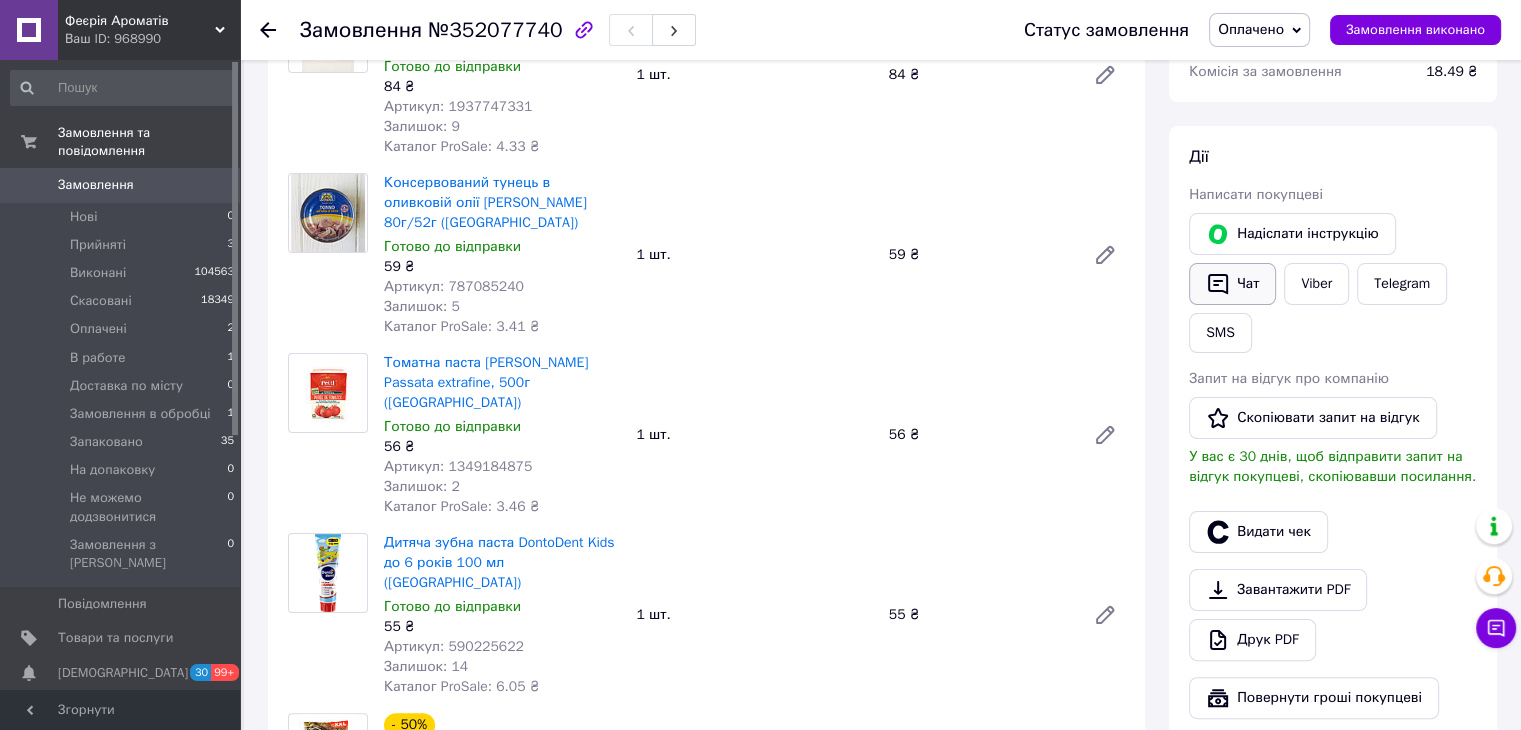 click on "Чат" at bounding box center (1232, 284) 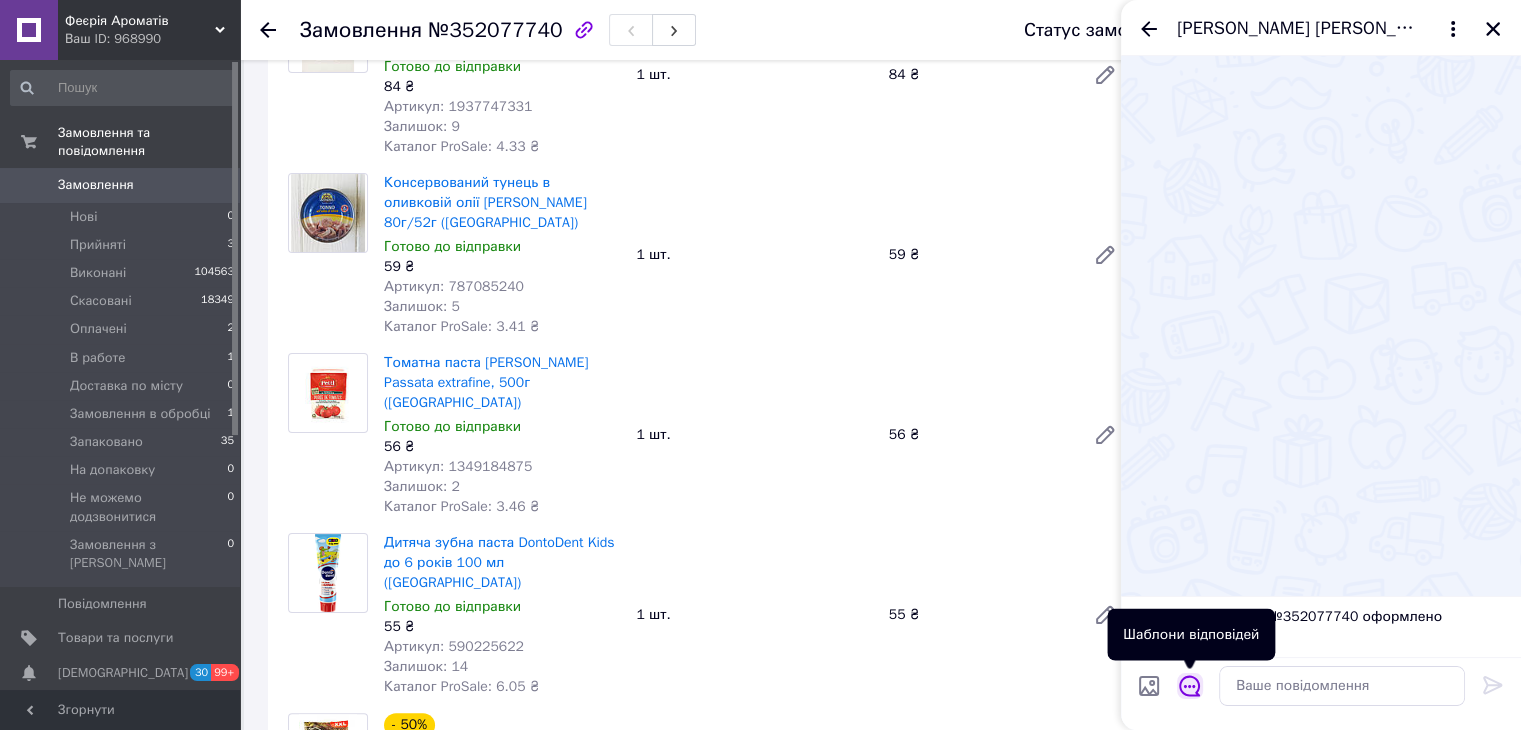 click 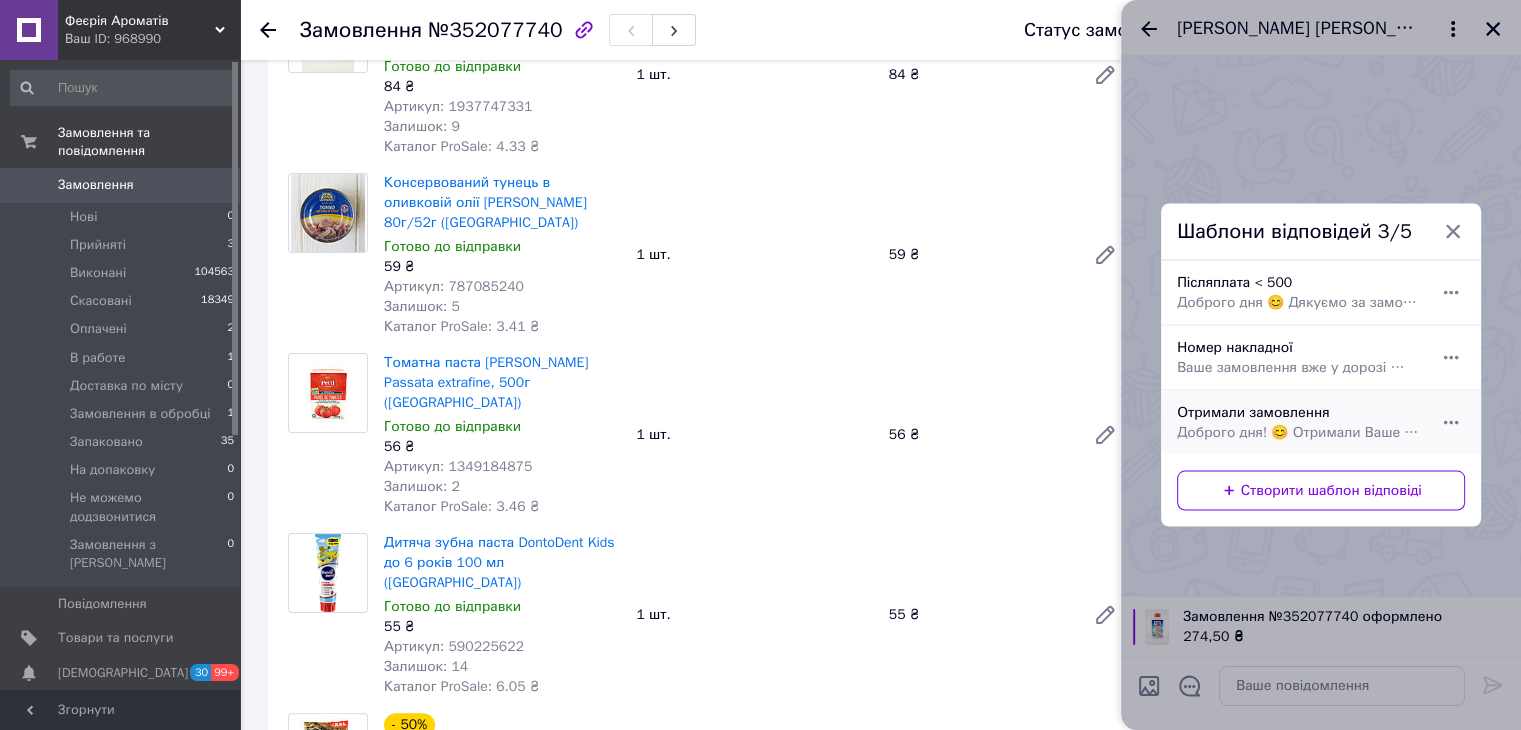 click on "Отримали замовлення Доброго дня! 😊
Отримали Ваше замовлення — дякуємо!
Передаємо його на пакування 📦
Щойно відправимо — надішлемо номер накладної для відстеження." at bounding box center [1299, 423] 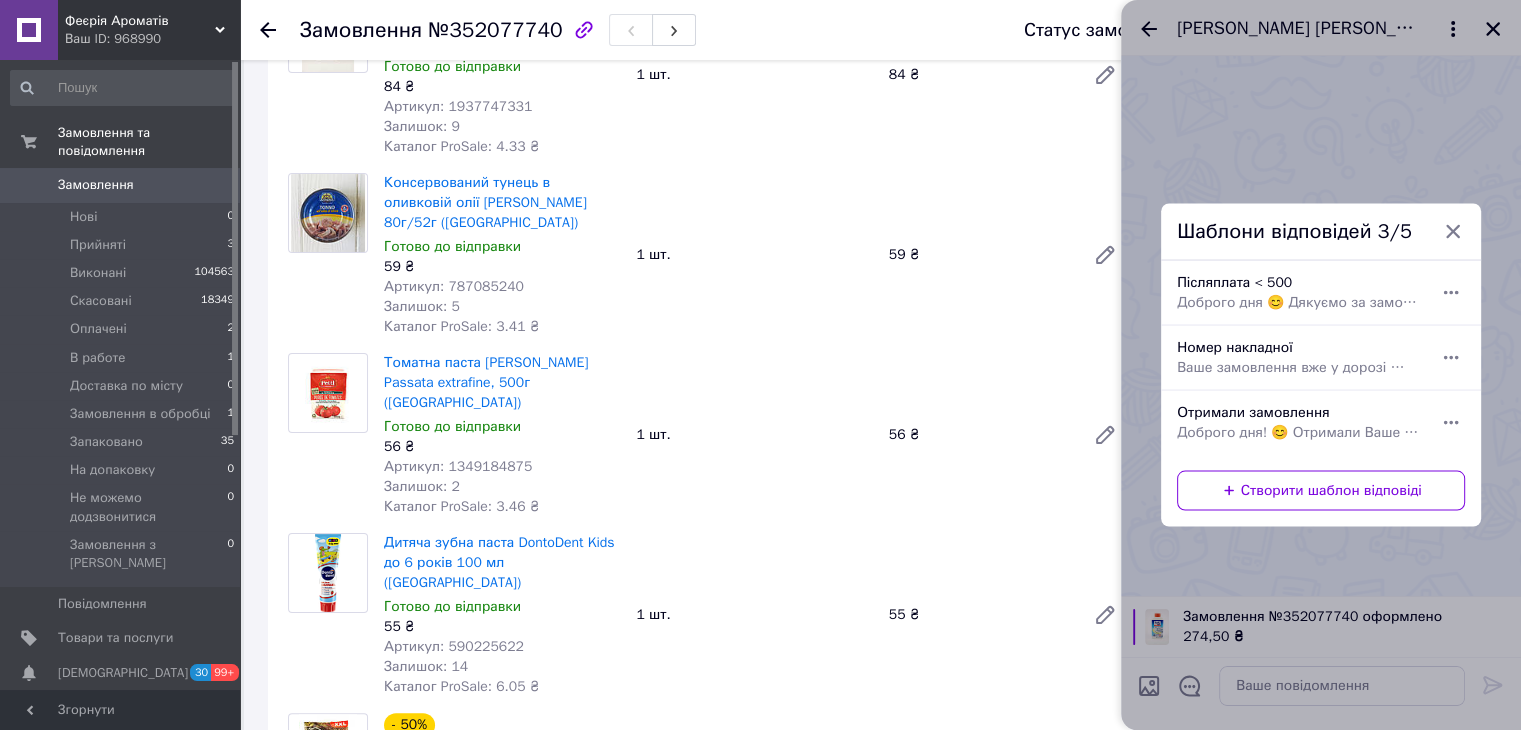 type on "Доброго дня! 😊
Отримали Ваше замовлення — дякуємо!
Передаємо його на пакування 📦
Щойно відправимо — надішлемо номер накладної для відстеження." 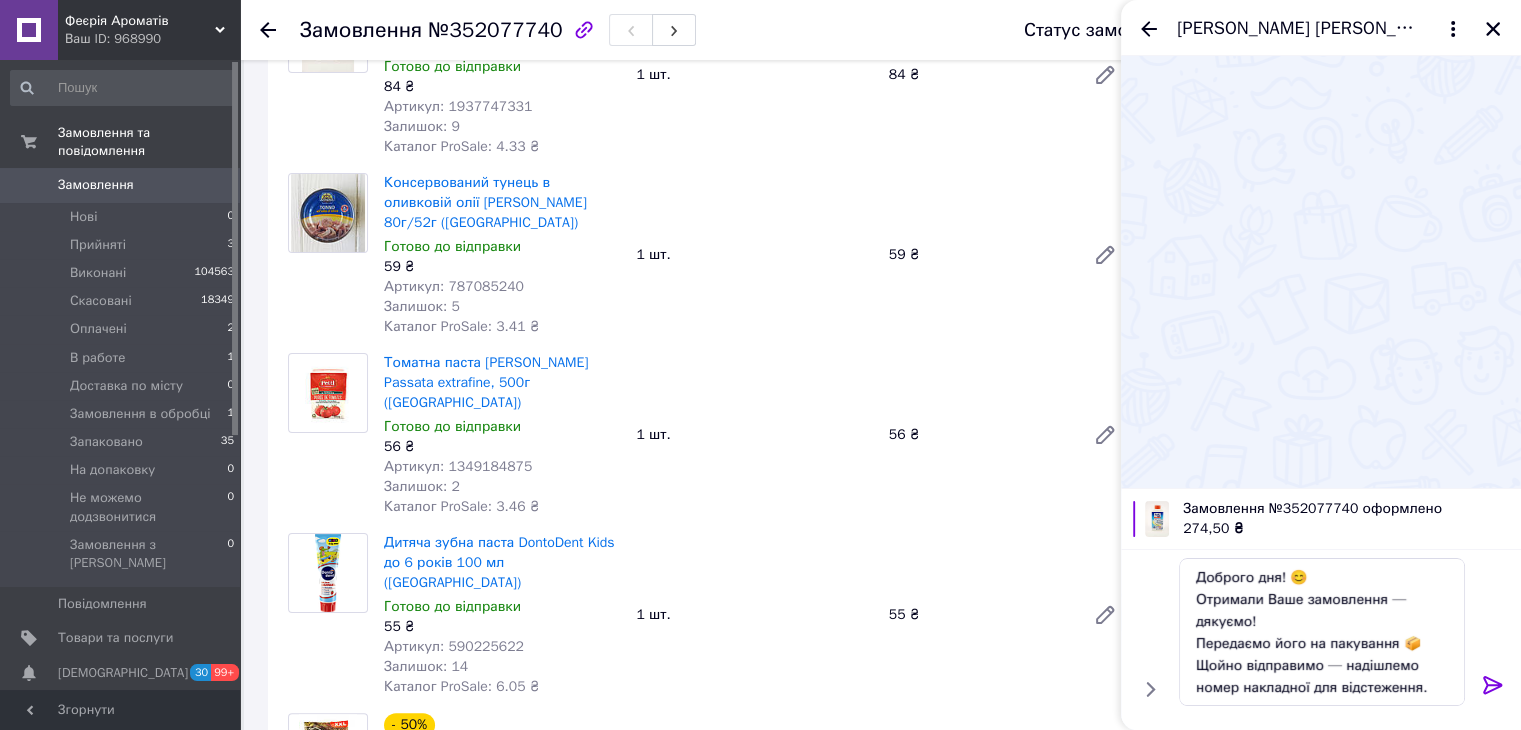 click 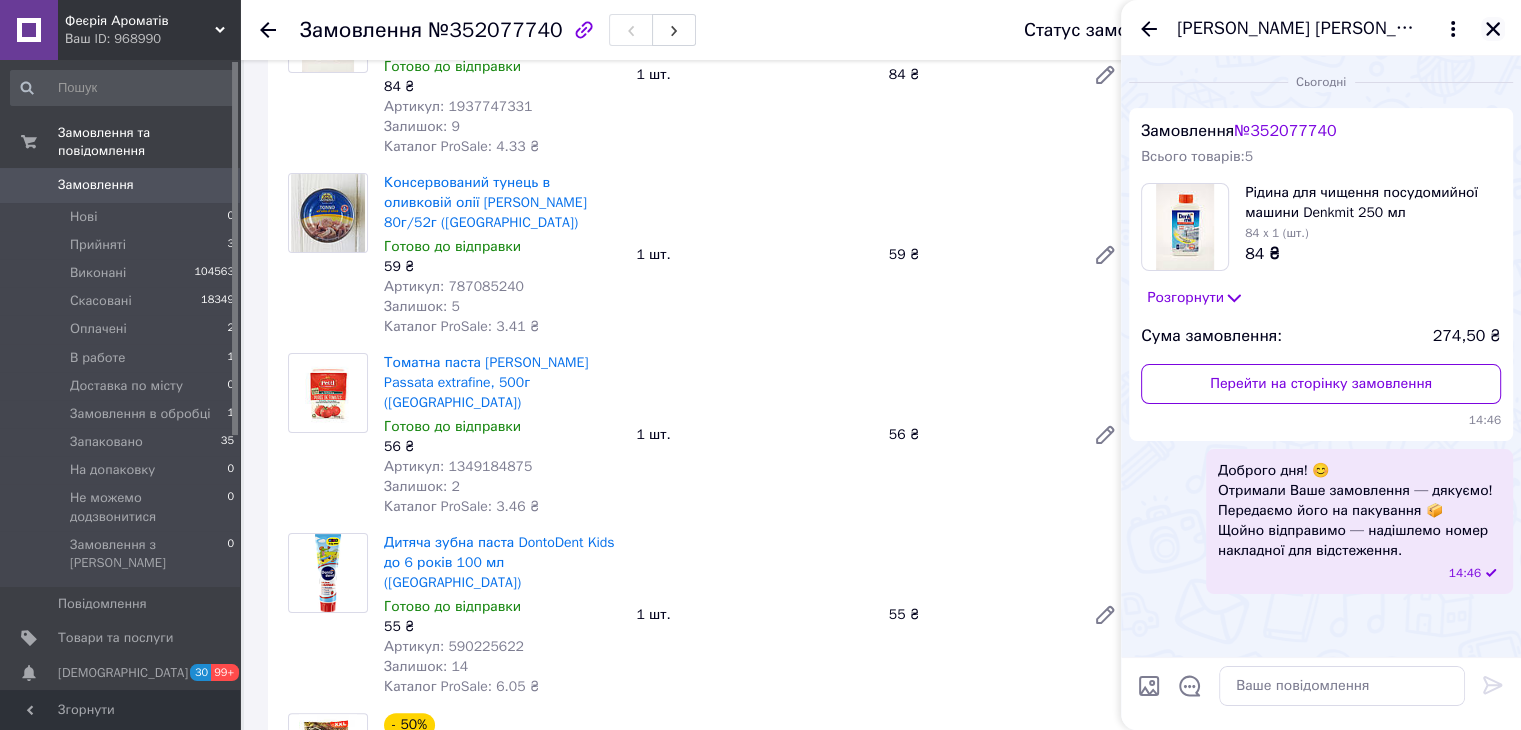 drag, startPoint x: 1504, startPoint y: 36, endPoint x: 1491, endPoint y: 25, distance: 17.029387 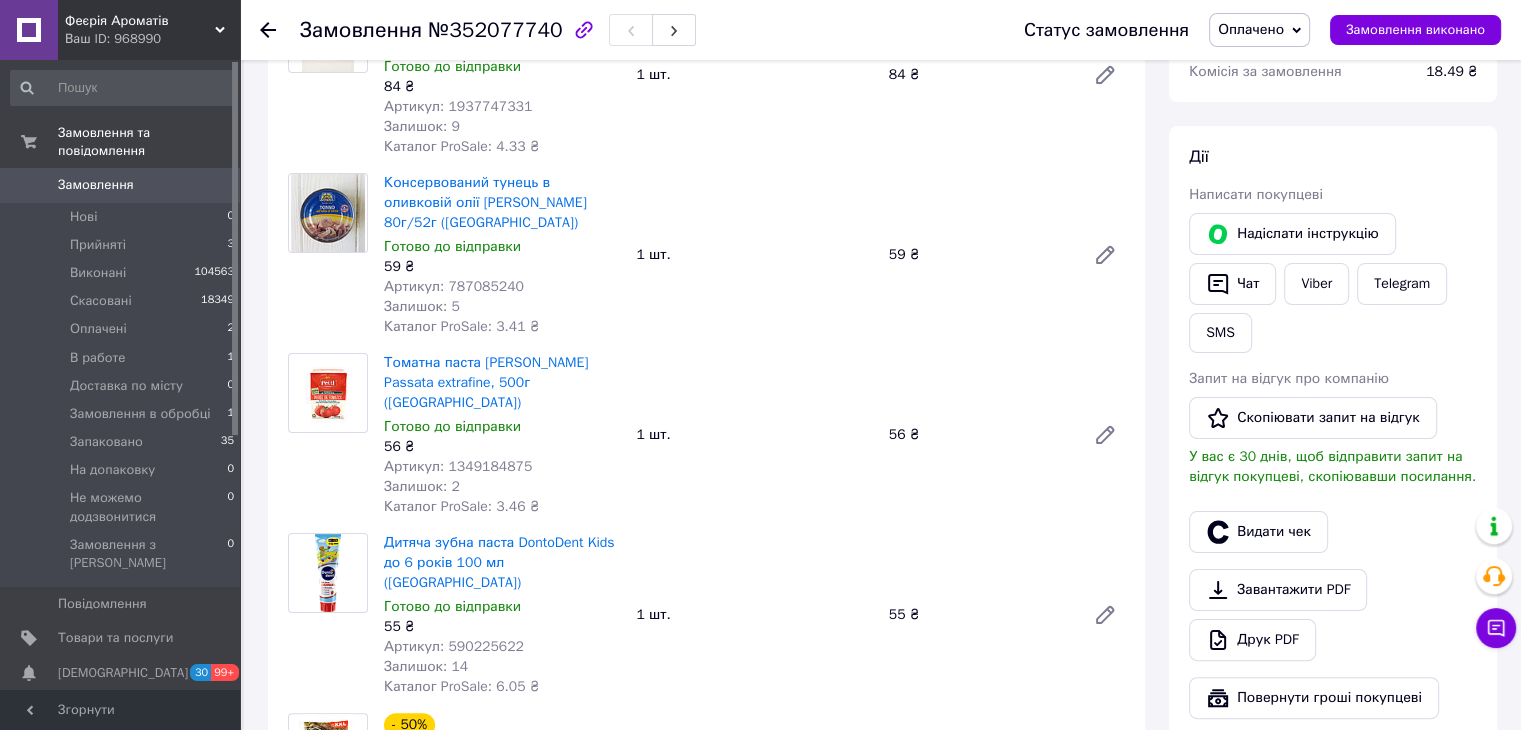 scroll, scrollTop: 0, scrollLeft: 0, axis: both 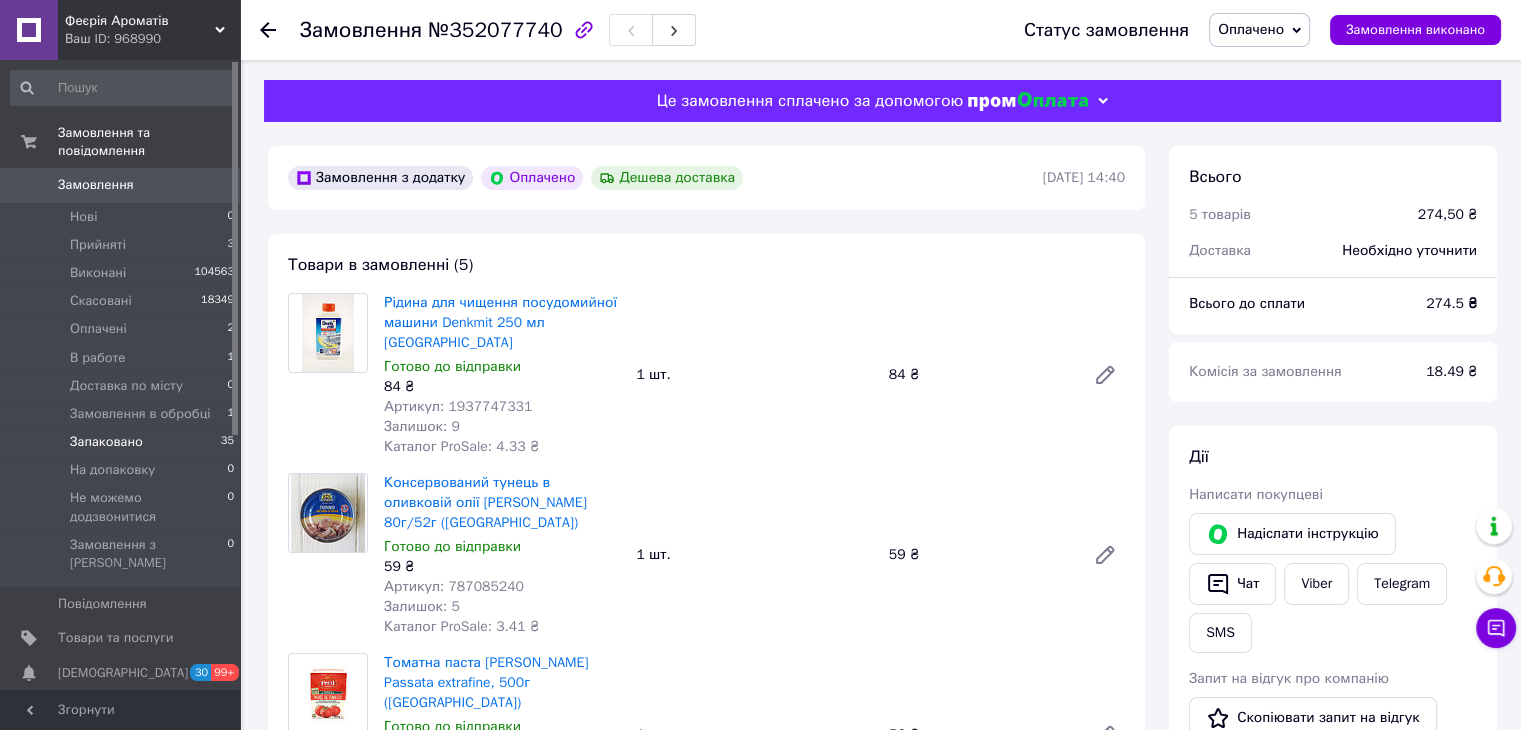 click on "Запаковано 35" at bounding box center [123, 442] 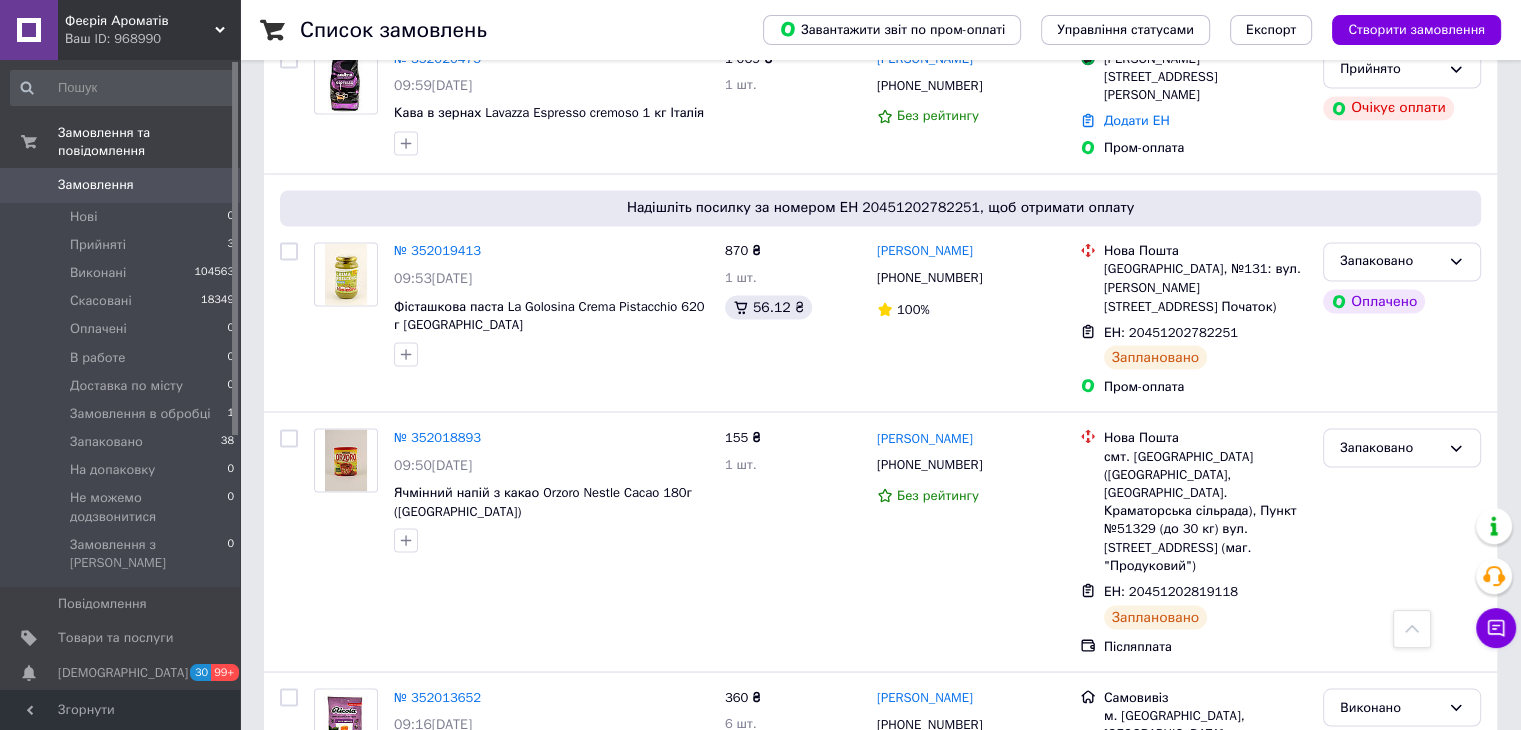 scroll, scrollTop: 3528, scrollLeft: 0, axis: vertical 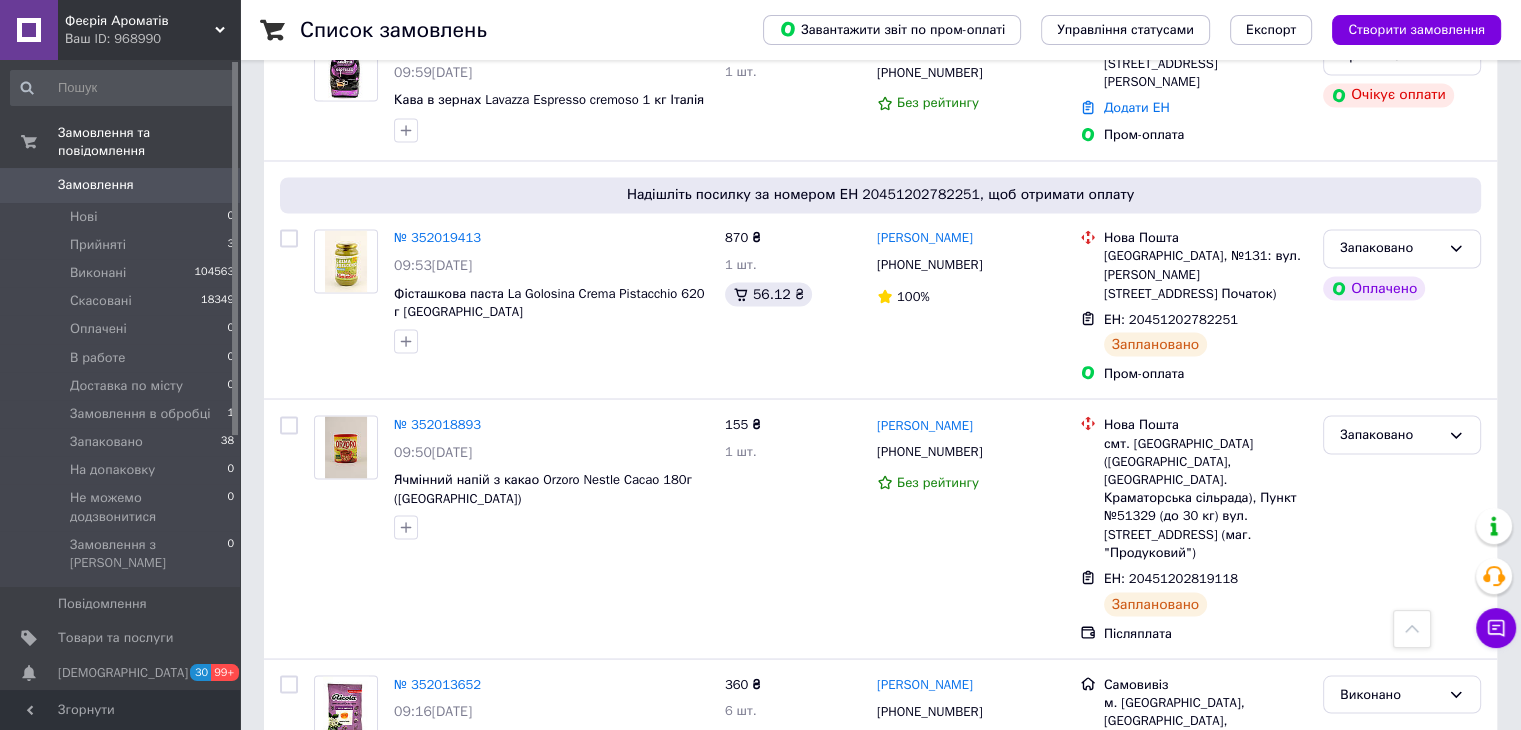 click on "2" at bounding box center [327, 891] 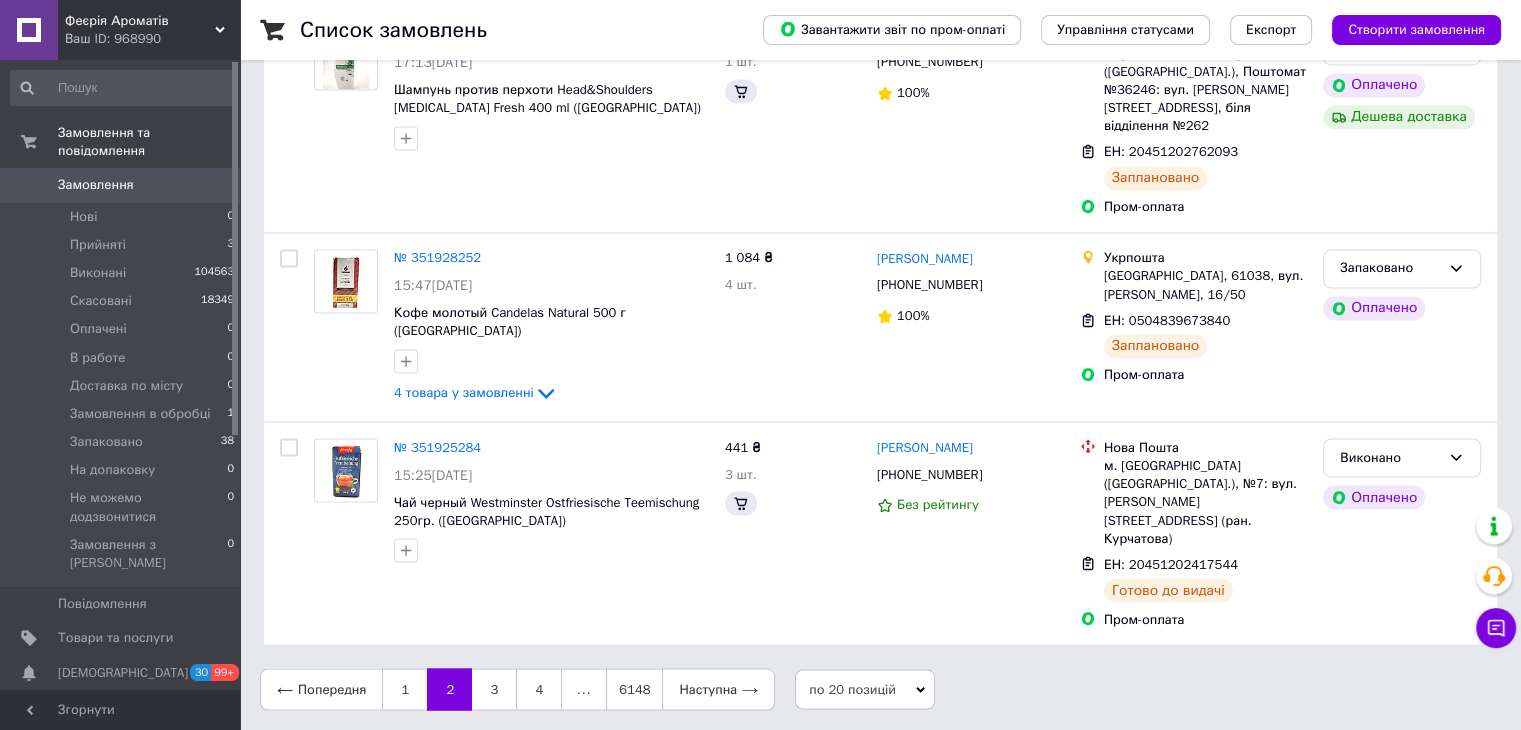 scroll, scrollTop: 0, scrollLeft: 0, axis: both 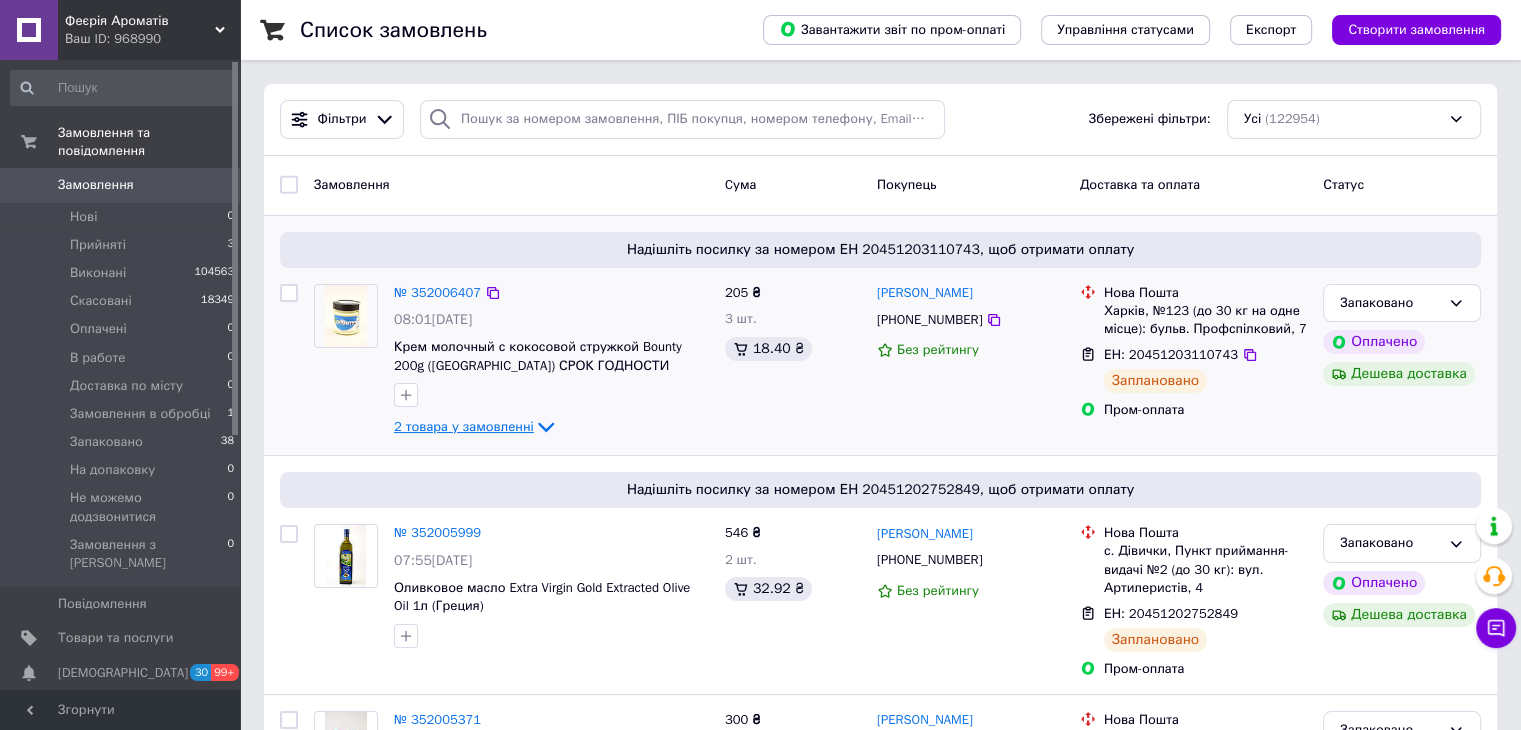click 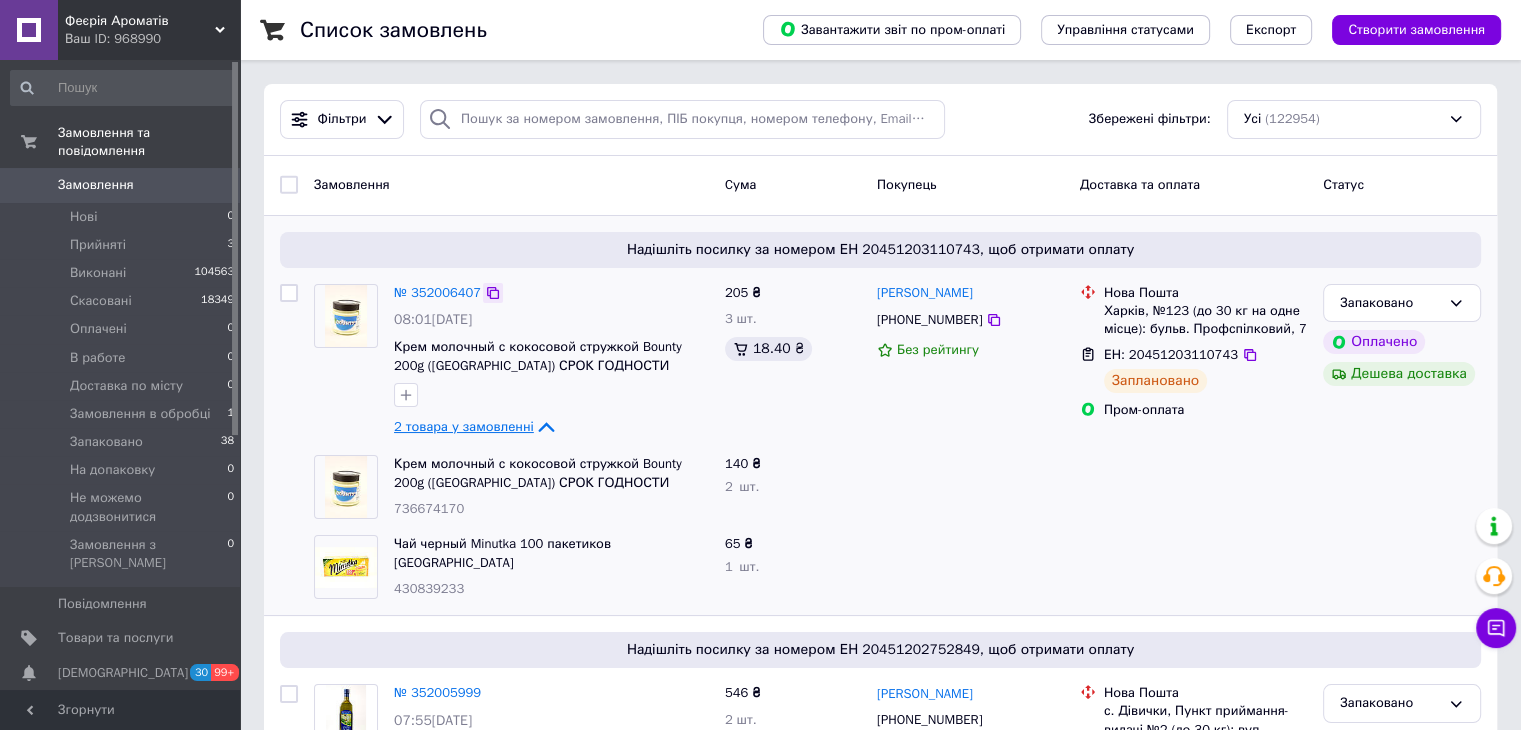 click 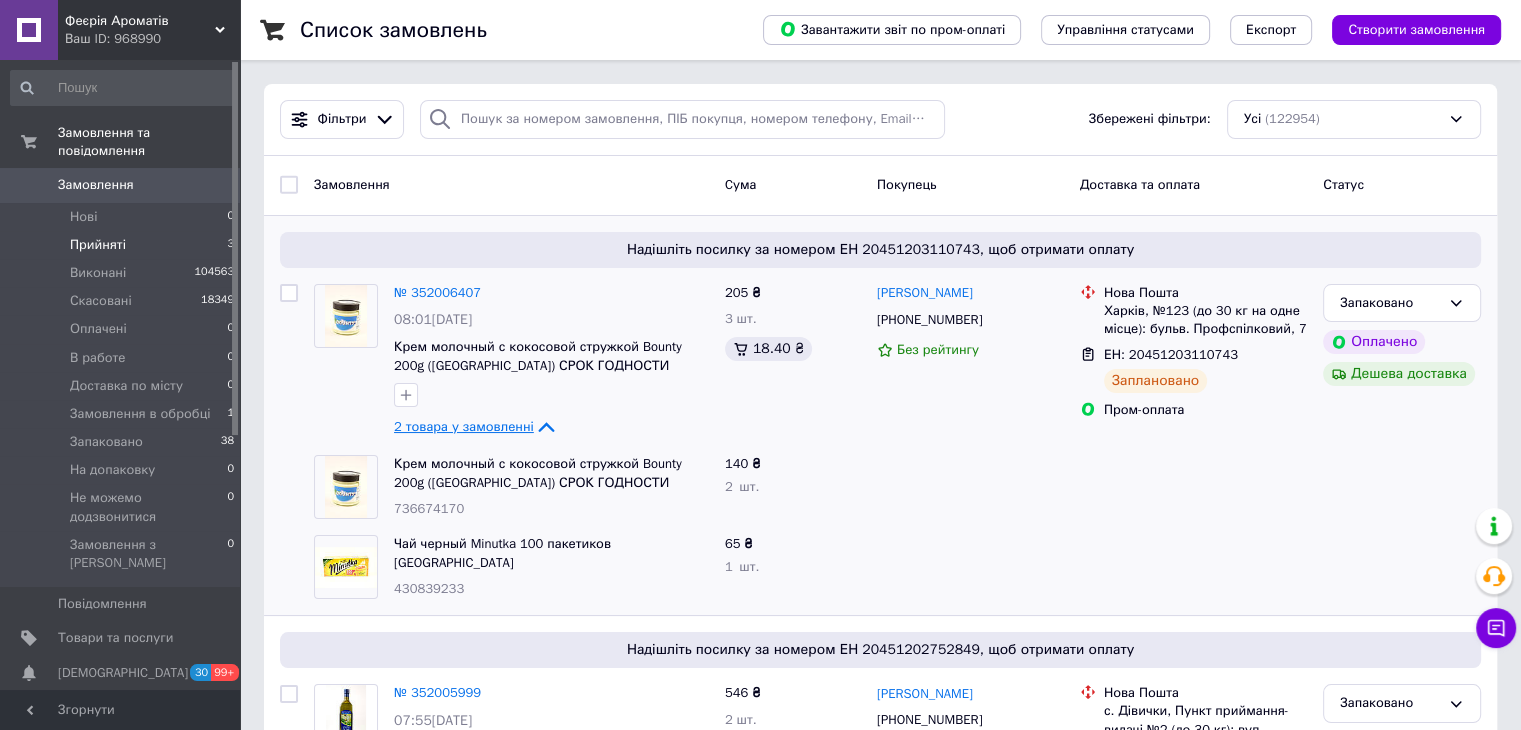 click on "Прийняті 3" at bounding box center (123, 245) 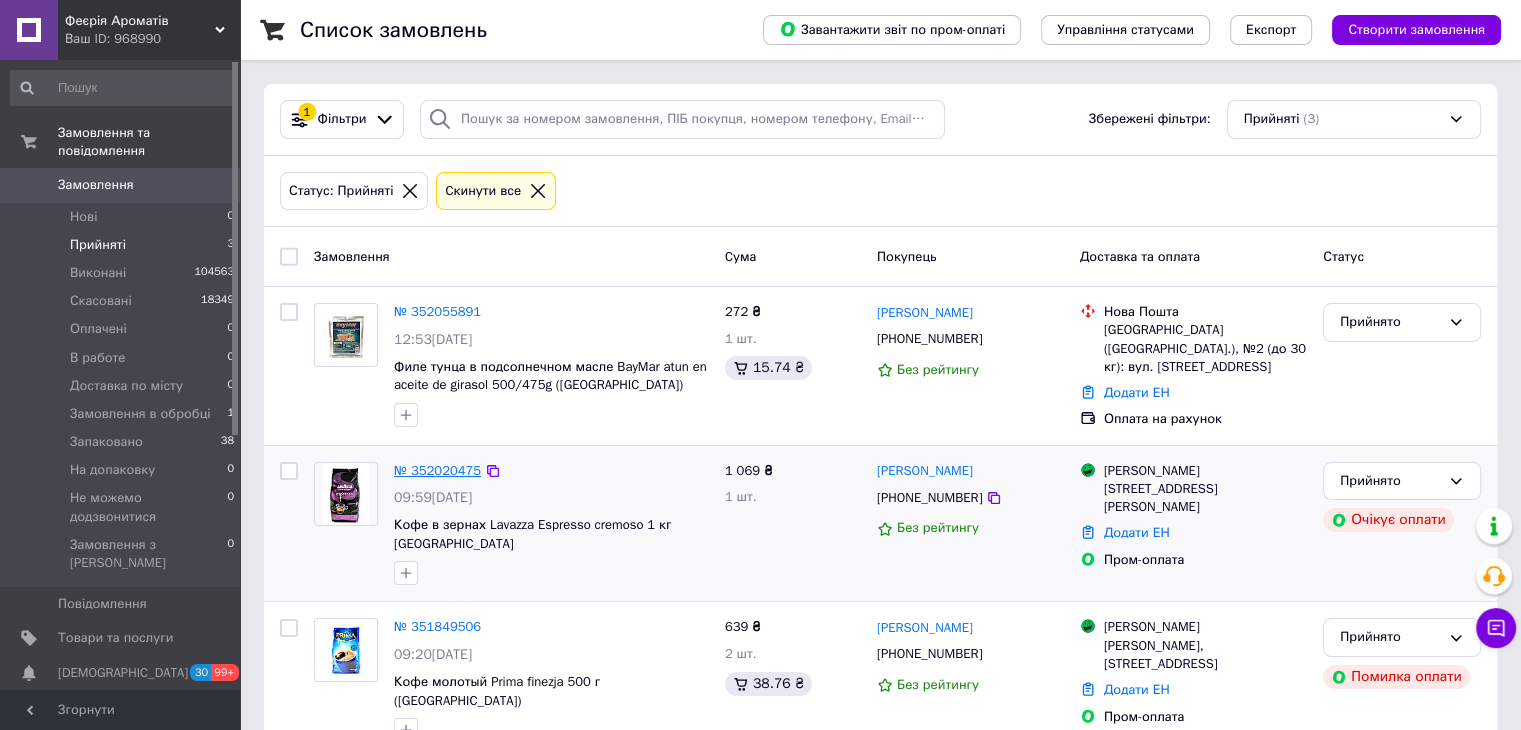 click on "№ 352020475" at bounding box center [437, 470] 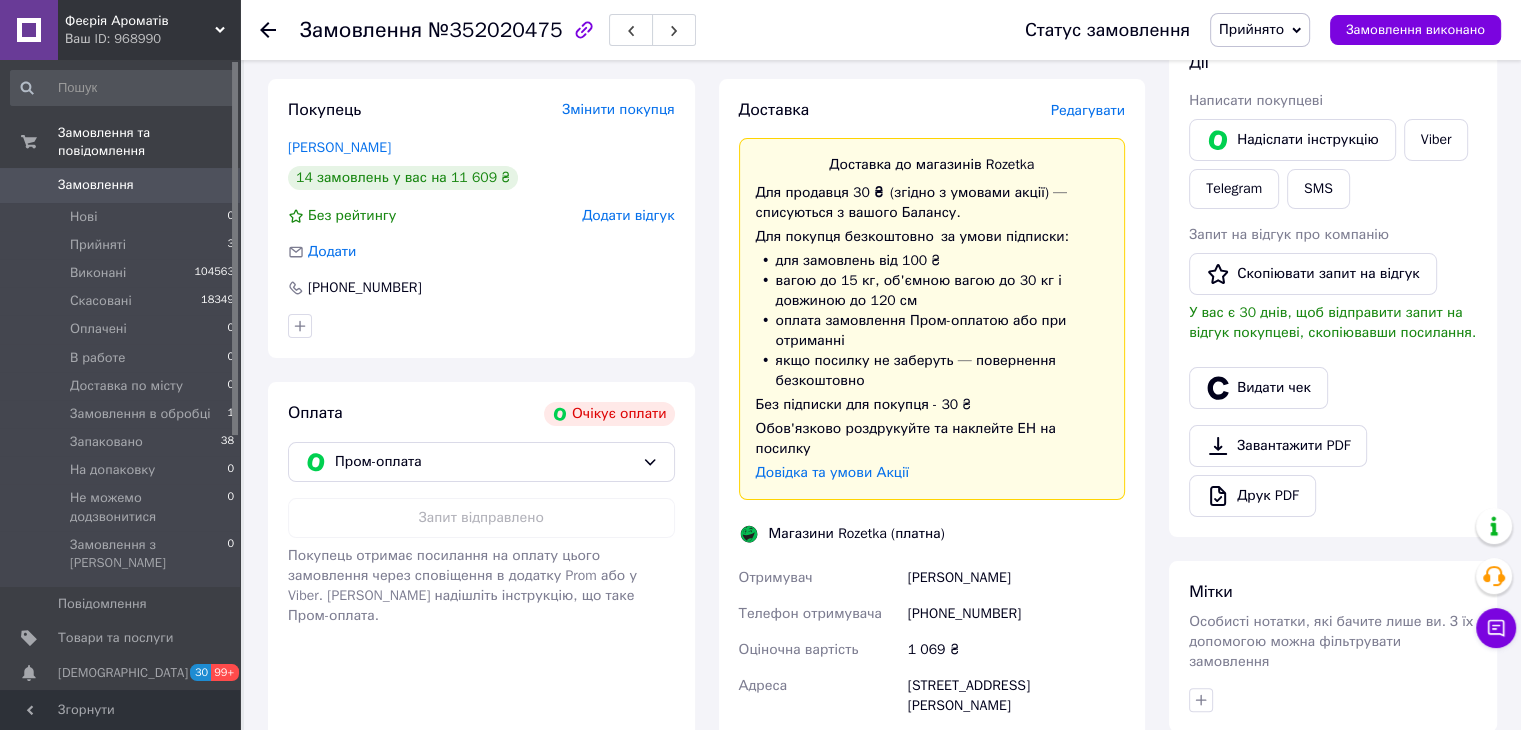 scroll, scrollTop: 300, scrollLeft: 0, axis: vertical 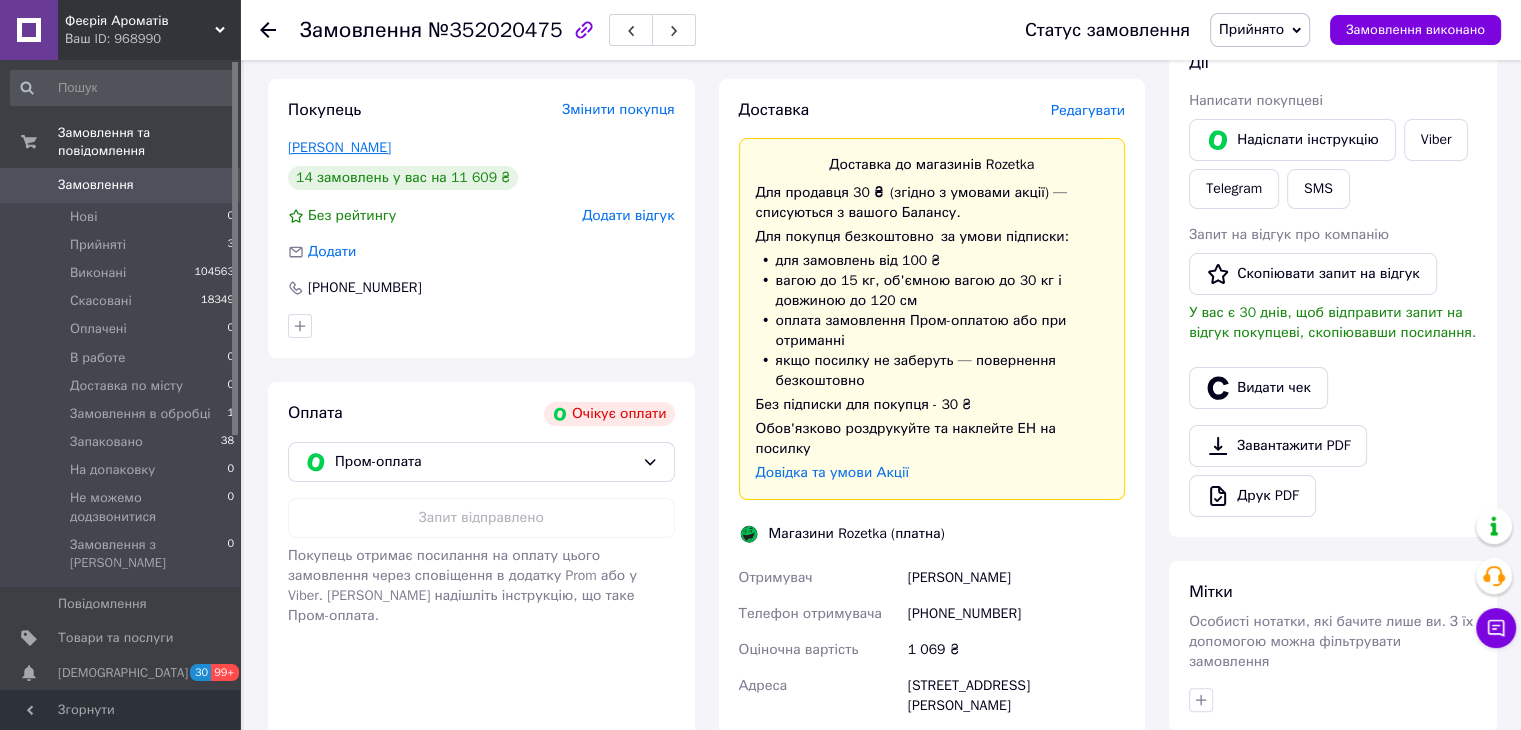 click on "[PERSON_NAME]" at bounding box center (339, 147) 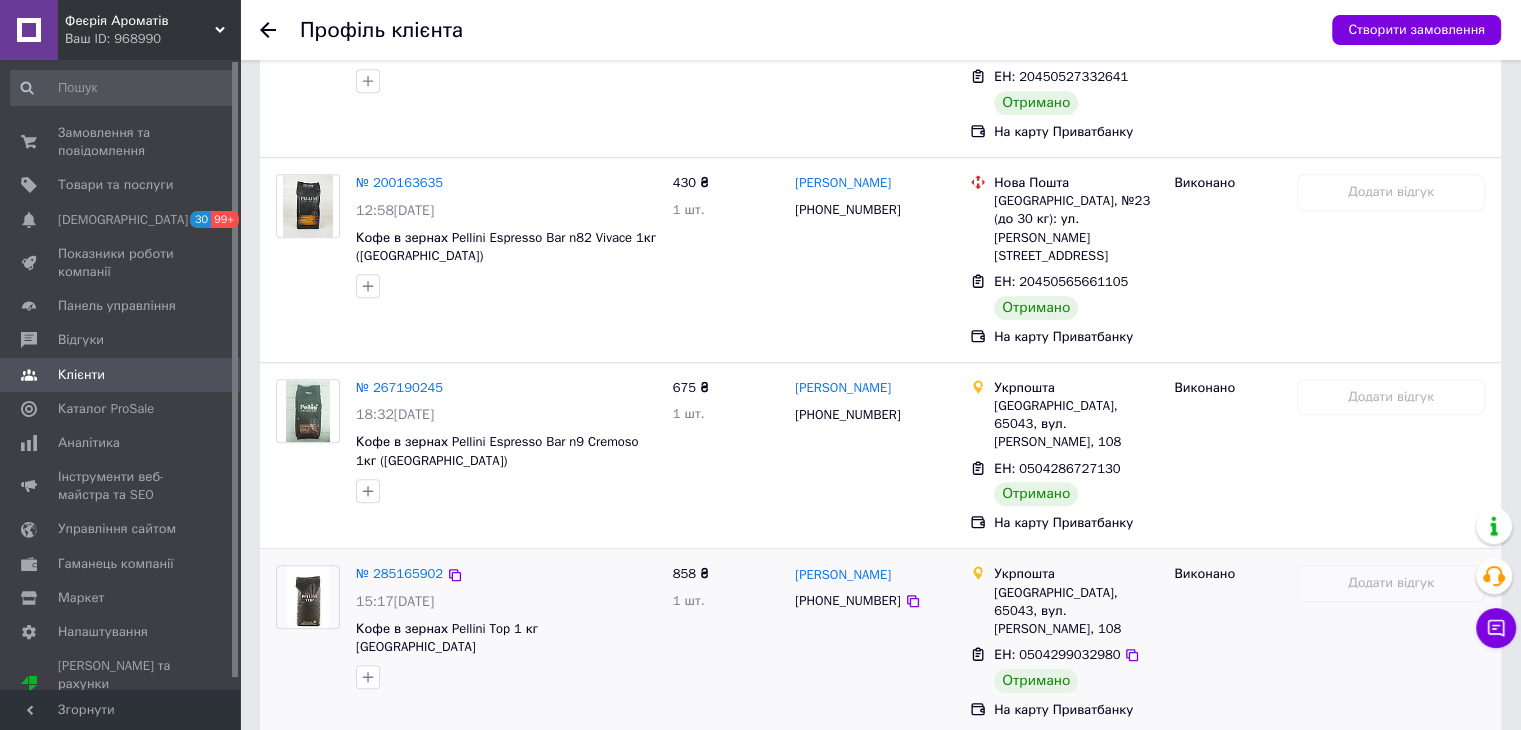 scroll, scrollTop: 1500, scrollLeft: 0, axis: vertical 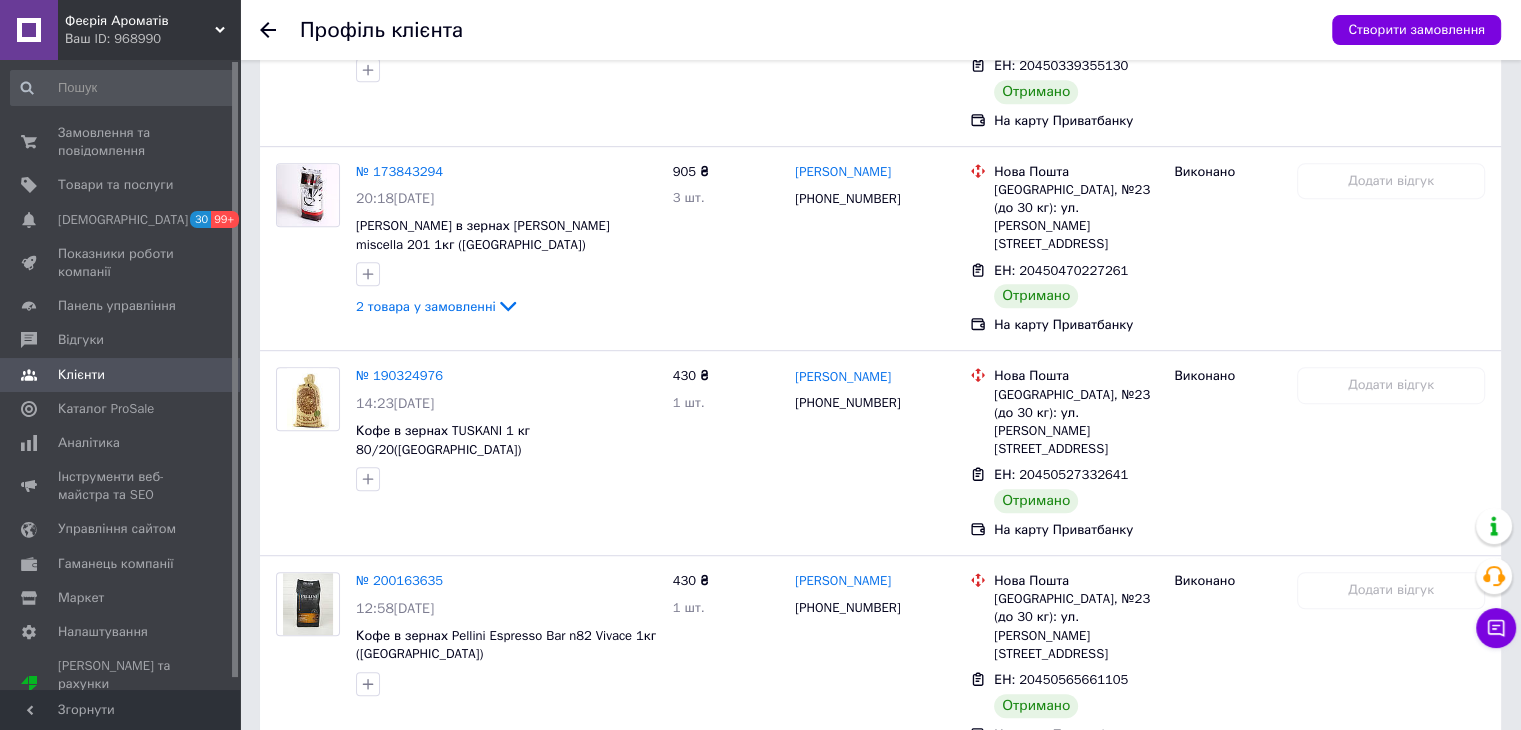 click 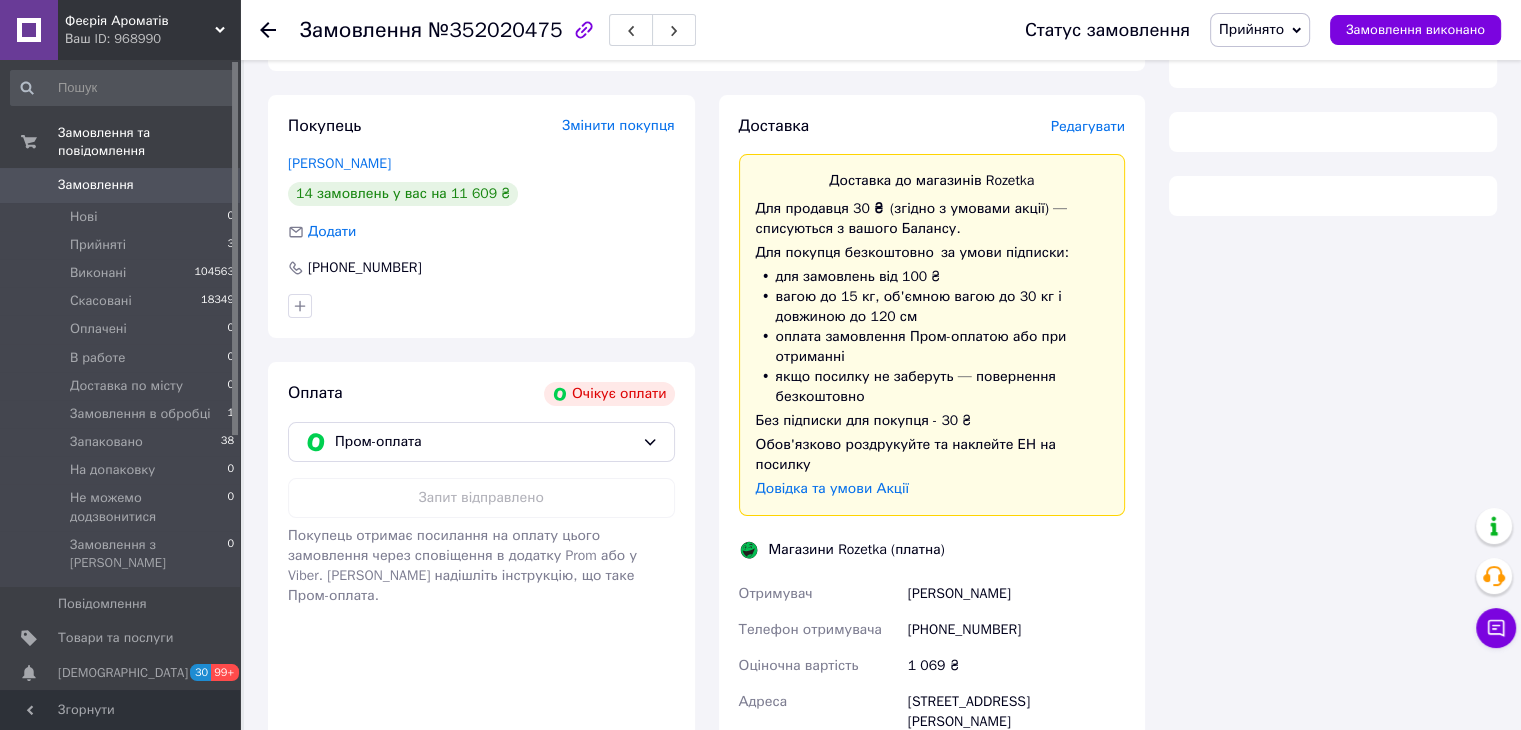 scroll, scrollTop: 349, scrollLeft: 0, axis: vertical 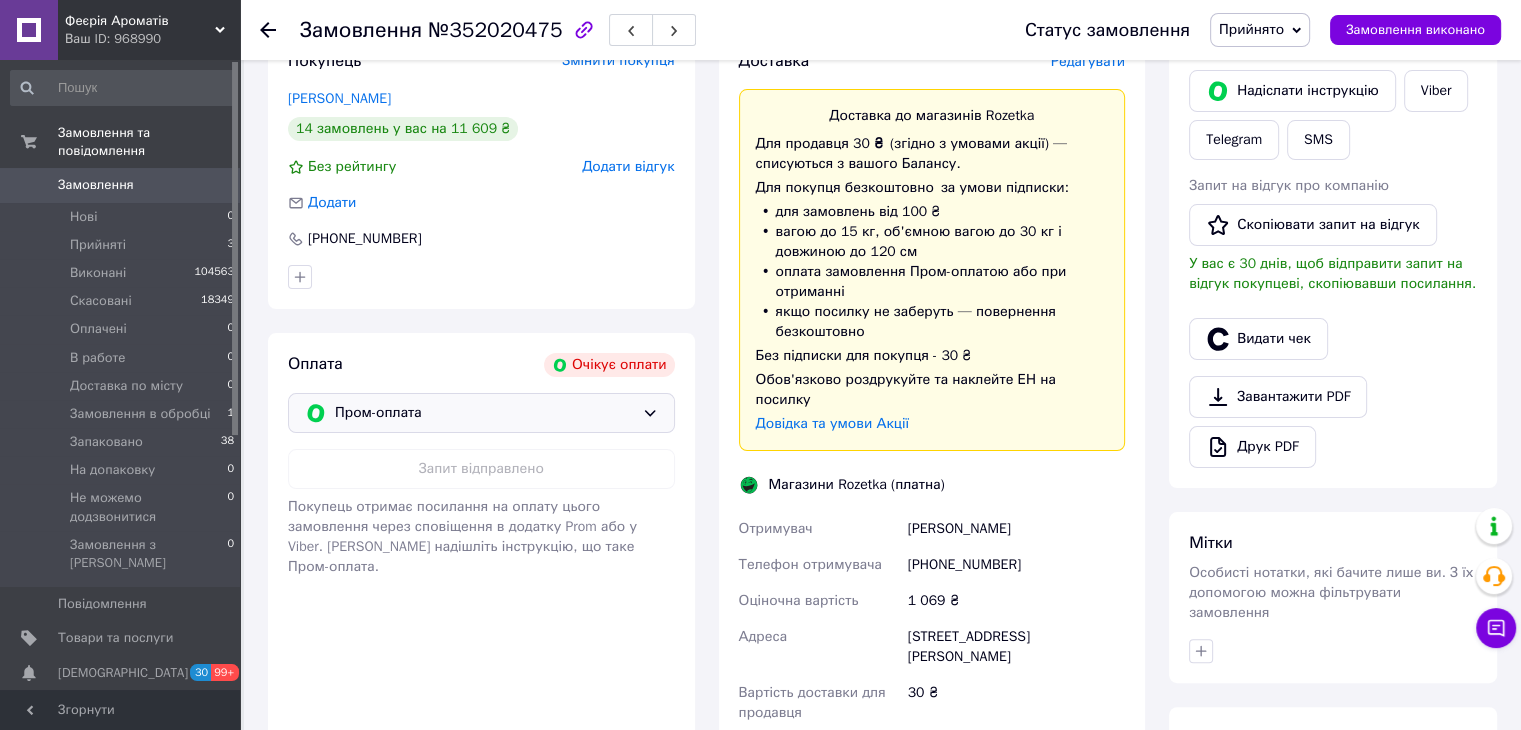 click 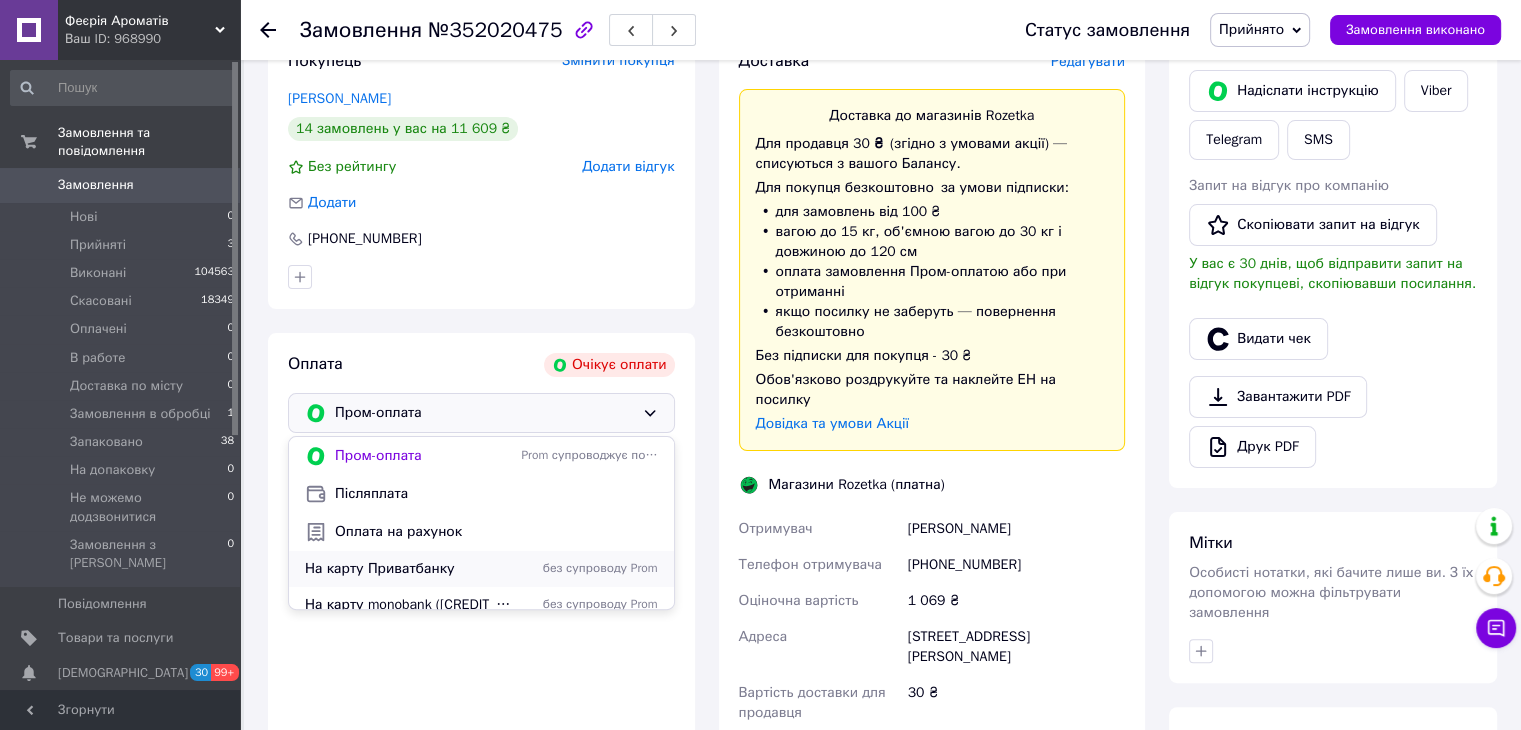 click on "На карту Приватбанку" at bounding box center [409, 569] 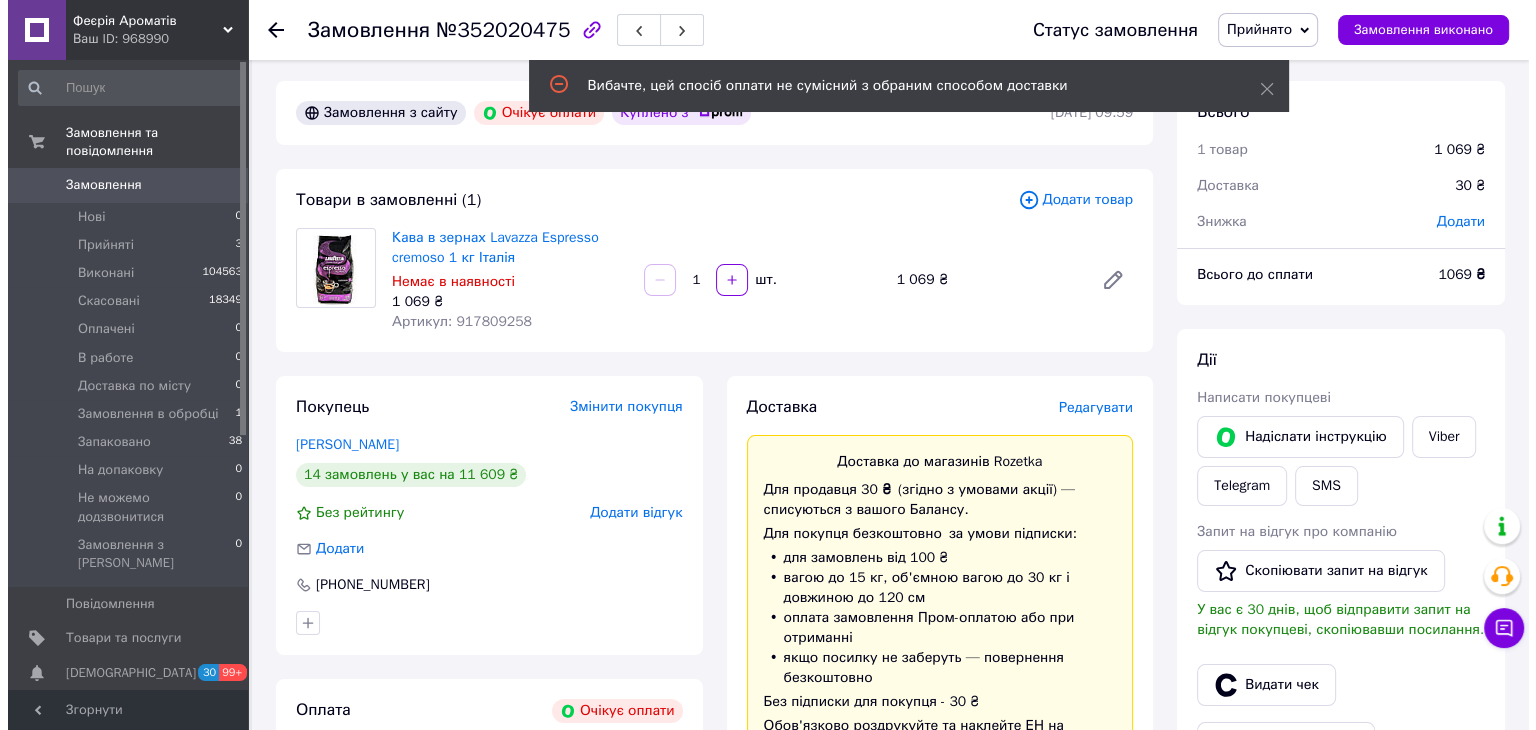 scroll, scrollTop: 0, scrollLeft: 0, axis: both 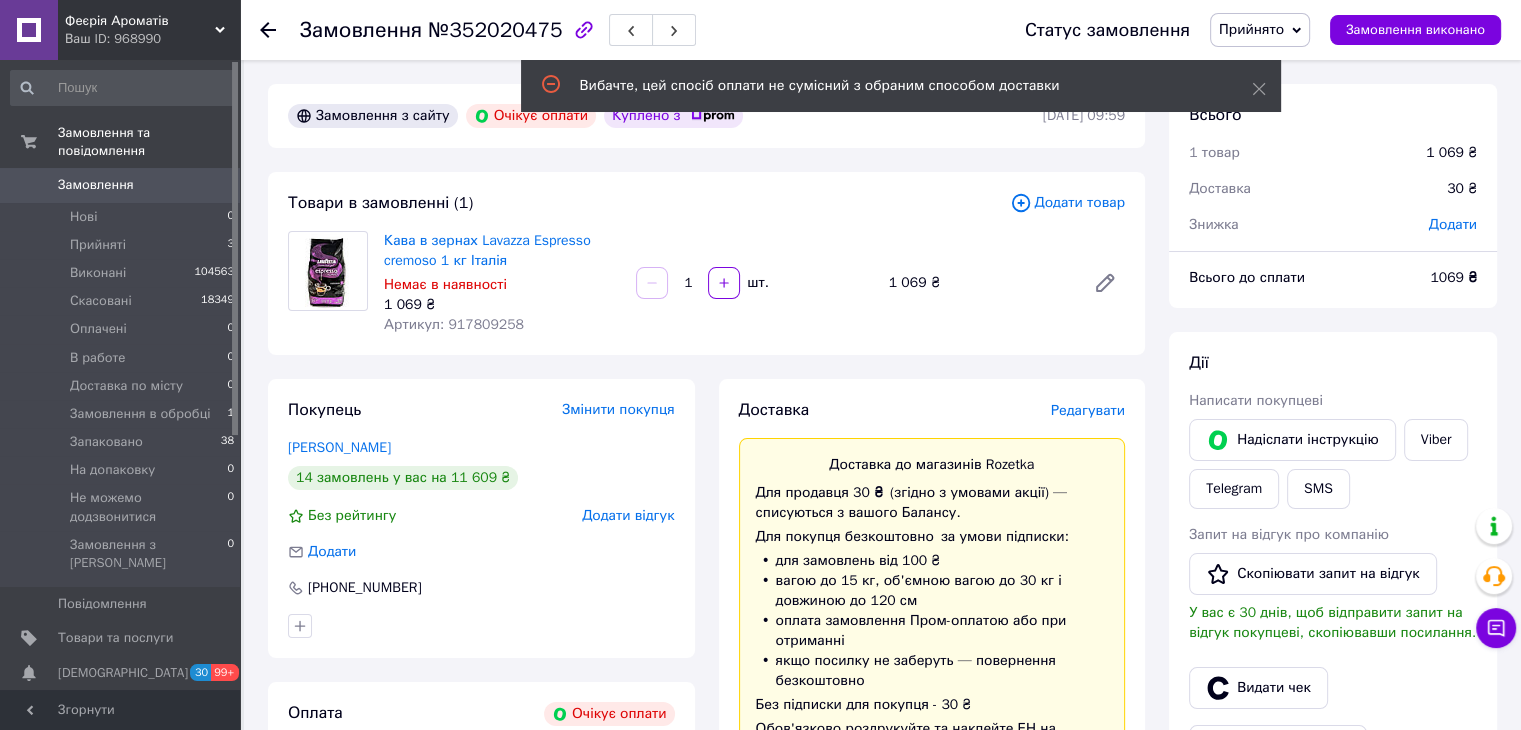 click on "Редагувати" at bounding box center (1088, 410) 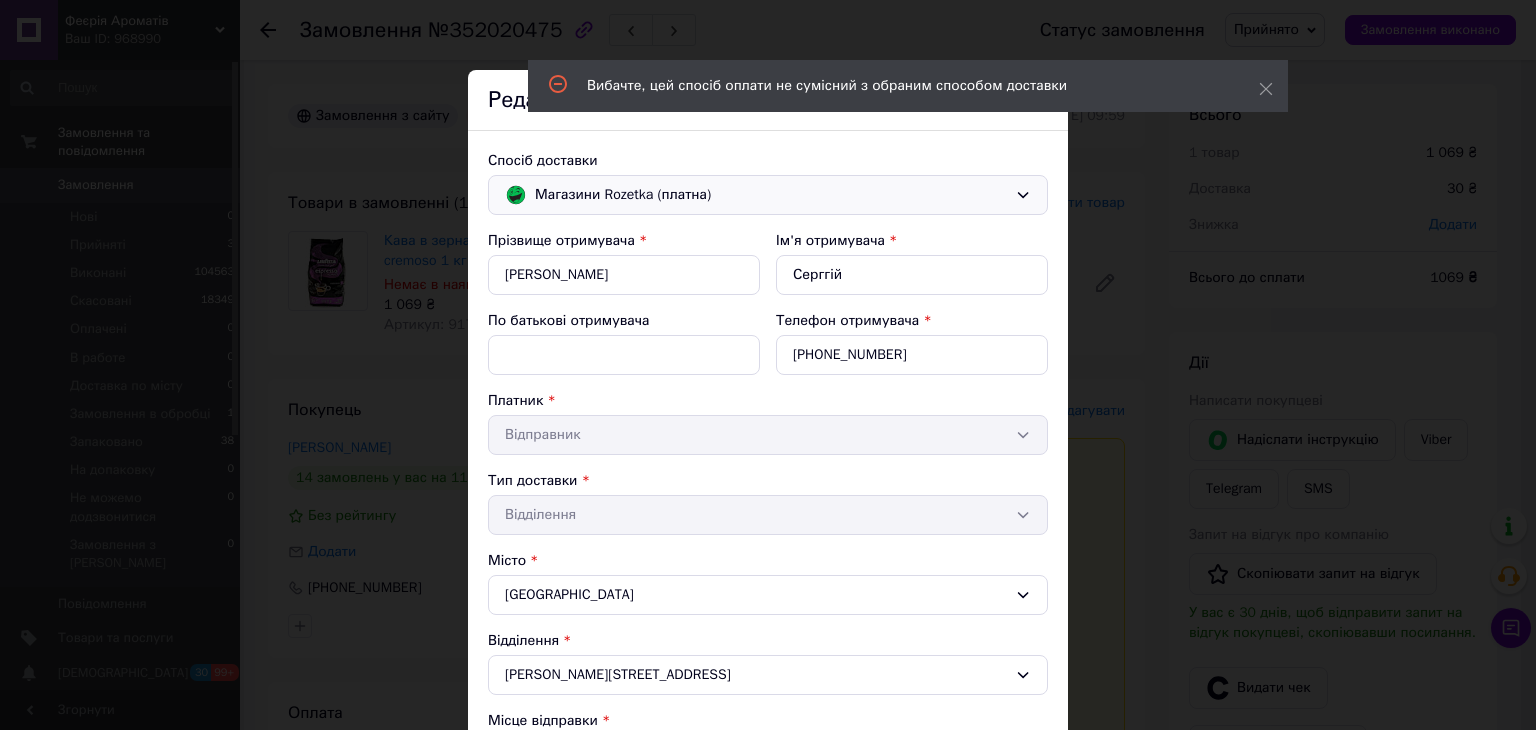 click on "Магазини Rozetka (платна)" at bounding box center (771, 195) 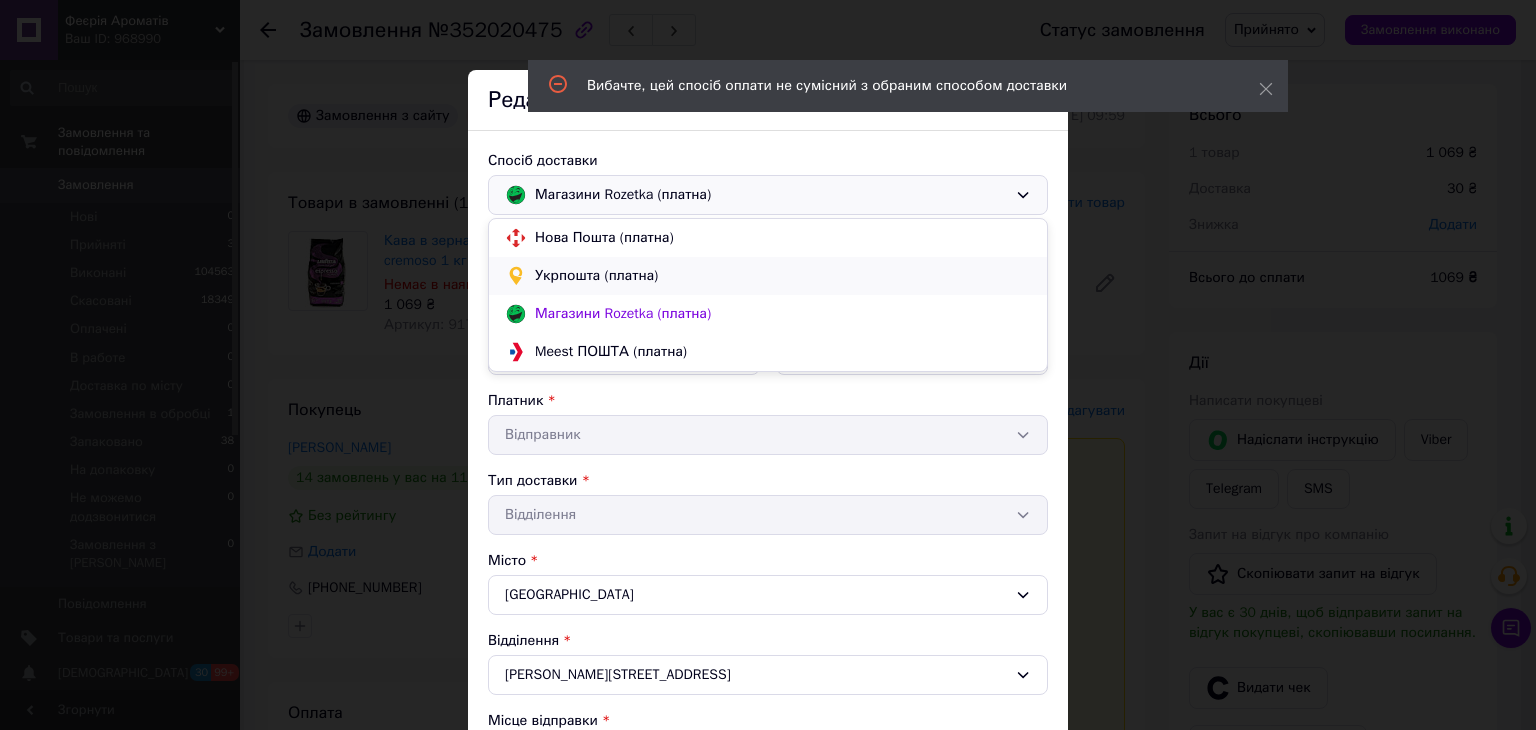 click on "Укрпошта (платна)" at bounding box center (783, 276) 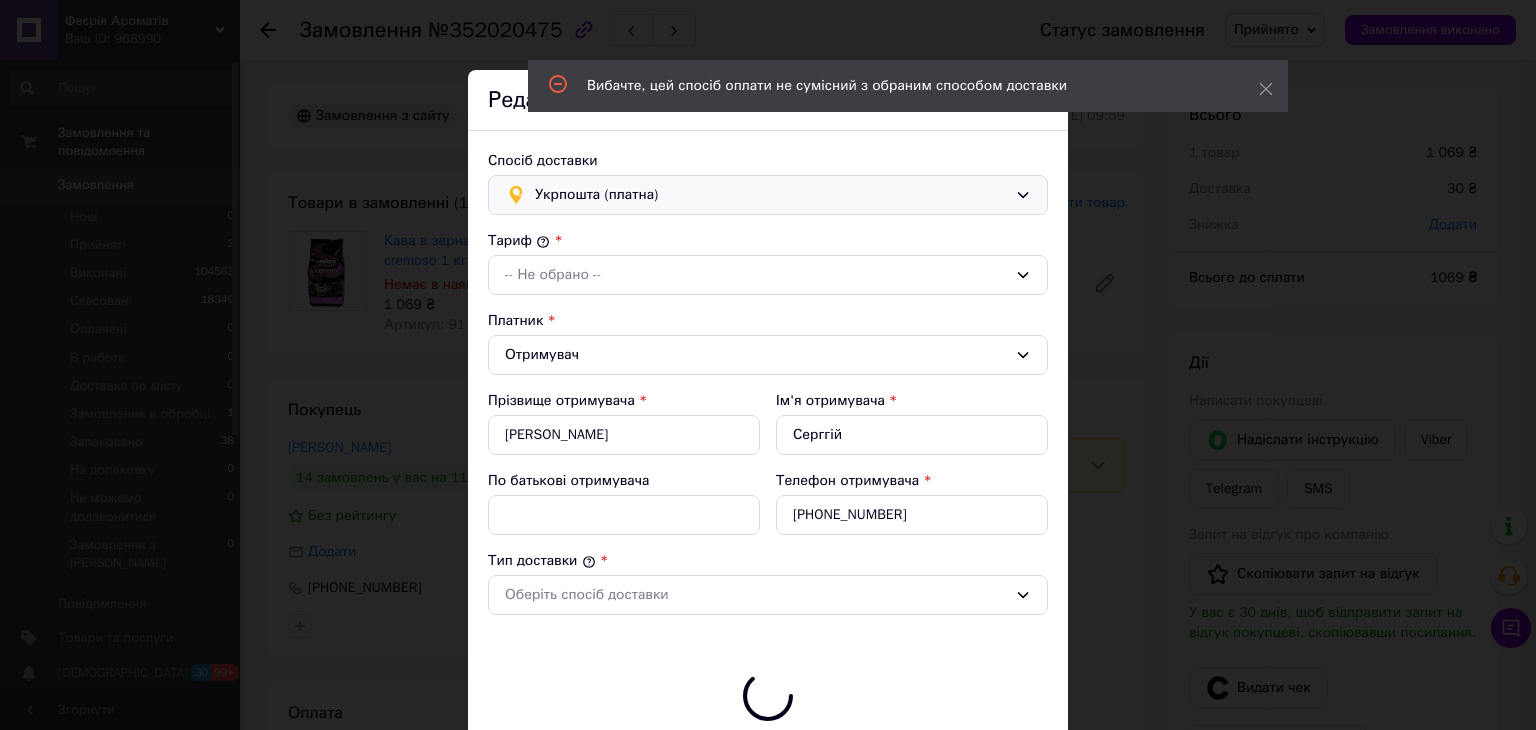 type on "1069" 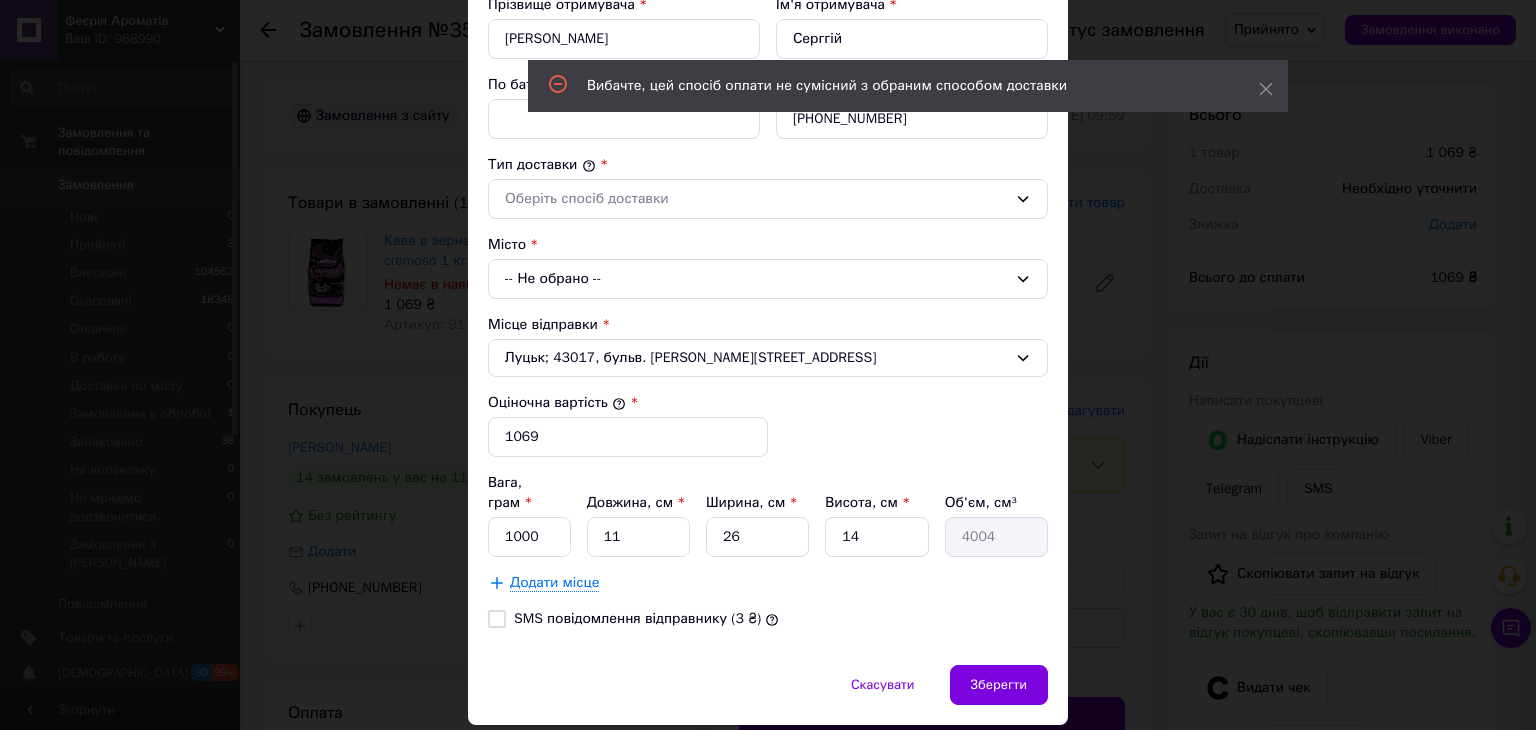 scroll, scrollTop: 436, scrollLeft: 0, axis: vertical 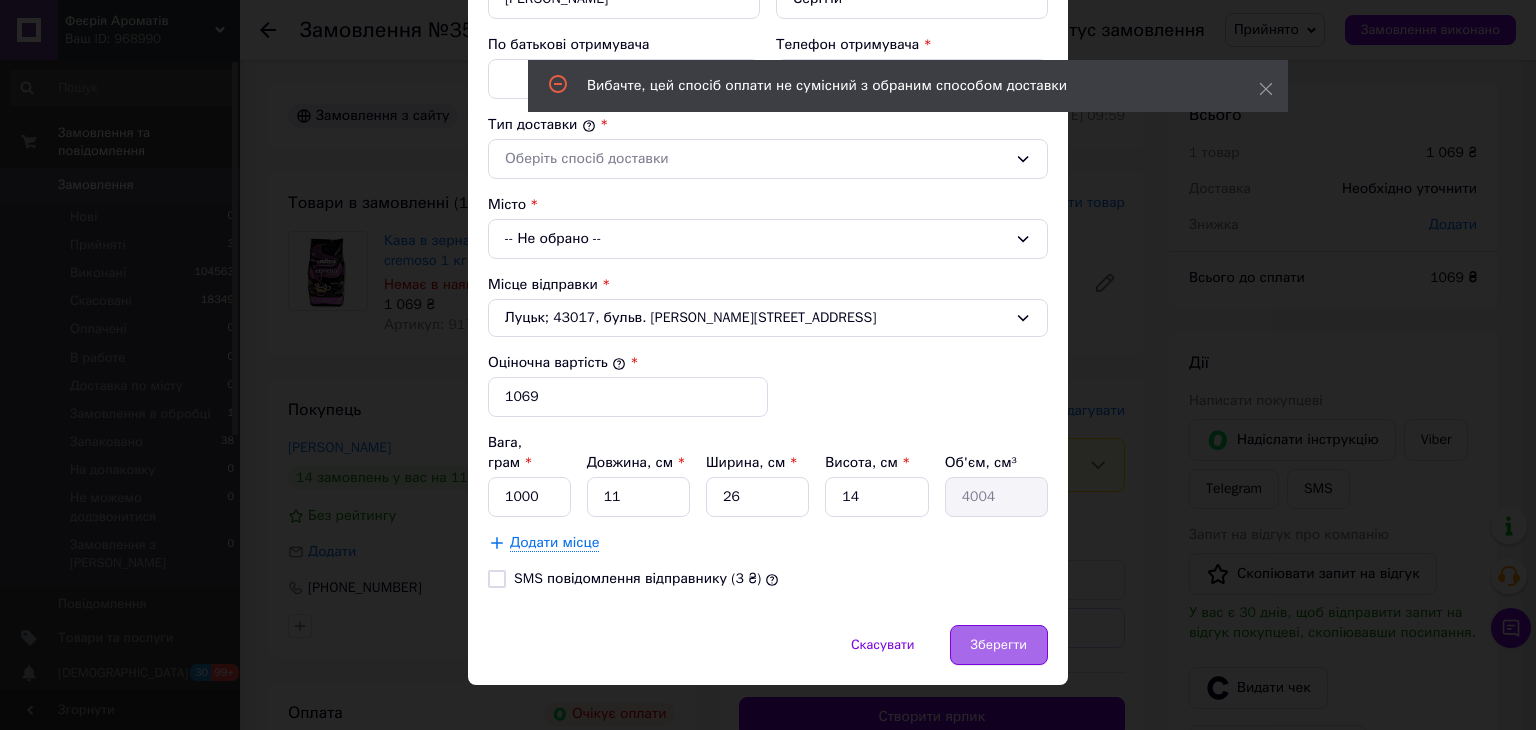click on "Зберегти" at bounding box center [999, 645] 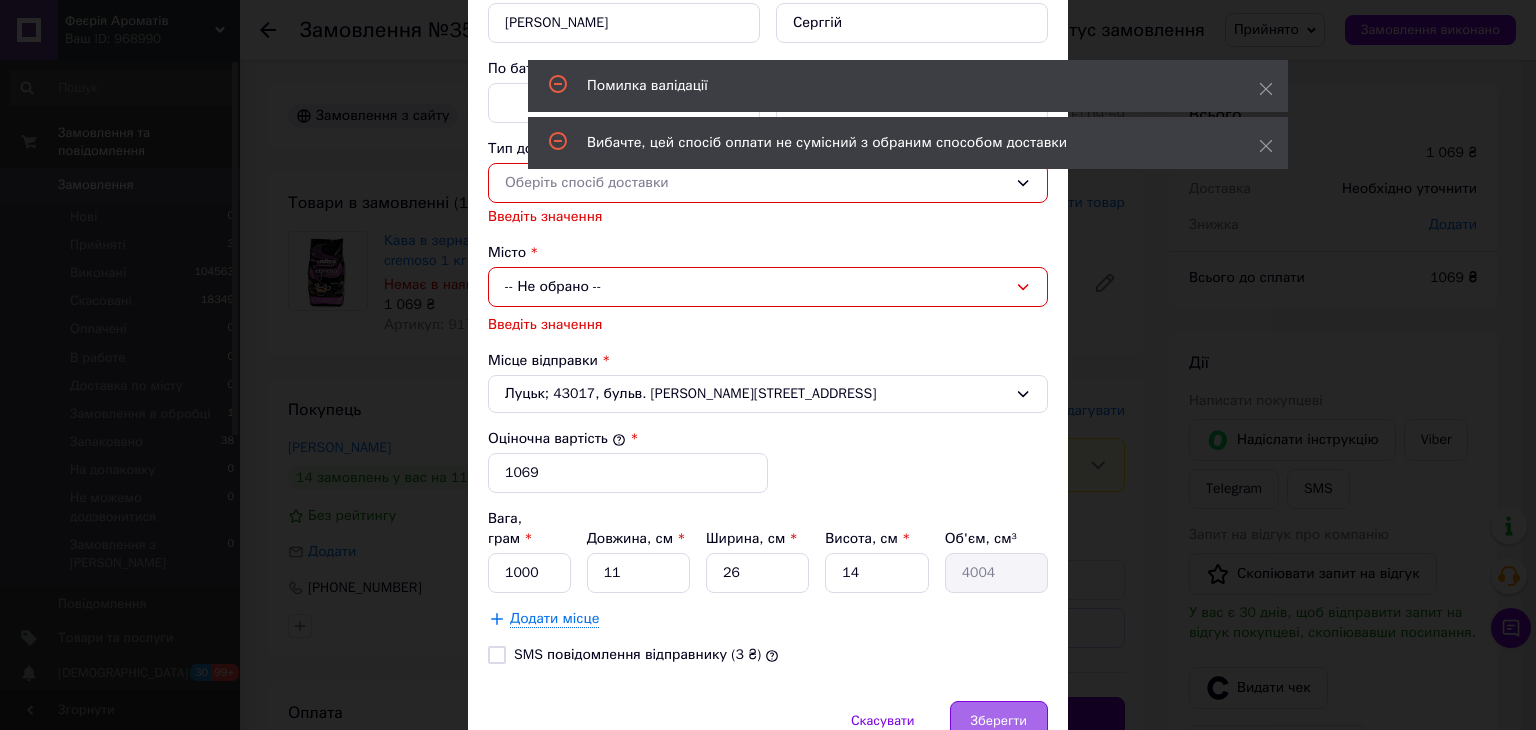 scroll, scrollTop: 460, scrollLeft: 0, axis: vertical 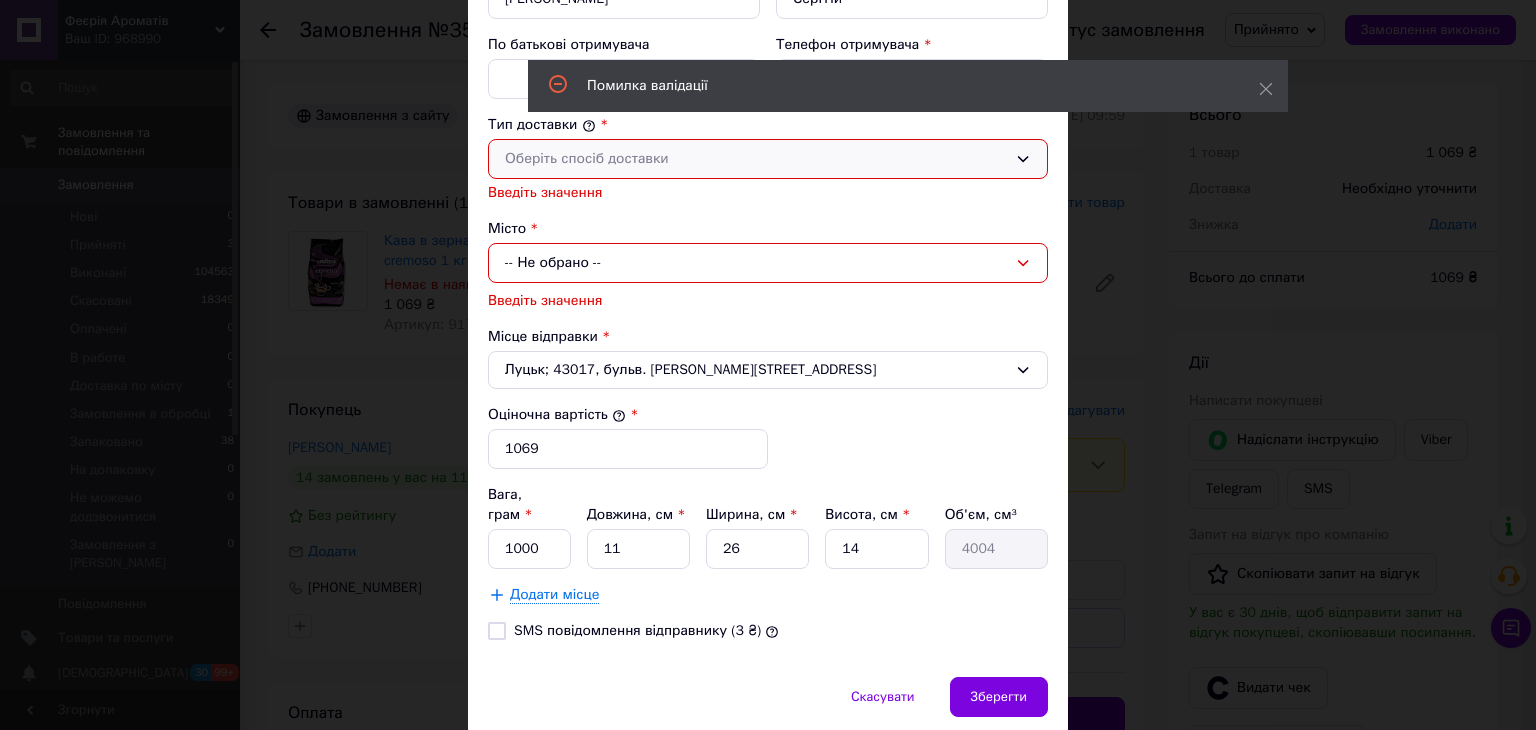 click on "Оберіть спосіб доставки" at bounding box center (756, 159) 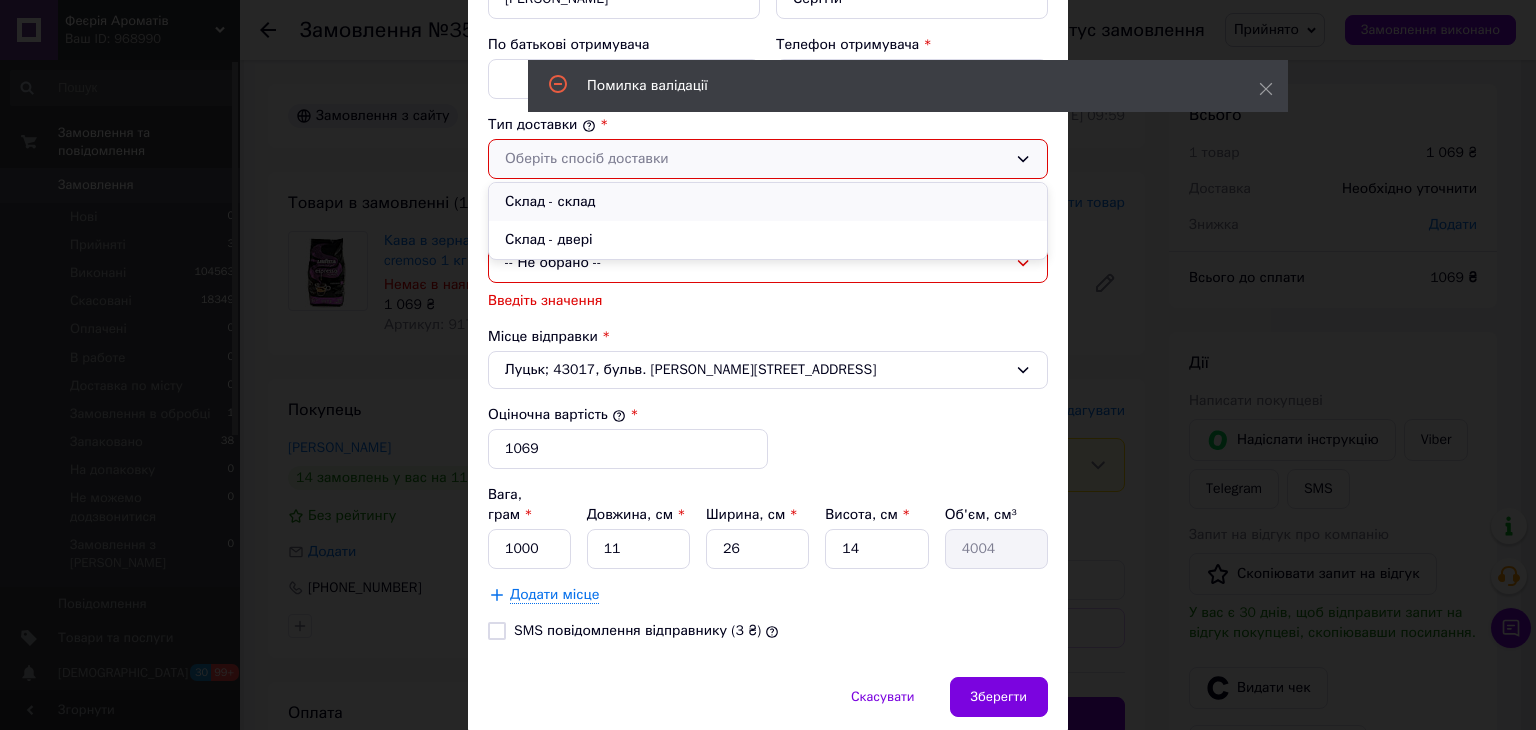 click on "Склад - склад" at bounding box center [768, 202] 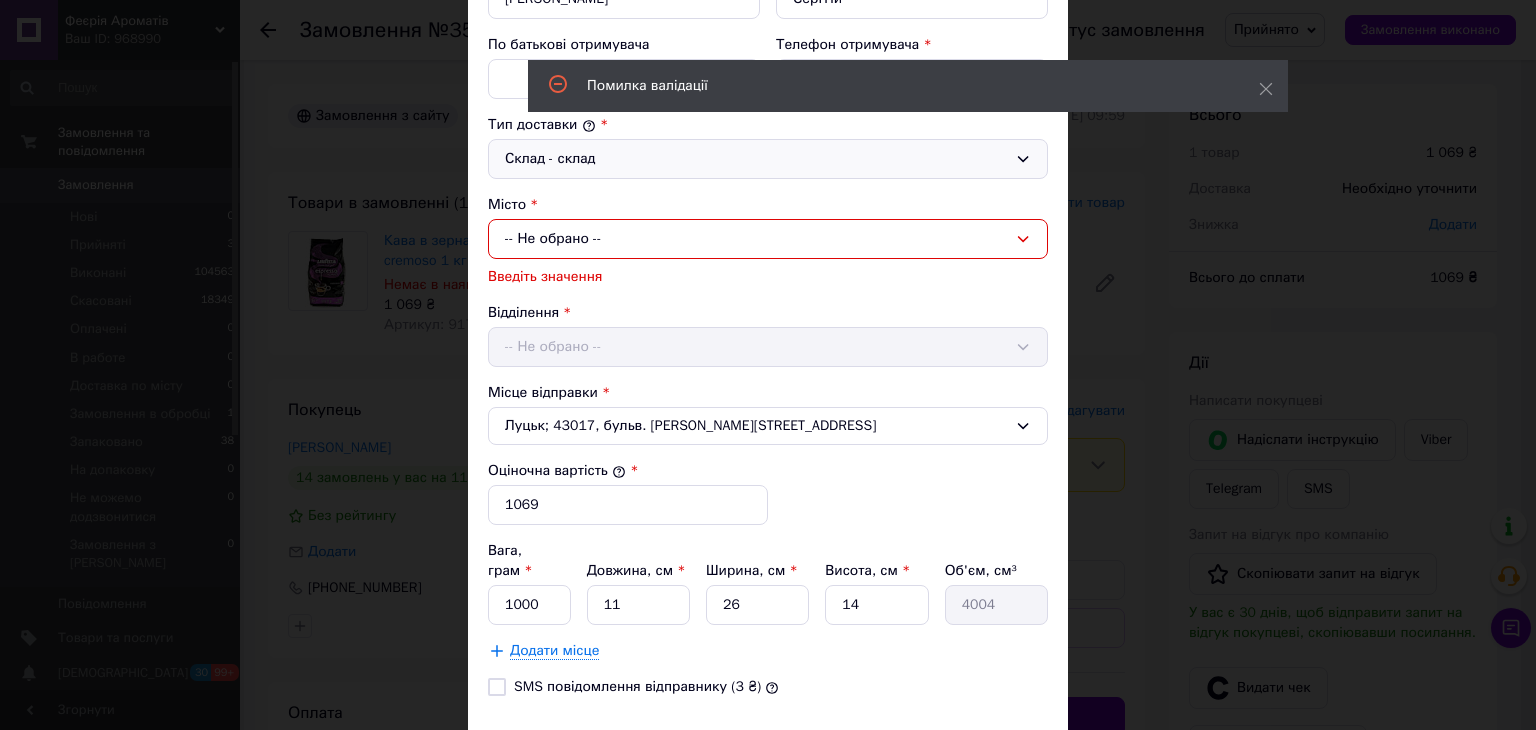 click on "-- Не обрано --" at bounding box center (768, 239) 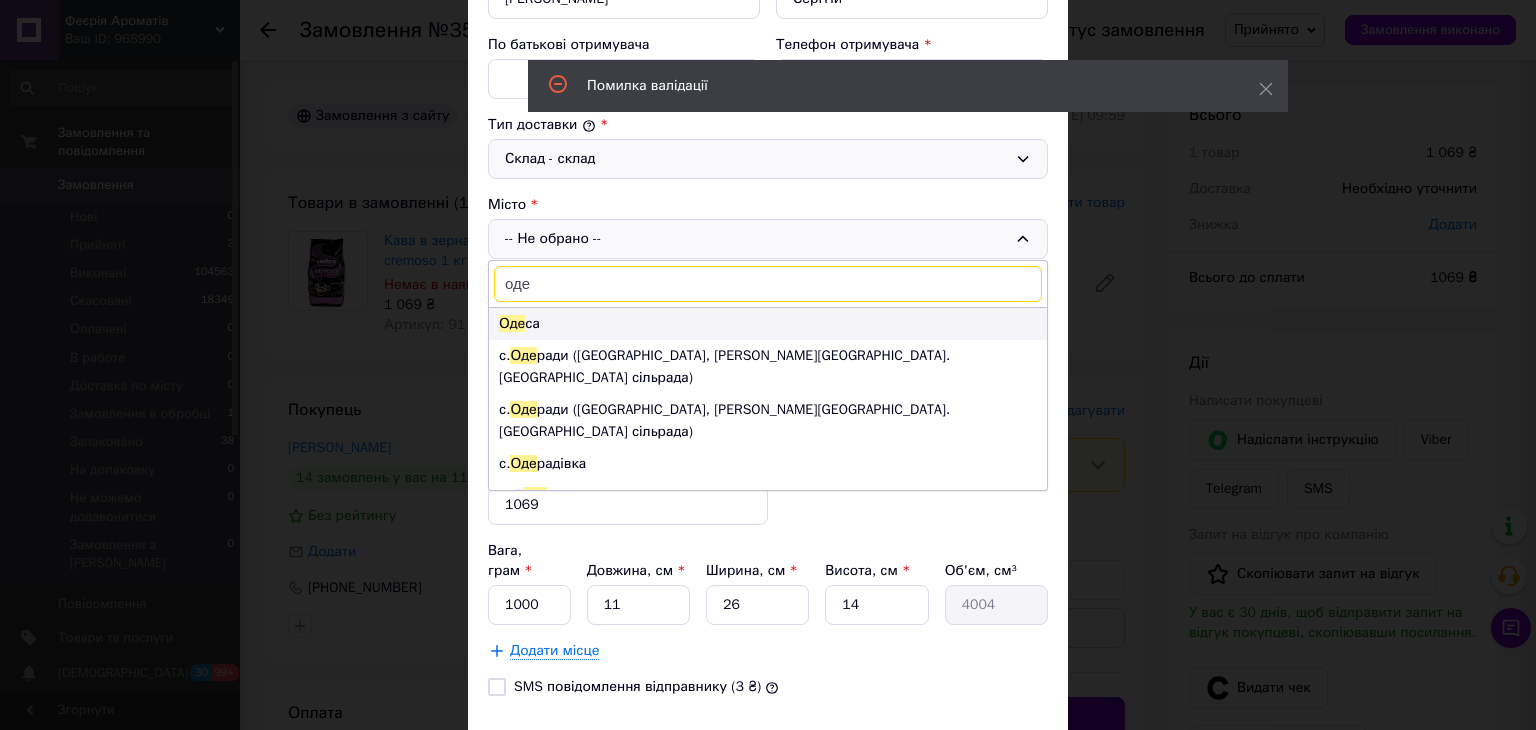 type on "оде" 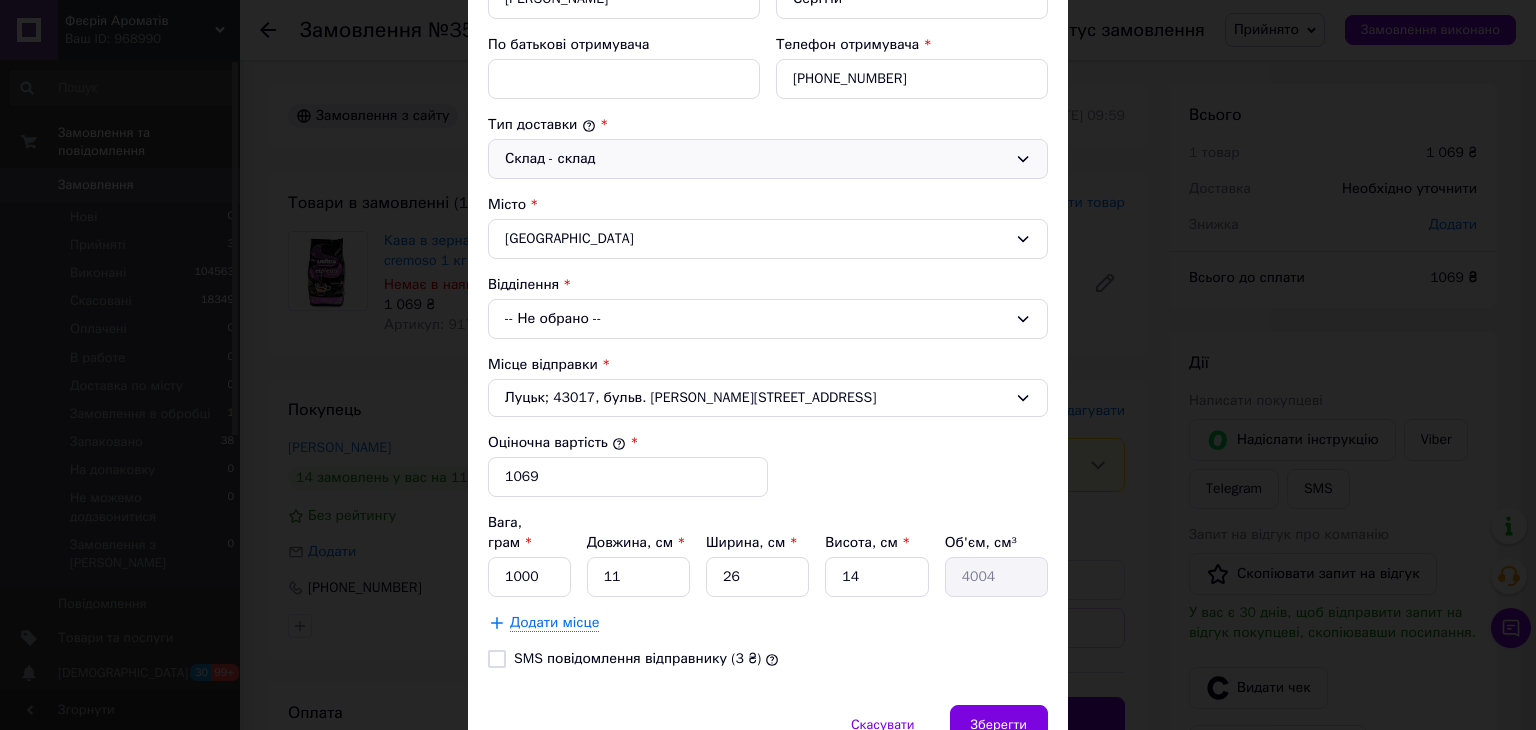 click on "-- Не обрано --" at bounding box center (768, 319) 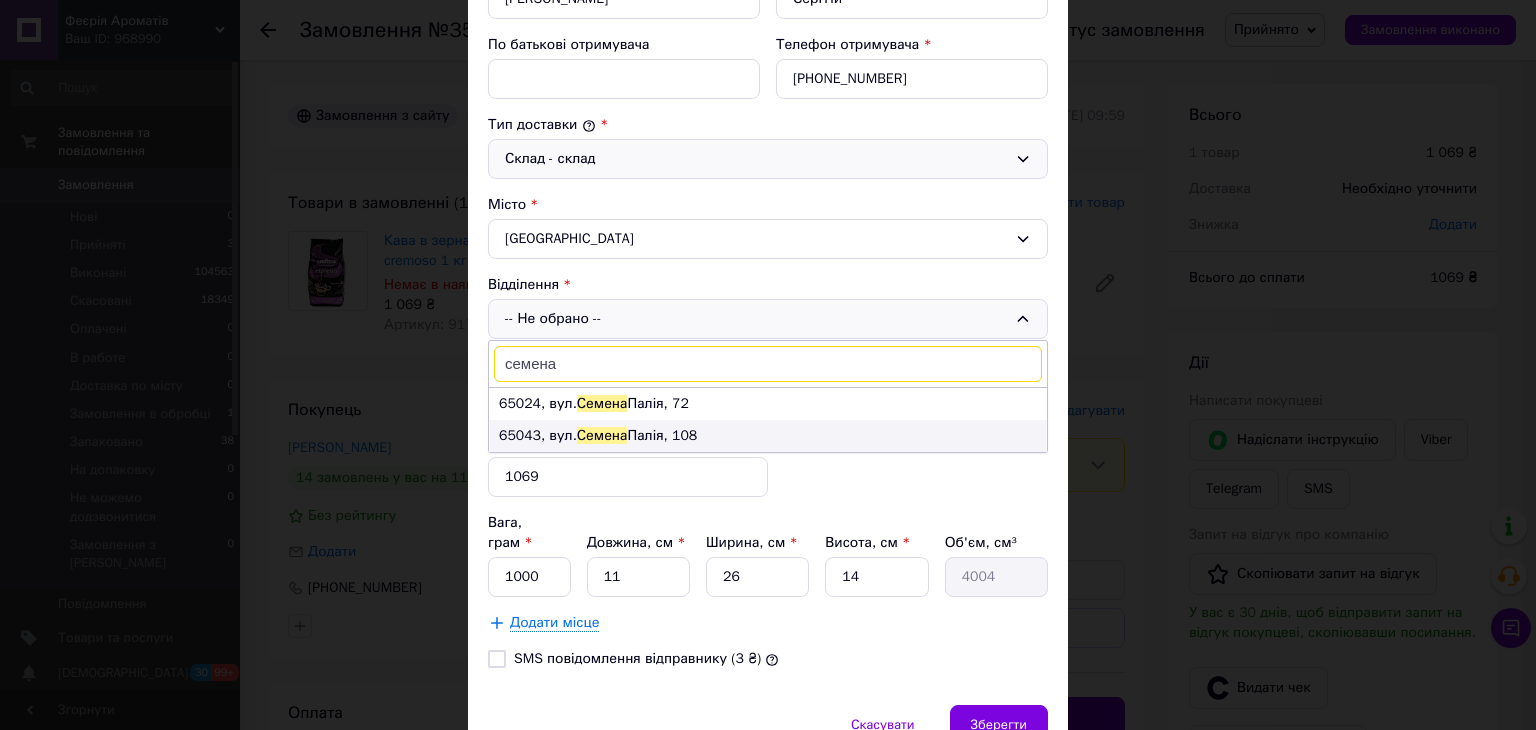 type on "семена" 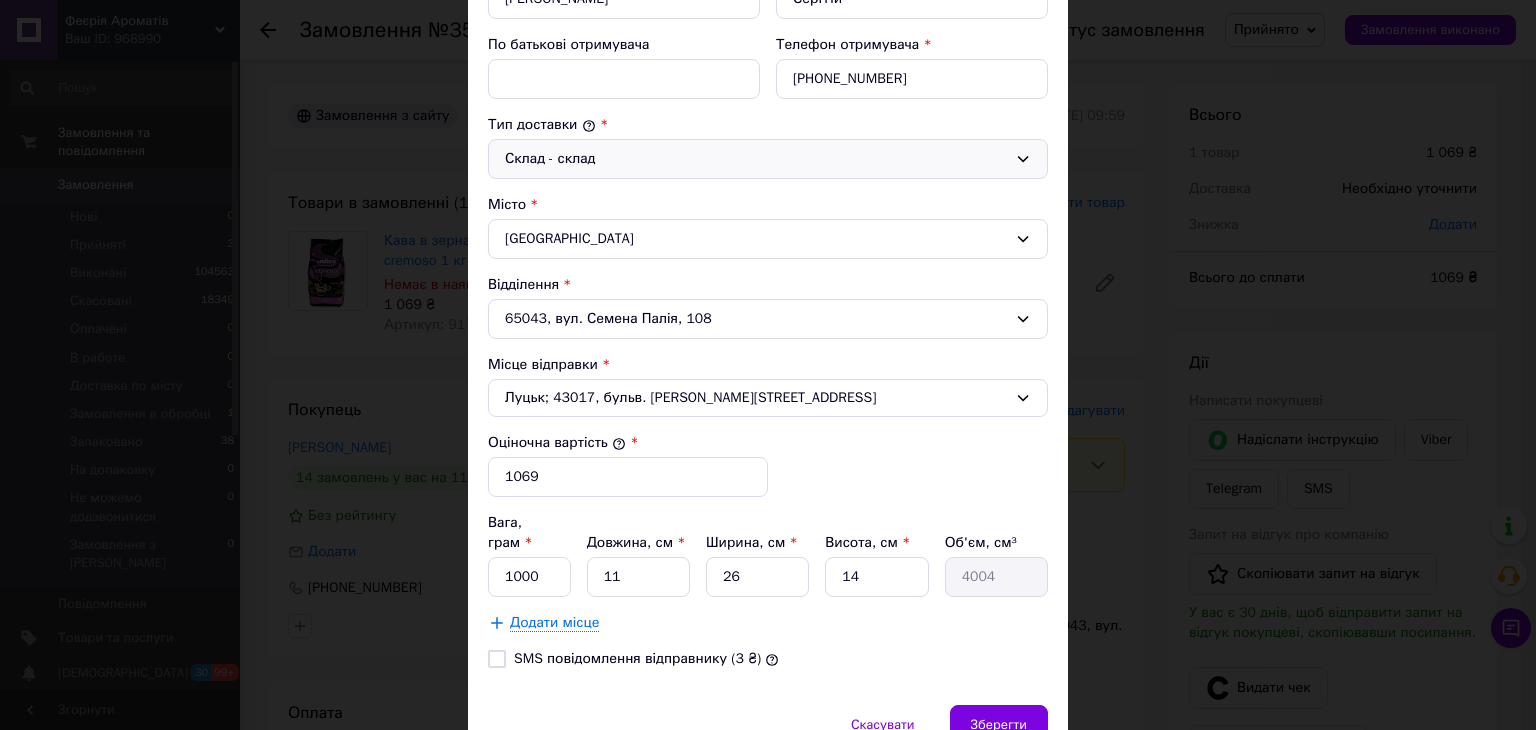 scroll, scrollTop: 540, scrollLeft: 0, axis: vertical 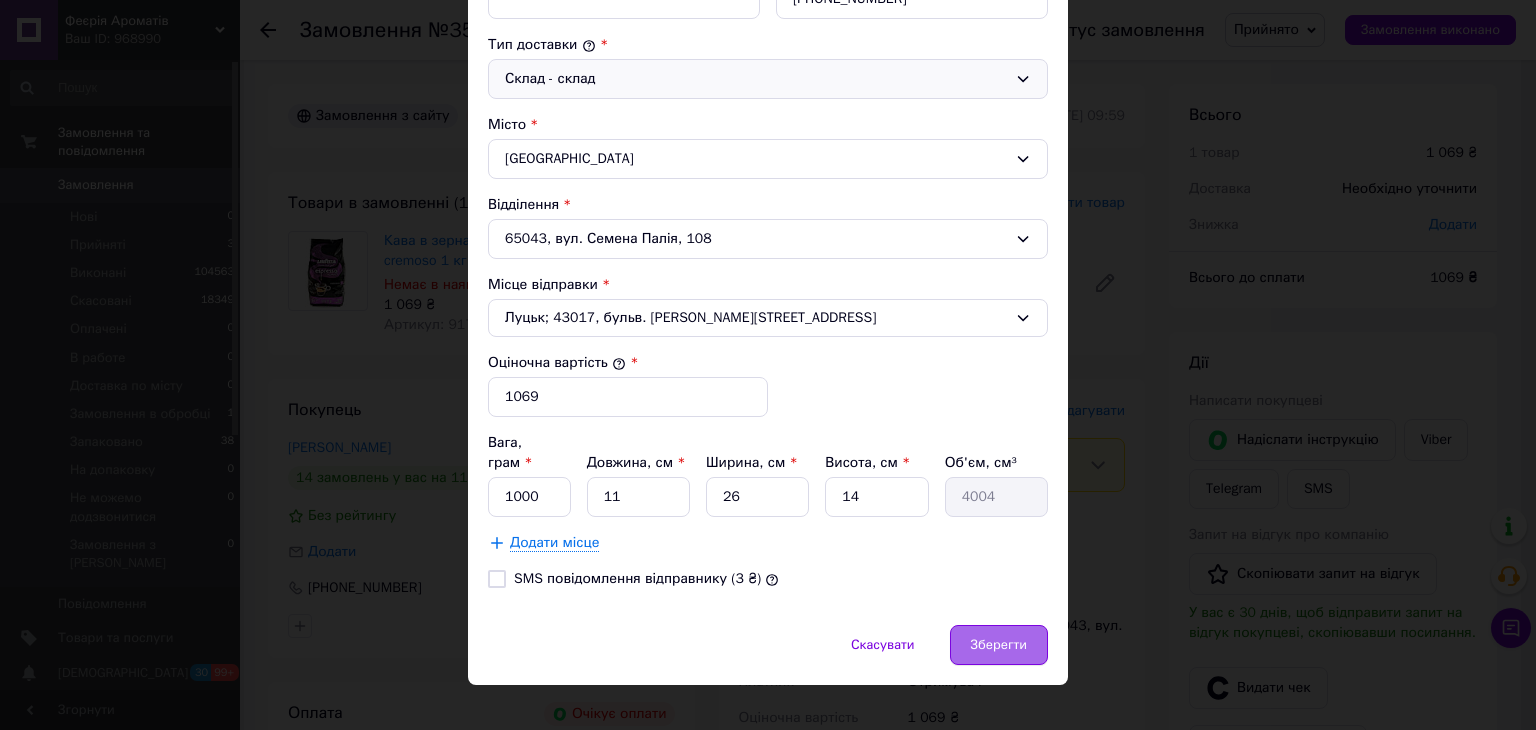 click on "Зберегти" at bounding box center (999, 645) 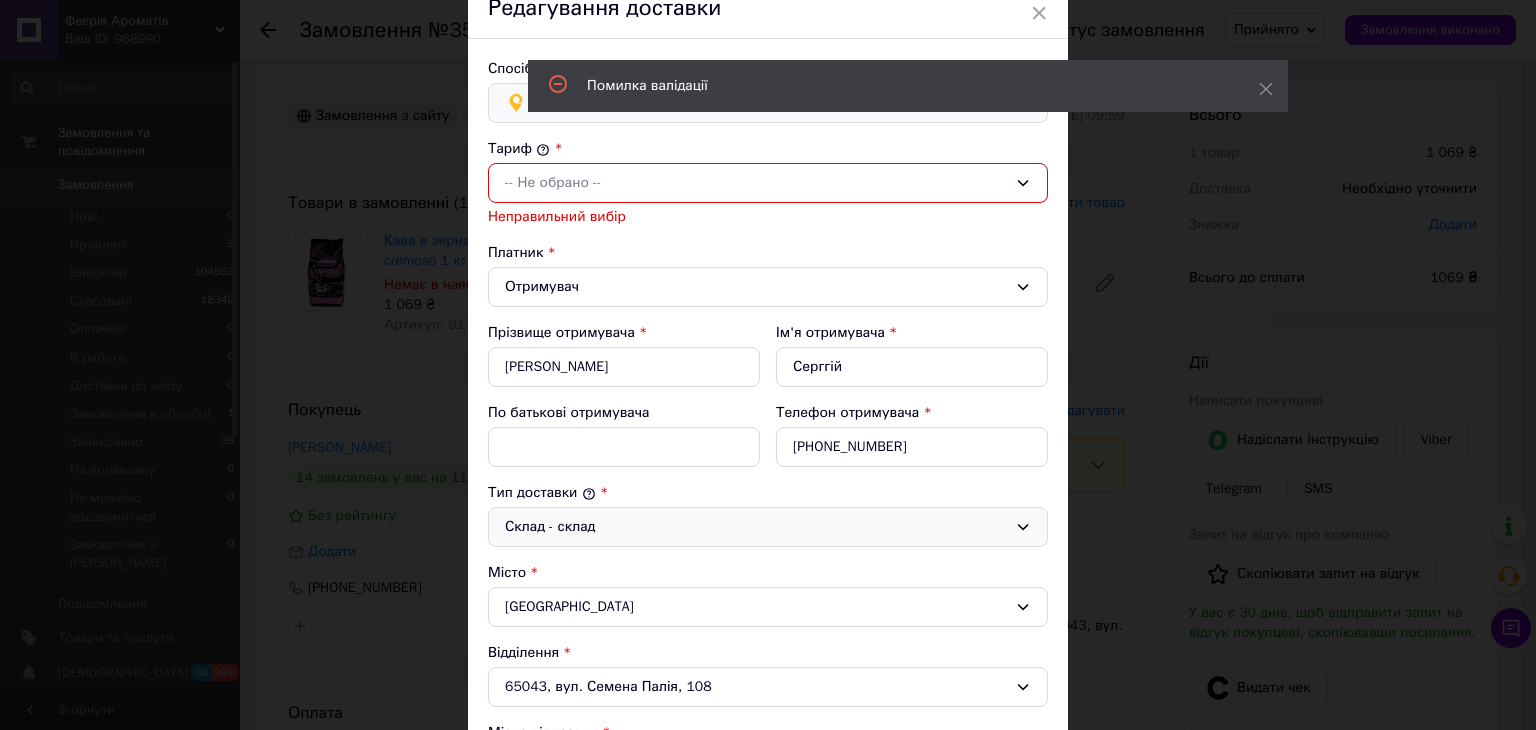 scroll, scrollTop: 0, scrollLeft: 0, axis: both 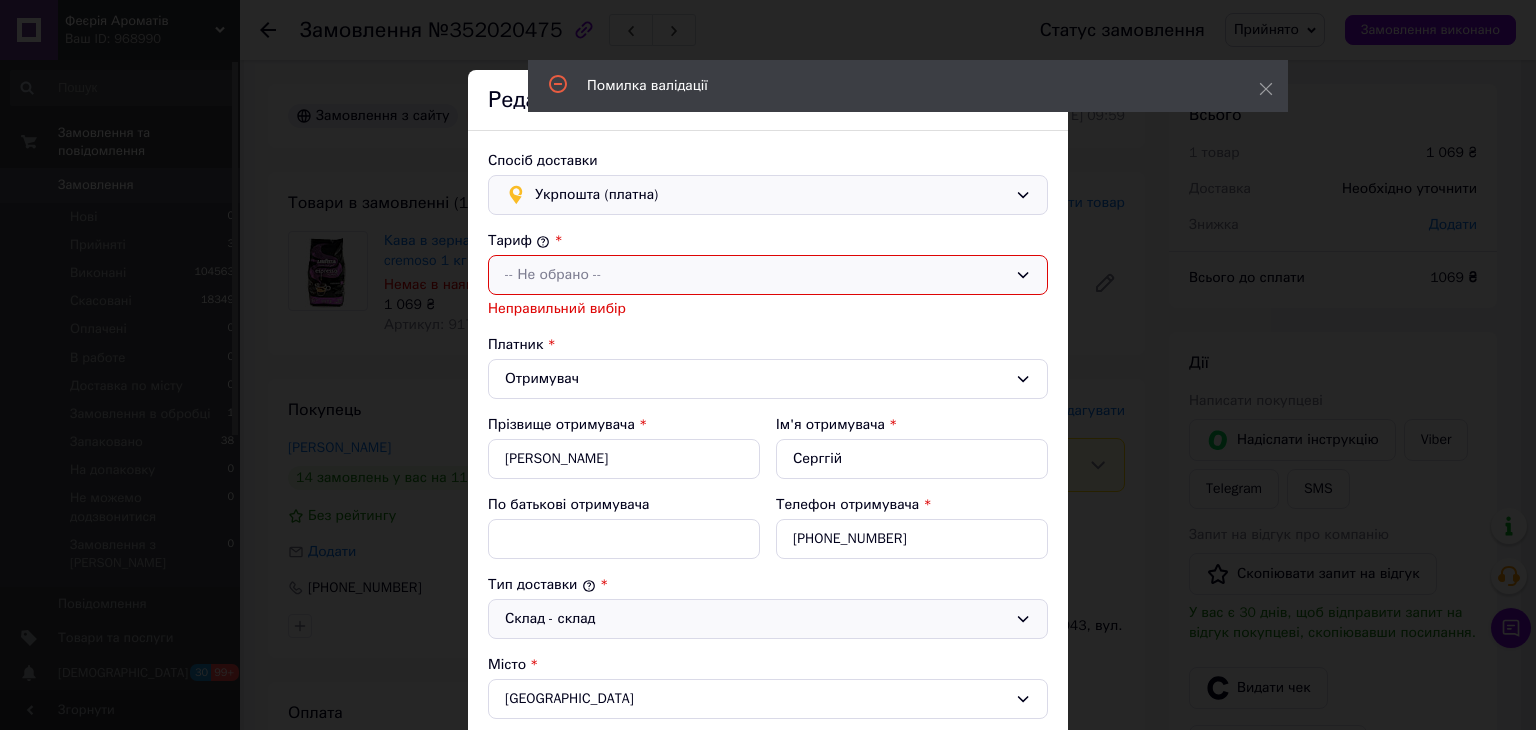 click on "-- Не обрано --" at bounding box center (756, 275) 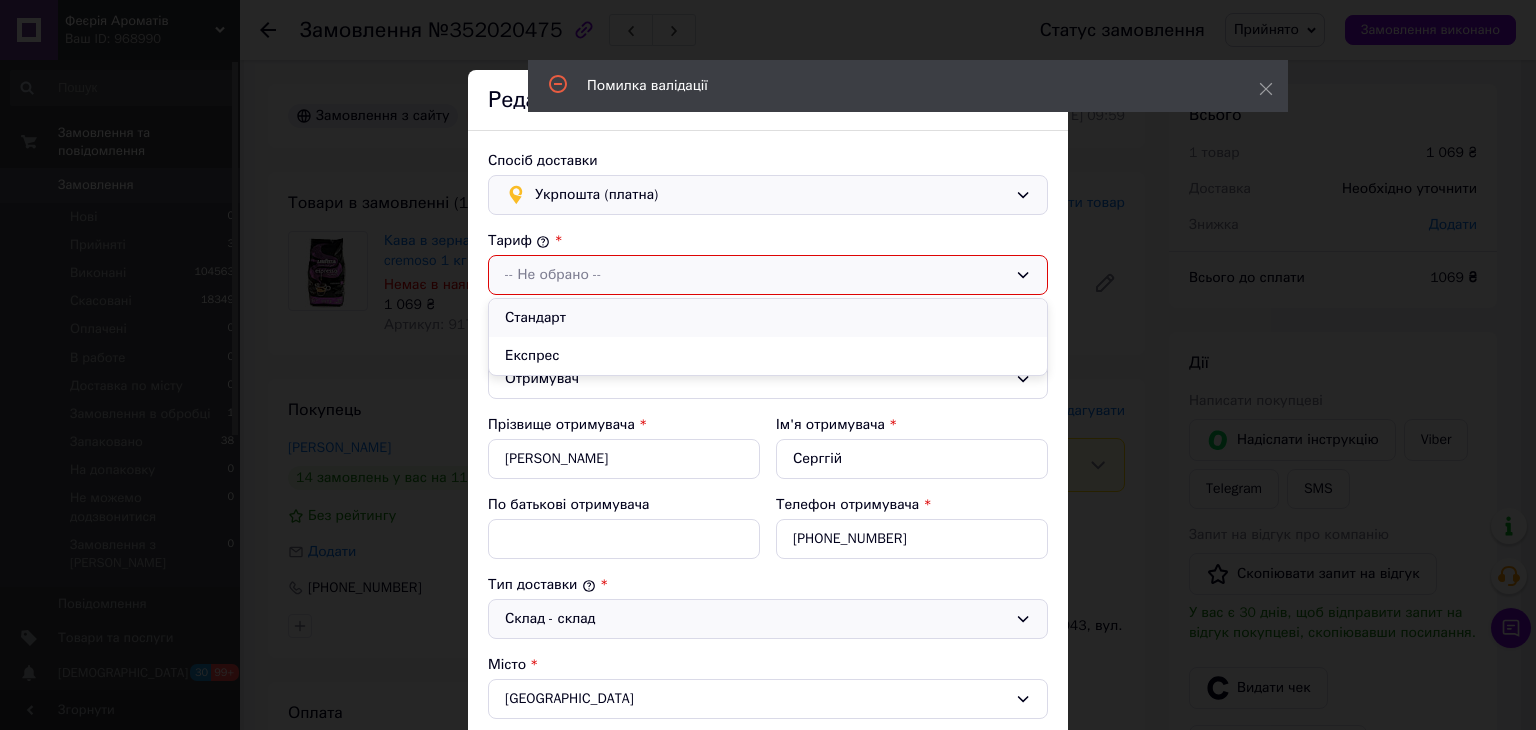 click on "Стандарт" at bounding box center (768, 318) 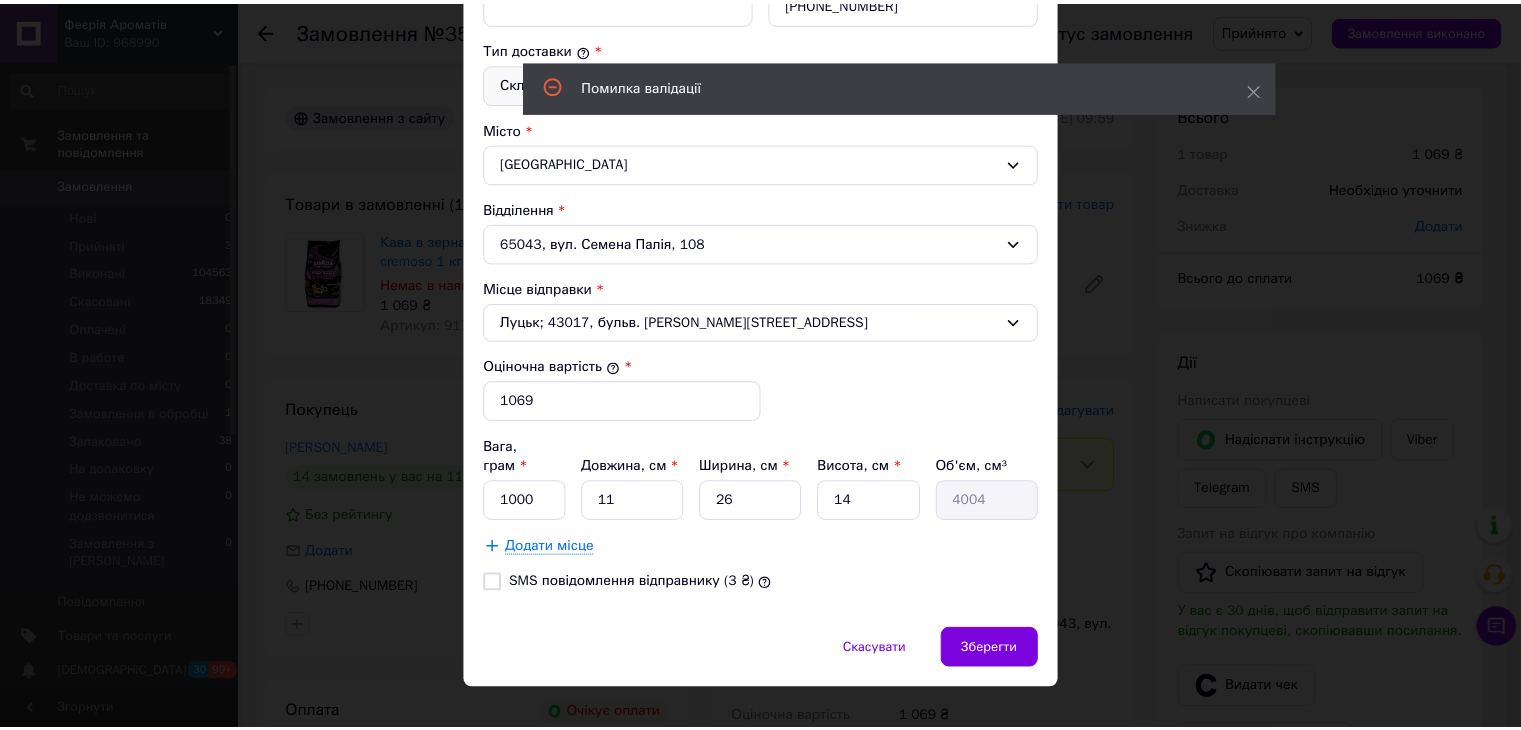 scroll, scrollTop: 516, scrollLeft: 0, axis: vertical 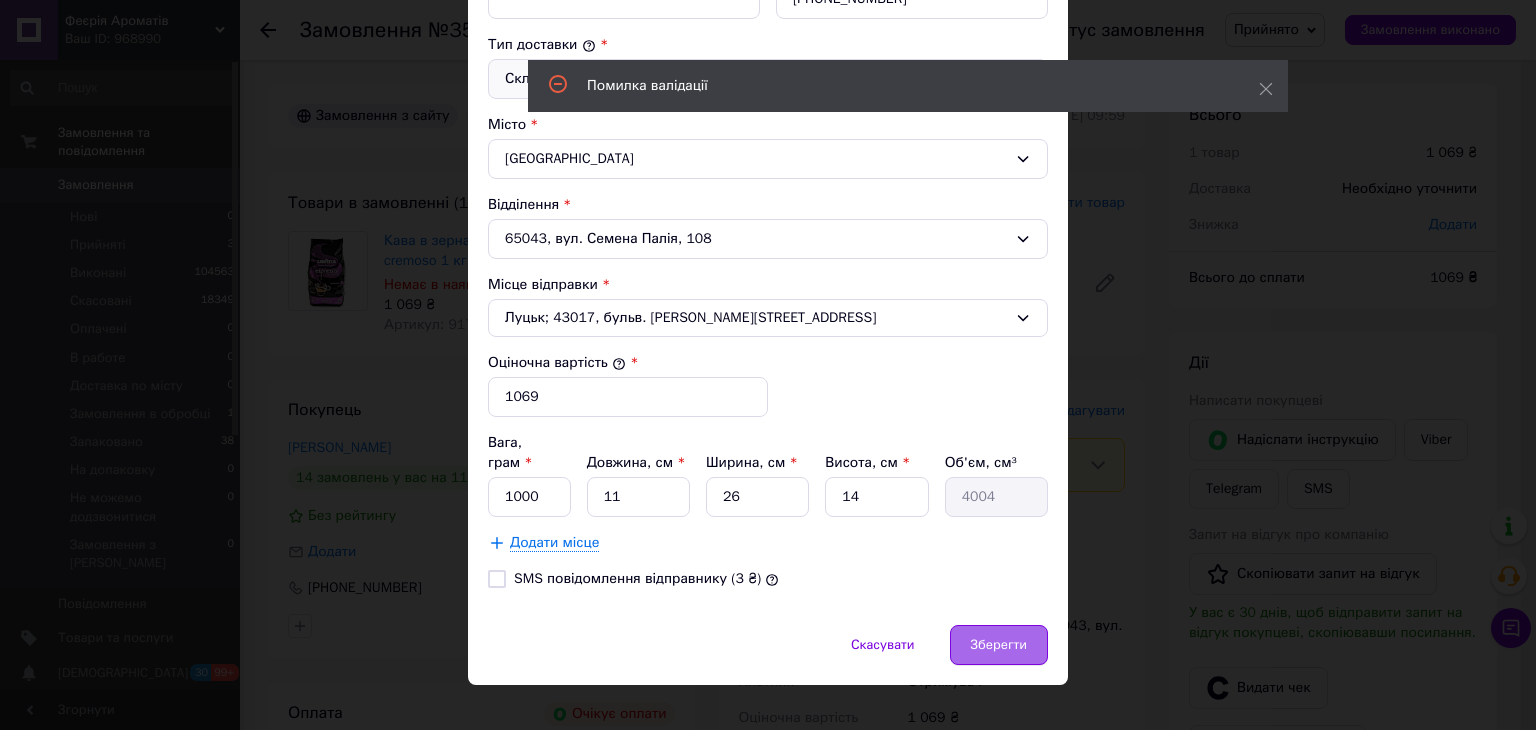 click on "Зберегти" at bounding box center [999, 645] 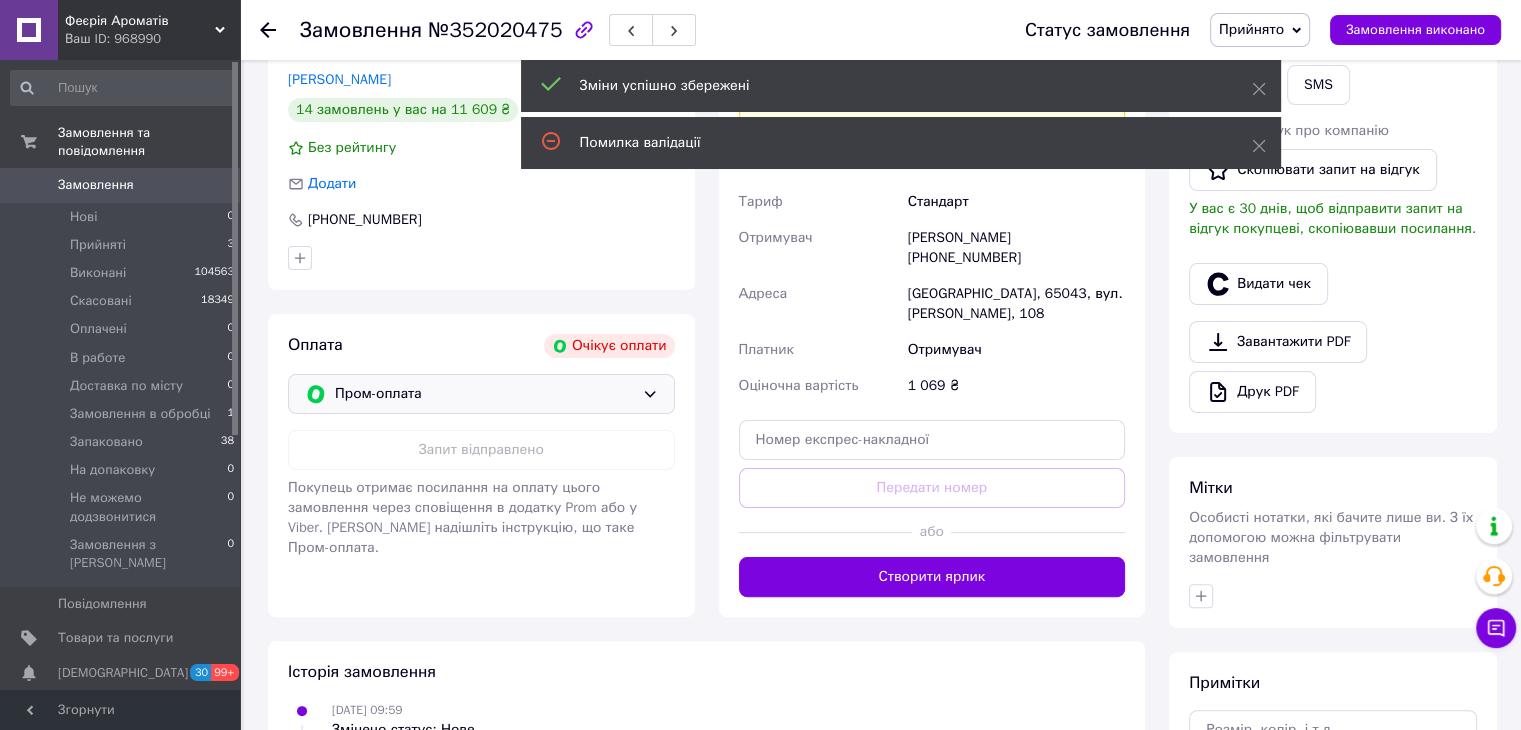 scroll, scrollTop: 500, scrollLeft: 0, axis: vertical 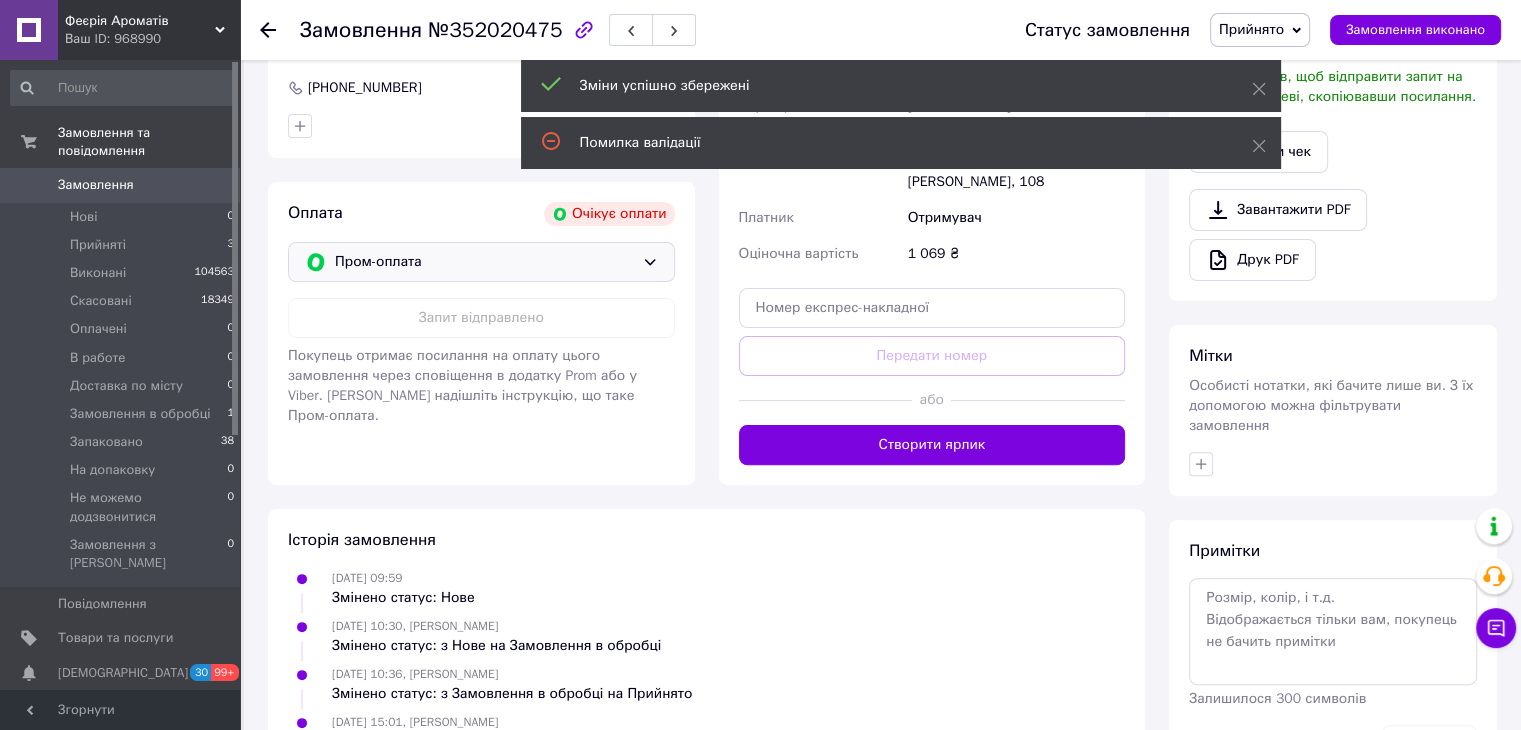 click on "Пром-оплата" at bounding box center (481, 262) 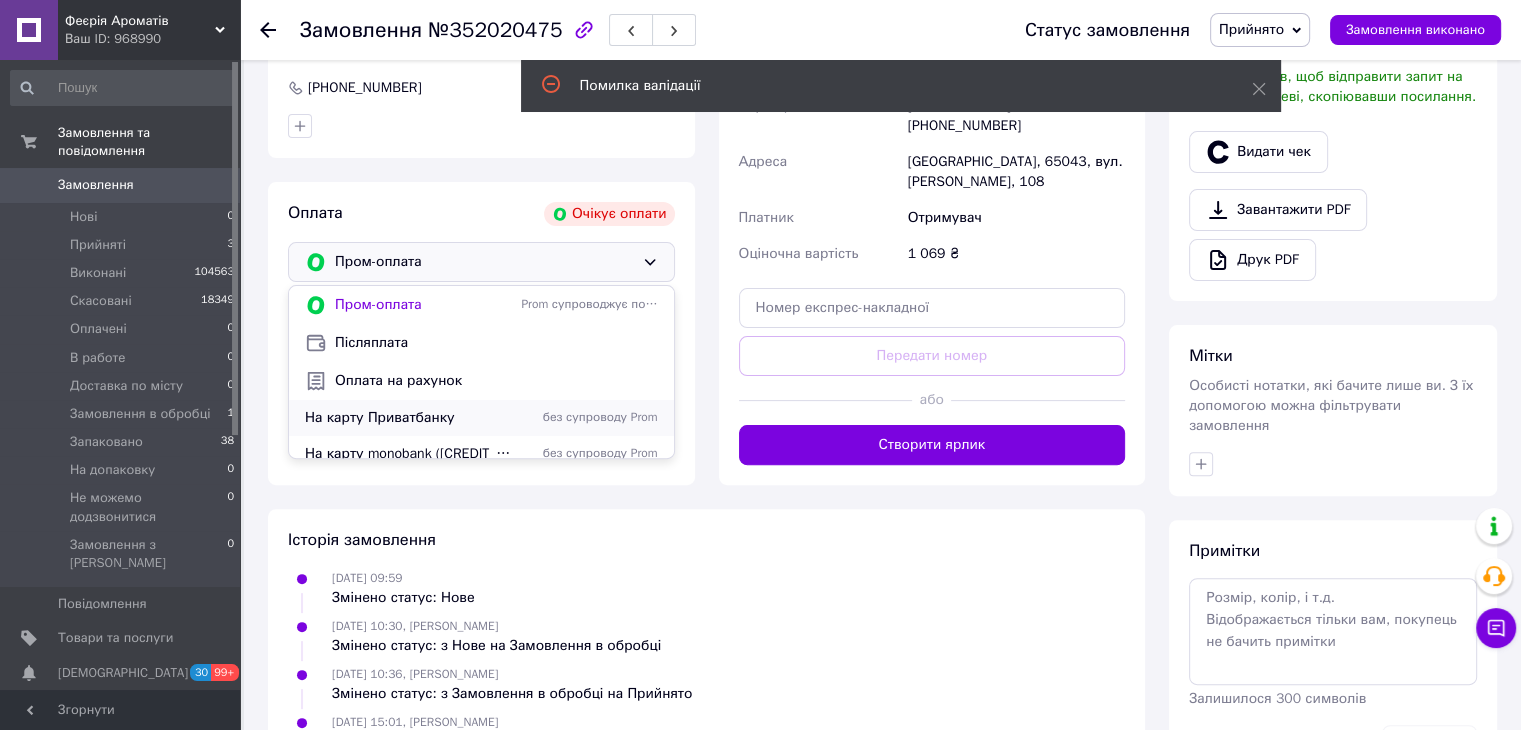 click on "На карту Приватбанку" at bounding box center [409, 418] 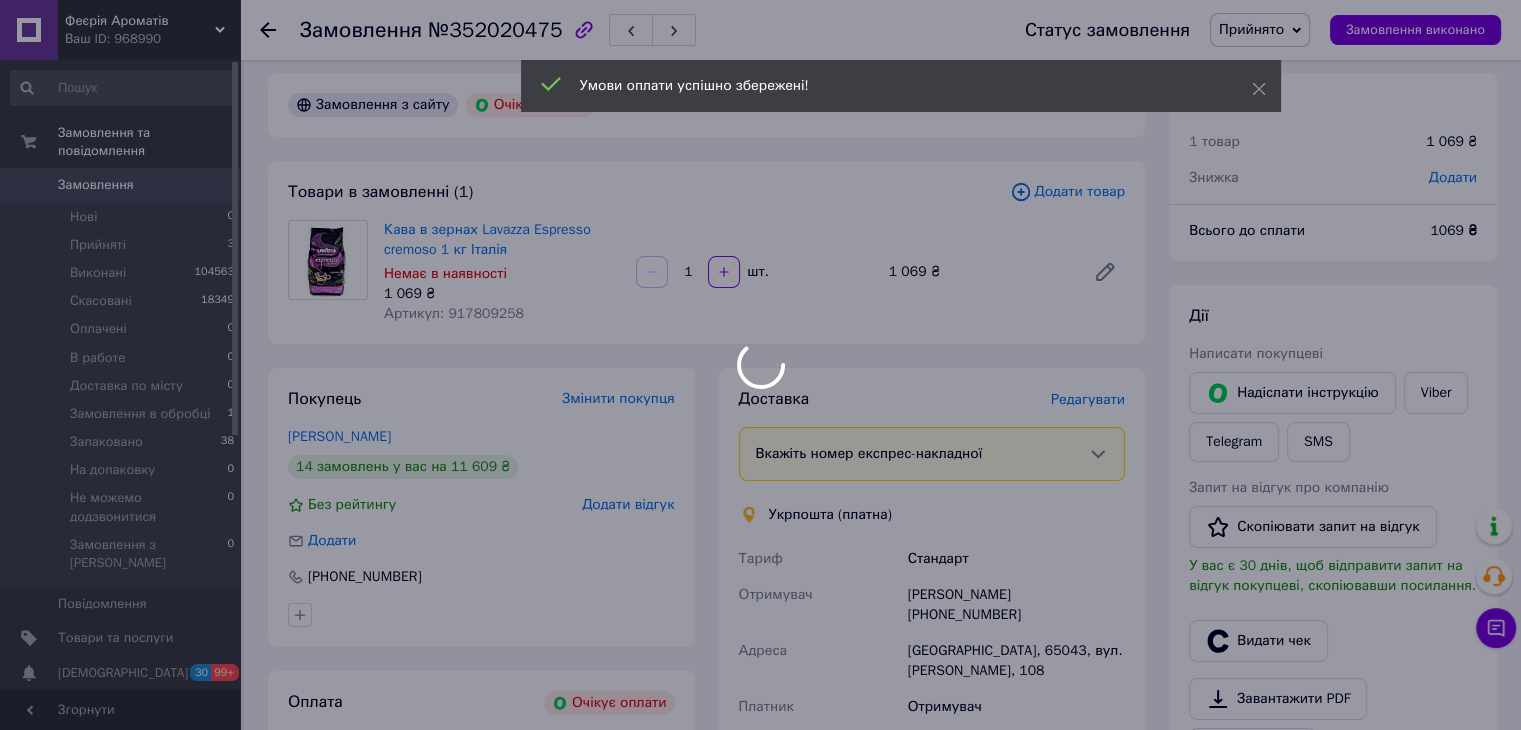 scroll, scrollTop: 0, scrollLeft: 0, axis: both 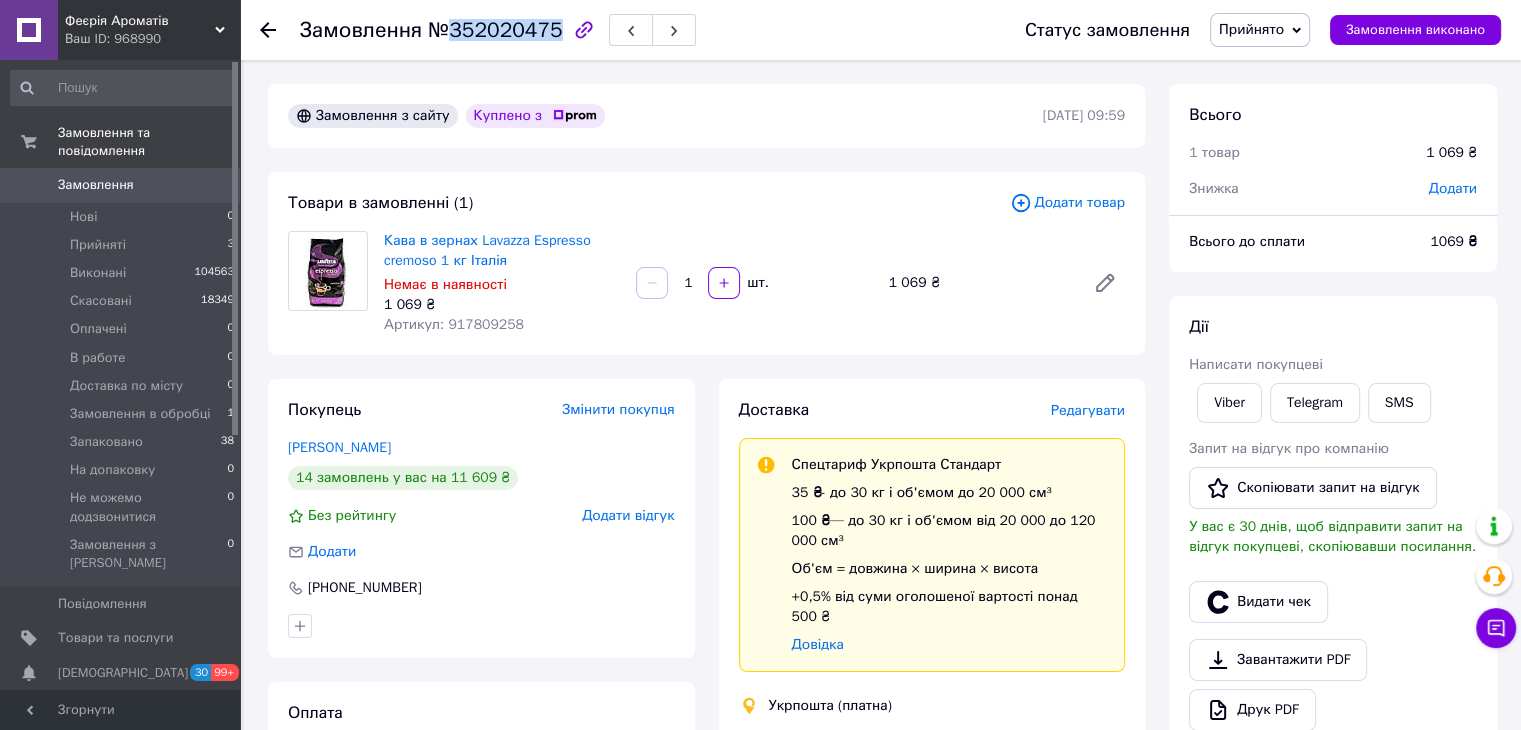 drag, startPoint x: 447, startPoint y: 30, endPoint x: 544, endPoint y: 34, distance: 97.082436 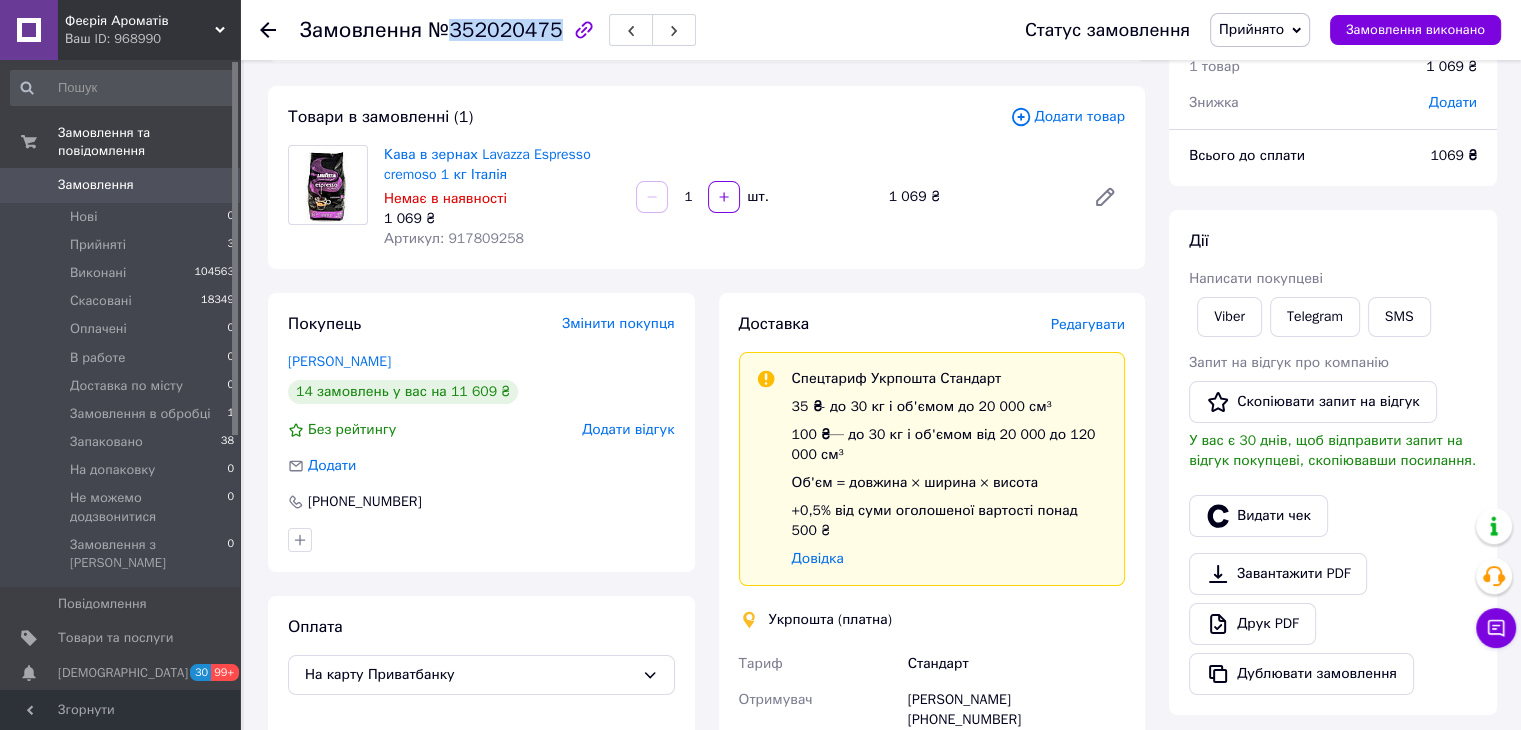 scroll, scrollTop: 0, scrollLeft: 0, axis: both 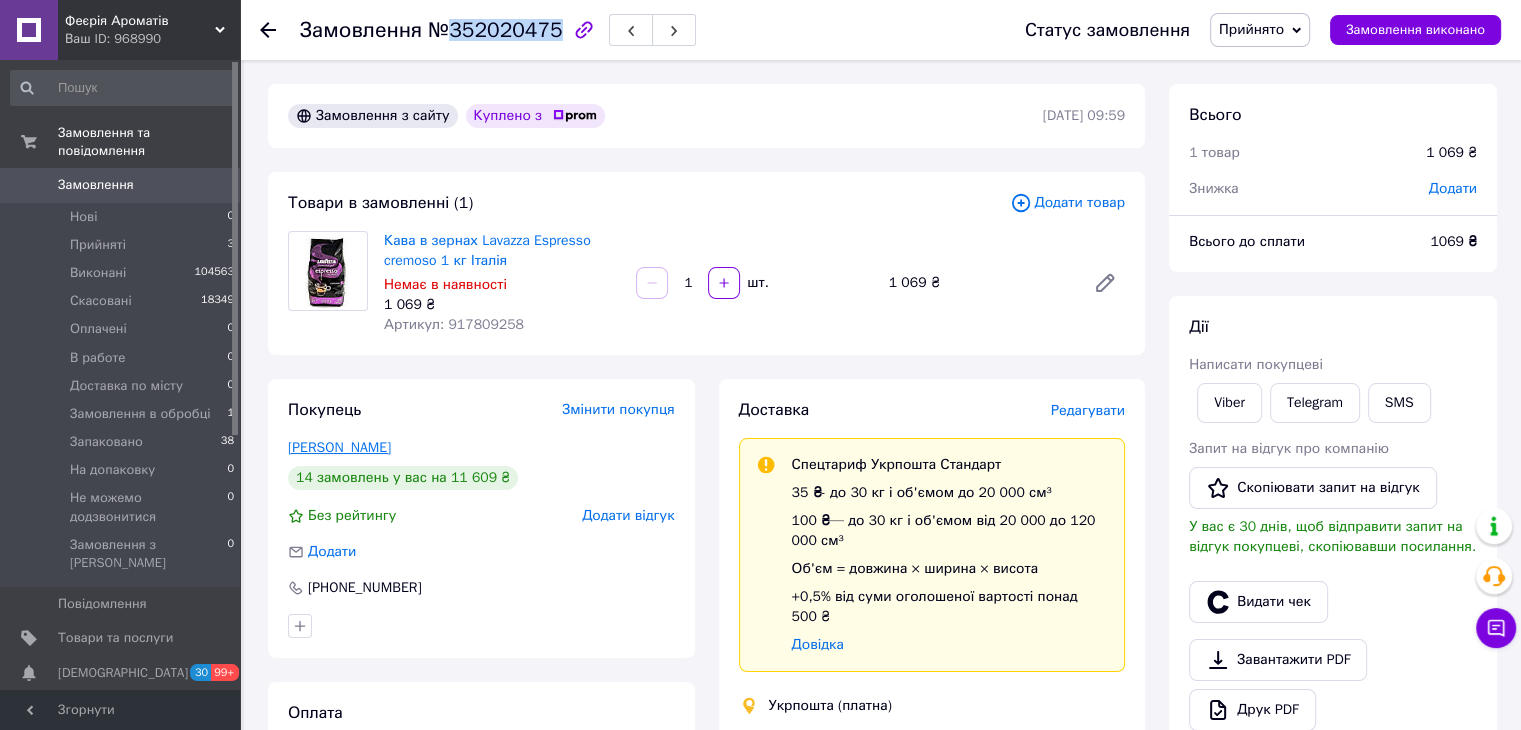 click on "[PERSON_NAME]" at bounding box center (339, 447) 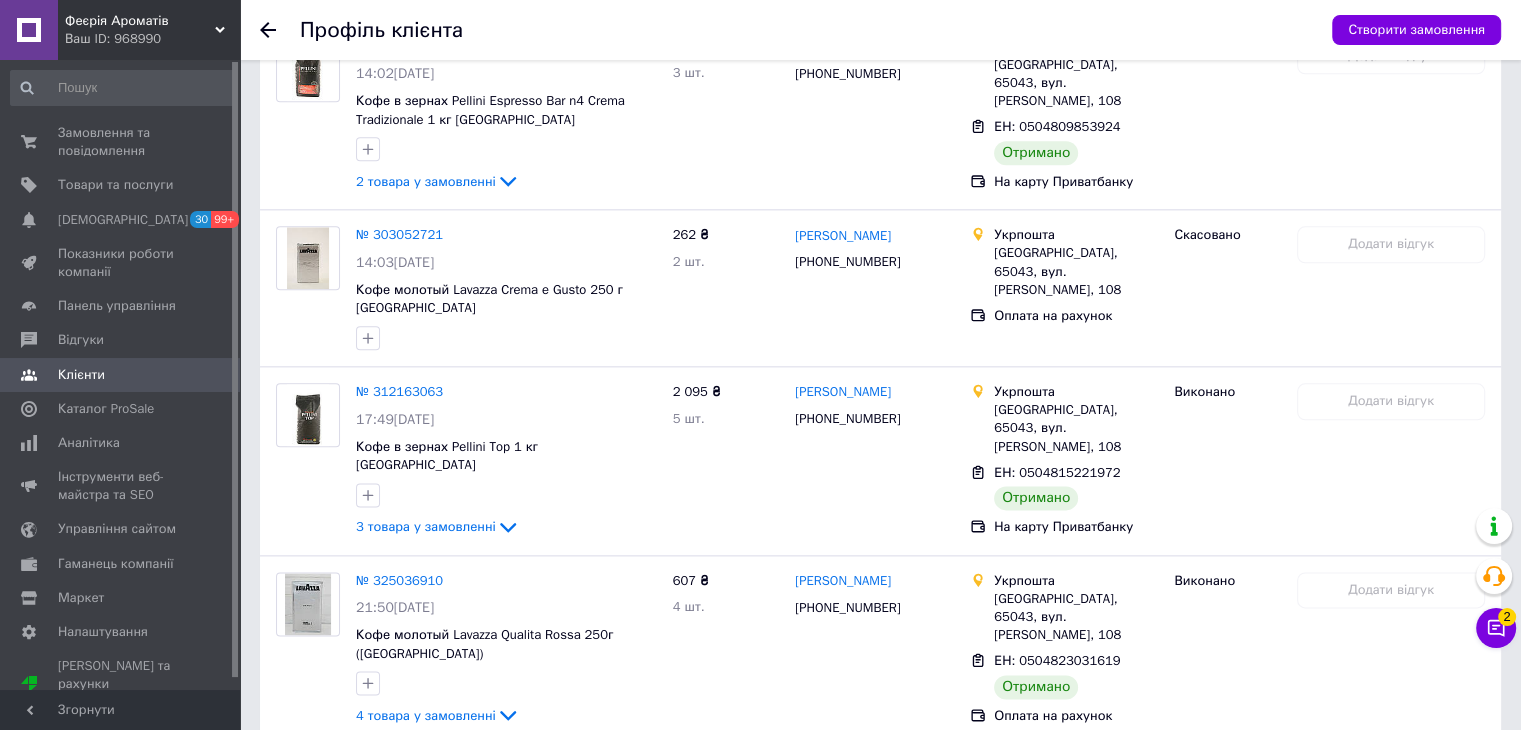 scroll, scrollTop: 2601, scrollLeft: 0, axis: vertical 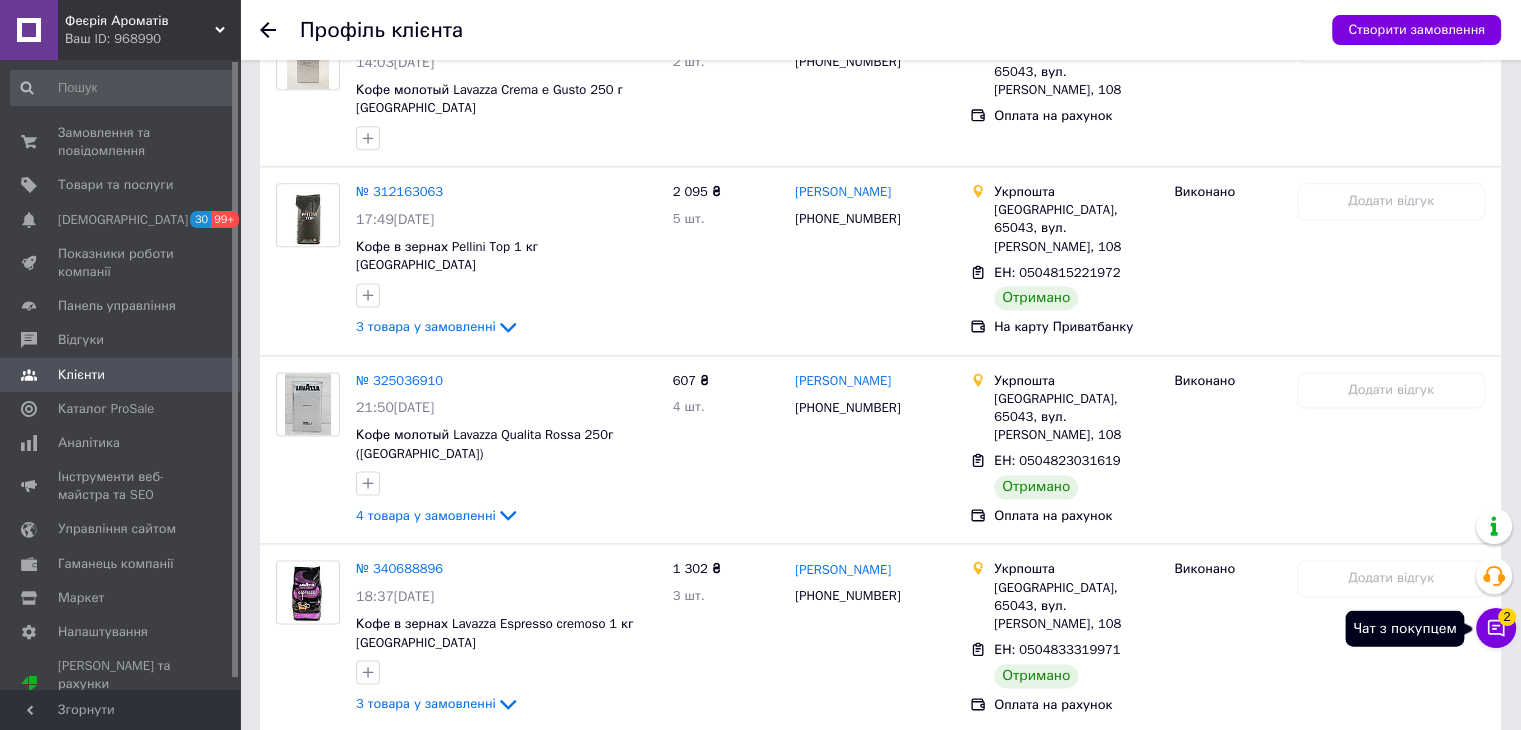 click 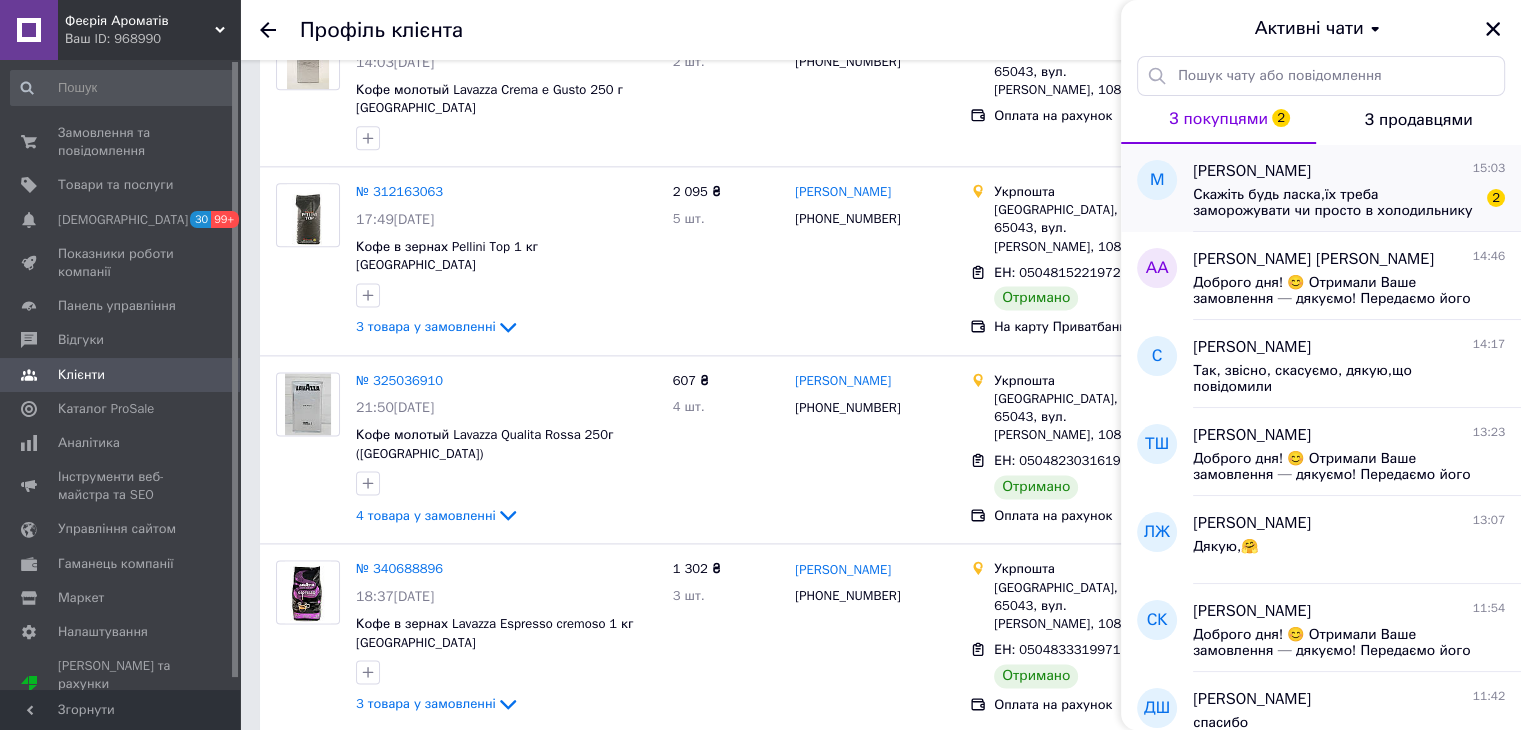 click on "Скажіть будь ласка,їх треба заморожувати чи просто в холодильнику зберігати? Який термін?" at bounding box center [1335, 203] 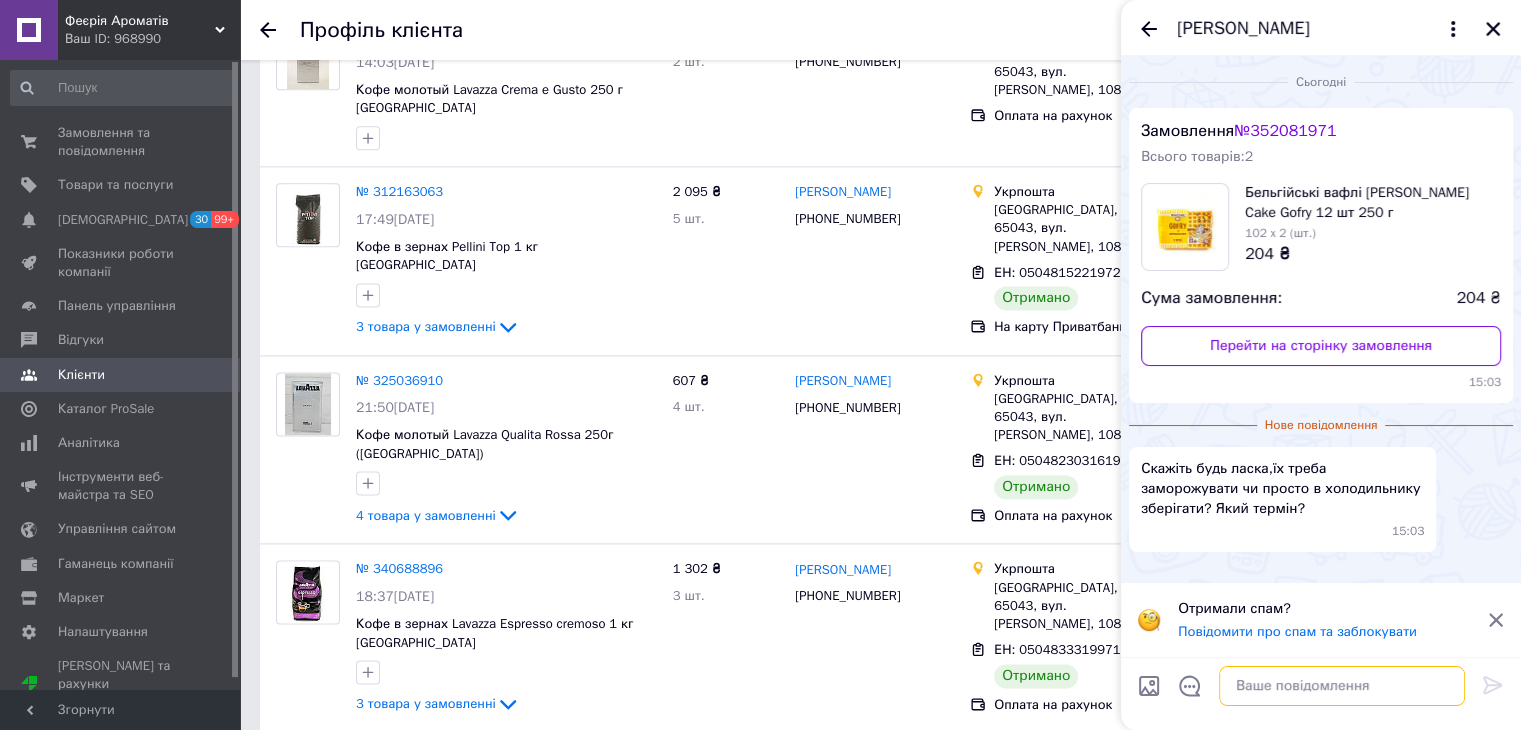click at bounding box center (1342, 686) 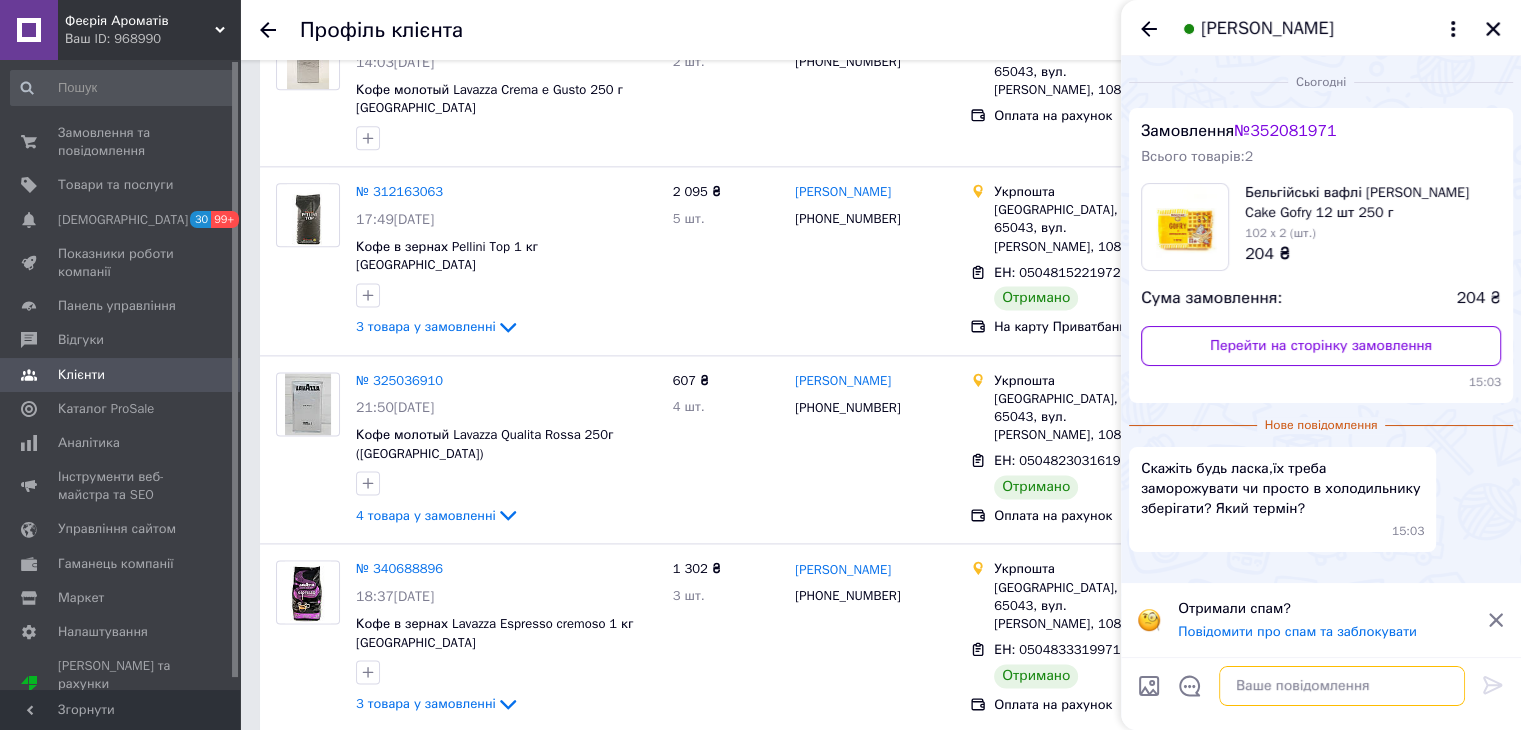 click at bounding box center [1342, 686] 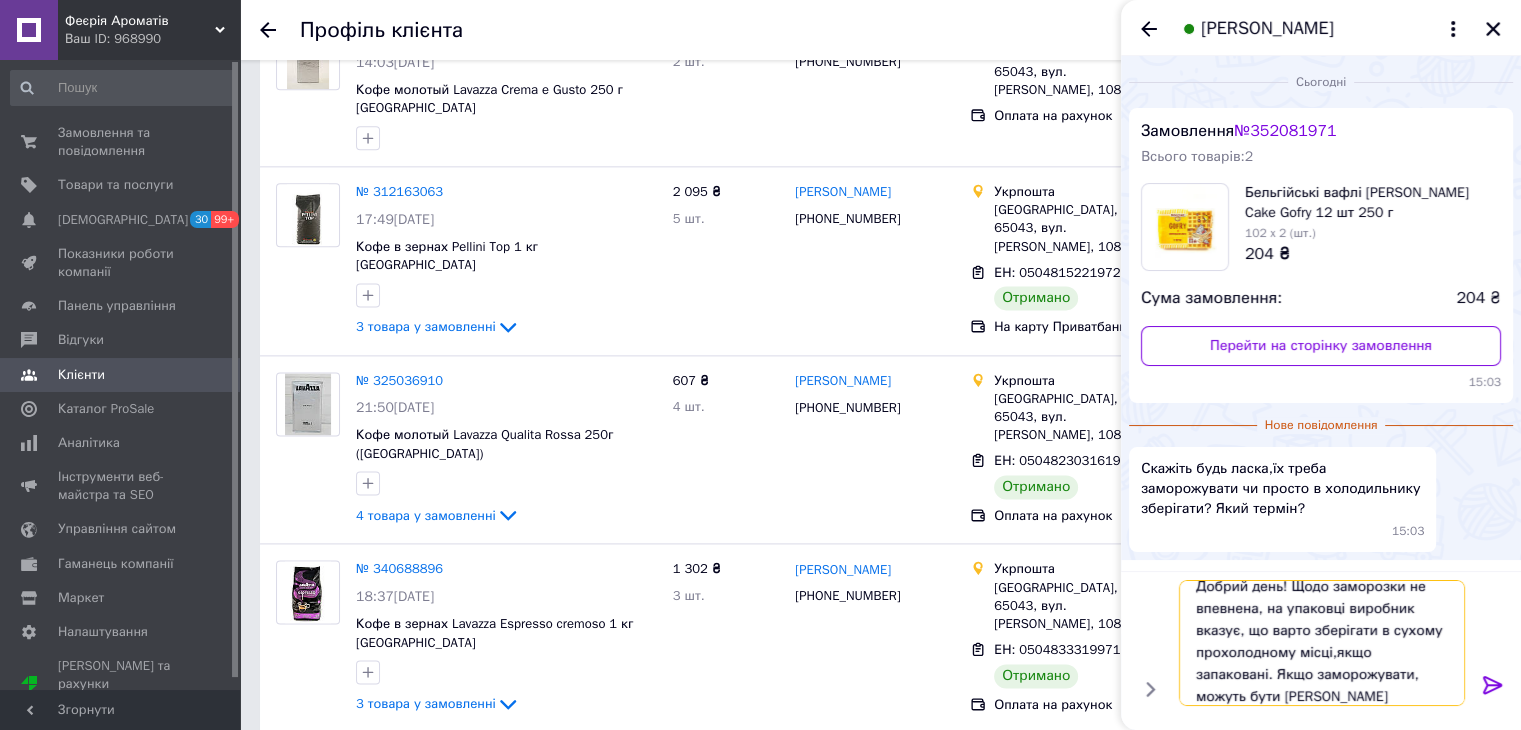 scroll, scrollTop: 1, scrollLeft: 0, axis: vertical 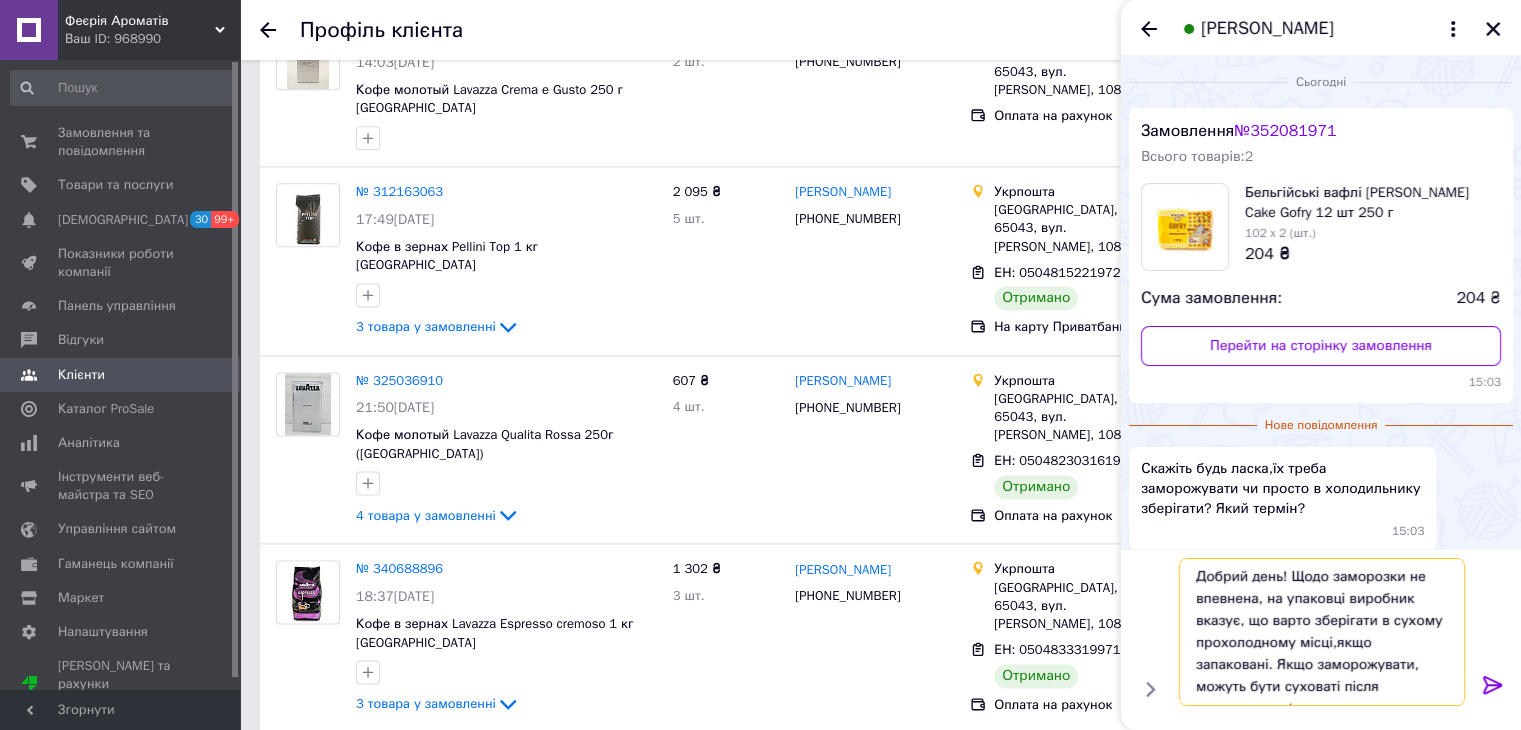 type on "Добрий день! Щодо заморозки не впевнена, на упаковці виробник вказує, що варто зберігати в сухому прохолодному місці,якщо запаковані. Якщо заморожувати, можуть бути суховаті після приготування(" 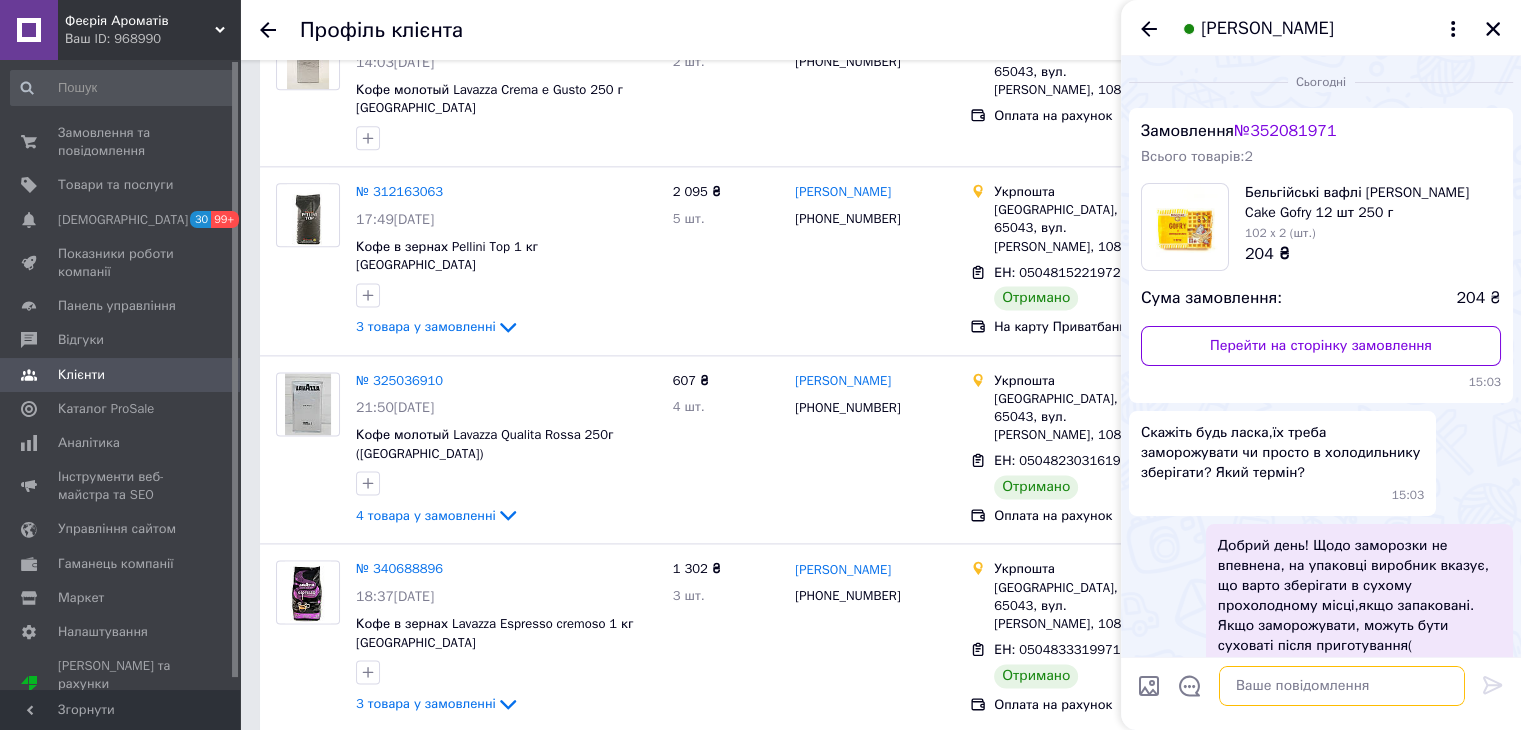 scroll, scrollTop: 0, scrollLeft: 0, axis: both 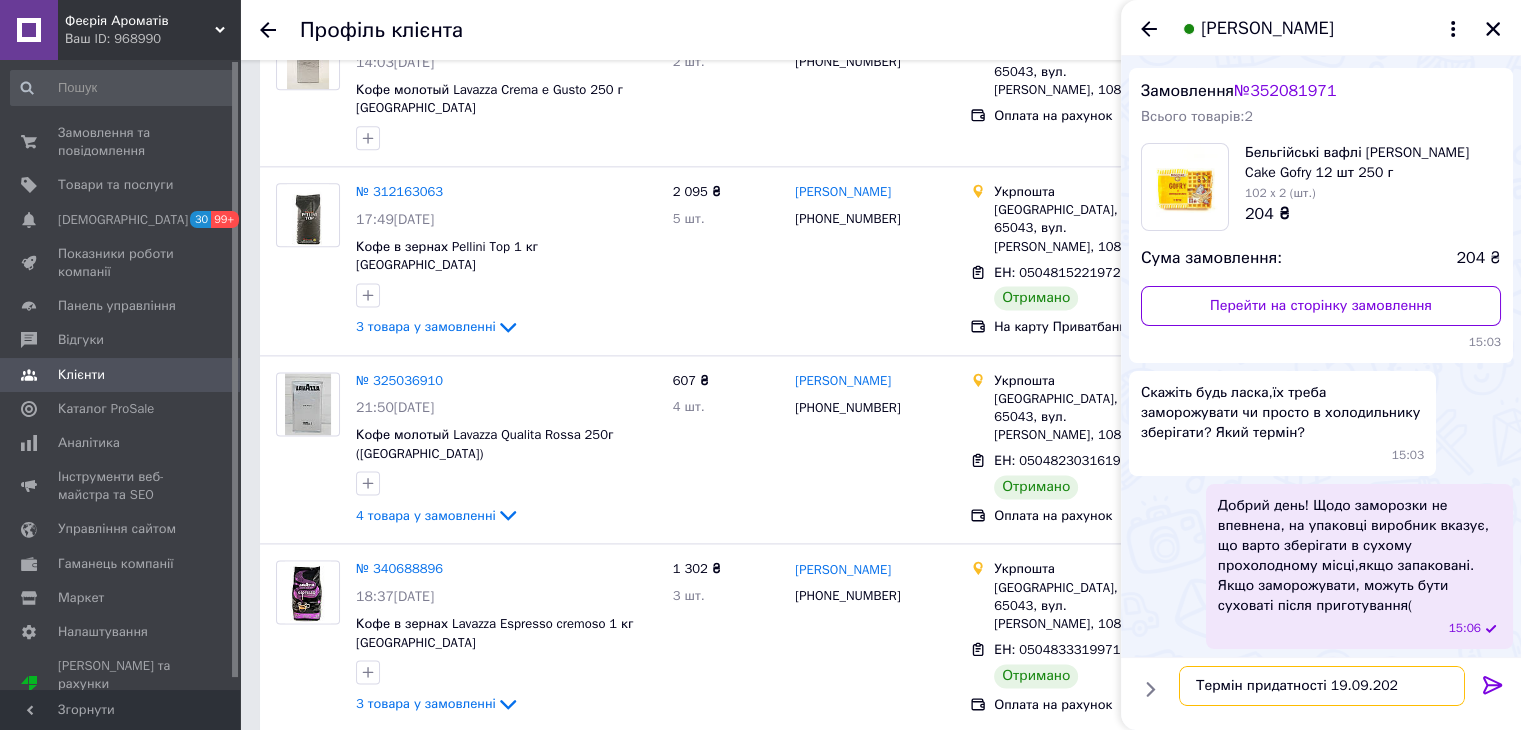 type on "Термін придатності [DATE]" 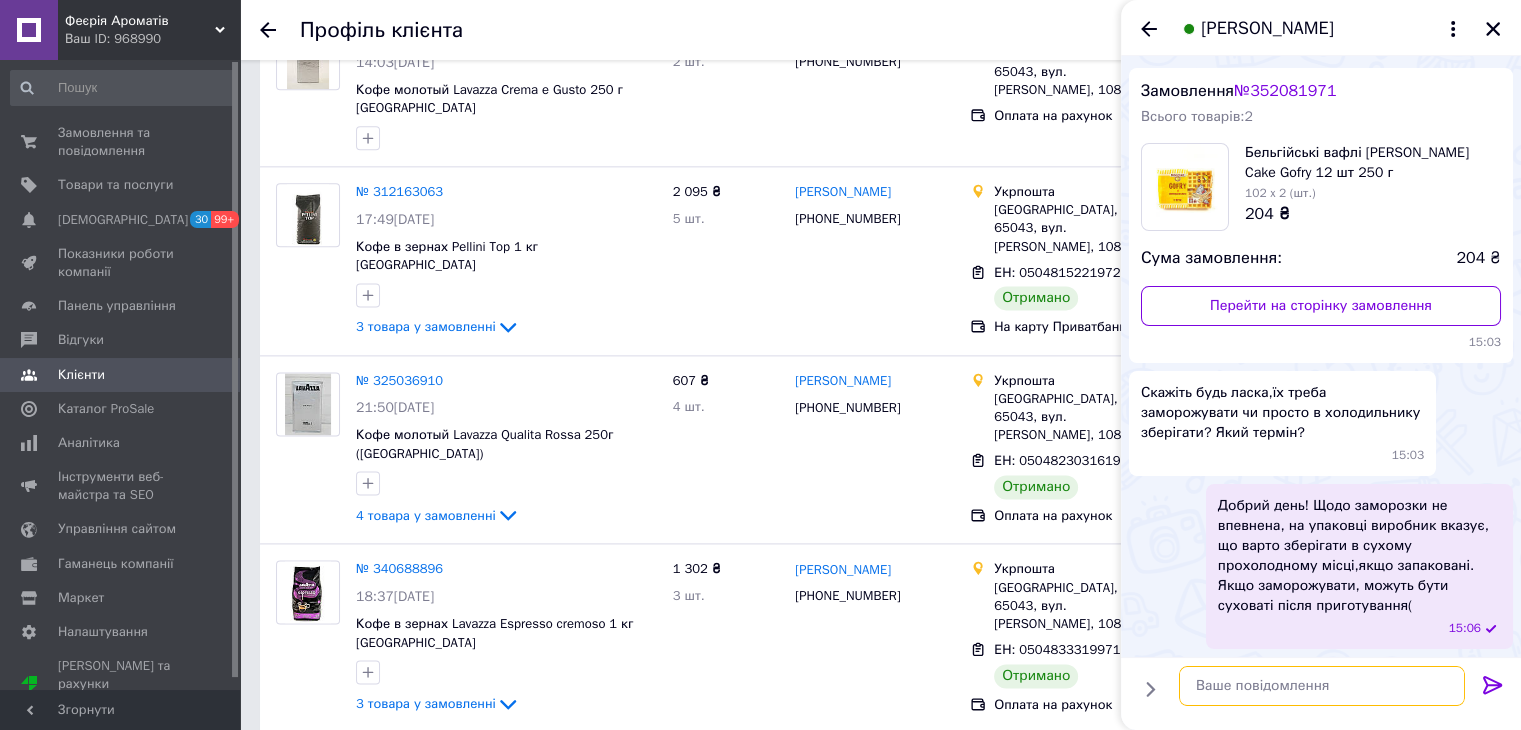 scroll, scrollTop: 93, scrollLeft: 0, axis: vertical 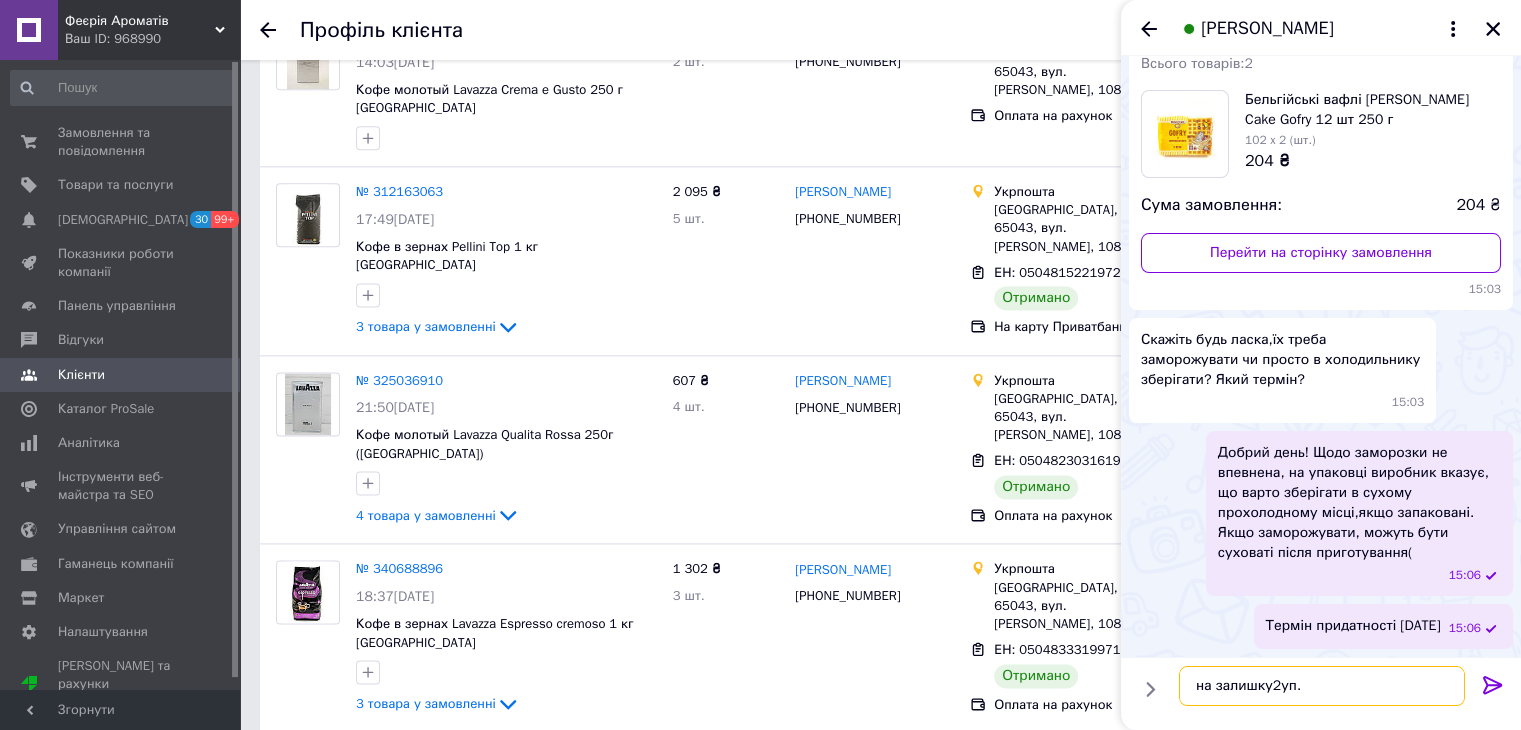 click on "на залишку2уп." at bounding box center (1322, 686) 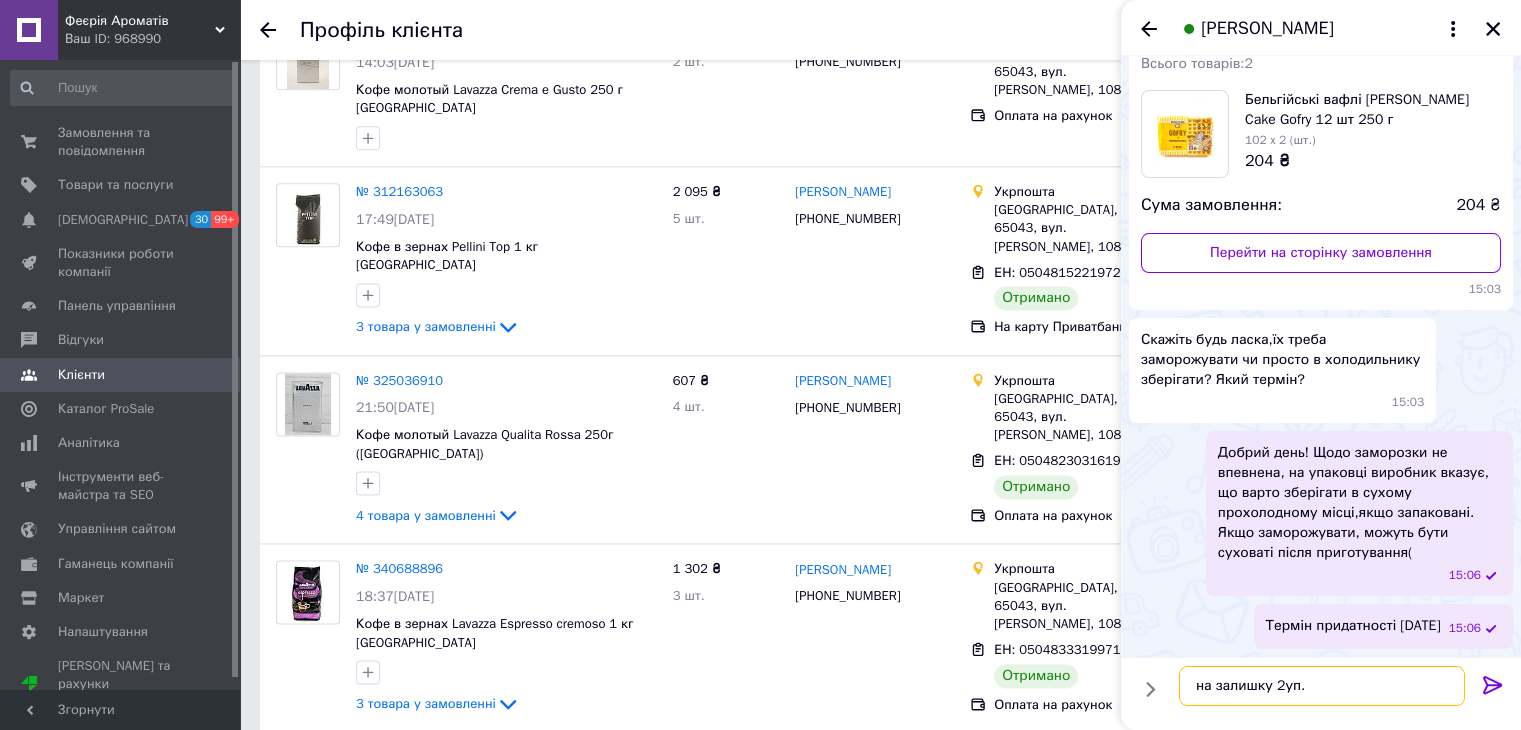 click on "на залишку 2уп." at bounding box center (1322, 686) 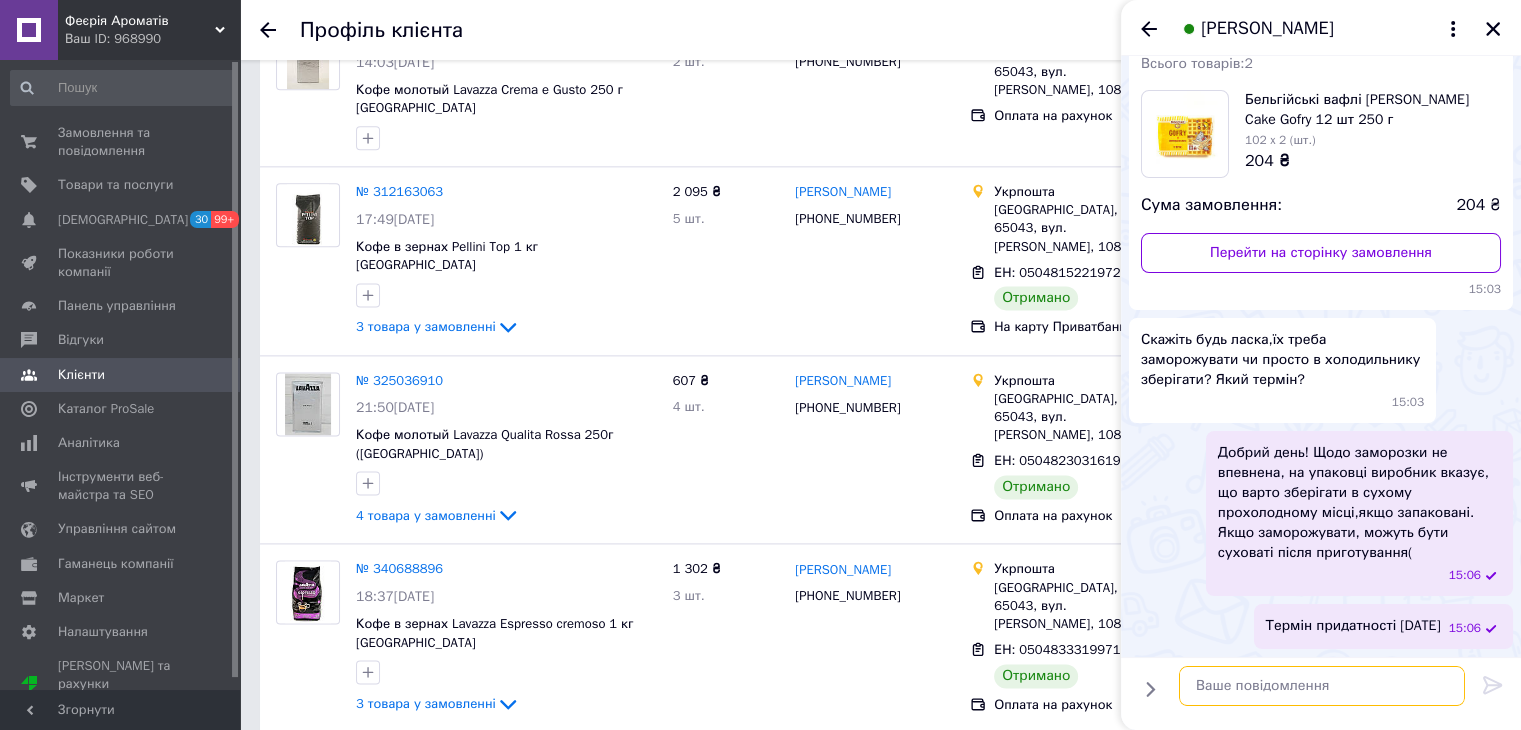 scroll, scrollTop: 146, scrollLeft: 0, axis: vertical 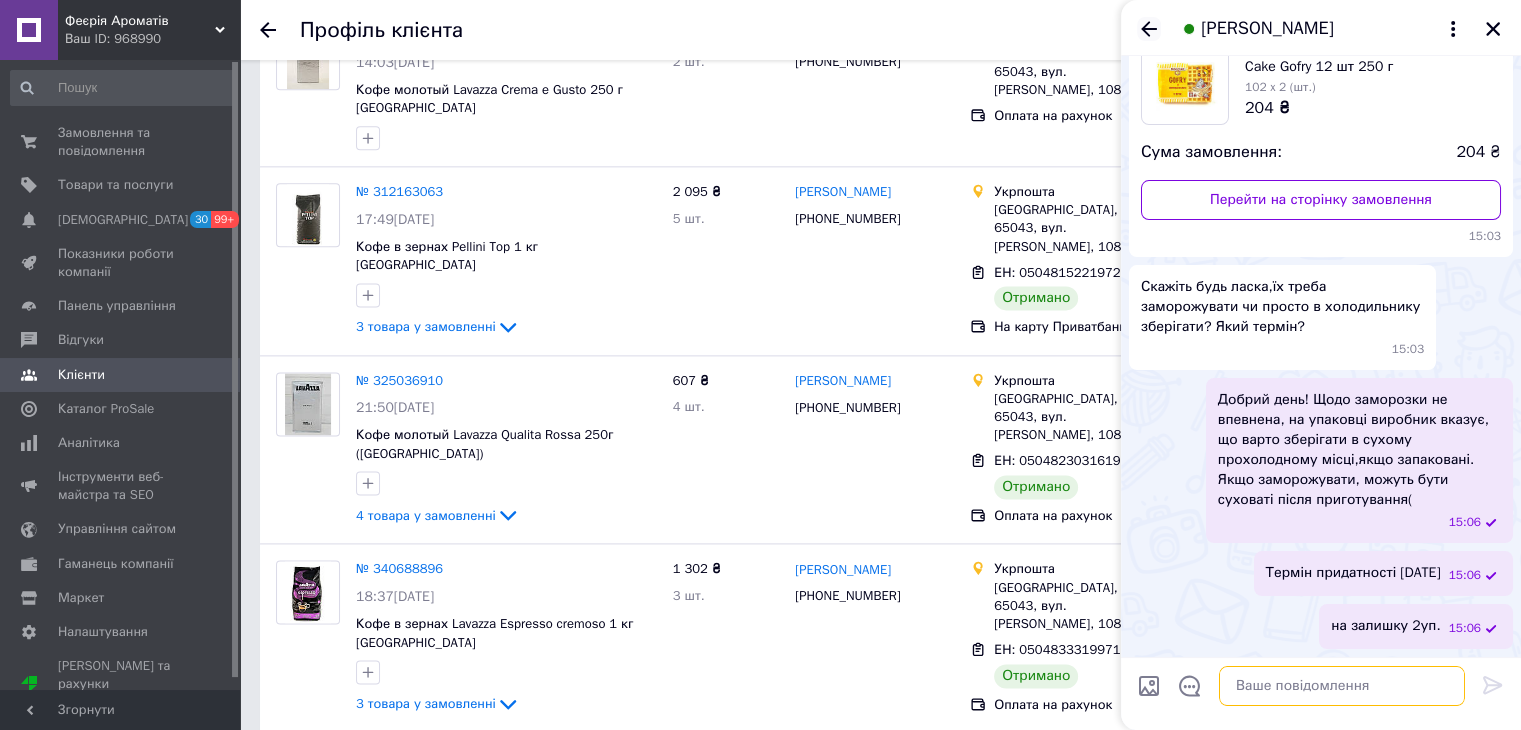 type 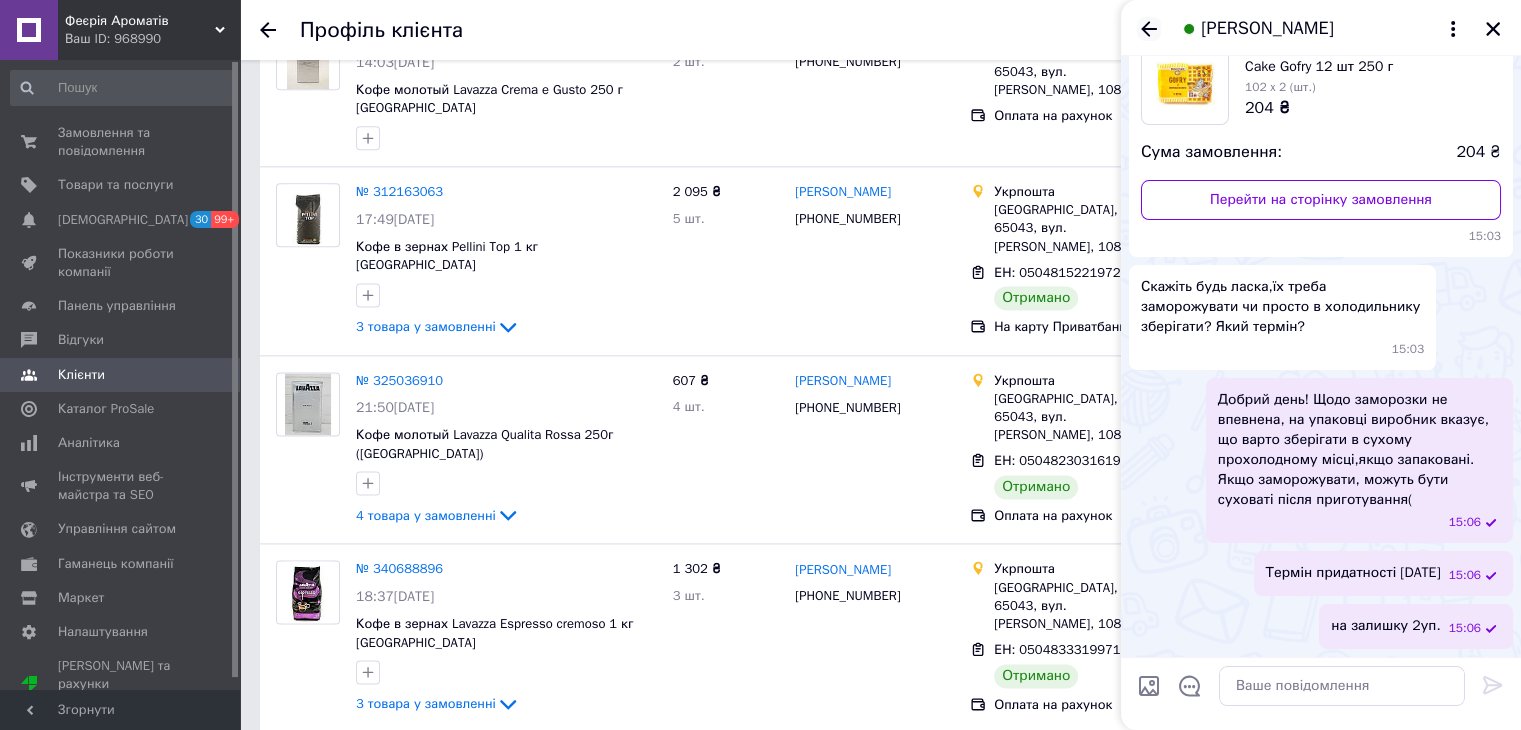click 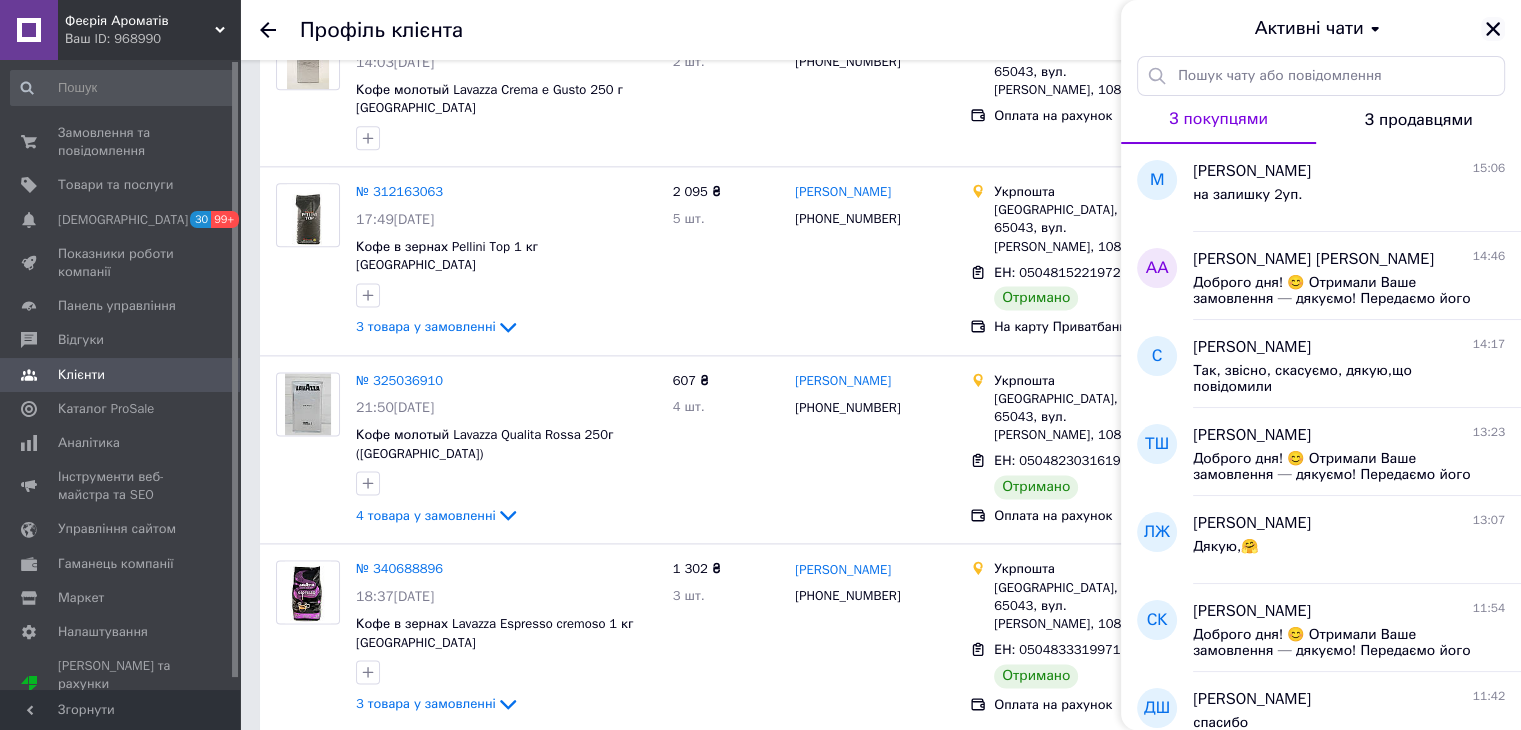 click 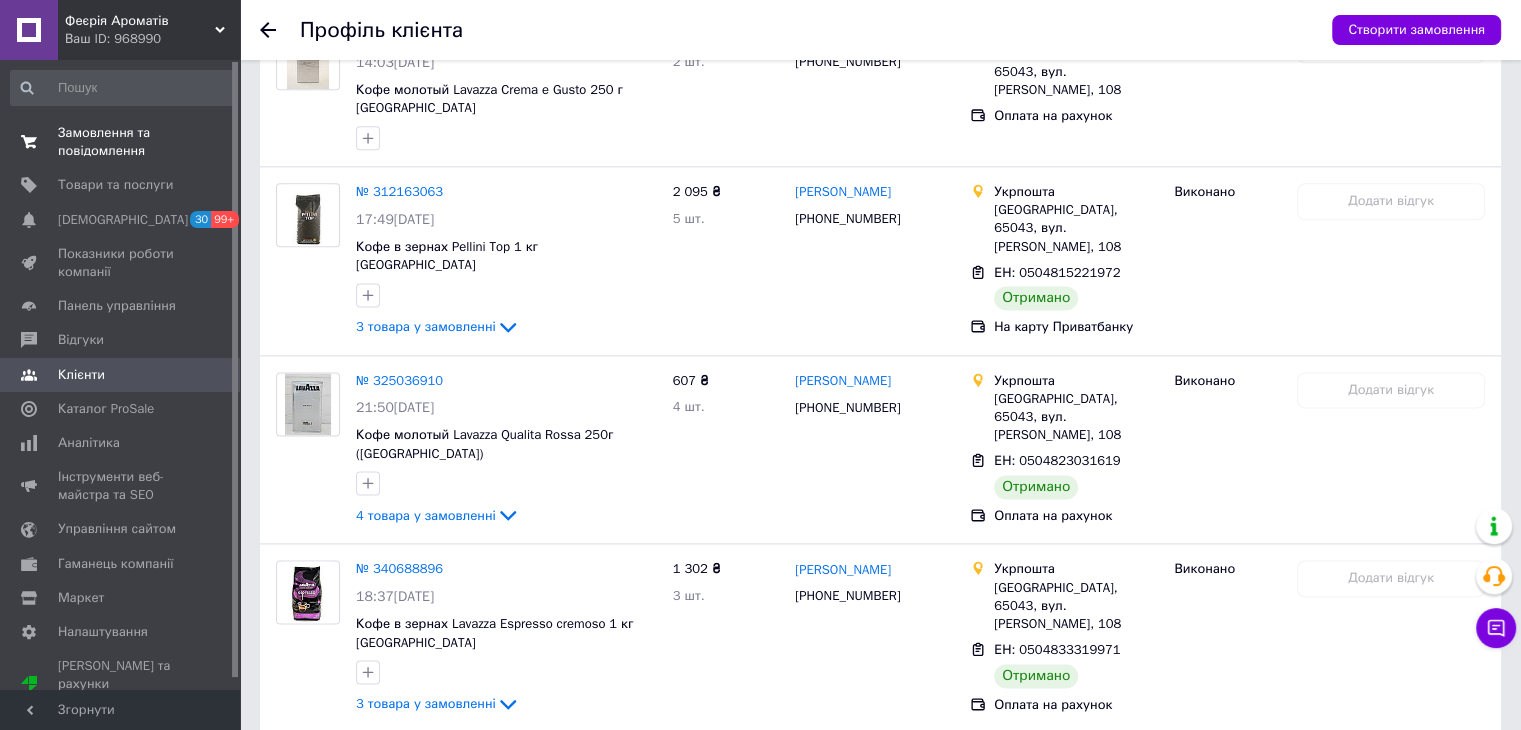 click on "Замовлення та повідомлення" at bounding box center [121, 142] 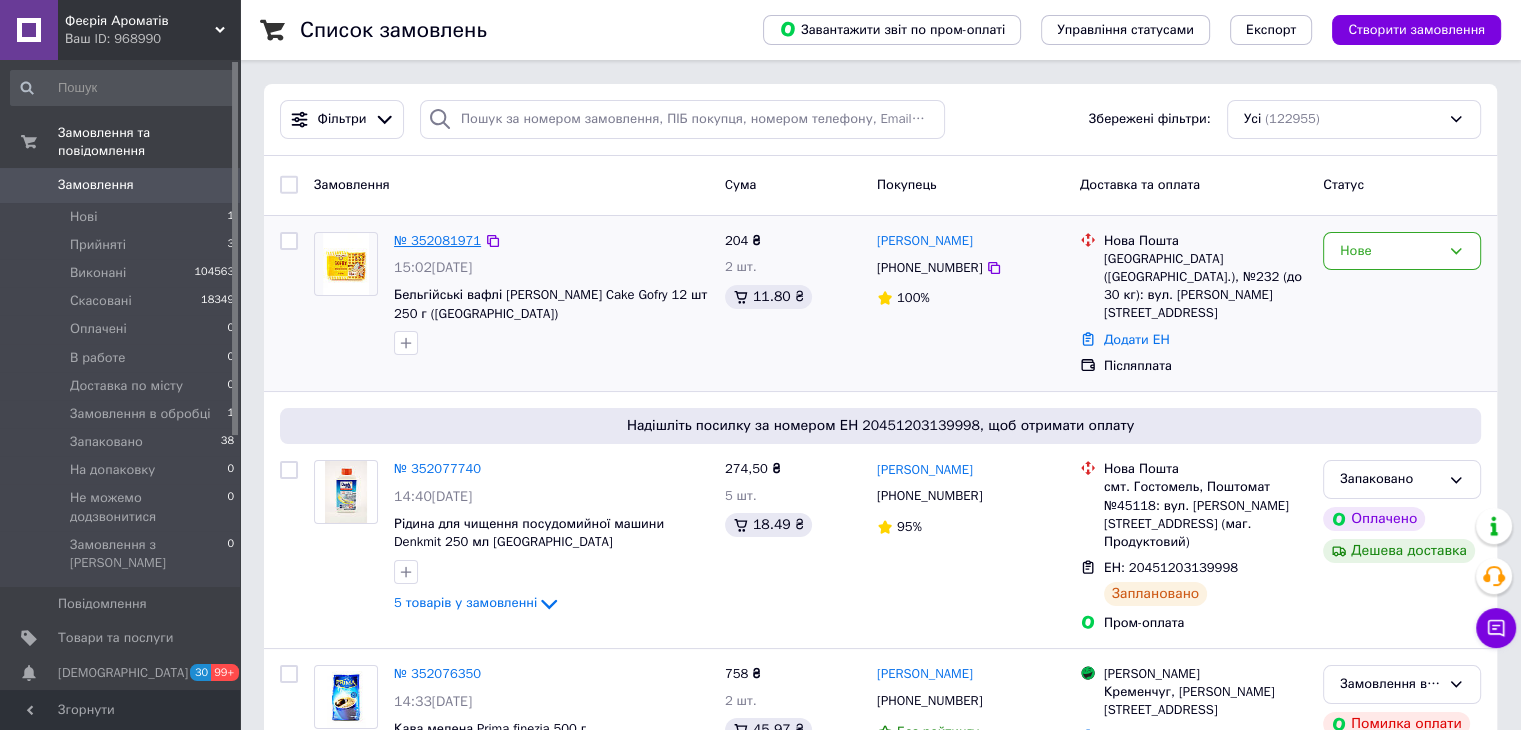 click on "№ 352081971" at bounding box center (437, 240) 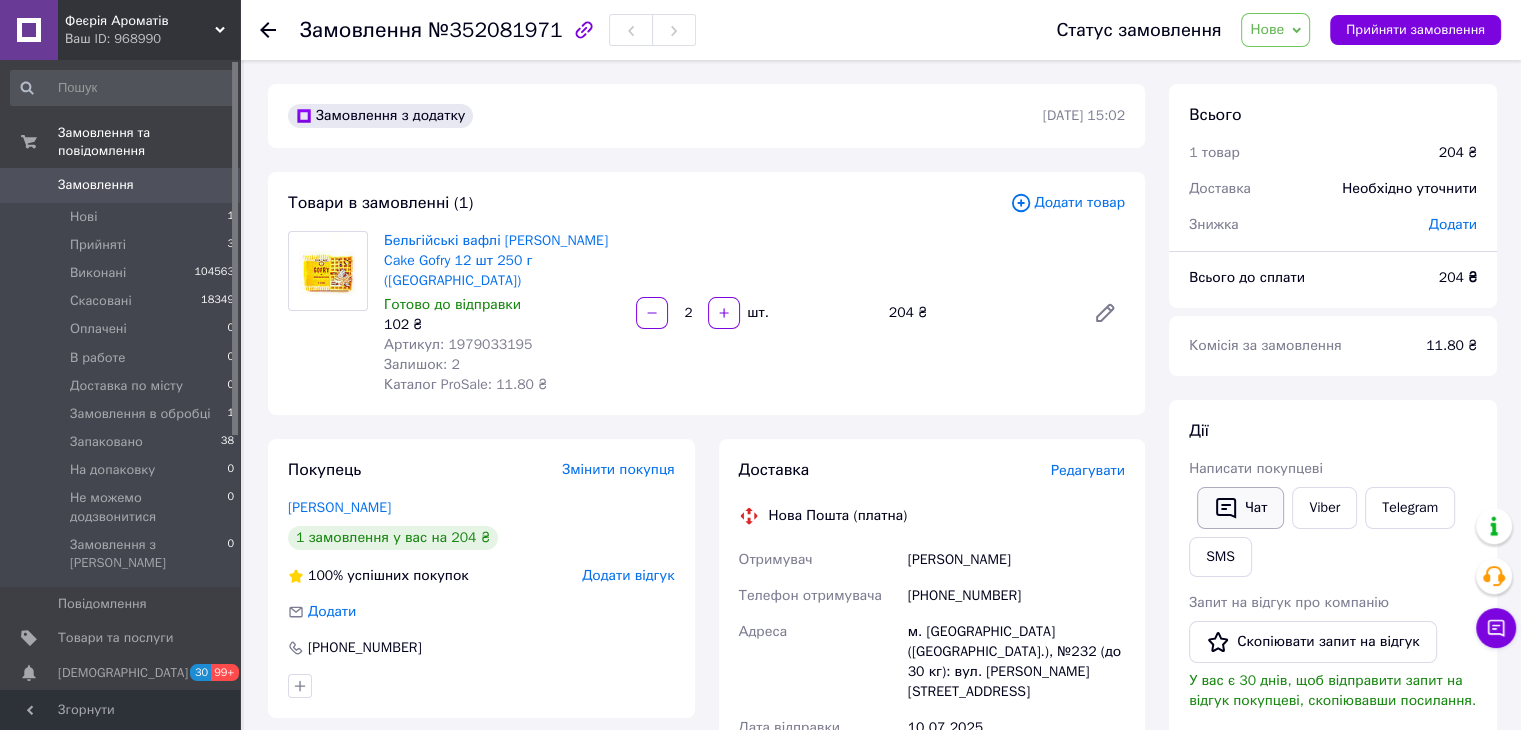click on "Чат" at bounding box center [1240, 508] 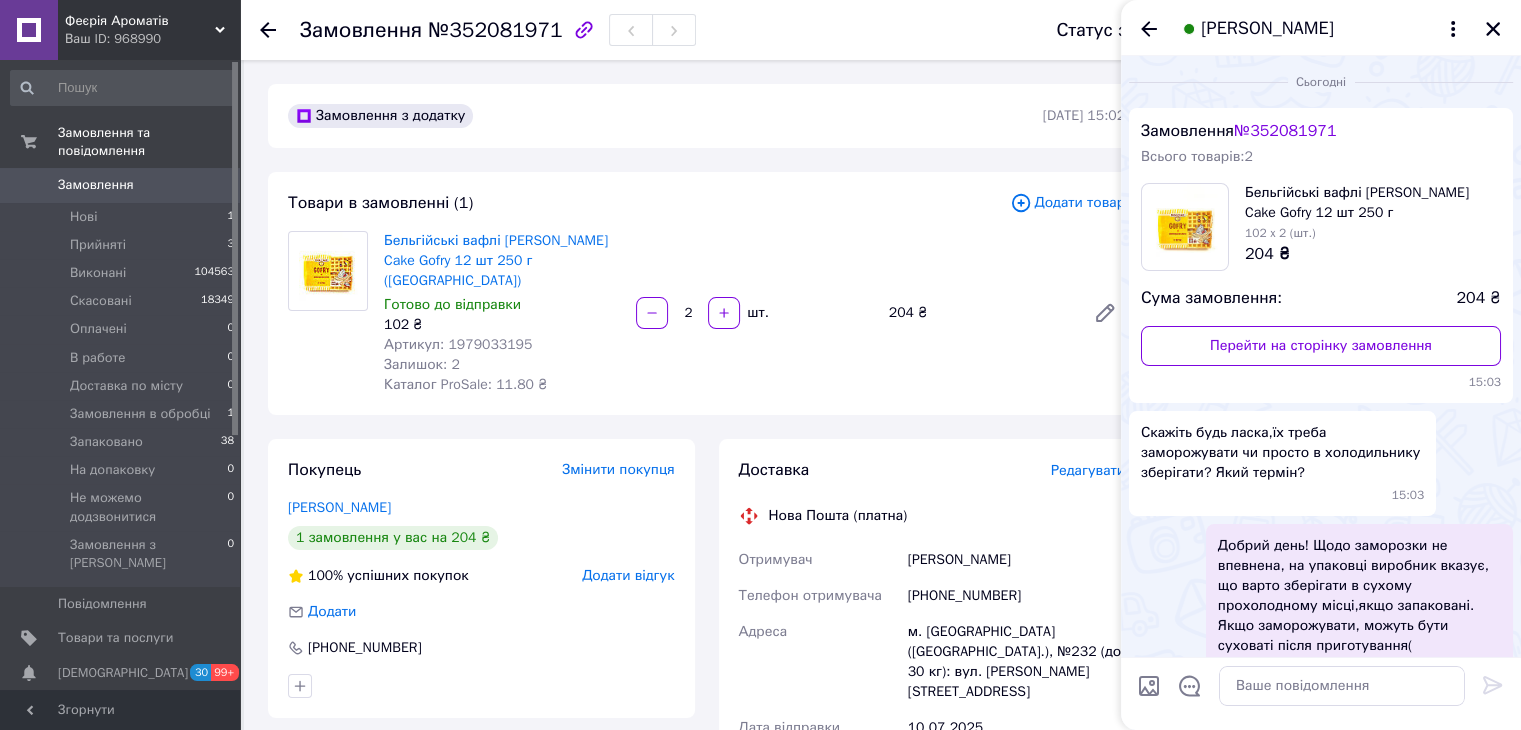 scroll, scrollTop: 146, scrollLeft: 0, axis: vertical 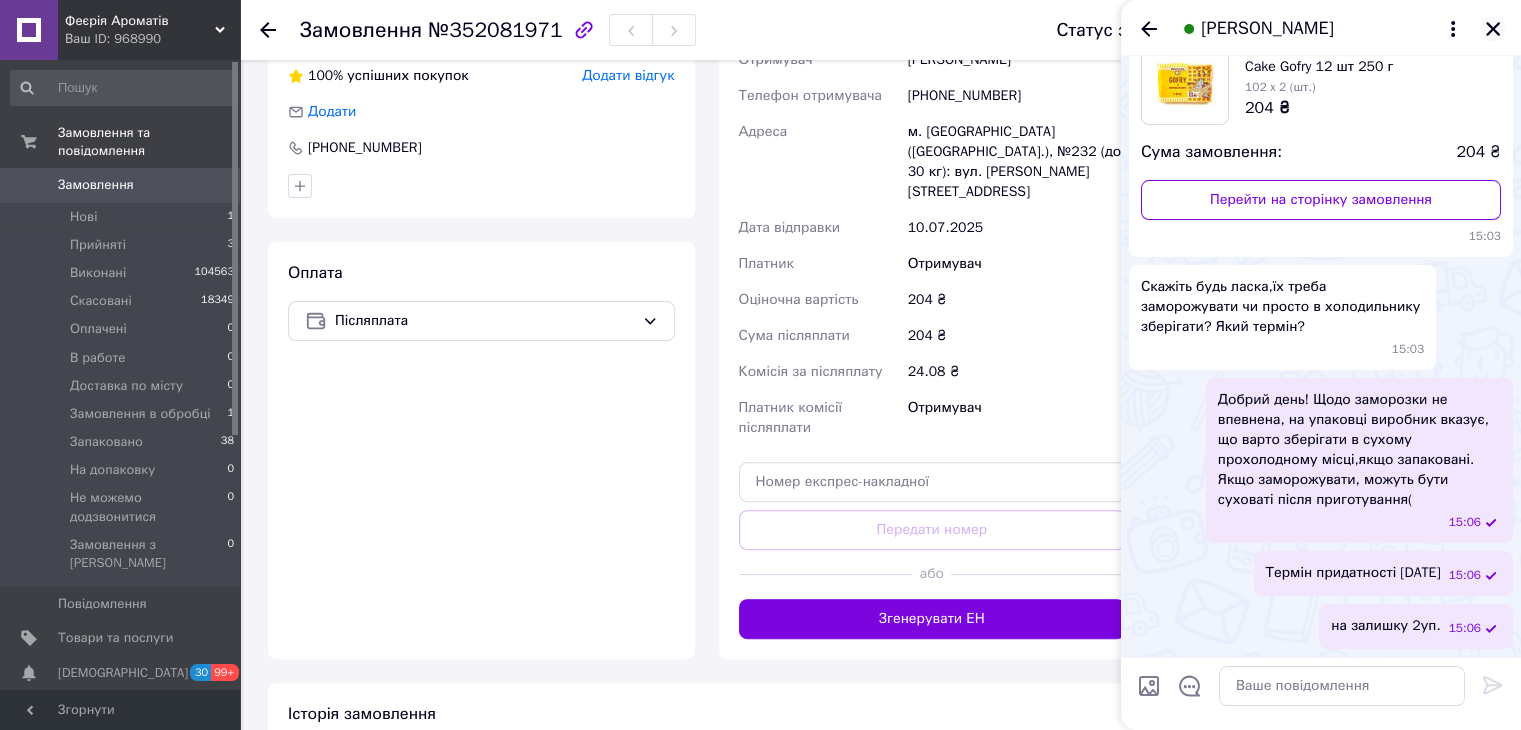 click 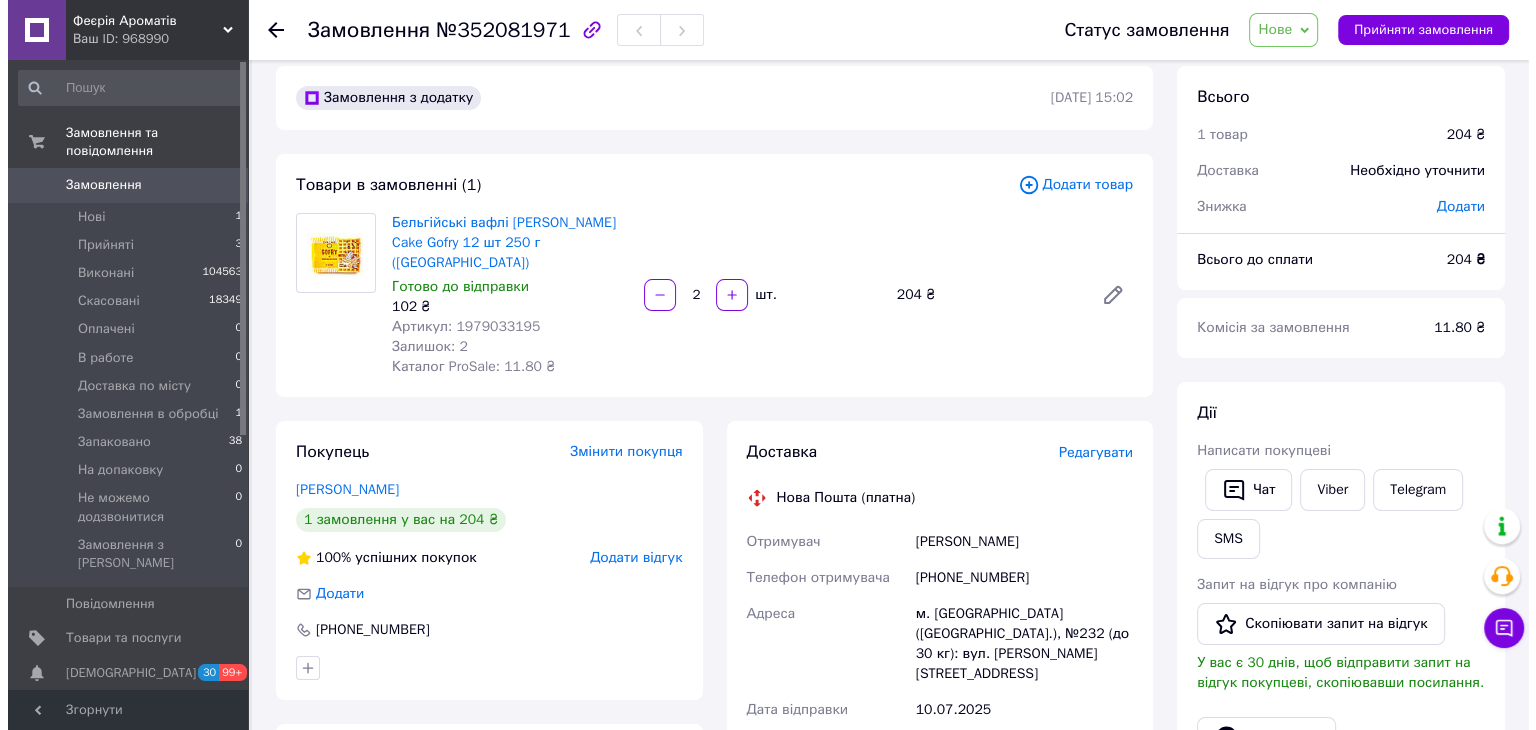 scroll, scrollTop: 0, scrollLeft: 0, axis: both 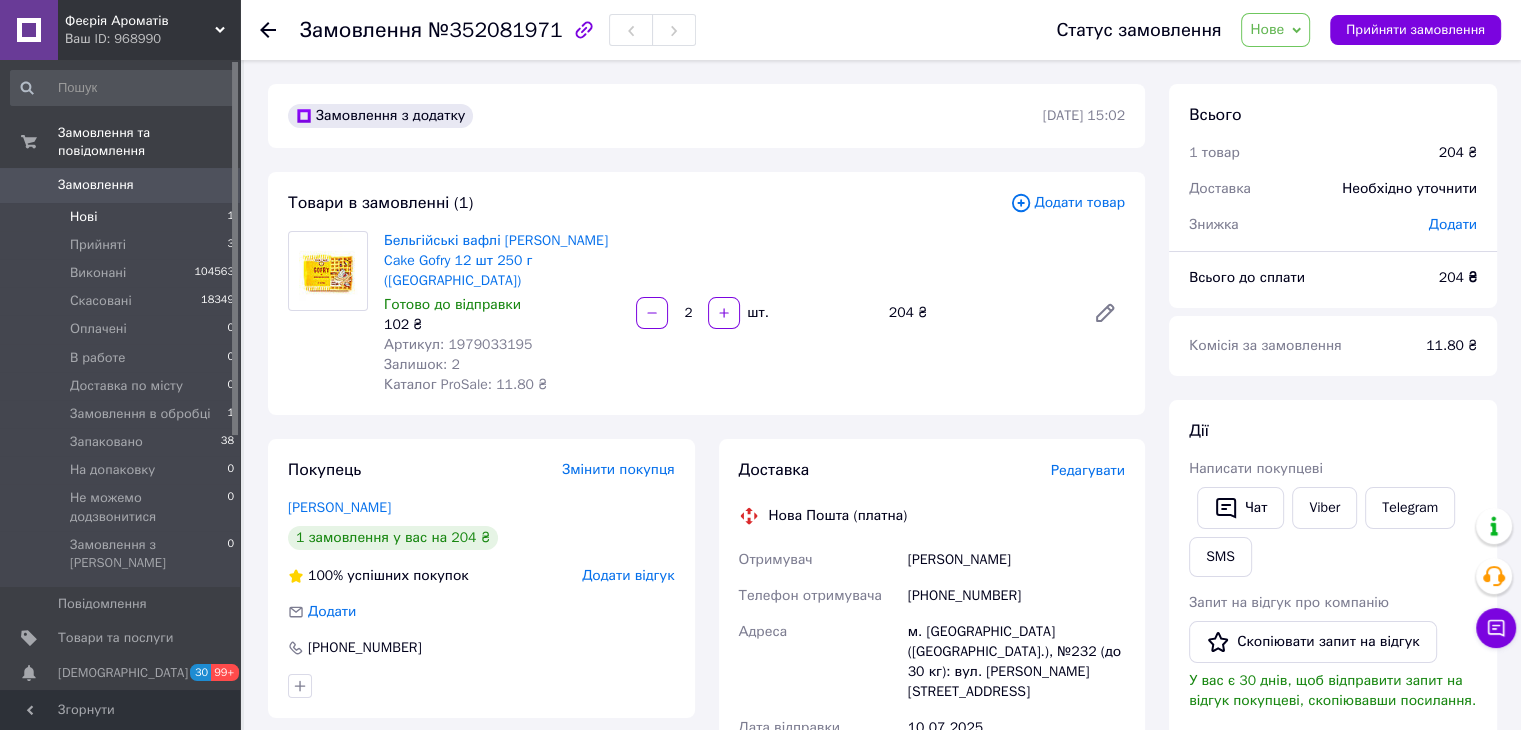 click on "Нові 1" at bounding box center [123, 217] 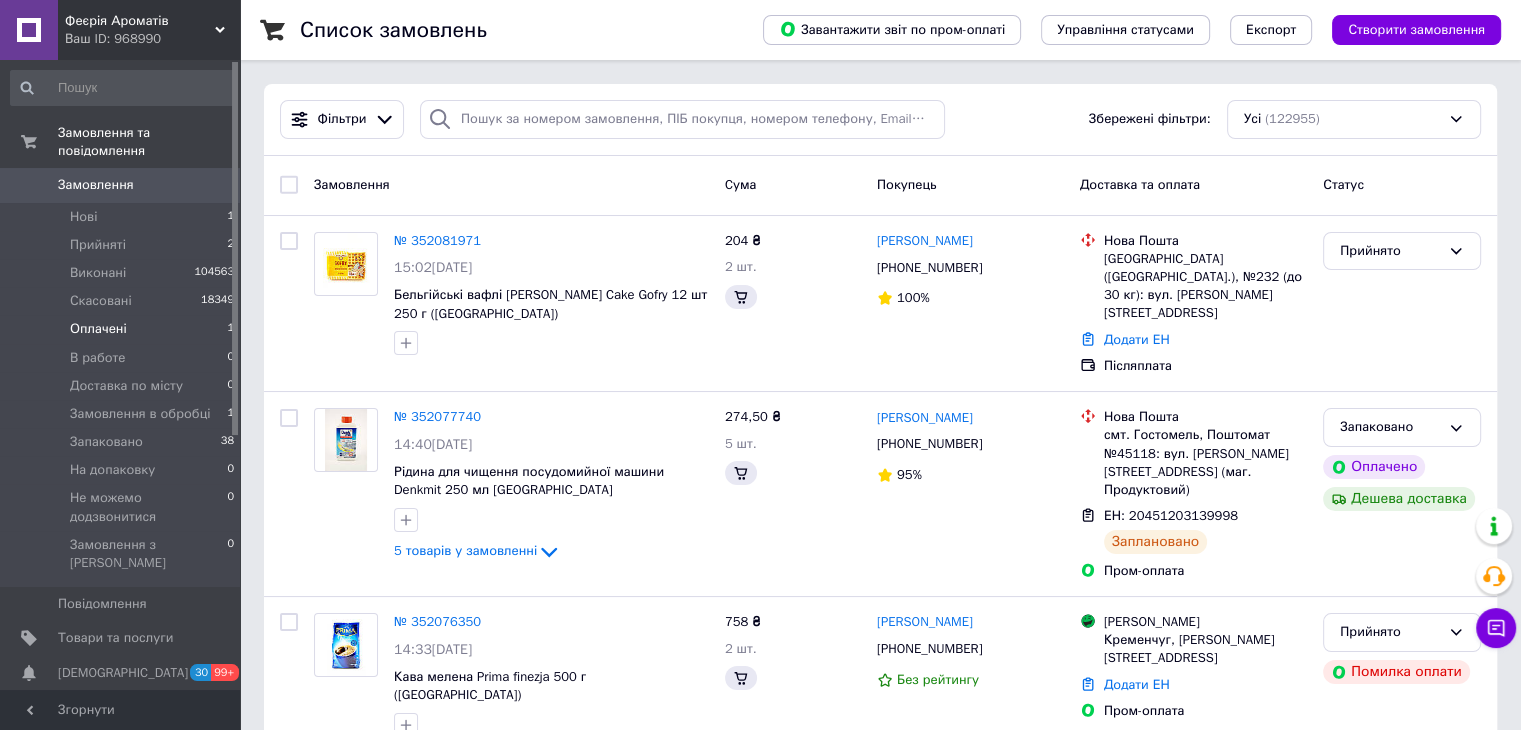 click on "Оплачені" at bounding box center [98, 329] 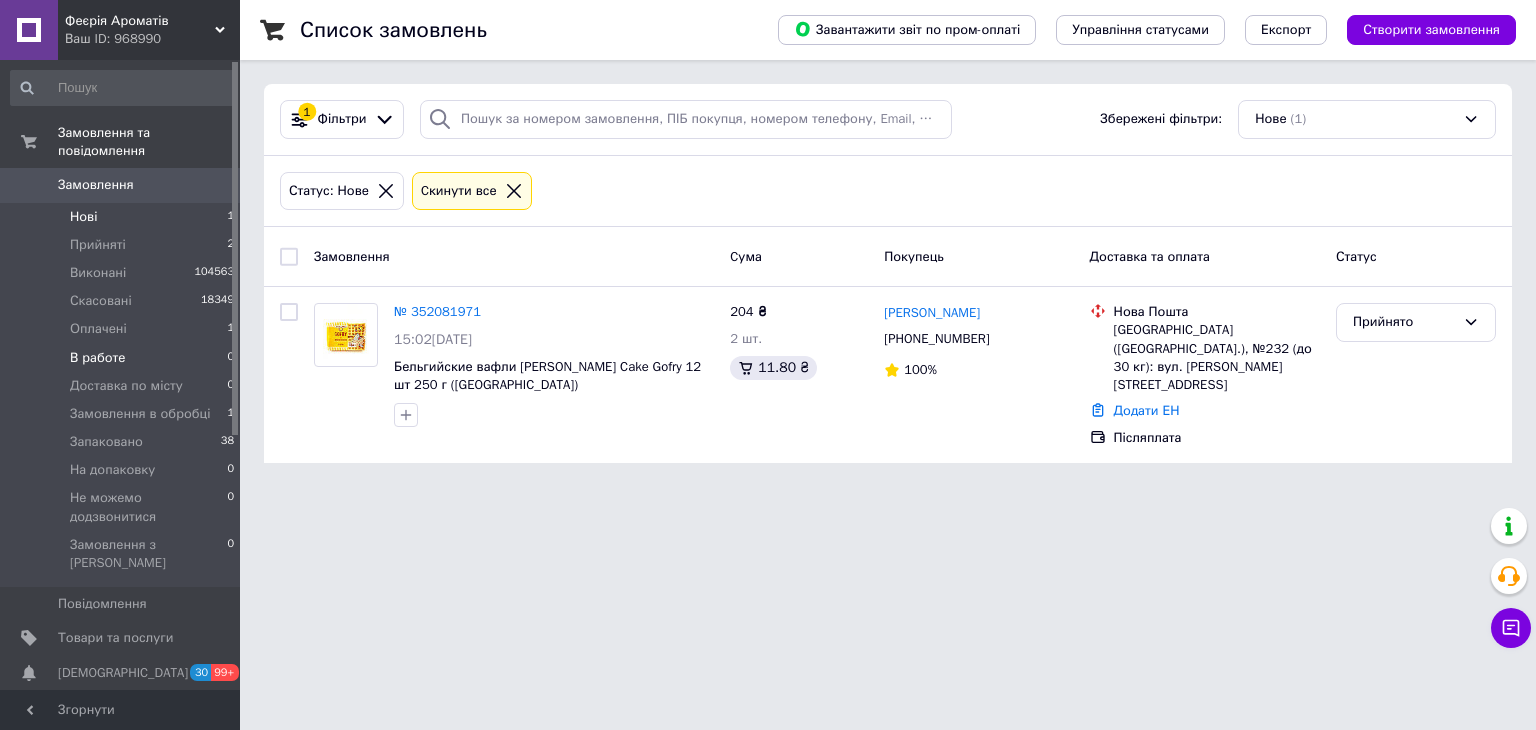click on "В работе 0" at bounding box center [123, 358] 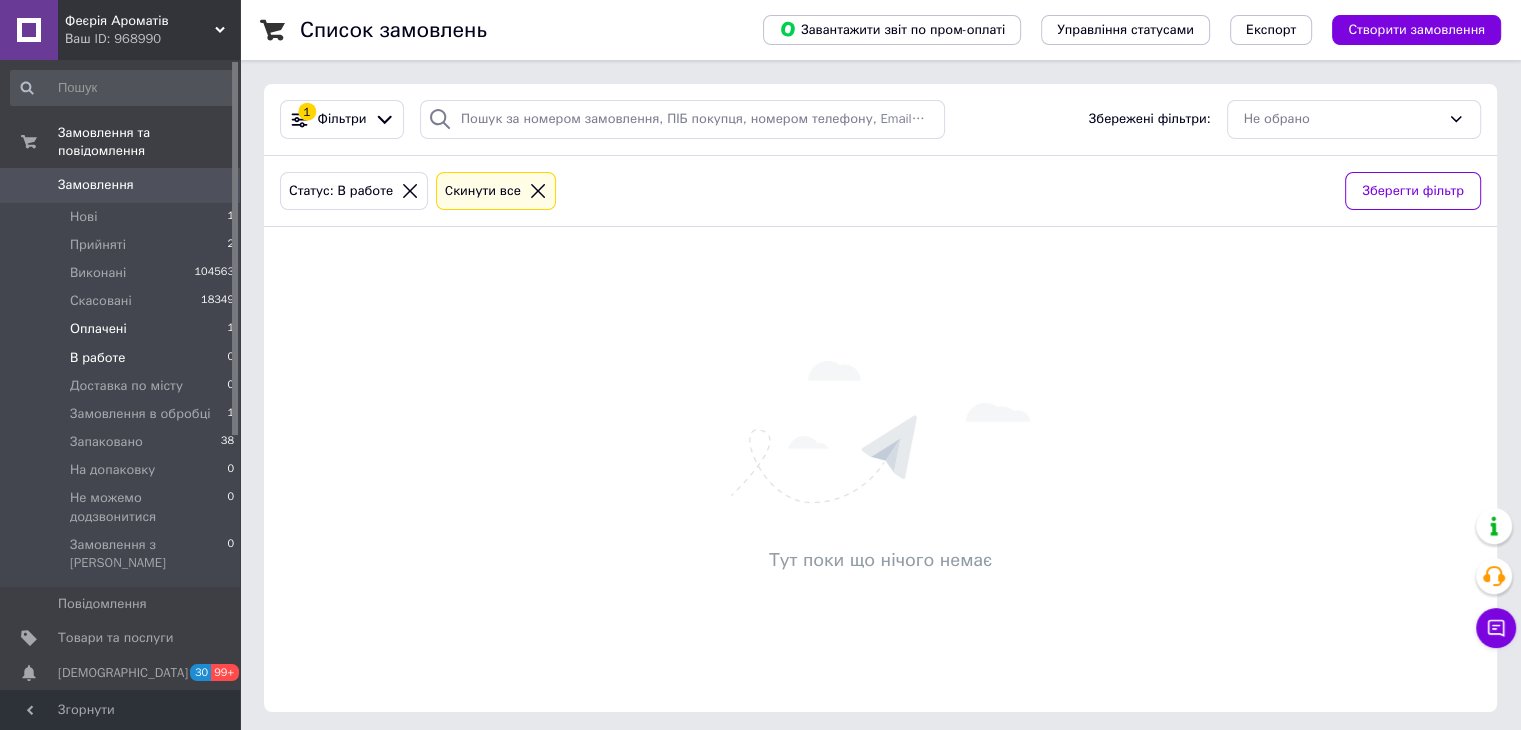 click on "Оплачені 1" at bounding box center (123, 329) 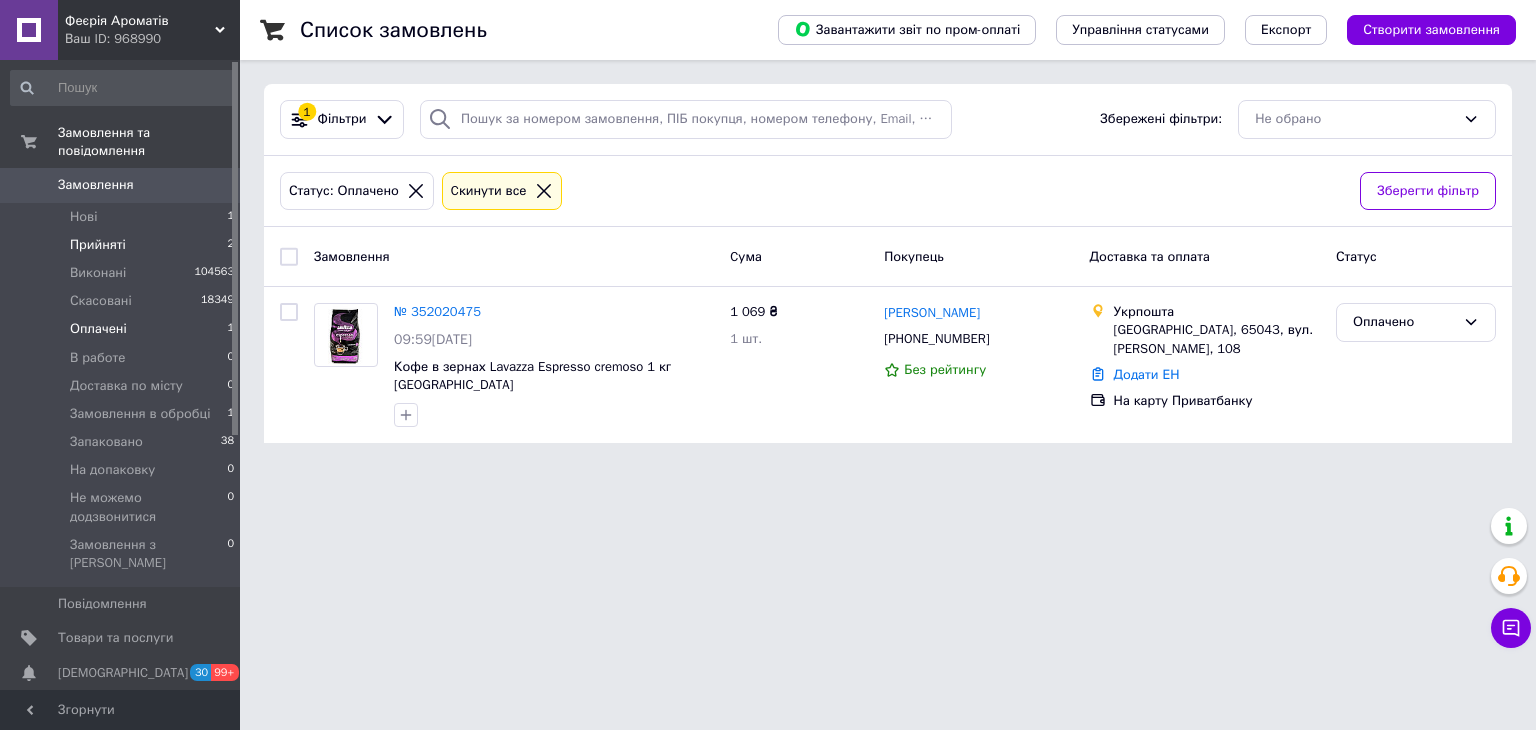 click on "Прийняті 2" at bounding box center [123, 245] 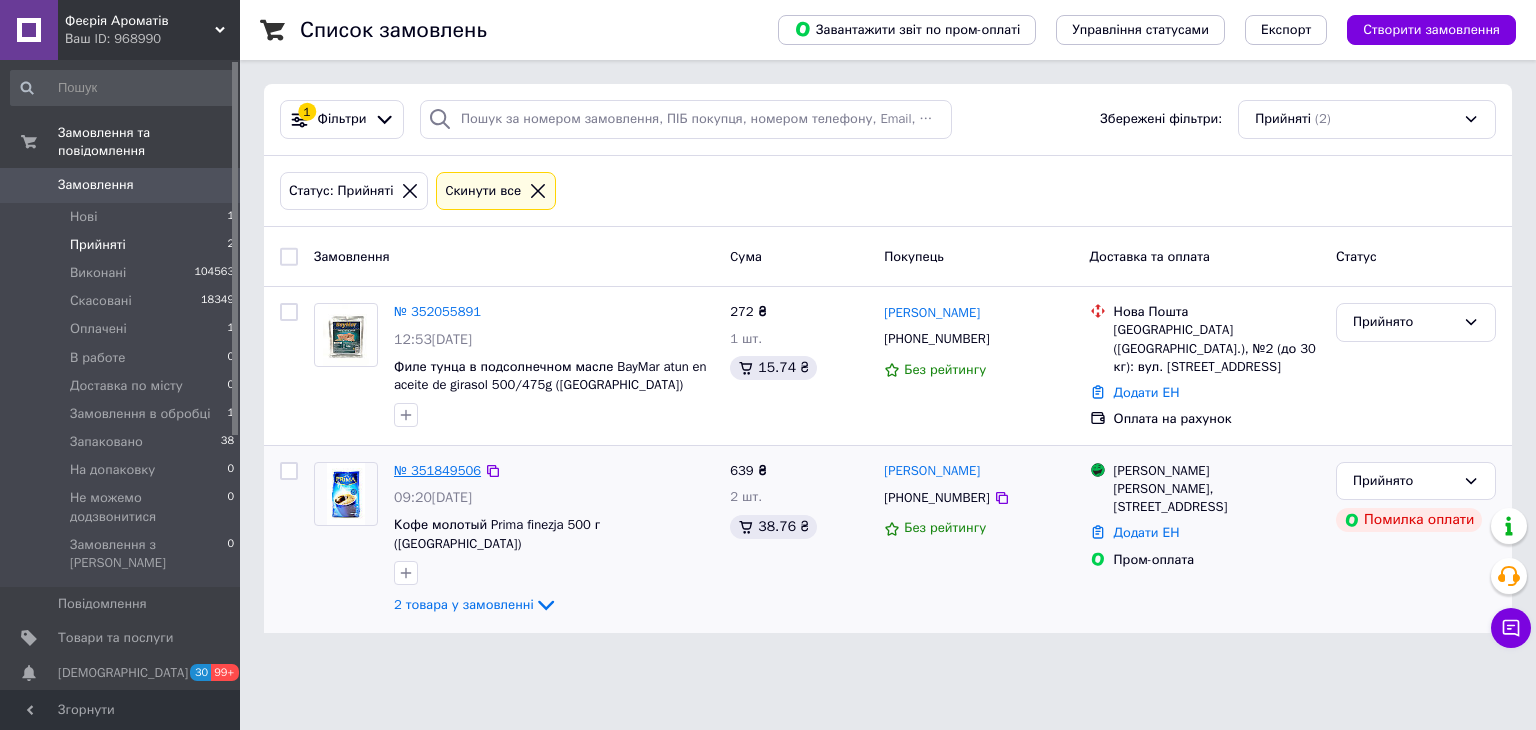 click on "№ 351849506" at bounding box center [437, 470] 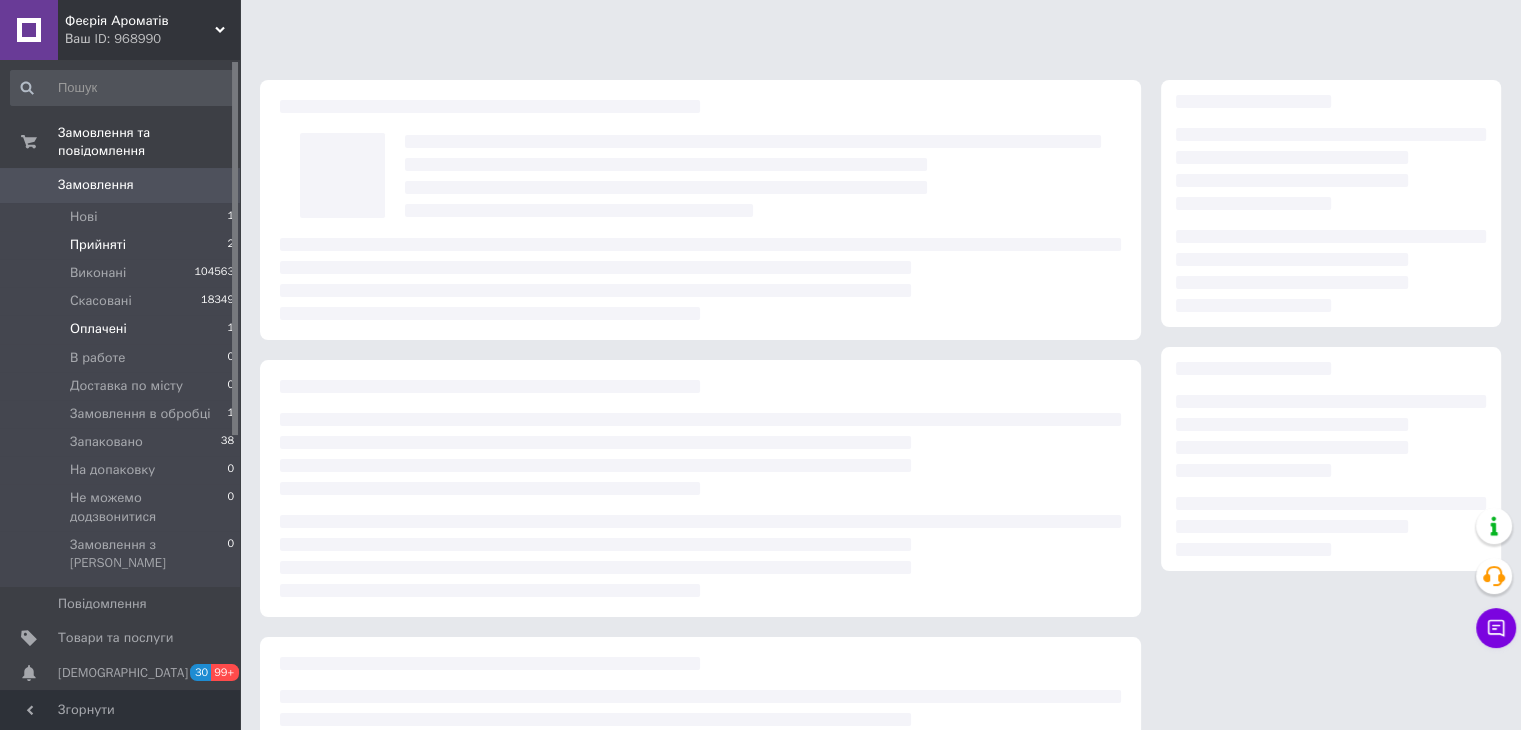 click on "Оплачені 1" at bounding box center (123, 329) 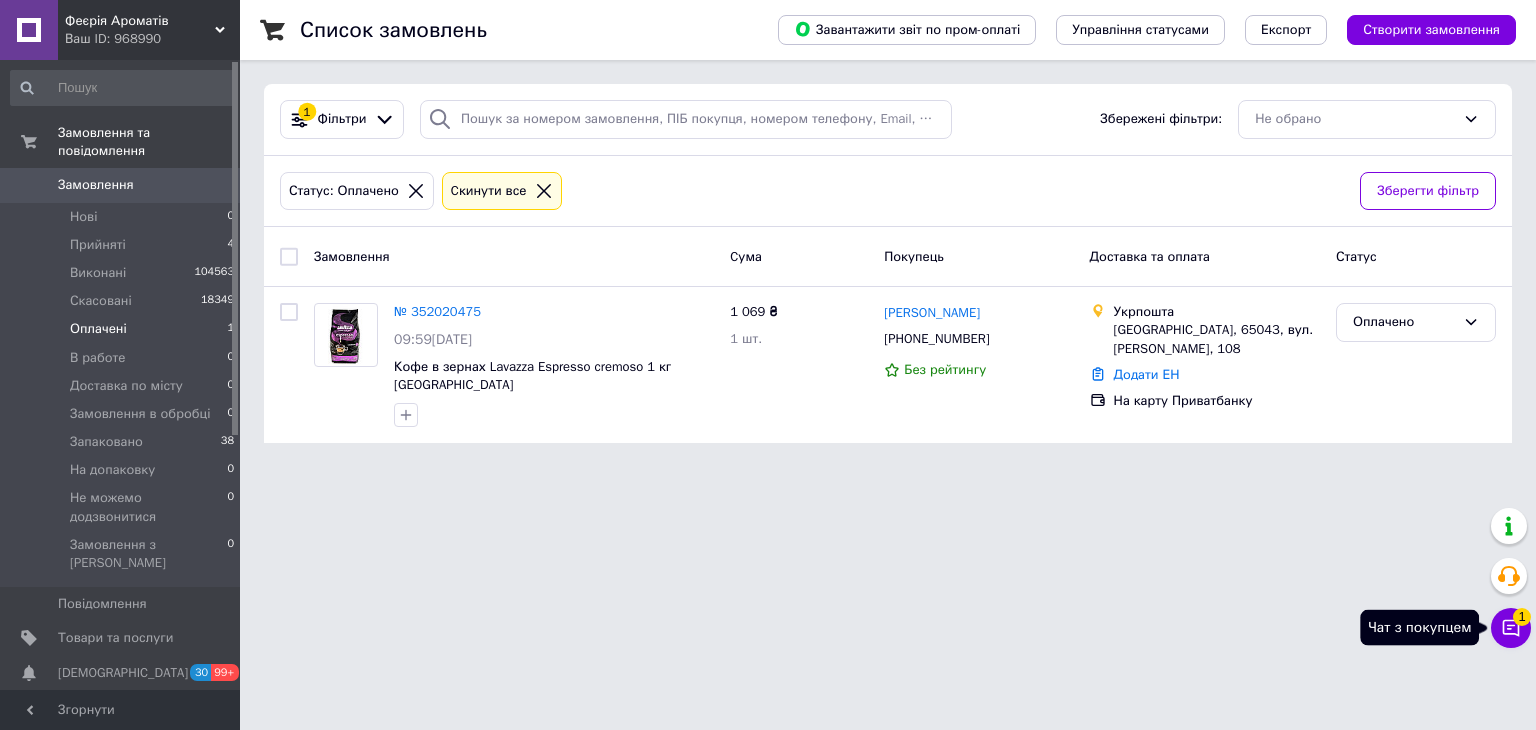 click 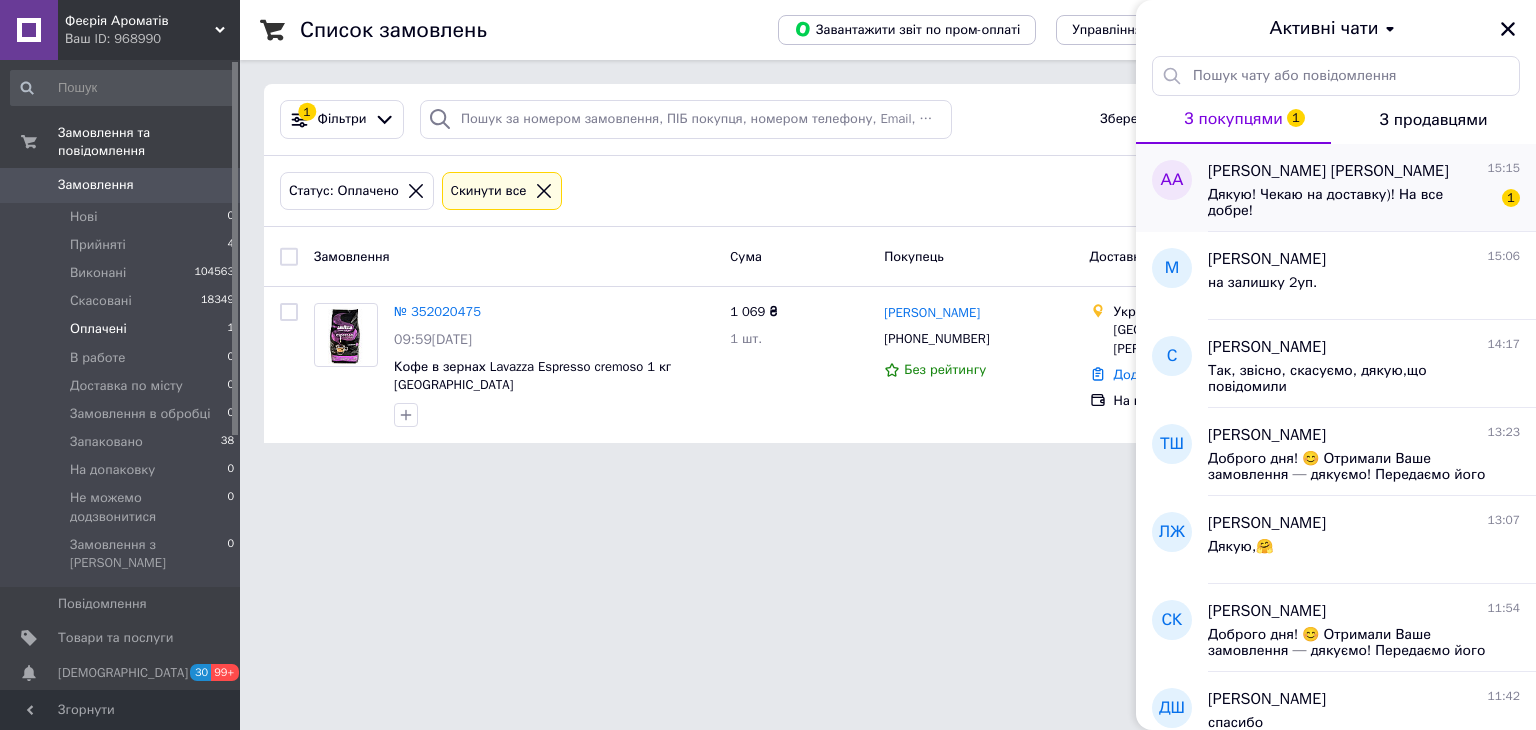 click on "Дякую! Чекаю на доставку)! На все добре!" at bounding box center [1350, 203] 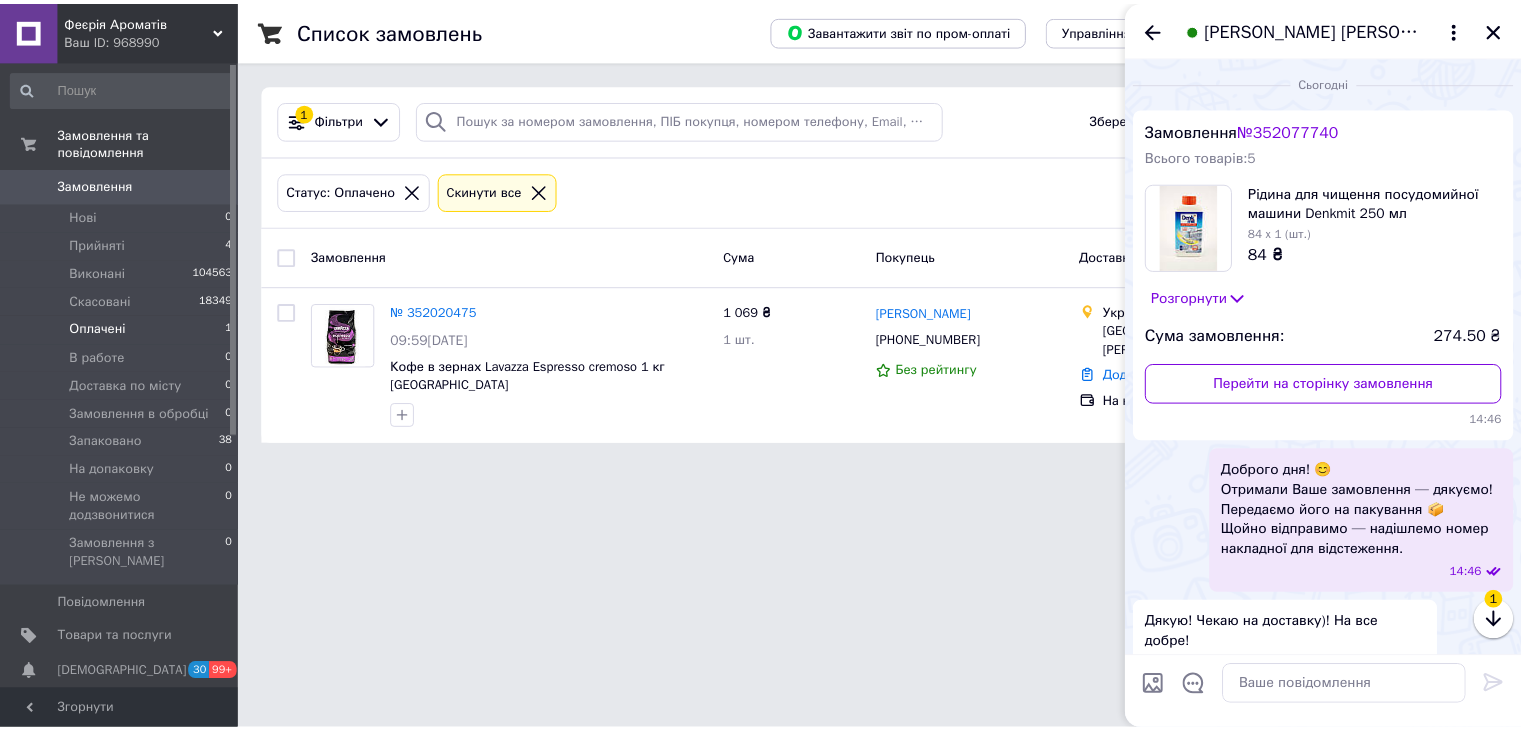 scroll, scrollTop: 18, scrollLeft: 0, axis: vertical 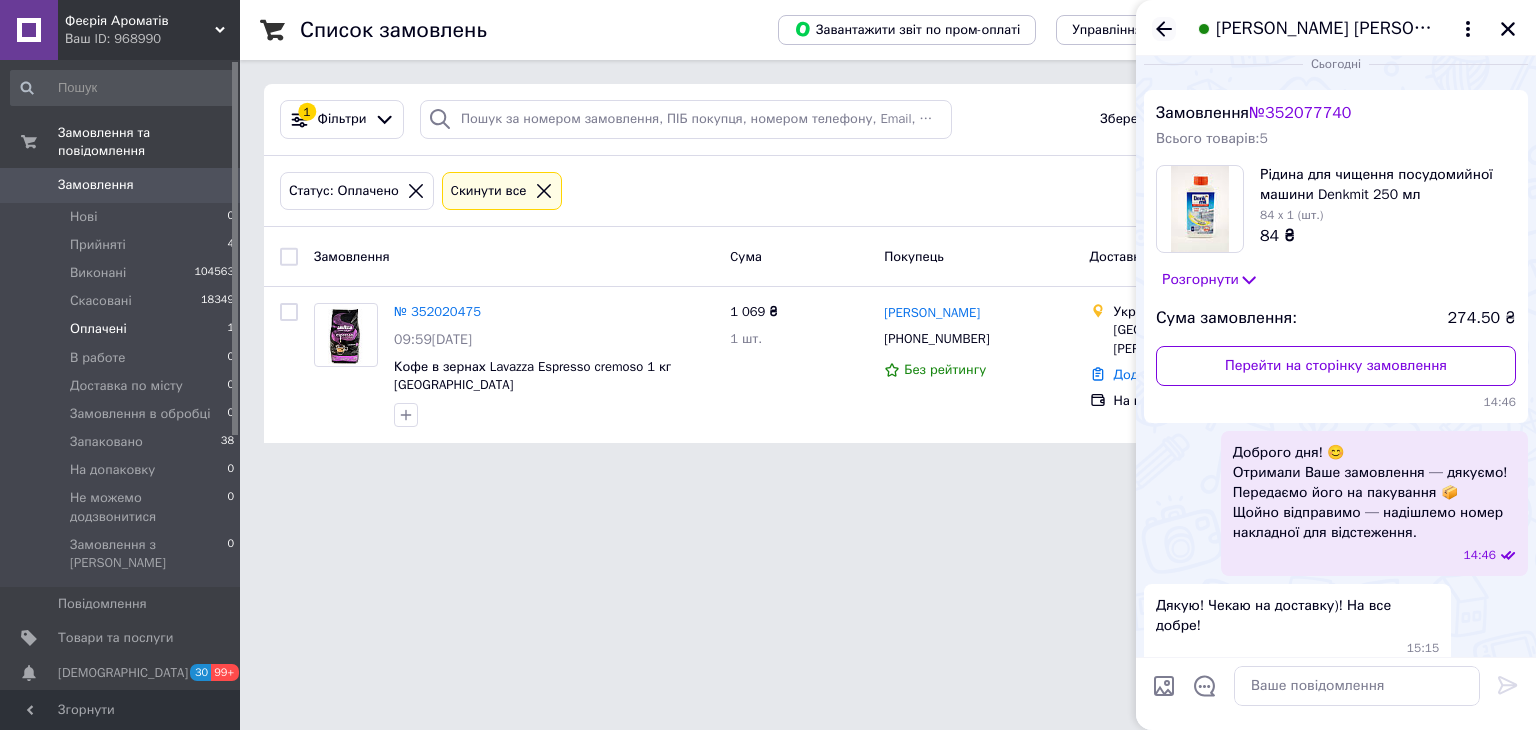 click 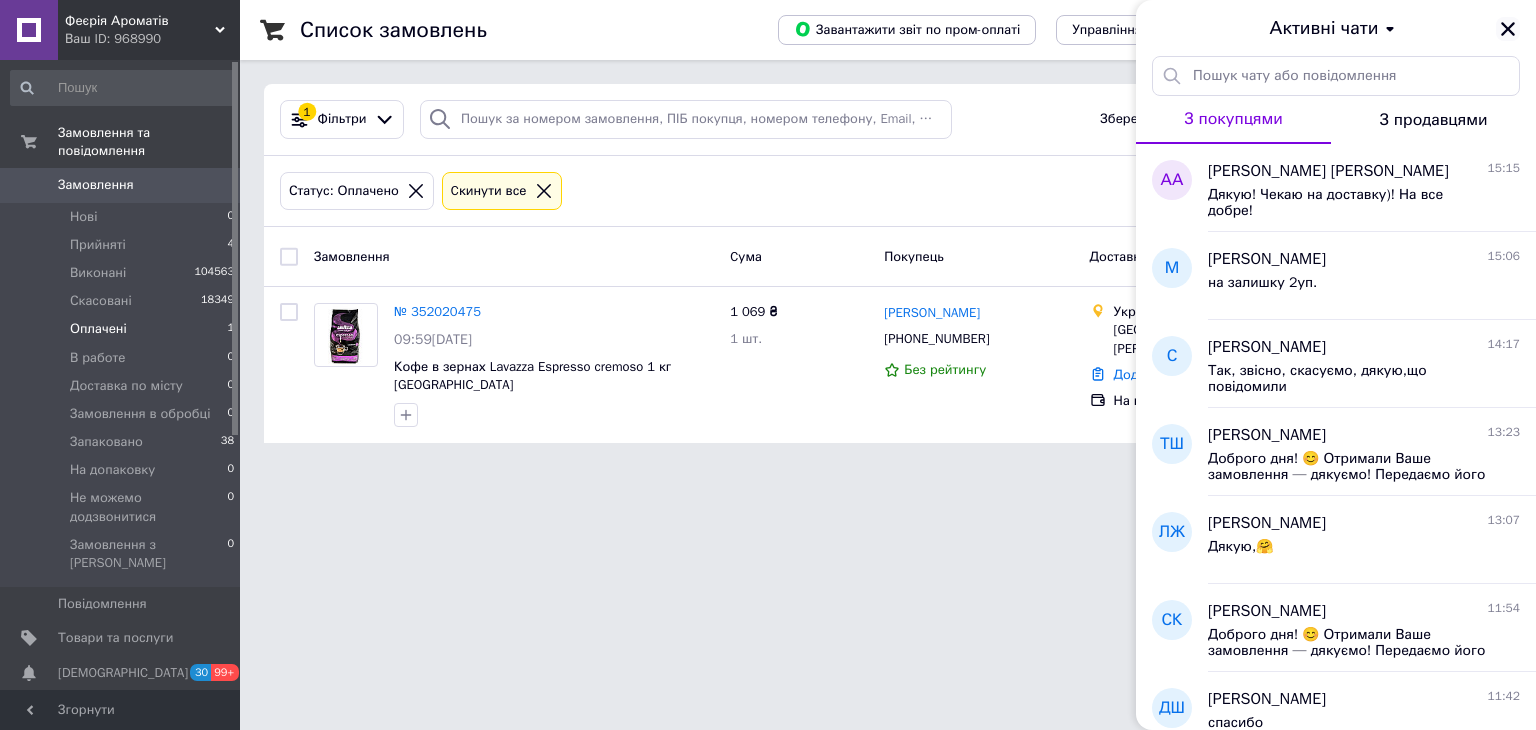 click 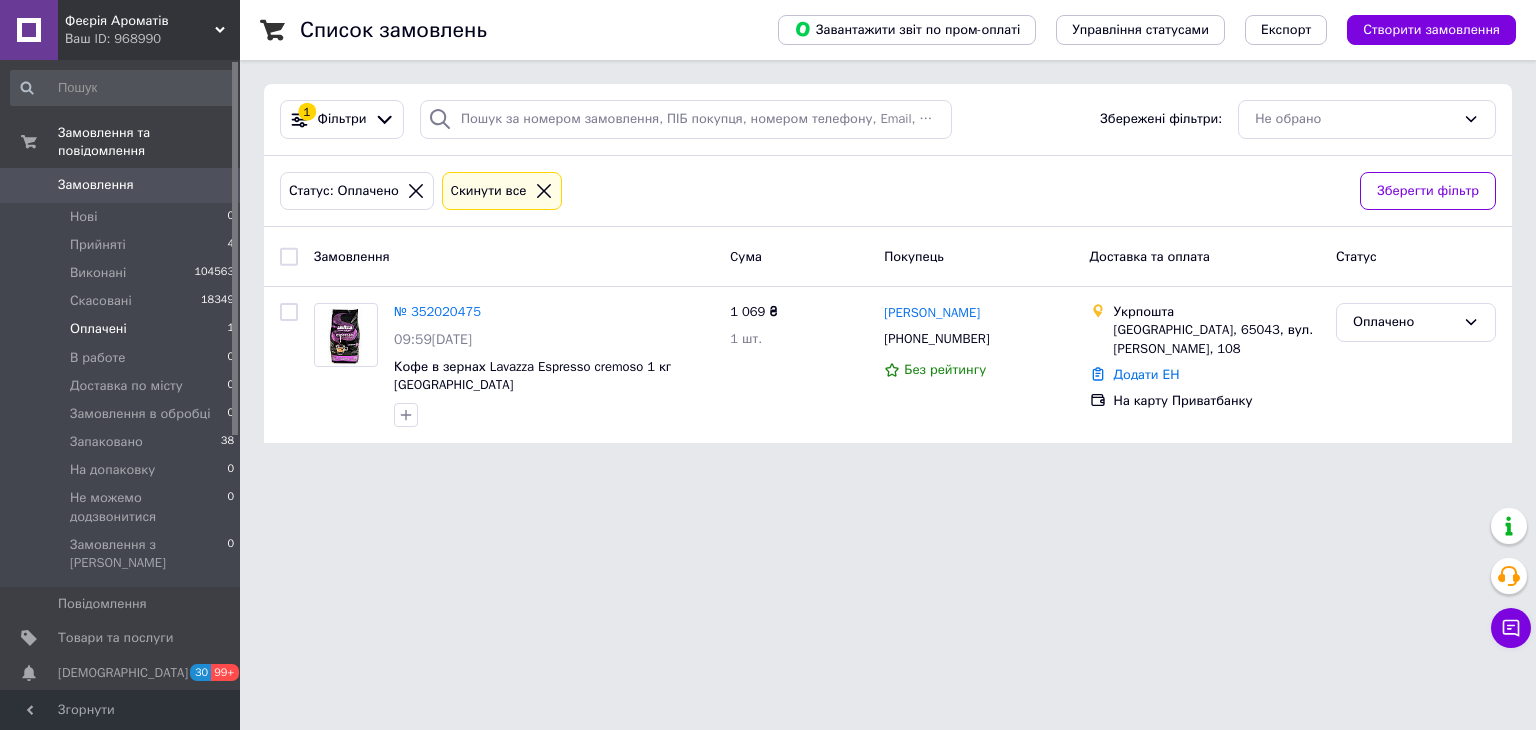 click on "Замовлення" at bounding box center (96, 185) 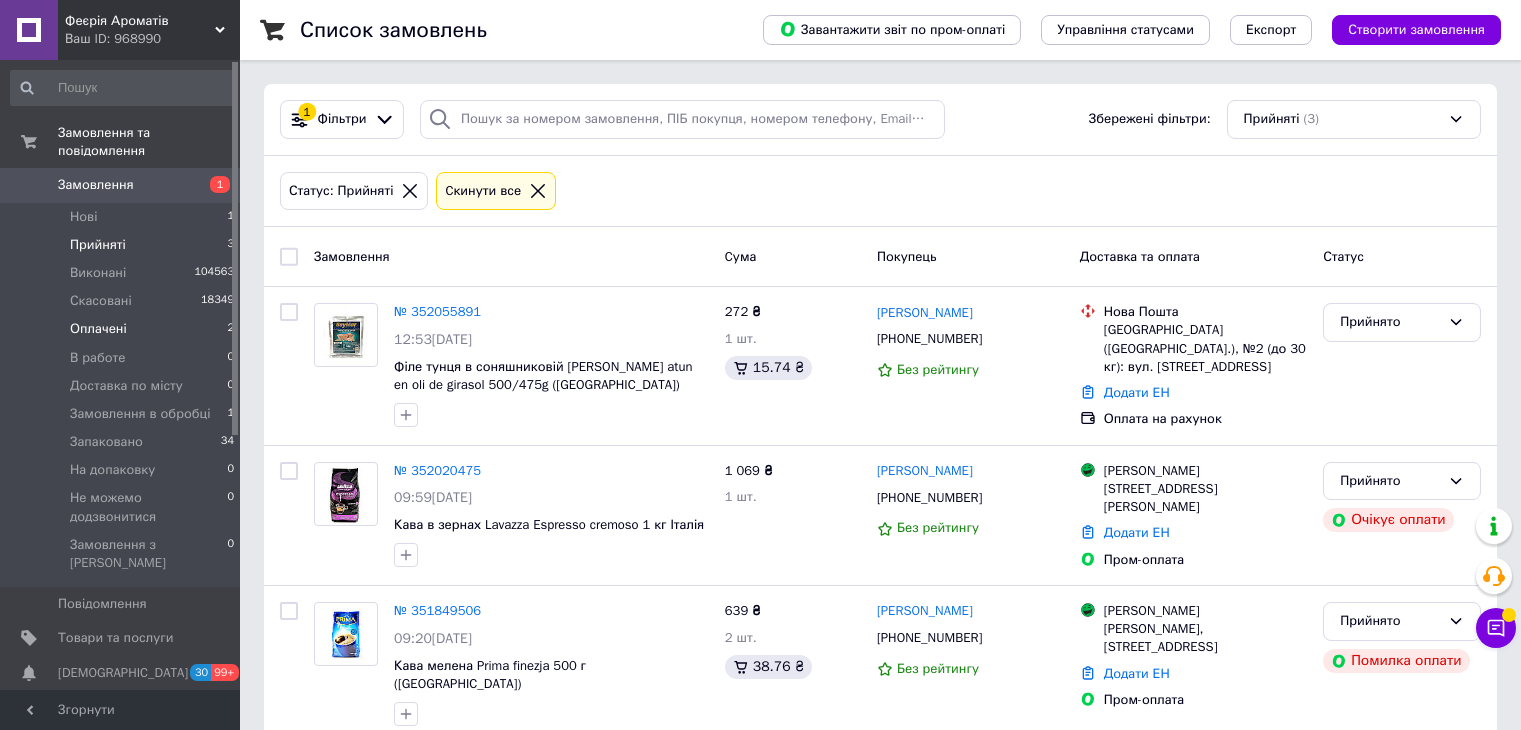 scroll, scrollTop: 0, scrollLeft: 0, axis: both 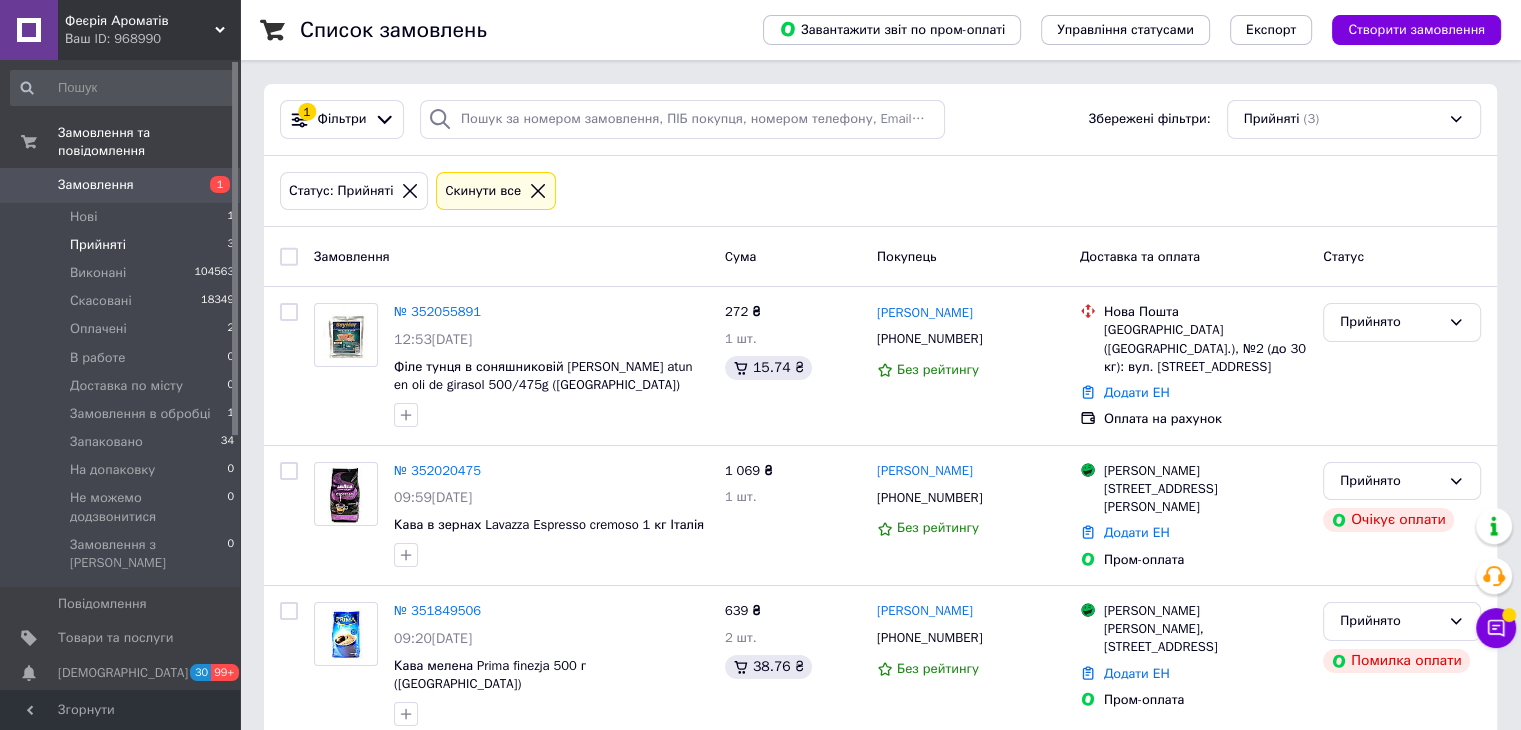 click on "Прийняті 3" at bounding box center (123, 245) 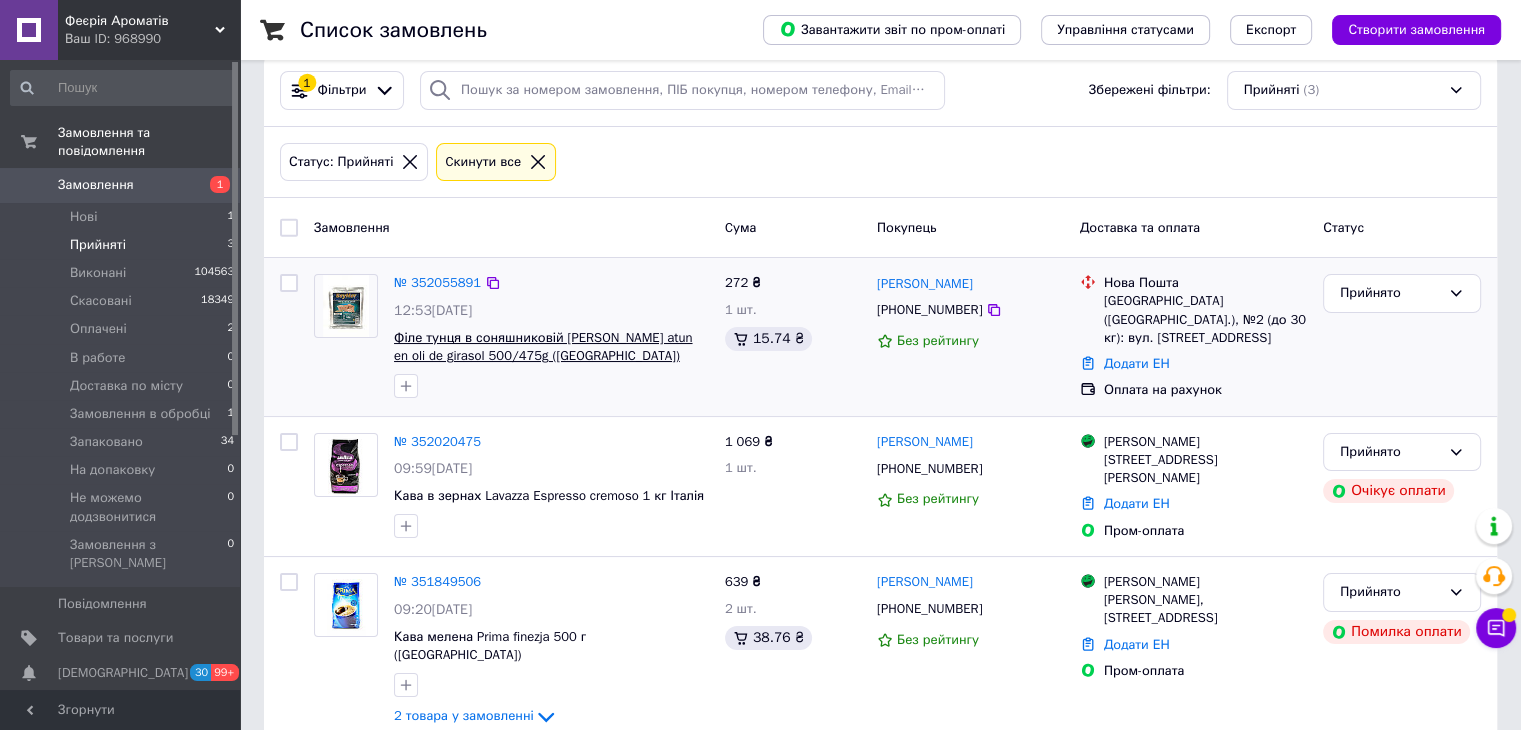 scroll, scrollTop: 45, scrollLeft: 0, axis: vertical 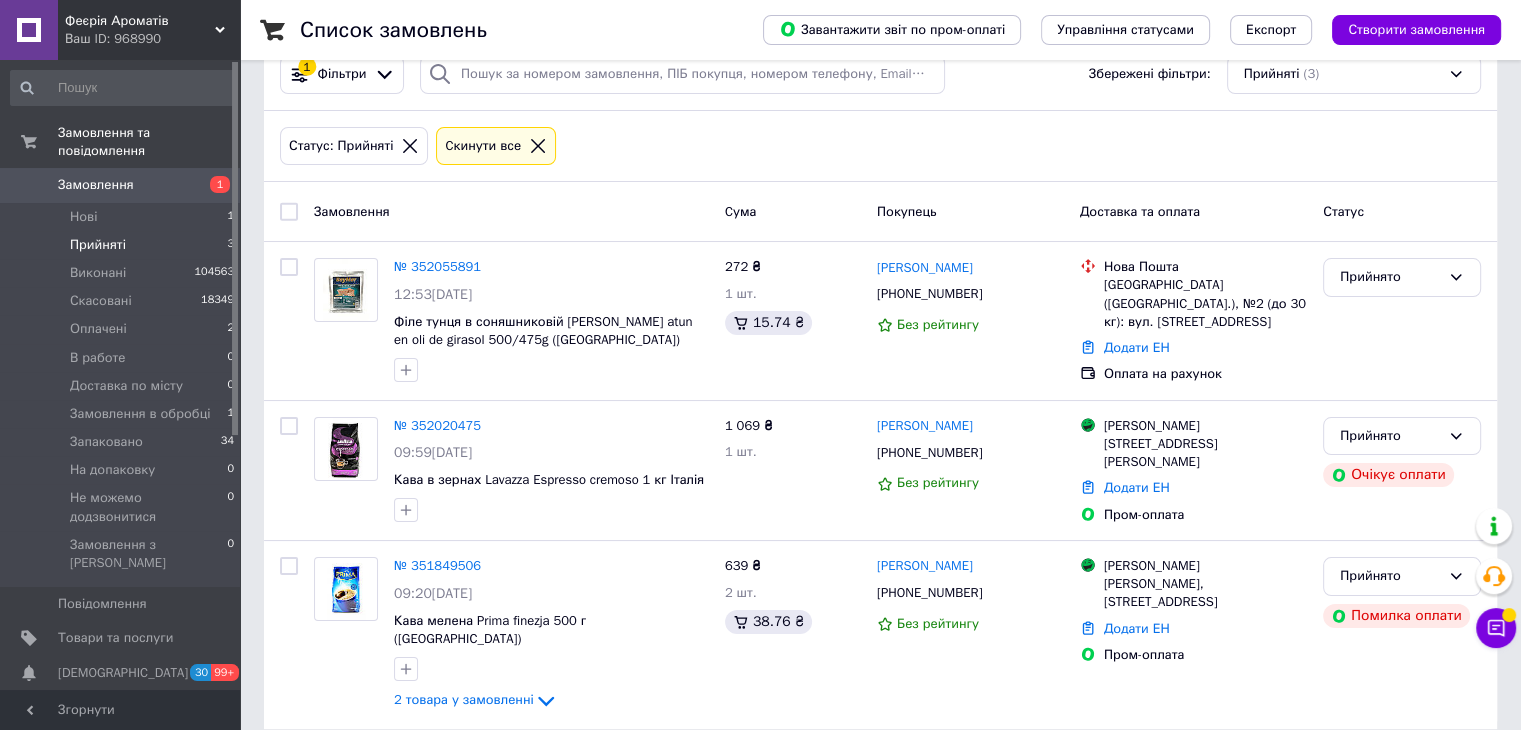 click on "Прийняті 3" at bounding box center [123, 245] 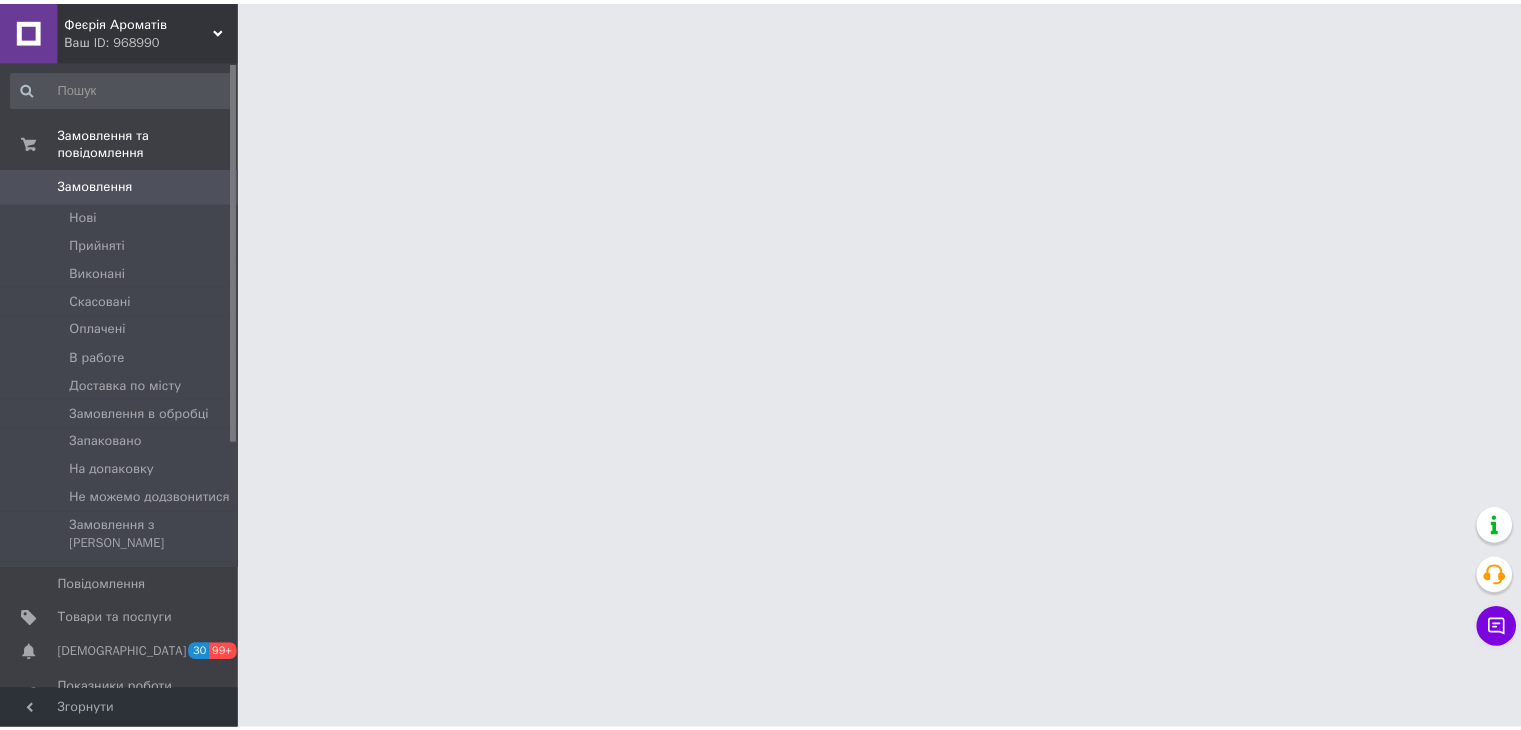 scroll, scrollTop: 0, scrollLeft: 0, axis: both 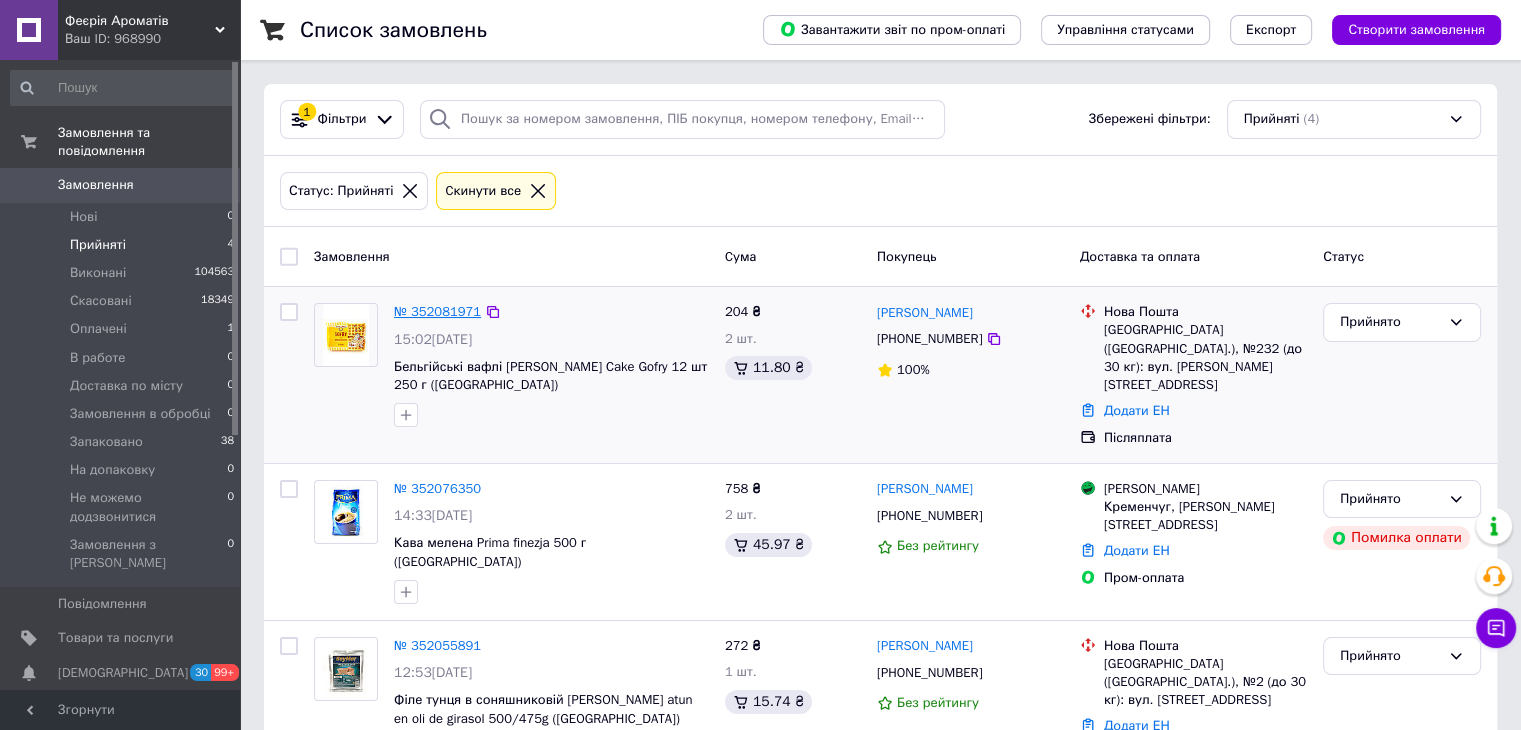 click on "№ 352081971" at bounding box center [437, 311] 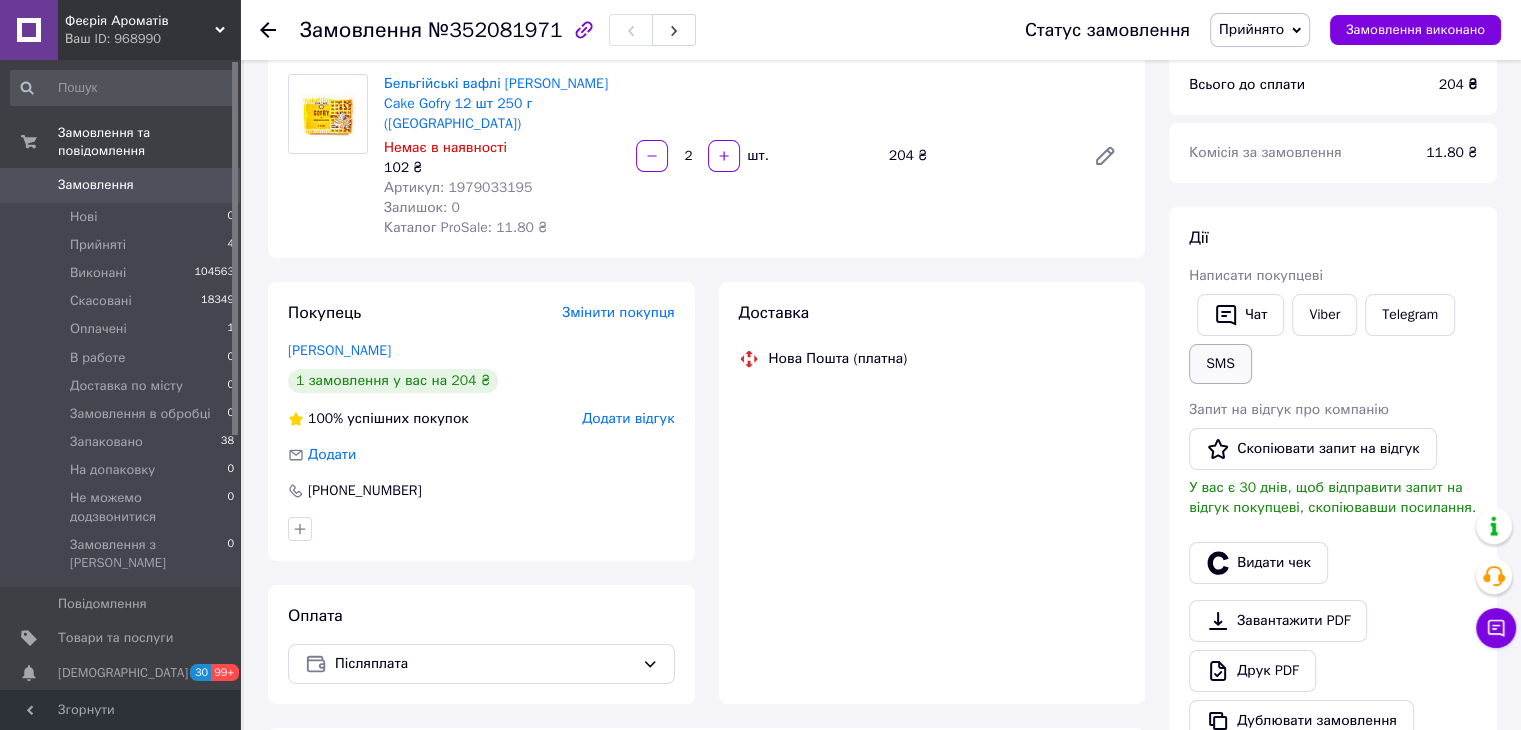 scroll, scrollTop: 200, scrollLeft: 0, axis: vertical 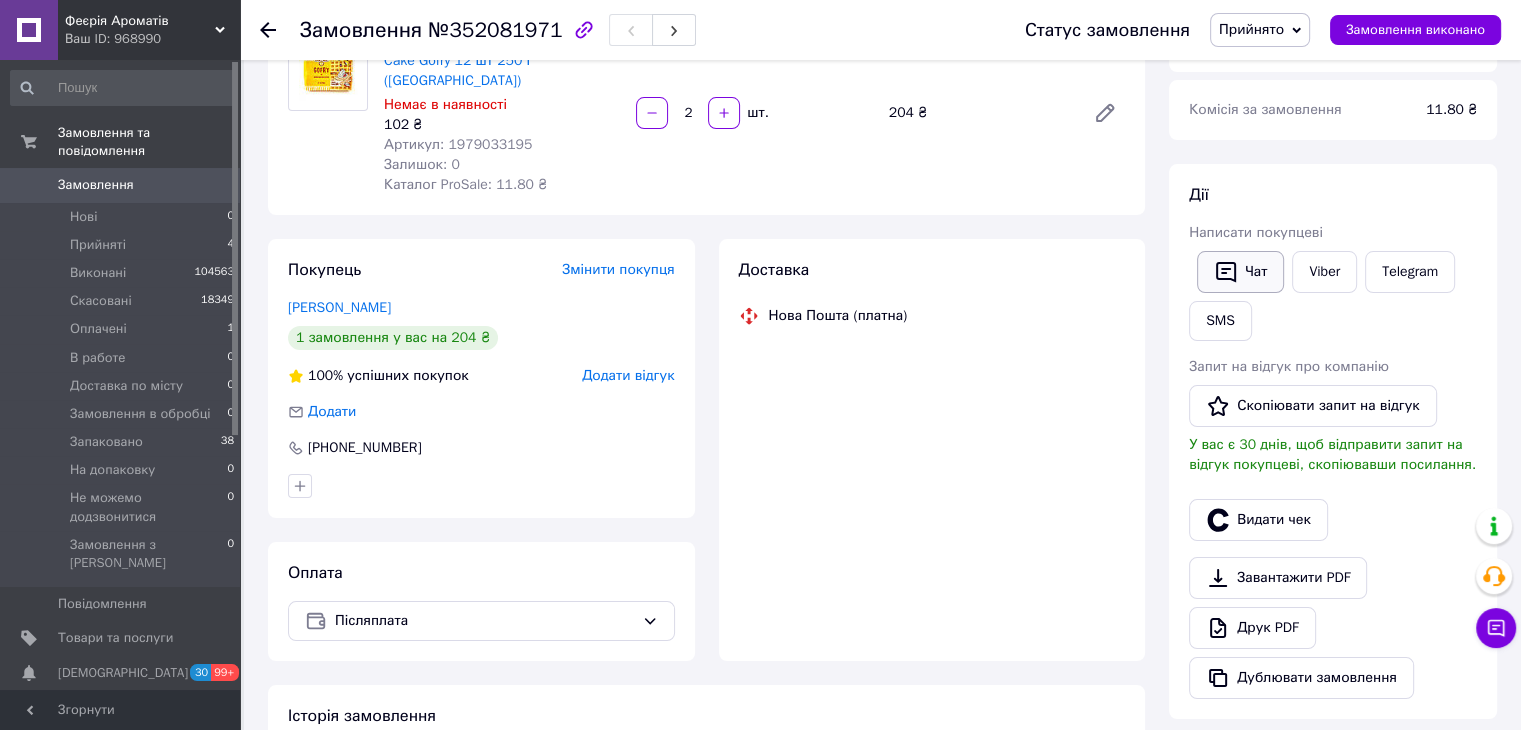 click 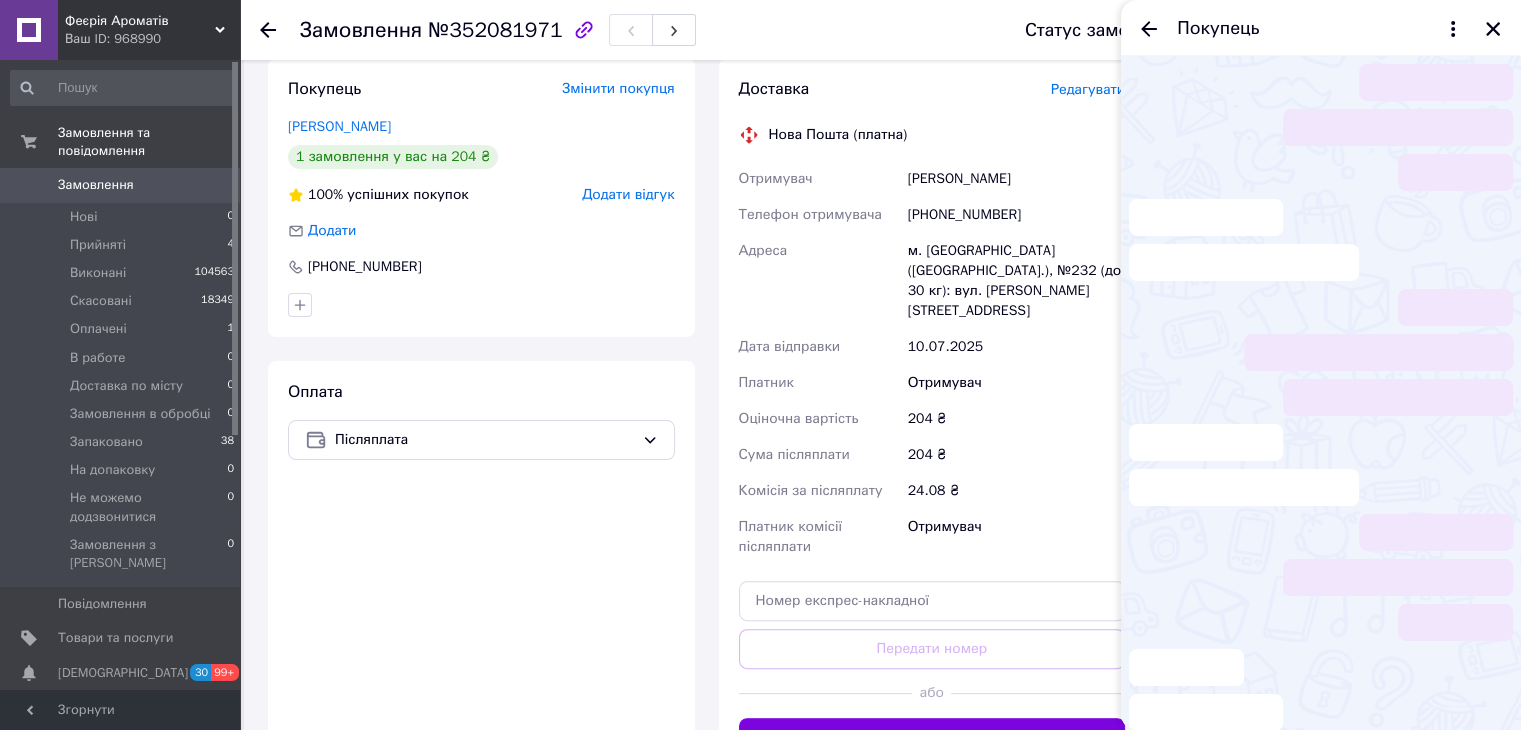 scroll, scrollTop: 400, scrollLeft: 0, axis: vertical 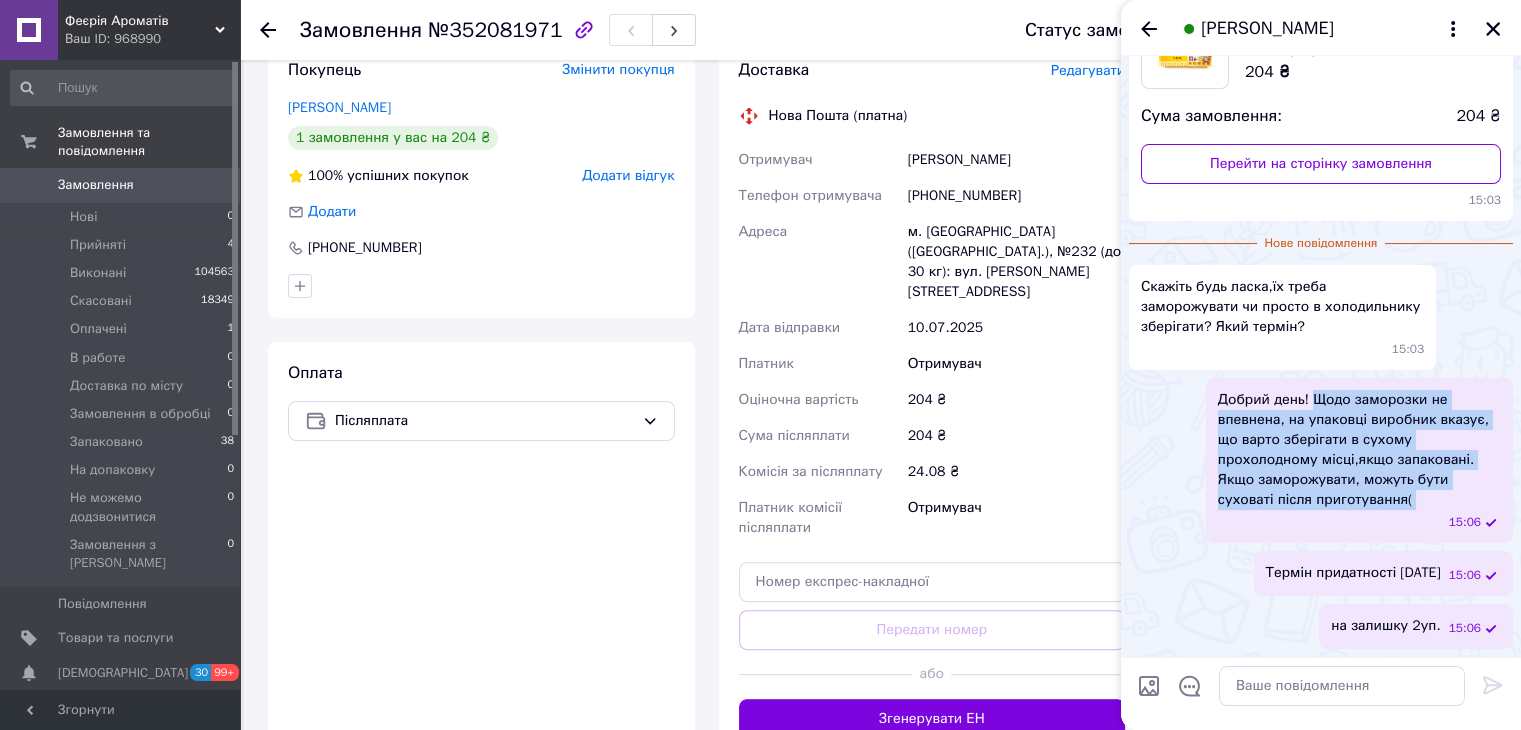 drag, startPoint x: 1313, startPoint y: 400, endPoint x: 1371, endPoint y: 511, distance: 125.23977 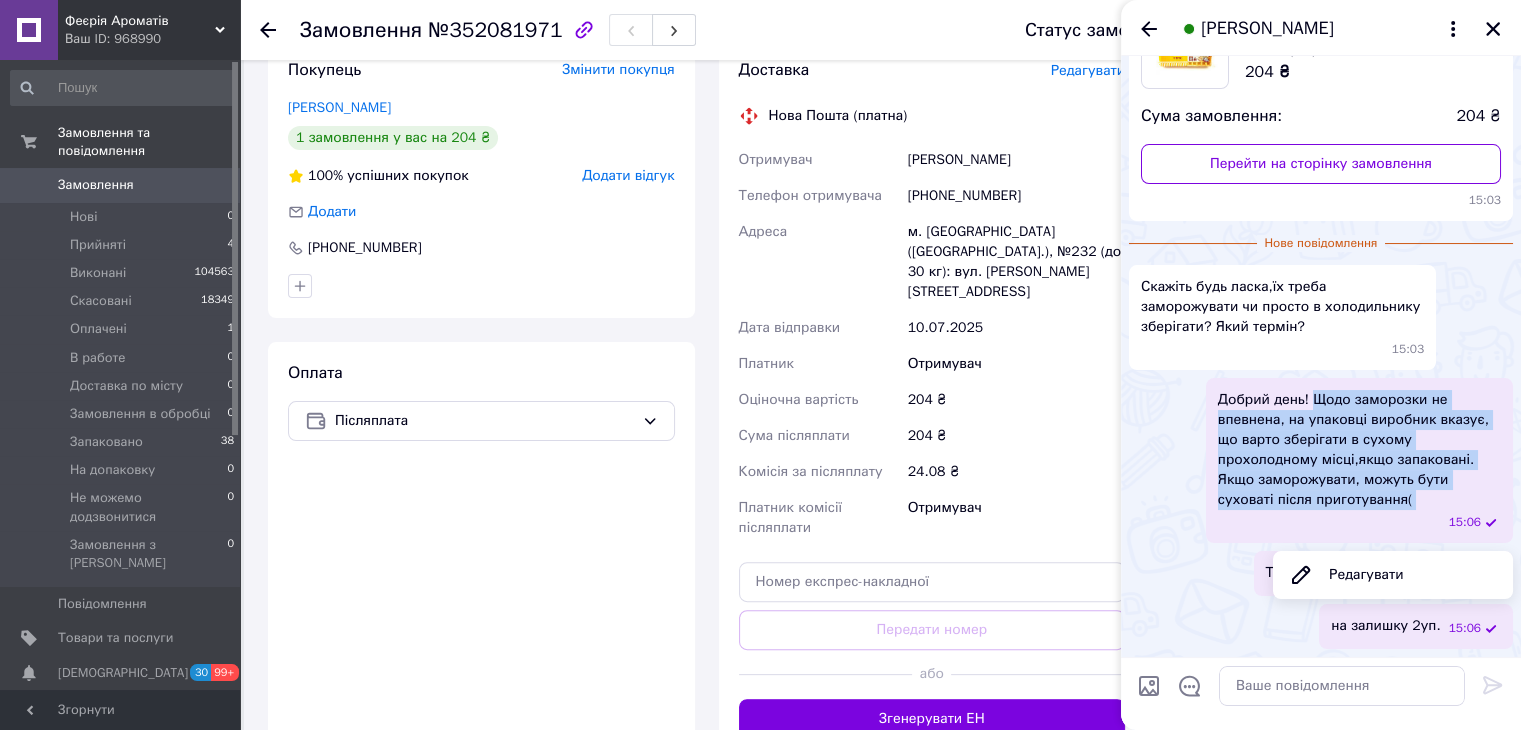 copy on "Щодо заморозки не впевнена, на упаковці виробник вказує, що варто зберігати в сухому прохолодному місці,якщо запаковані. Якщо заморожувати, можуть бути суховаті після приготування(" 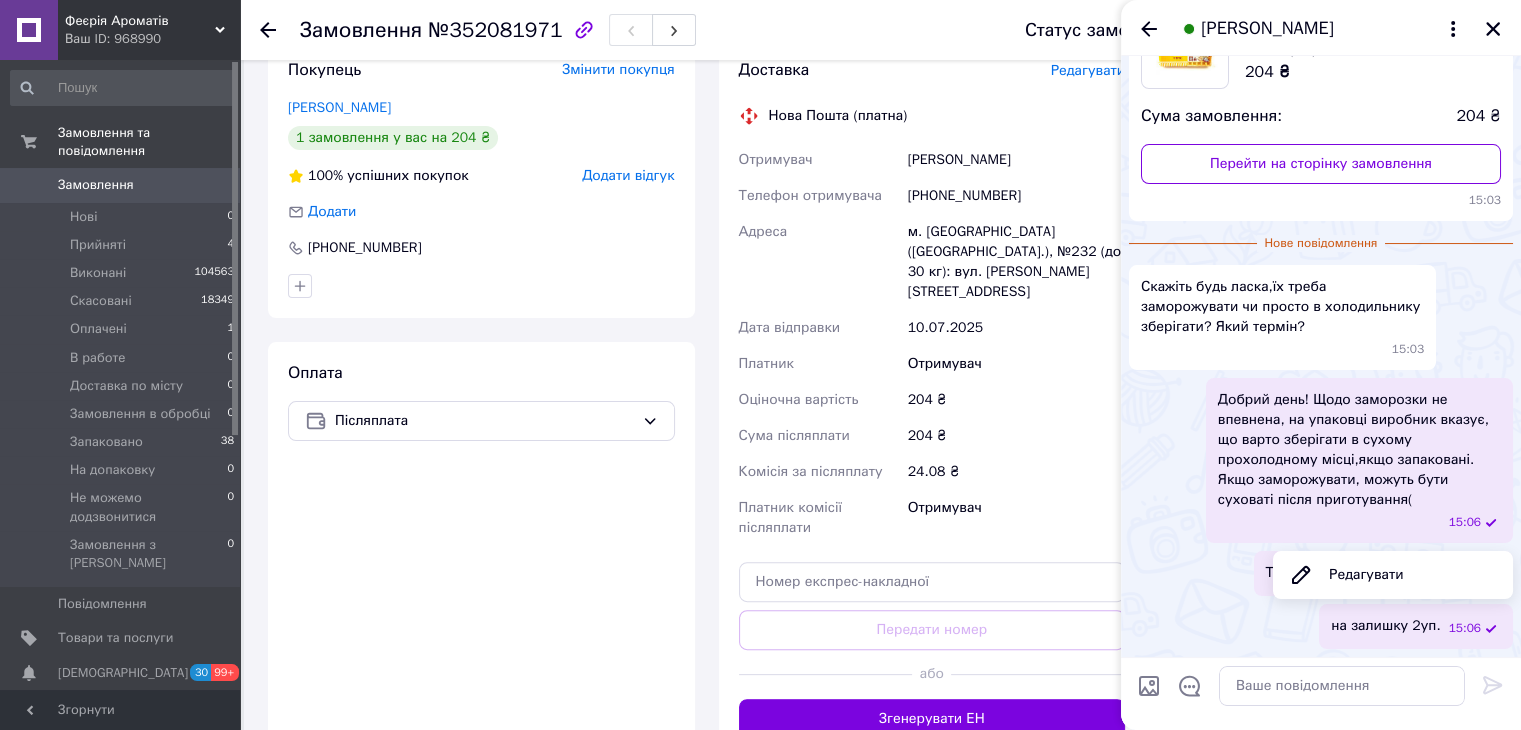 click on "Термін придатності 19.09.2025 15:06" at bounding box center (1321, 573) 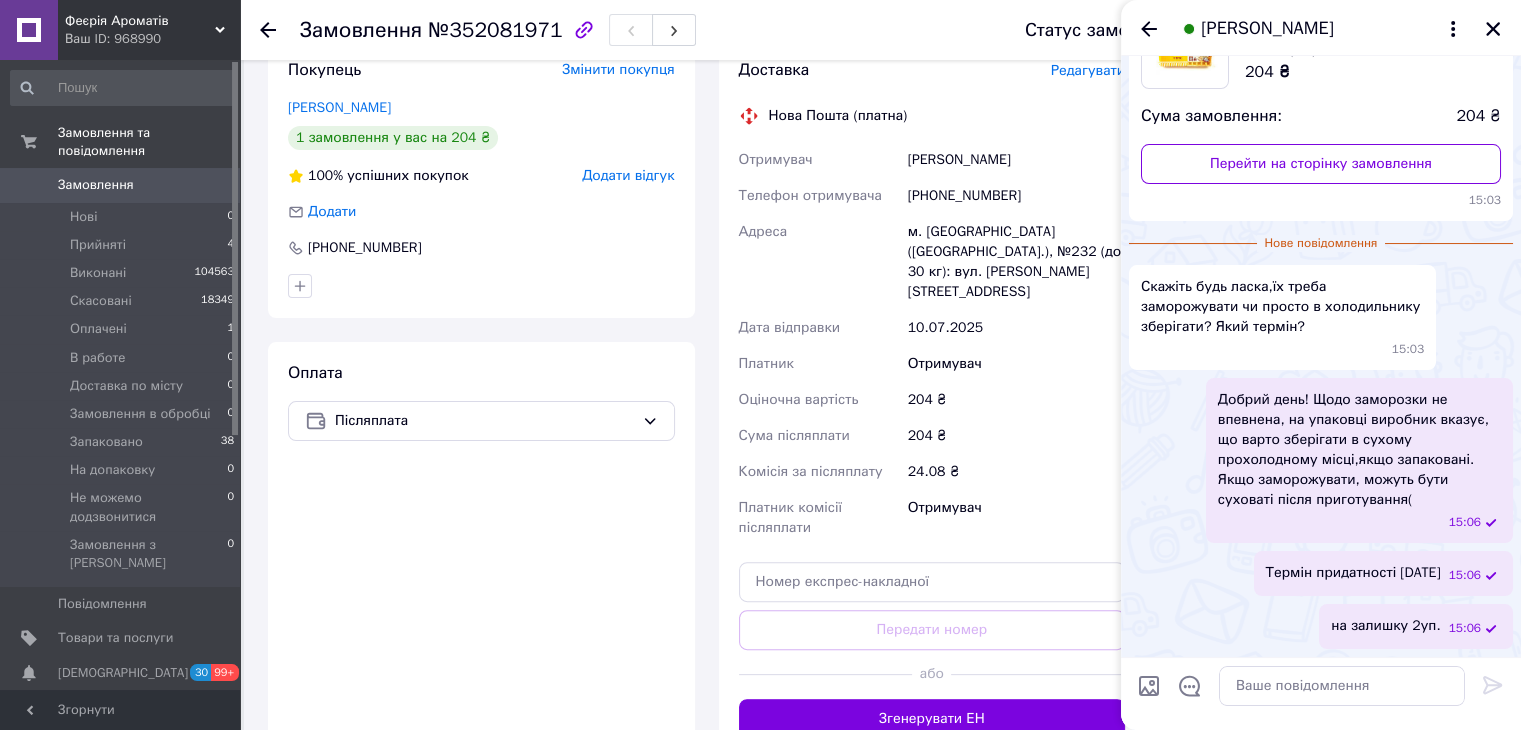 drag, startPoint x: 1251, startPoint y: 572, endPoint x: 1444, endPoint y: 572, distance: 193 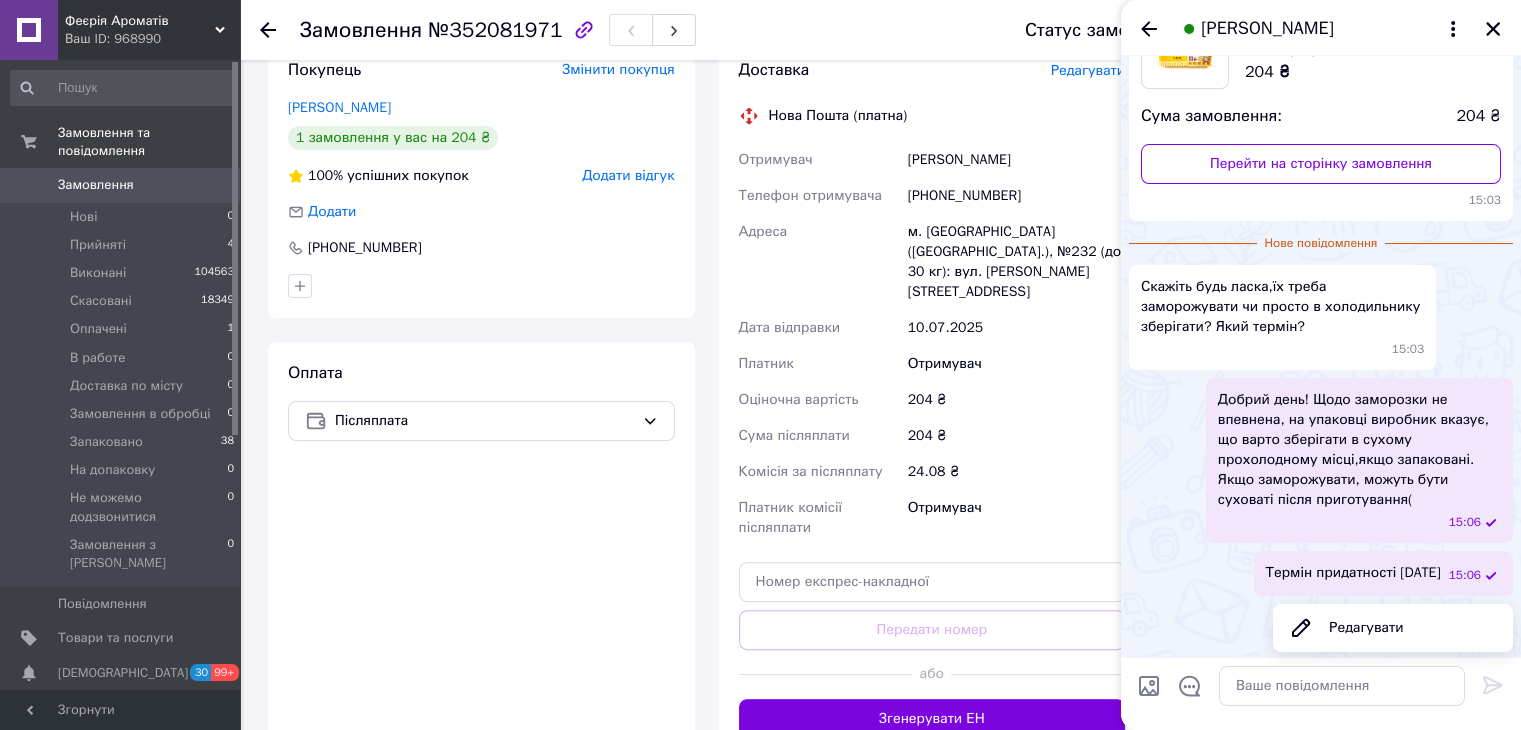 copy on "Термін придатності 19.09.2025" 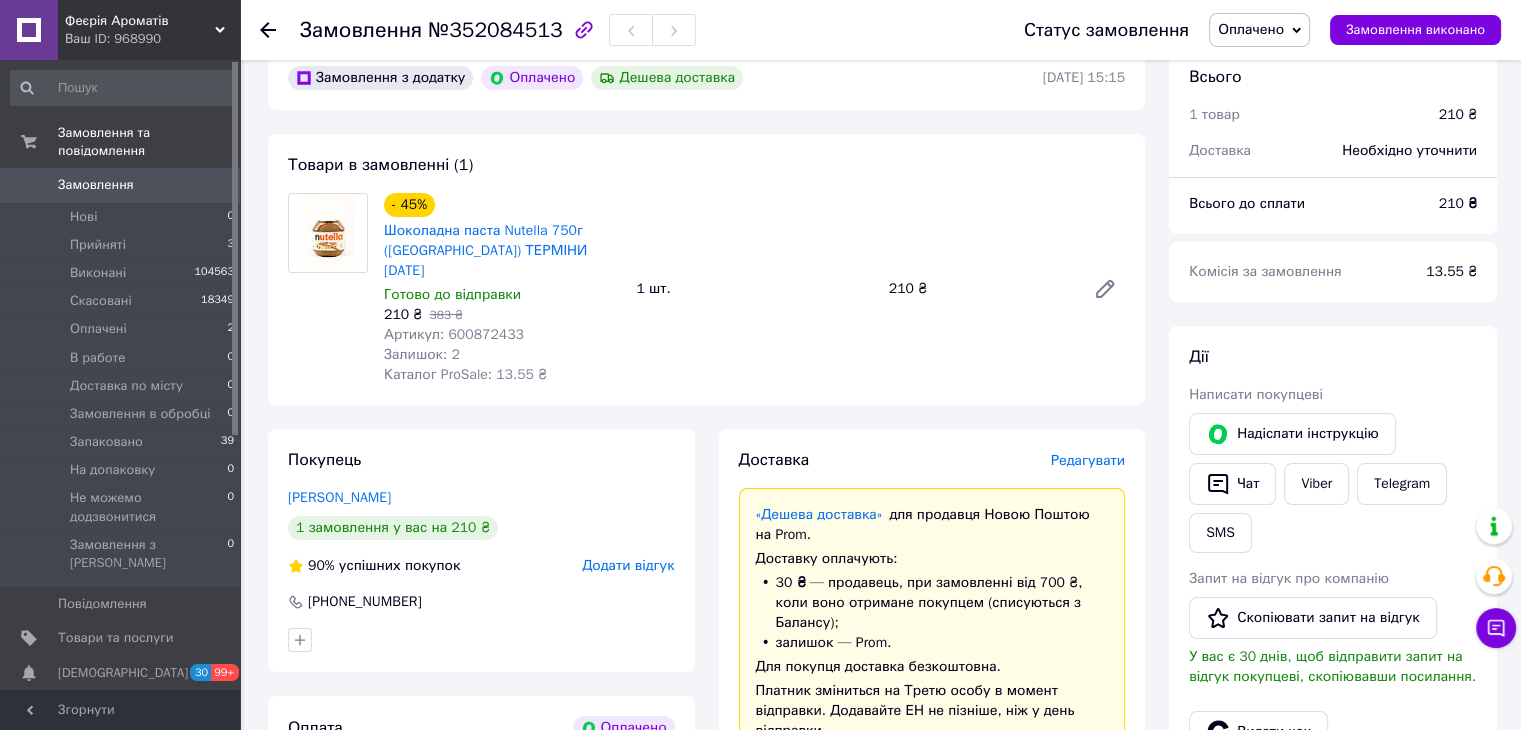 scroll, scrollTop: 0, scrollLeft: 0, axis: both 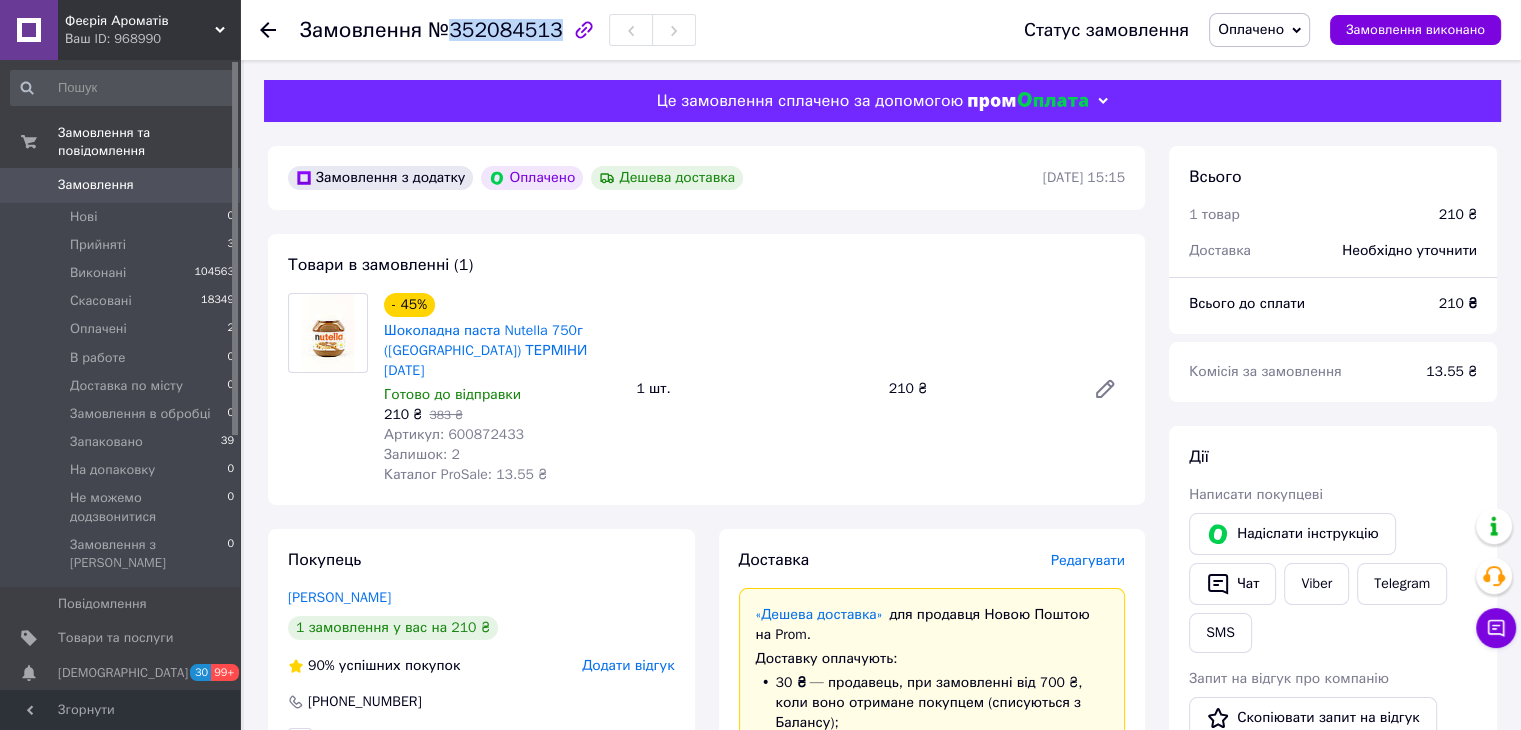 drag, startPoint x: 448, startPoint y: 25, endPoint x: 546, endPoint y: 34, distance: 98.4124 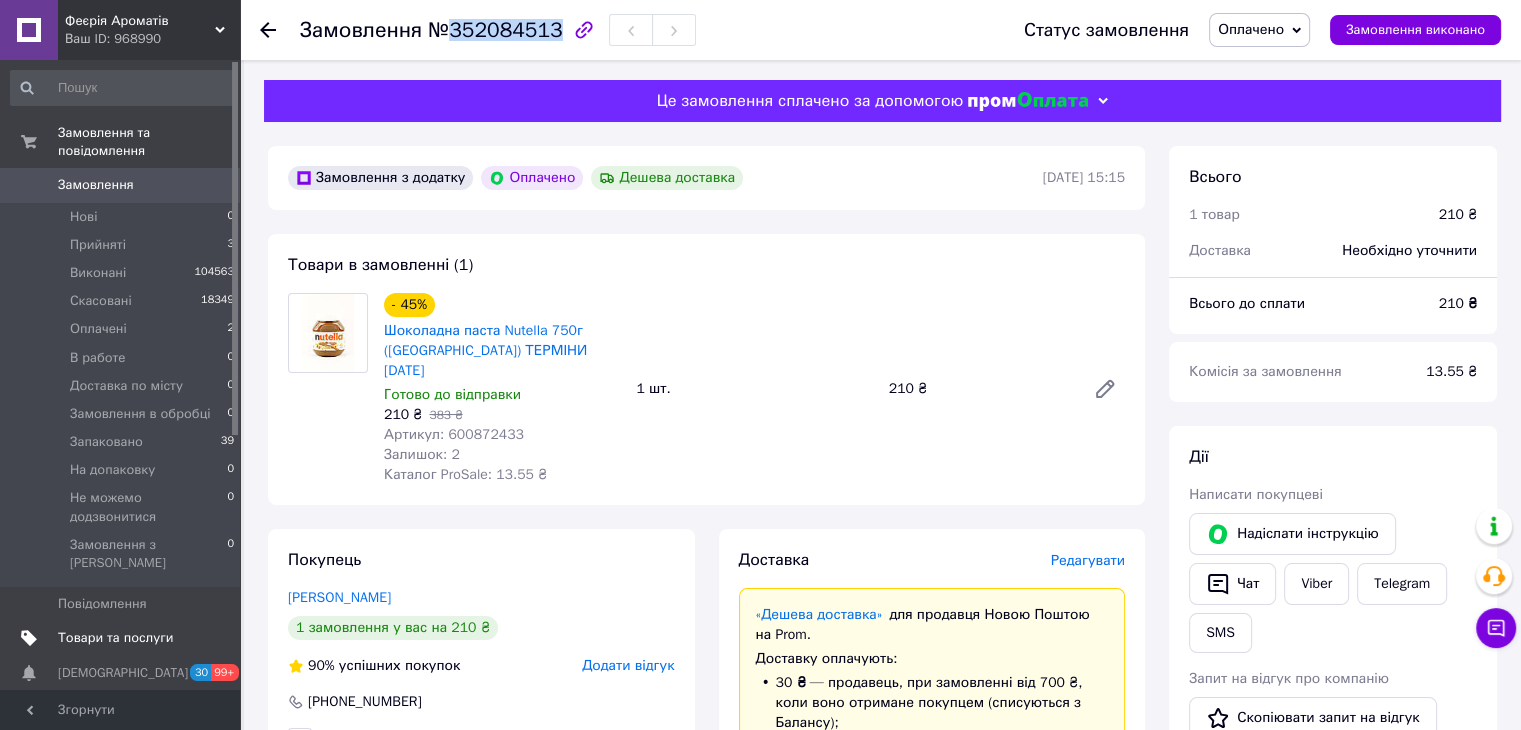 click on "Товари та послуги" at bounding box center [115, 638] 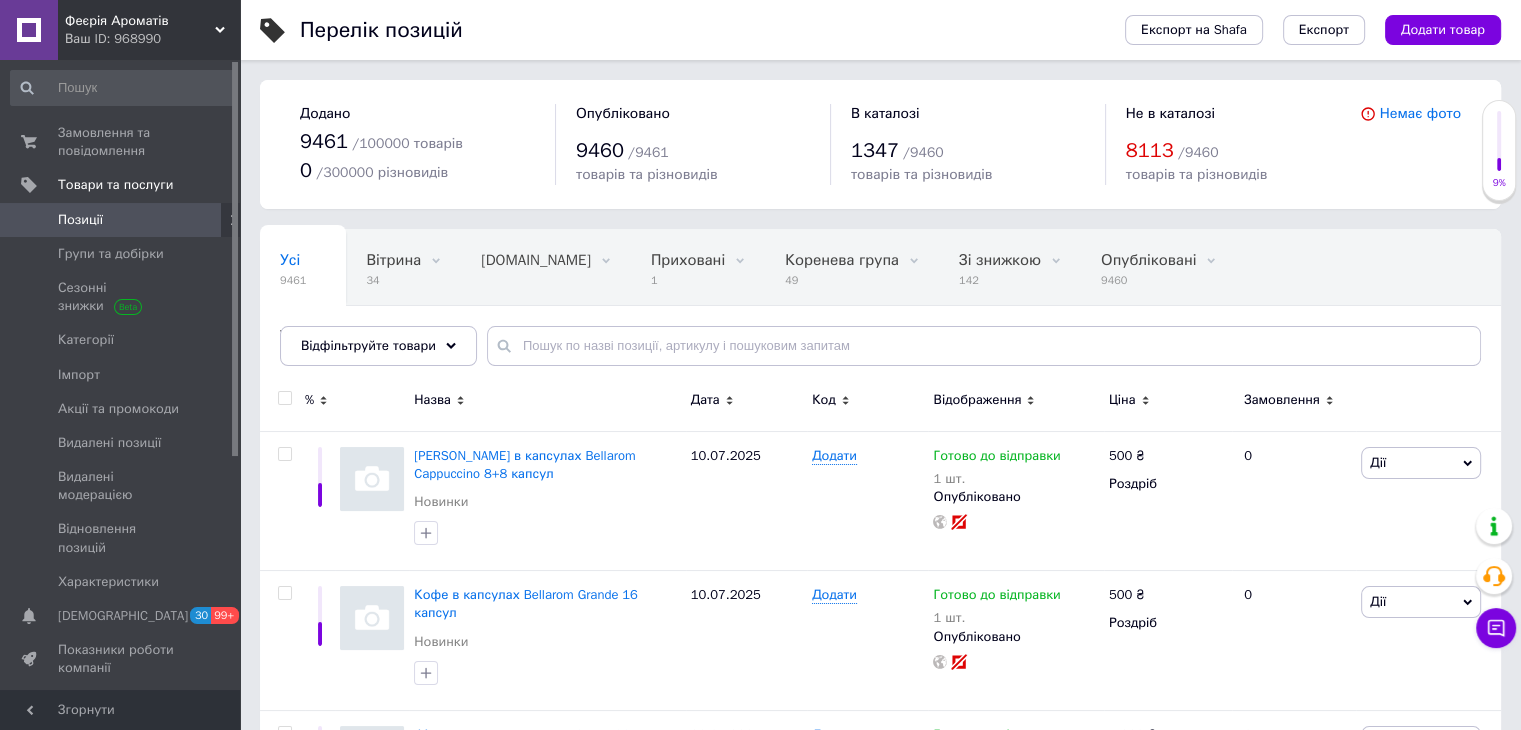 scroll, scrollTop: 331, scrollLeft: 0, axis: vertical 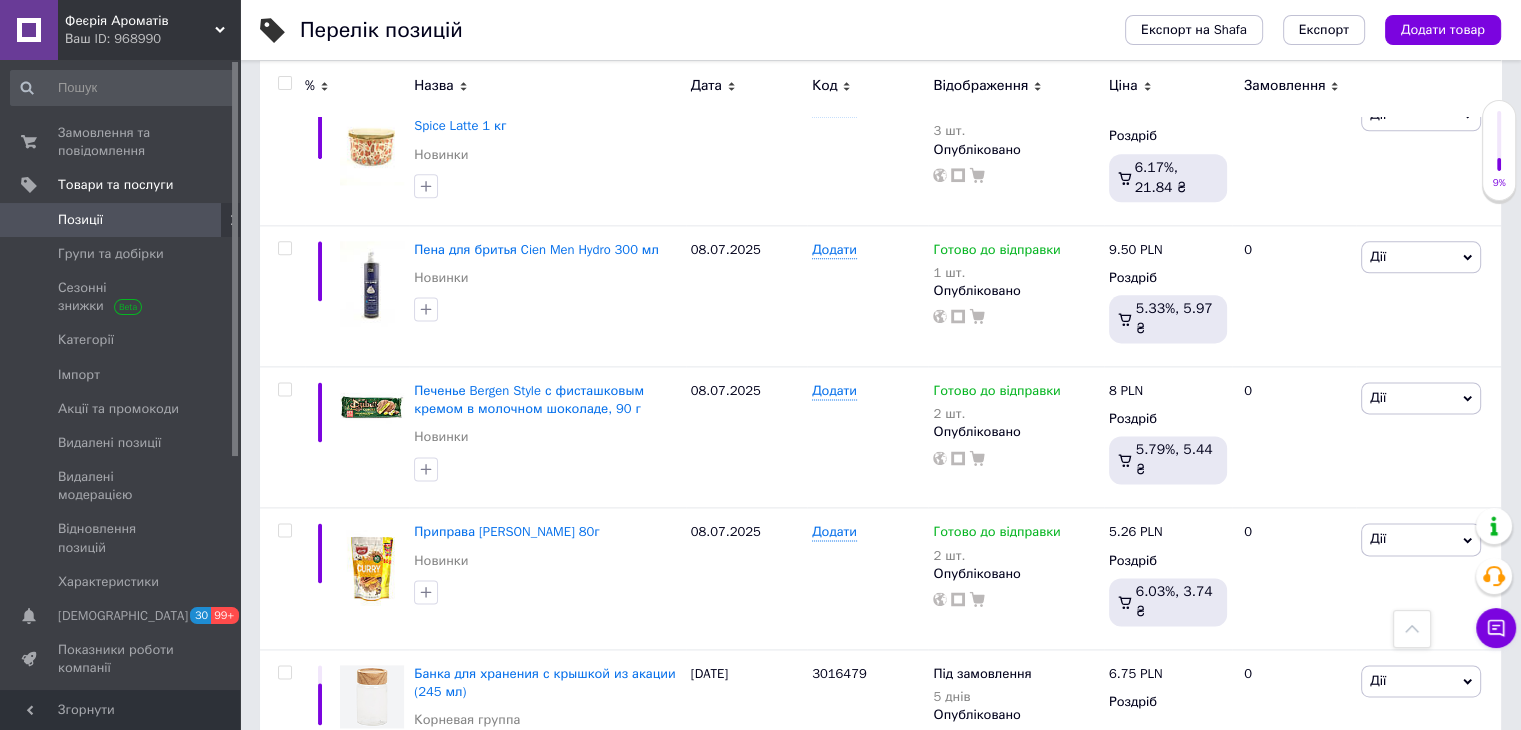 click on "2" at bounding box center [327, 829] 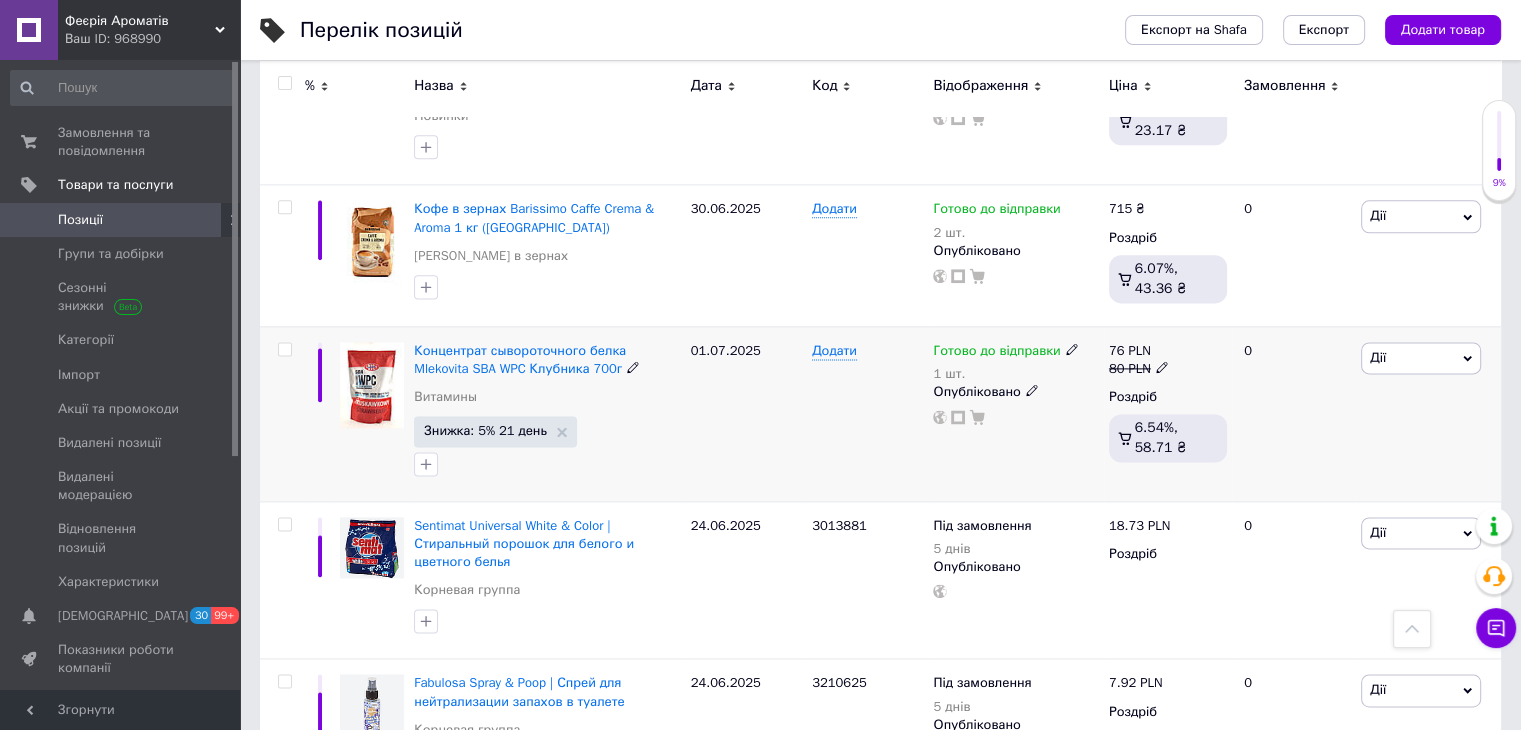 scroll, scrollTop: 2615, scrollLeft: 0, axis: vertical 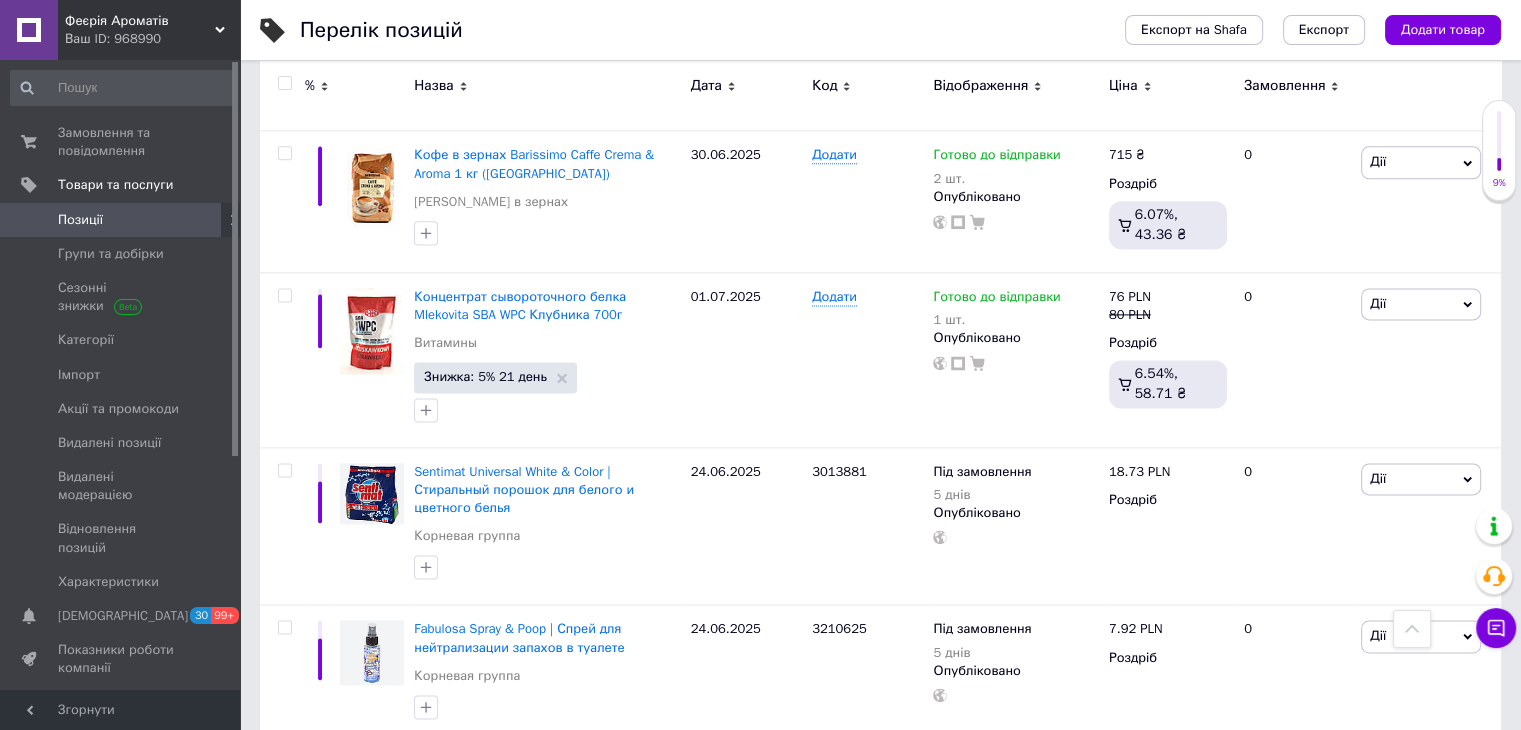 click on "3" at bounding box center [494, 785] 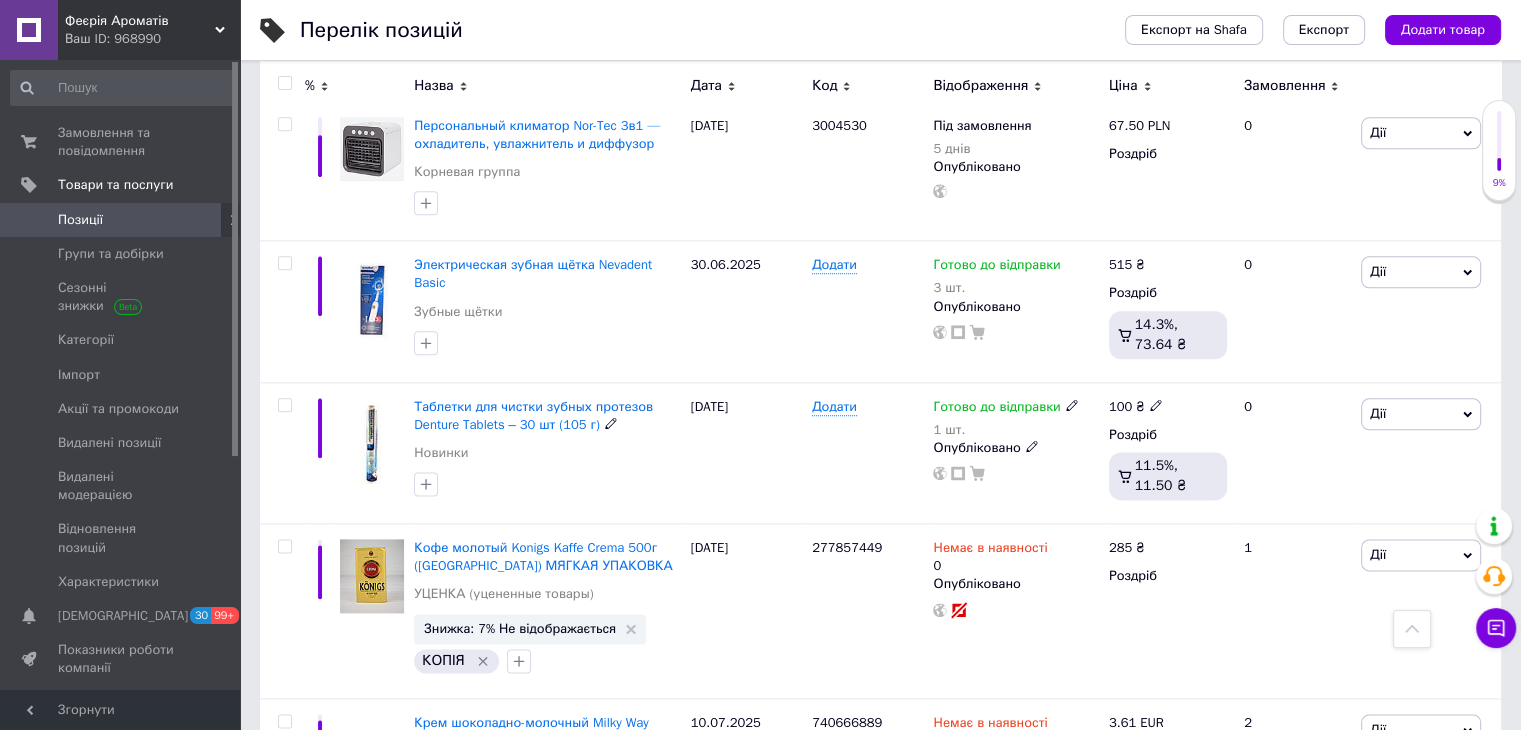 scroll, scrollTop: 2810, scrollLeft: 0, axis: vertical 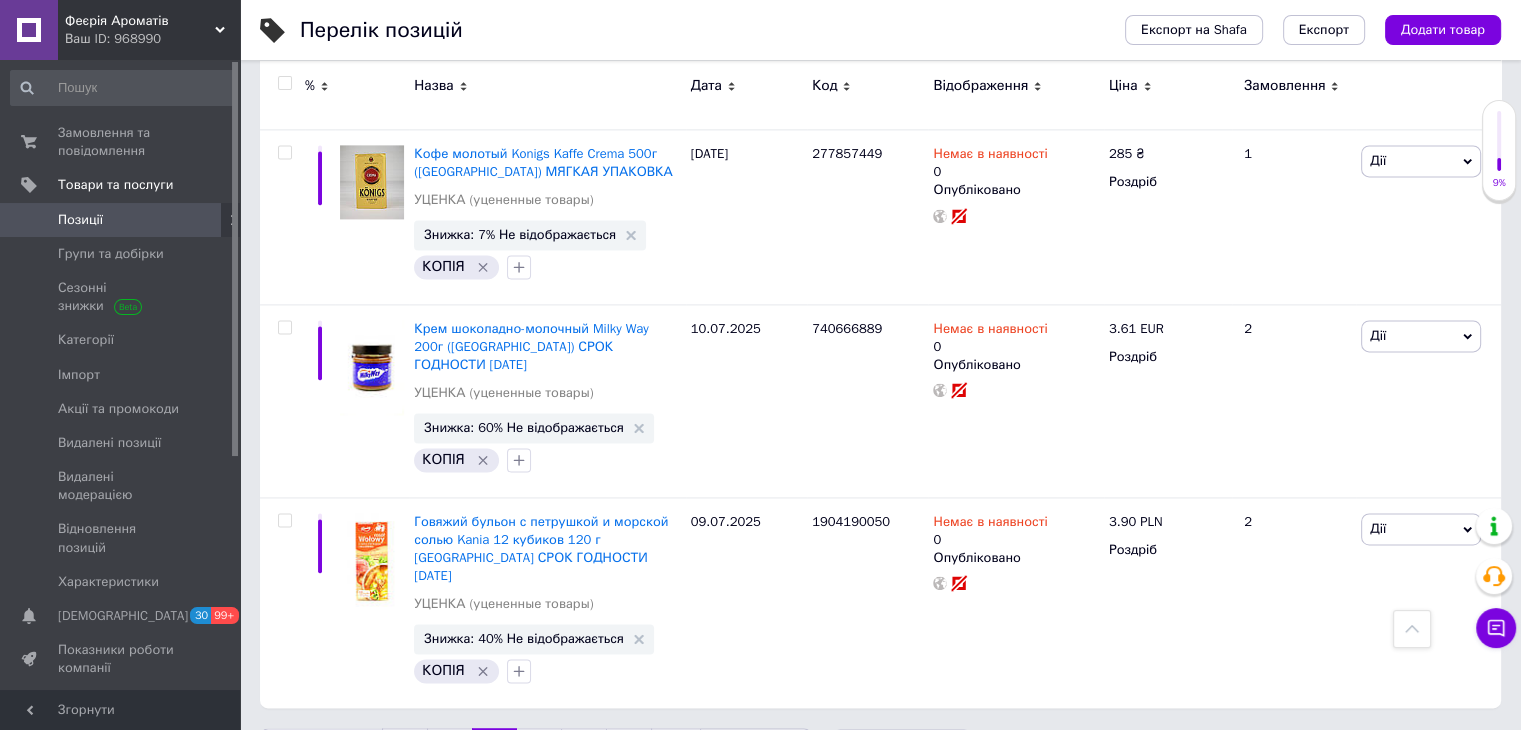 click on "4" at bounding box center (539, 749) 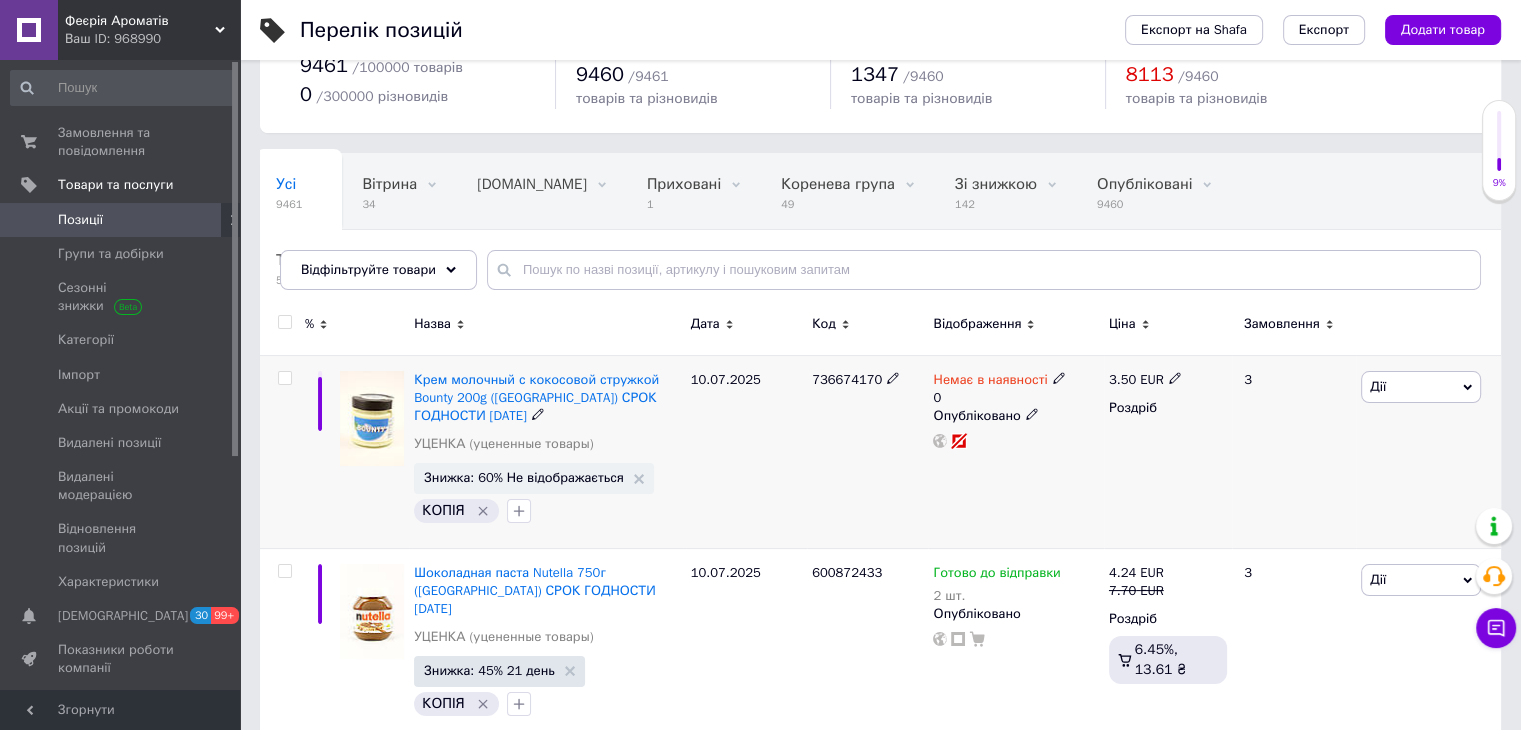 scroll, scrollTop: 110, scrollLeft: 0, axis: vertical 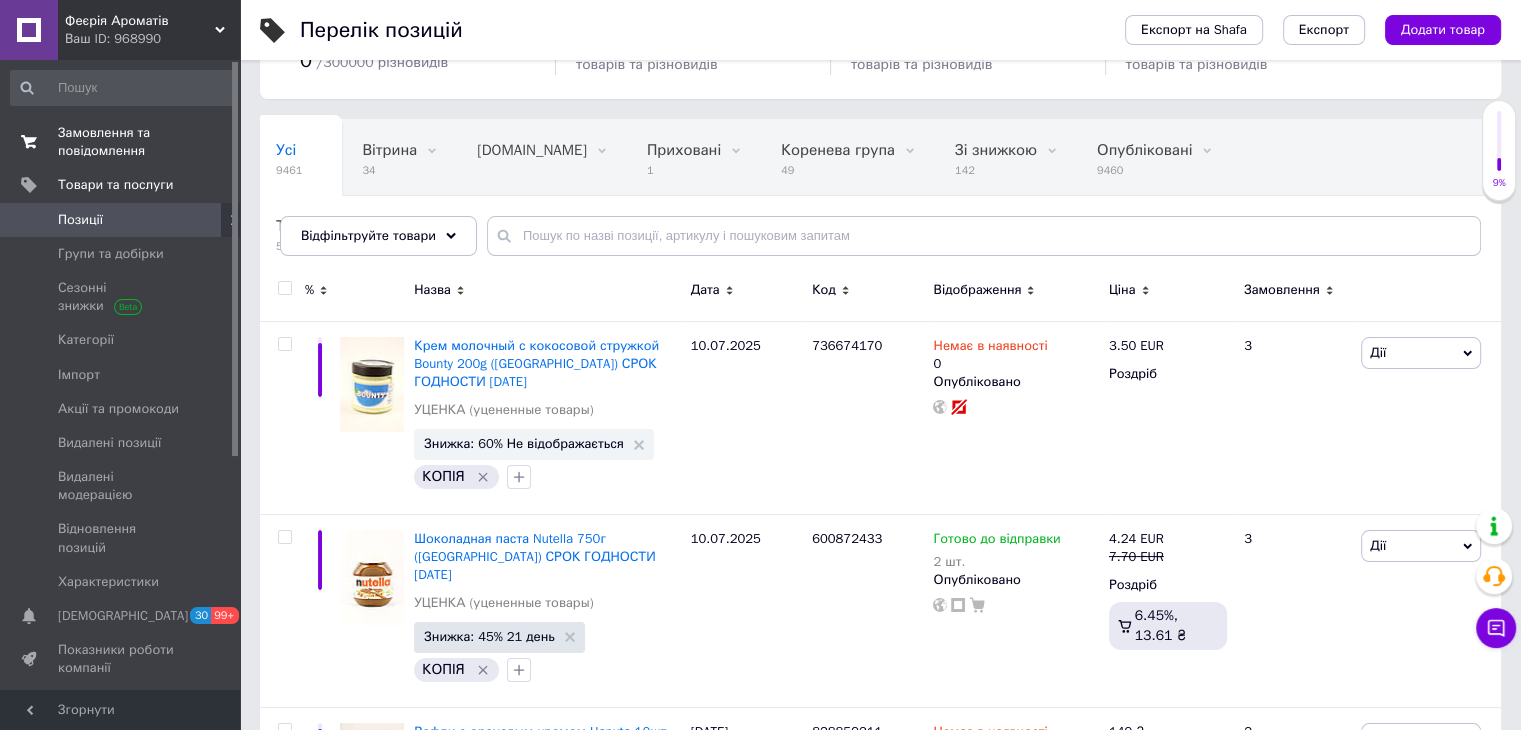 click on "Замовлення та повідомлення" at bounding box center [121, 142] 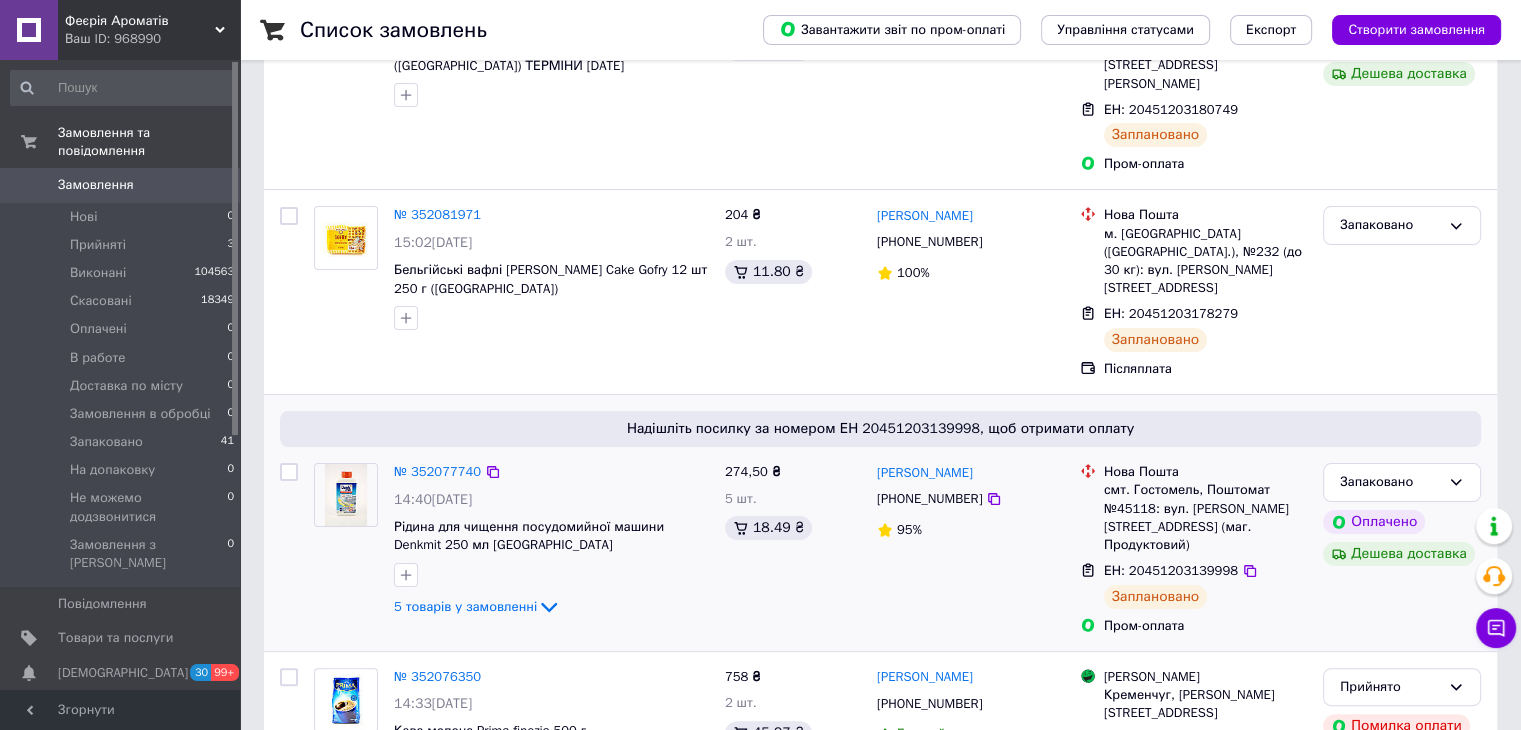 scroll, scrollTop: 0, scrollLeft: 0, axis: both 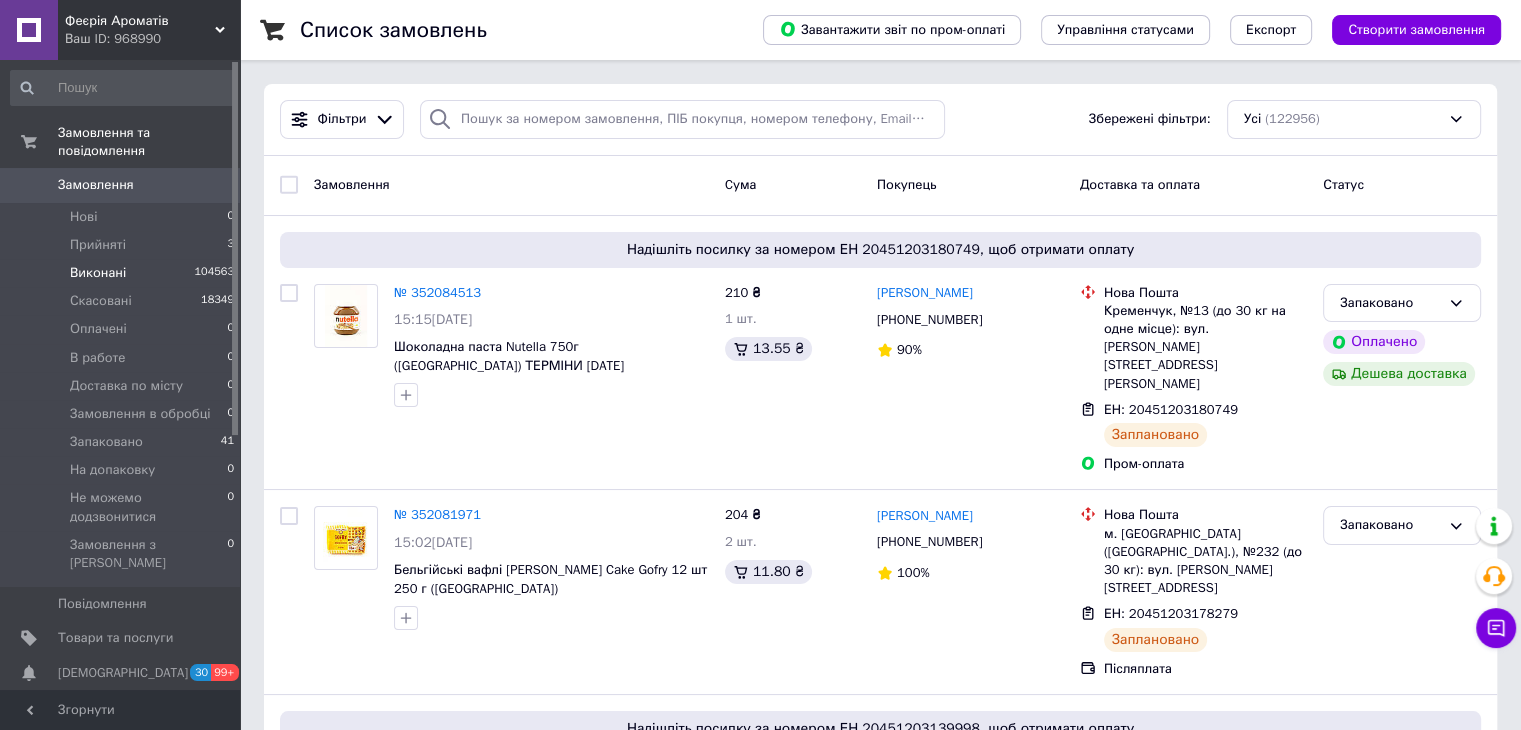 click on "Виконані 104563" at bounding box center (123, 273) 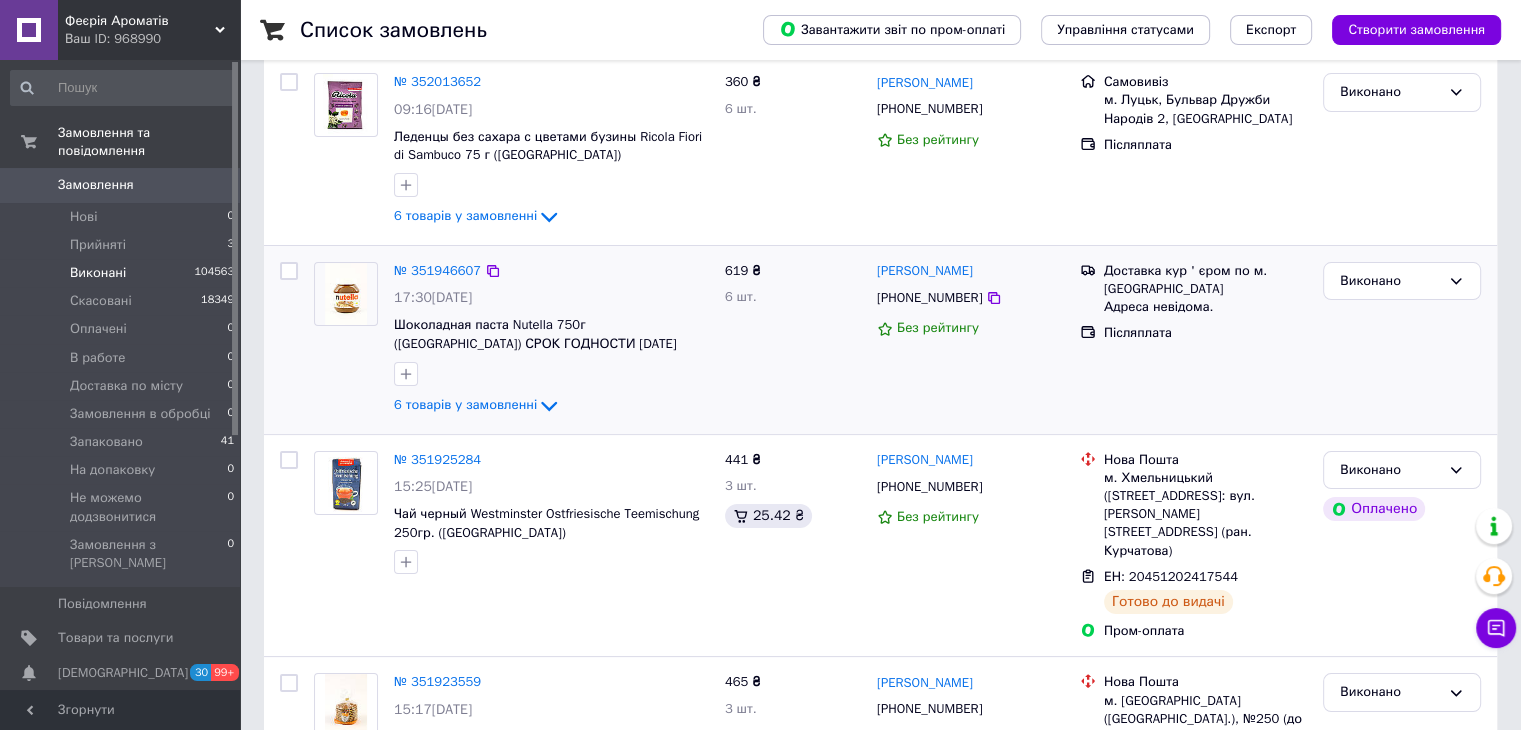 scroll, scrollTop: 300, scrollLeft: 0, axis: vertical 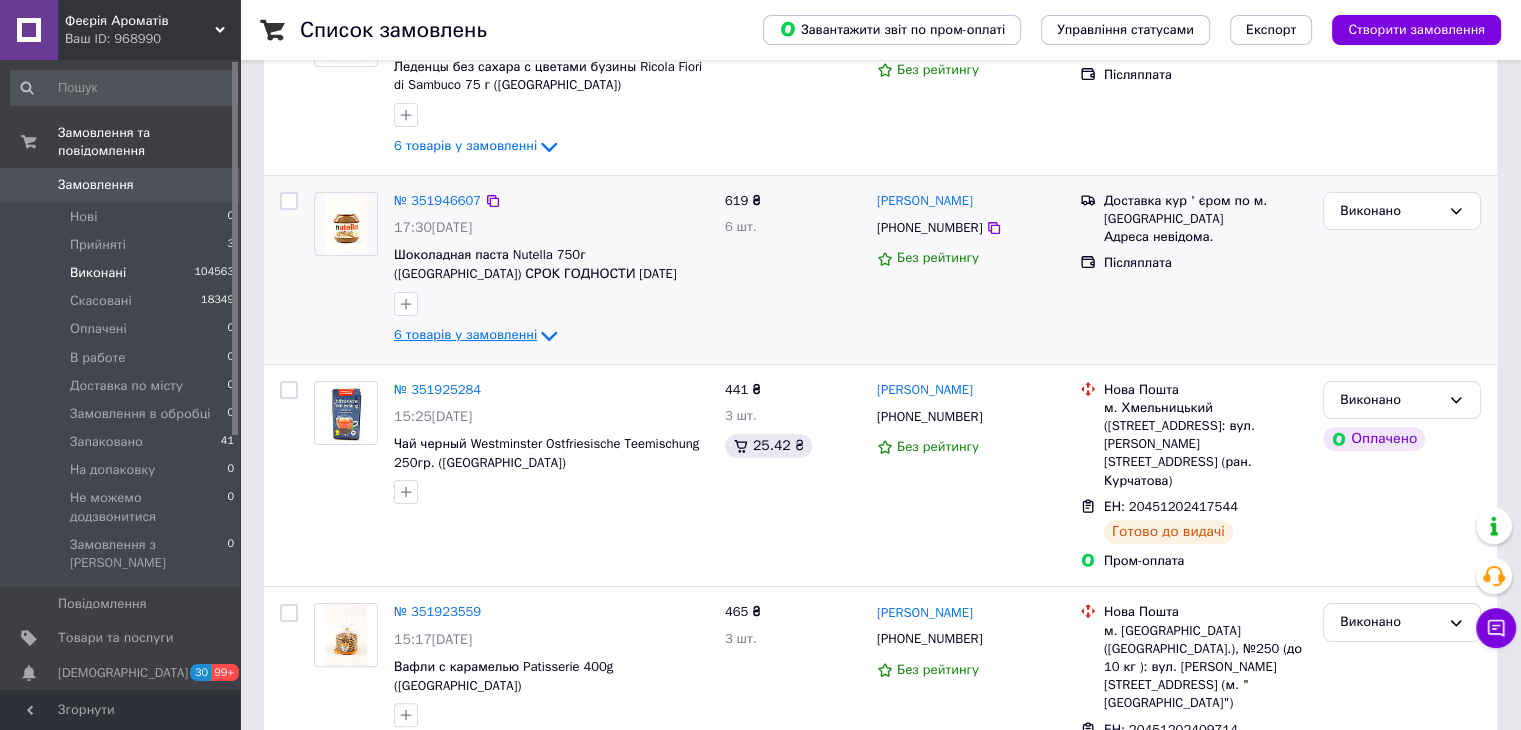 click 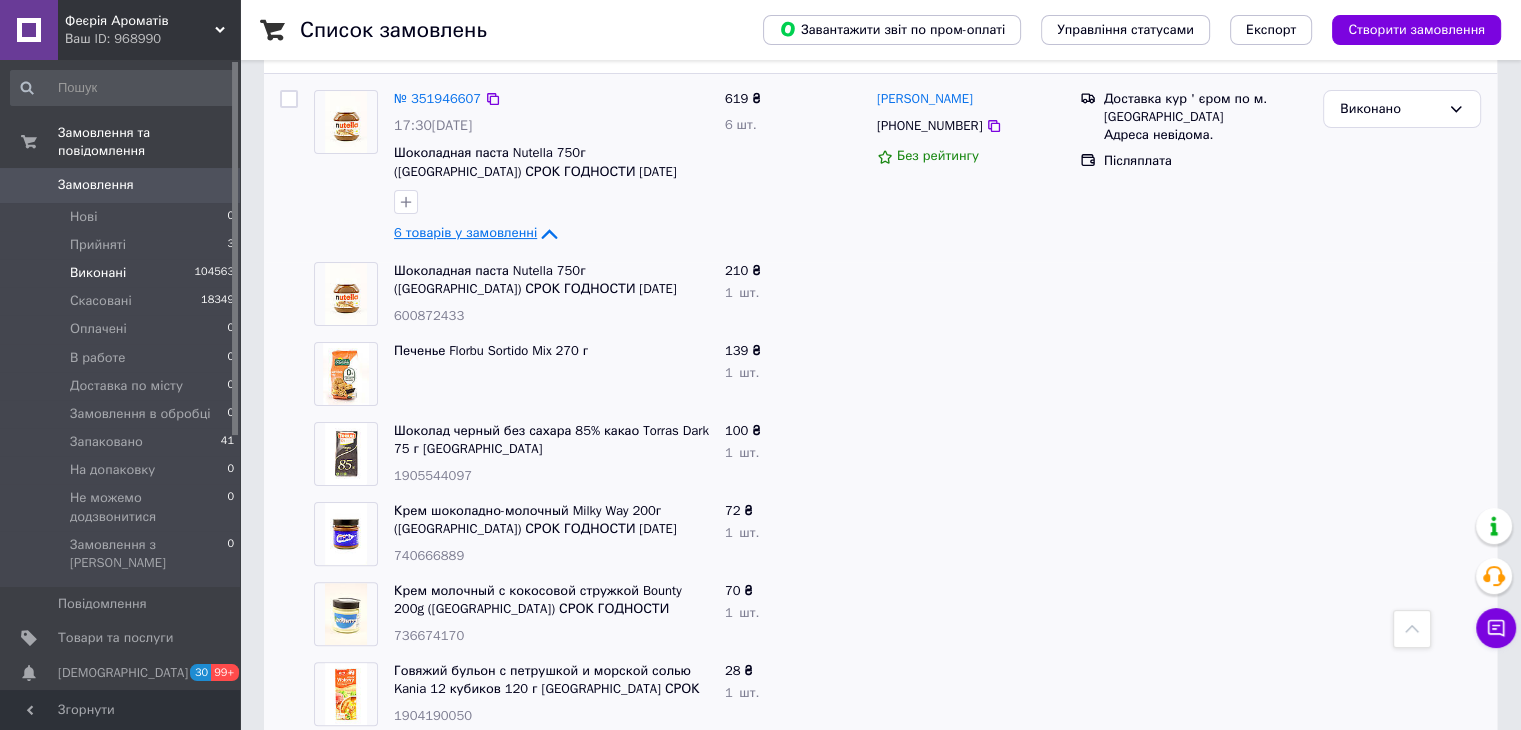 scroll, scrollTop: 400, scrollLeft: 0, axis: vertical 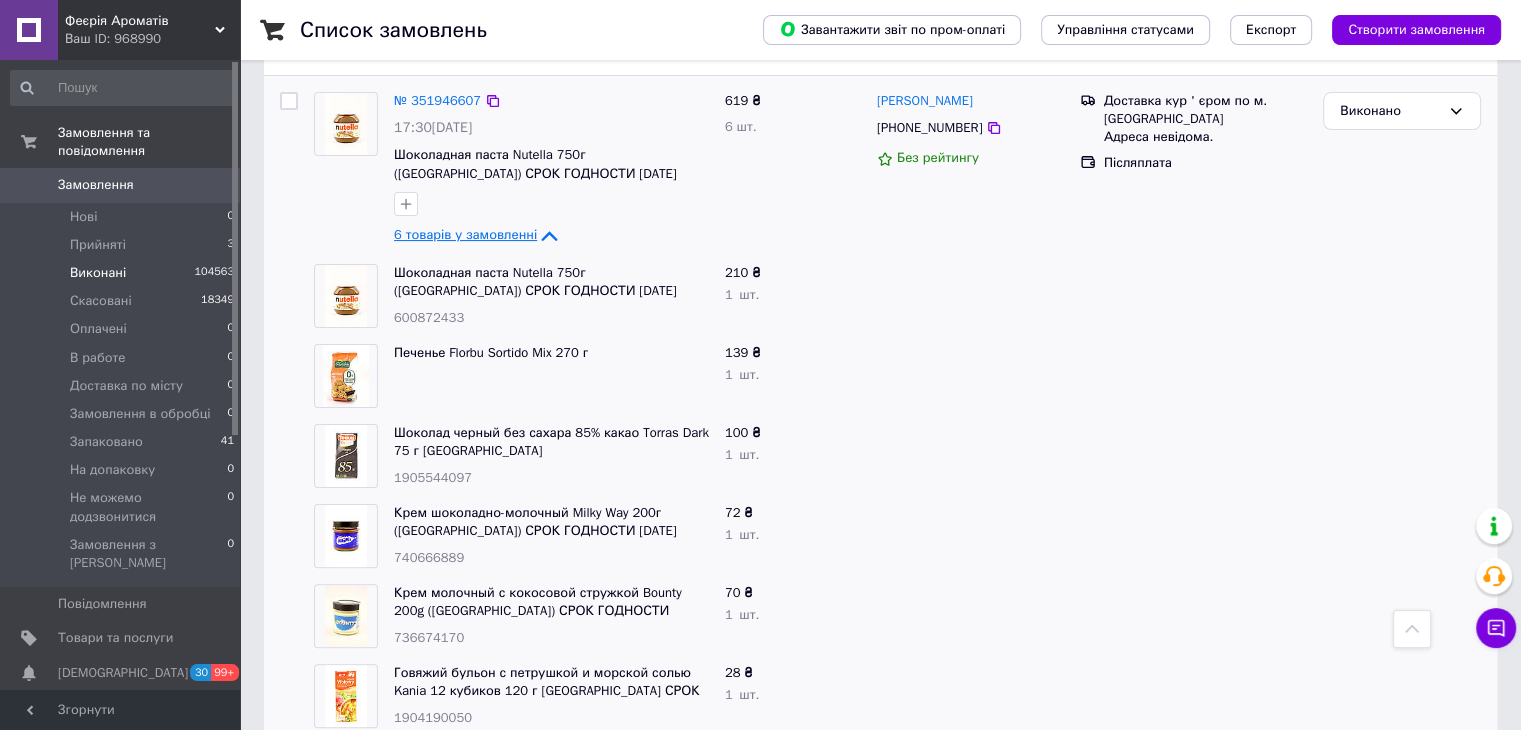 click 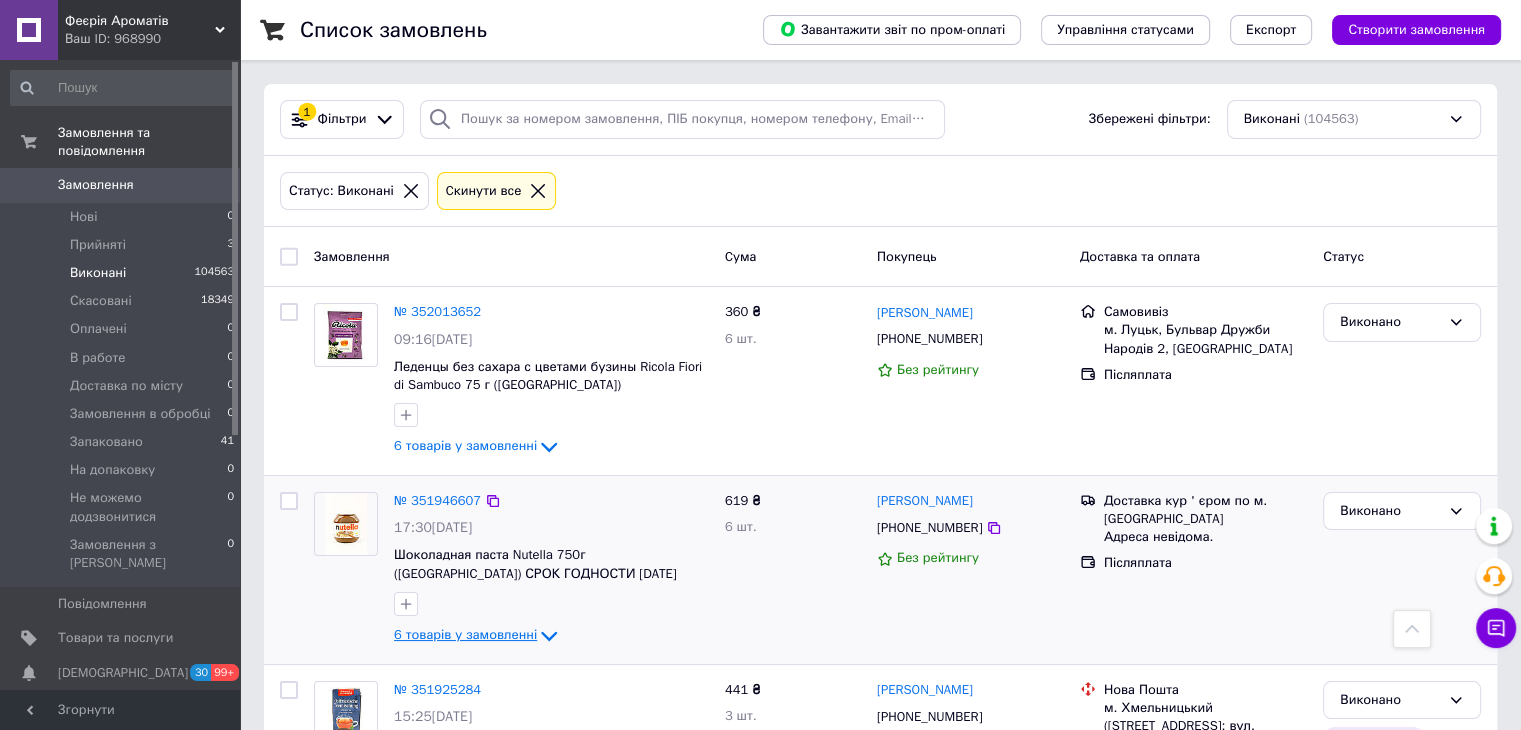 scroll, scrollTop: 0, scrollLeft: 0, axis: both 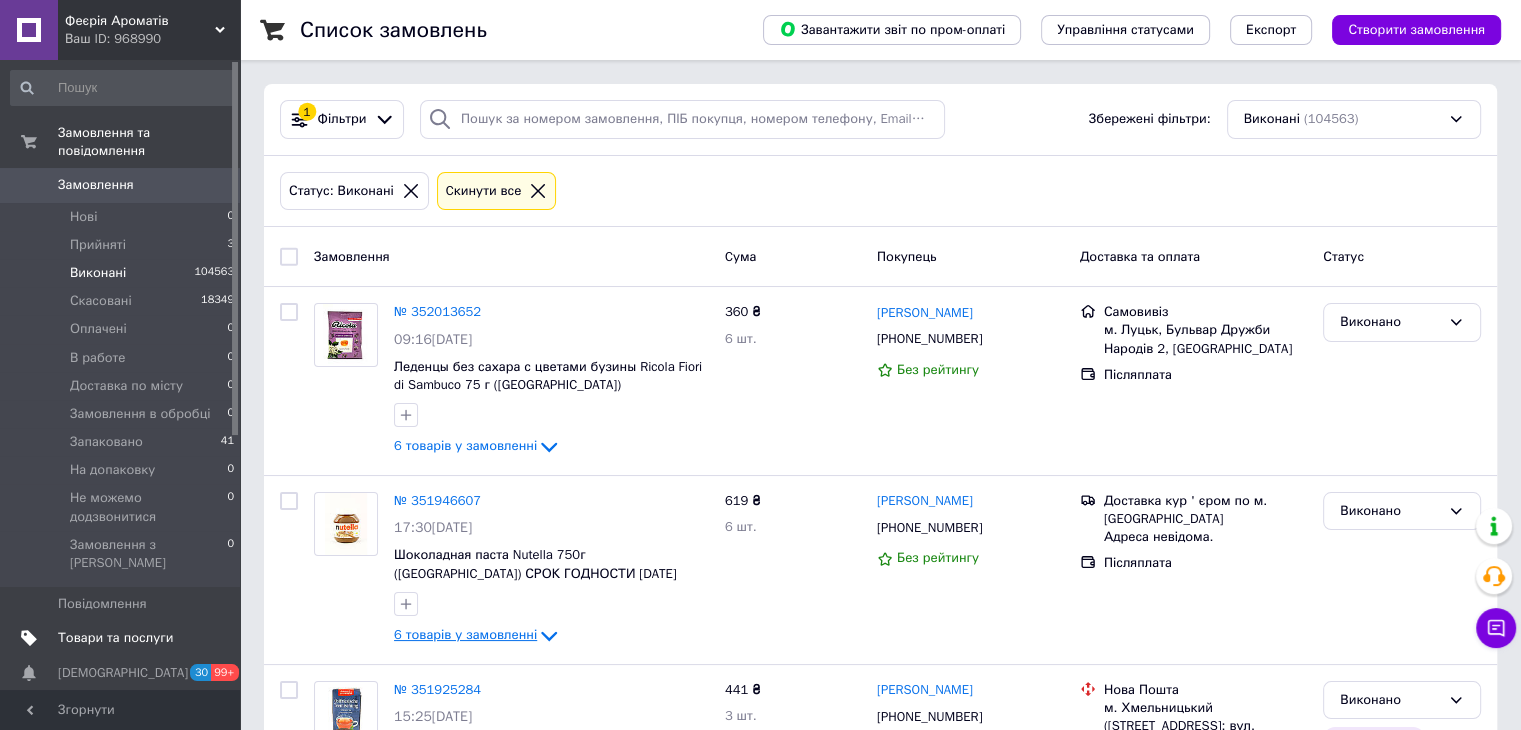 click on "Товари та послуги" at bounding box center (115, 638) 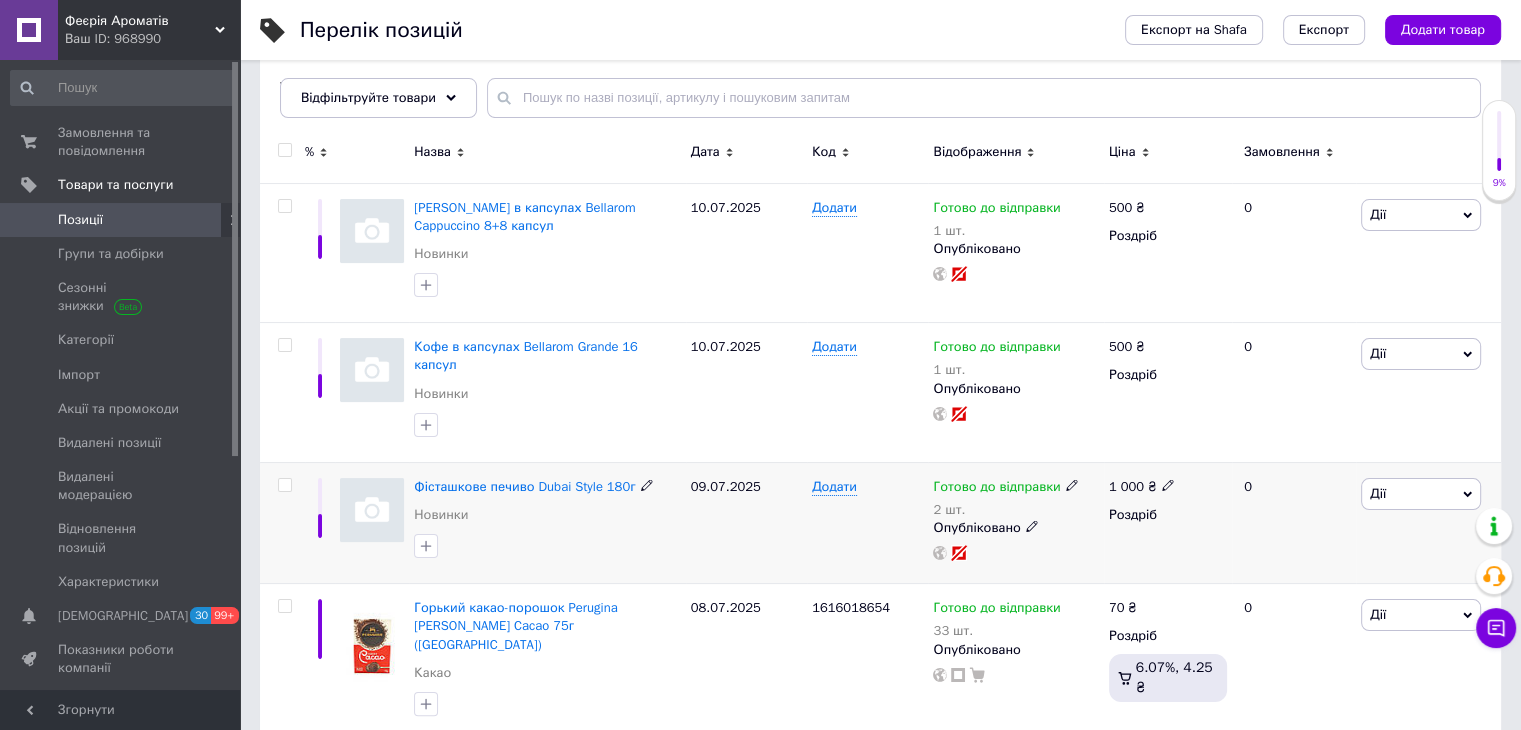 scroll, scrollTop: 300, scrollLeft: 0, axis: vertical 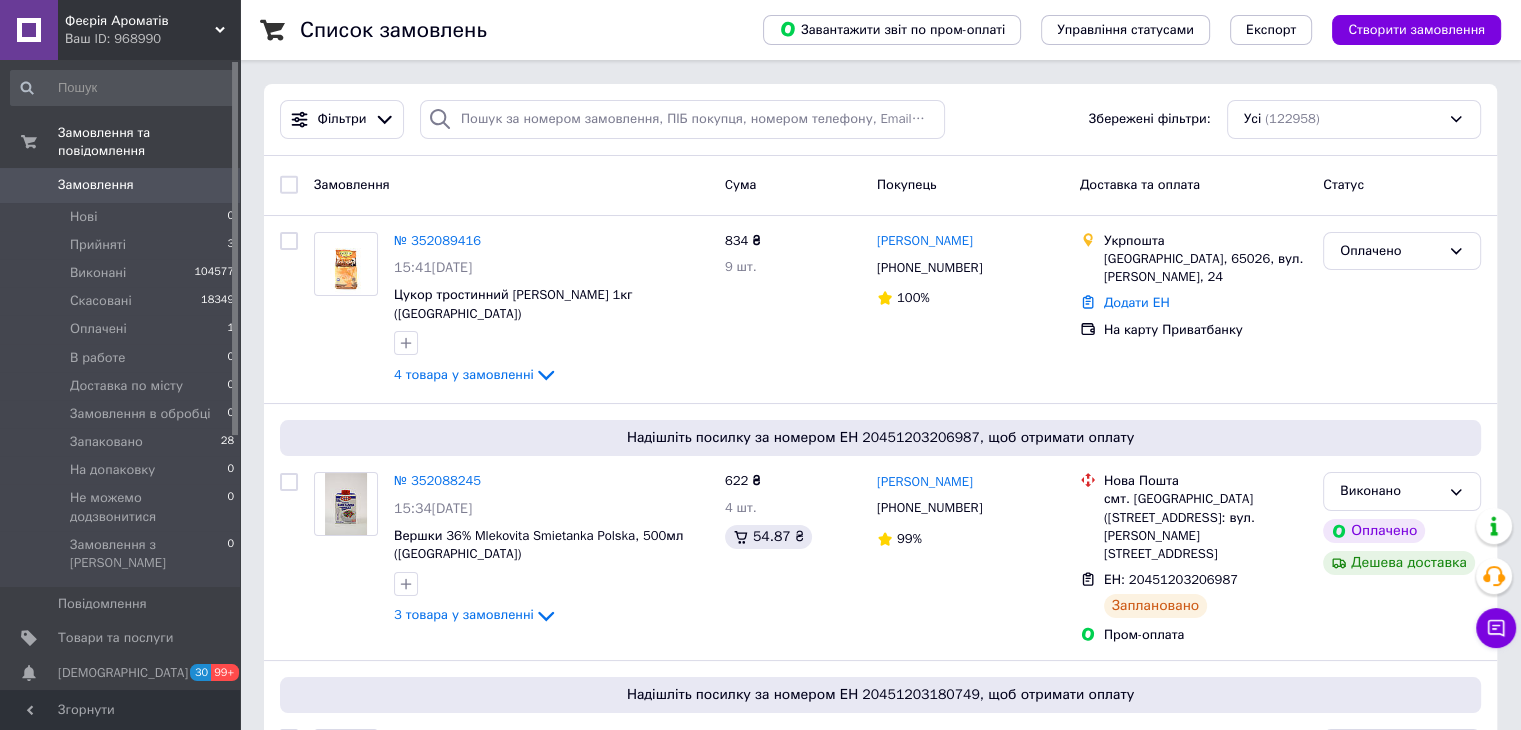 click on "0" at bounding box center (212, 185) 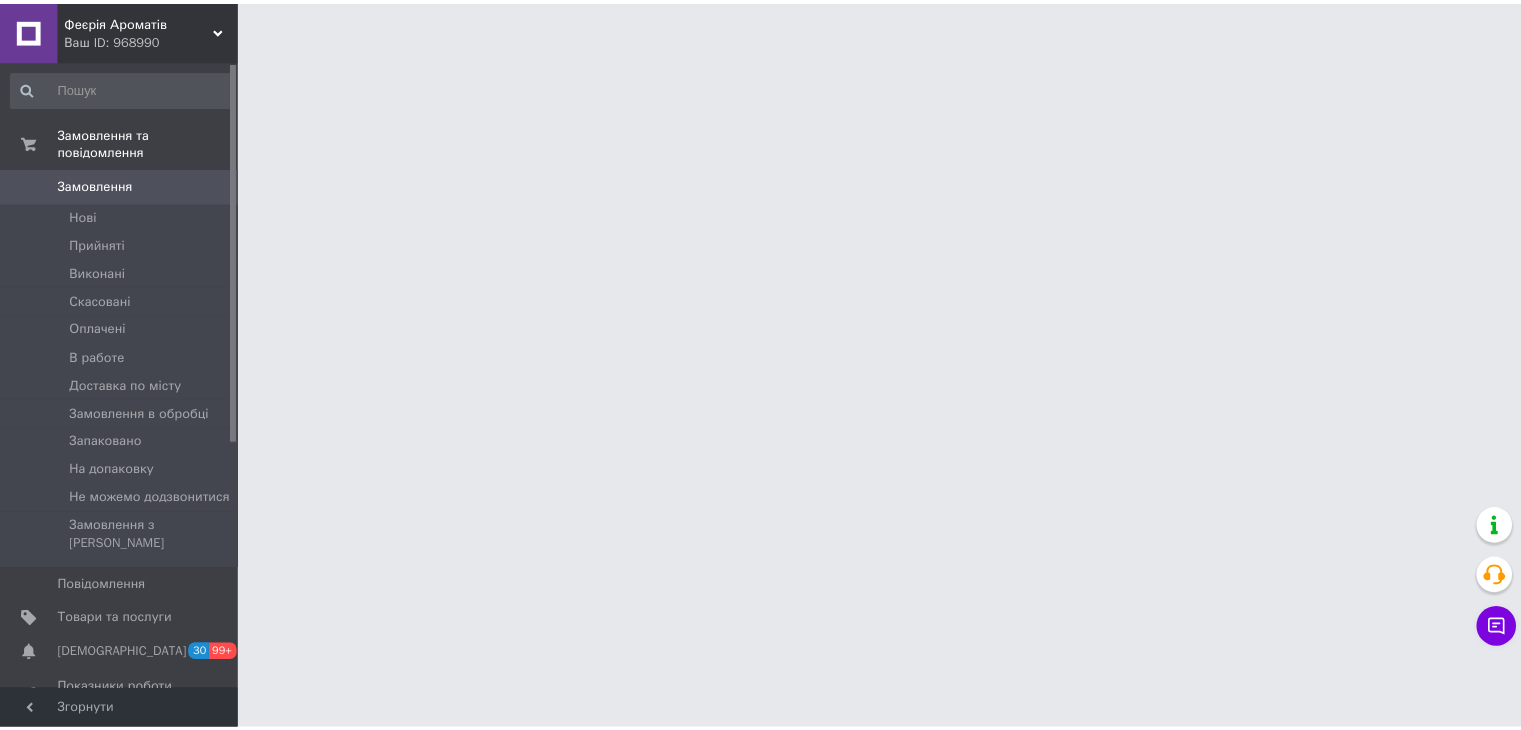 scroll, scrollTop: 0, scrollLeft: 0, axis: both 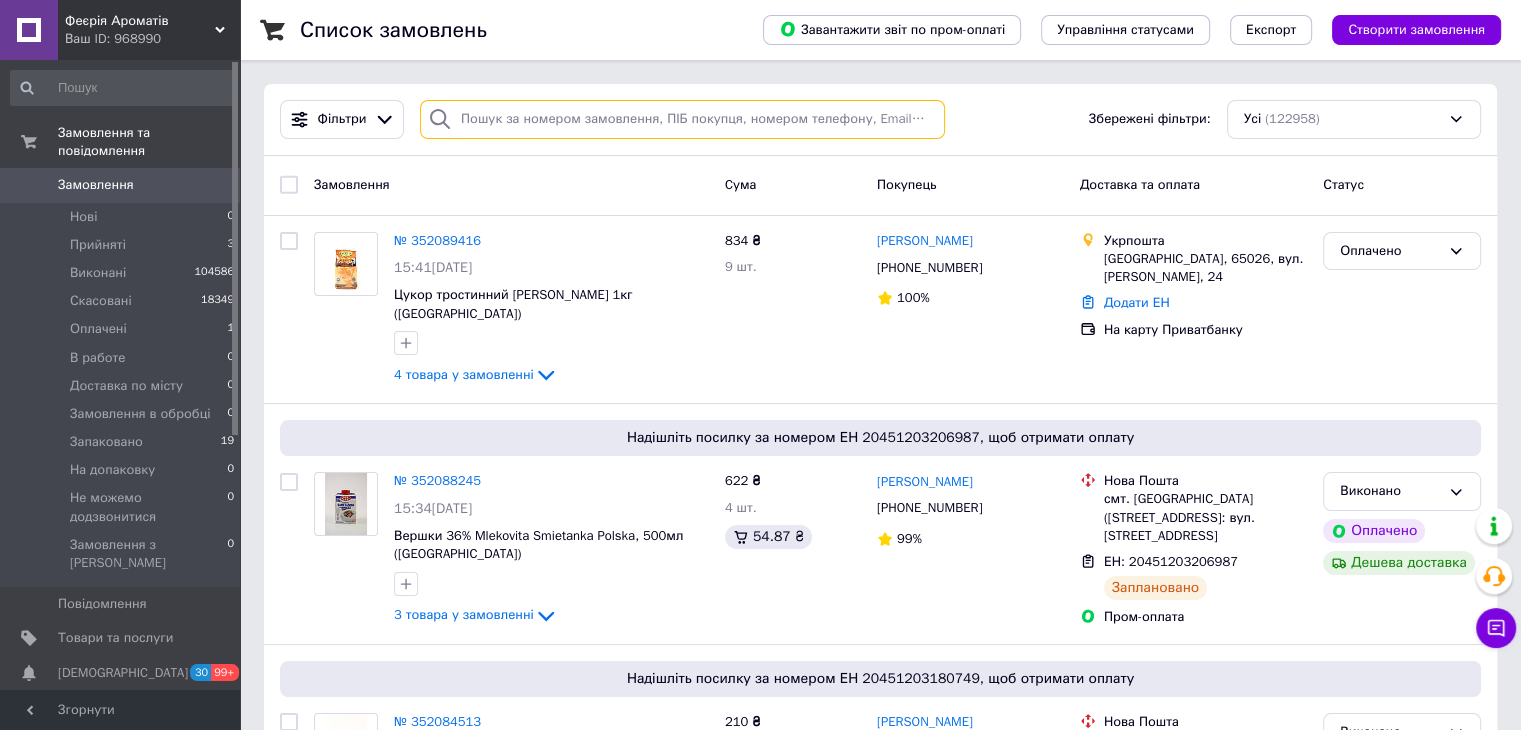 click at bounding box center (682, 119) 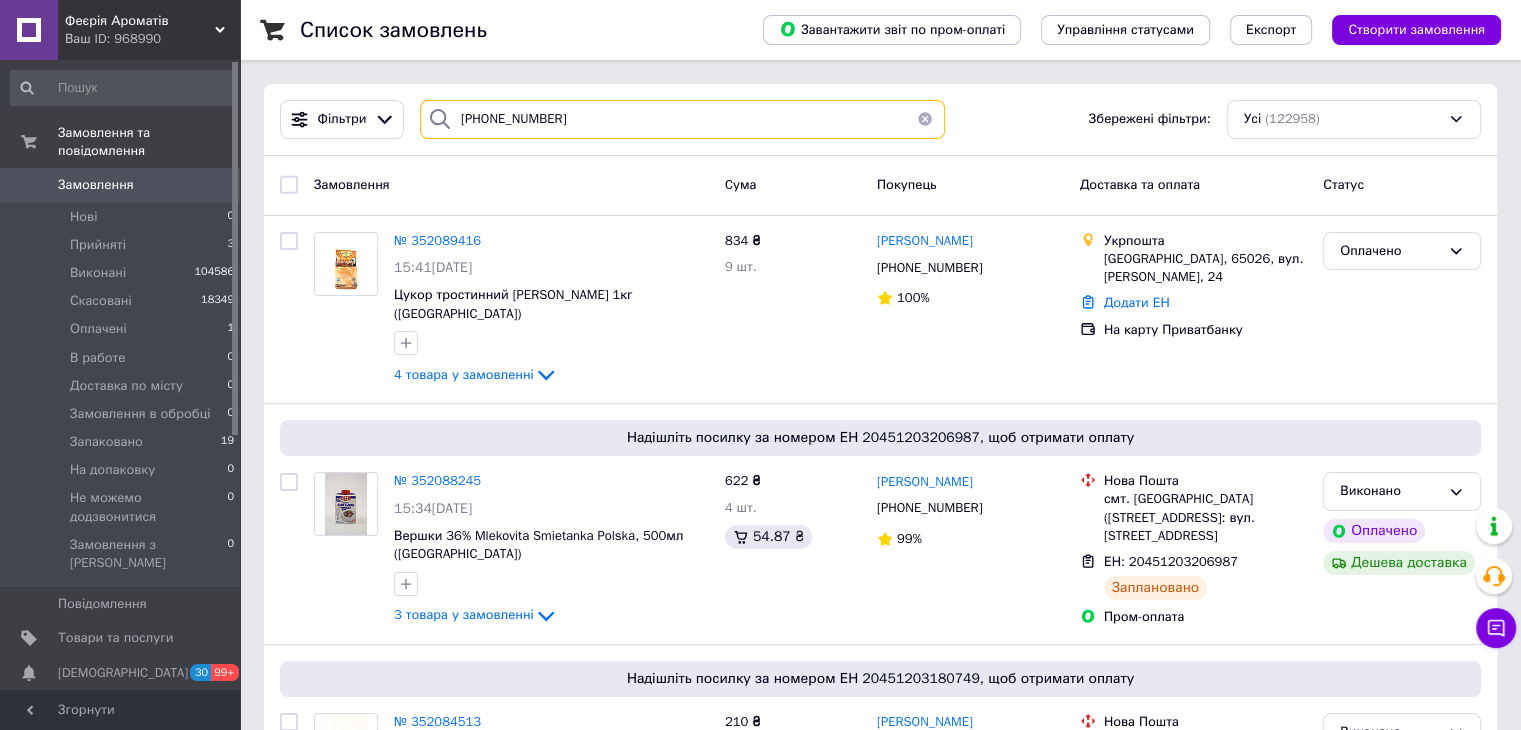 type on "[PHONE_NUMBER]" 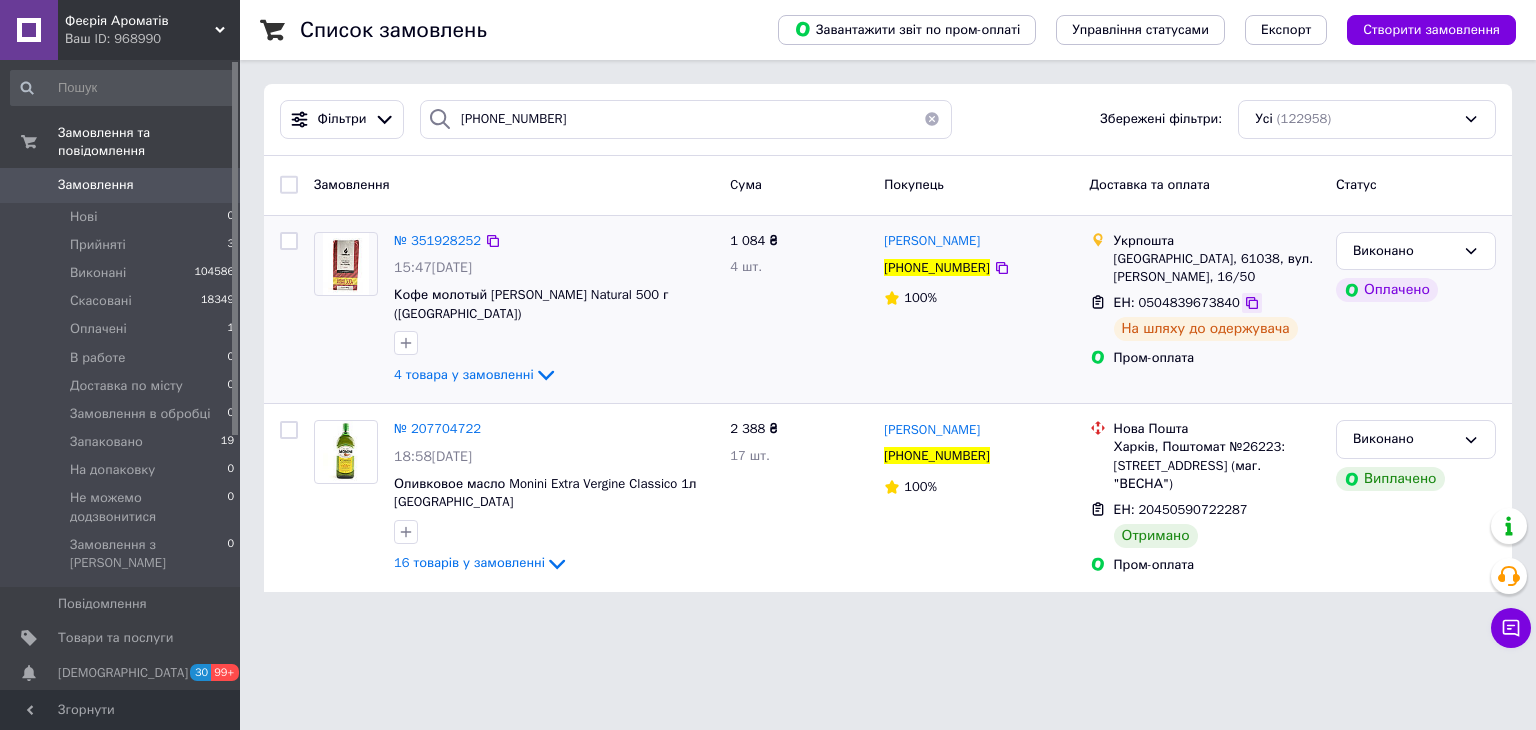 click 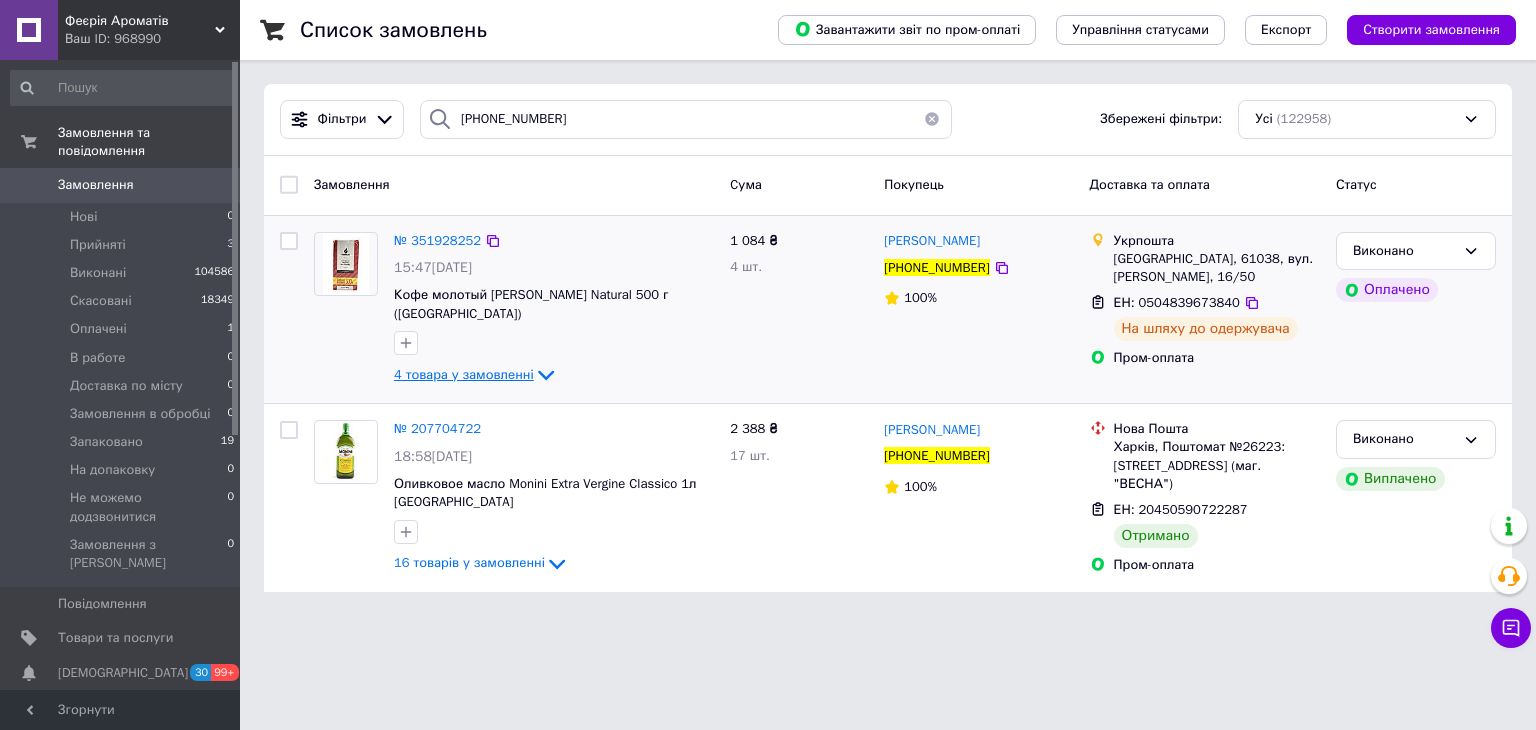 click 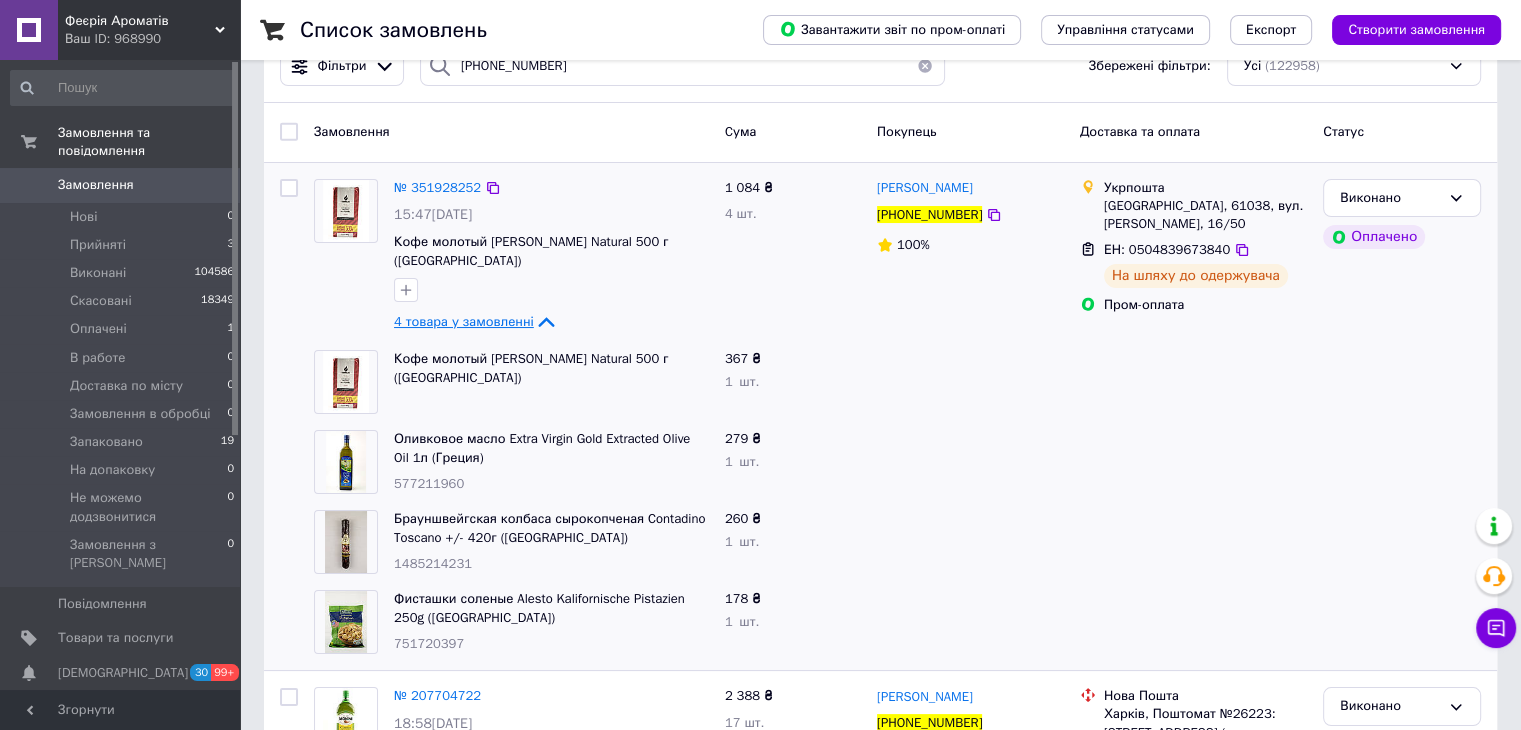 scroll, scrollTop: 100, scrollLeft: 0, axis: vertical 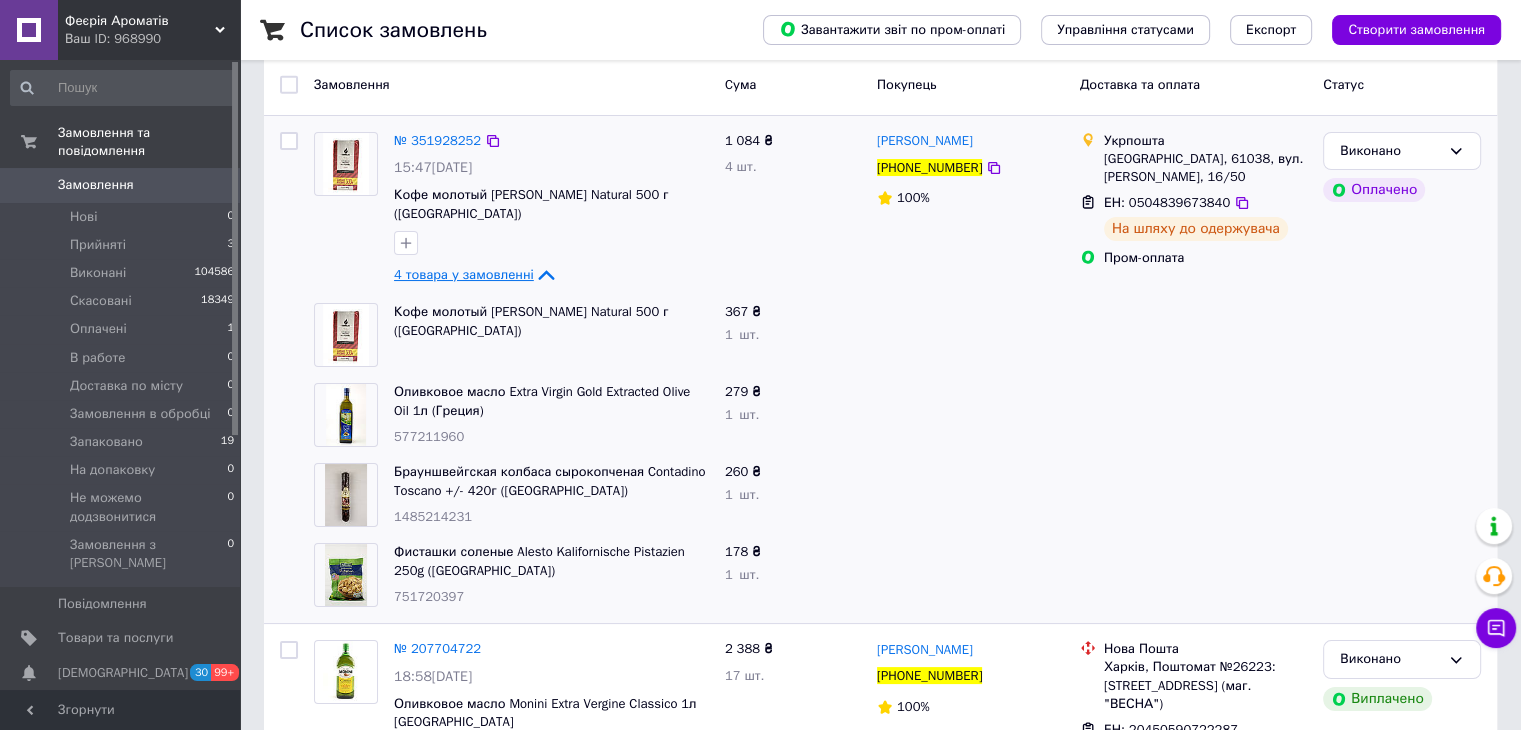 click 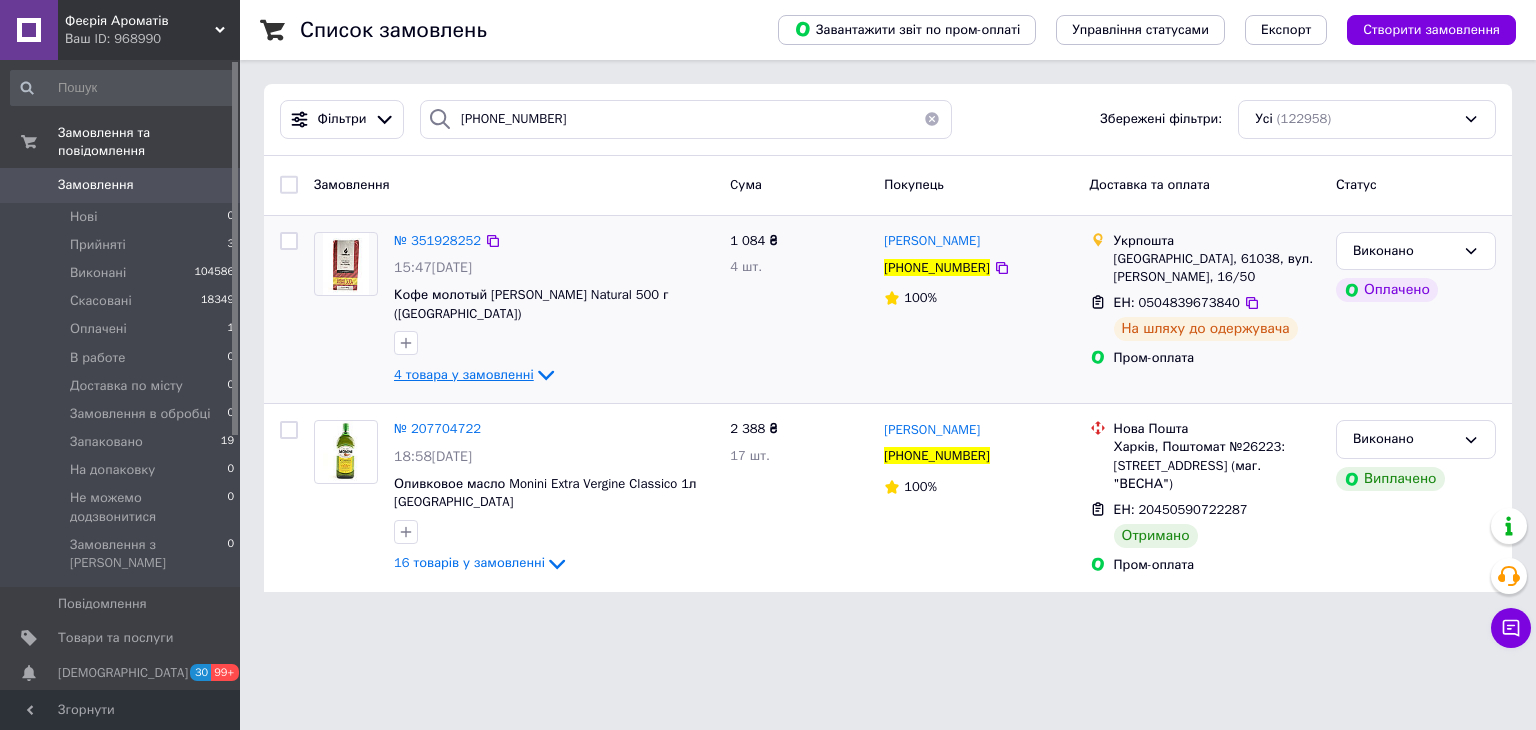 click on "Замовлення" at bounding box center [121, 185] 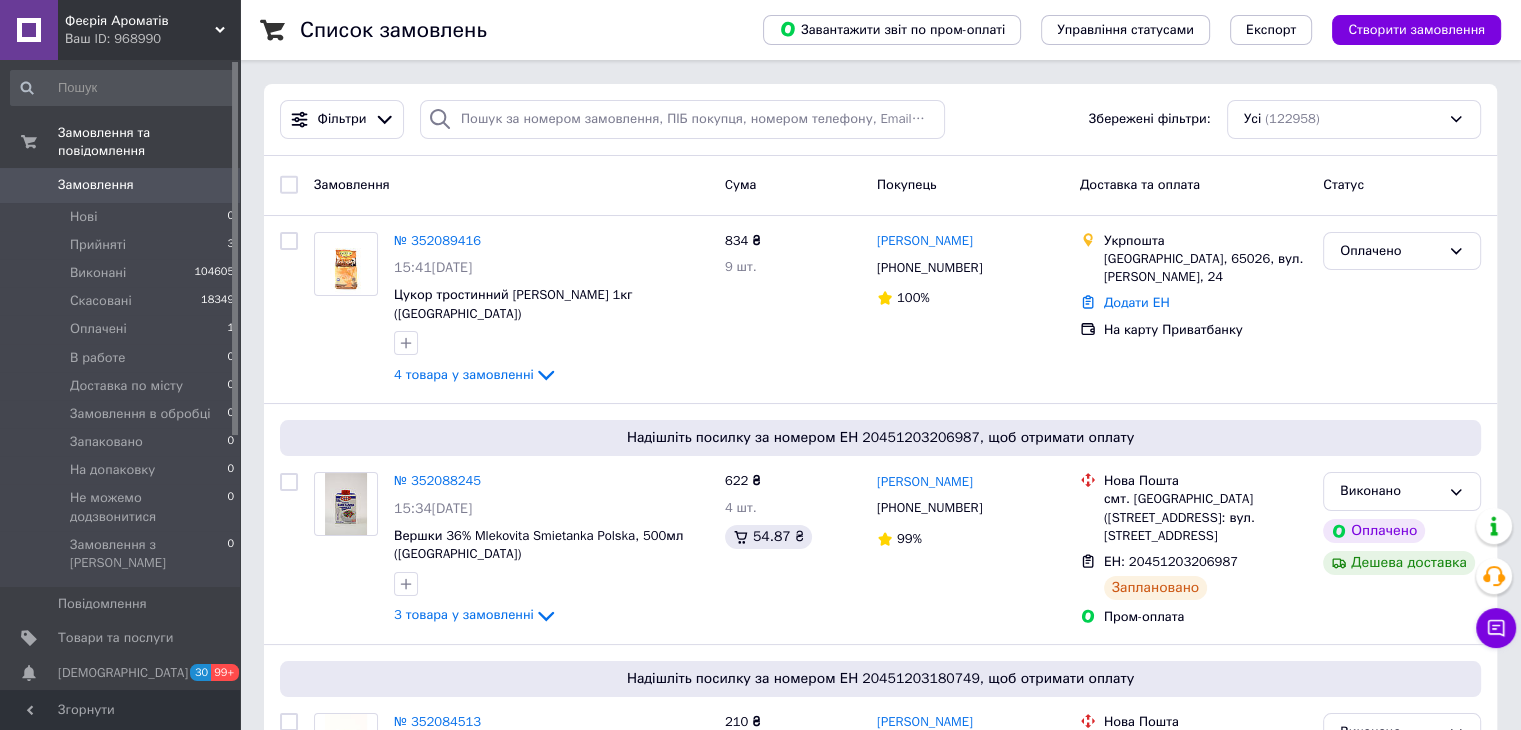 click on "Замовлення" at bounding box center [121, 185] 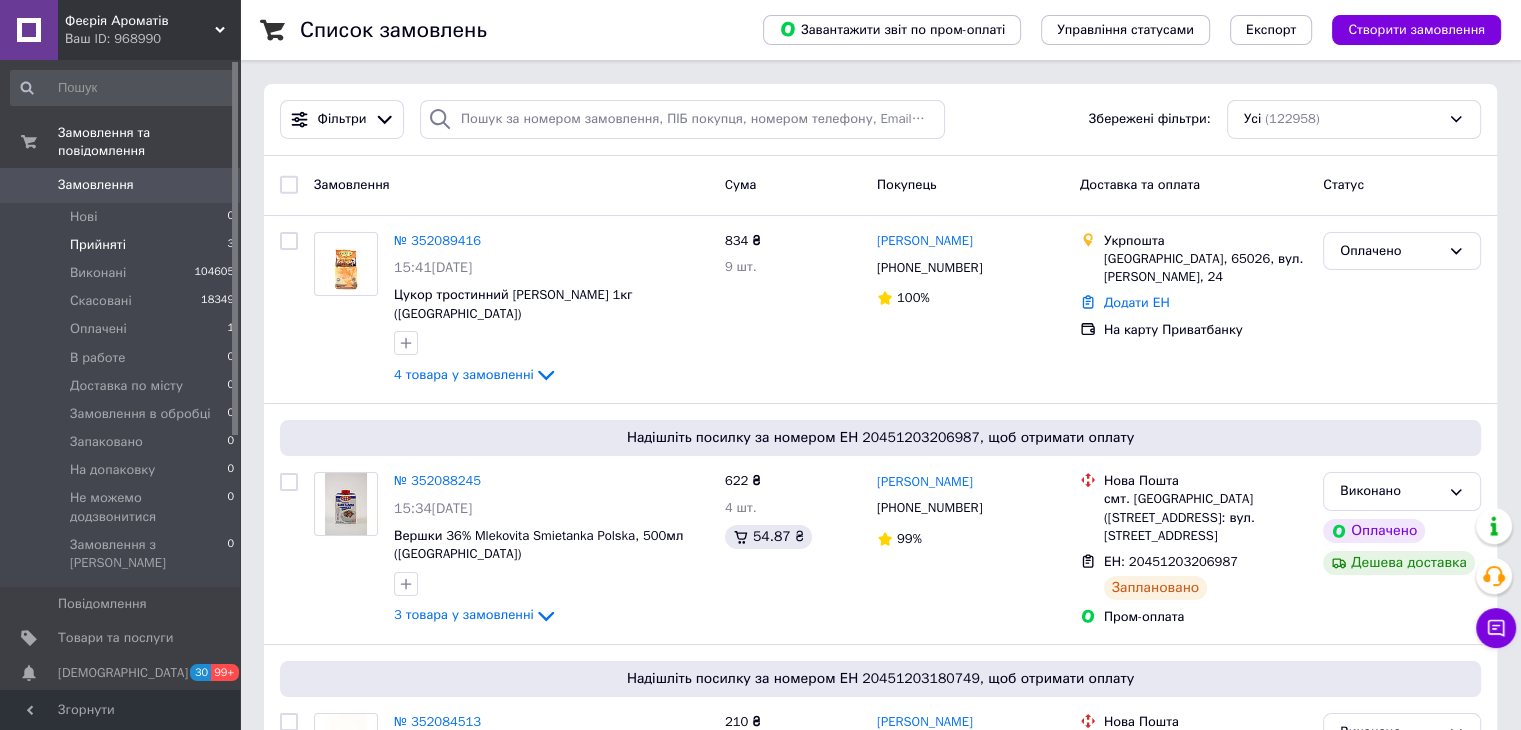 click on "Прийняті 3" at bounding box center (123, 245) 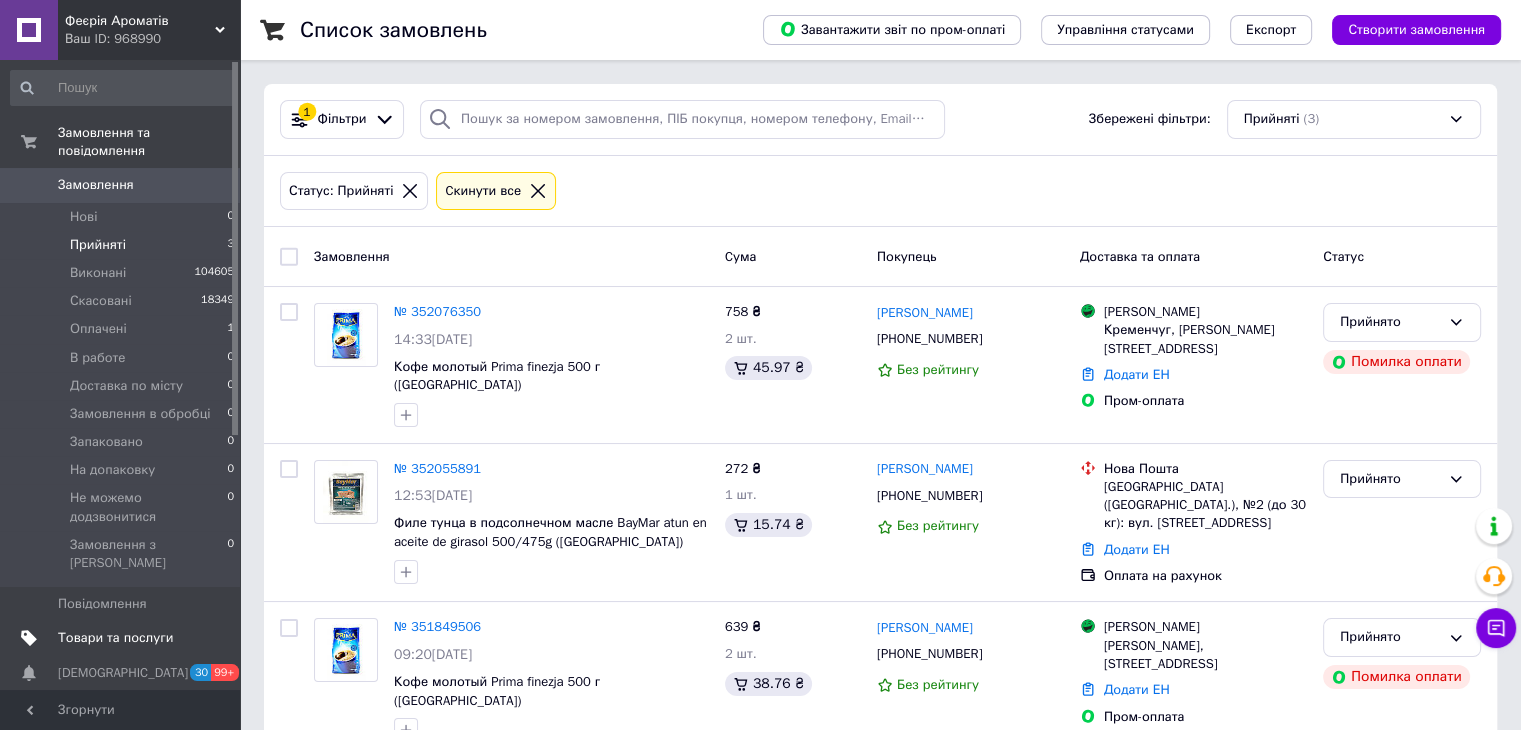 click on "Товари та послуги" at bounding box center (123, 638) 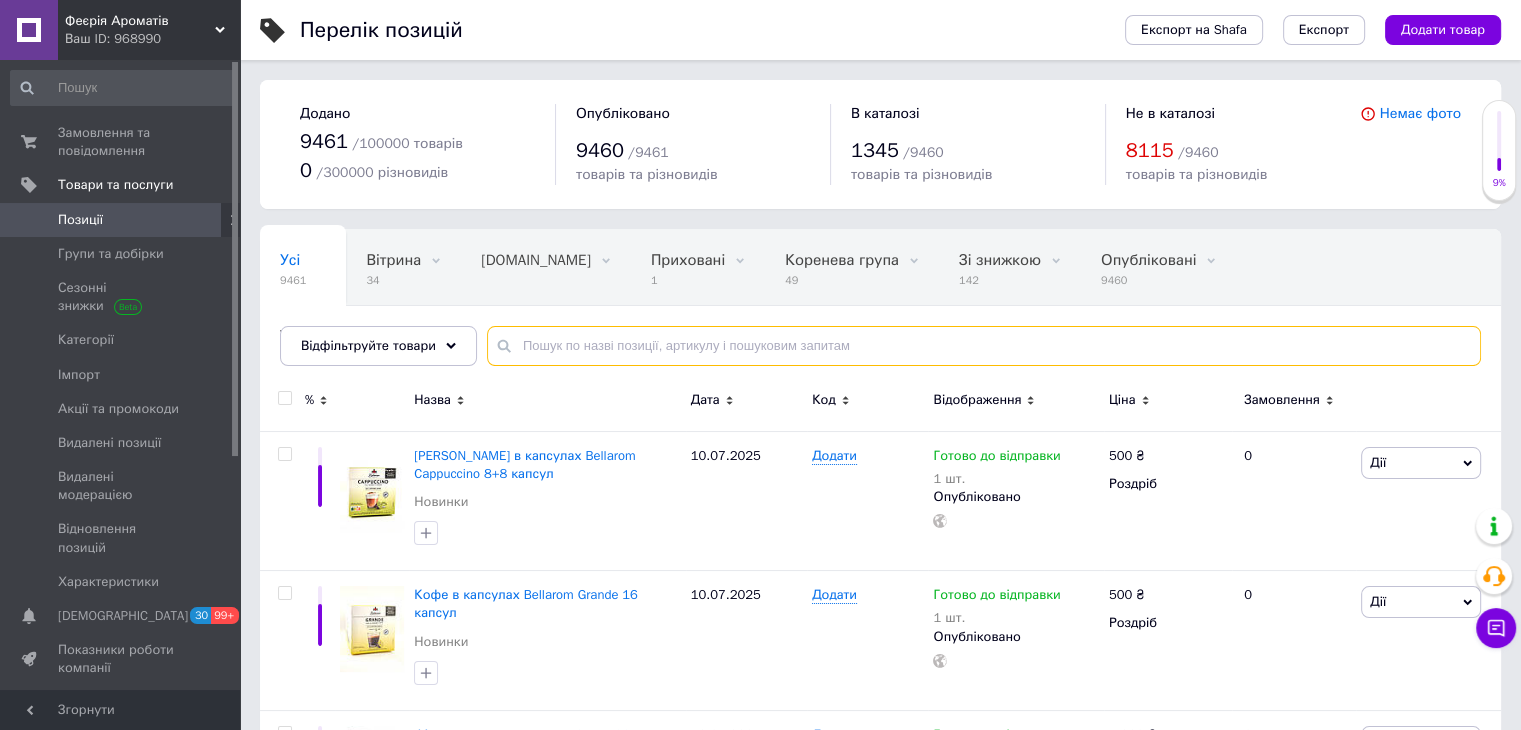click at bounding box center [984, 346] 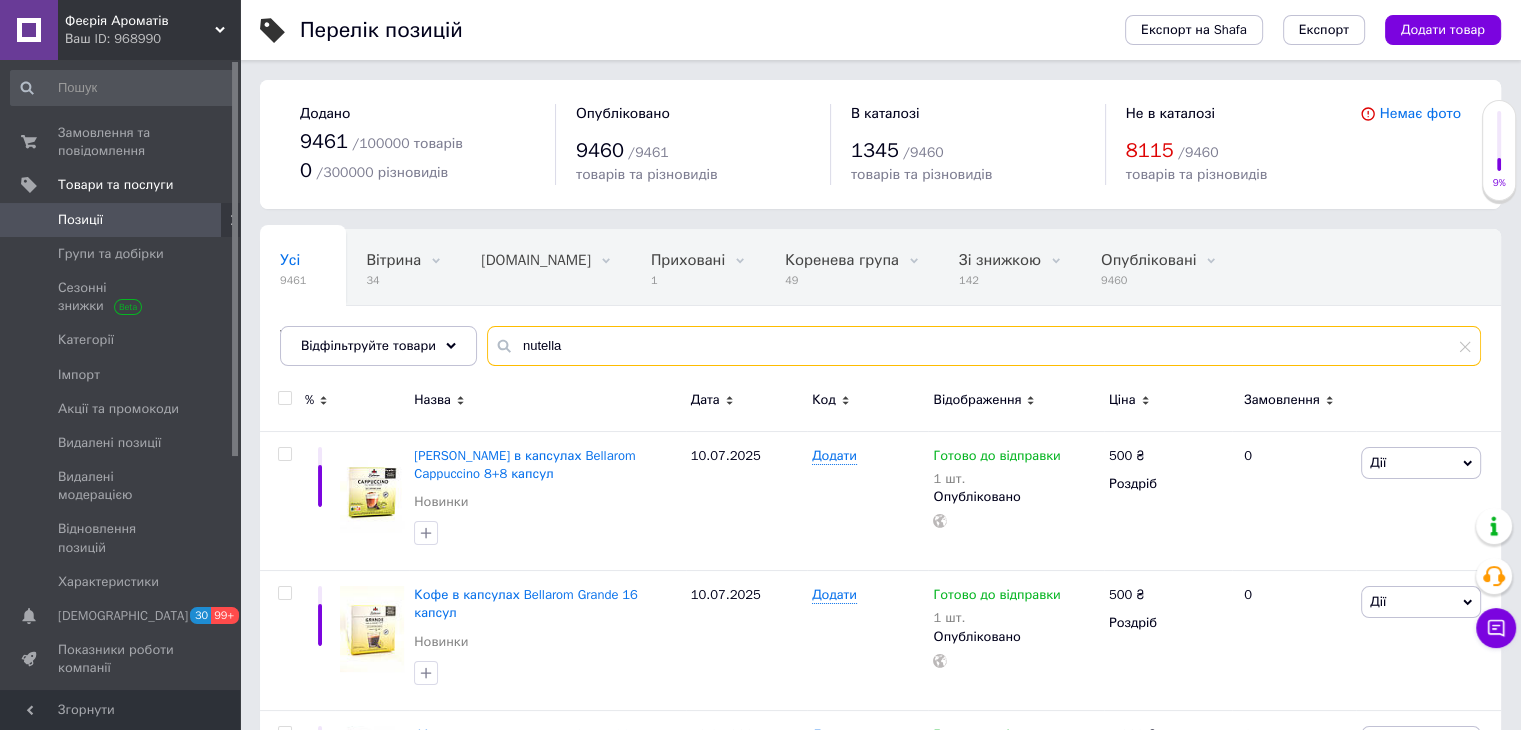 type on "nutella" 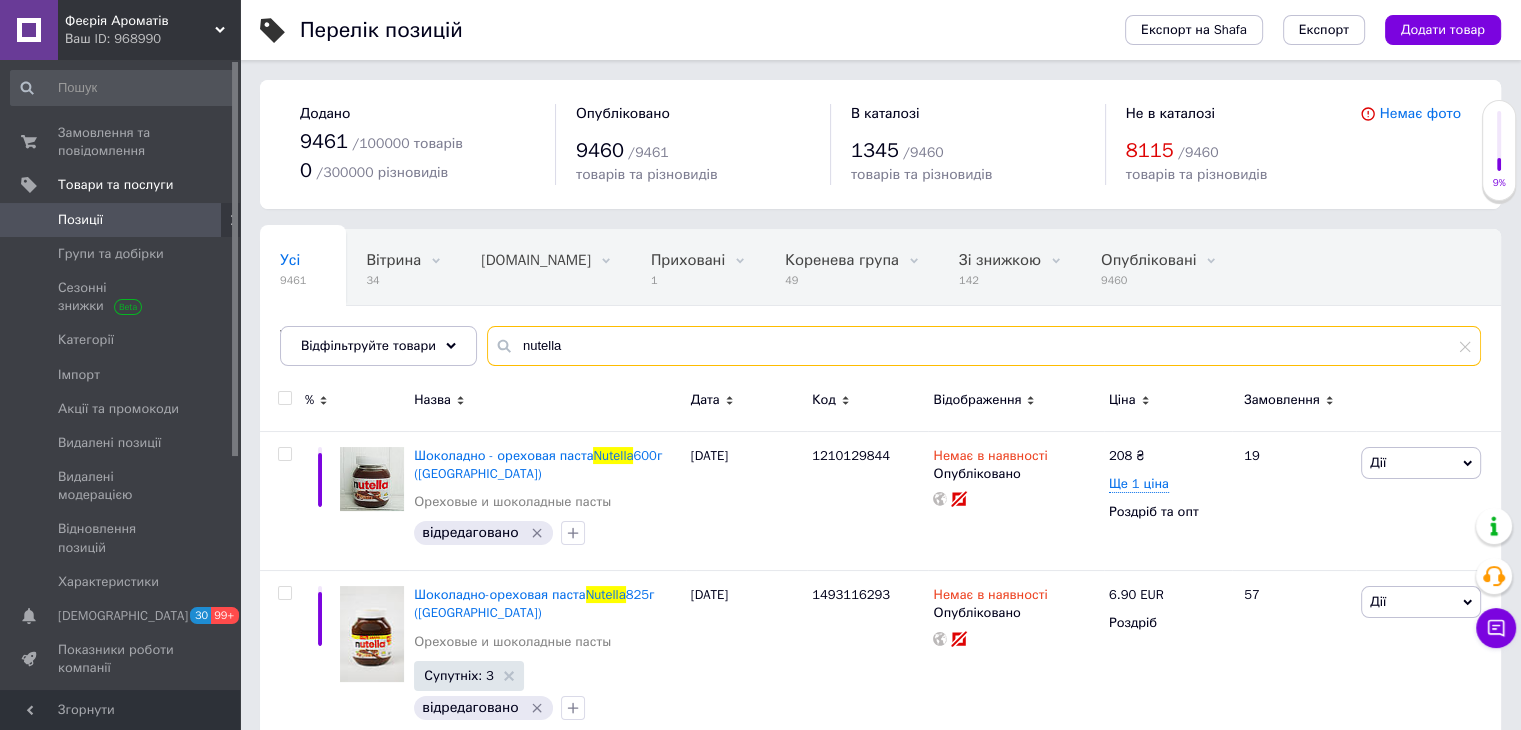 scroll, scrollTop: 84, scrollLeft: 0, axis: vertical 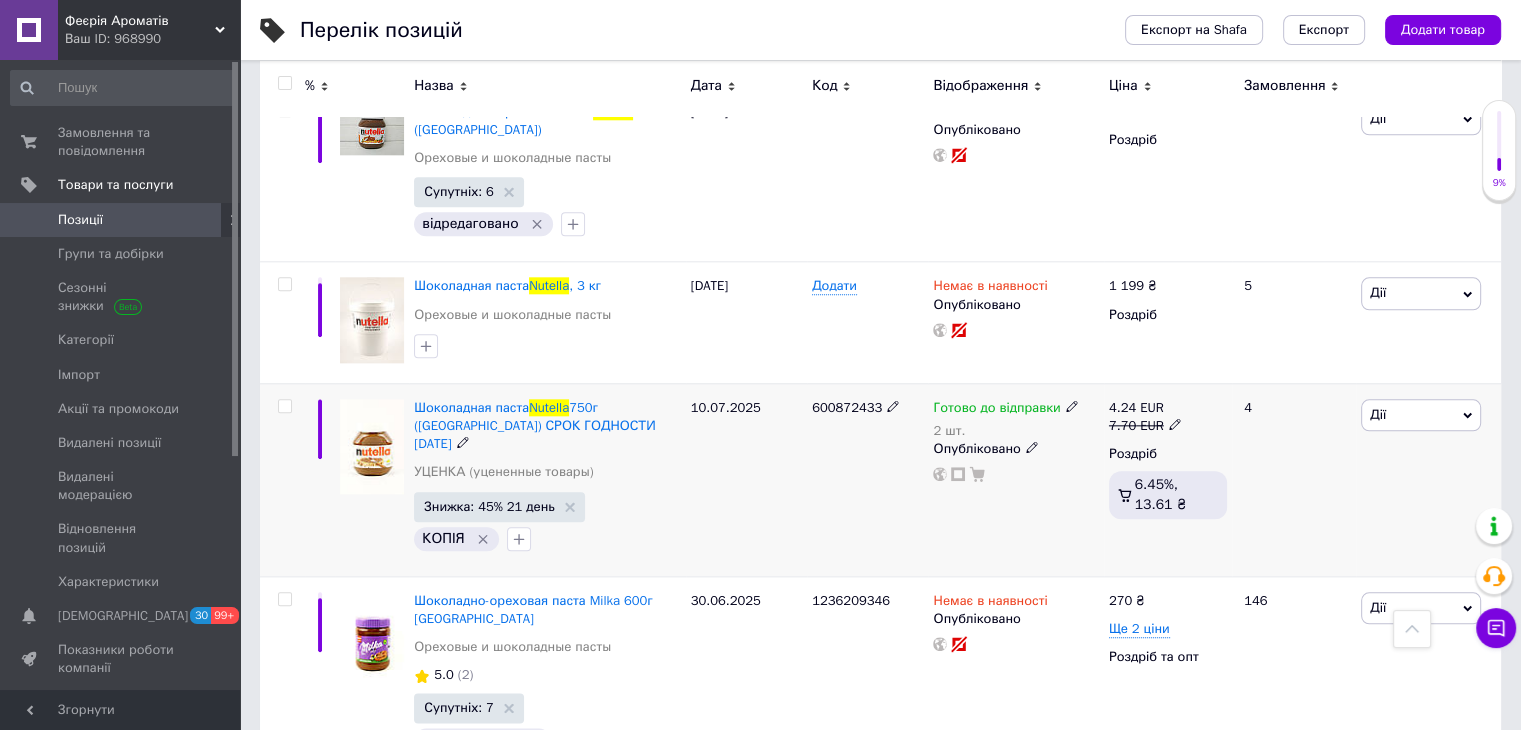 click 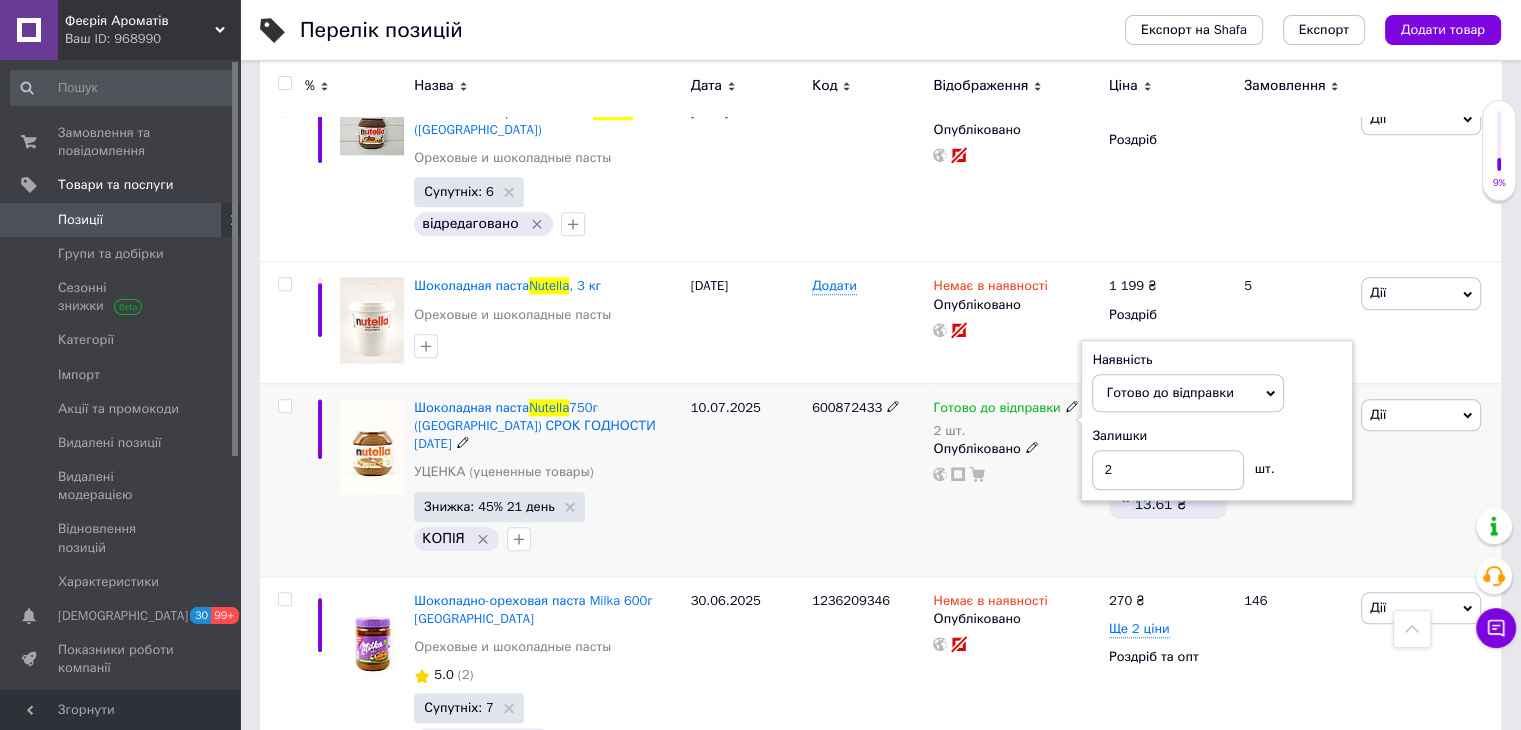 click 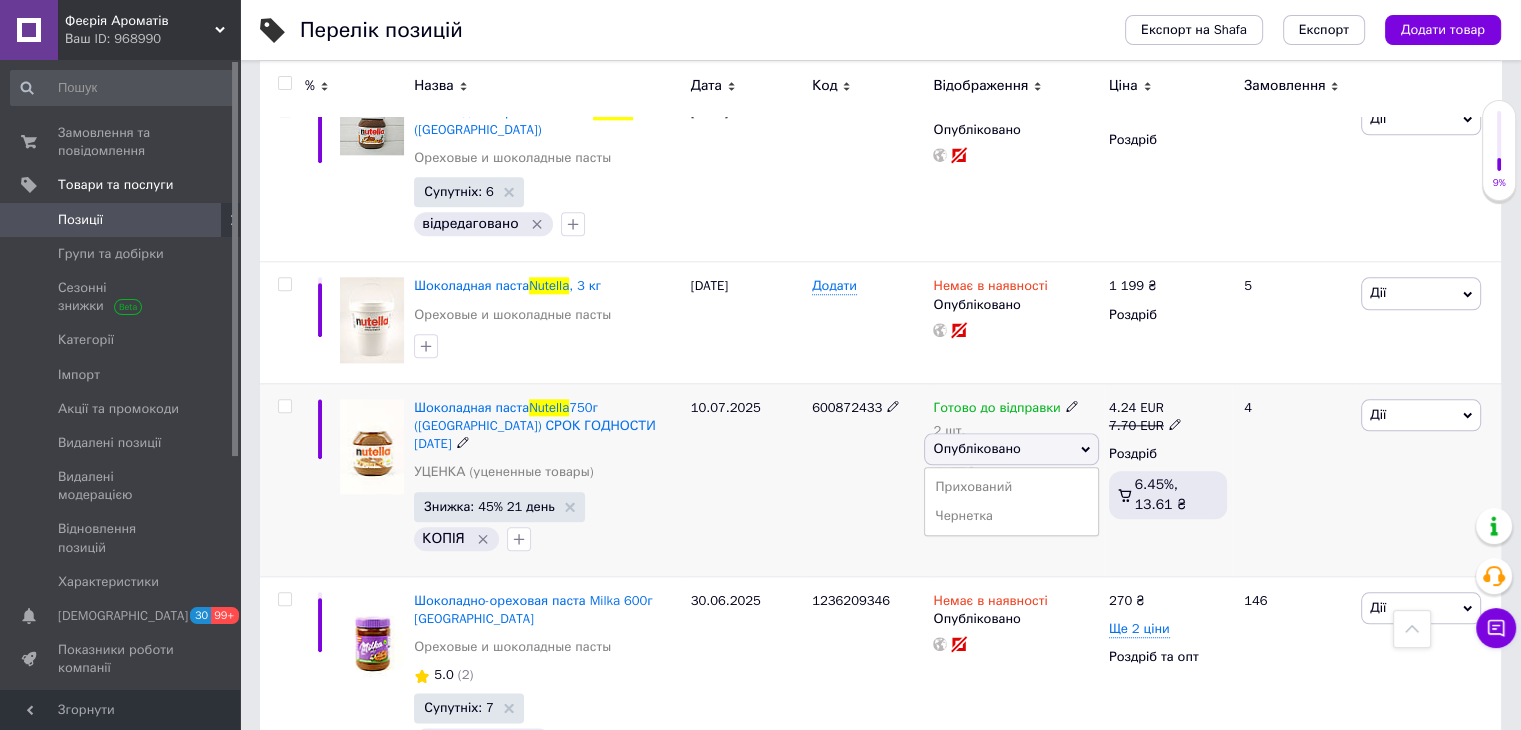 click on "10.07.2025" at bounding box center (746, 479) 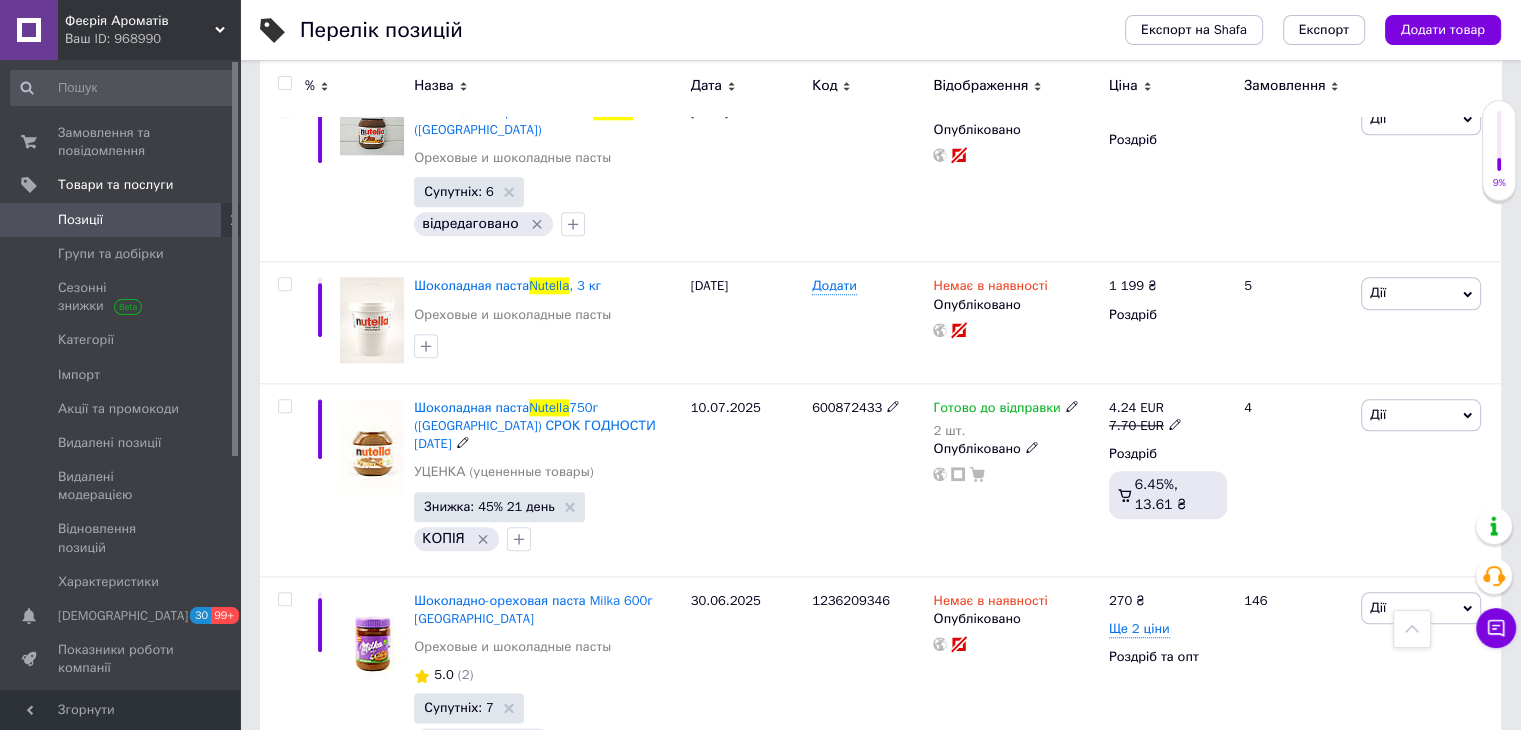 click 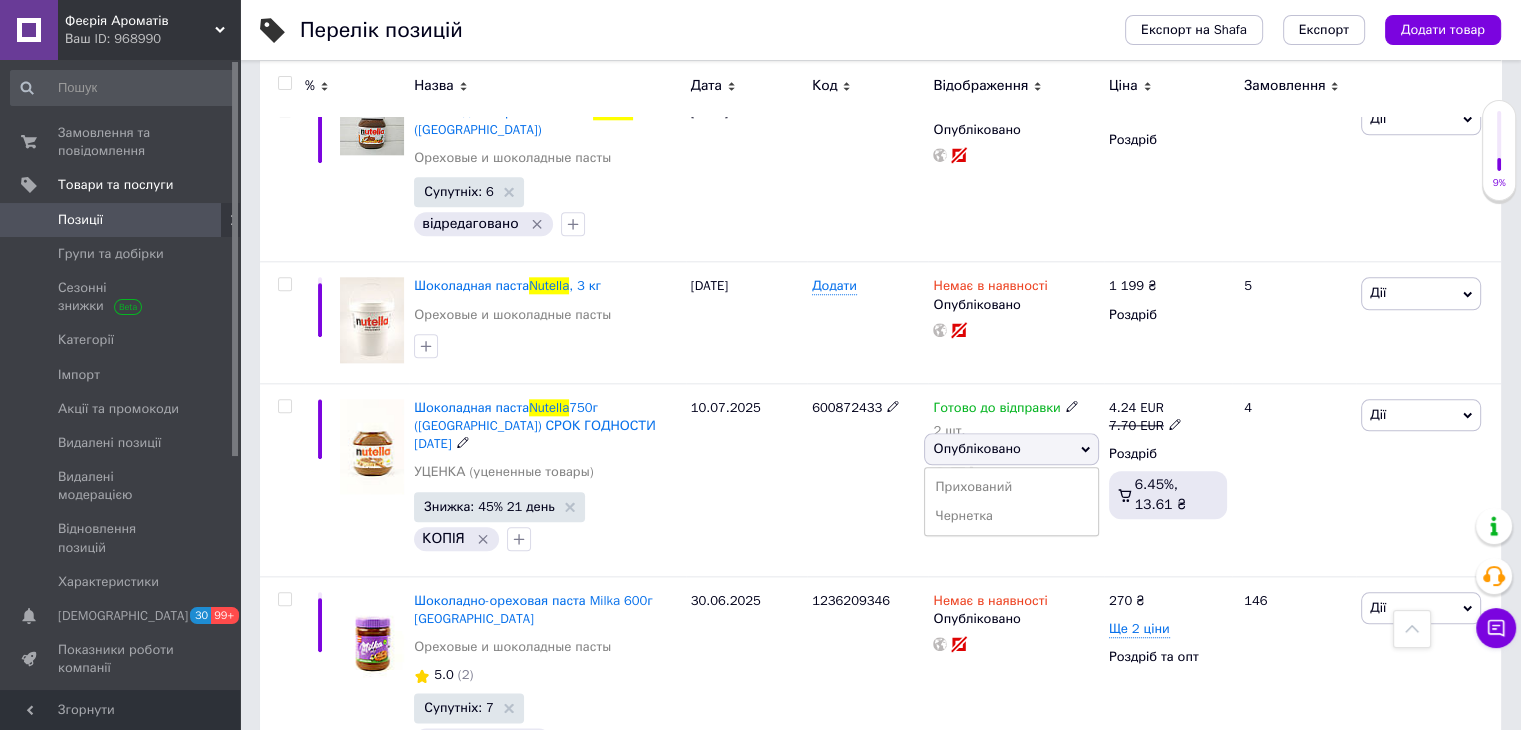 click on "2 шт." at bounding box center (1005, 431) 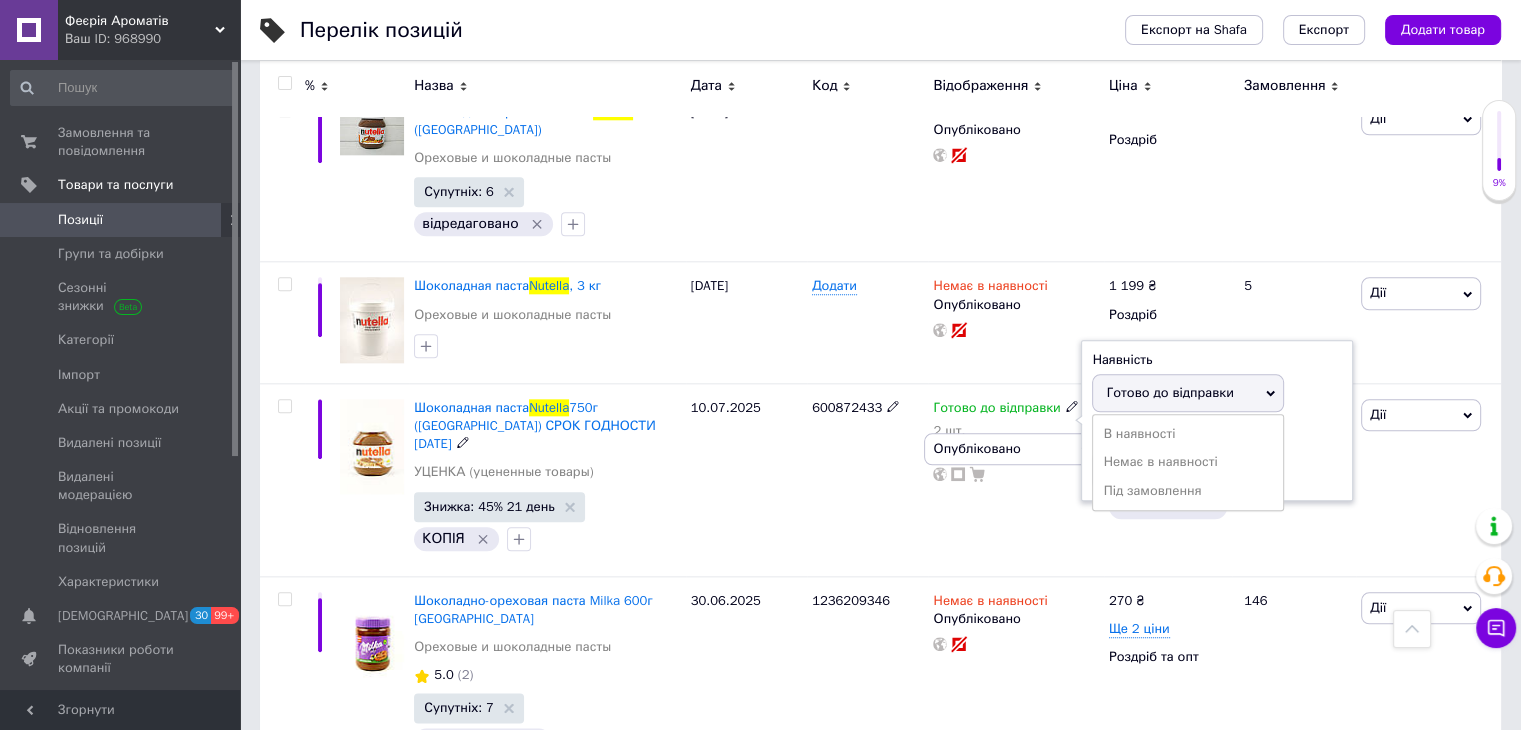 click on "10.07.2025" at bounding box center [746, 479] 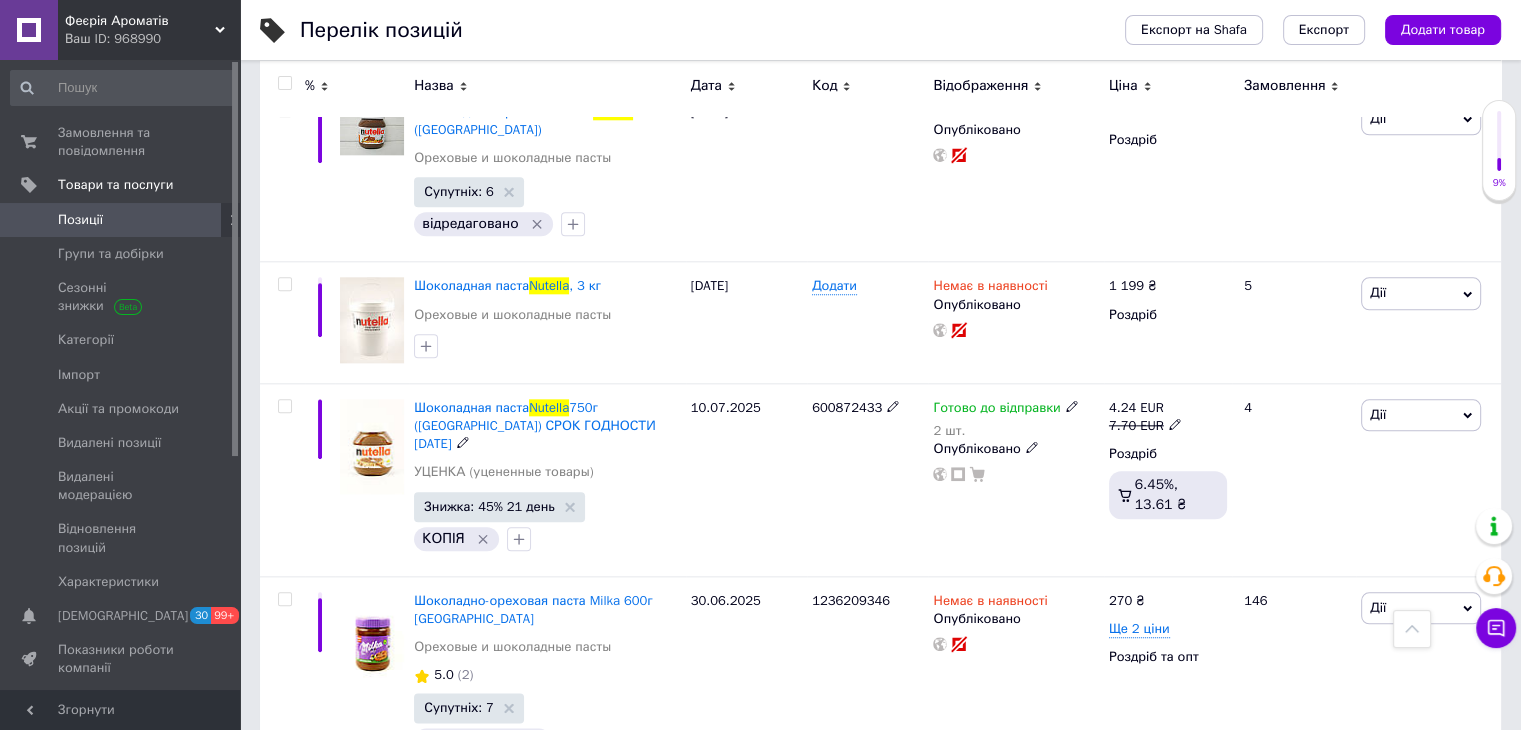 click 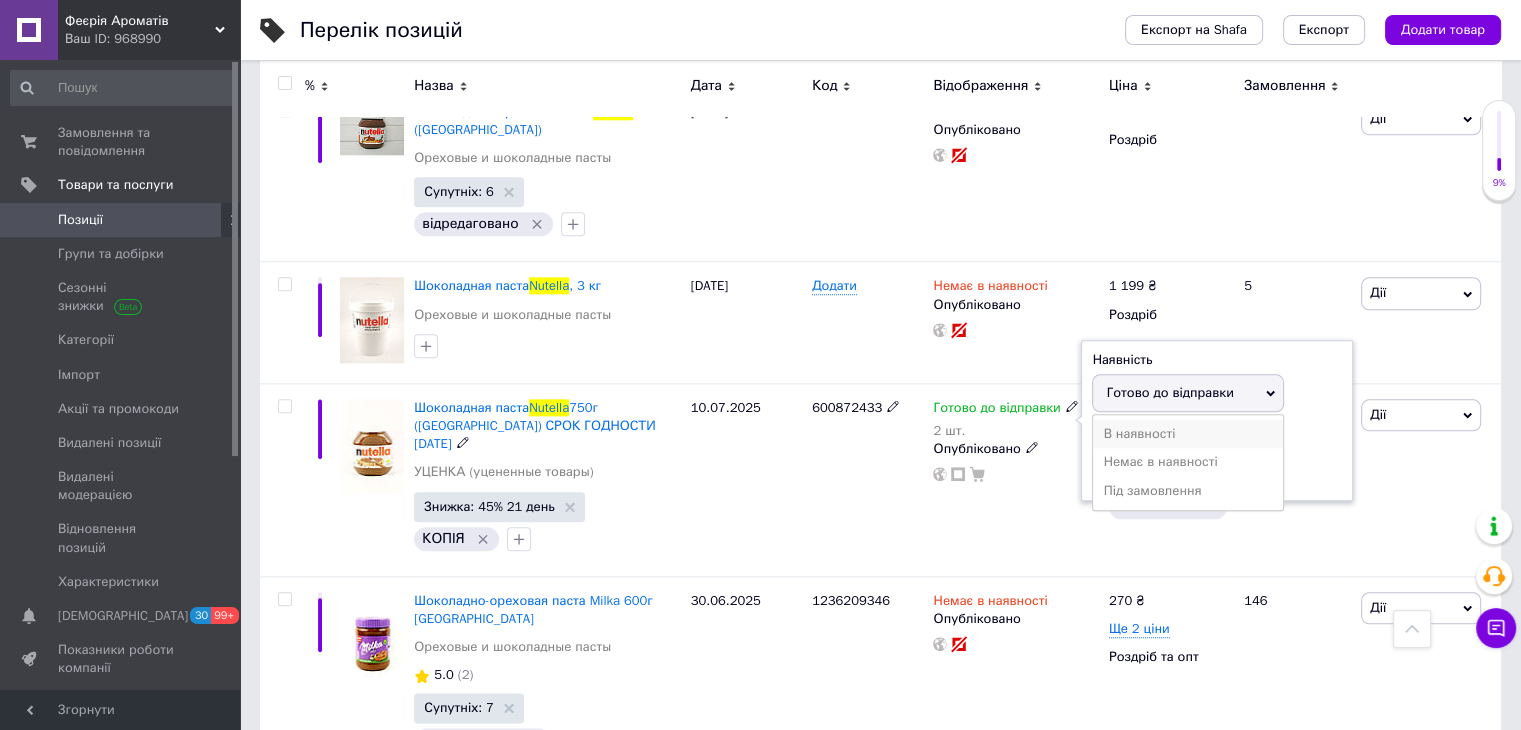 click on "В наявності" at bounding box center (1188, 434) 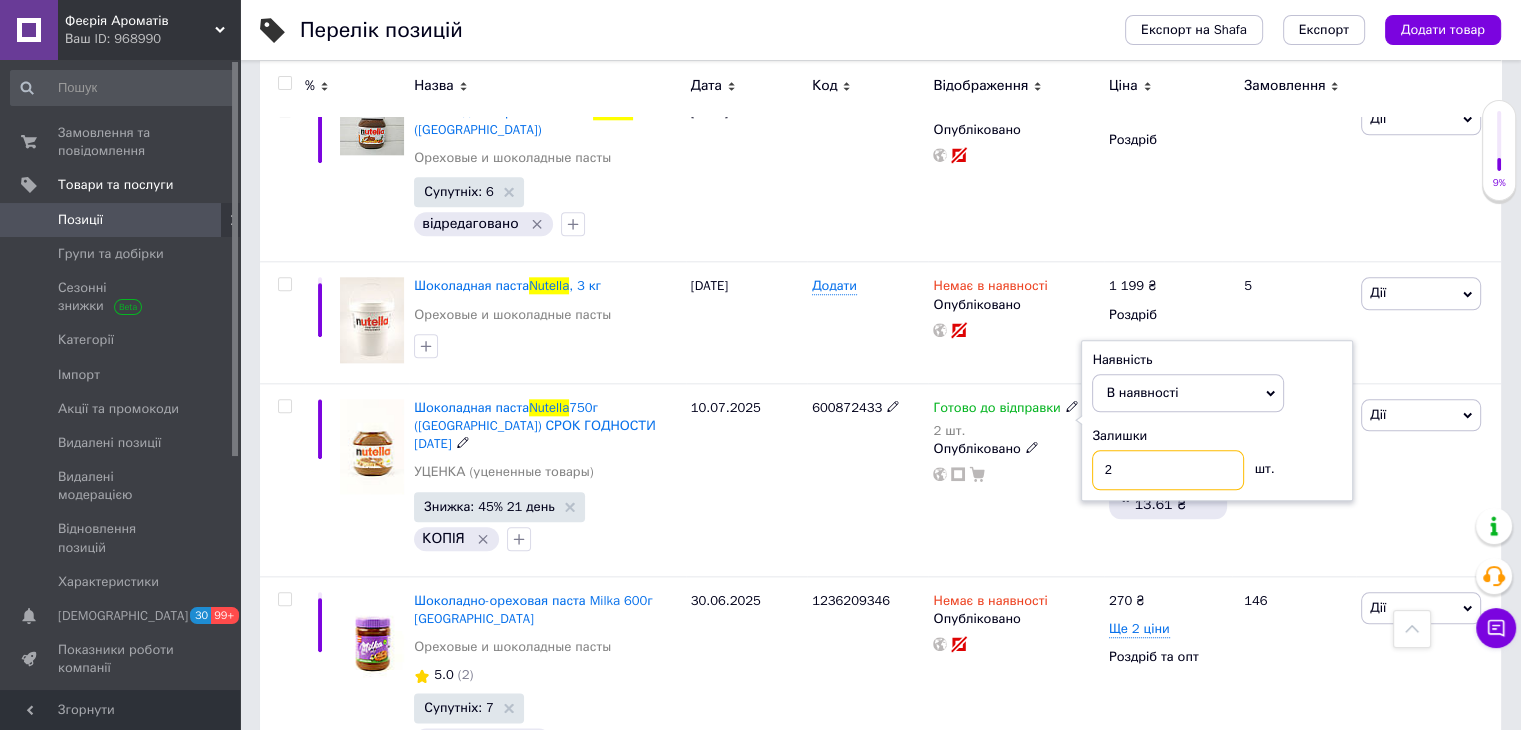 drag, startPoint x: 1113, startPoint y: 385, endPoint x: 1083, endPoint y: 397, distance: 32.31099 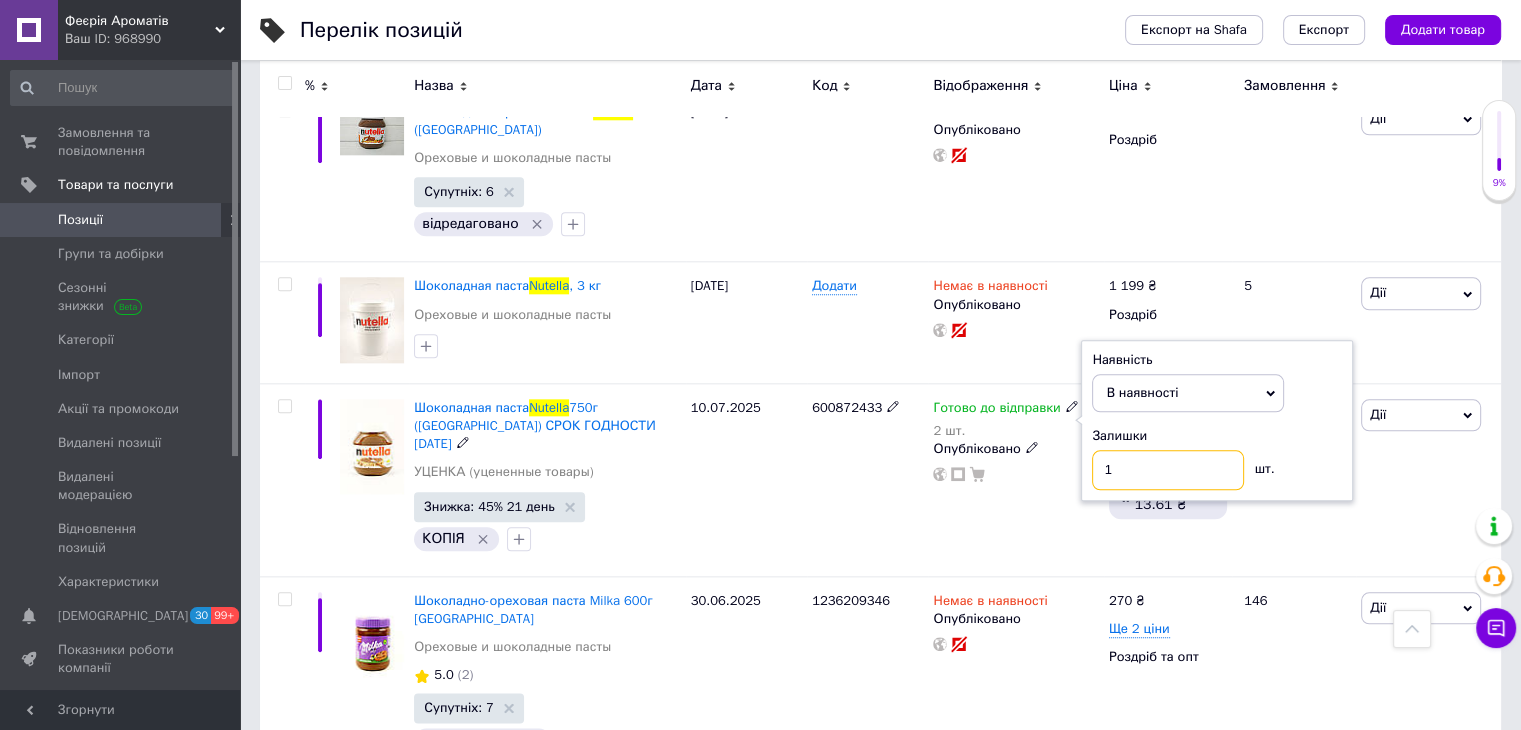 type on "1" 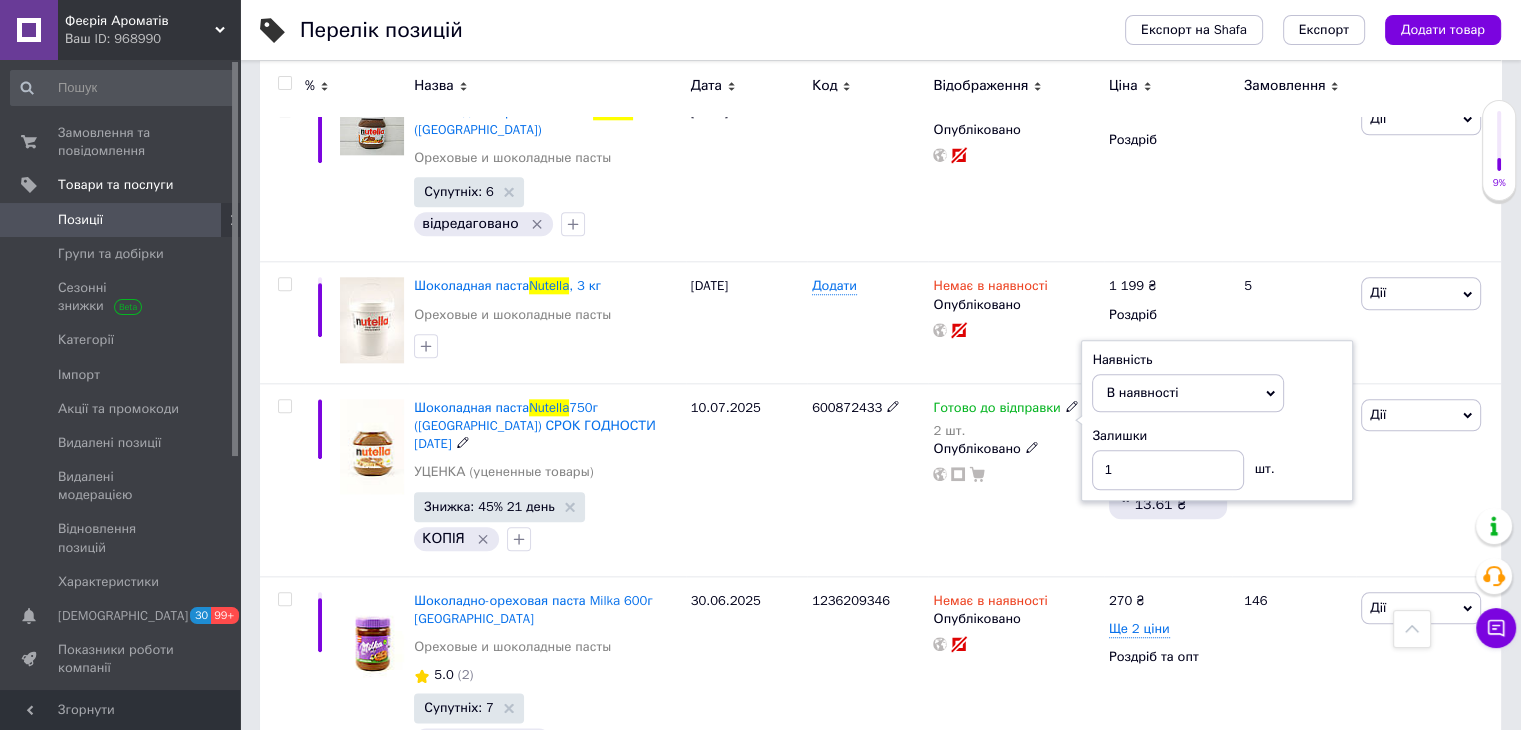 click on "600872433" at bounding box center (867, 479) 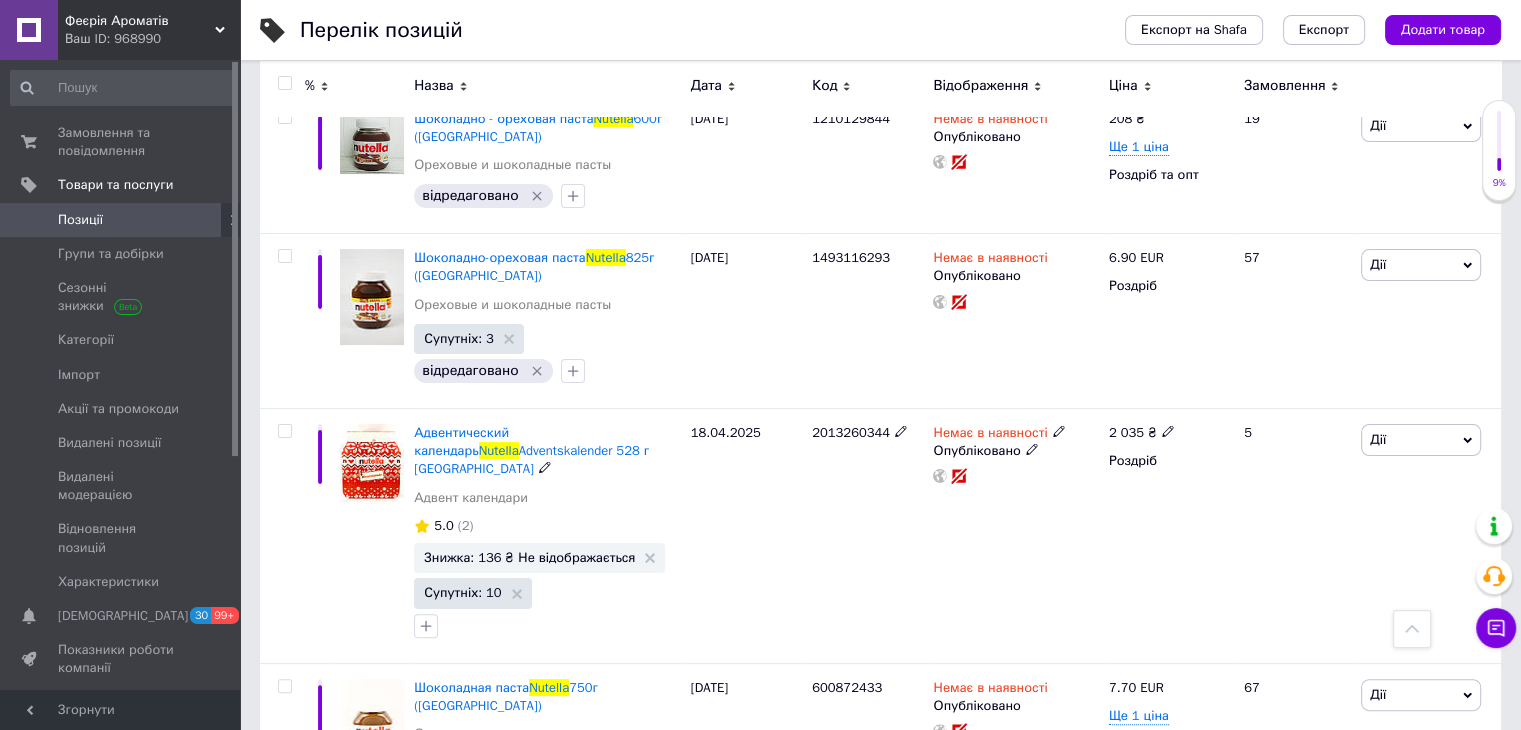scroll, scrollTop: 0, scrollLeft: 0, axis: both 